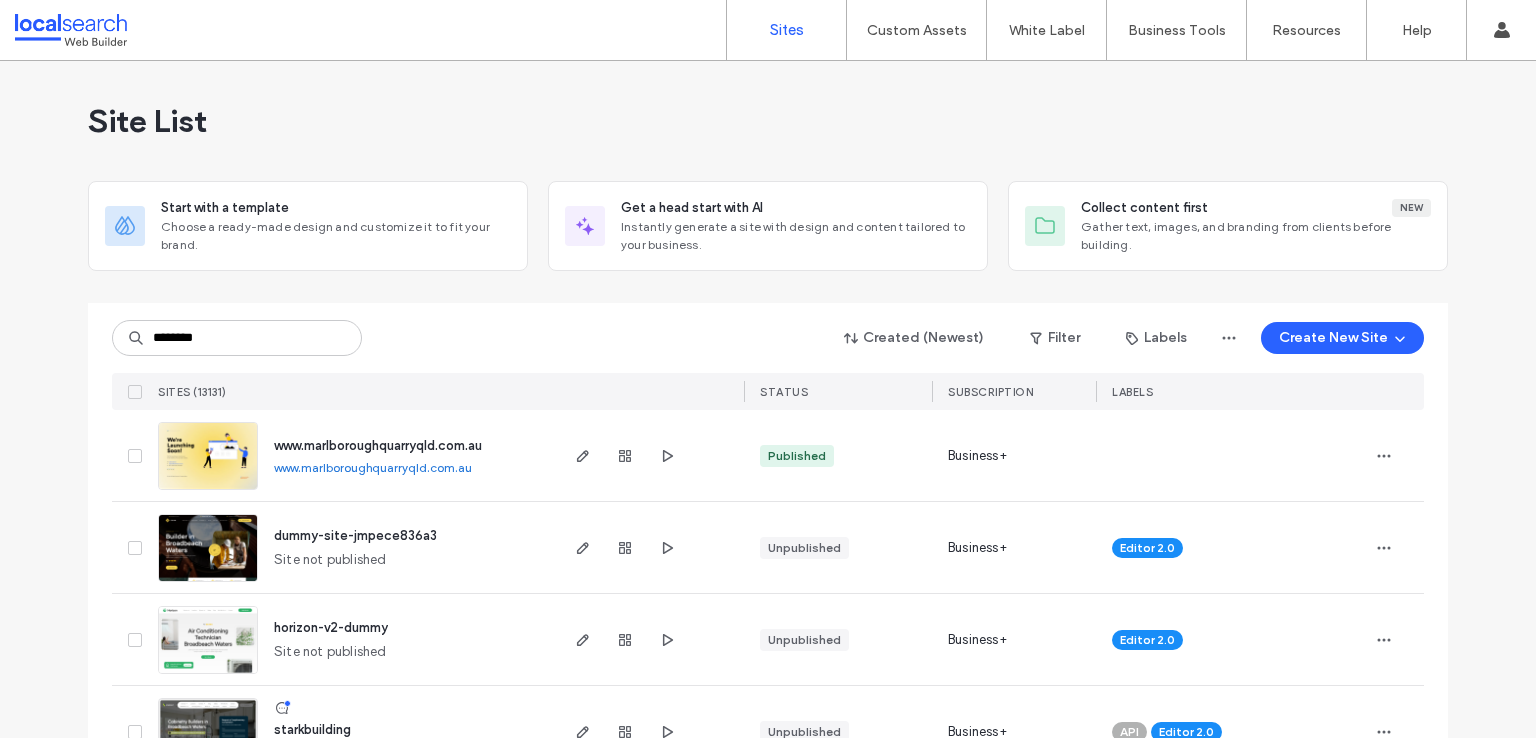 scroll, scrollTop: 0, scrollLeft: 0, axis: both 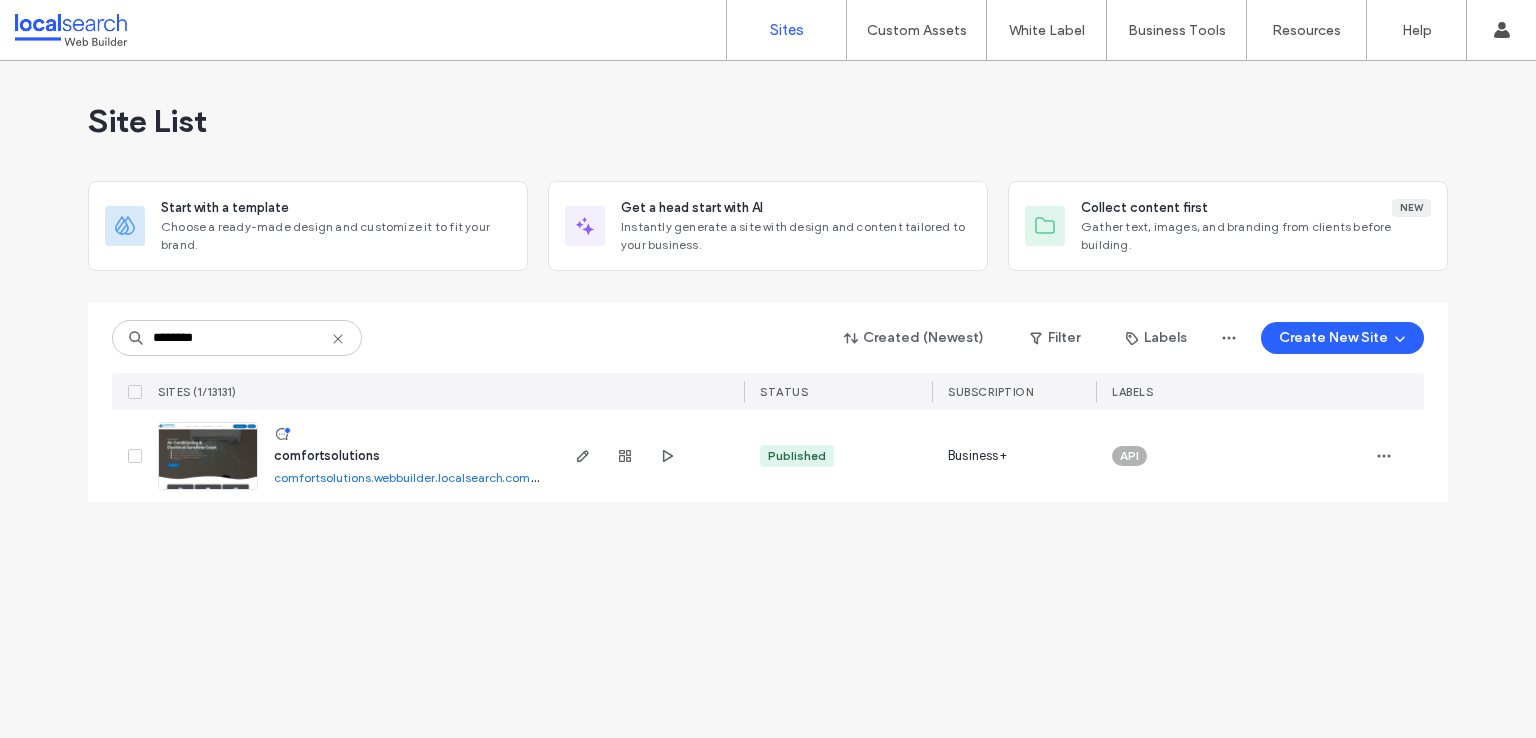 type on "********" 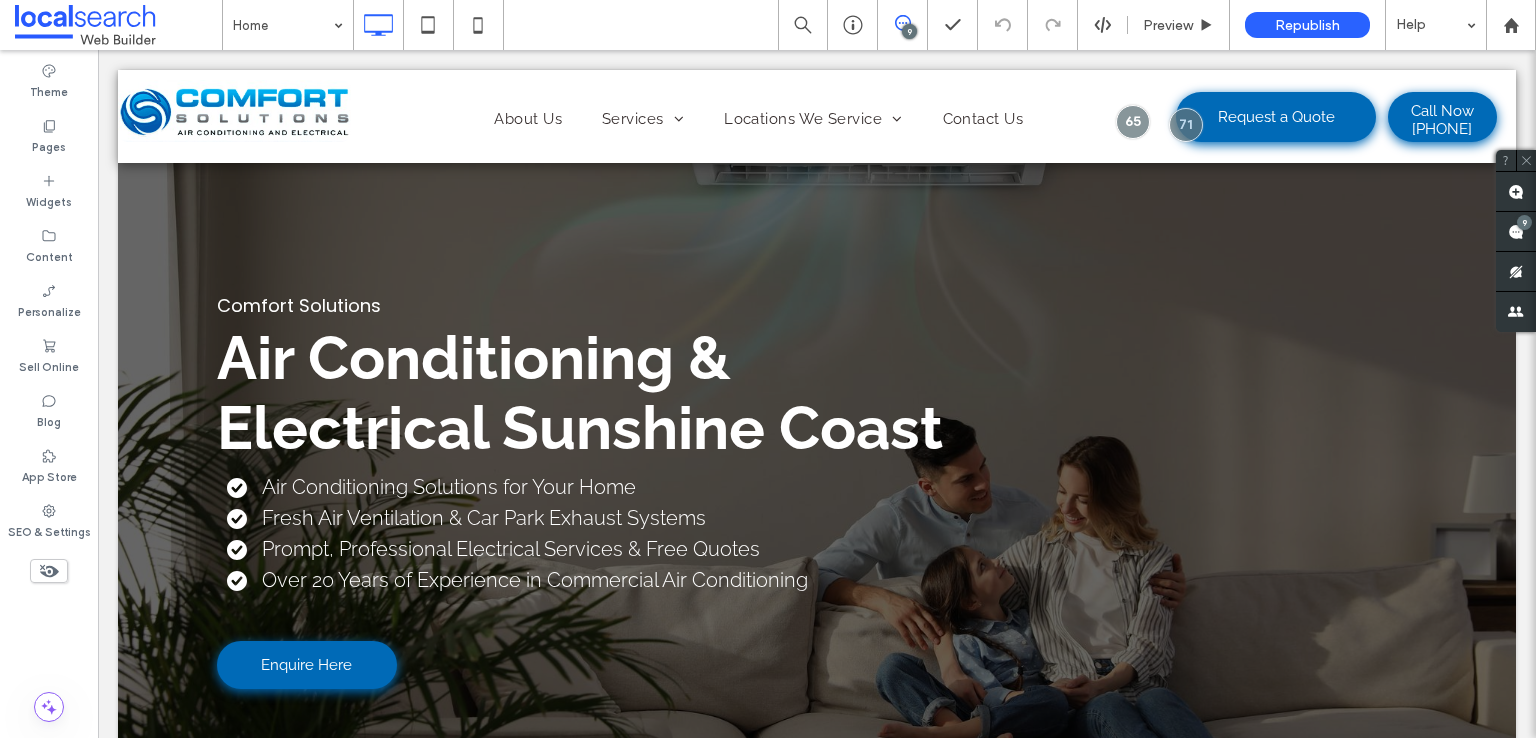 scroll, scrollTop: 0, scrollLeft: 0, axis: both 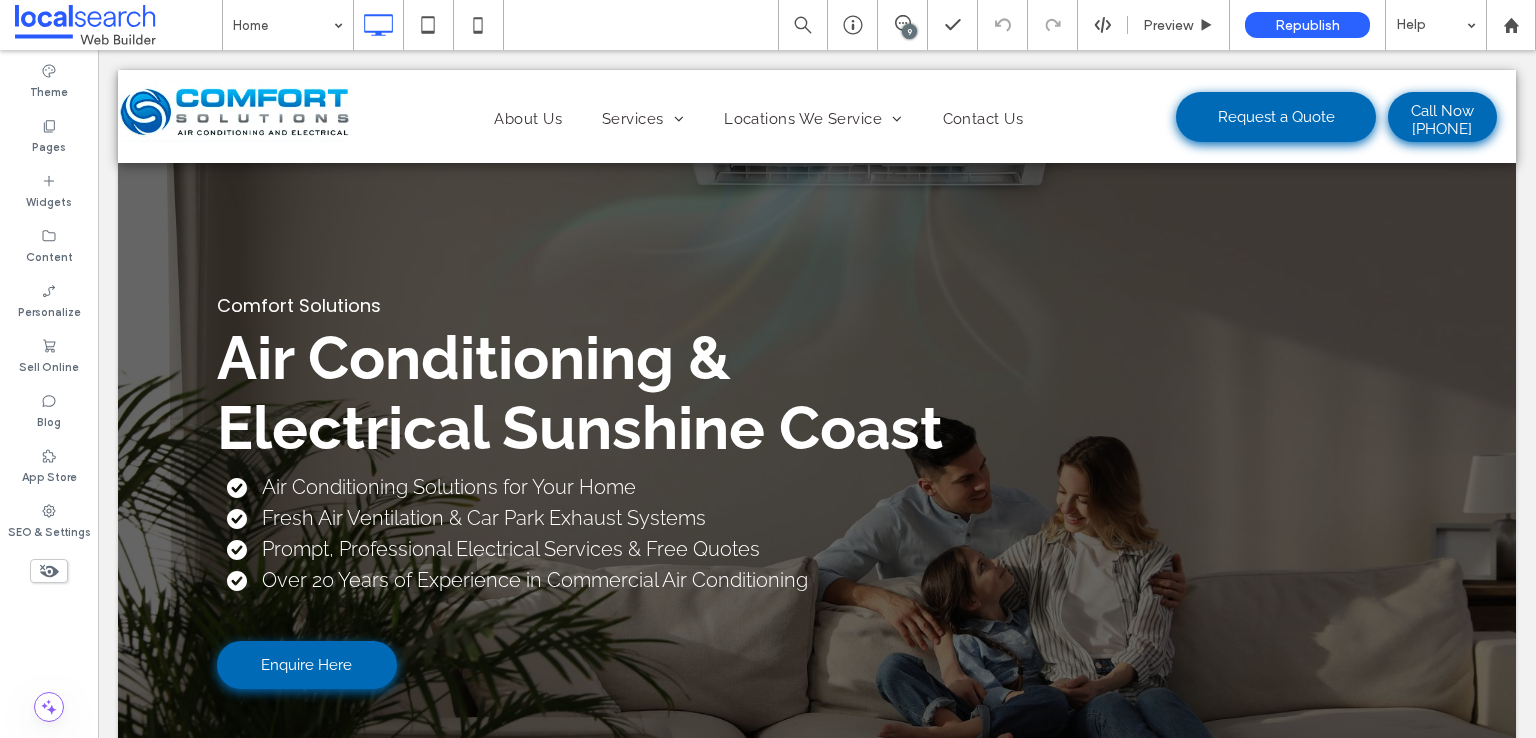 click on "9" at bounding box center [909, 31] 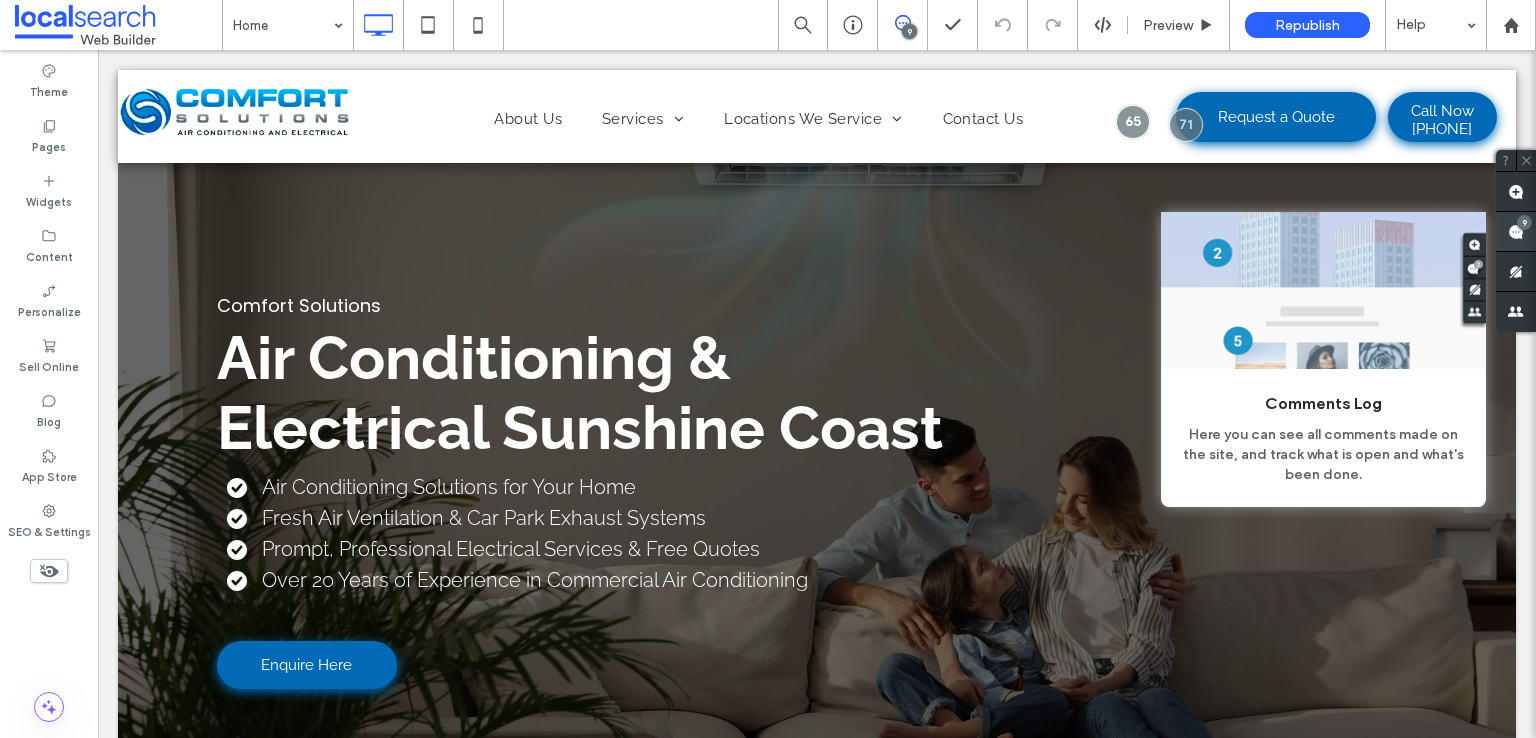 click at bounding box center [1516, 231] 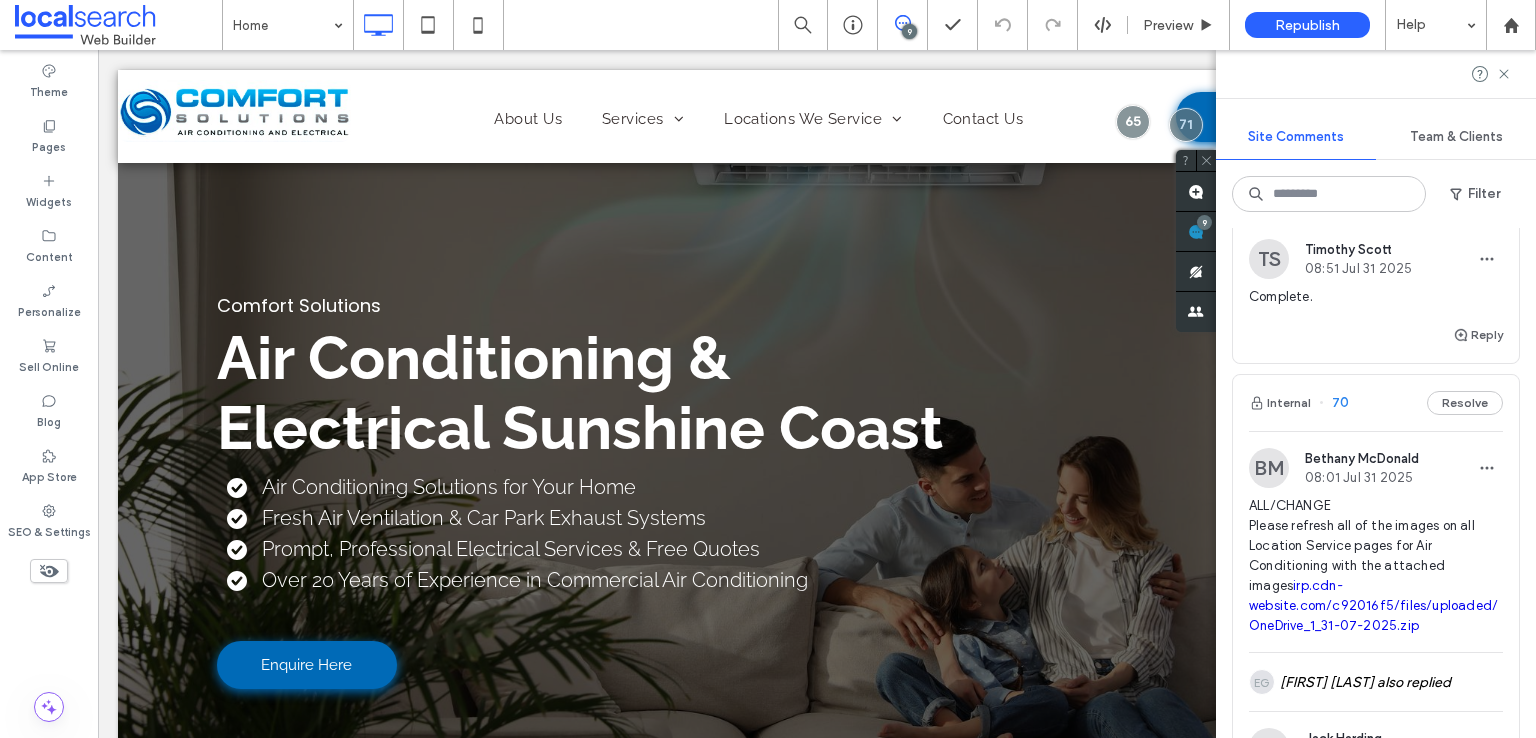 scroll, scrollTop: 300, scrollLeft: 0, axis: vertical 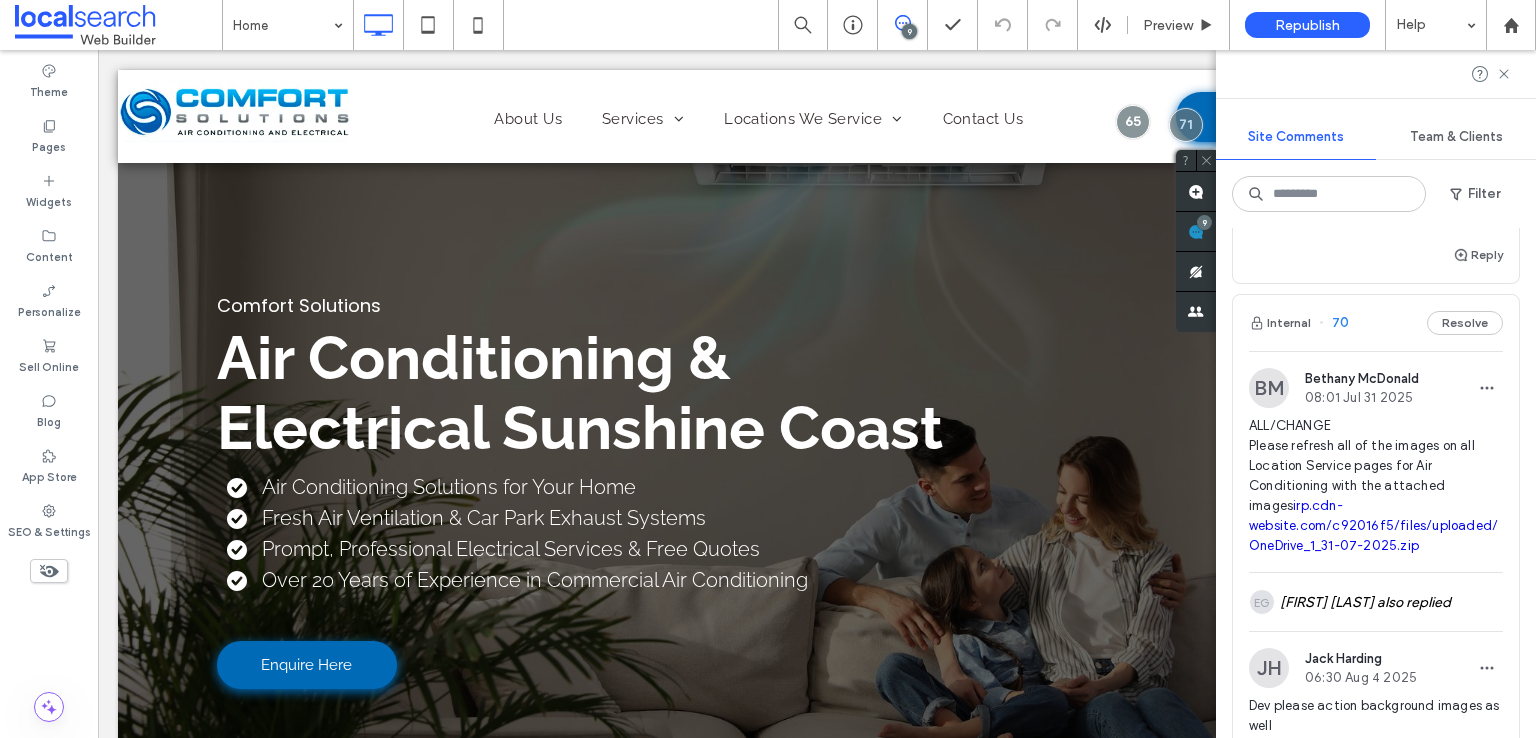 click on "BM Bethany McDonald 08:01 Jul 31 2025" at bounding box center [1376, 388] 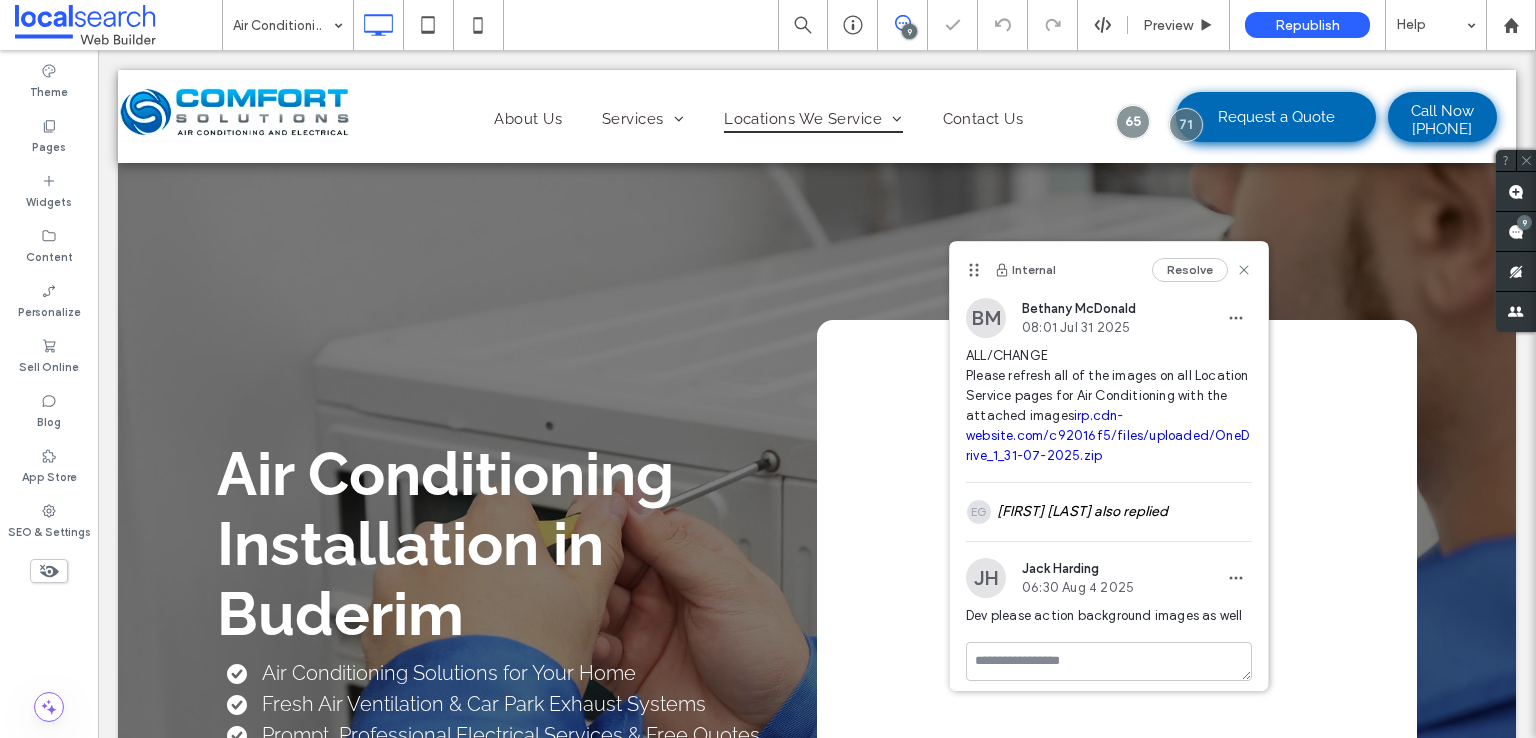 scroll, scrollTop: 0, scrollLeft: 0, axis: both 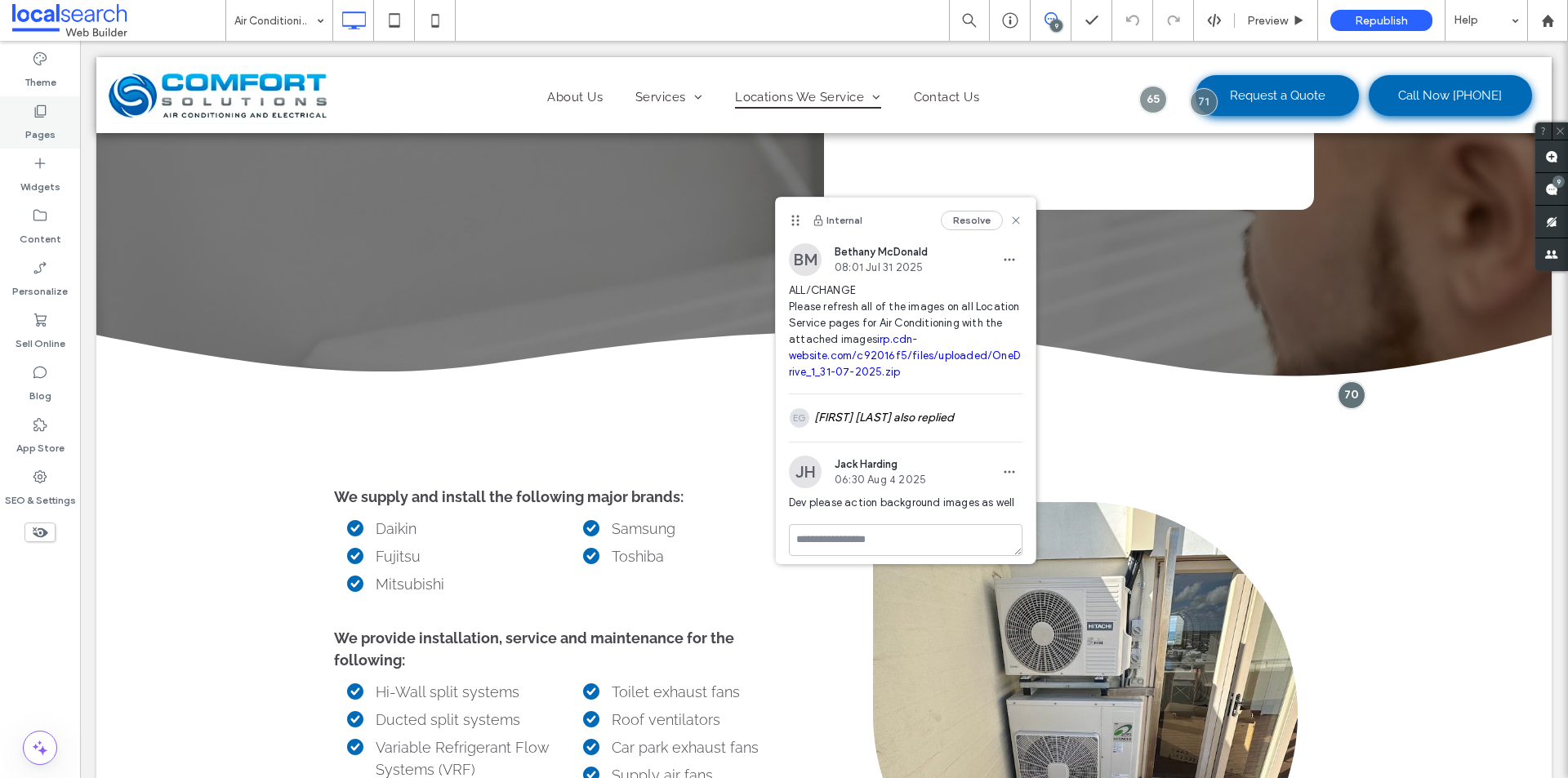 click 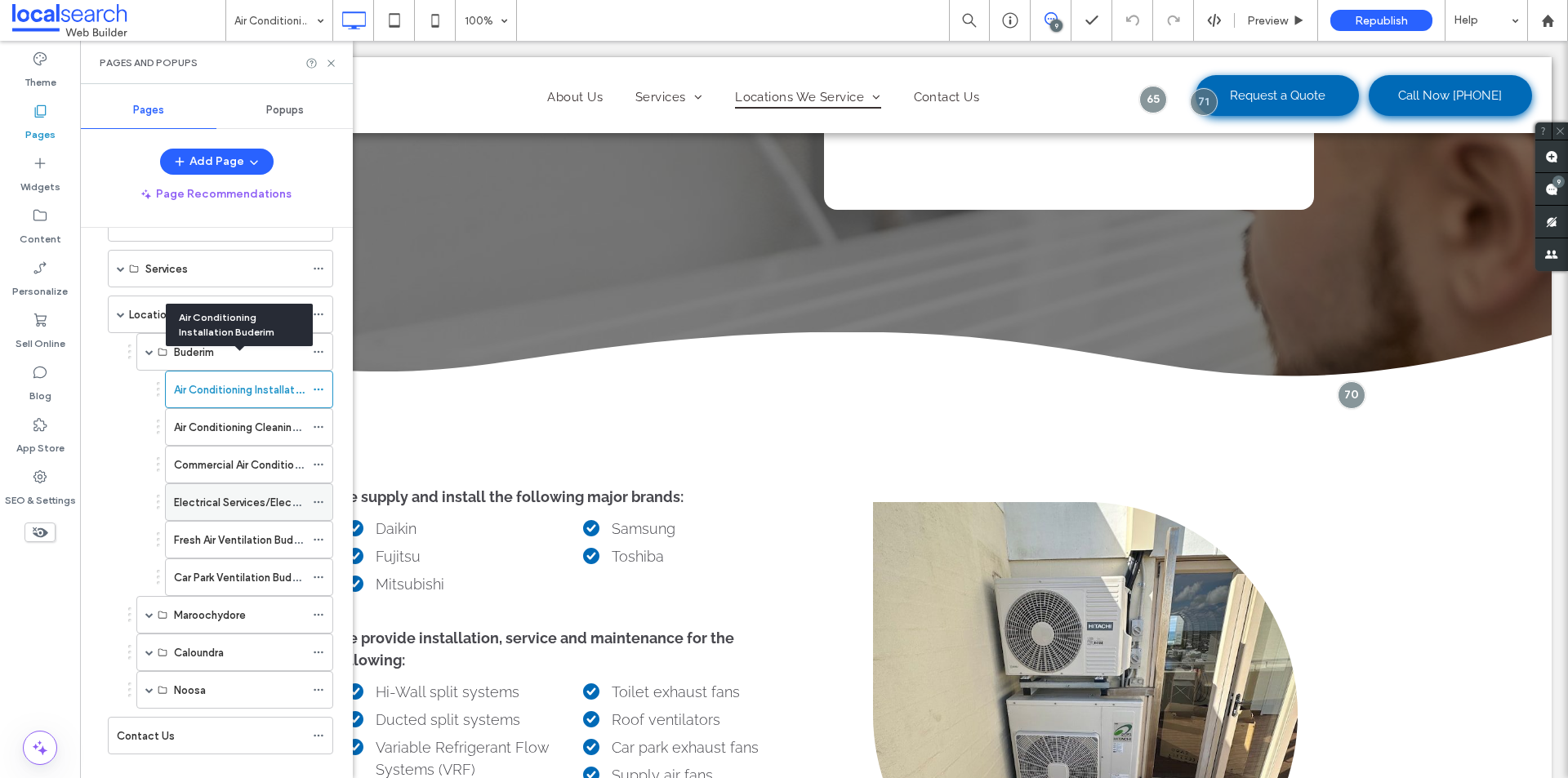 scroll, scrollTop: 122, scrollLeft: 0, axis: vertical 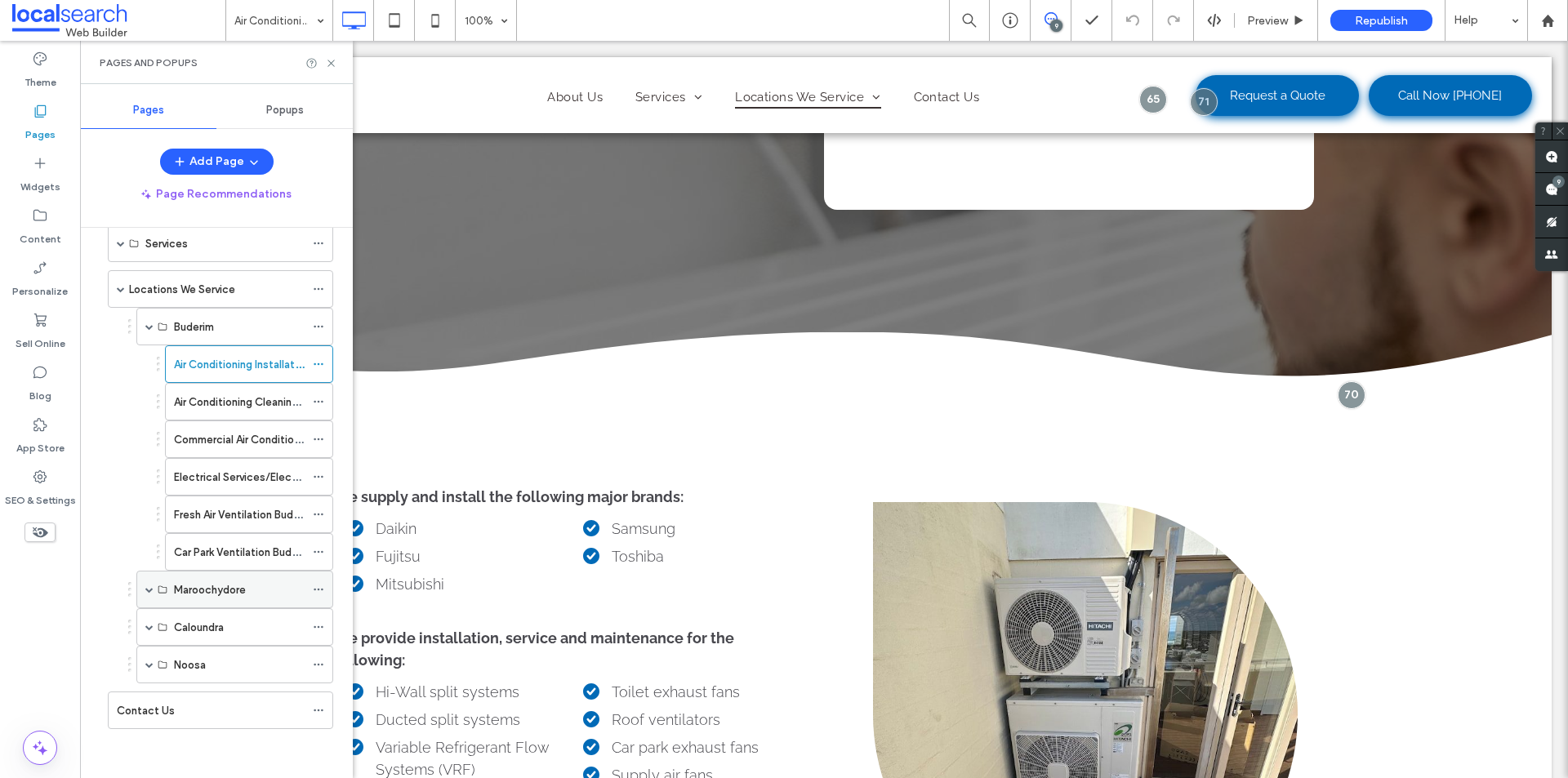 click at bounding box center (149, 589) 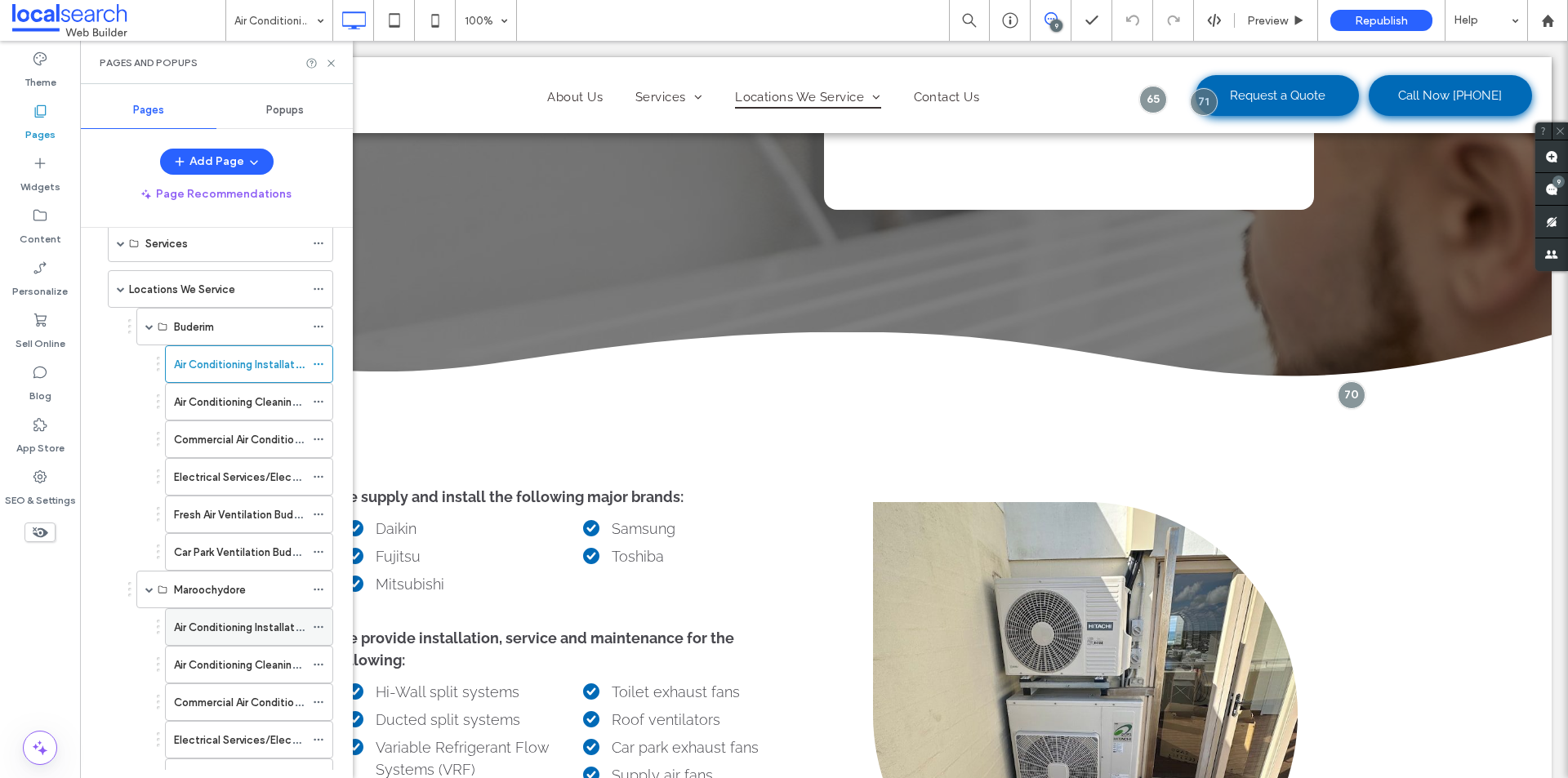 click on "Air Conditioning Installation Maroochydore" at bounding box center (278, 627) 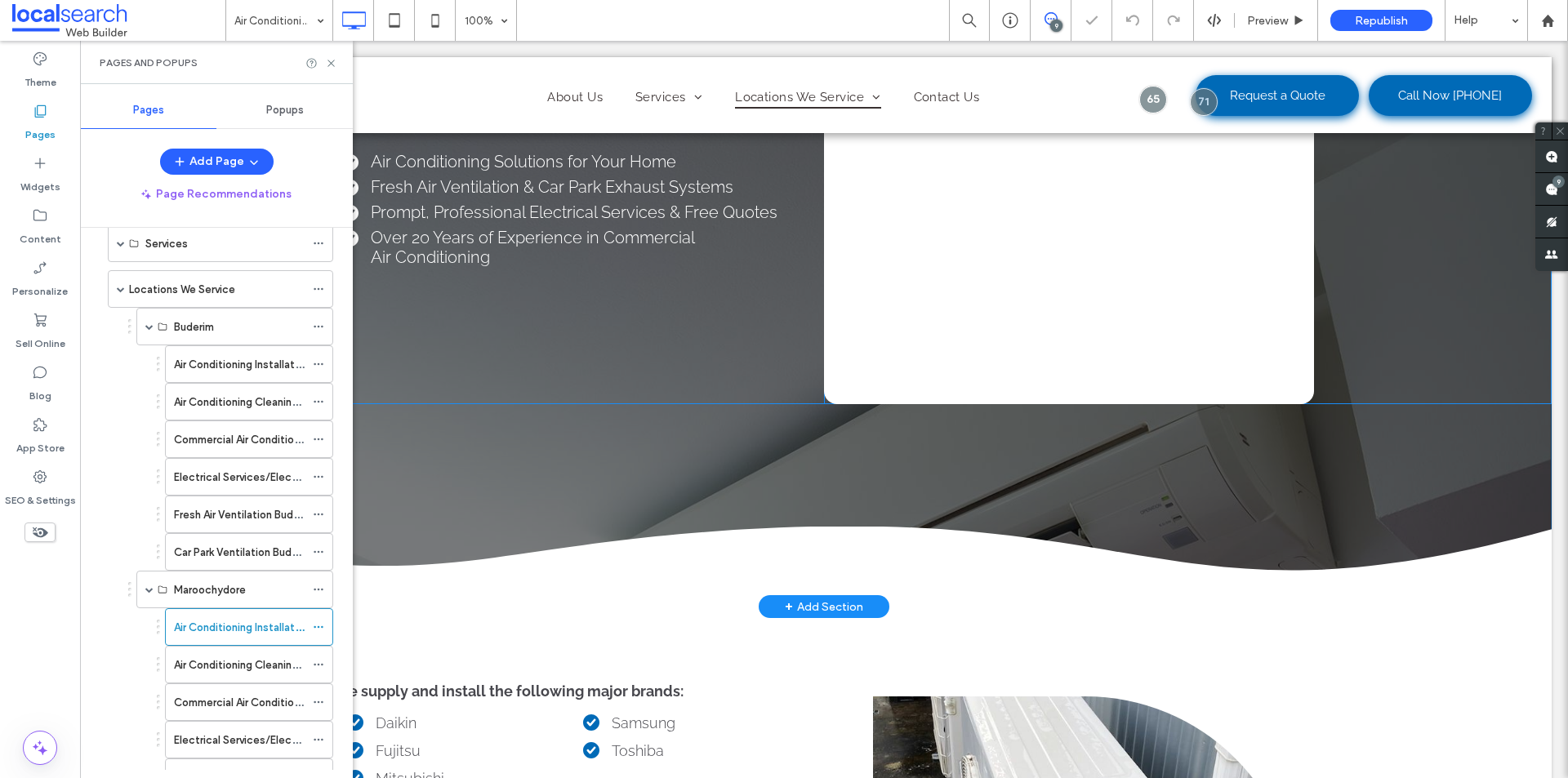 scroll, scrollTop: 0, scrollLeft: 0, axis: both 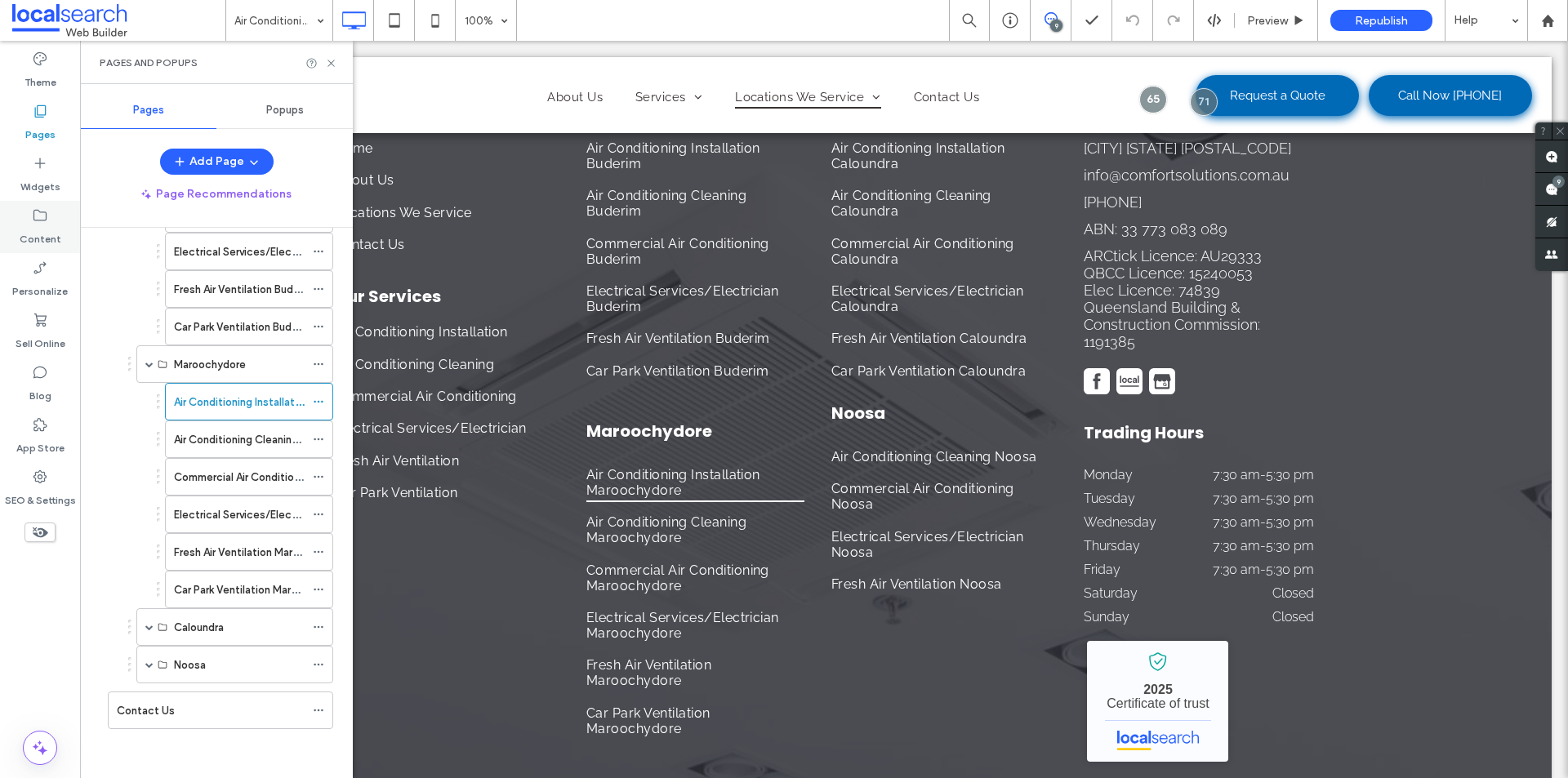 click 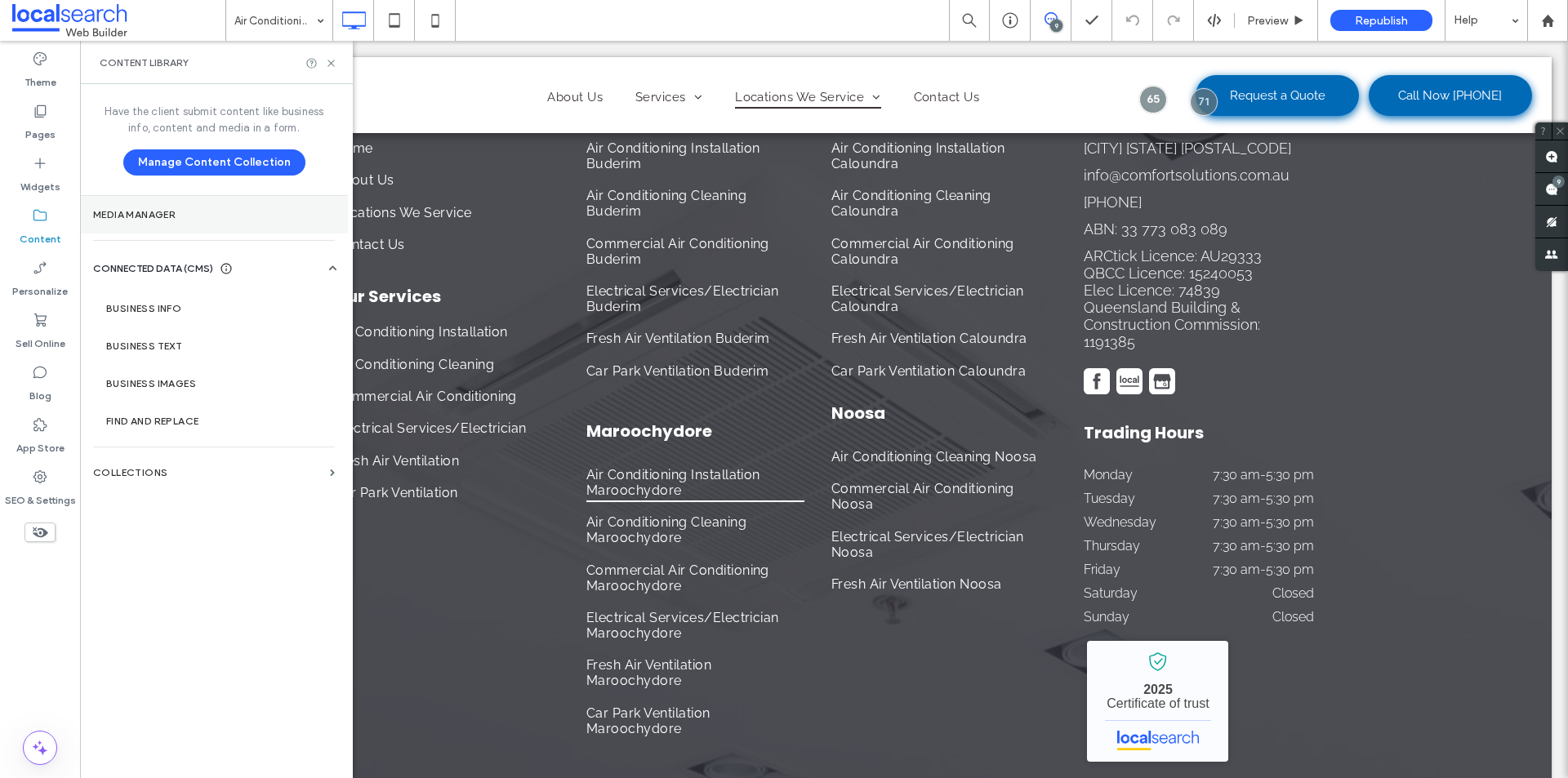 click on "Media Manager" at bounding box center (214, 215) 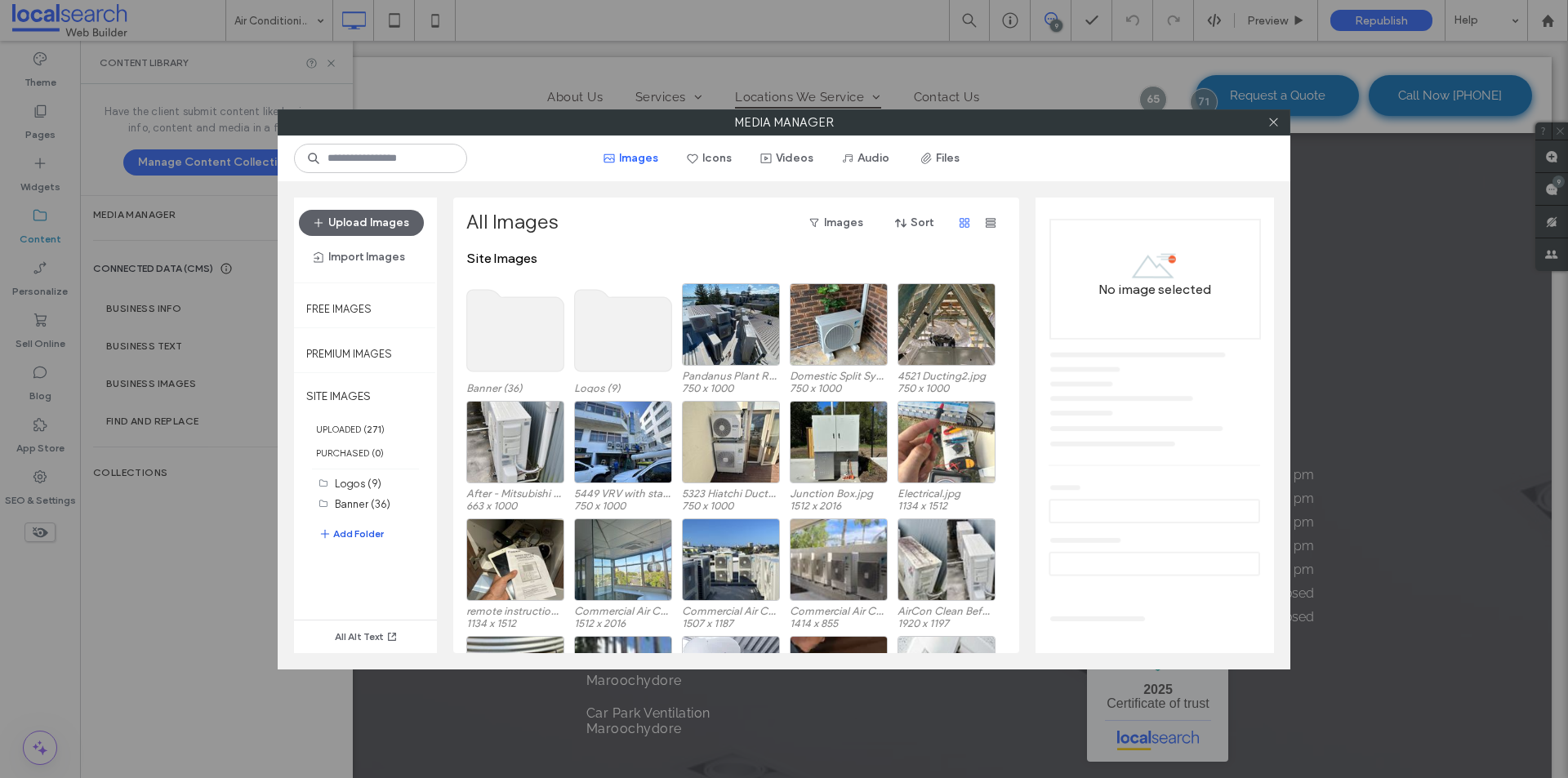 click on "Add Folder" at bounding box center [351, 534] 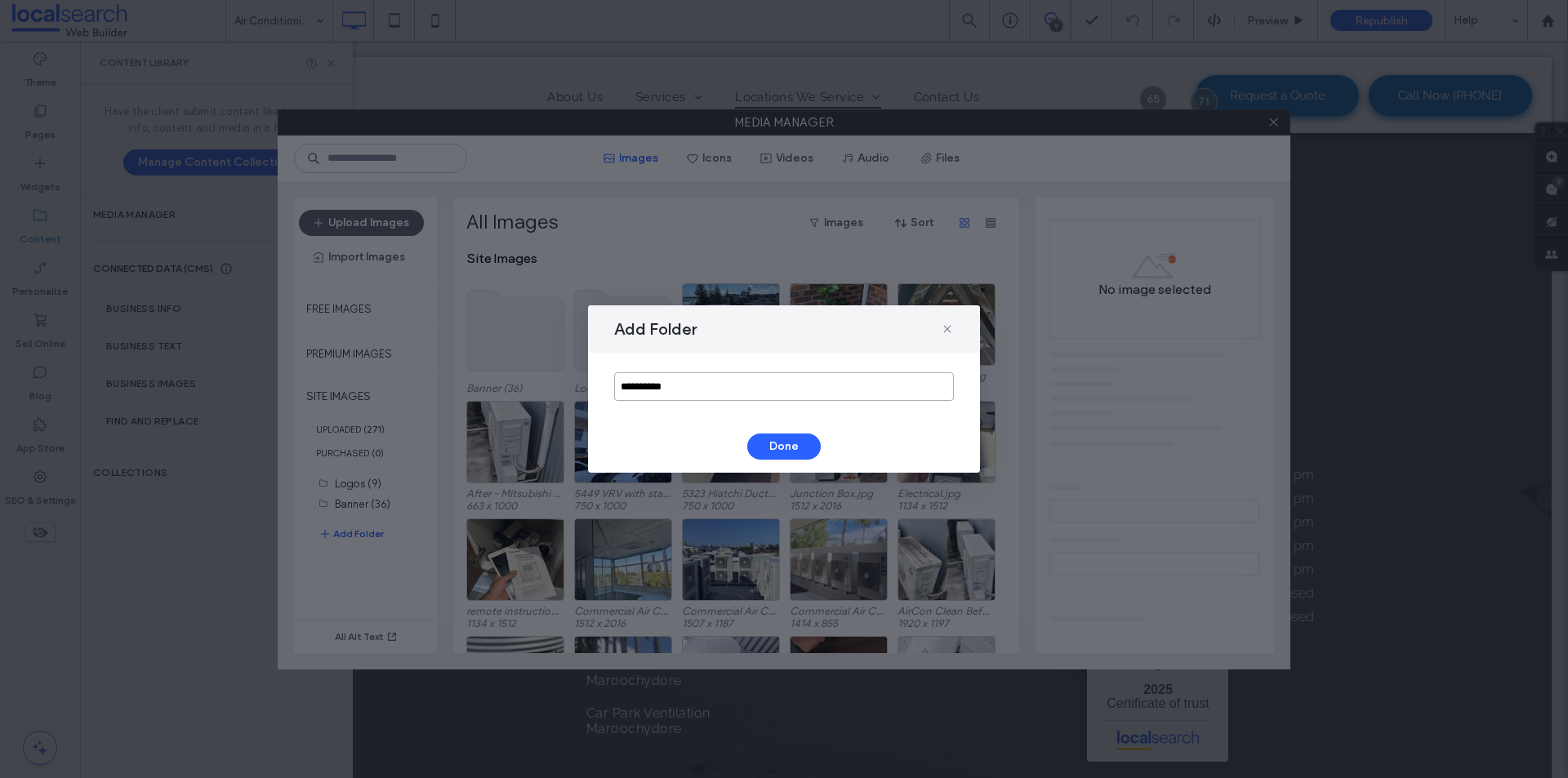 click on "**********" at bounding box center [784, 386] 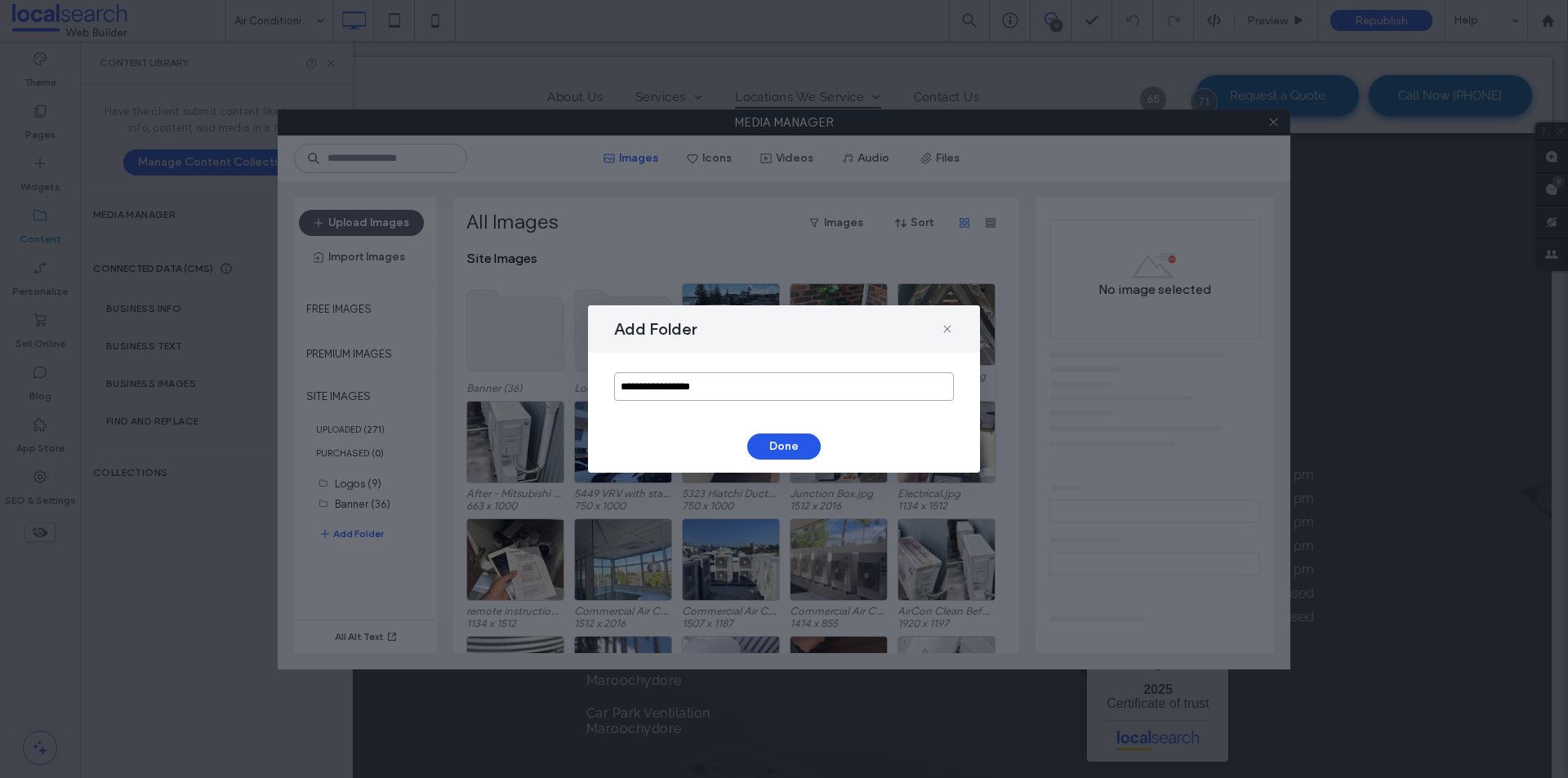 type on "**********" 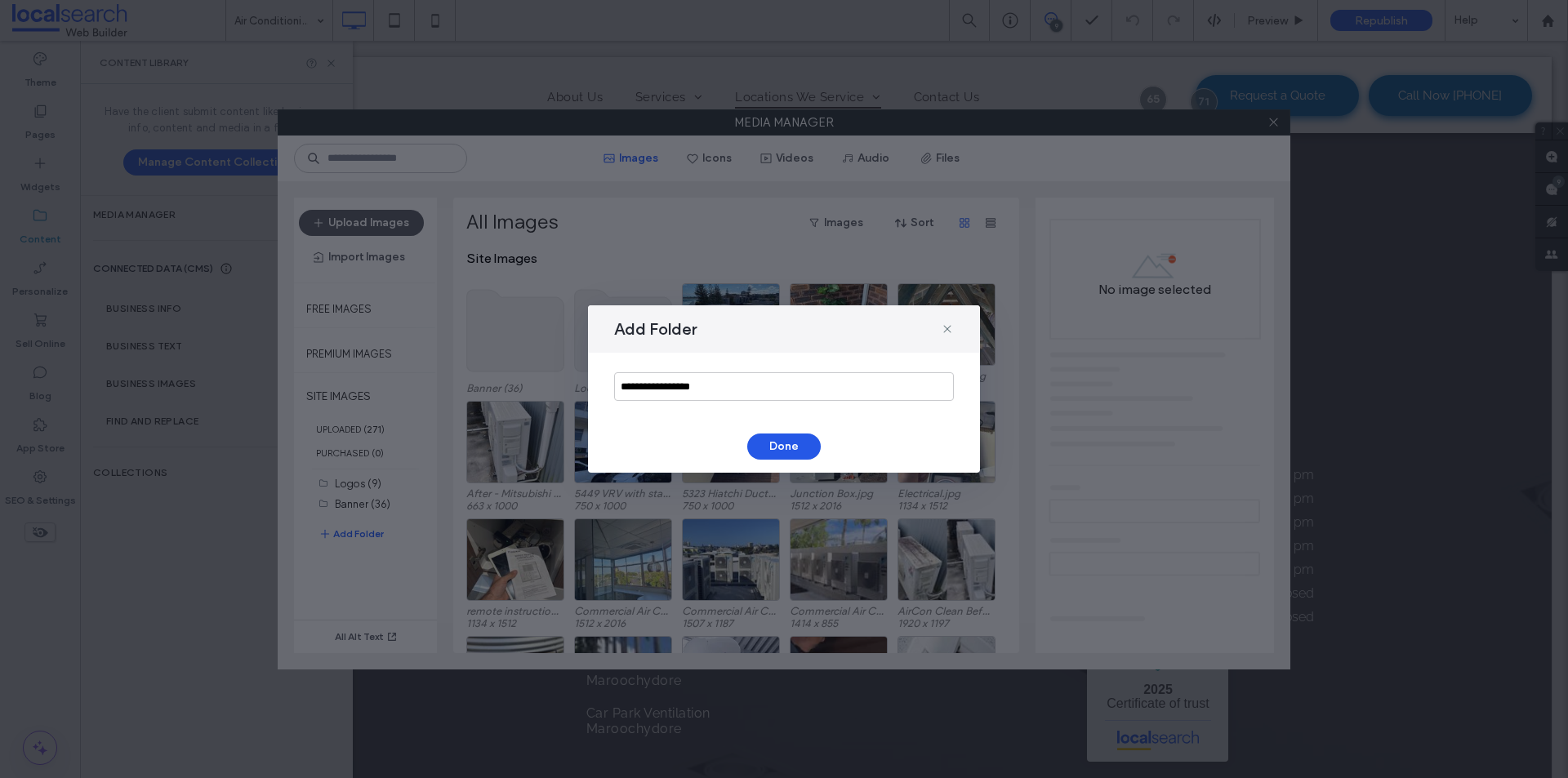 click on "Done" at bounding box center [784, 447] 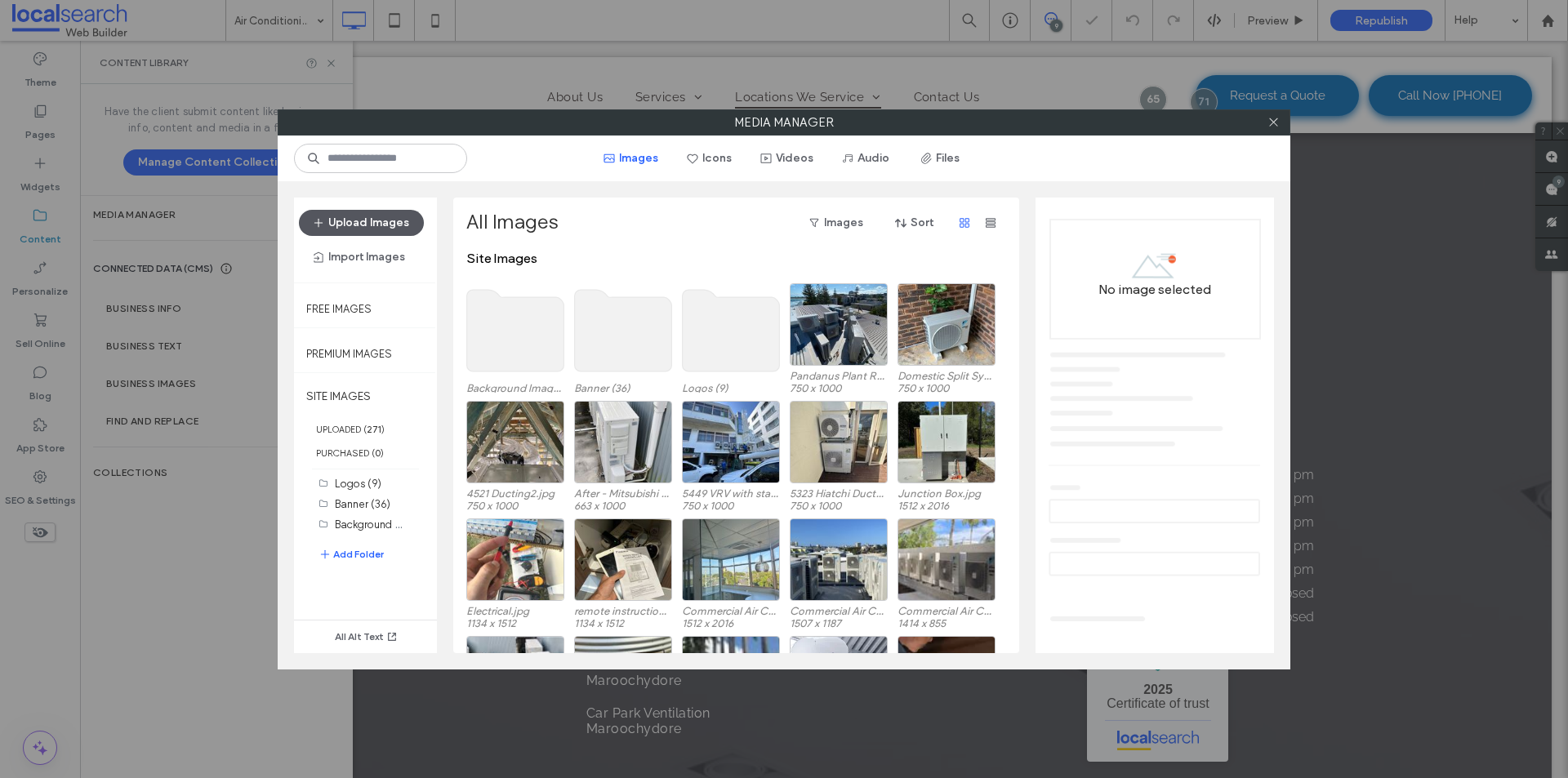 click on "Upload Images" at bounding box center [361, 223] 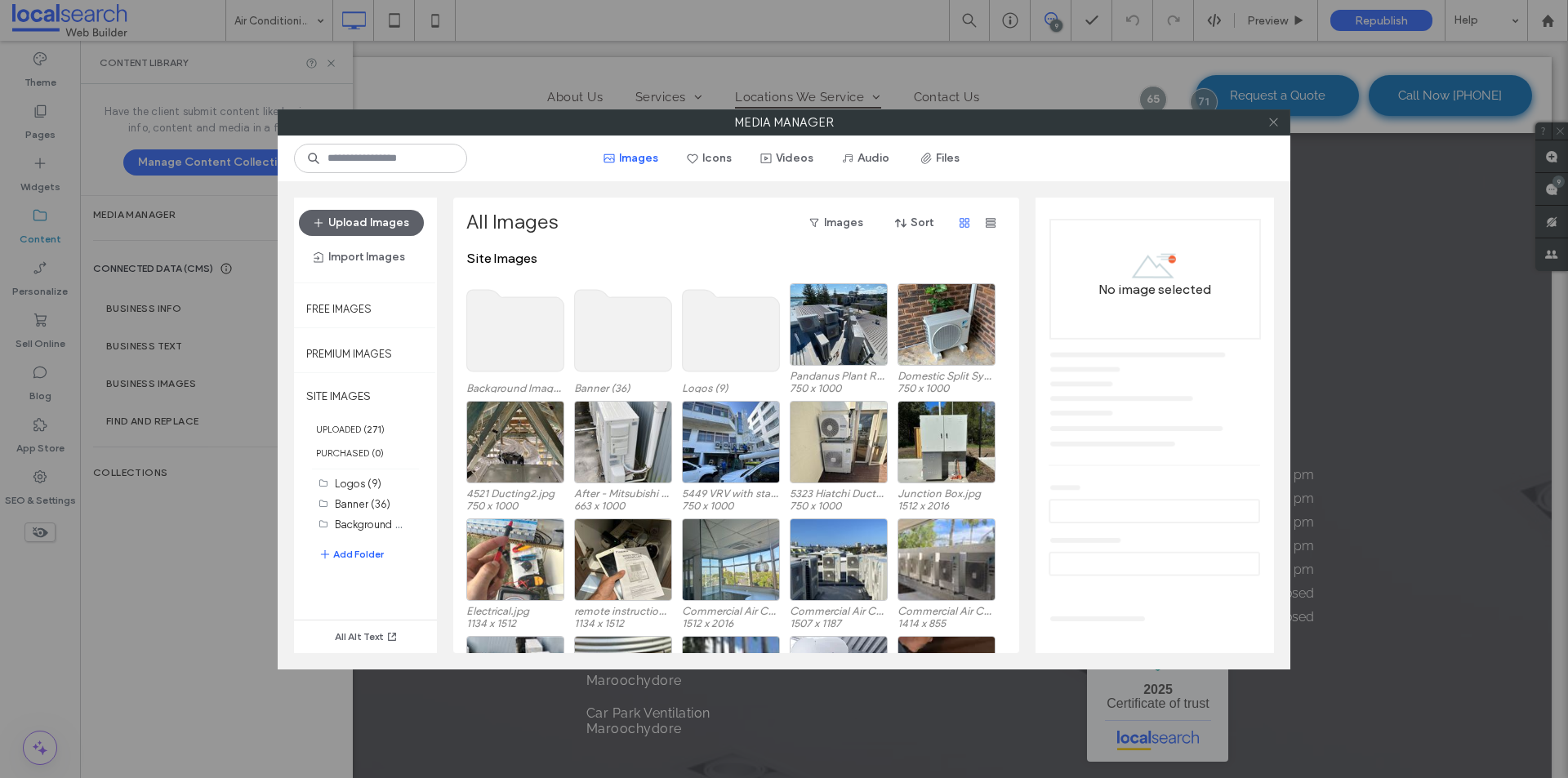 click 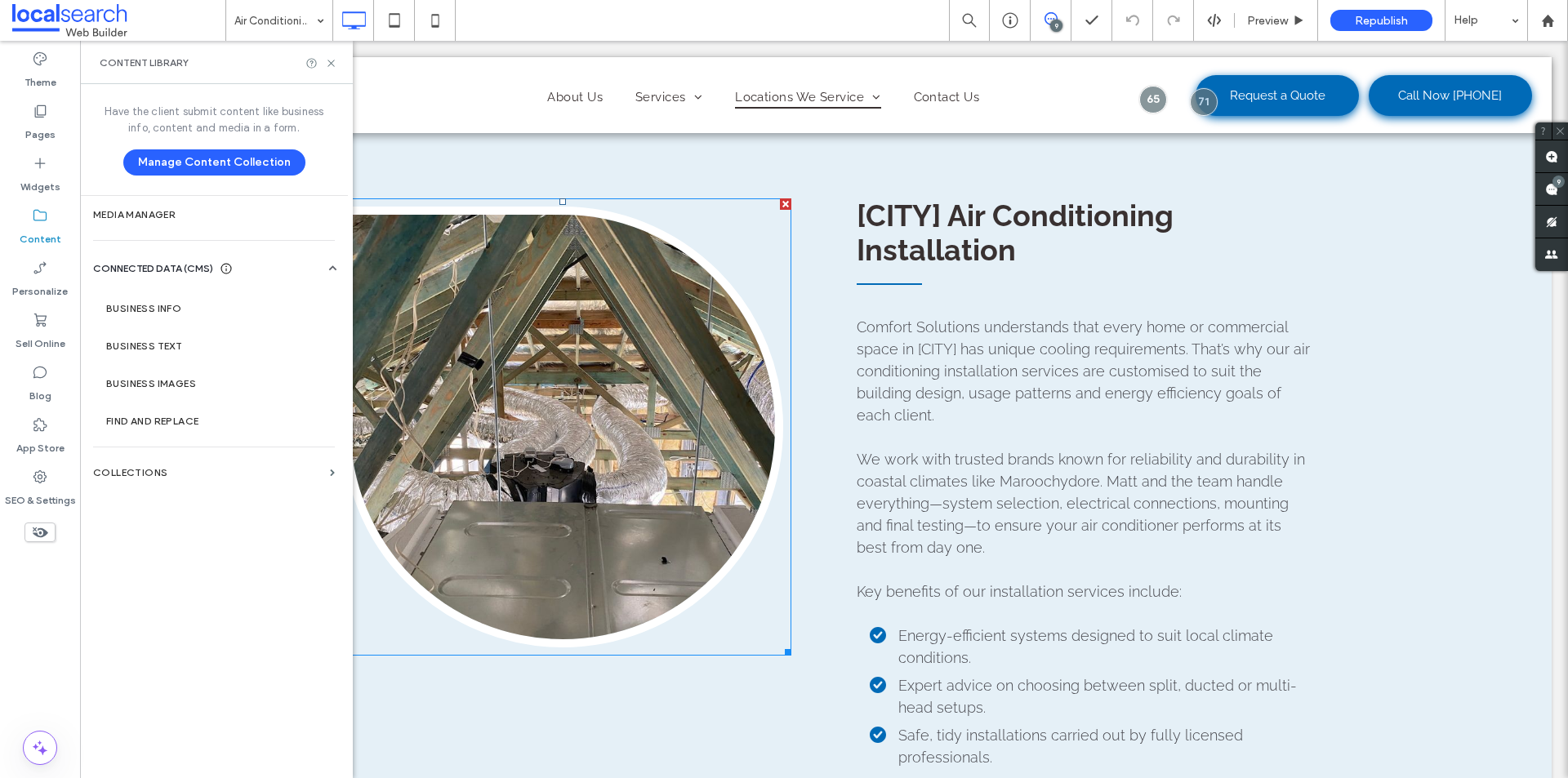 scroll, scrollTop: 1551, scrollLeft: 0, axis: vertical 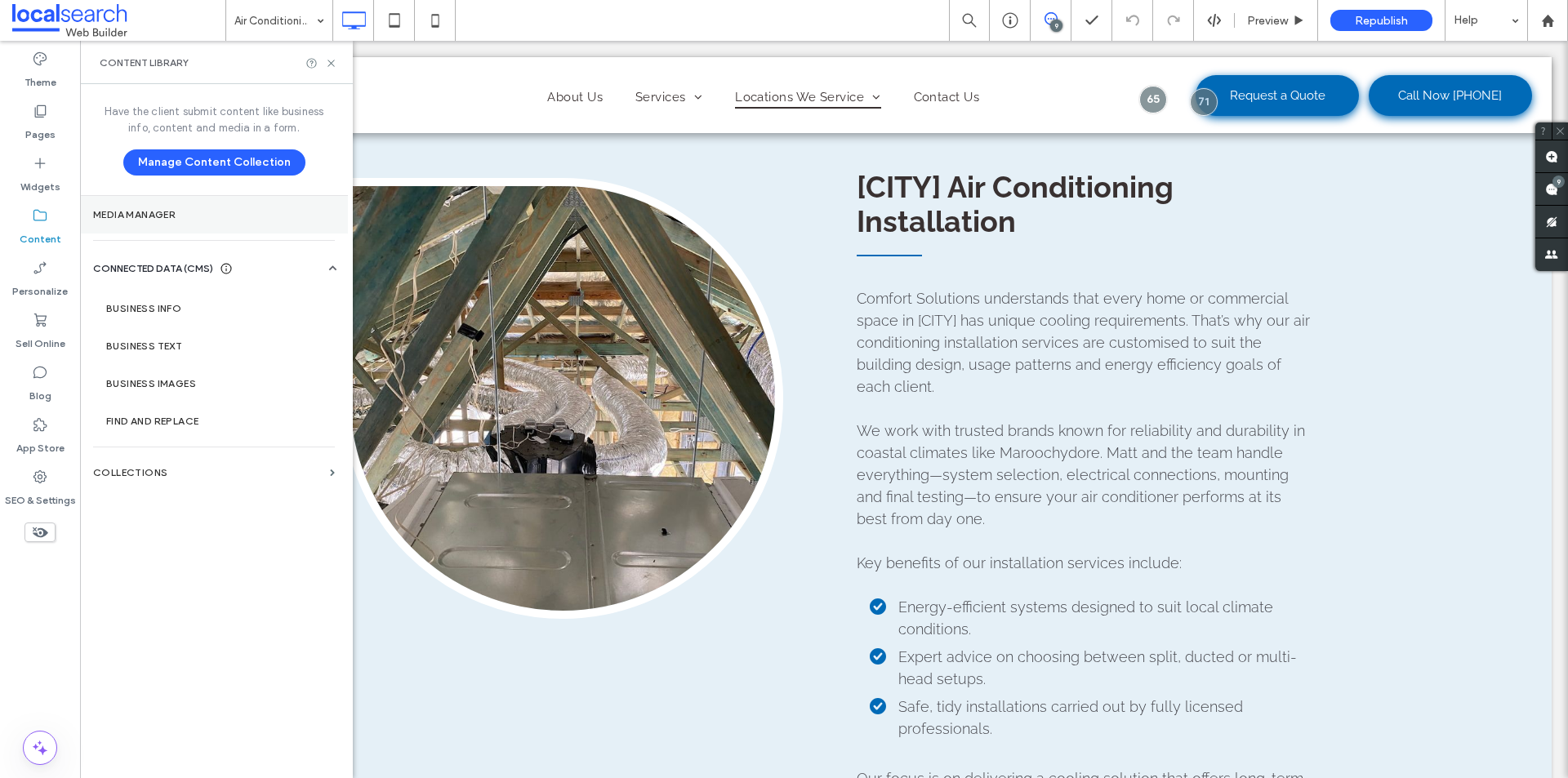 click on "Media Manager" at bounding box center (214, 215) 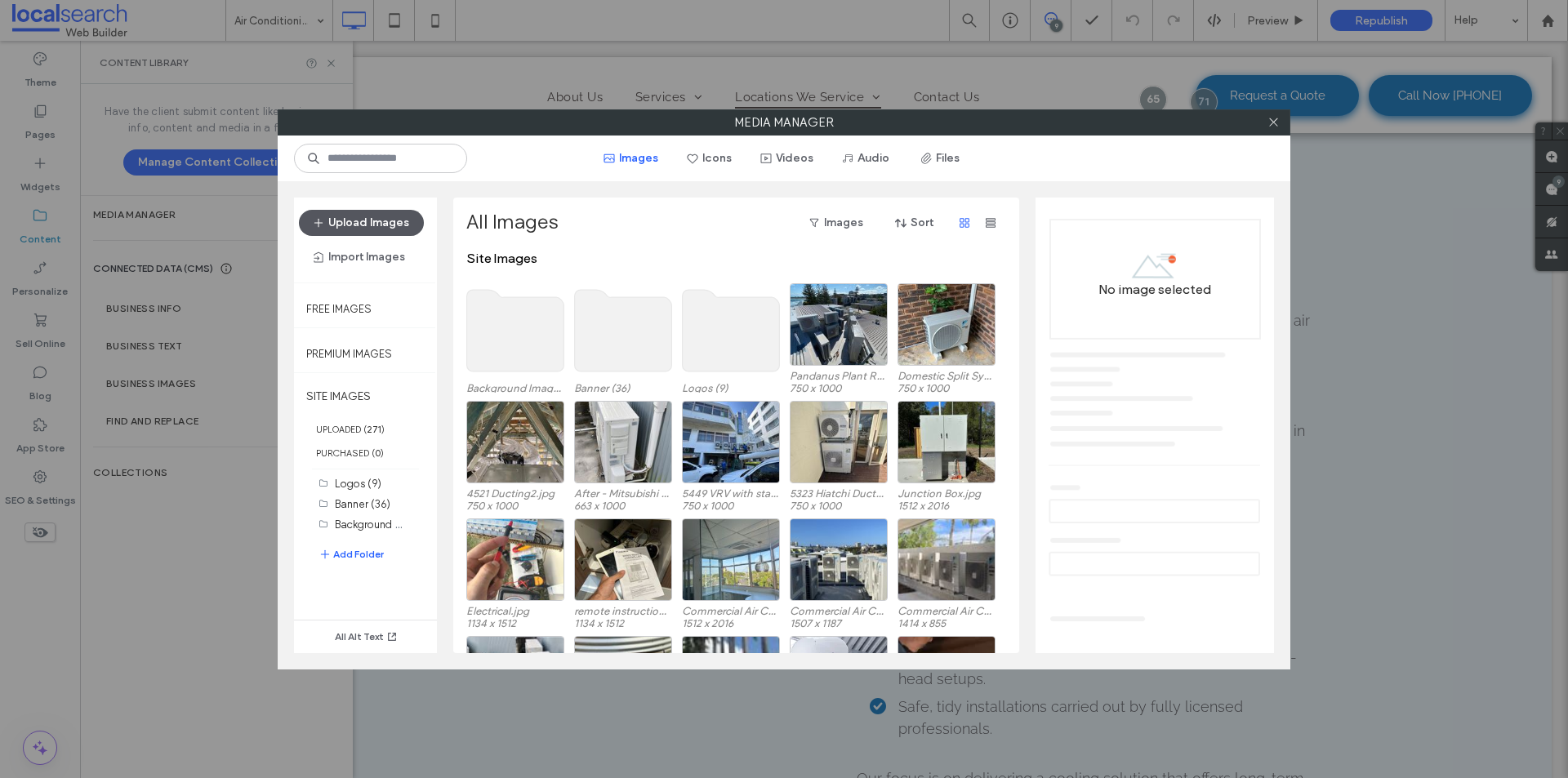 click on "Upload Images" at bounding box center (361, 223) 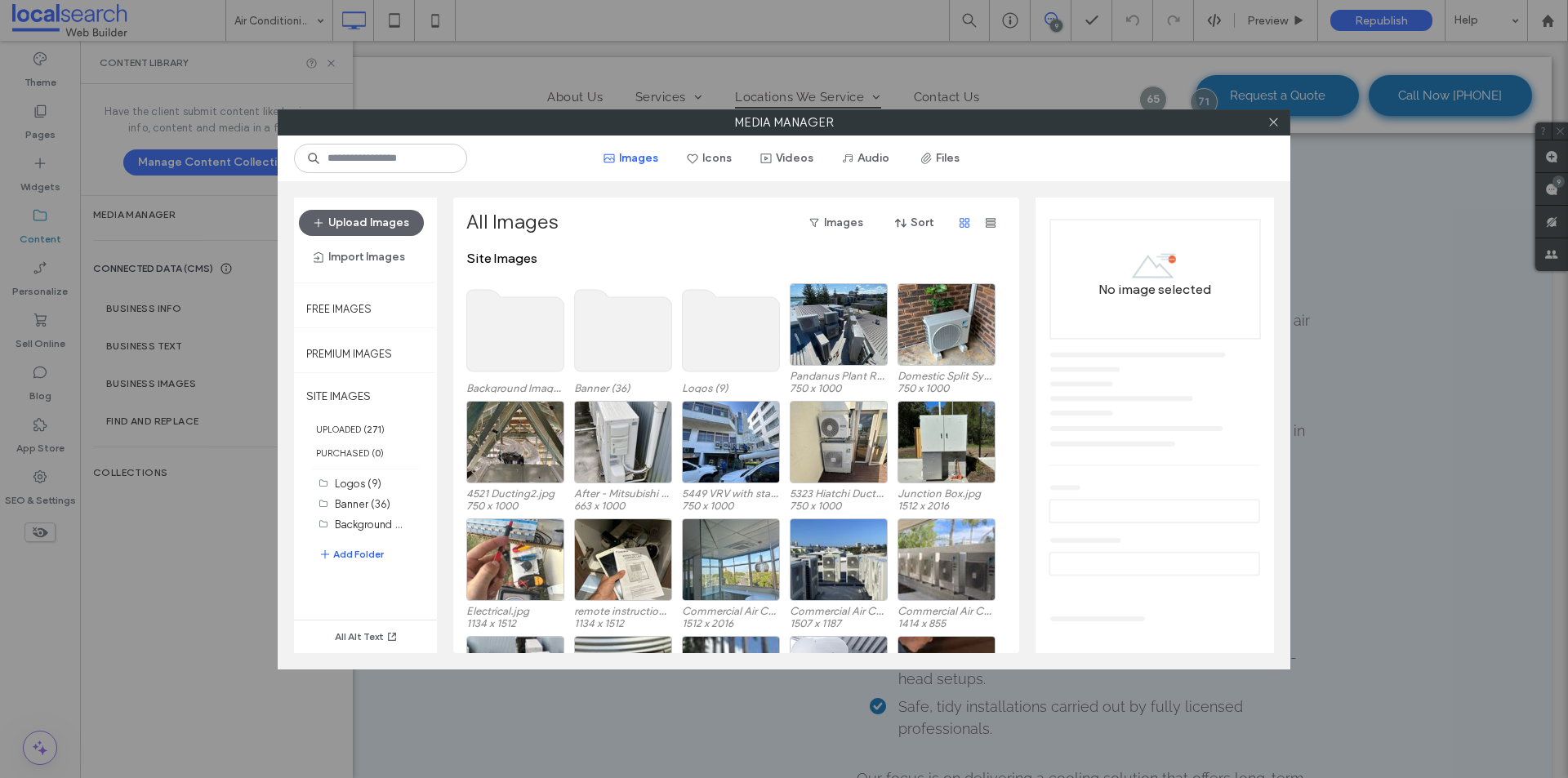 click 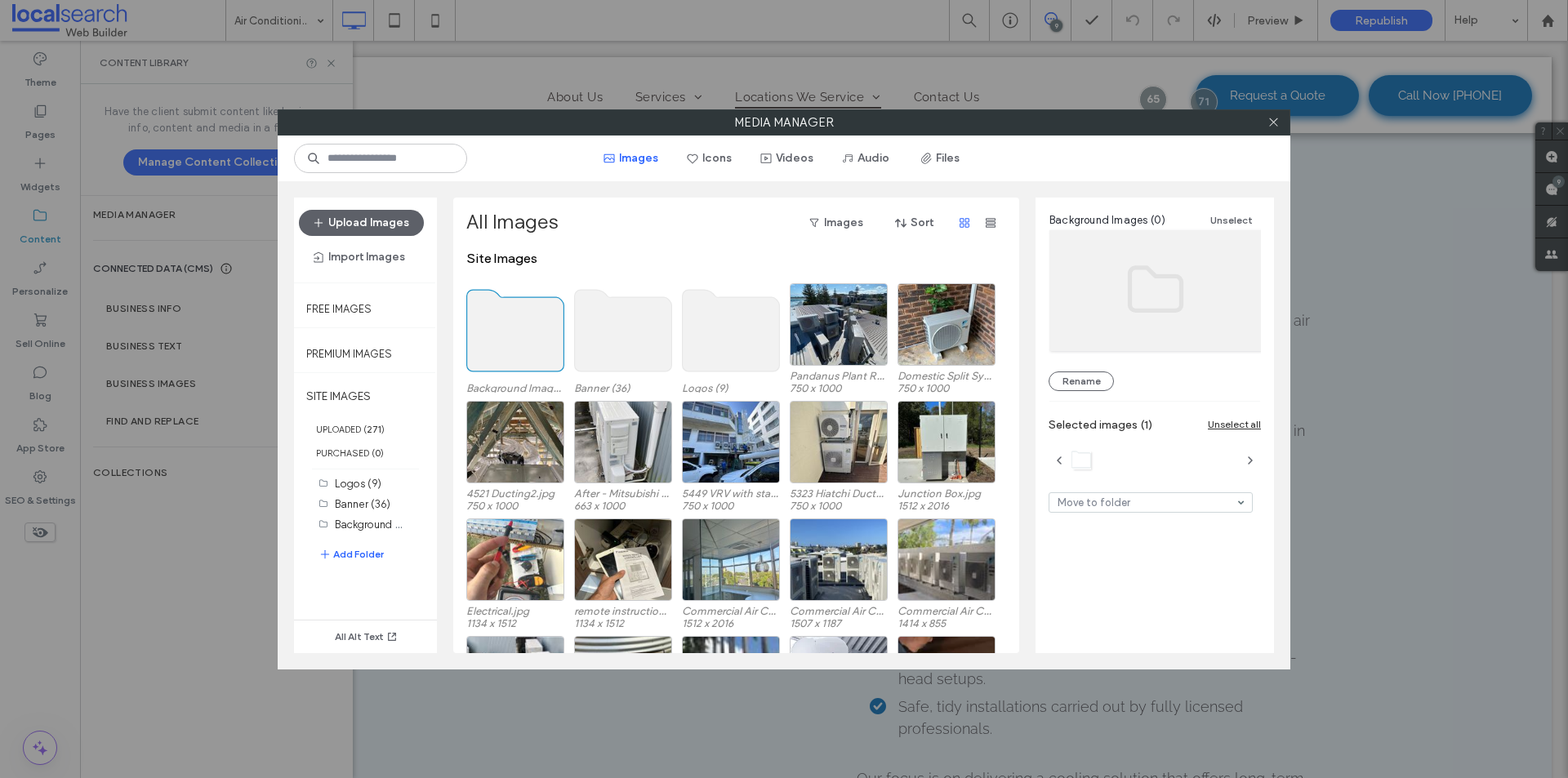 click 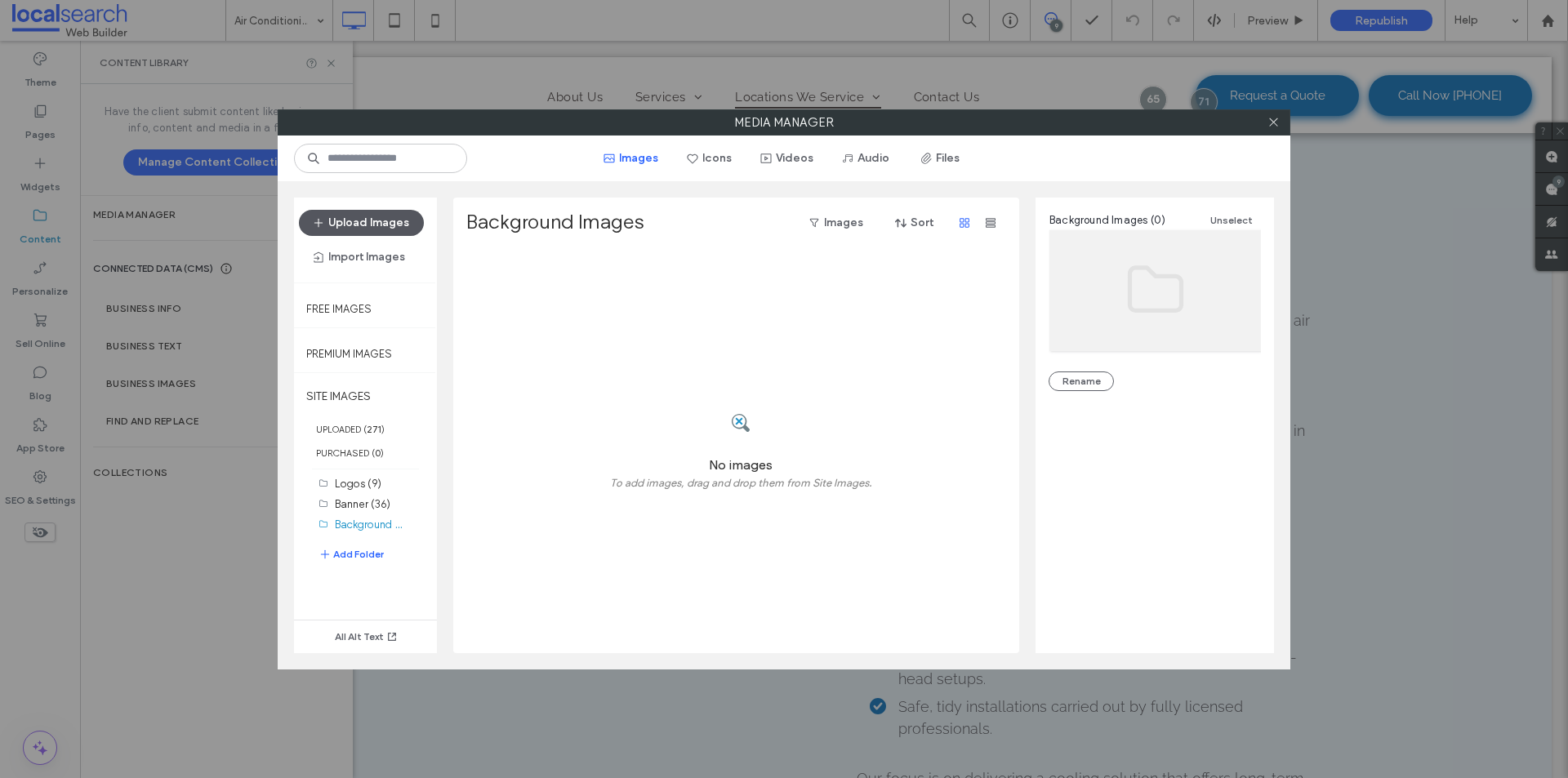 click on "Upload Images" at bounding box center [361, 223] 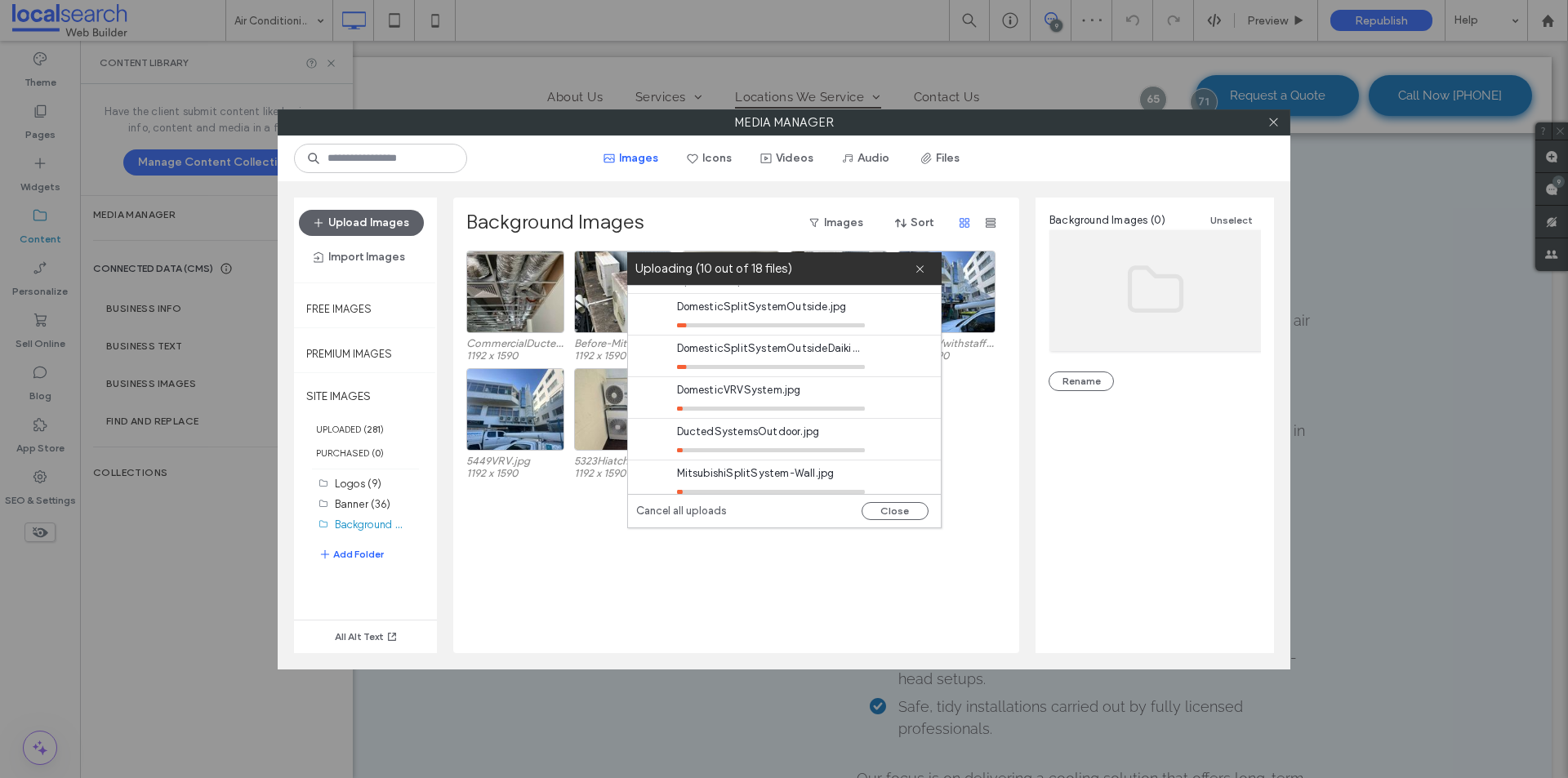 scroll, scrollTop: 541, scrollLeft: 0, axis: vertical 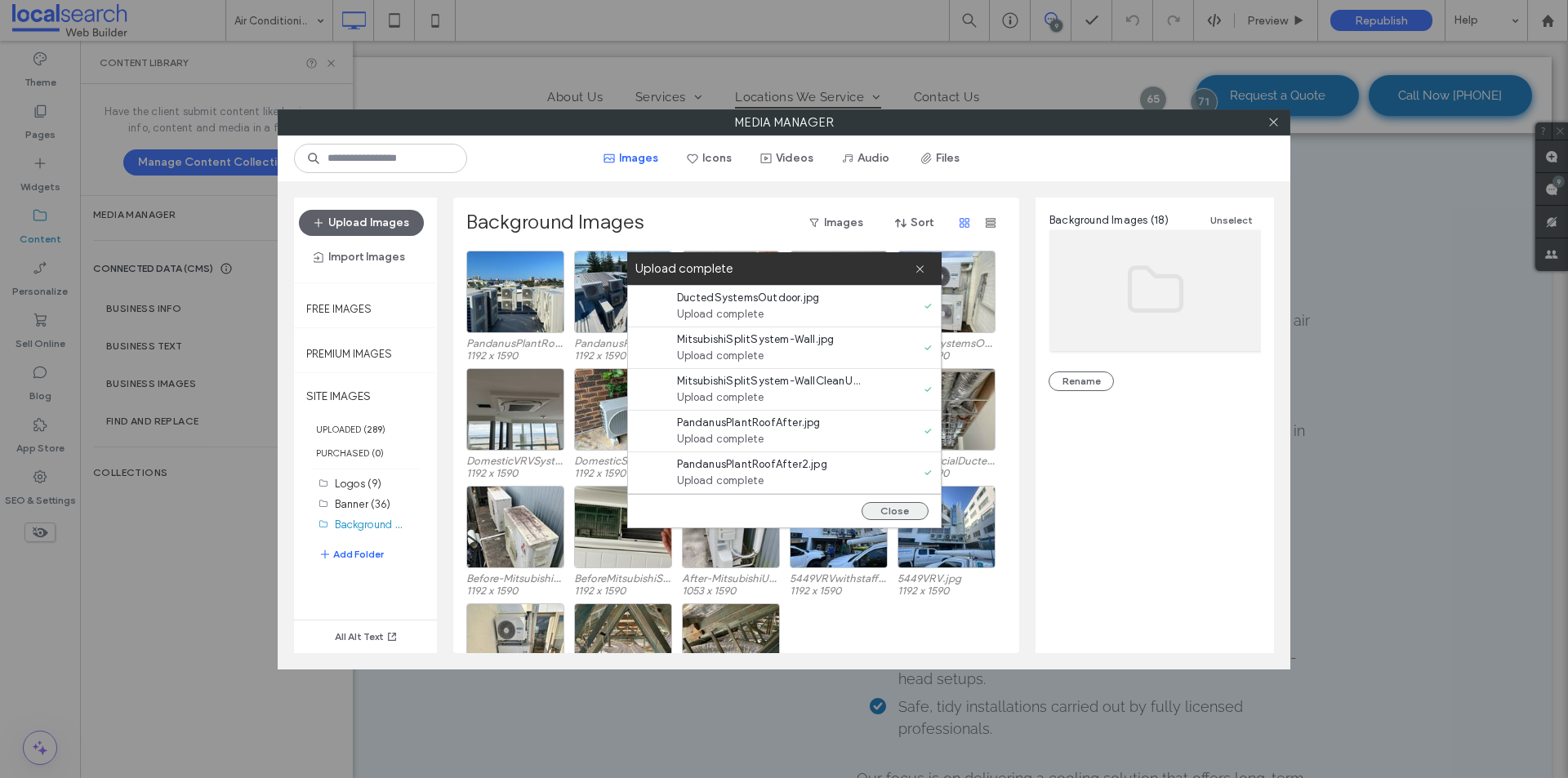 click on "Close" at bounding box center (895, 511) 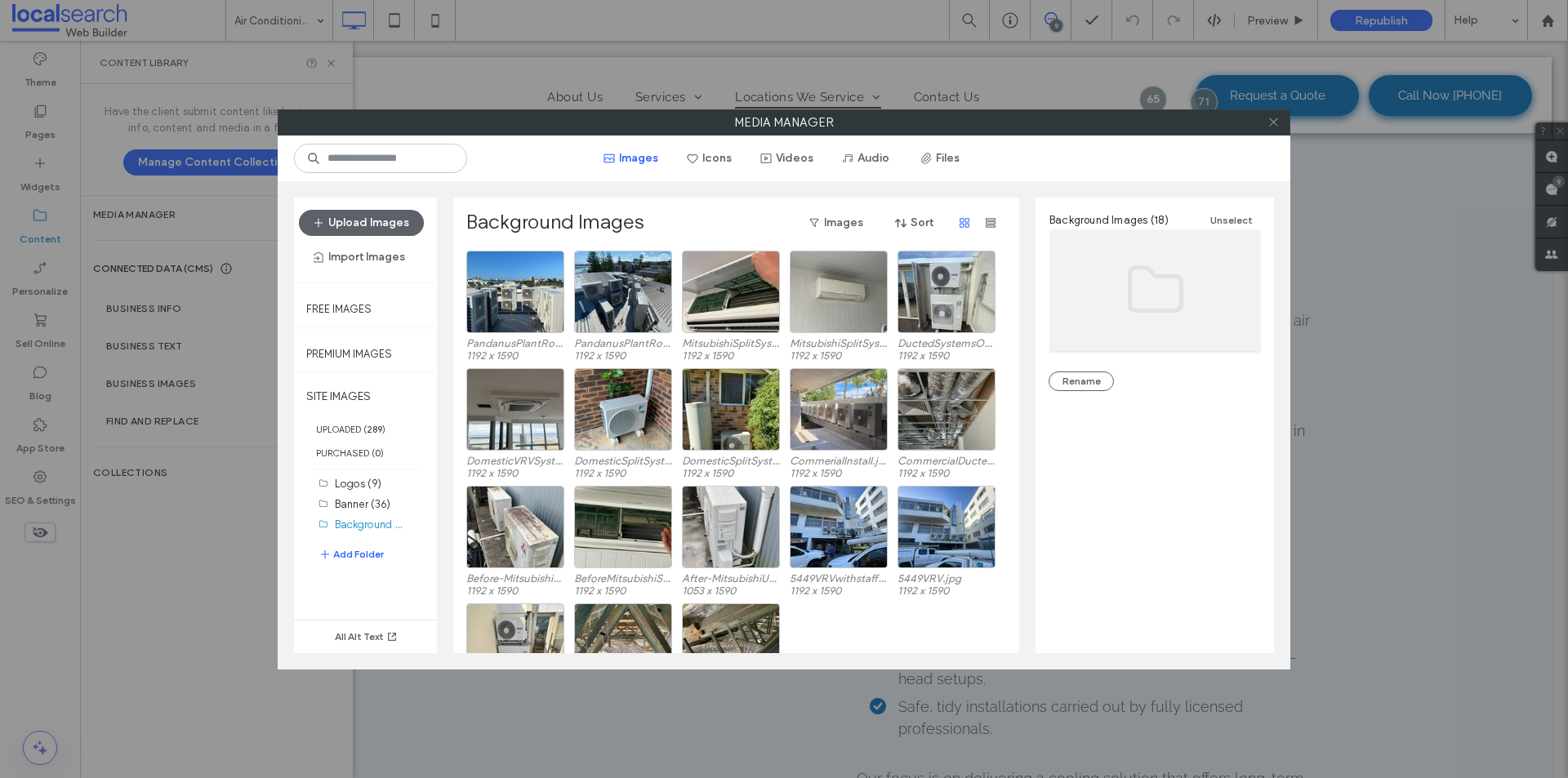 click 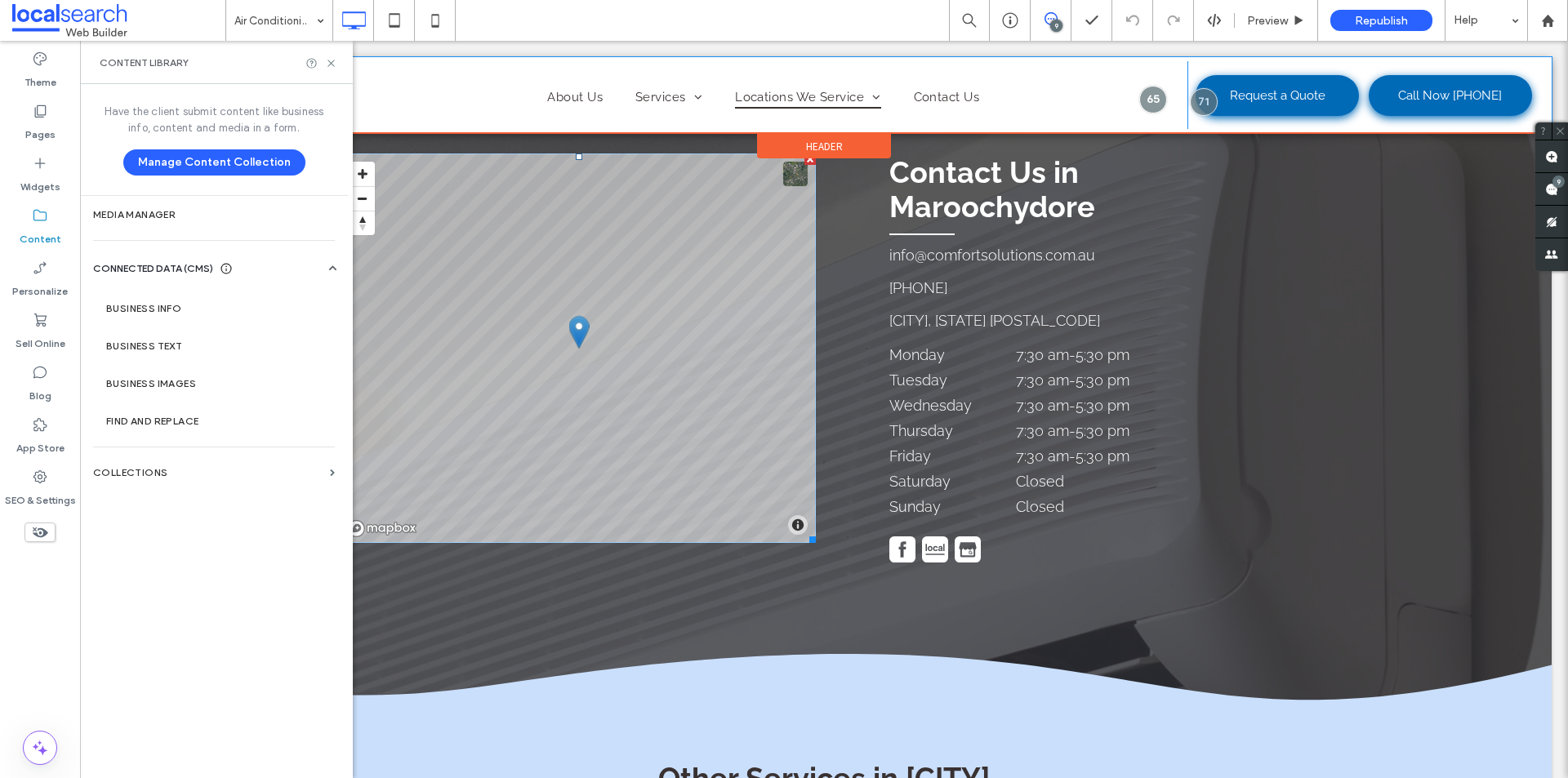 scroll, scrollTop: 4082, scrollLeft: 0, axis: vertical 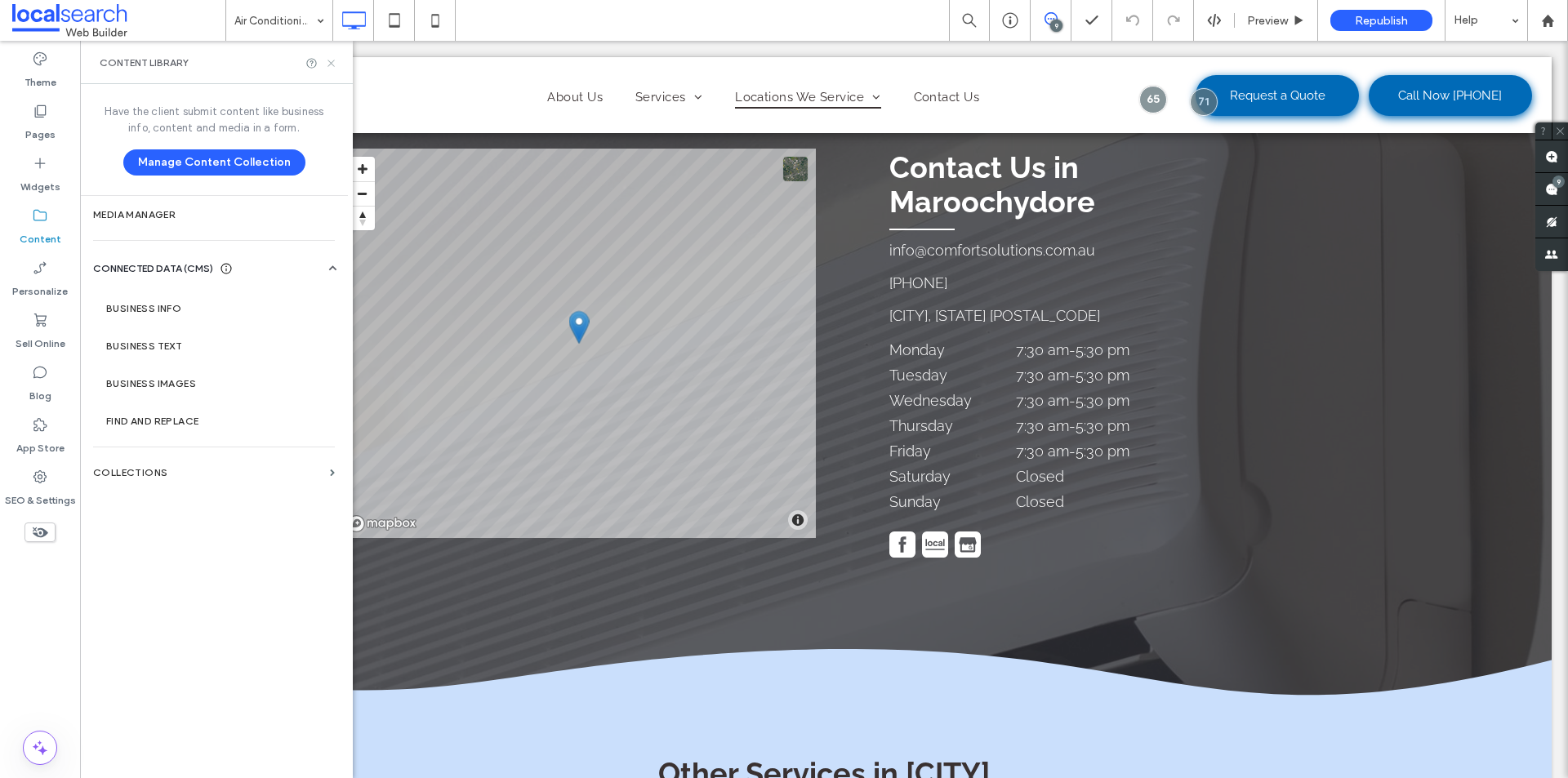 click 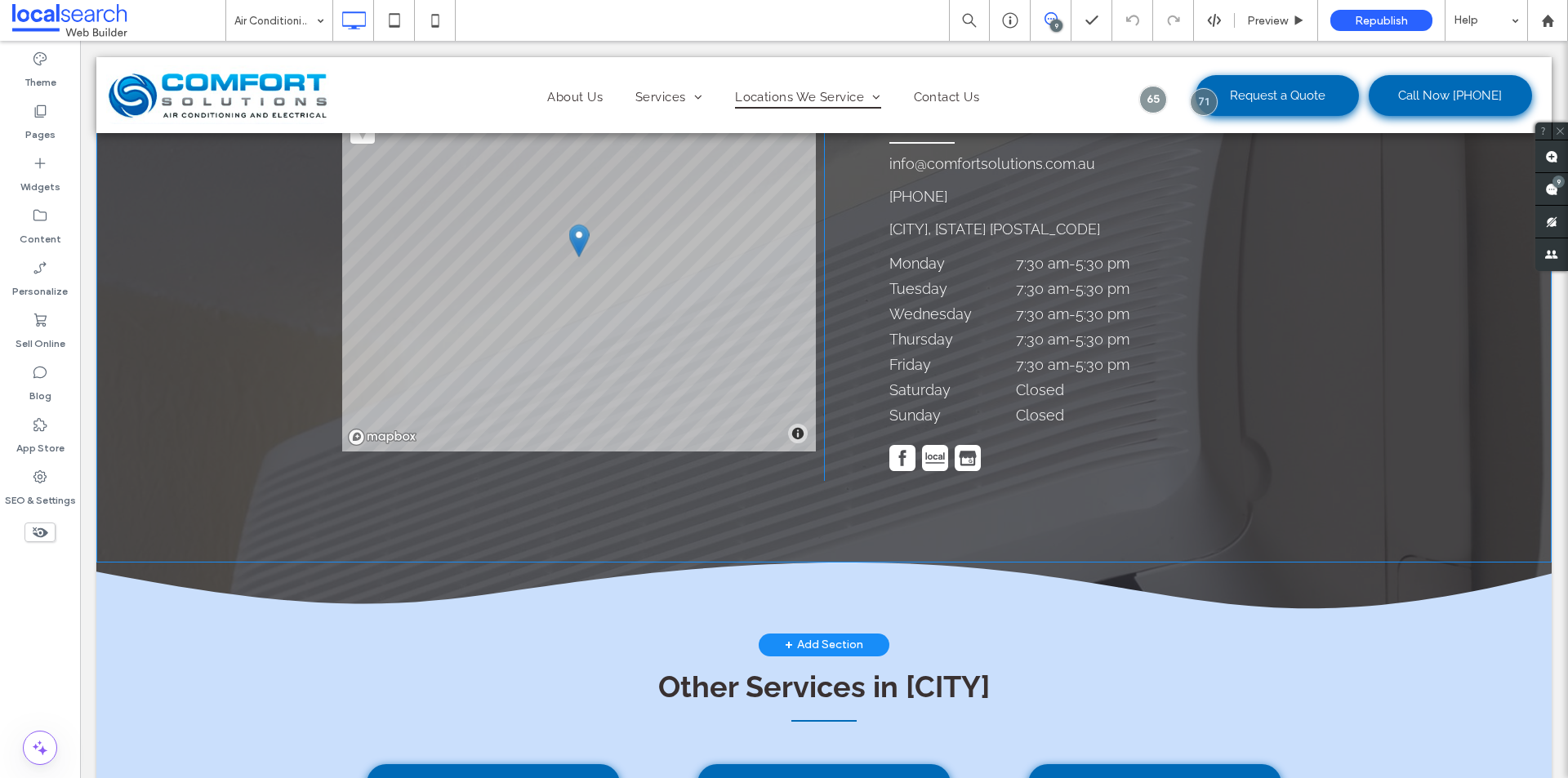 scroll, scrollTop: 3919, scrollLeft: 0, axis: vertical 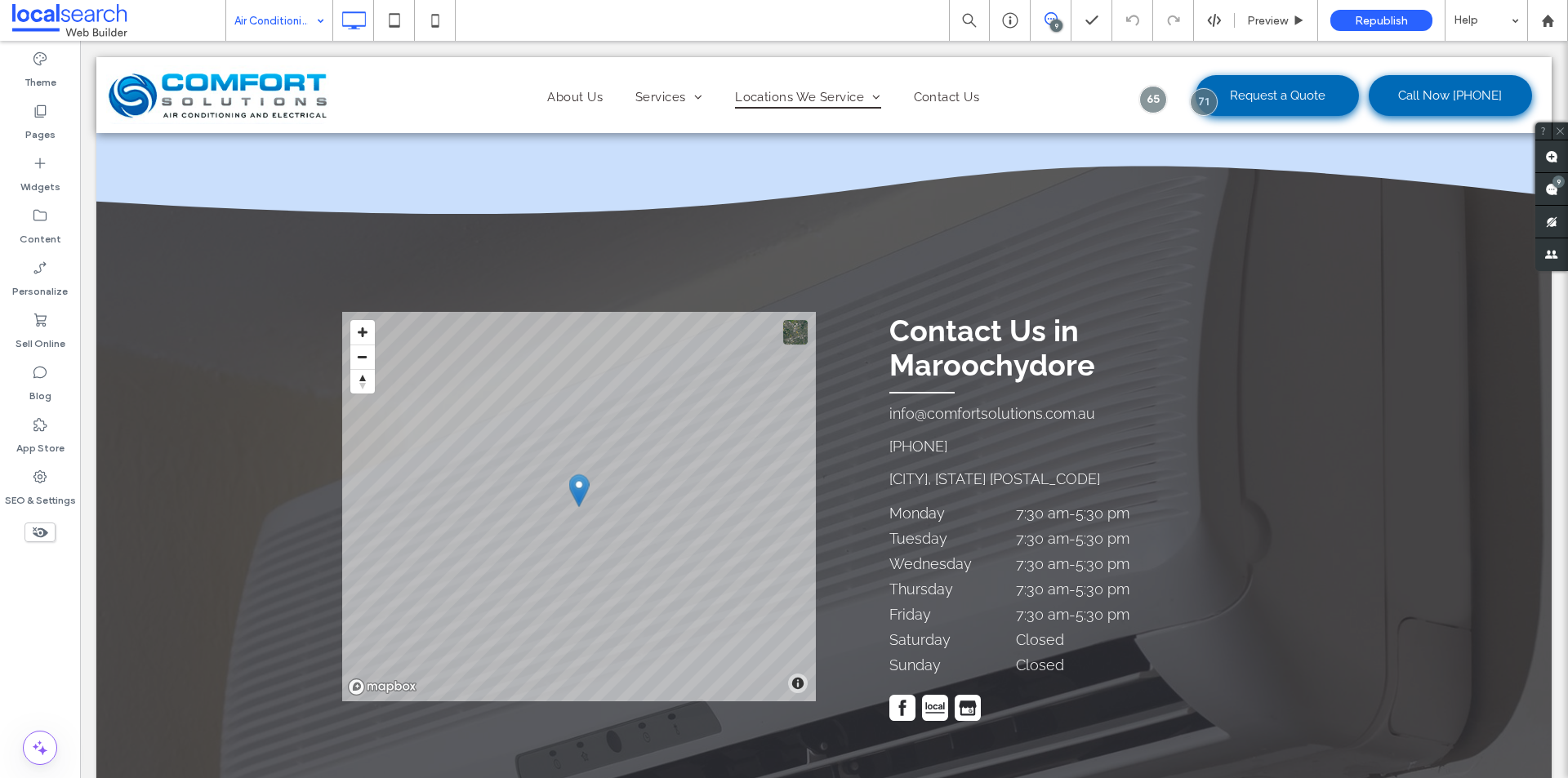 click on "Air Conditioning Installation Maroochydore" at bounding box center [279, 20] 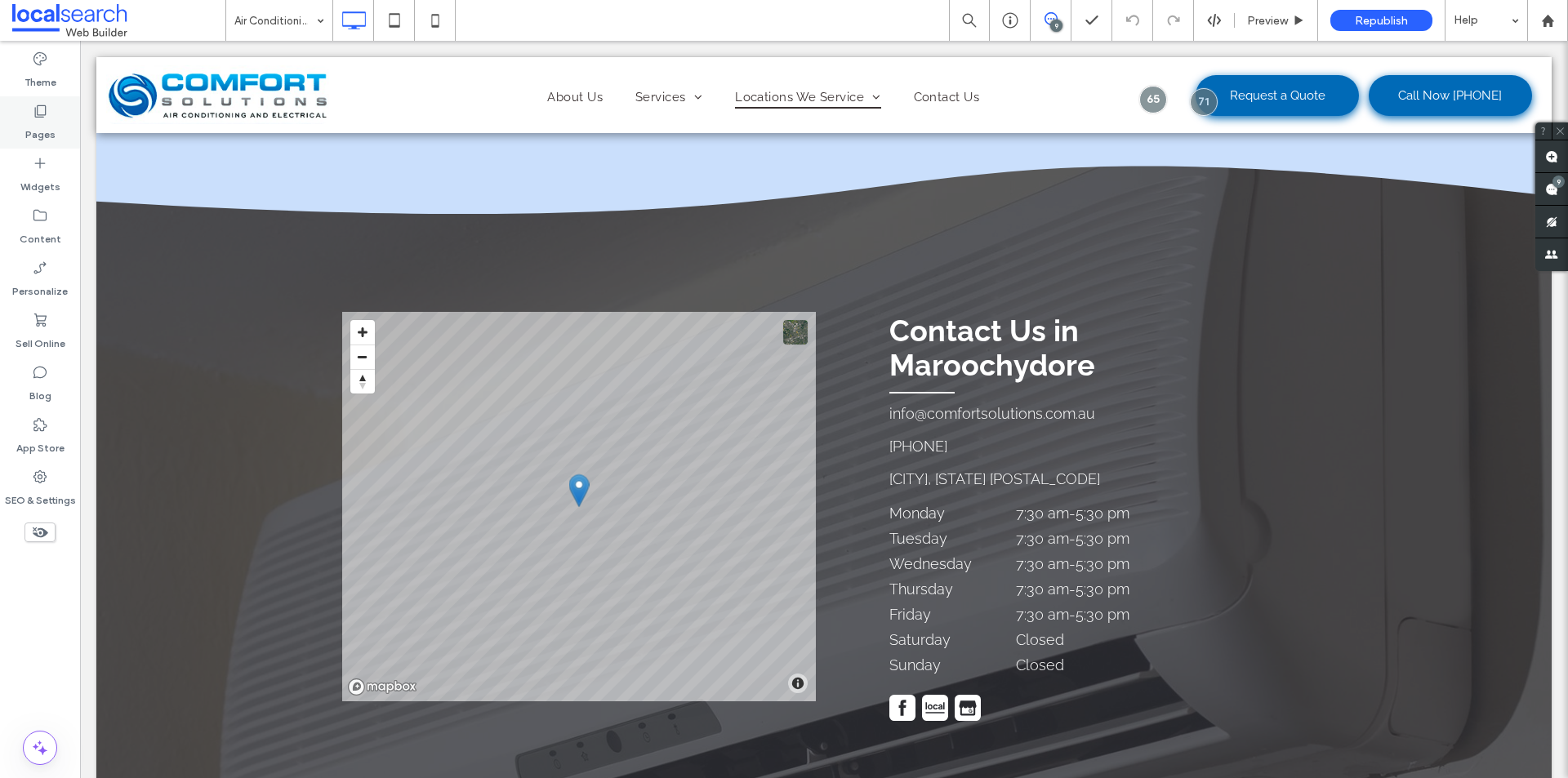 click on "Pages" at bounding box center [40, 131] 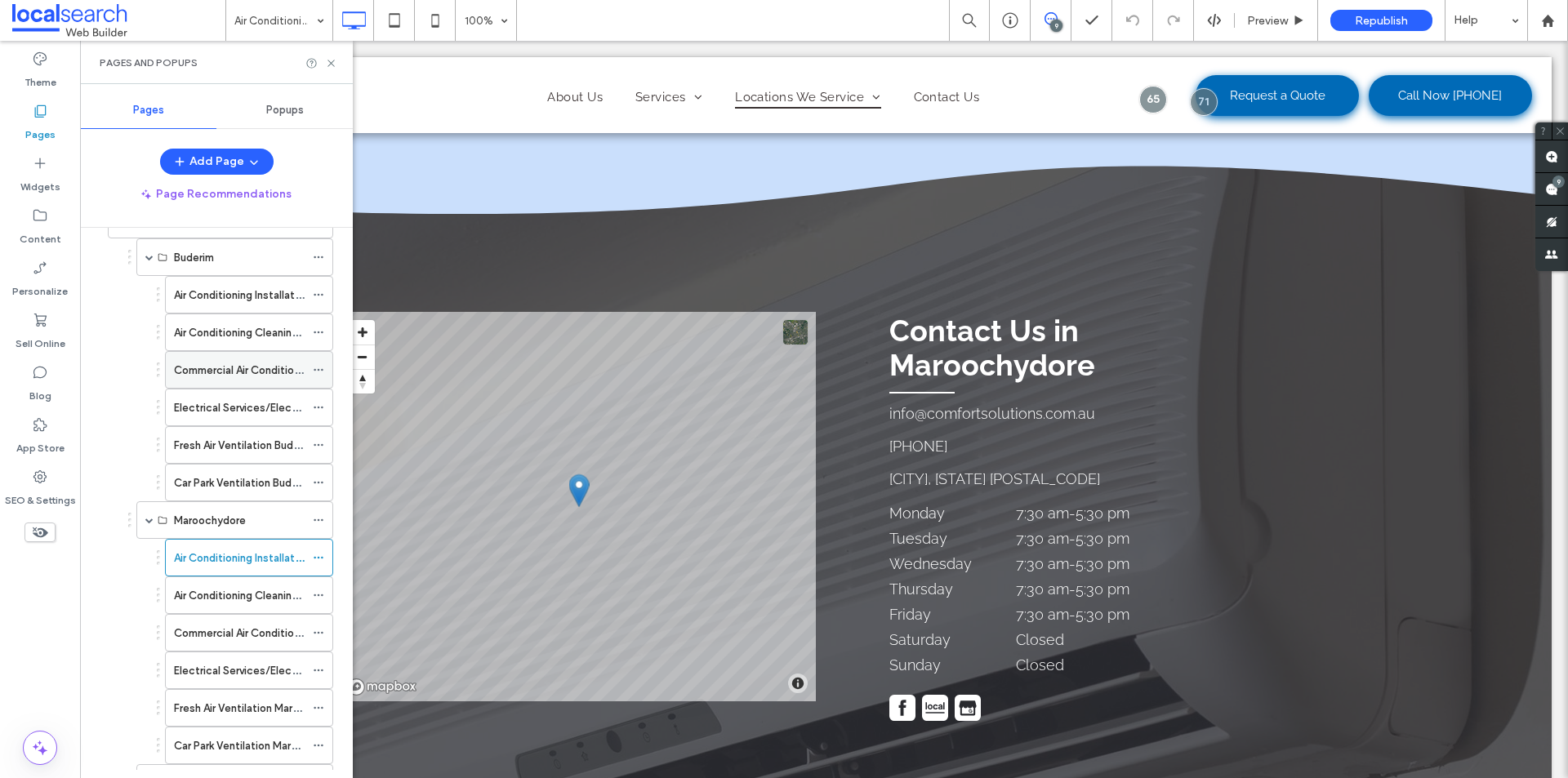 scroll, scrollTop: 163, scrollLeft: 0, axis: vertical 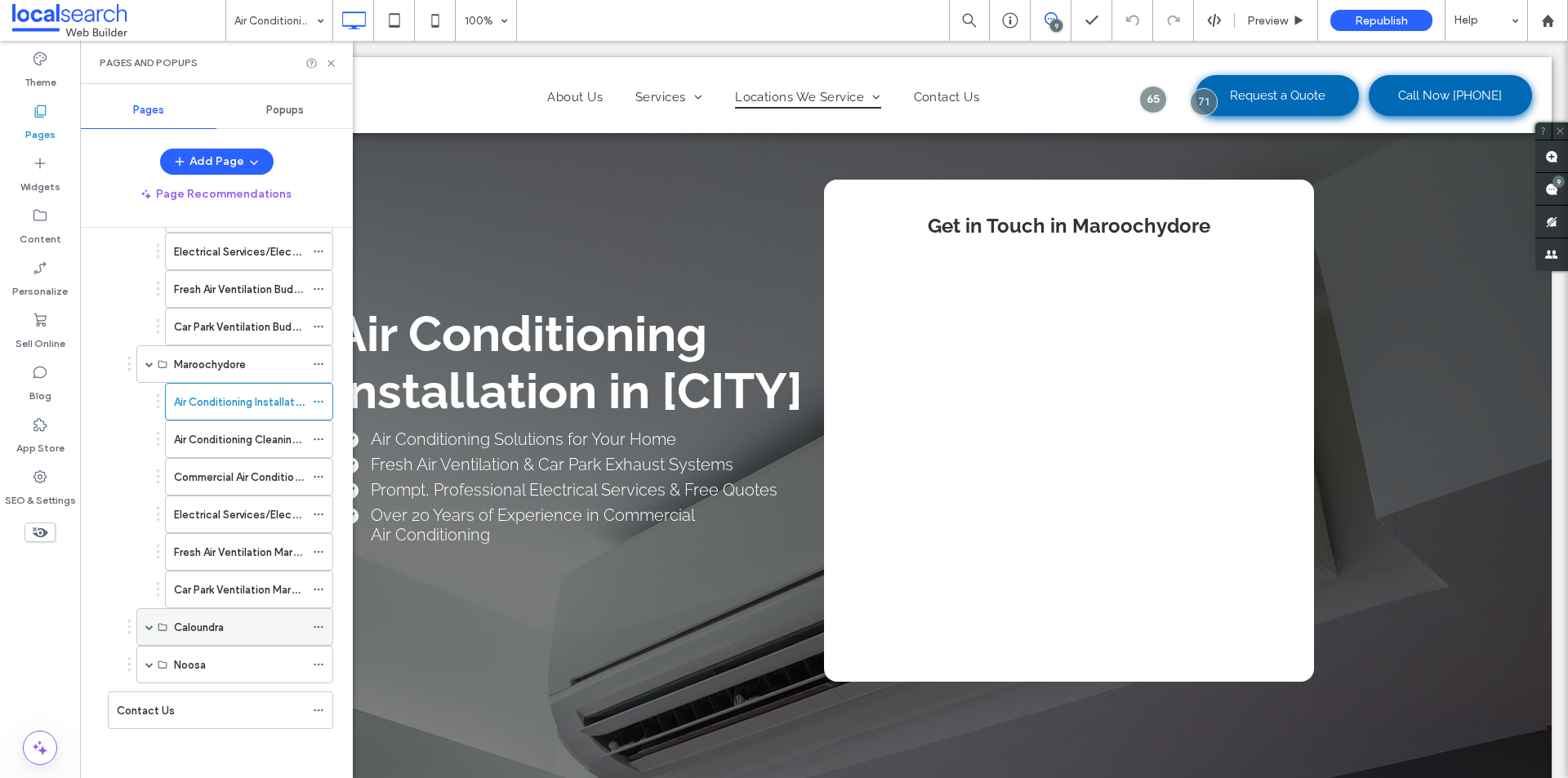click at bounding box center [149, 627] 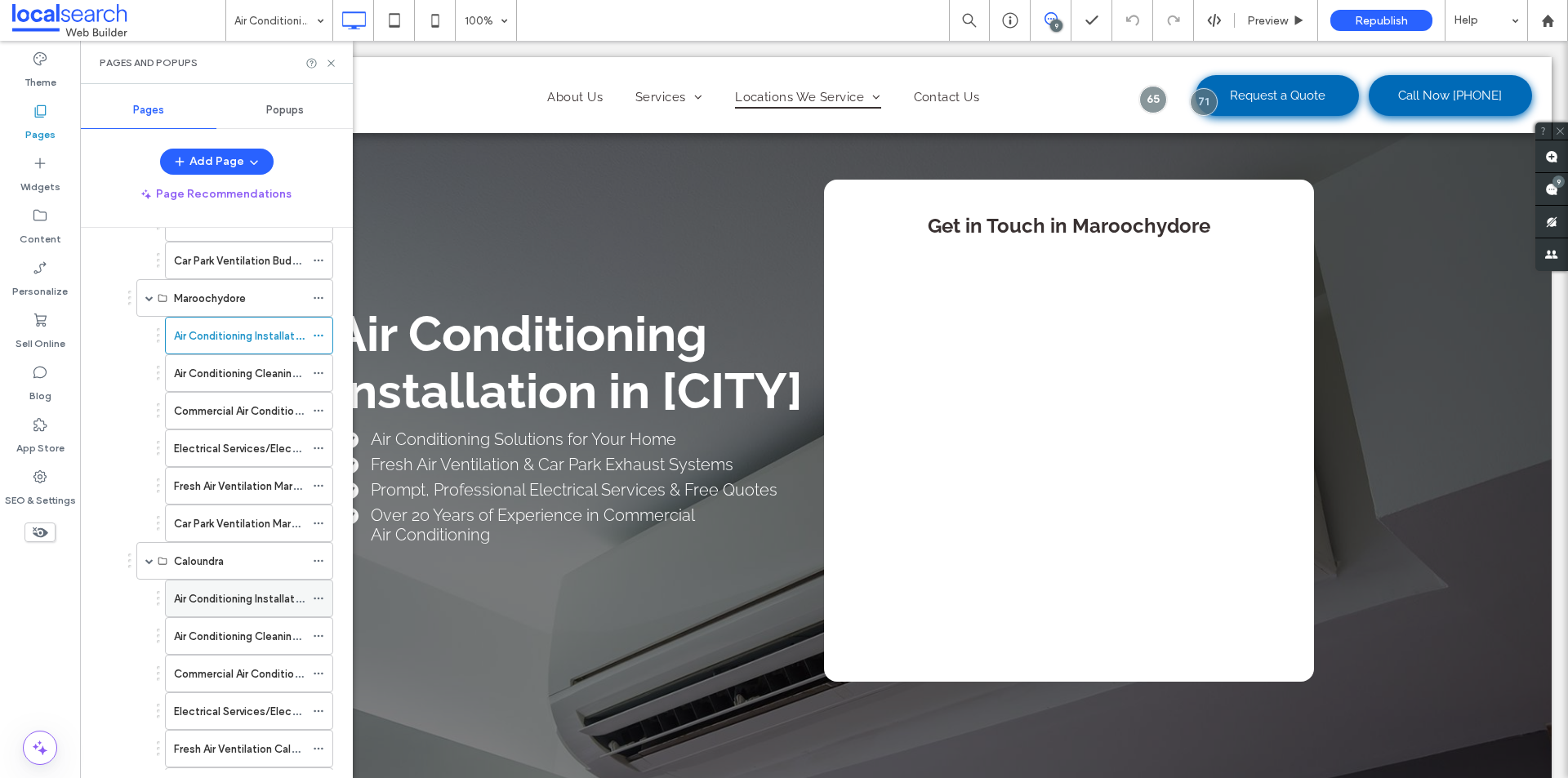 scroll, scrollTop: 511, scrollLeft: 0, axis: vertical 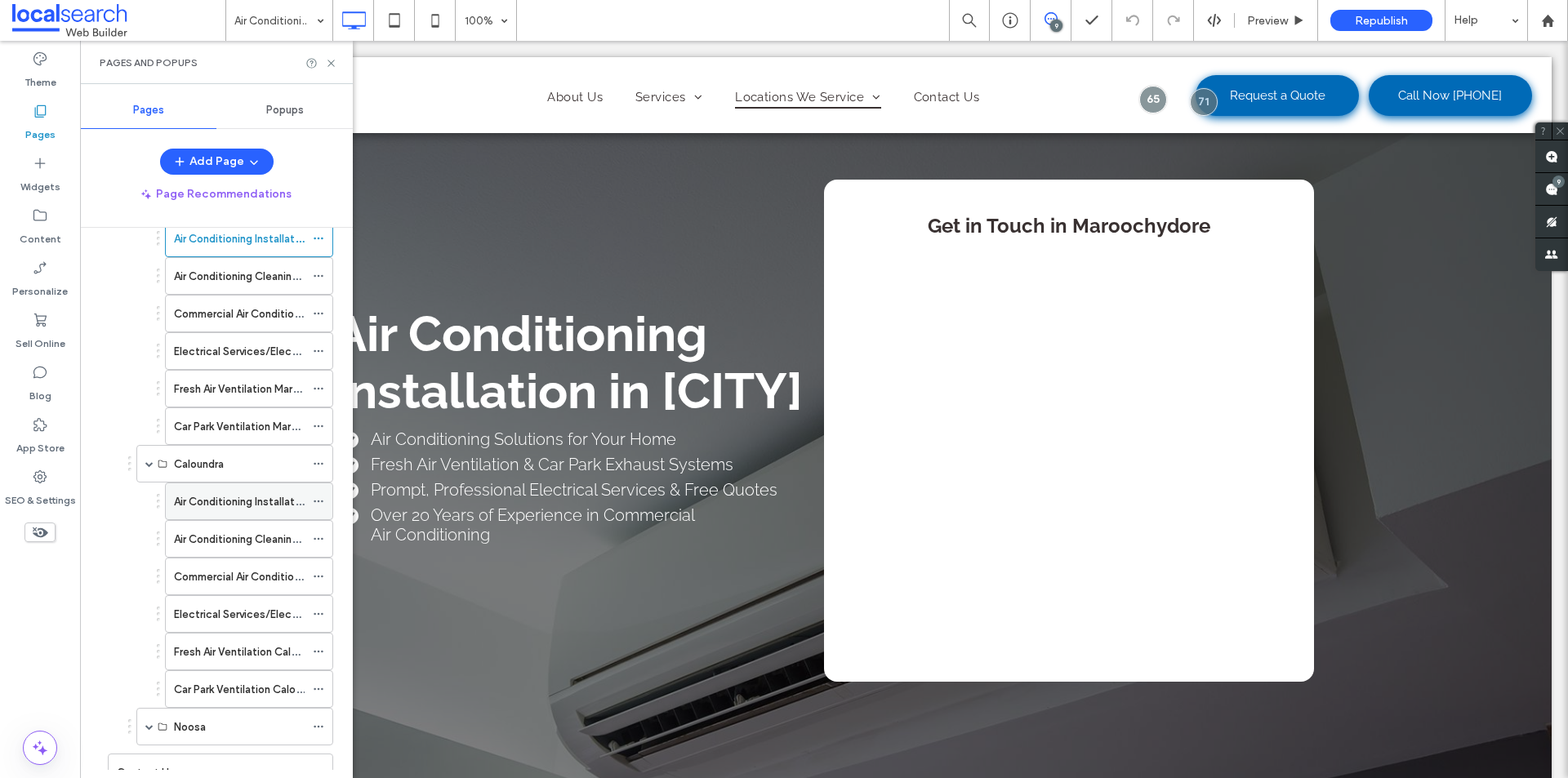 click on "Air Conditioning Installation Caloundra" at bounding box center [268, 501] 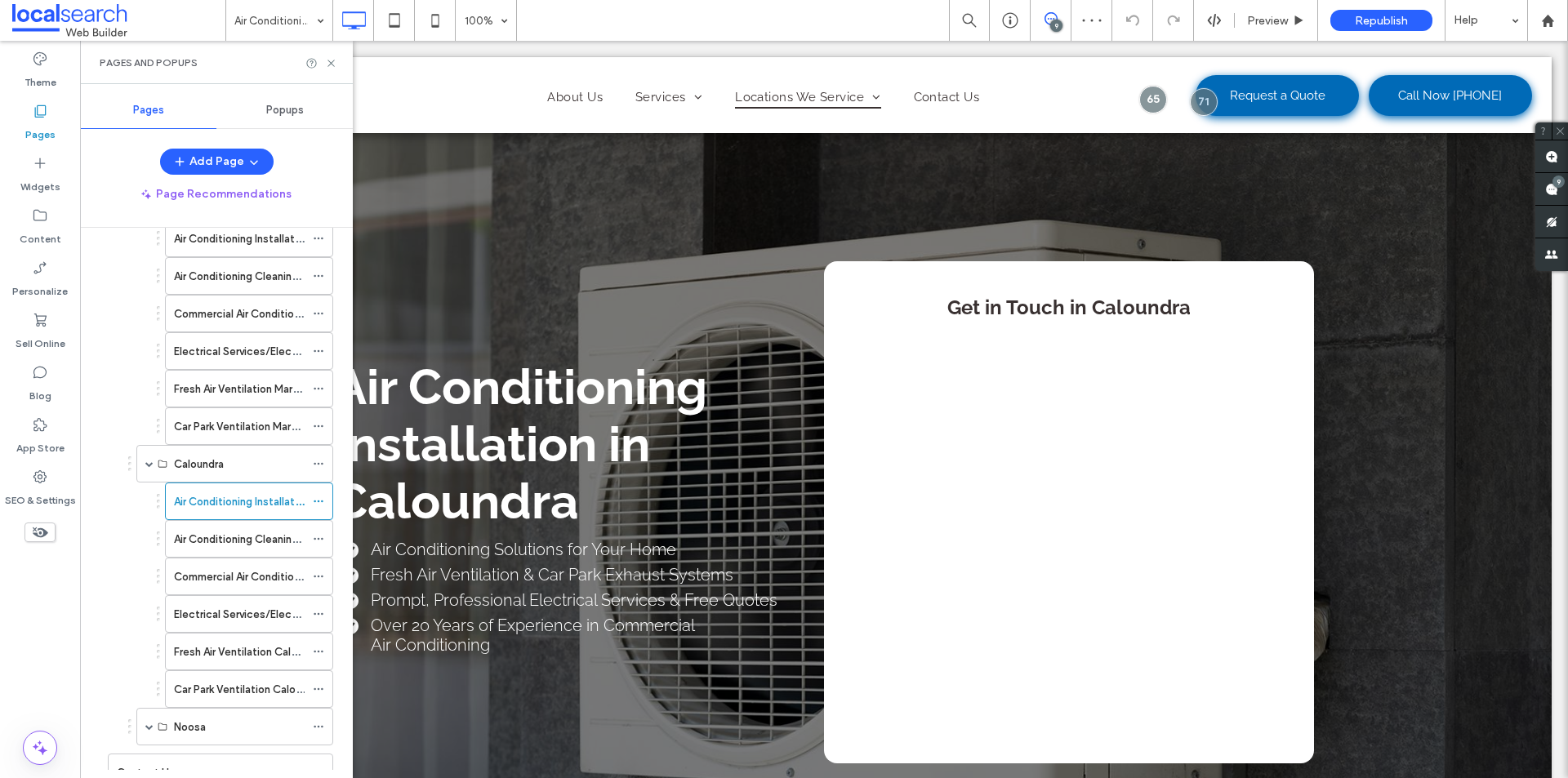 scroll, scrollTop: 653, scrollLeft: 0, axis: vertical 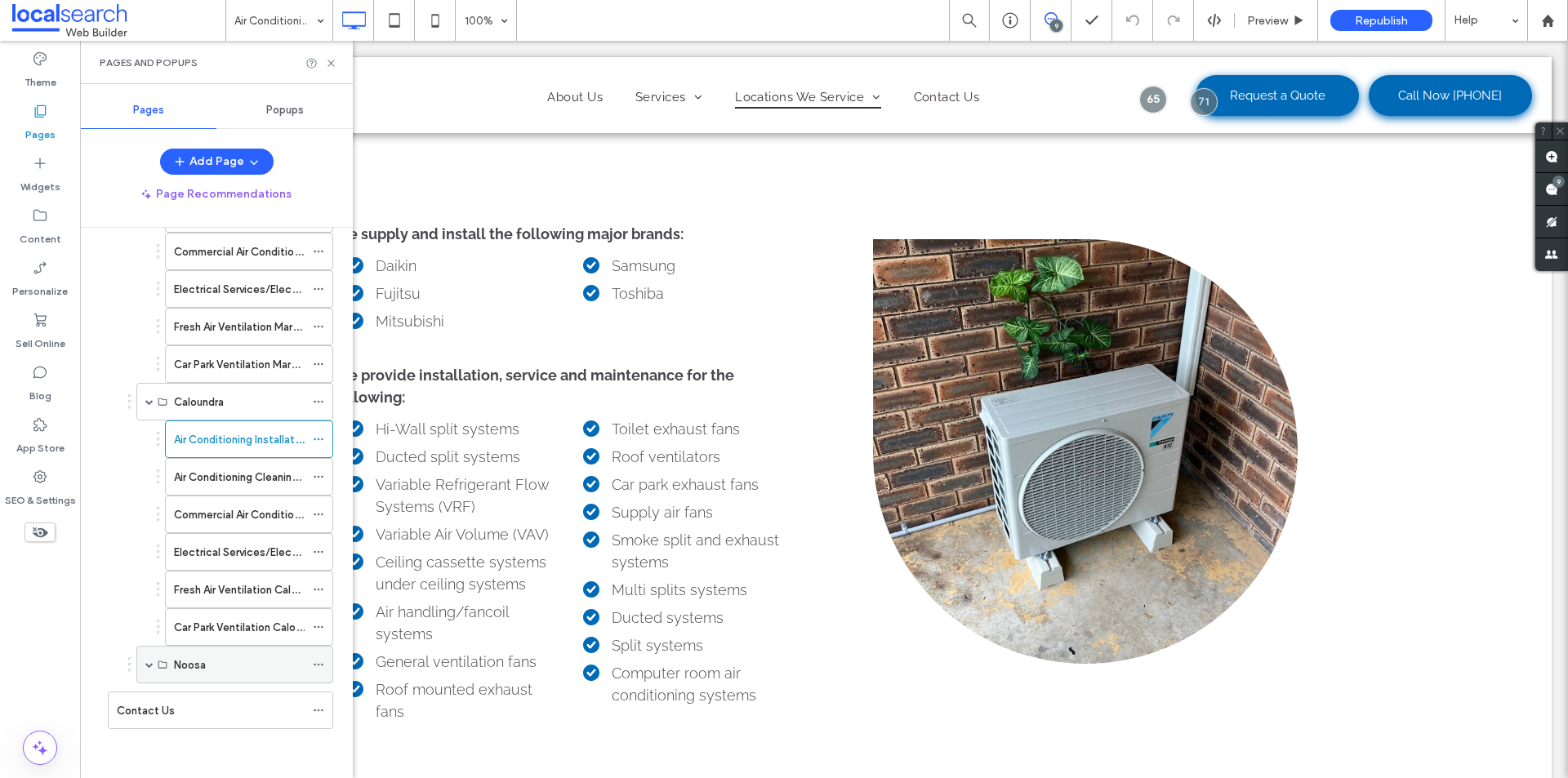 click at bounding box center [149, 665] 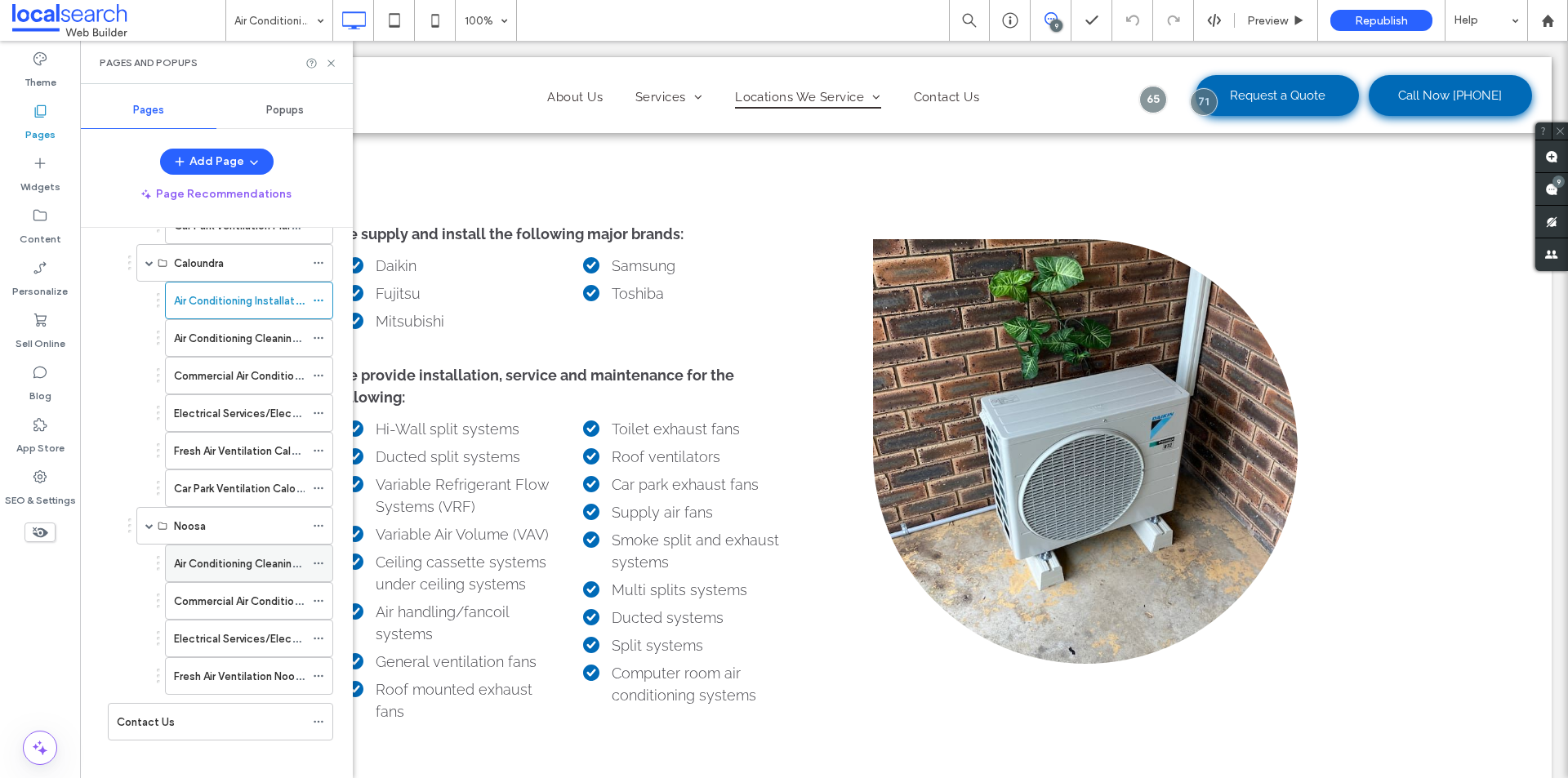 scroll, scrollTop: 723, scrollLeft: 0, axis: vertical 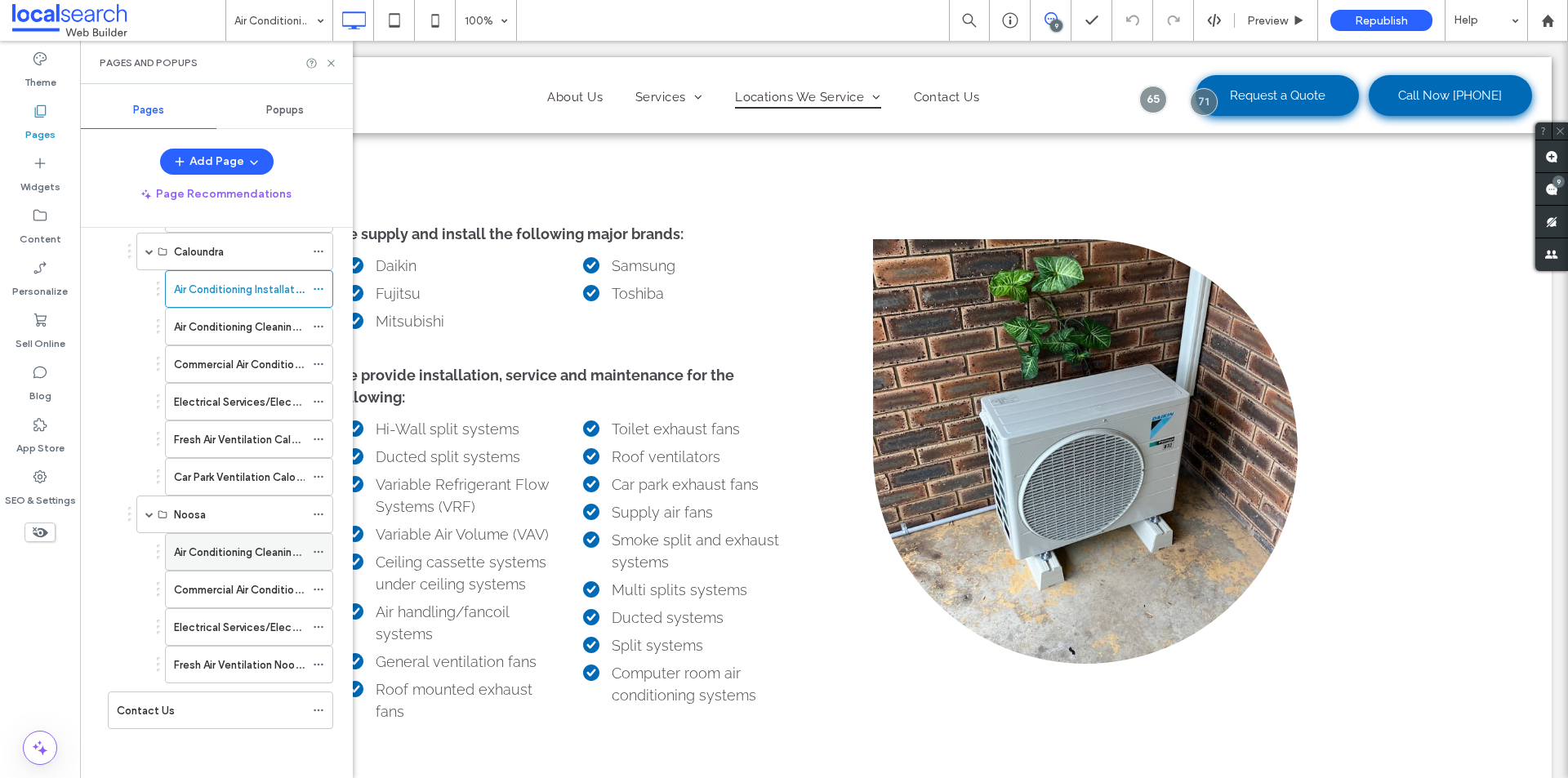 click on "Air Conditioning Cleaning Noosa" at bounding box center (253, 552) 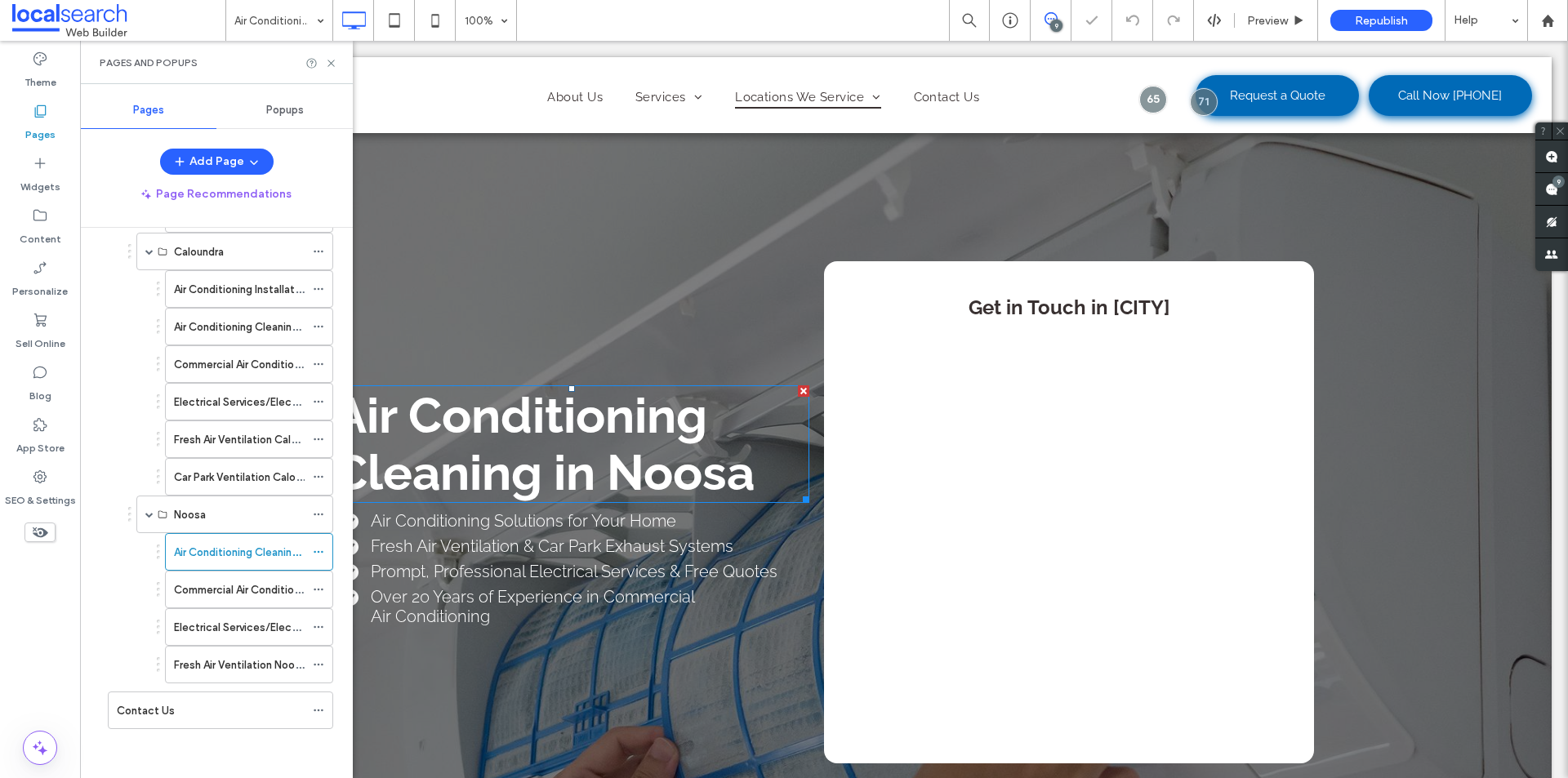 scroll, scrollTop: 0, scrollLeft: 0, axis: both 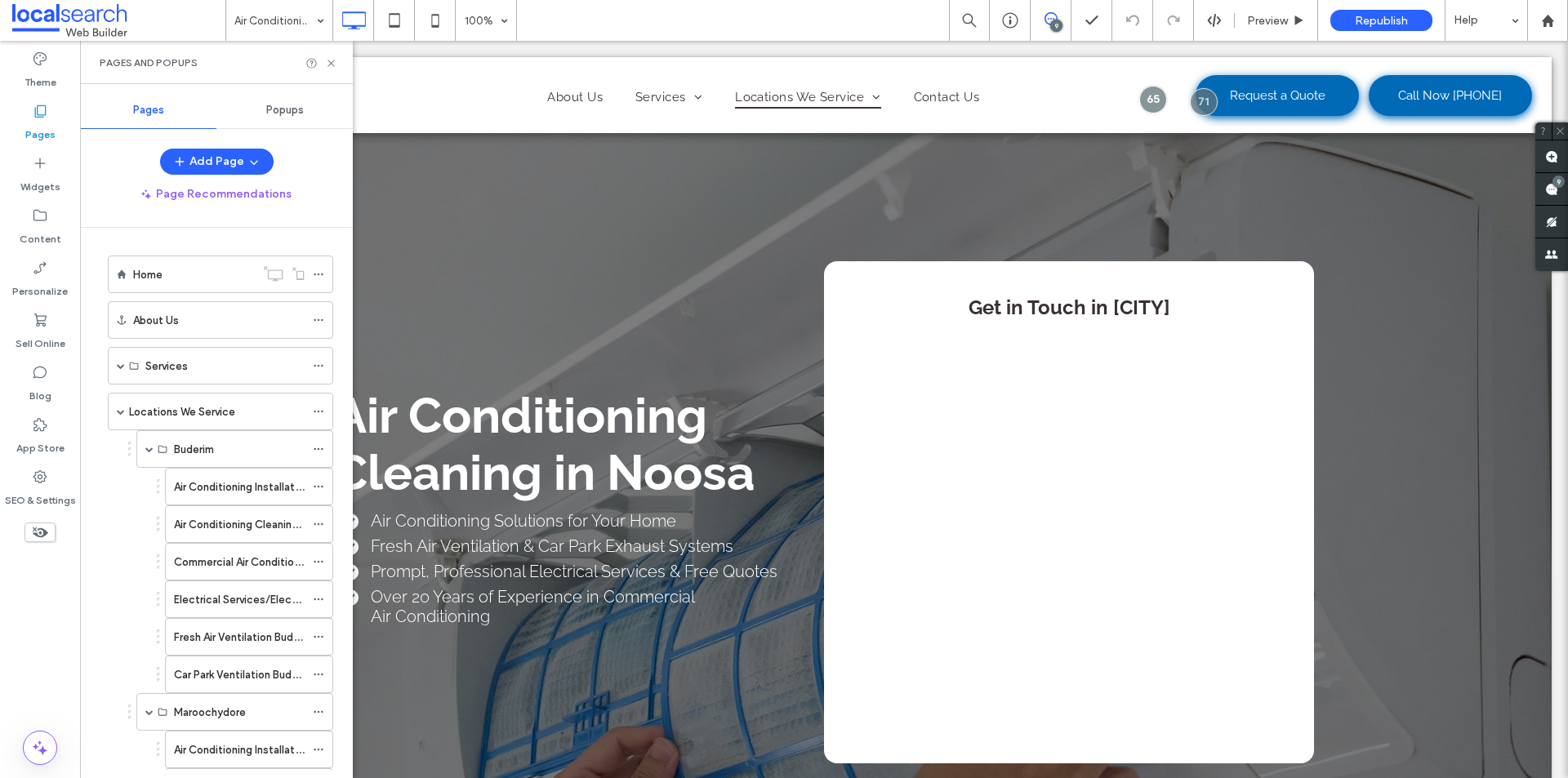 click on "Air Conditioning Installation Buderim" at bounding box center [263, 487] 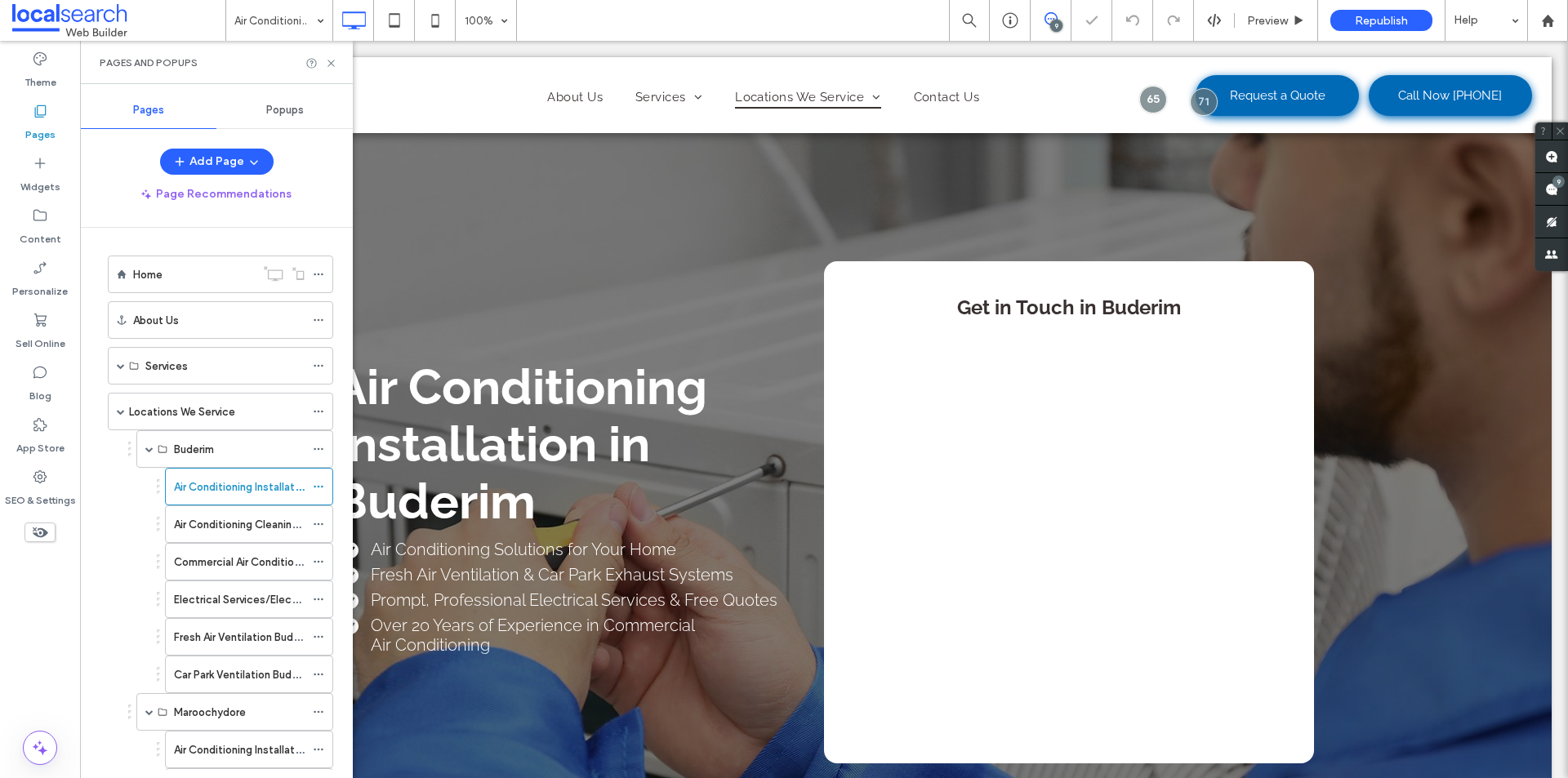 scroll, scrollTop: 0, scrollLeft: 0, axis: both 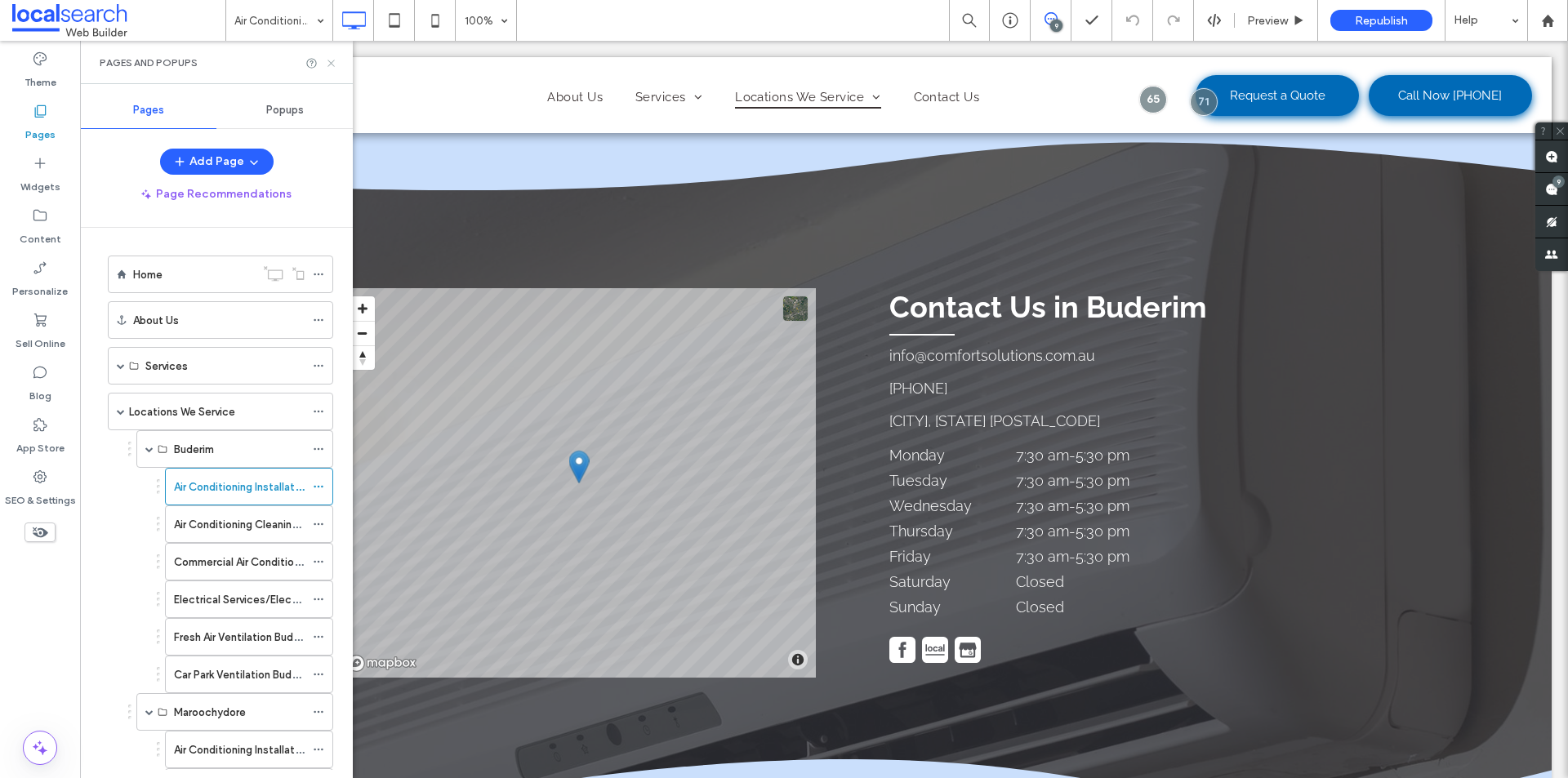 drag, startPoint x: 332, startPoint y: 66, endPoint x: 252, endPoint y: 26, distance: 89.44272 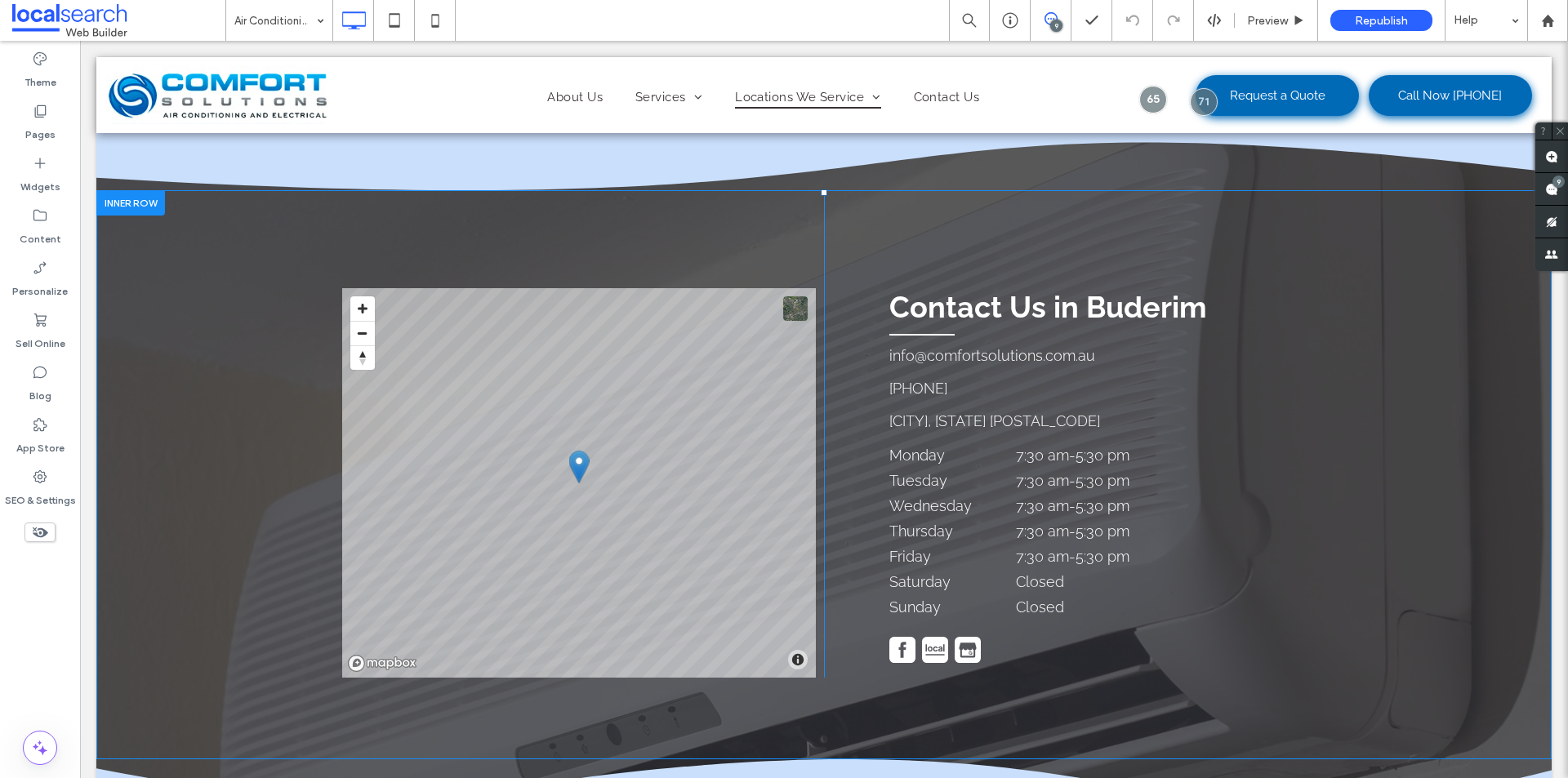 click on "© Mapbox   © OpenStreetMap   Improve this map
Click To Paste
Contact Us in Buderim
info@comfortsolutions.com.au
07 5241 4844
Buderim, QLD 4556
Monday
7:30 am
-  5:30 pm
Tuesday
7:30 am
-  5:30 pm
Wednesday
7:30 am
-  5:30 pm
Thursday
7:30 am
-  5:30 pm
Friday
7:30 am
-  5:30 pm
Saturday
Closed
Sunday
Closed
Click To Paste" at bounding box center [824, 474] 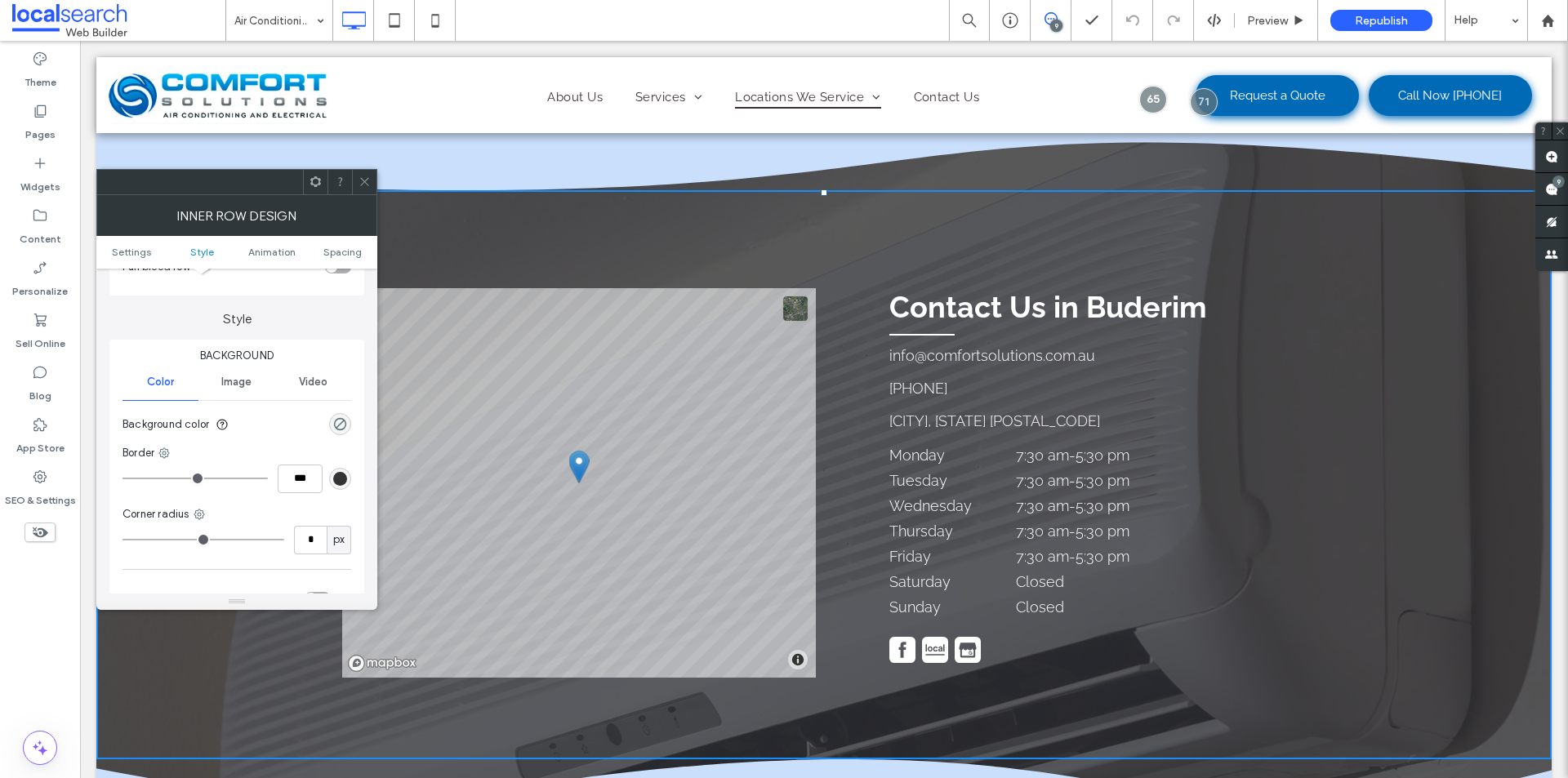 scroll, scrollTop: 82, scrollLeft: 0, axis: vertical 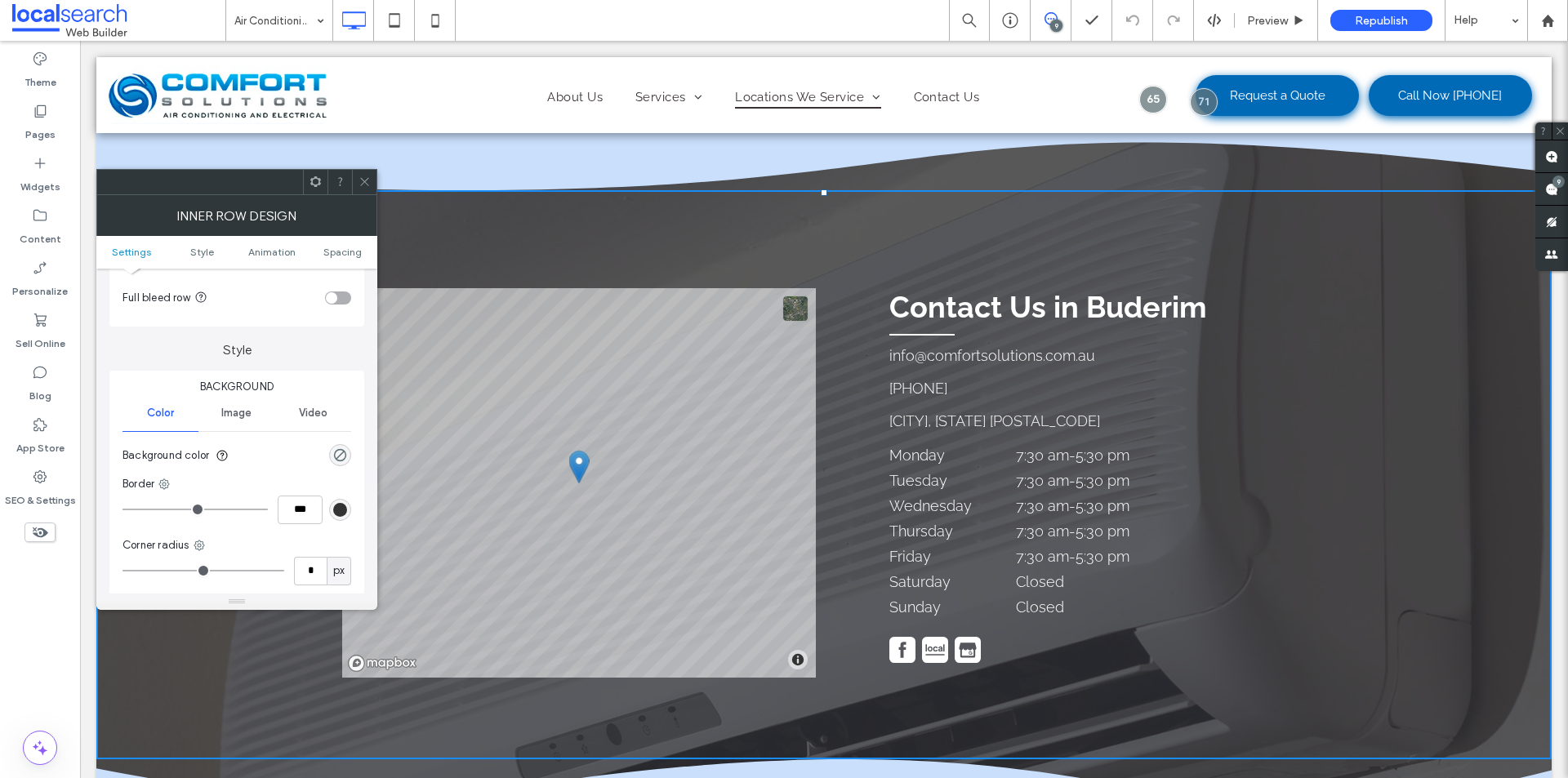 click on "Image" at bounding box center (236, 413) 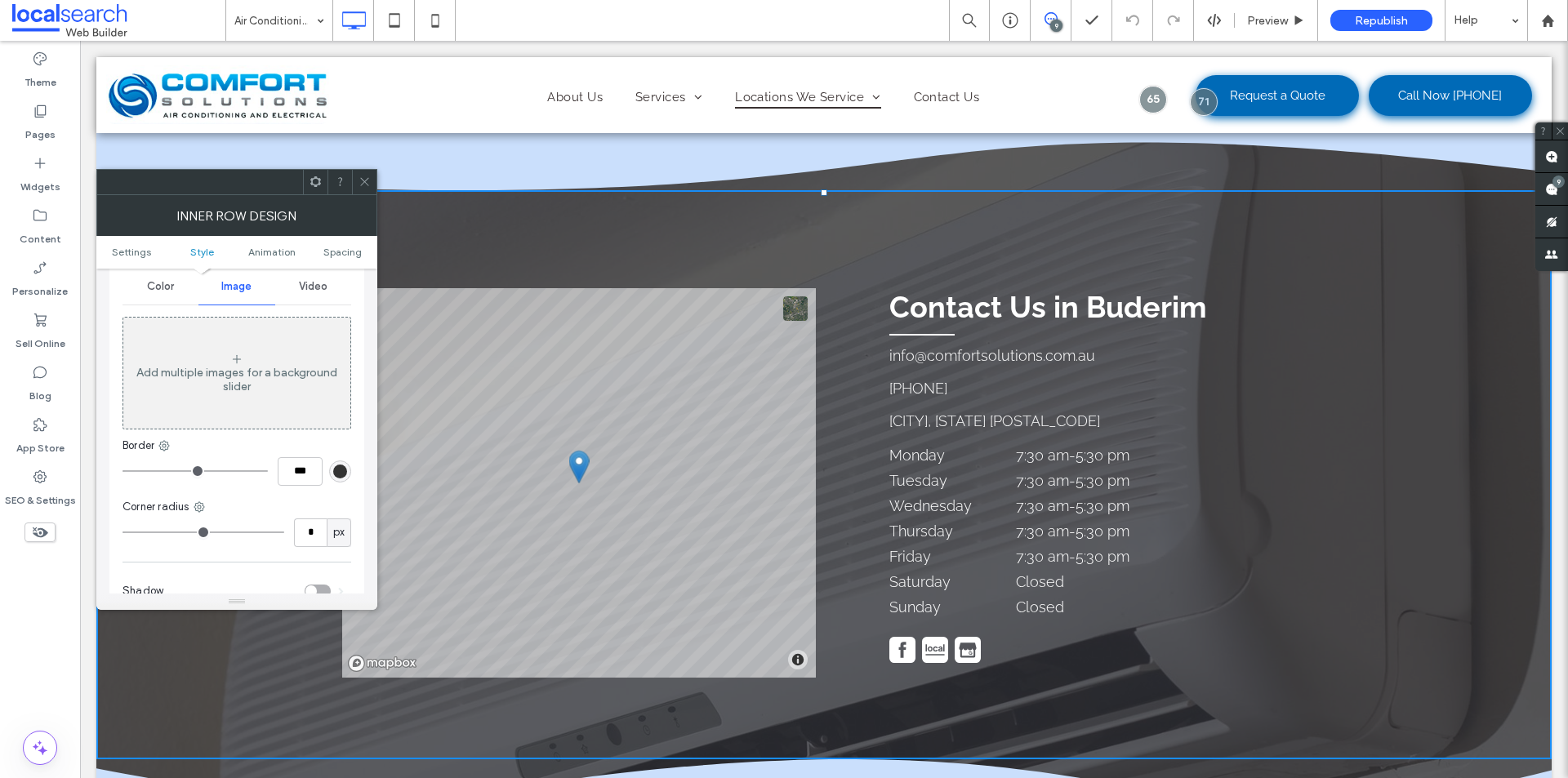 scroll, scrollTop: 245, scrollLeft: 0, axis: vertical 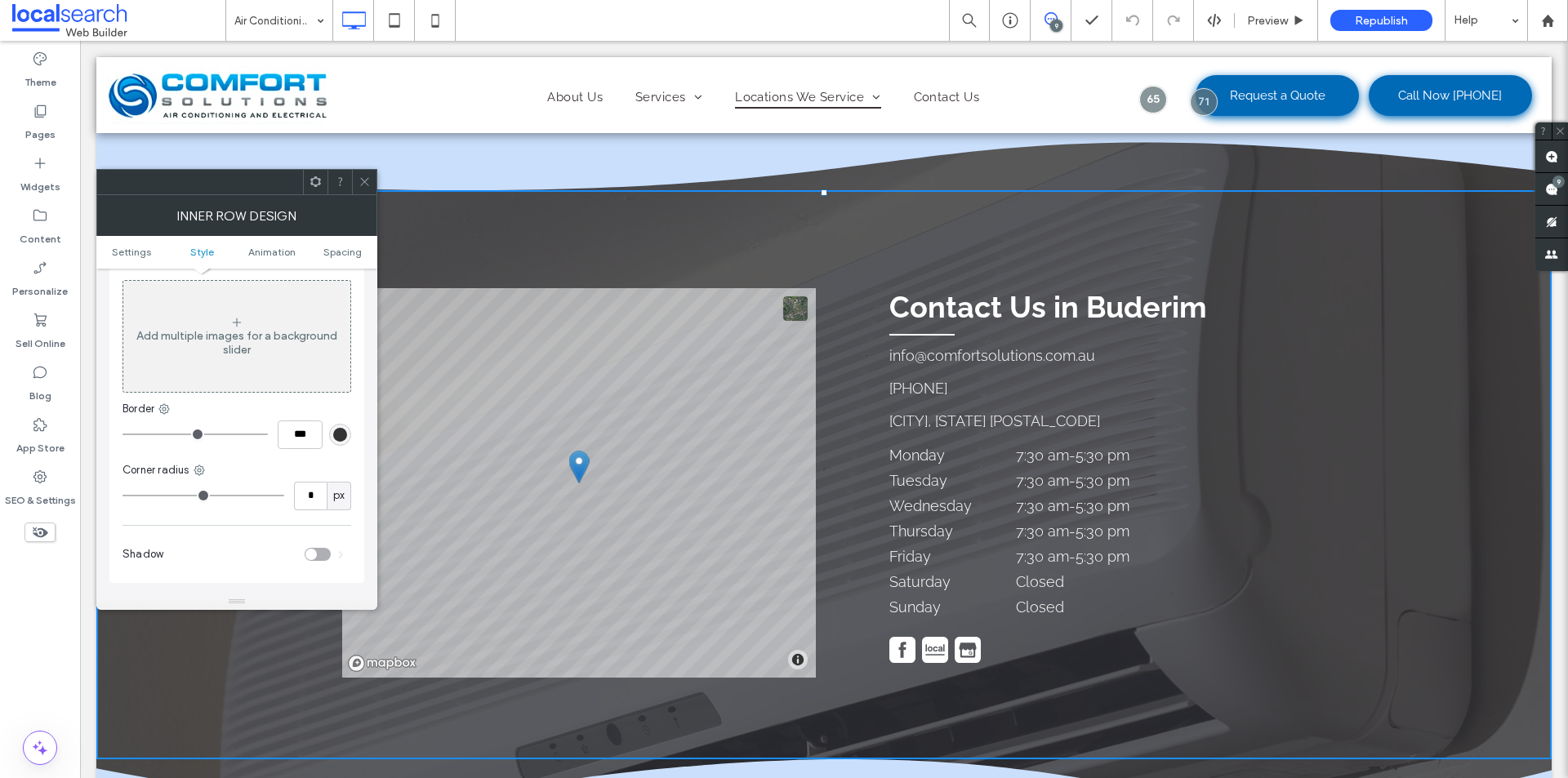 click on "Add multiple images for a background slider" at bounding box center [237, 336] 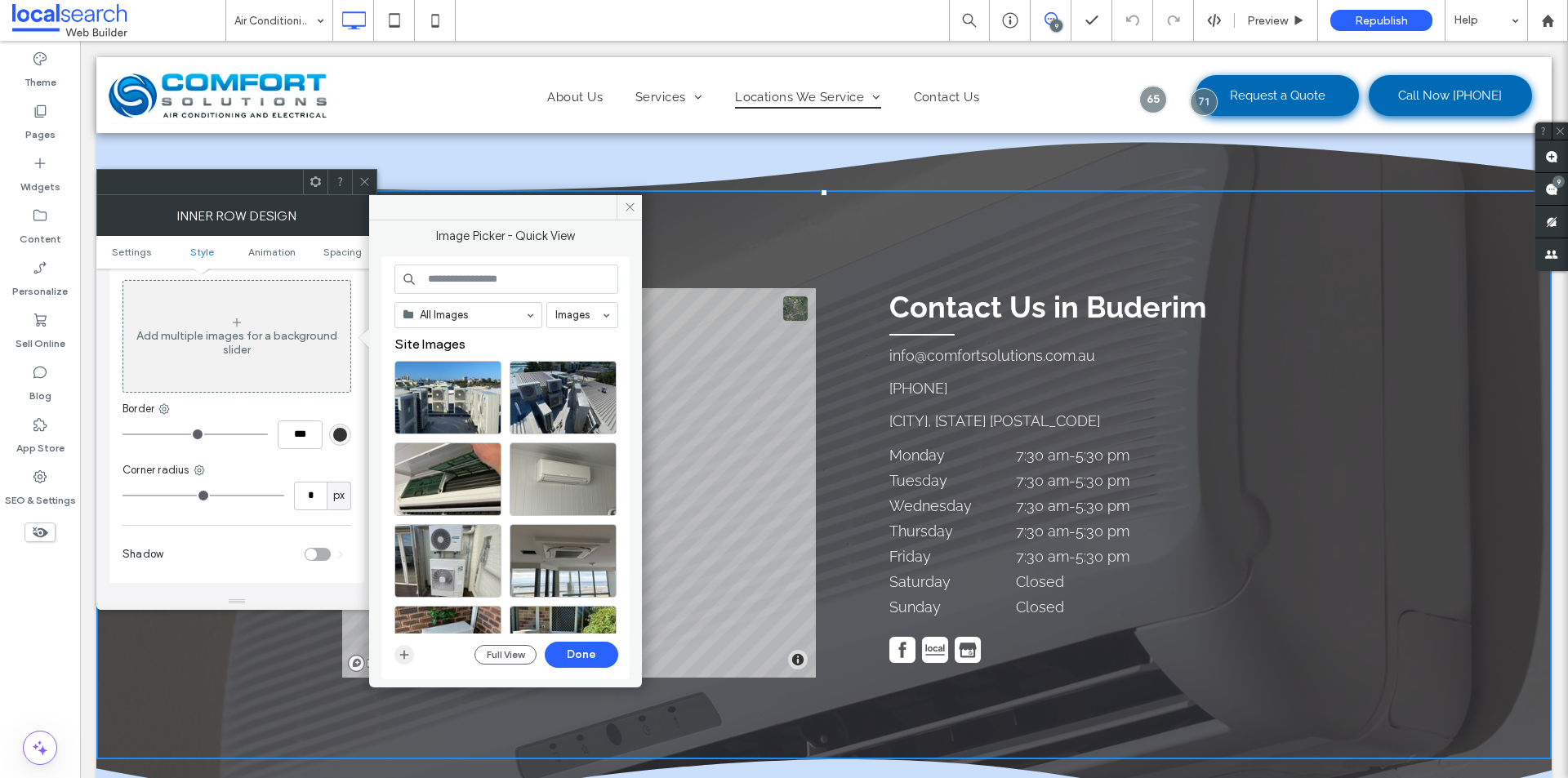 click 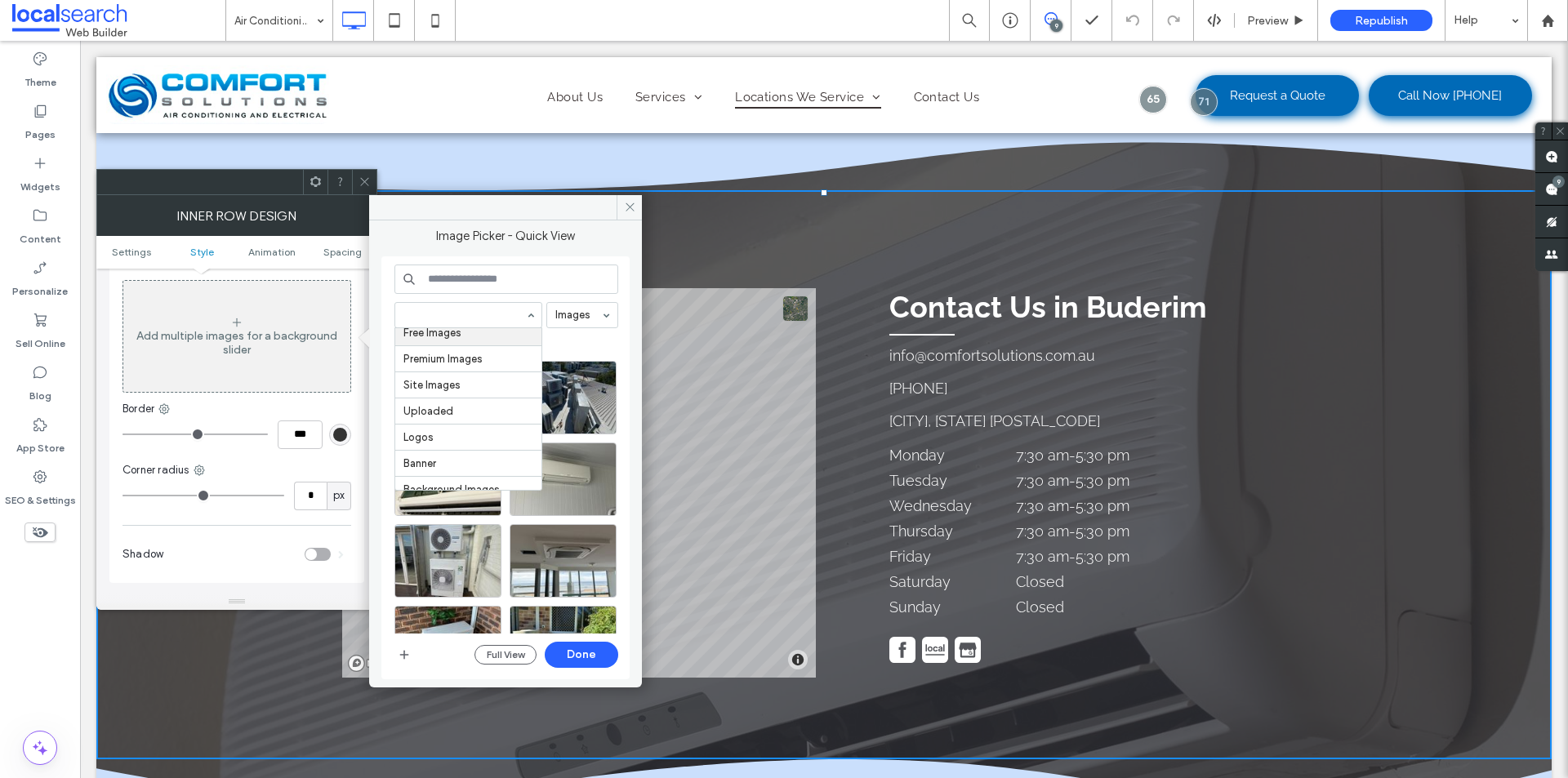 scroll, scrollTop: 47, scrollLeft: 0, axis: vertical 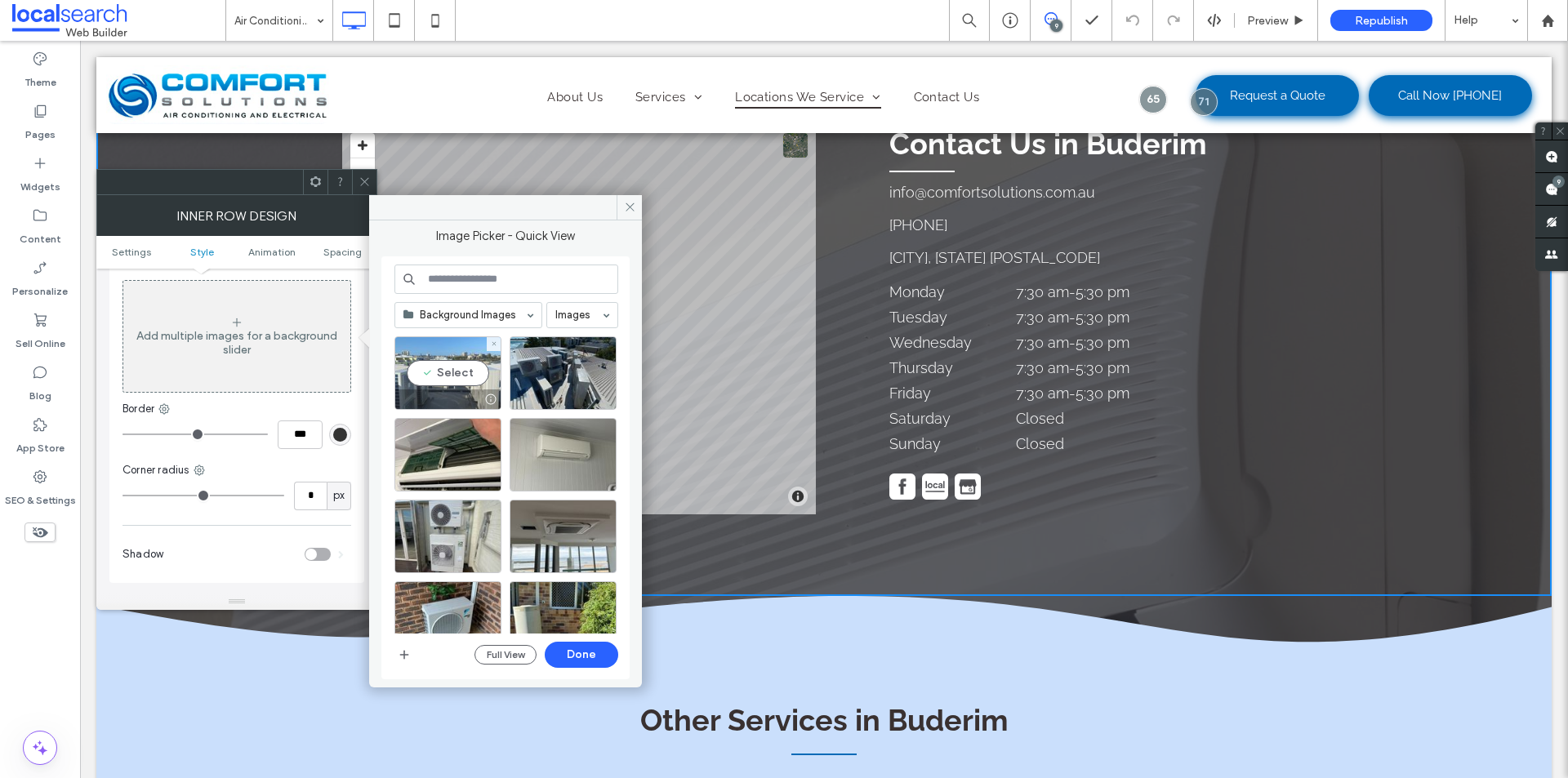 click on "Select" at bounding box center (448, 373) 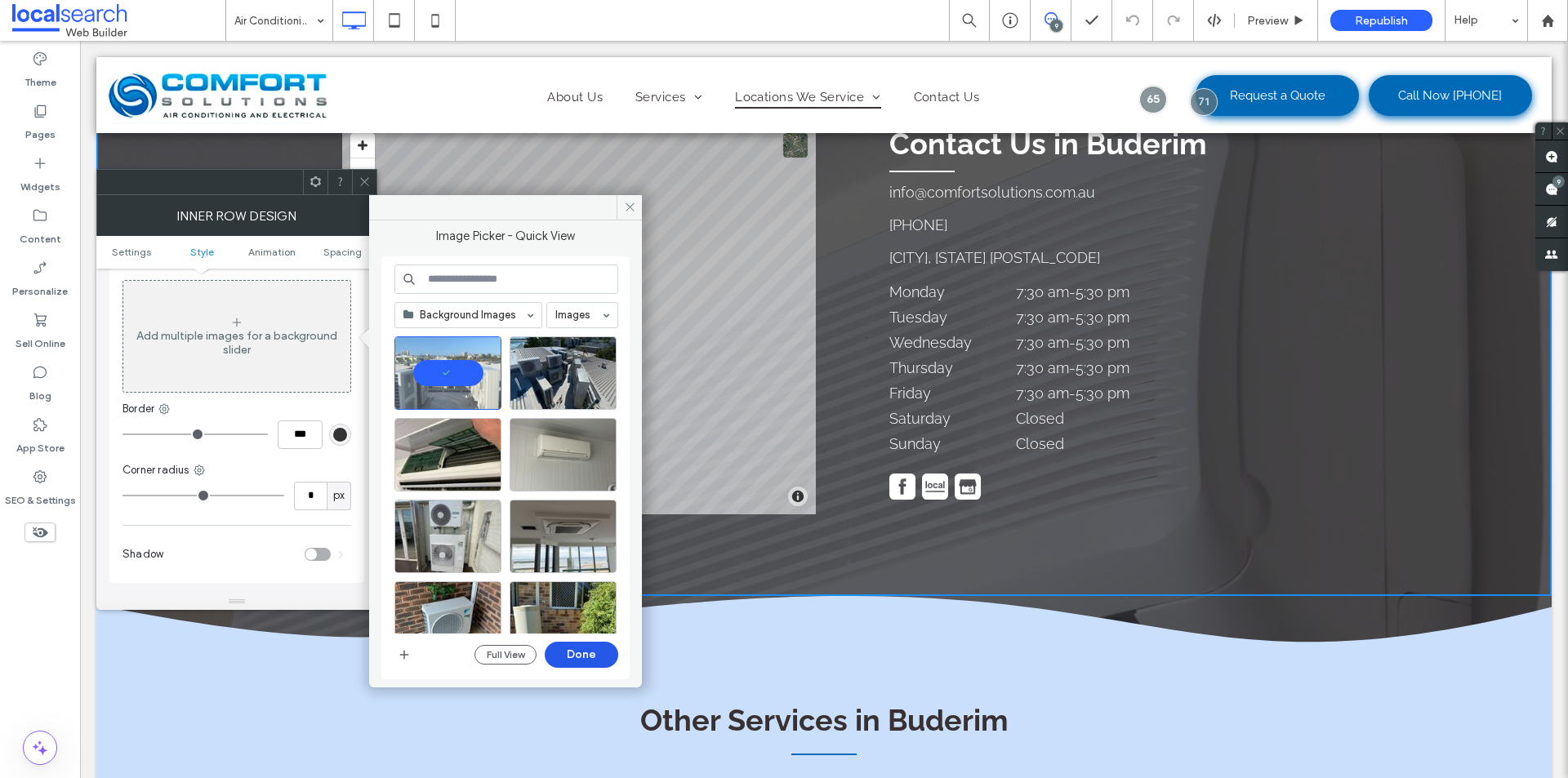 click on "Done" at bounding box center [581, 655] 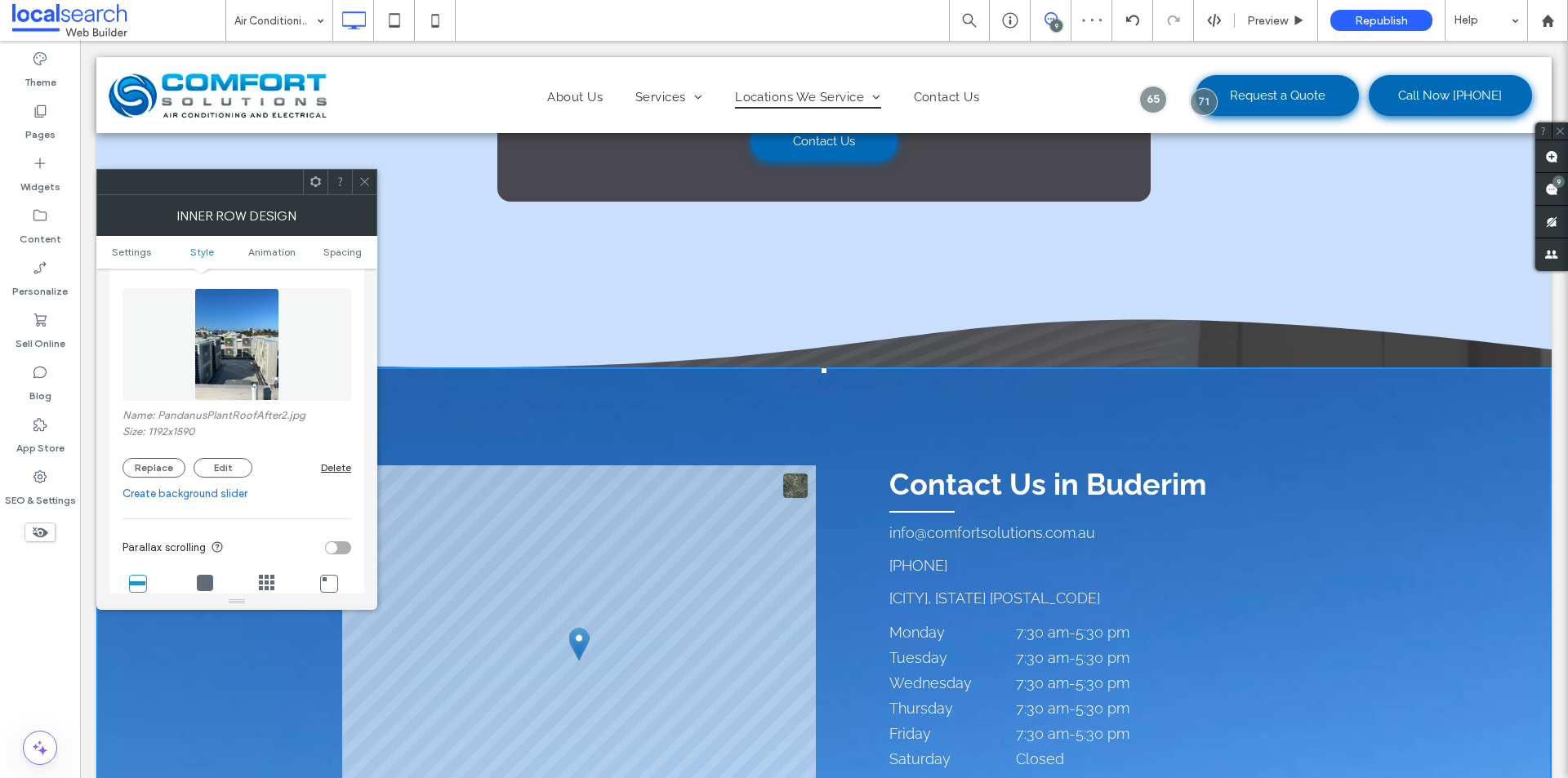 scroll, scrollTop: 3592, scrollLeft: 0, axis: vertical 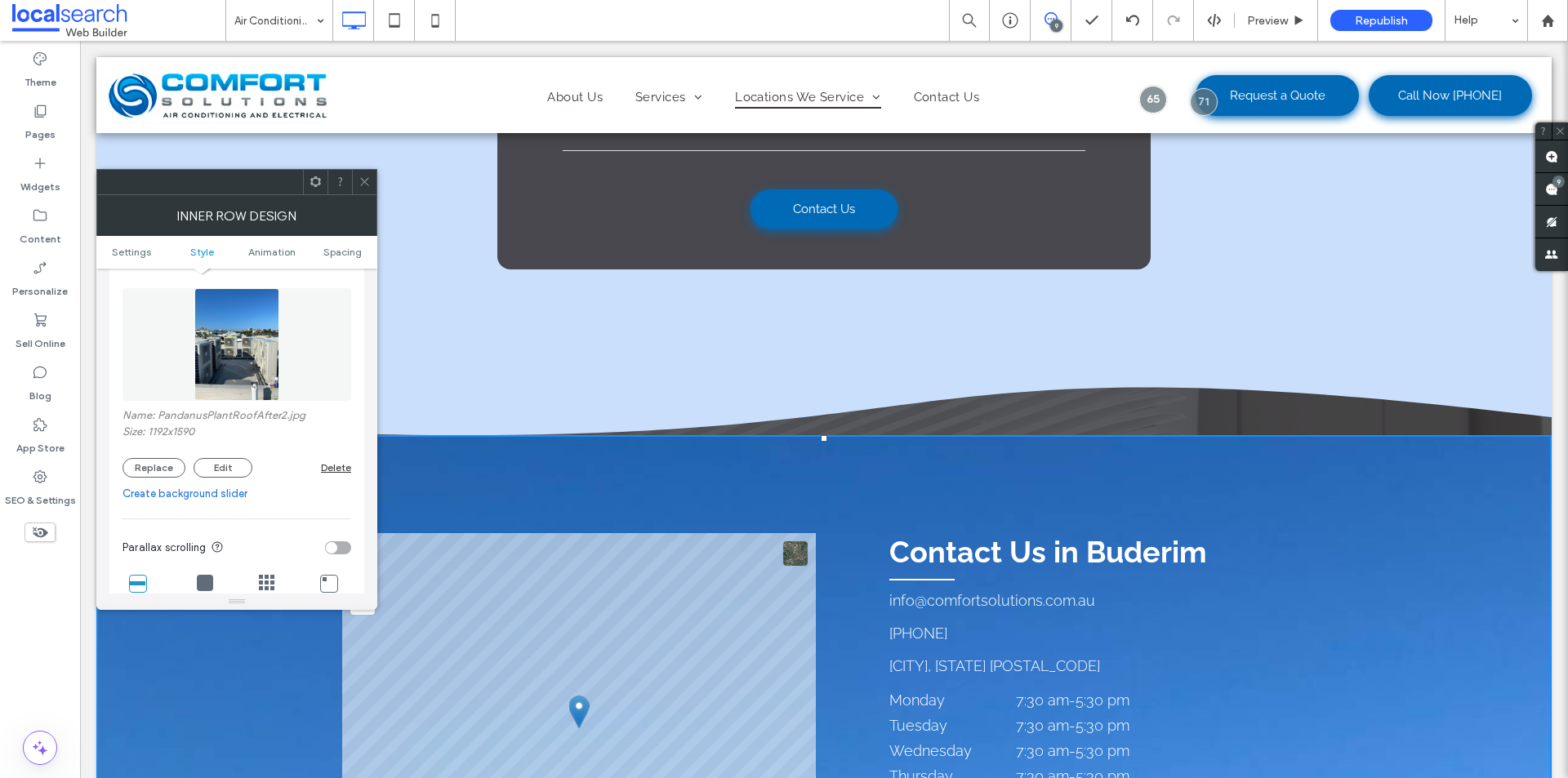 click on "Divider Icon" 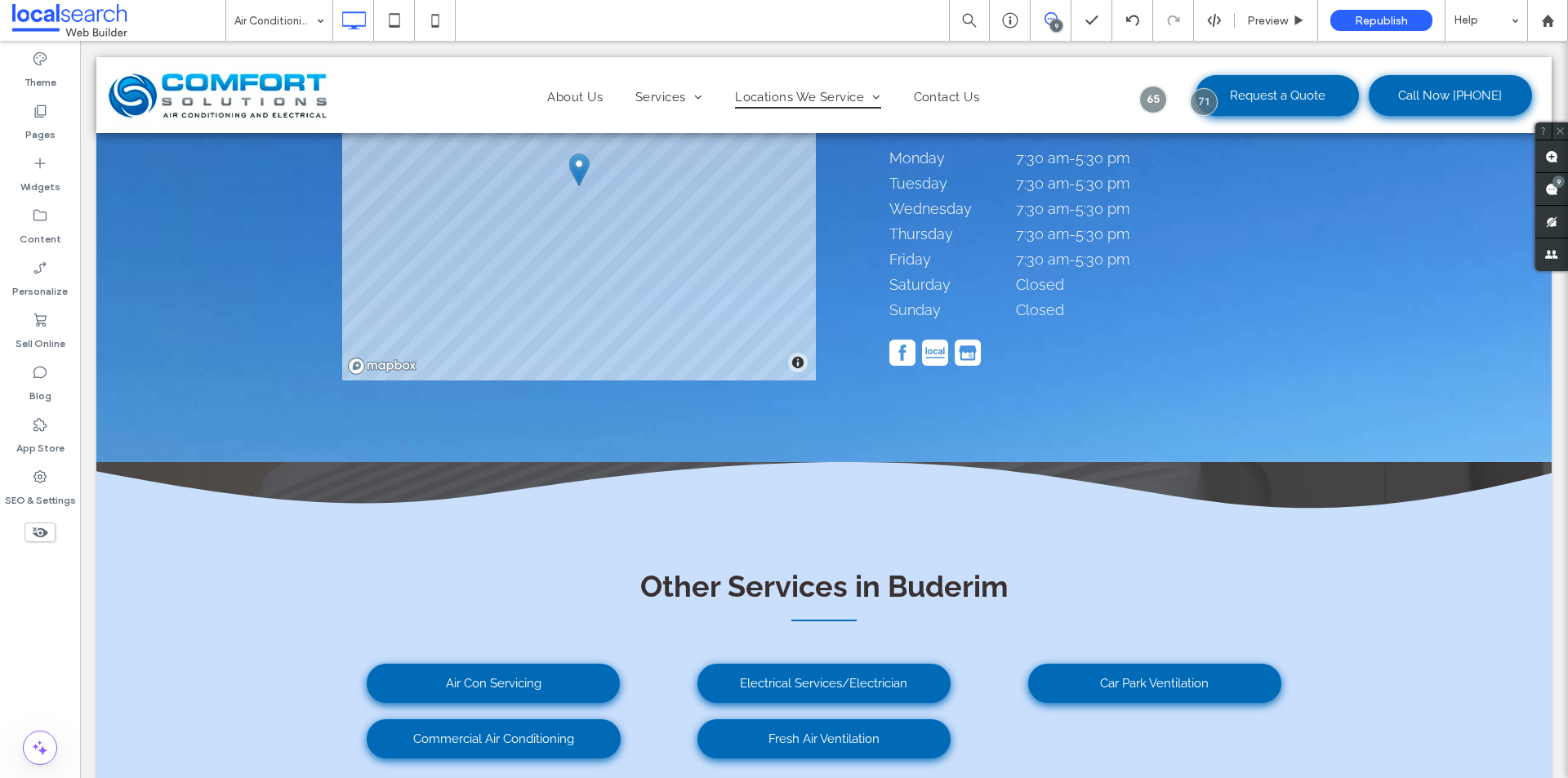 scroll, scrollTop: 4163, scrollLeft: 0, axis: vertical 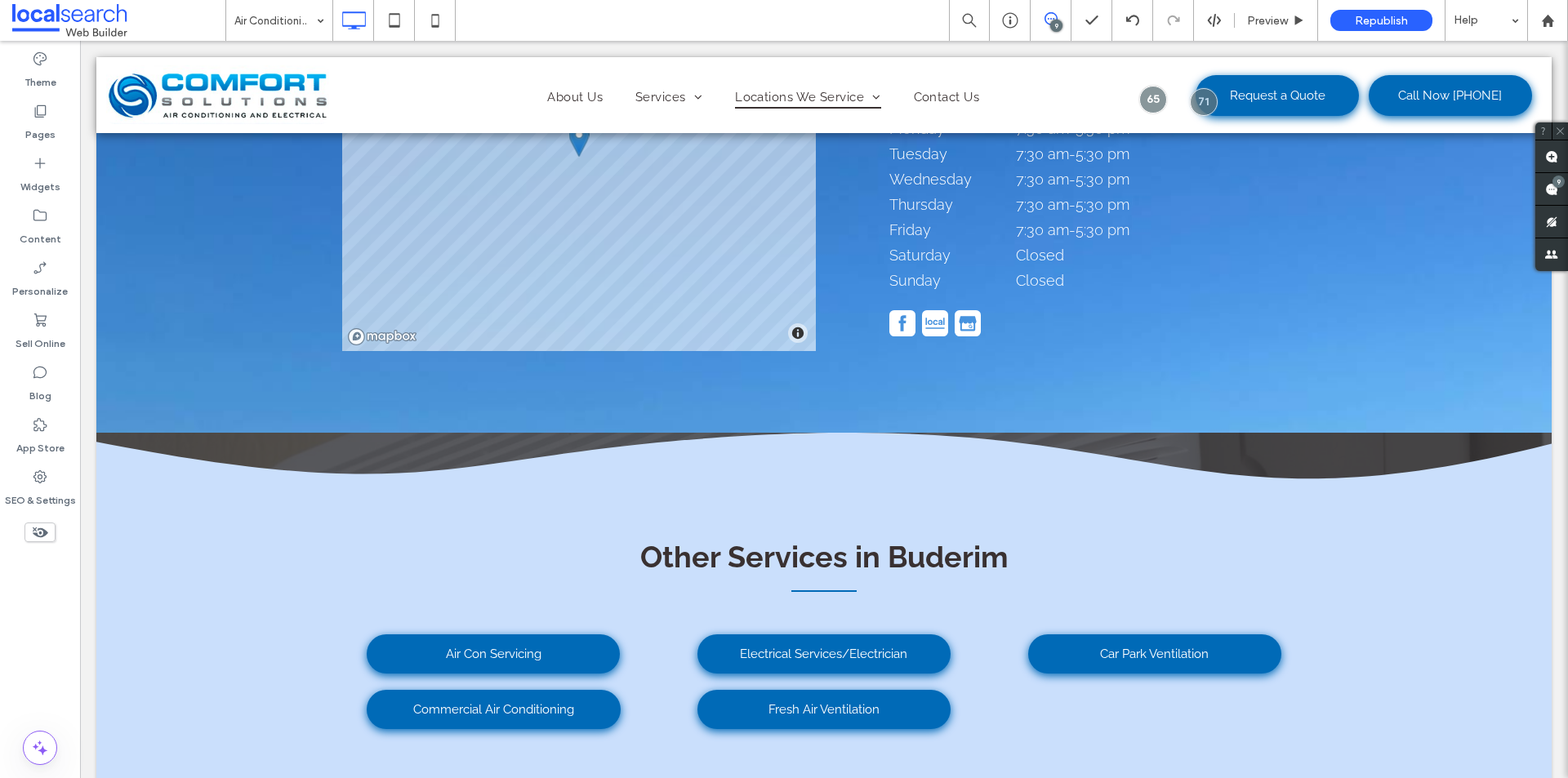 click on "Divider Icon
.st0-1856447100{fill-rule:evenodd;clip-rule:evenodd;}" 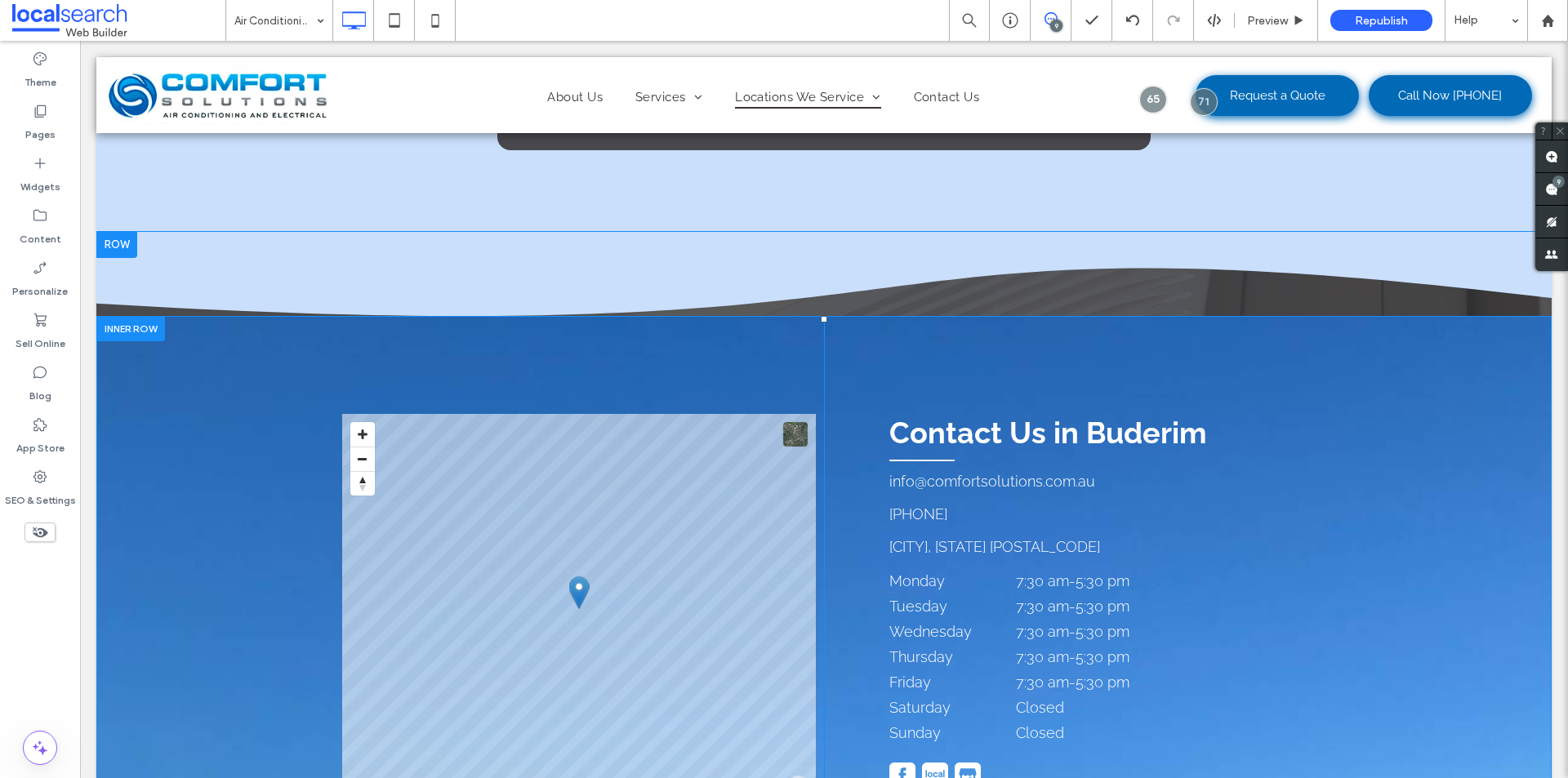 scroll, scrollTop: 3674, scrollLeft: 0, axis: vertical 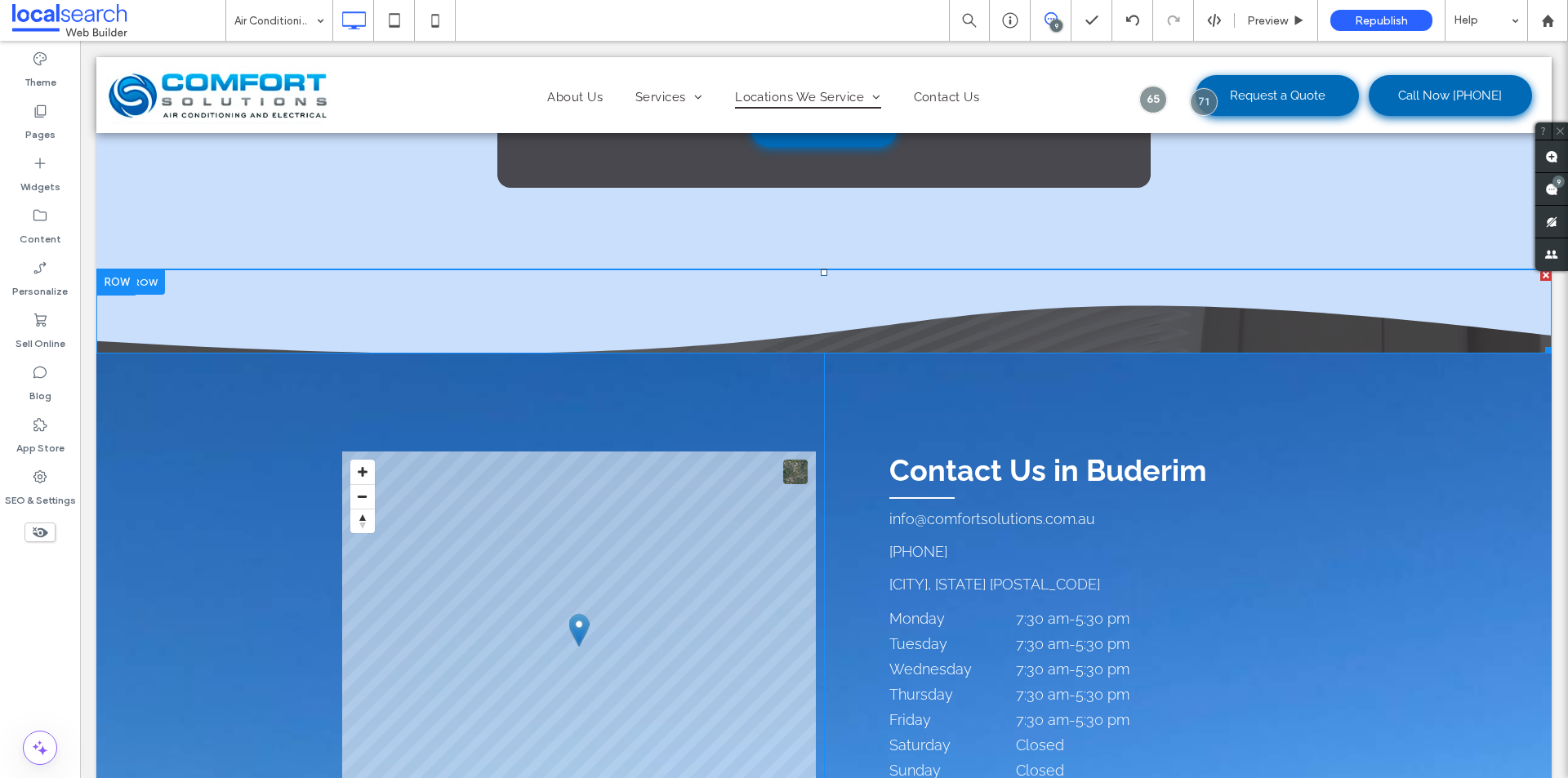 click 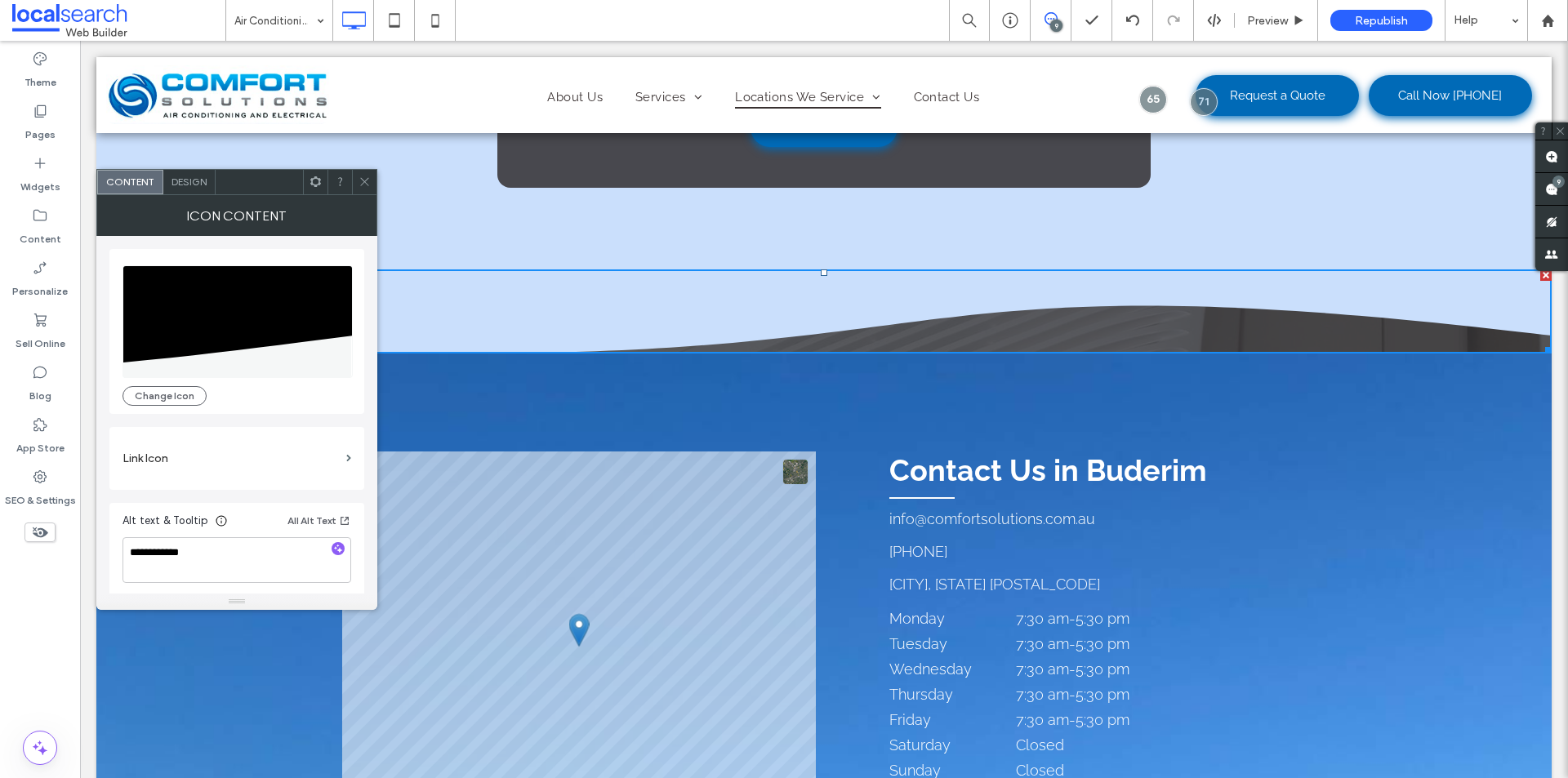 click 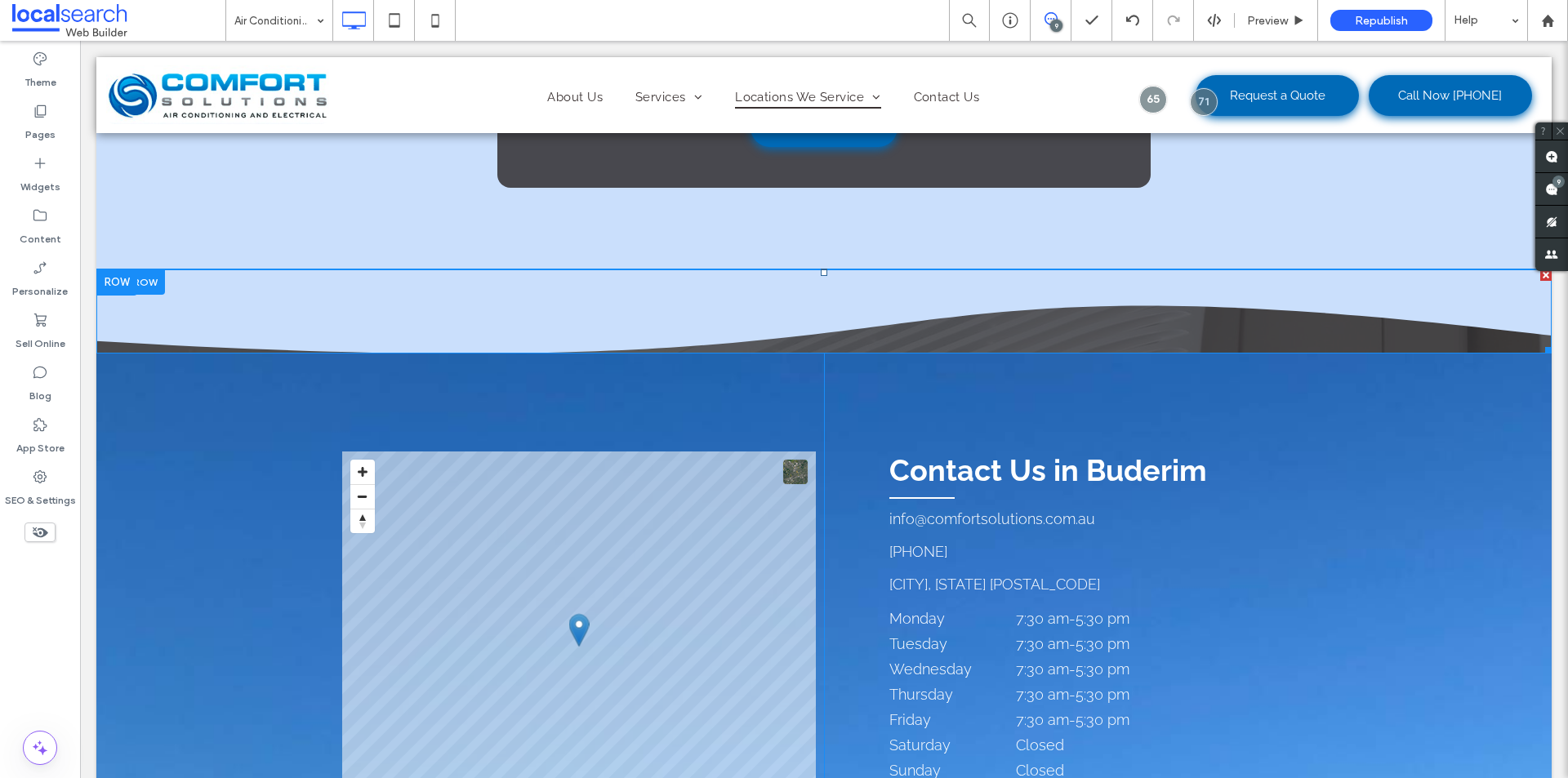 click on "Divider Icon" 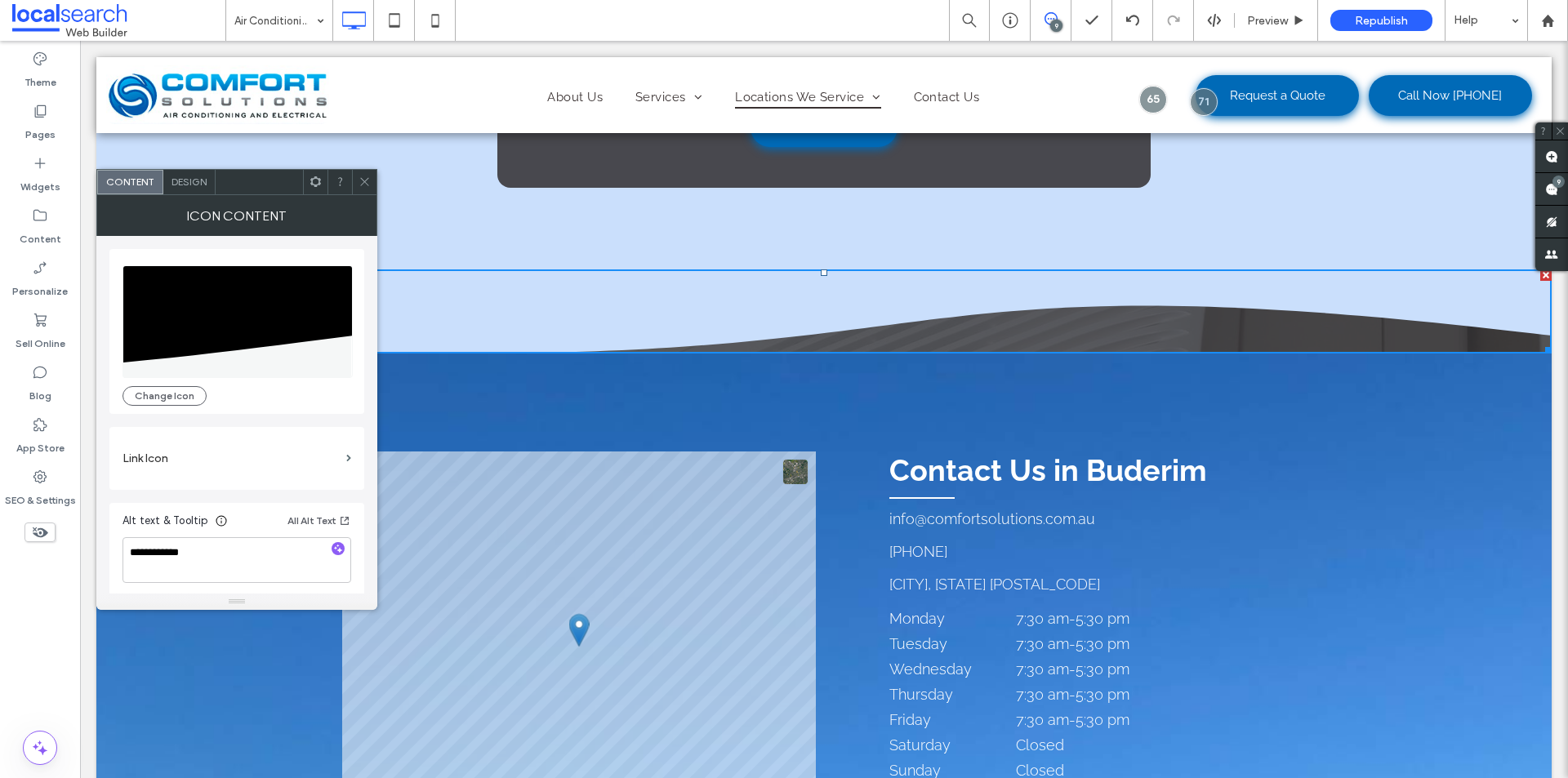 click 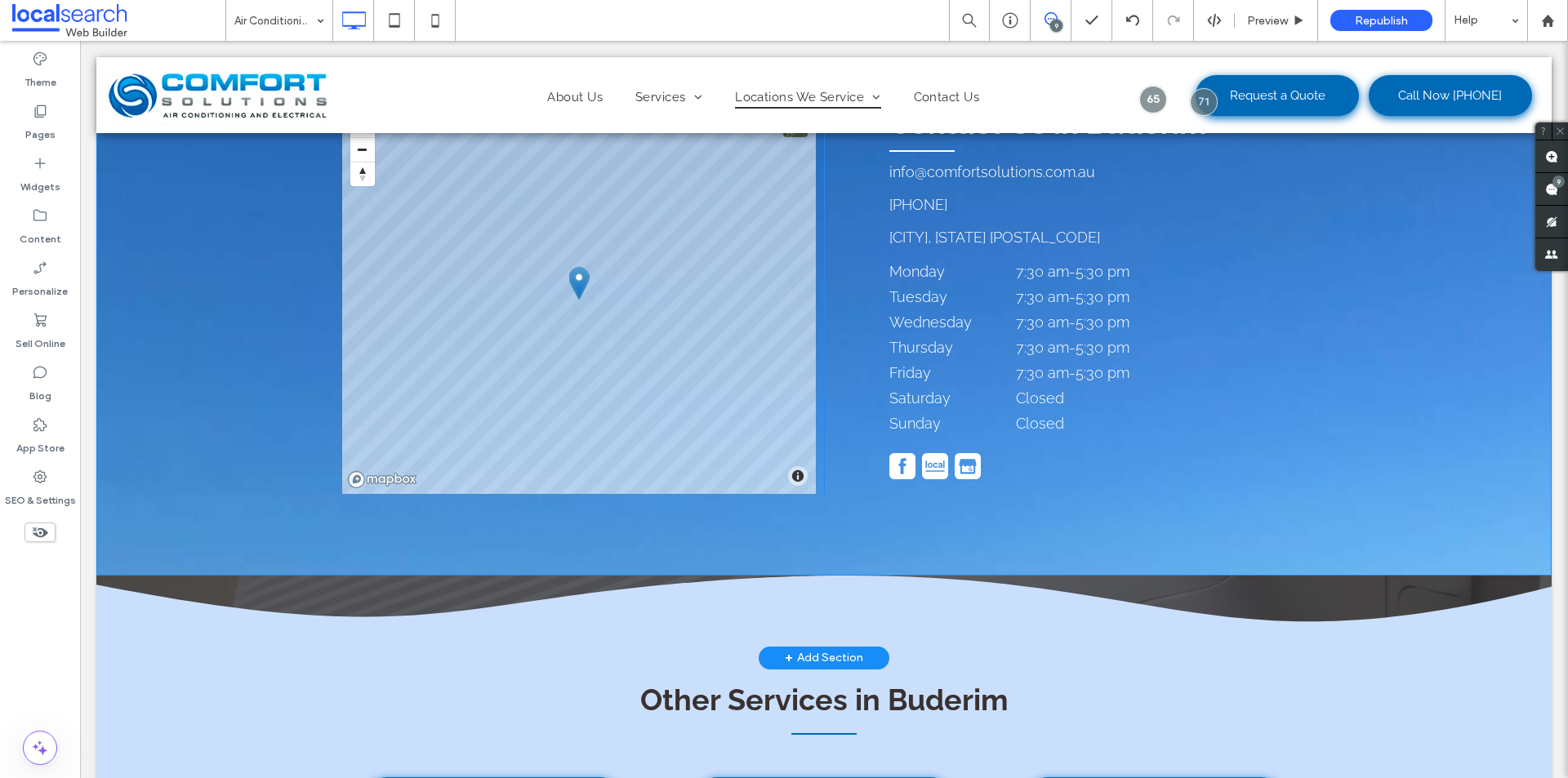 scroll, scrollTop: 4082, scrollLeft: 0, axis: vertical 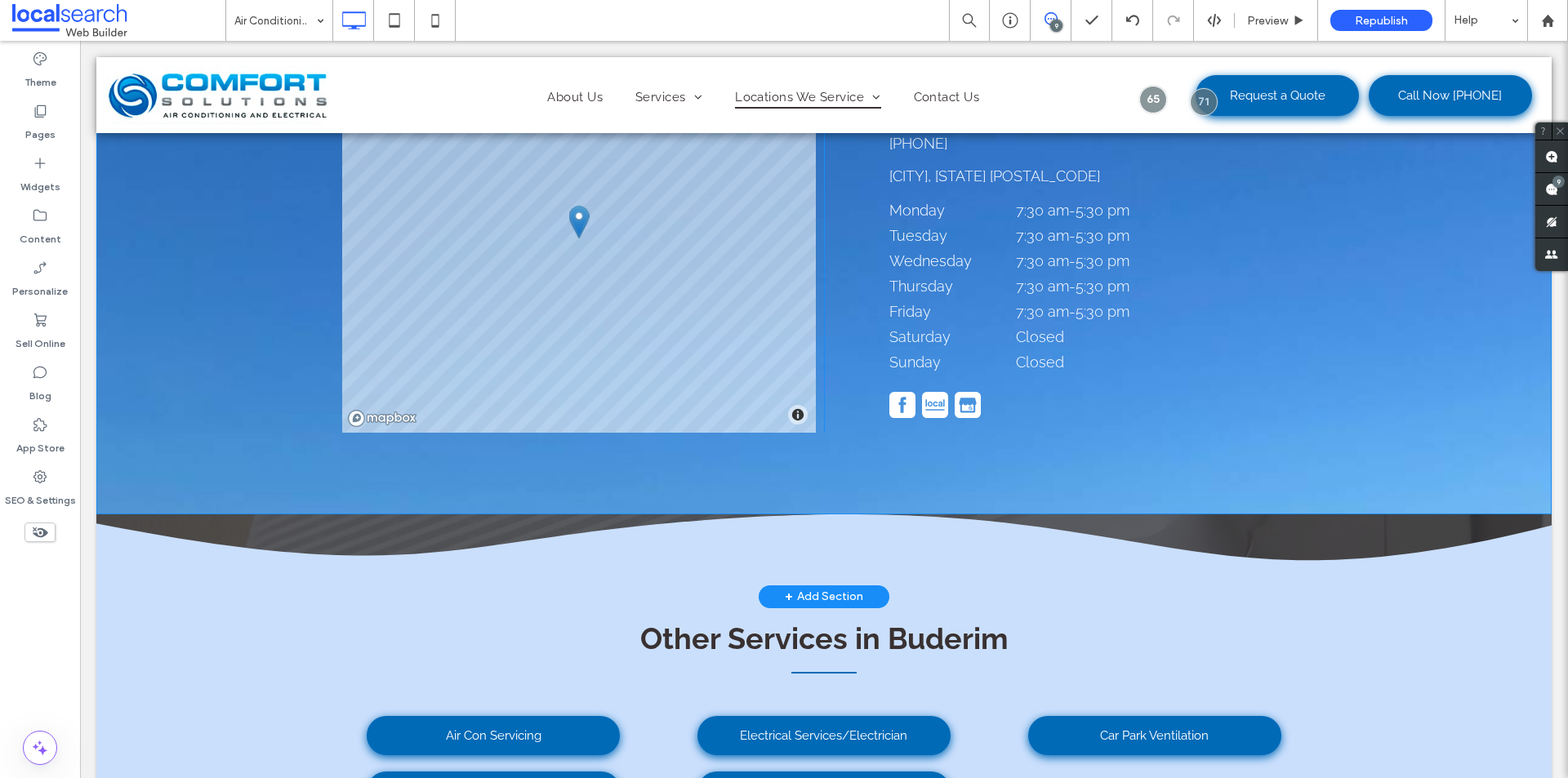 click on "© Mapbox   © OpenStreetMap   Improve this map
Click To Paste
Contact Us in Buderim
info@comfortsolutions.com.au
07 5241 4844
Buderim, QLD 4556
Monday
7:30 am
-  5:30 pm
Tuesday
7:30 am
-  5:30 pm
Wednesday
7:30 am
-  5:30 pm
Thursday
7:30 am
-  5:30 pm
Friday
7:30 am
-  5:30 pm
Saturday
Closed
Sunday
Closed
Click To Paste" at bounding box center [824, 229] 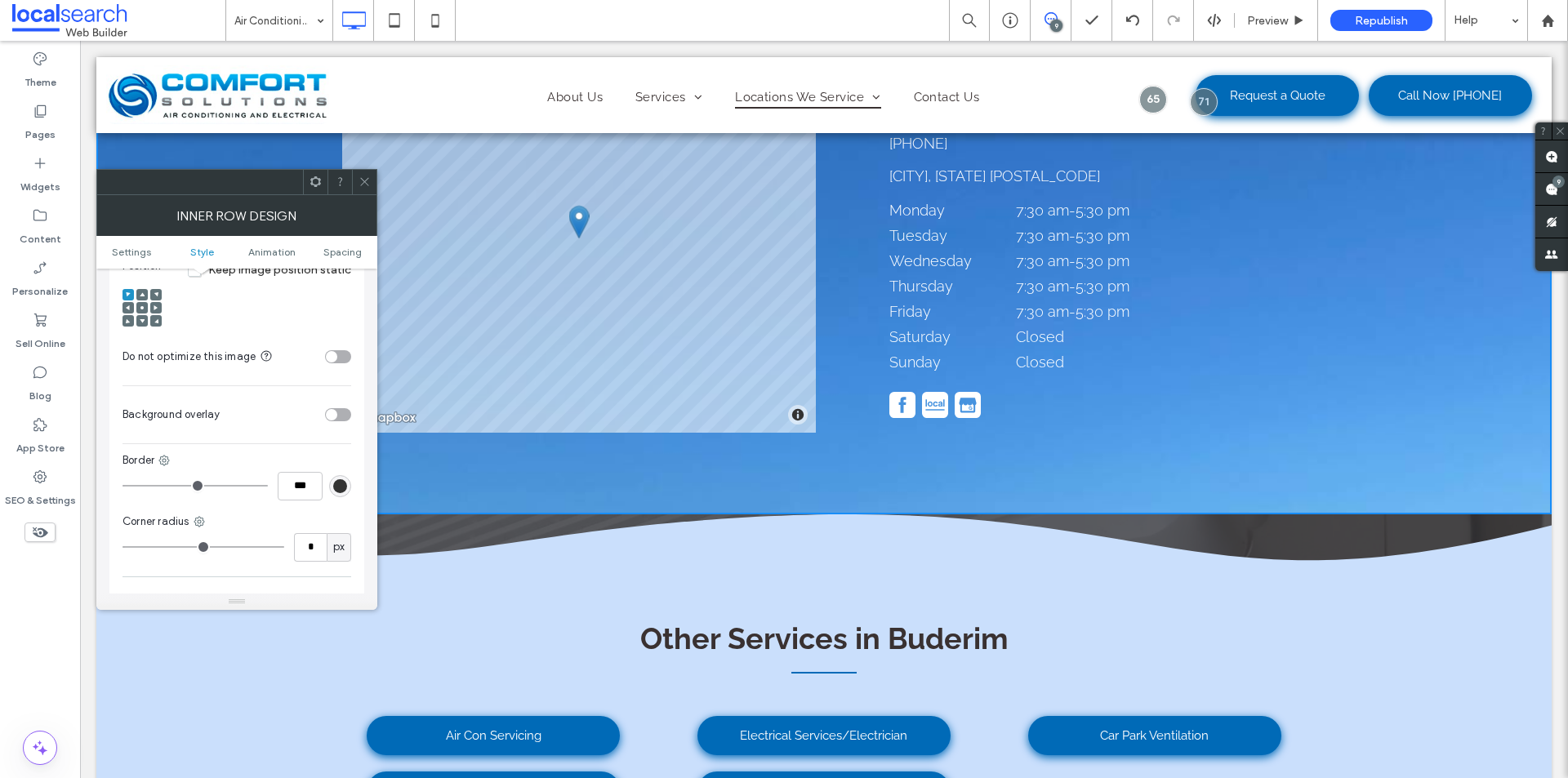 scroll, scrollTop: 653, scrollLeft: 0, axis: vertical 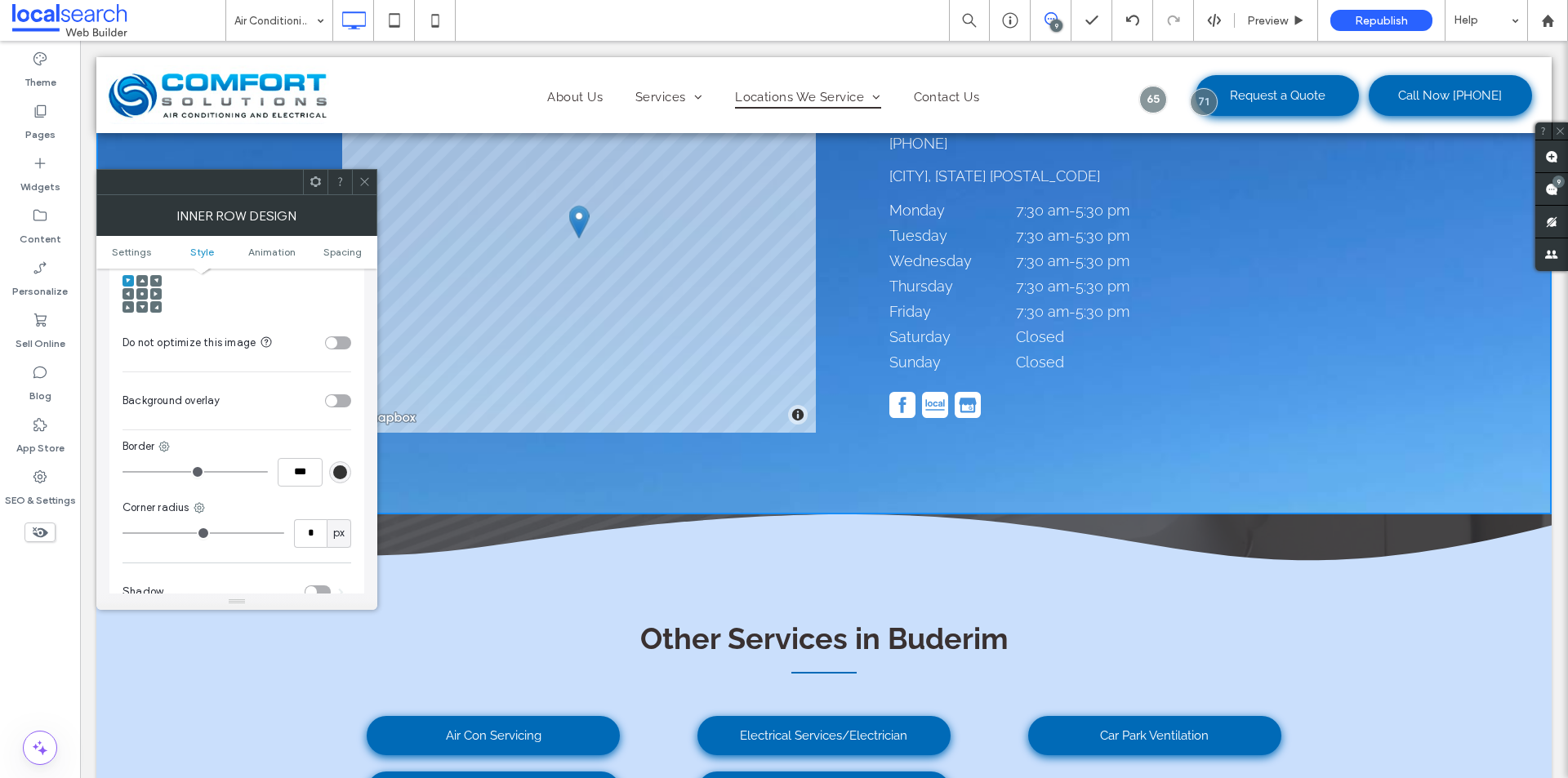 click 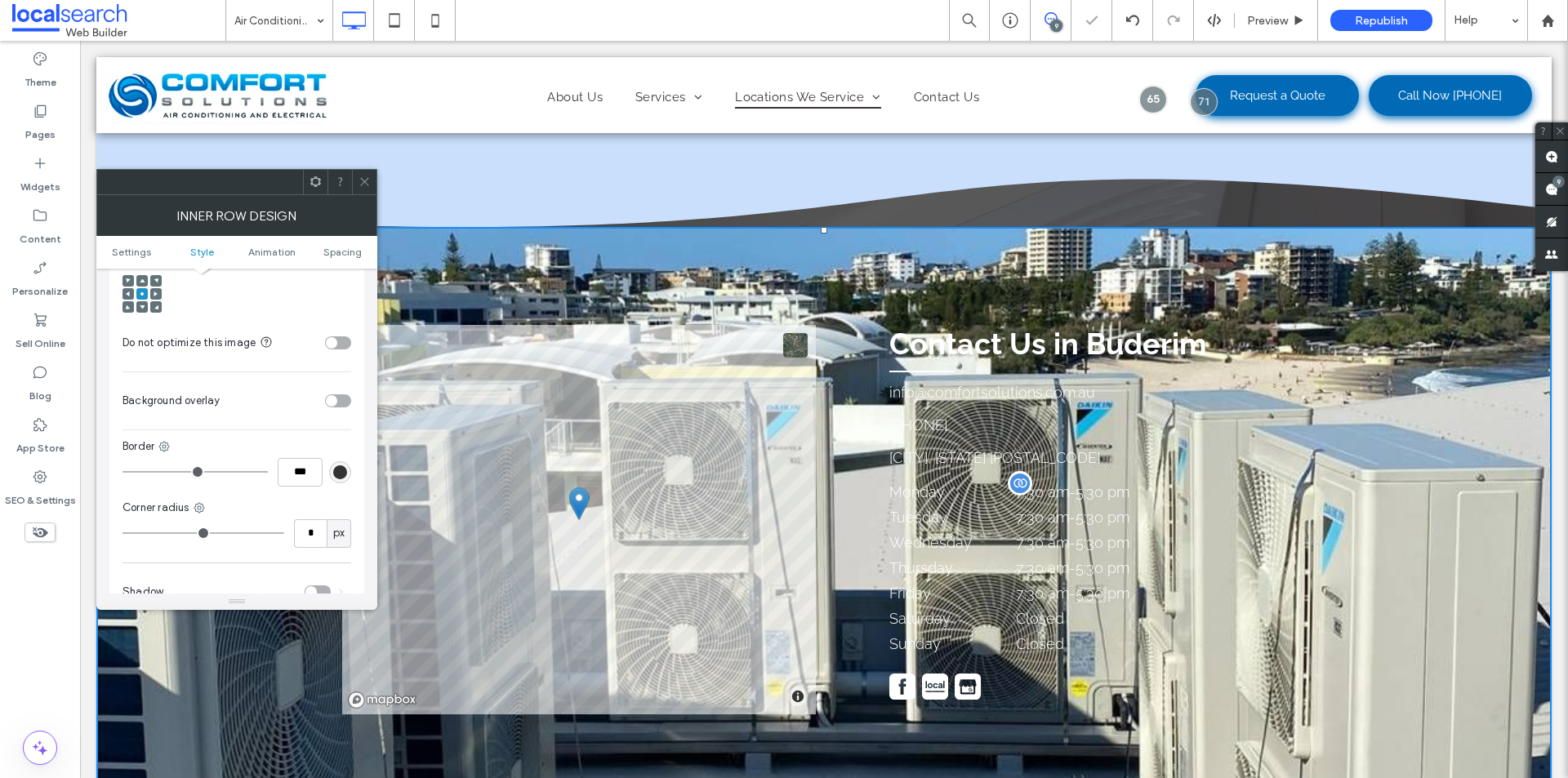 scroll, scrollTop: 3755, scrollLeft: 0, axis: vertical 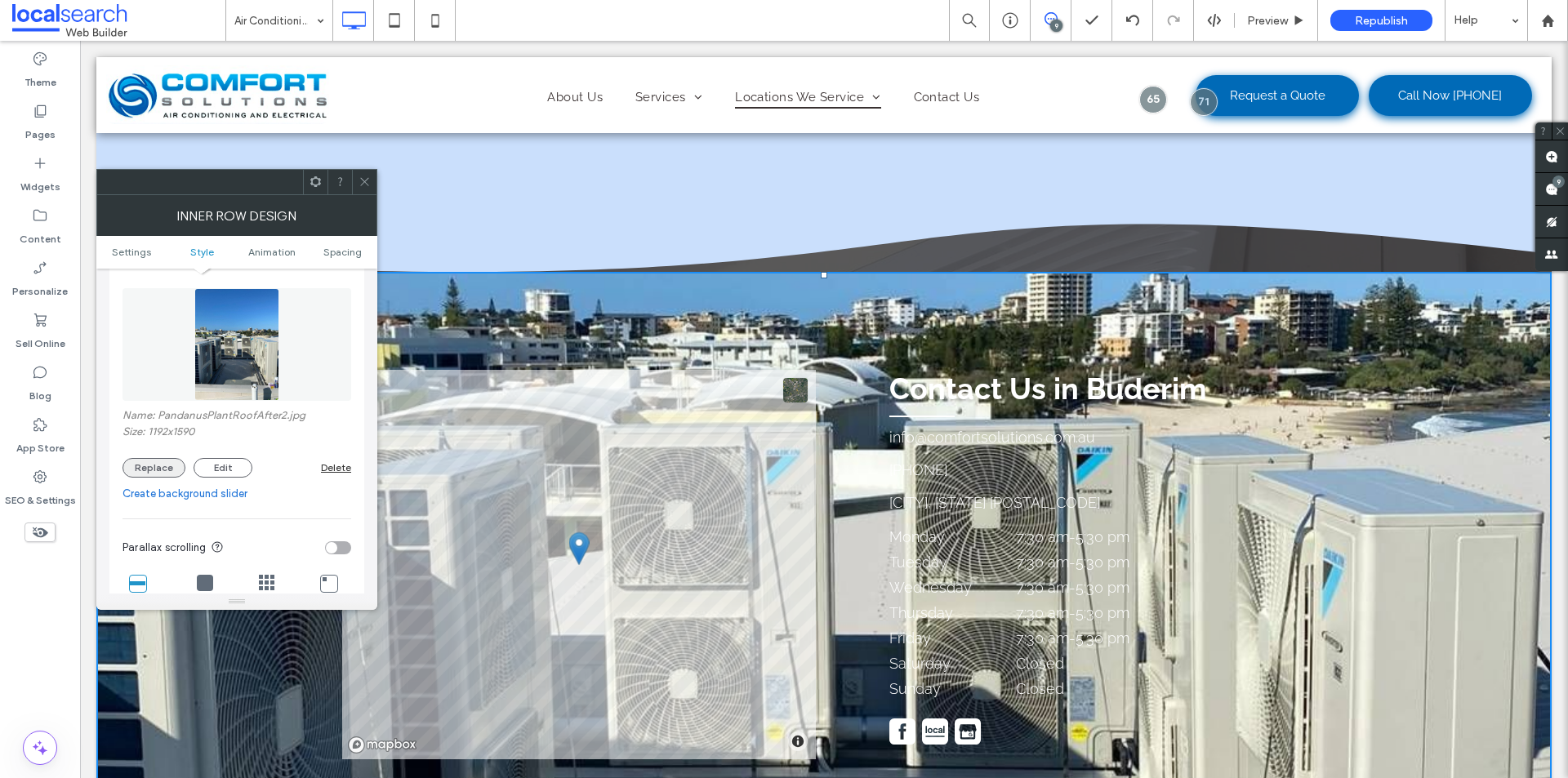click on "Replace" at bounding box center [154, 468] 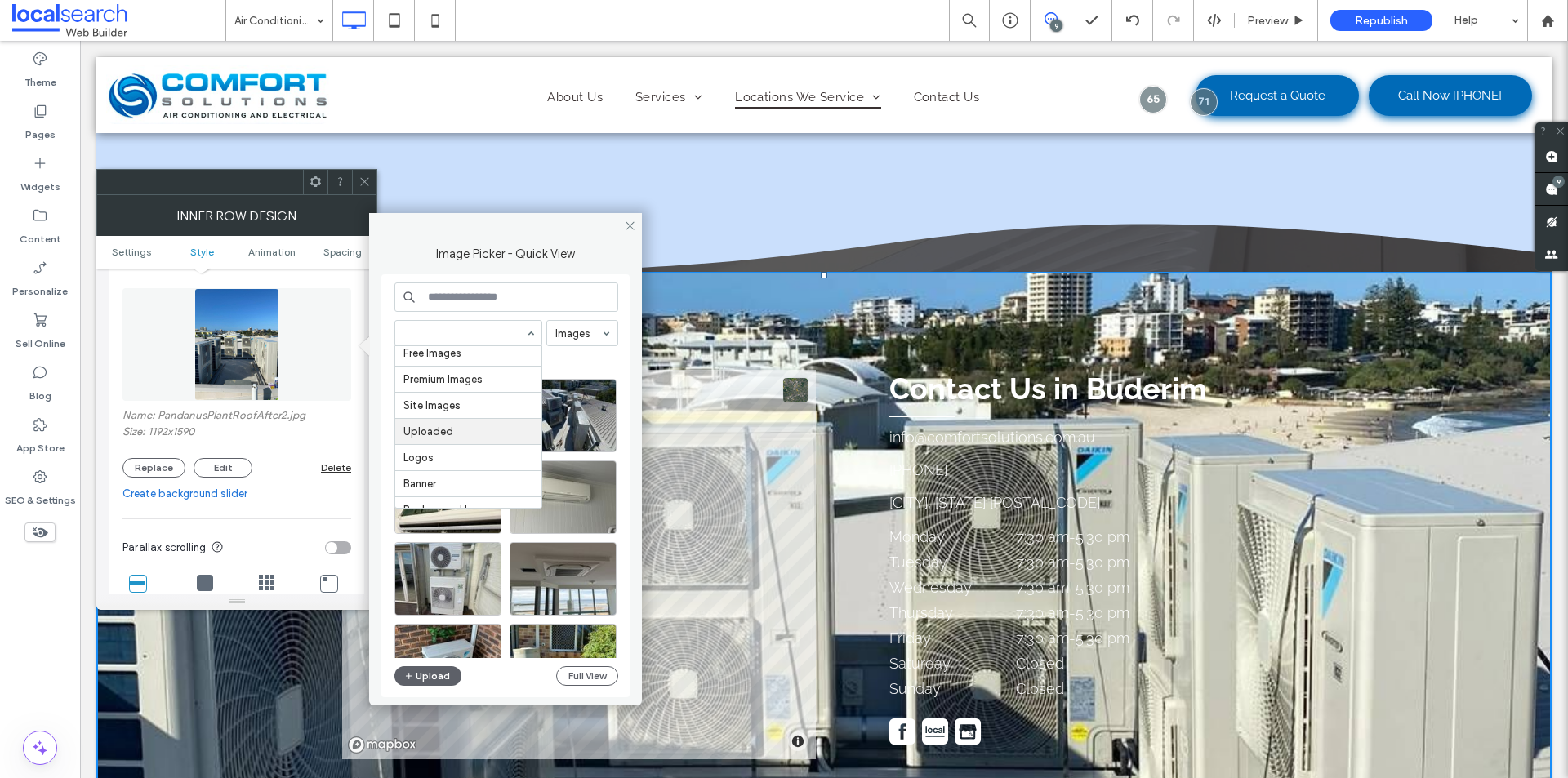 scroll, scrollTop: 47, scrollLeft: 0, axis: vertical 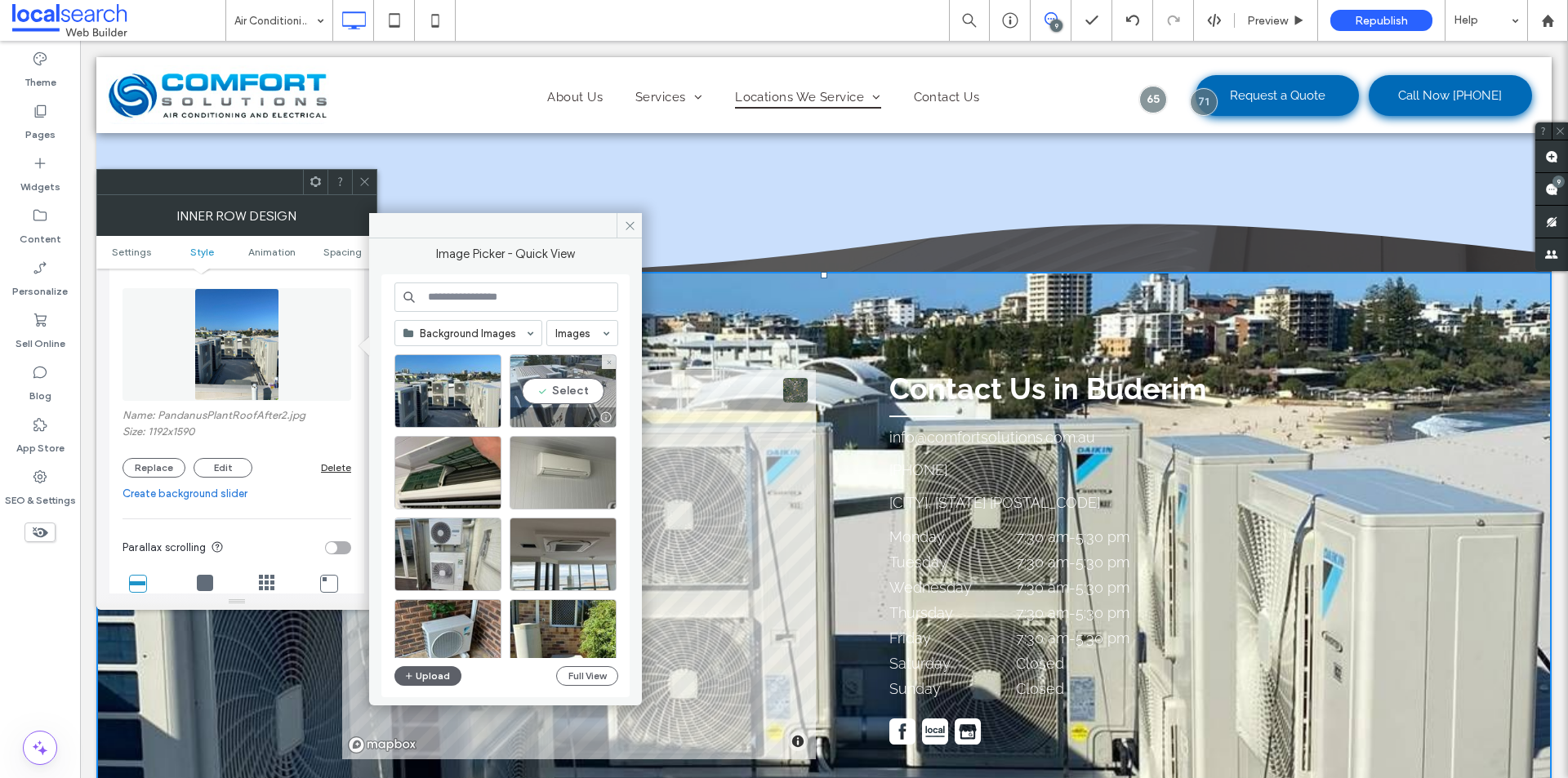 click on "Select" at bounding box center (563, 391) 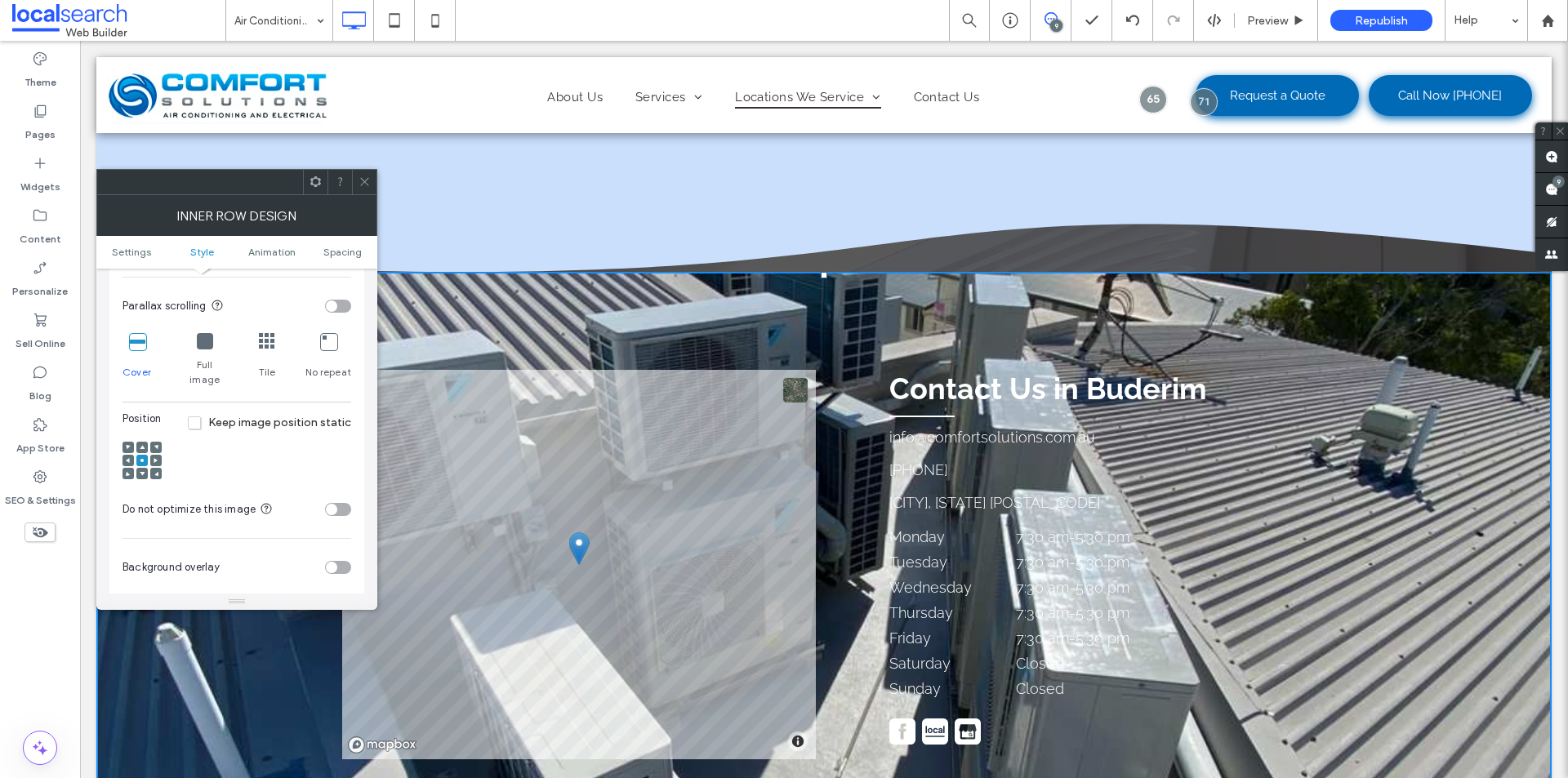 scroll, scrollTop: 490, scrollLeft: 0, axis: vertical 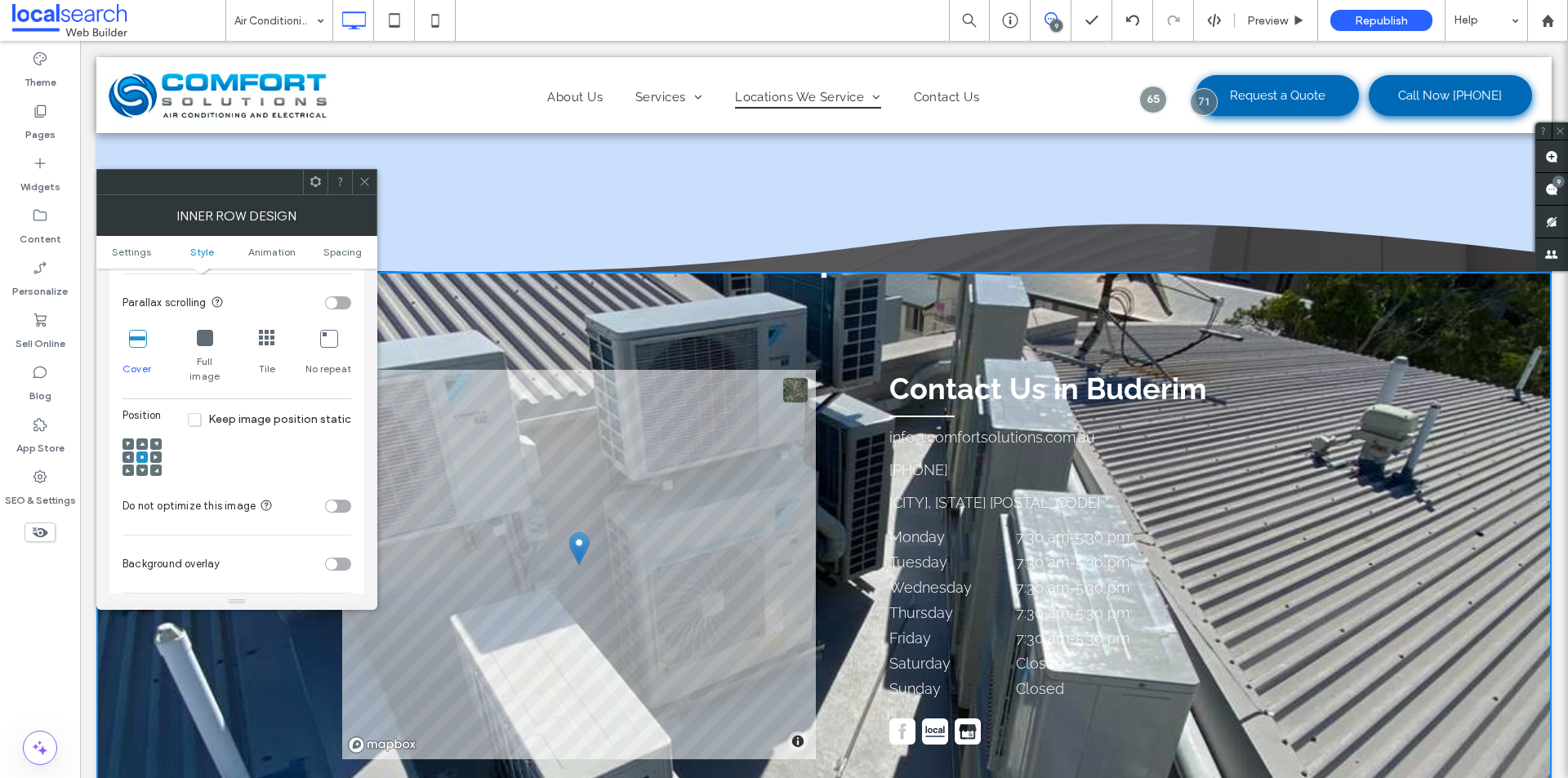 click 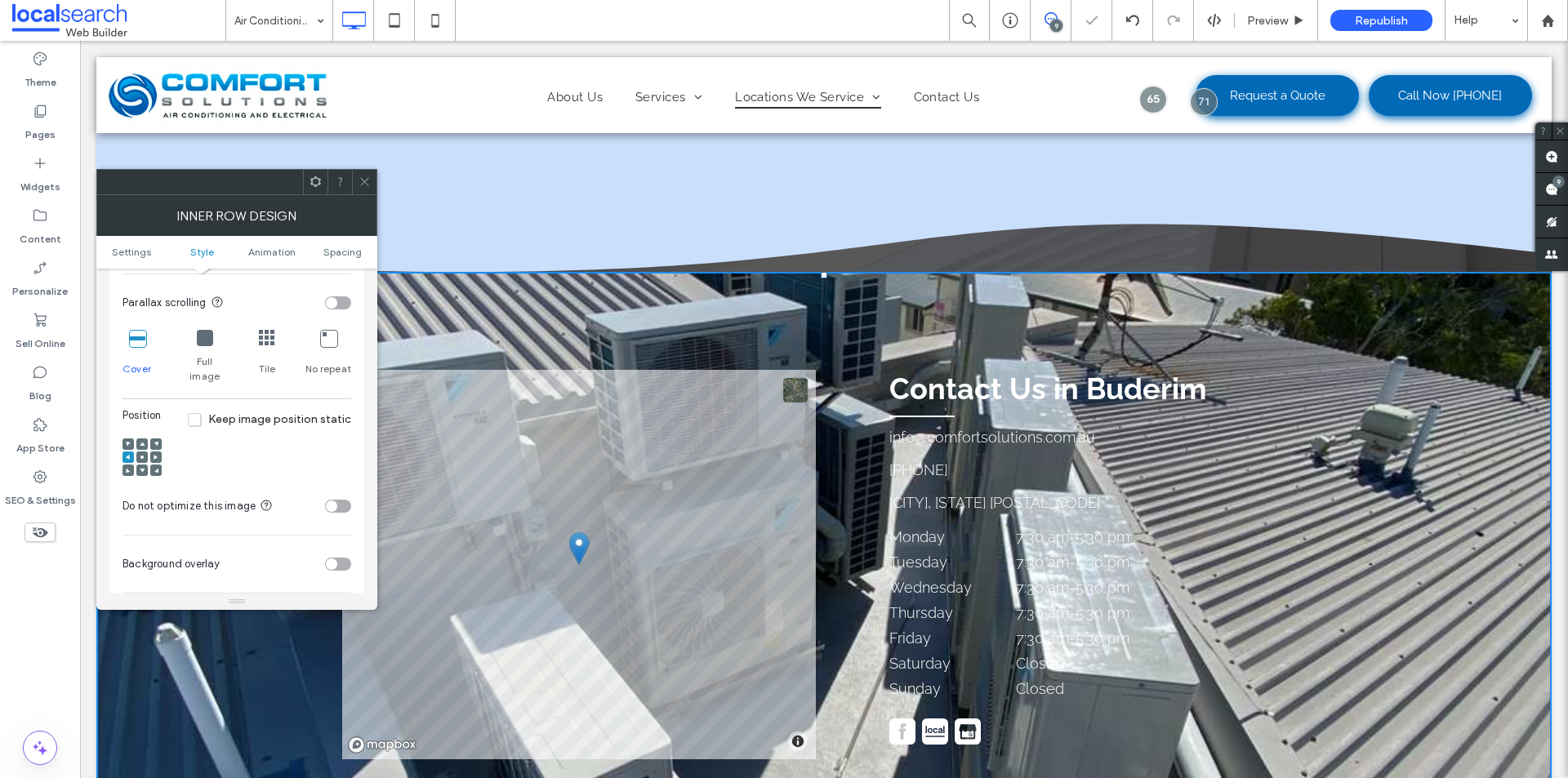 click 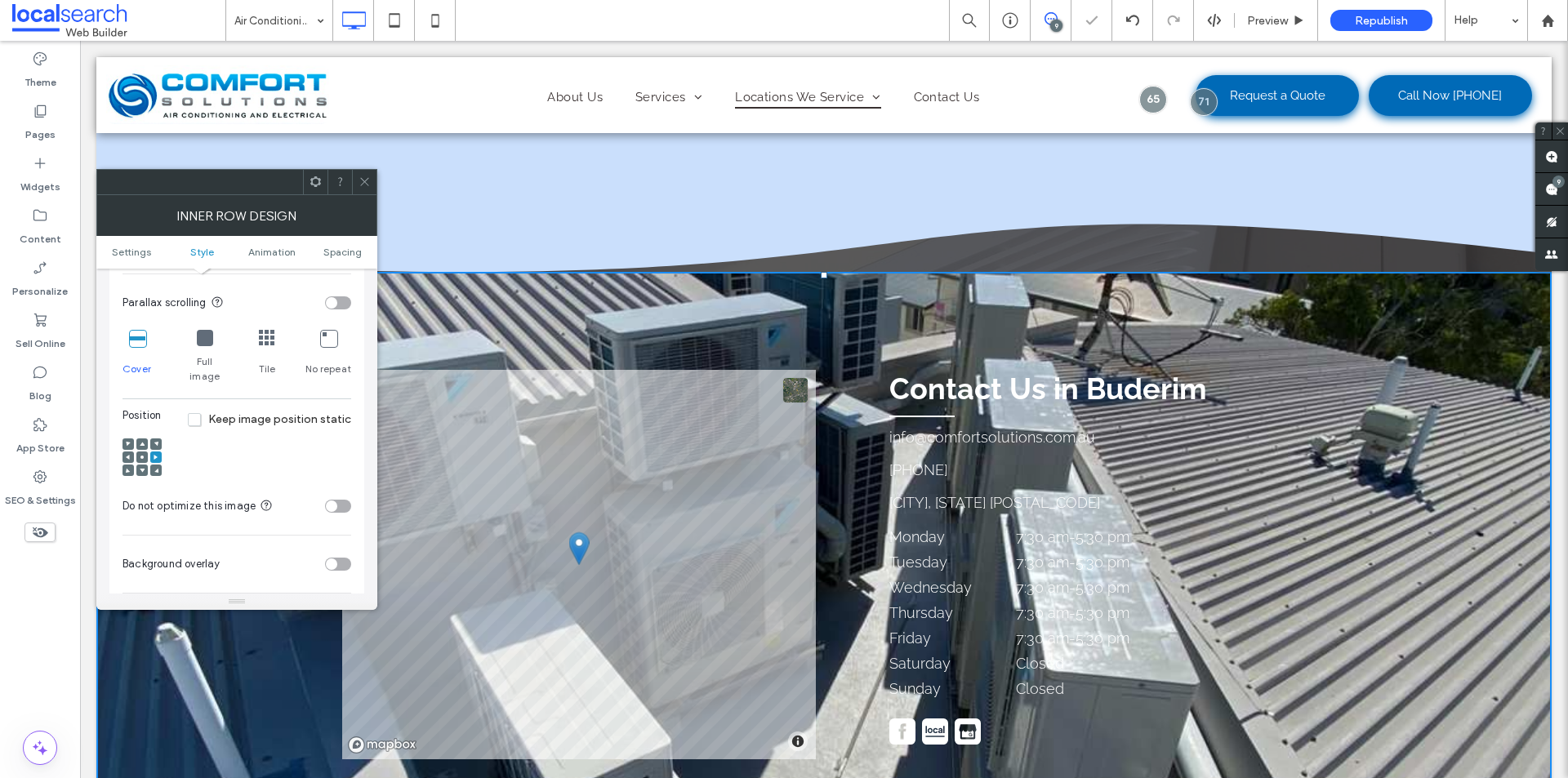 click 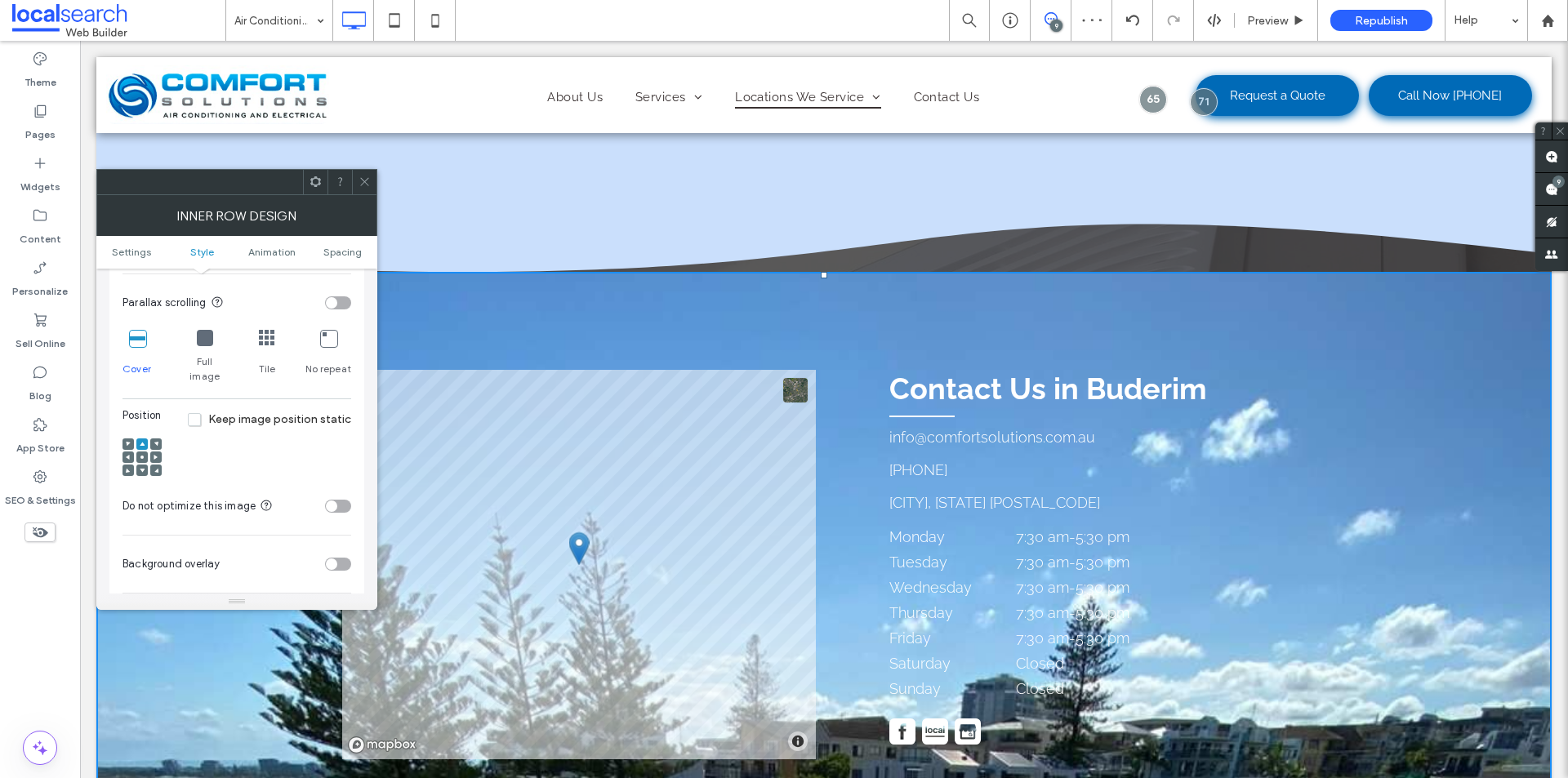 click at bounding box center (142, 470) 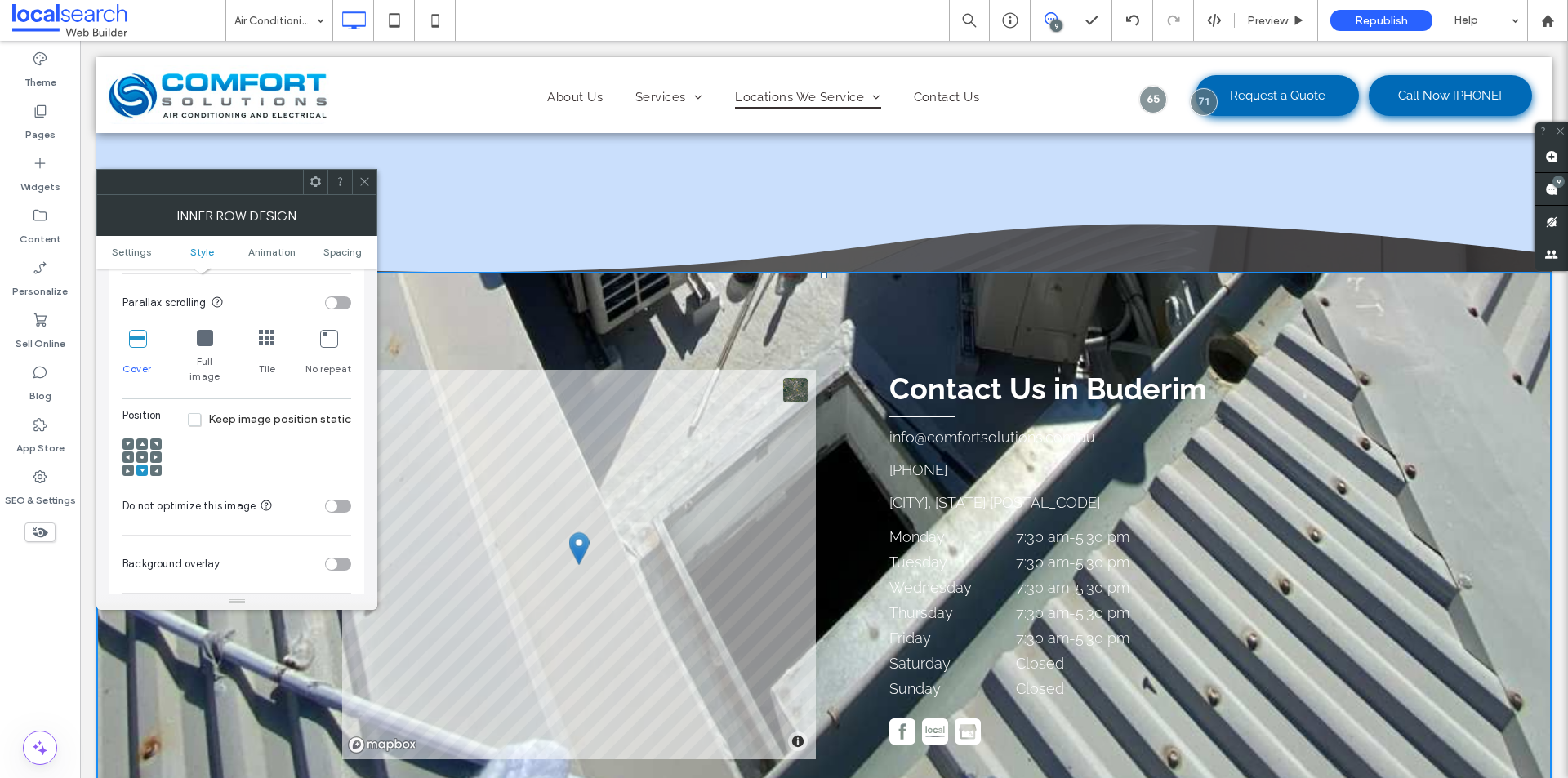 click 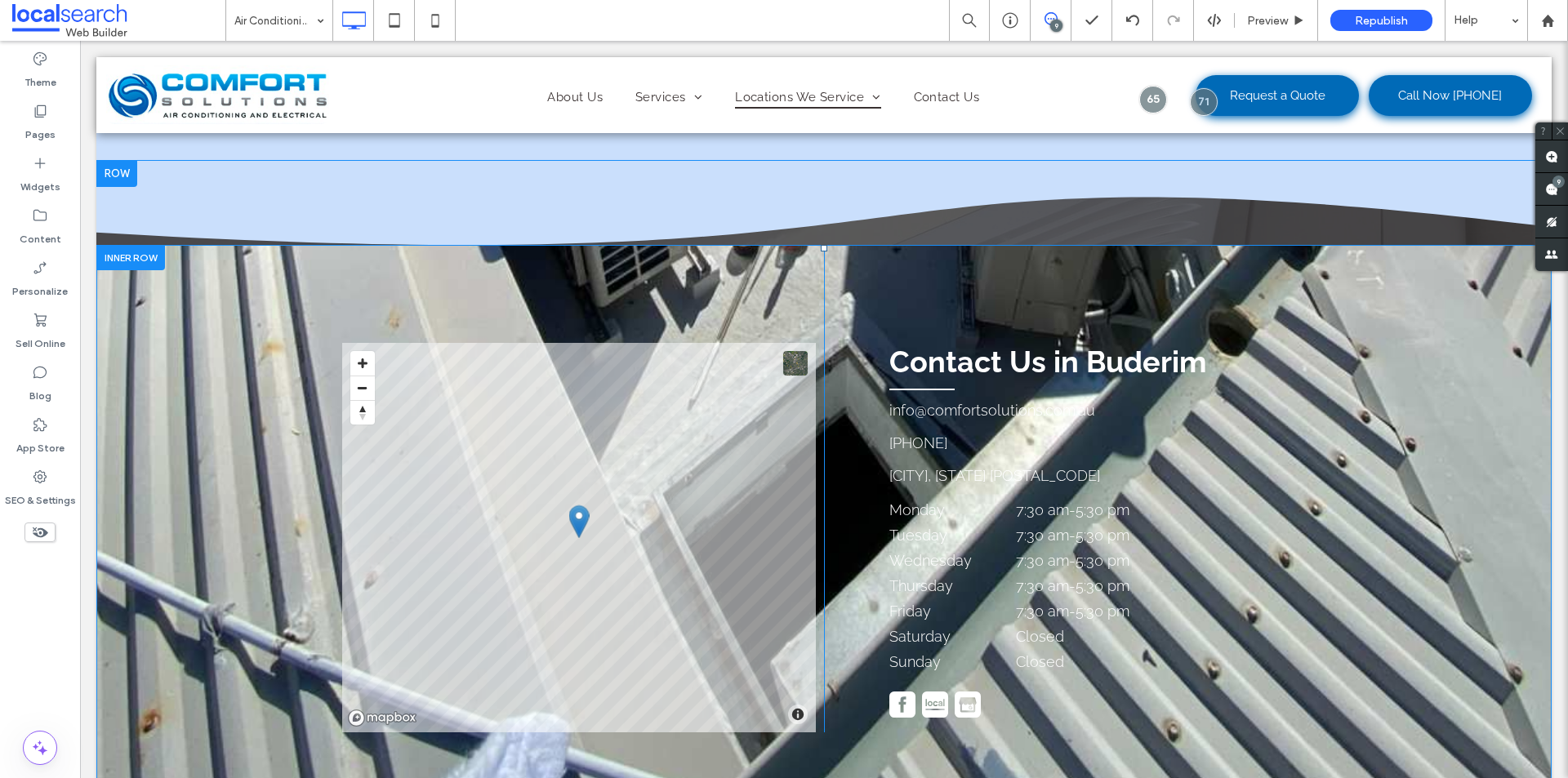 scroll, scrollTop: 3755, scrollLeft: 0, axis: vertical 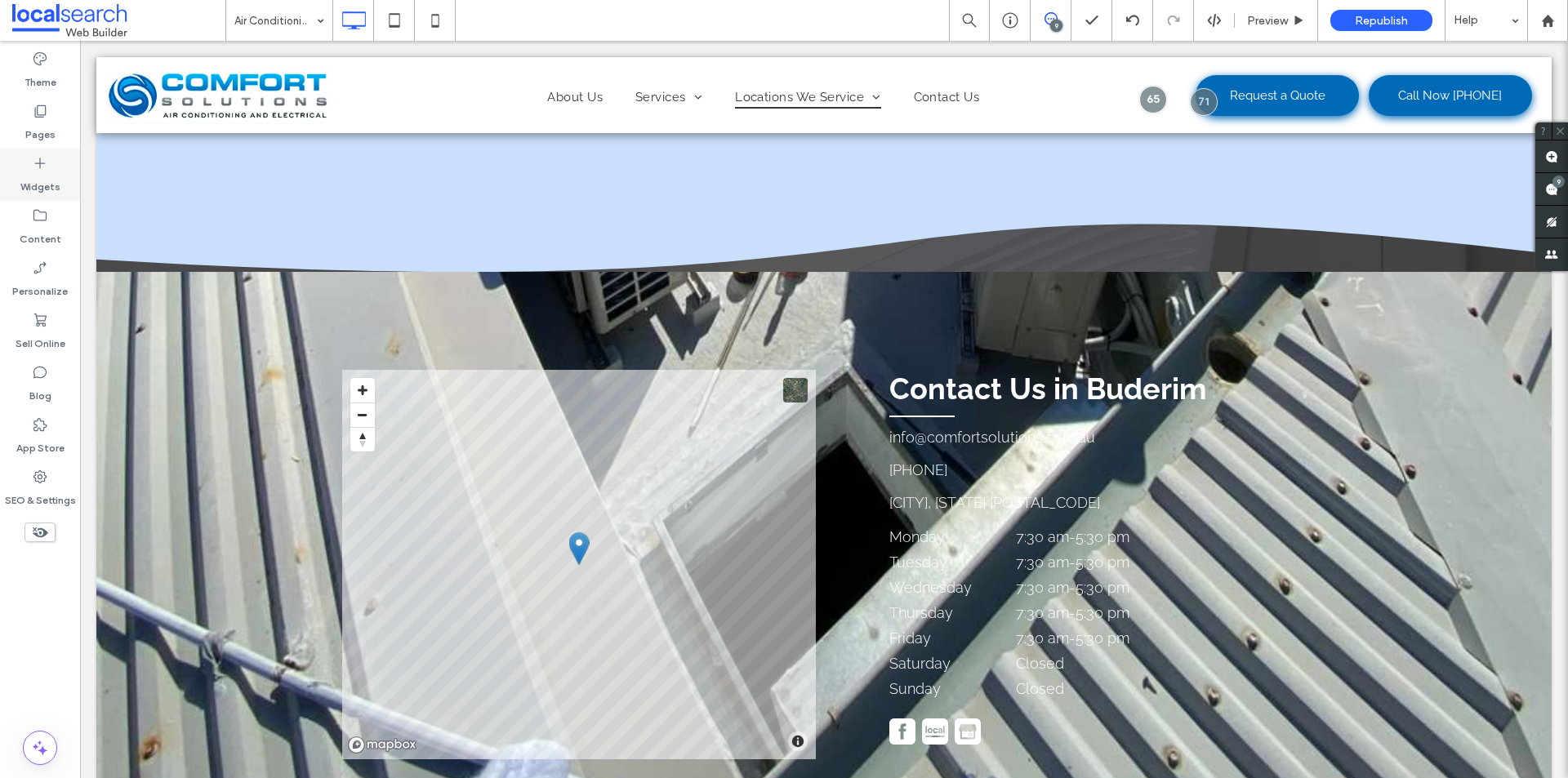 click on "Widgets" at bounding box center (40, 183) 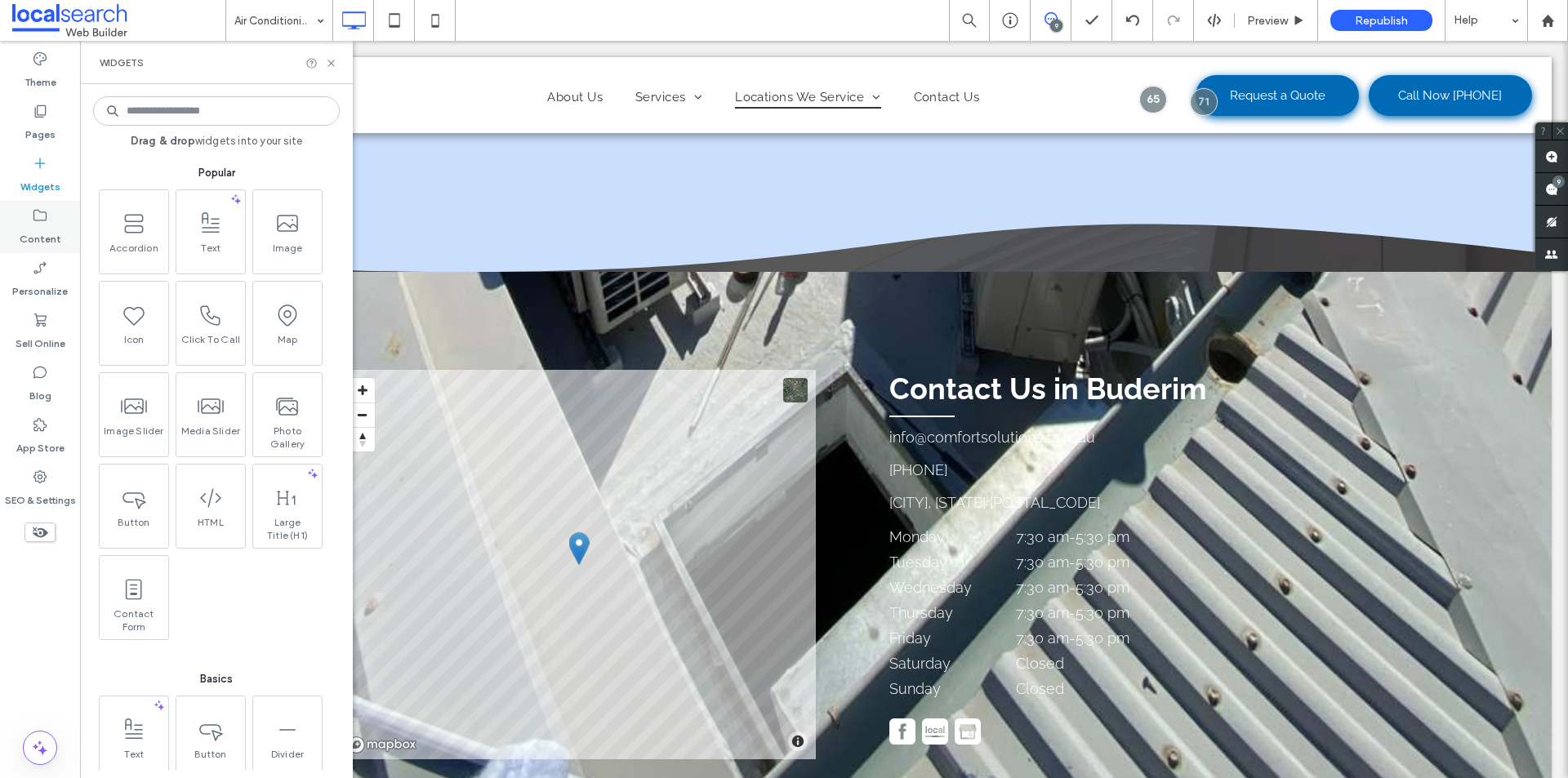 click 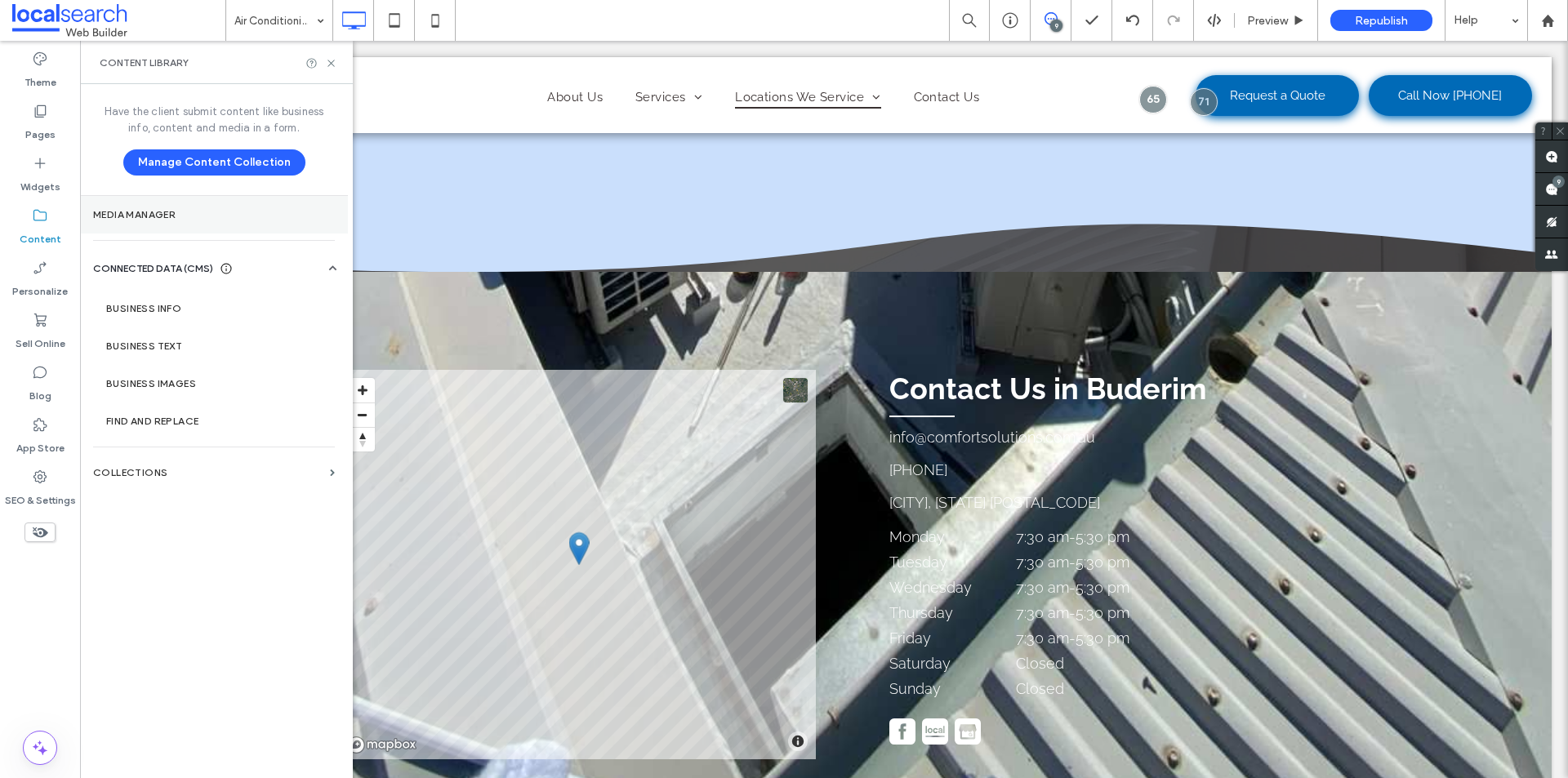 click on "Media Manager" at bounding box center (214, 215) 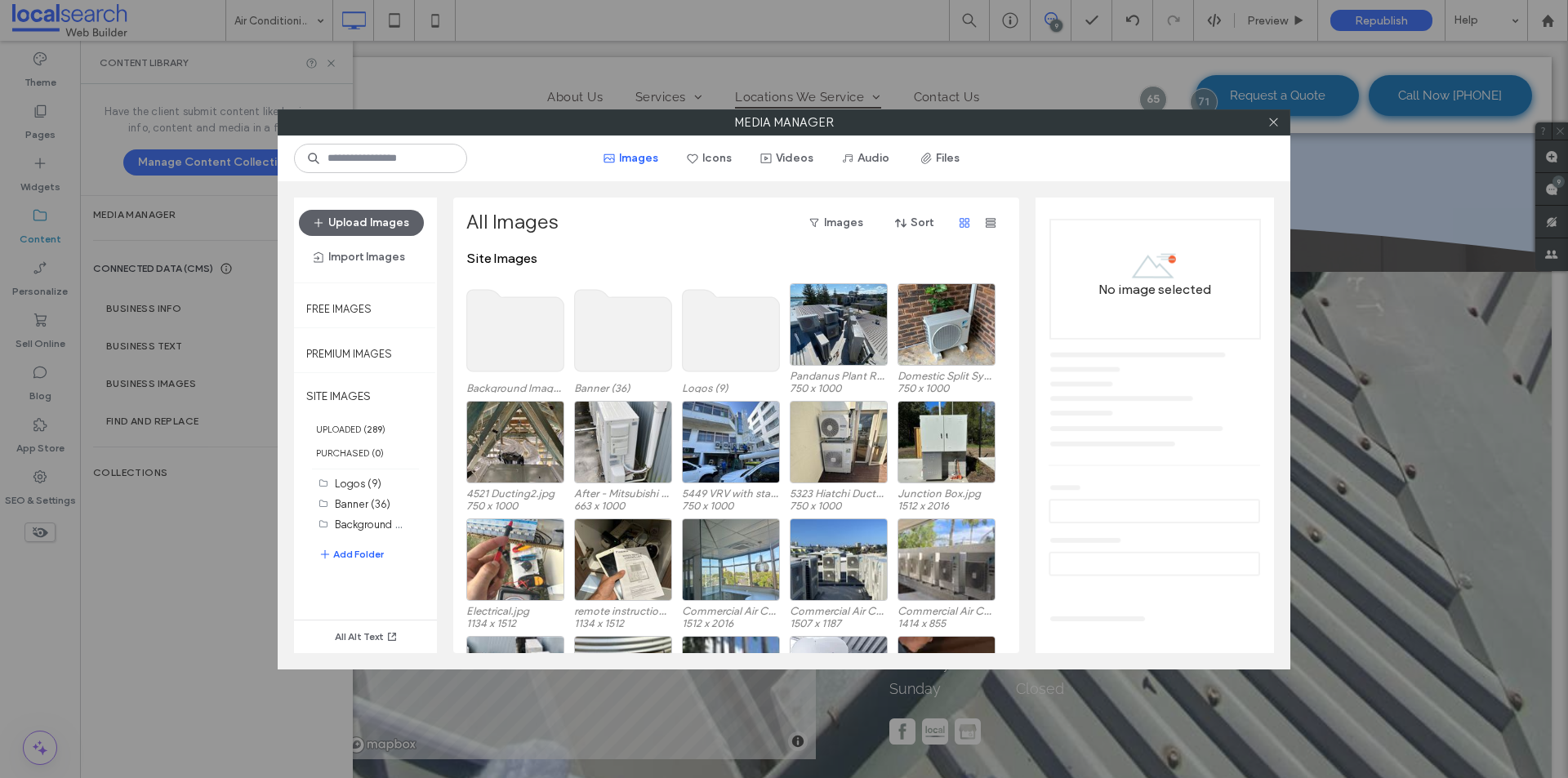 click 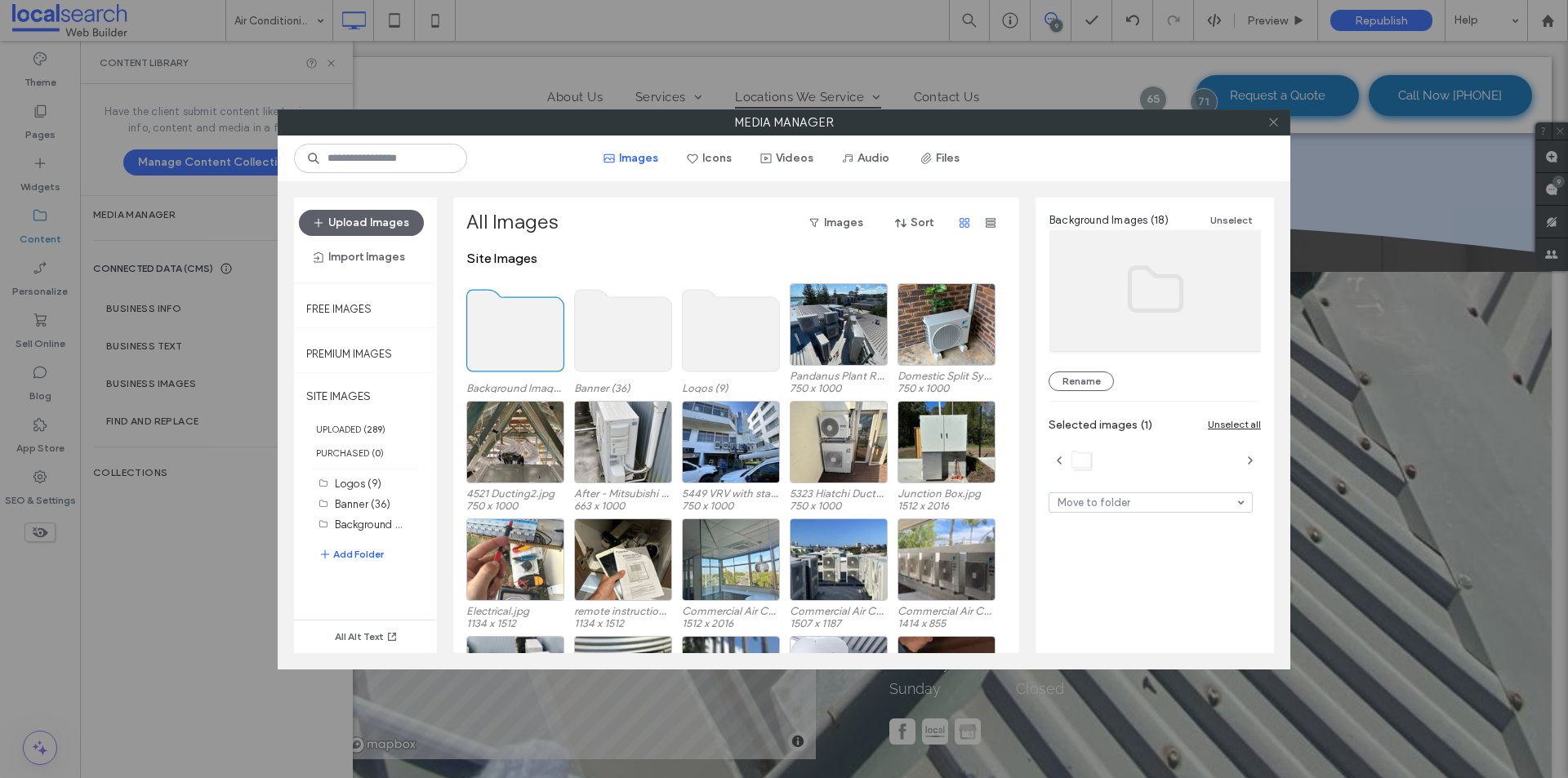 click 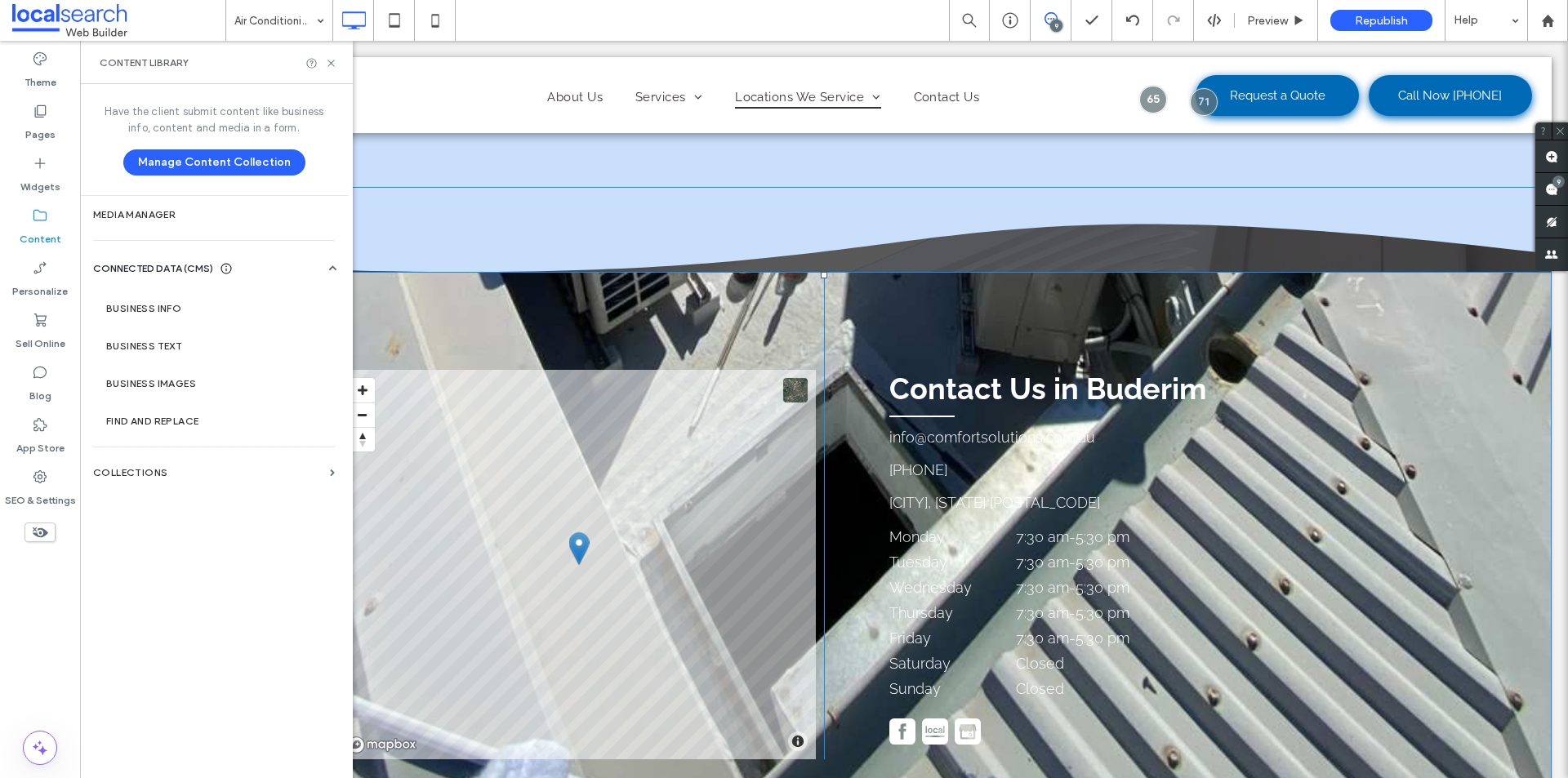 click on "© Mapbox   © OpenStreetMap   Improve this map
Click To Paste" at bounding box center [579, 515] 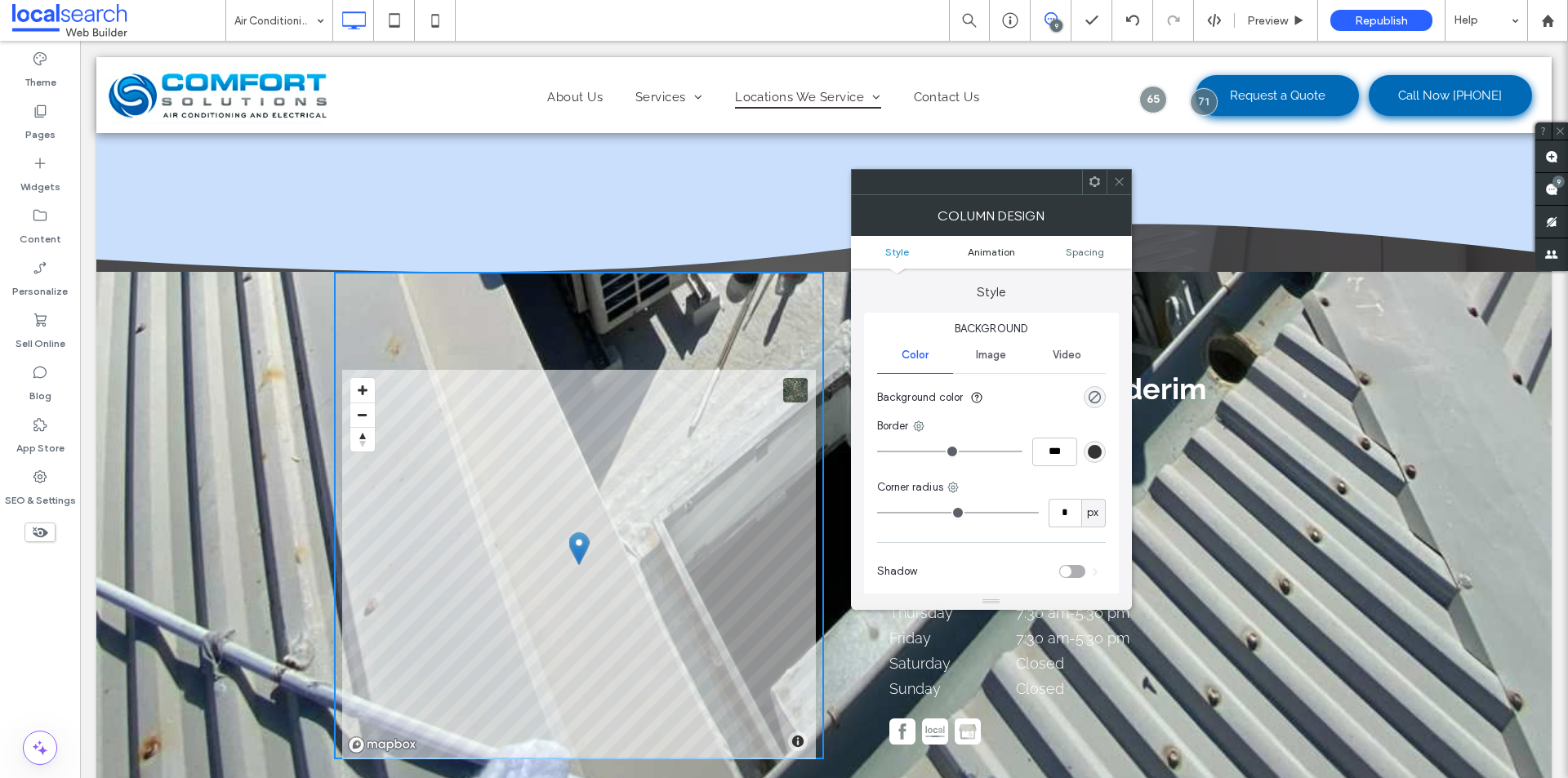 click on "Animation" at bounding box center (991, 251) 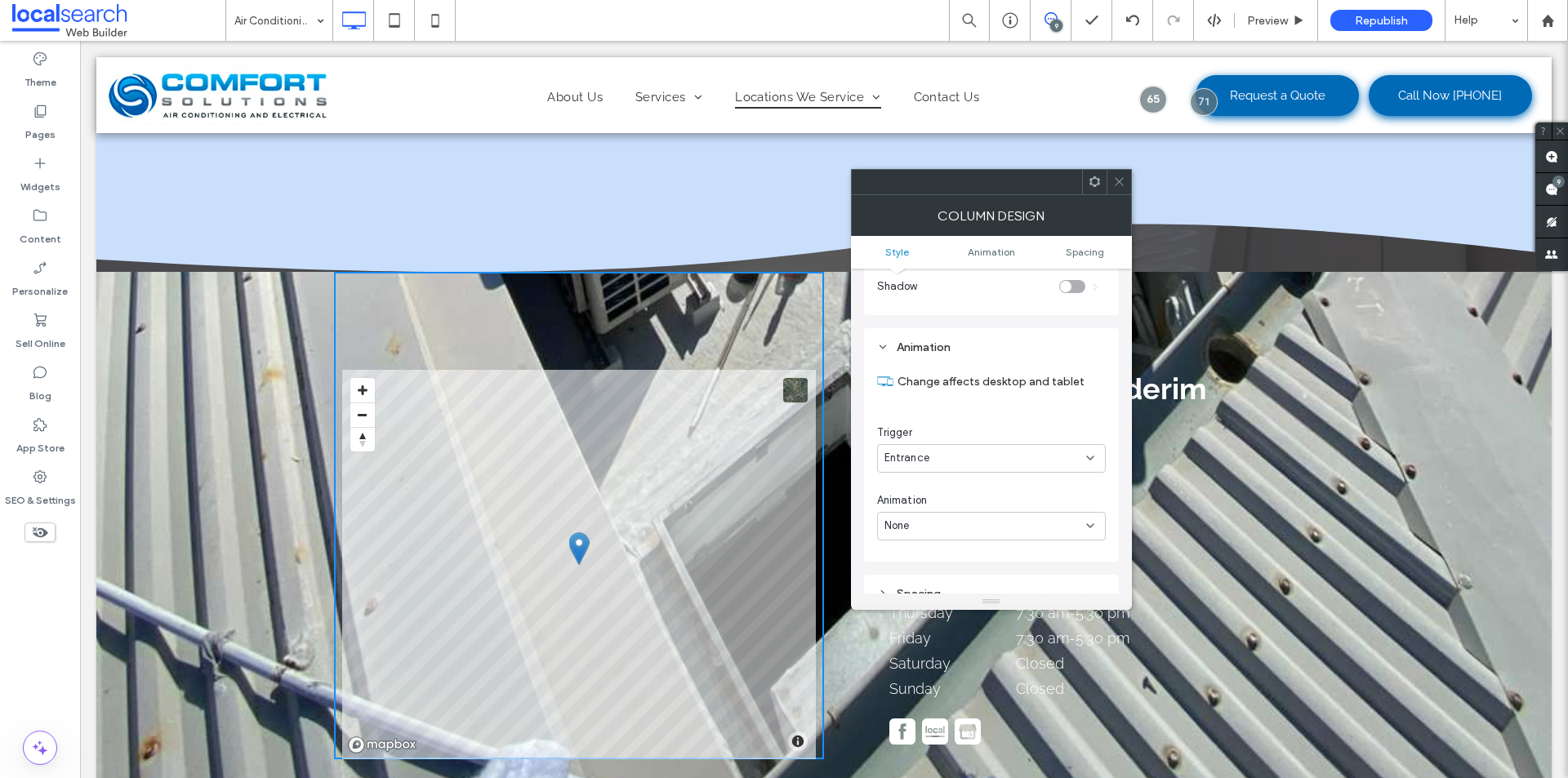 scroll, scrollTop: 331, scrollLeft: 0, axis: vertical 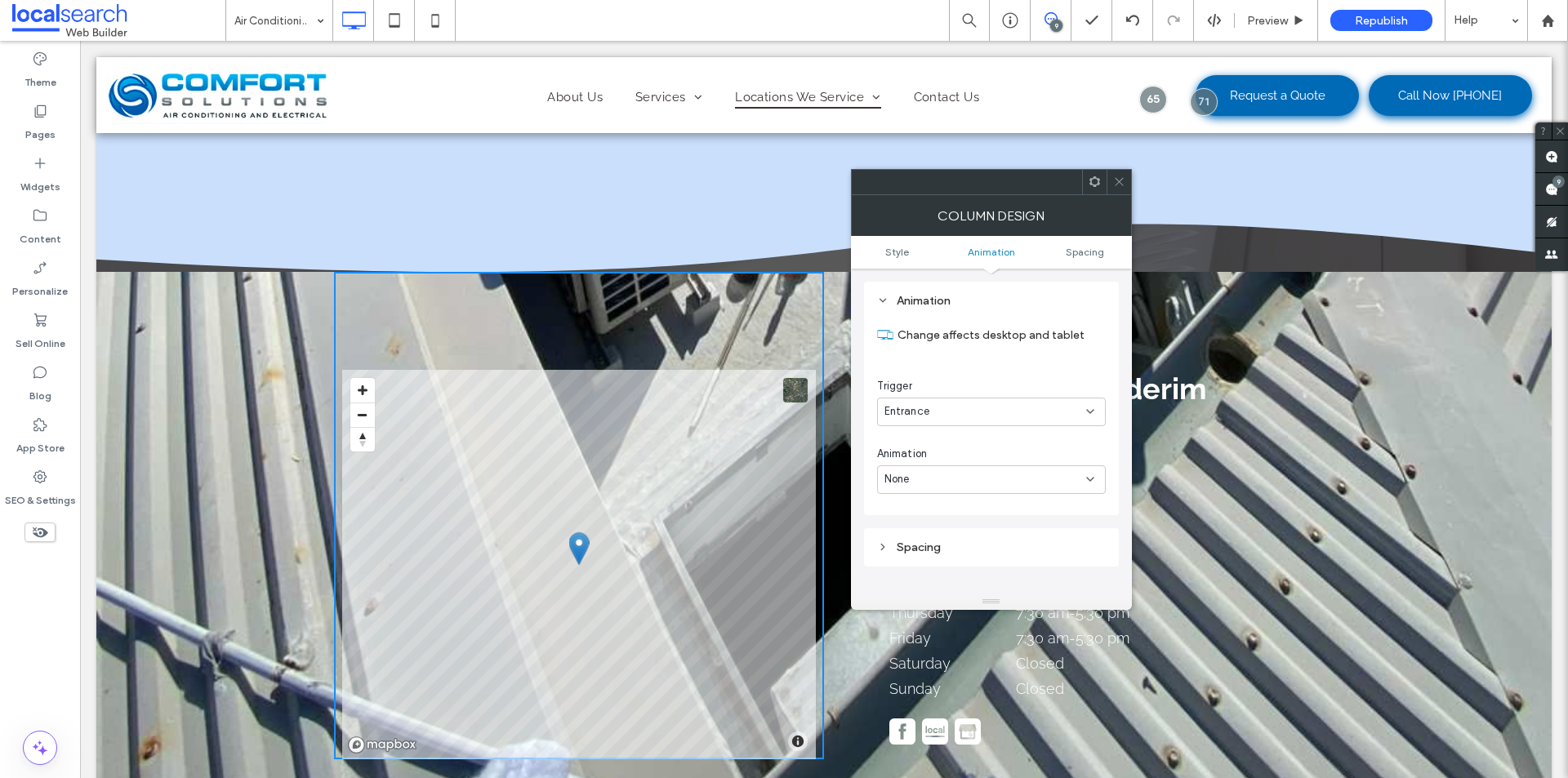 click on "Style Animation Spacing" at bounding box center [991, 252] 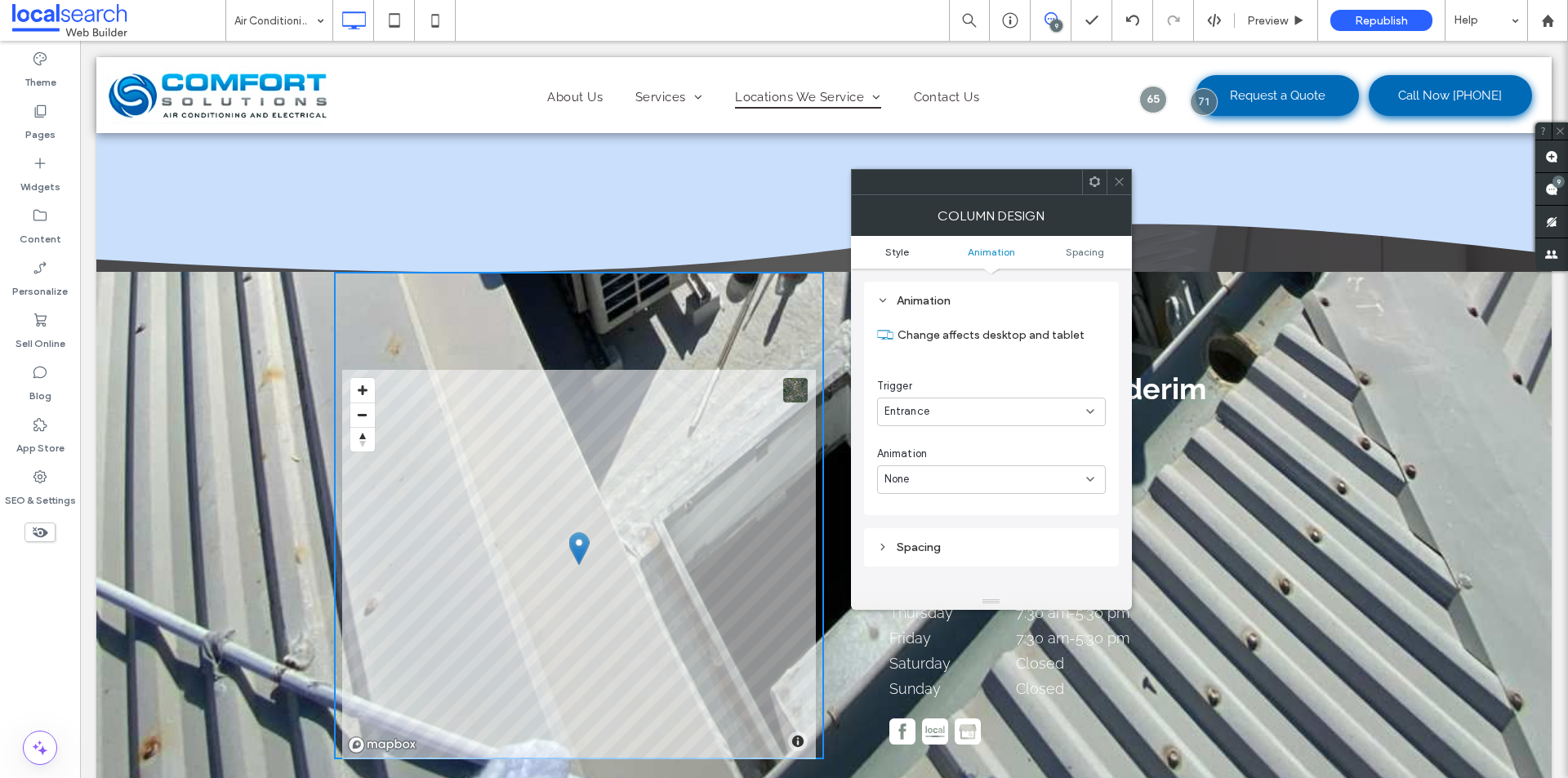 click on "Style" at bounding box center [897, 251] 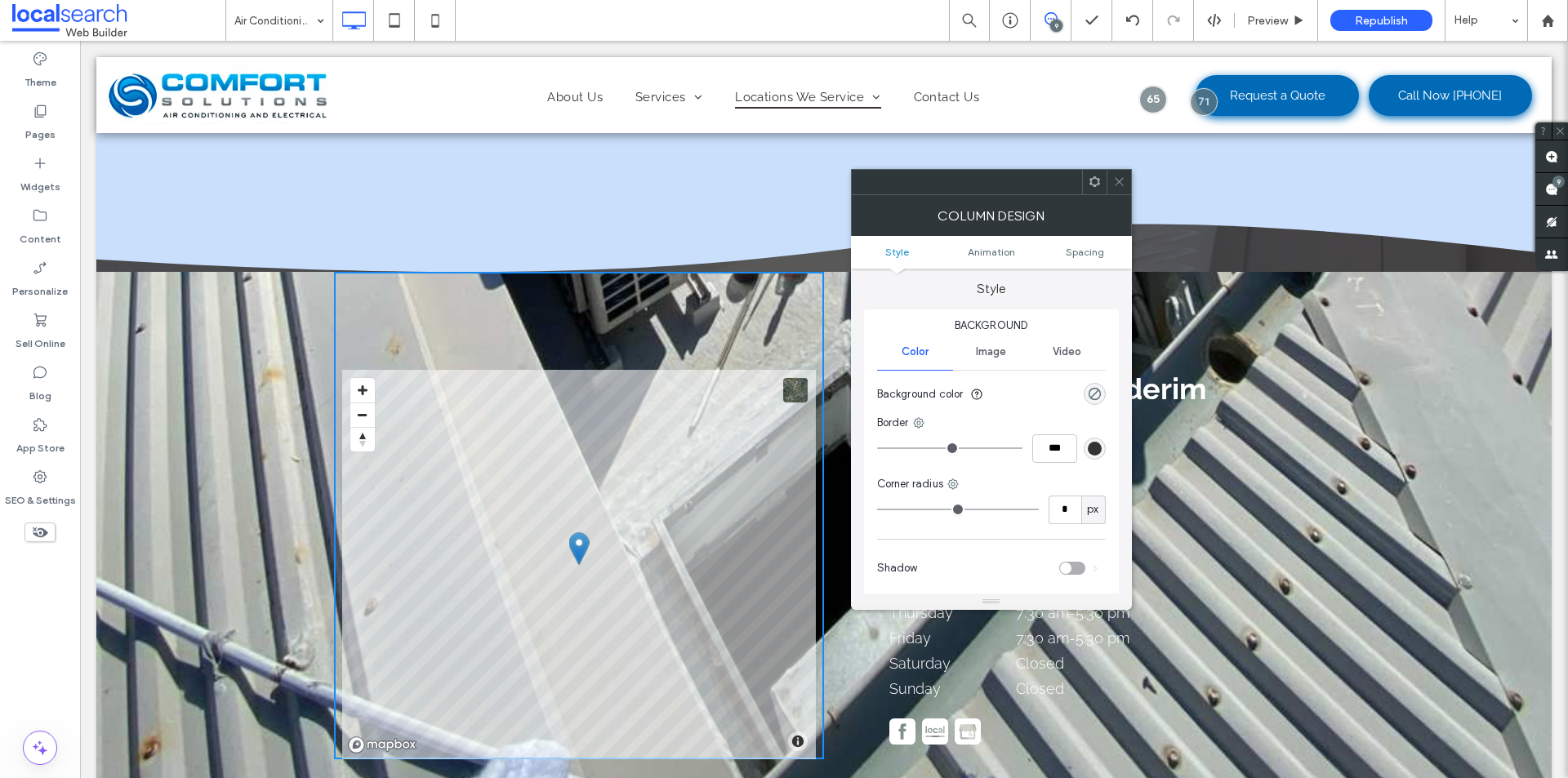 scroll, scrollTop: 0, scrollLeft: 0, axis: both 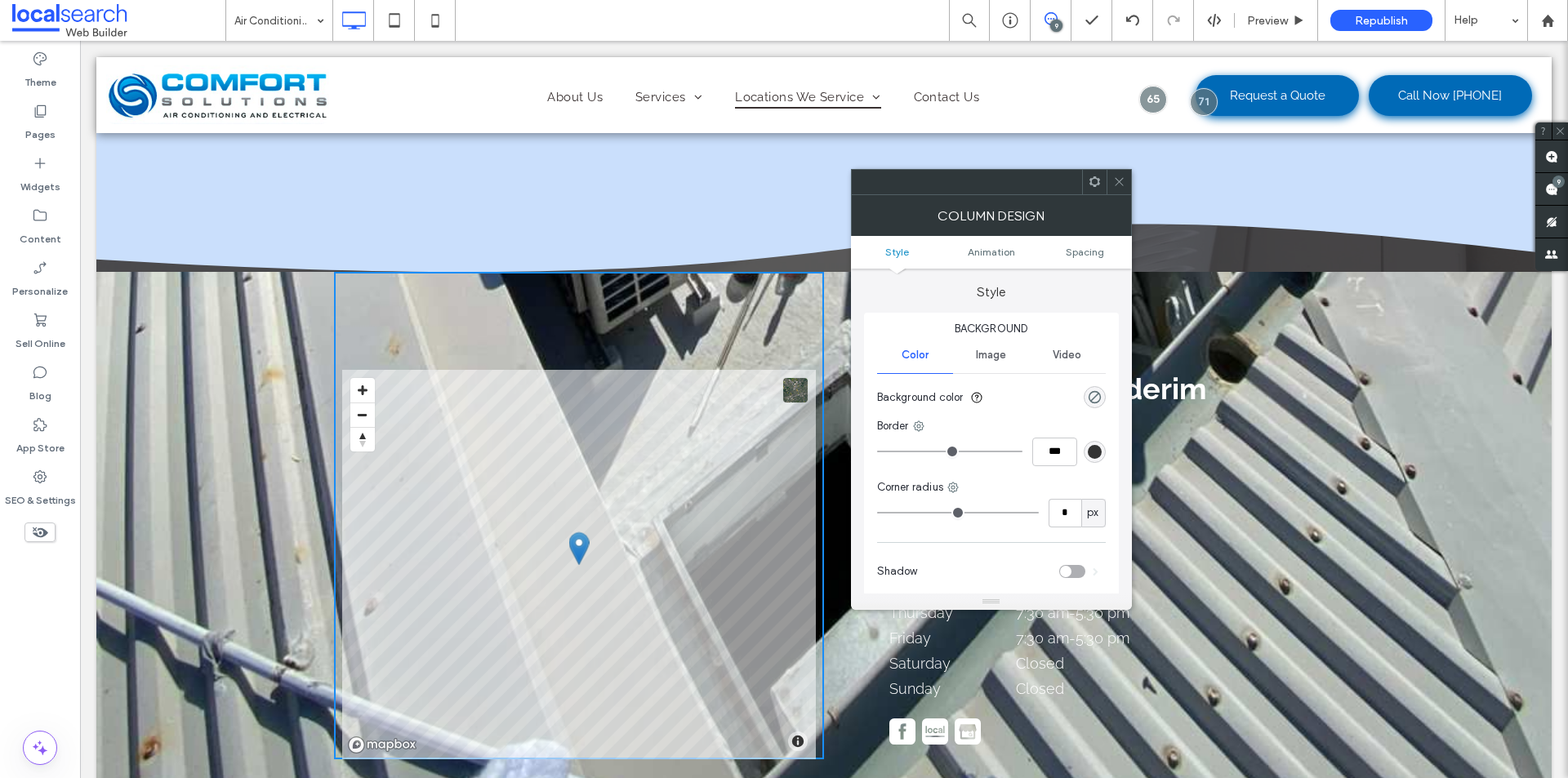 click on "Image" at bounding box center (991, 355) 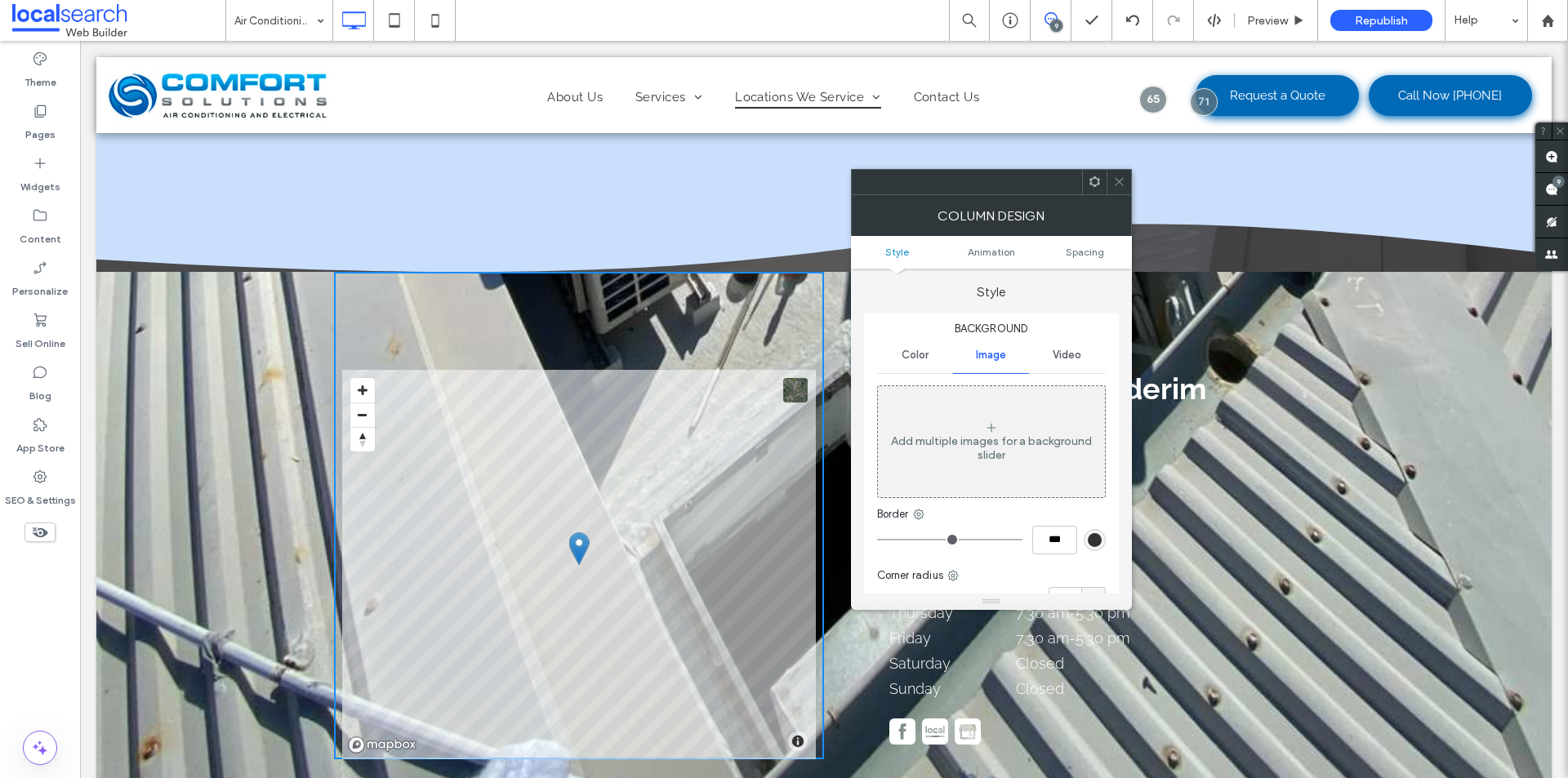 click on "Color" at bounding box center (915, 355) 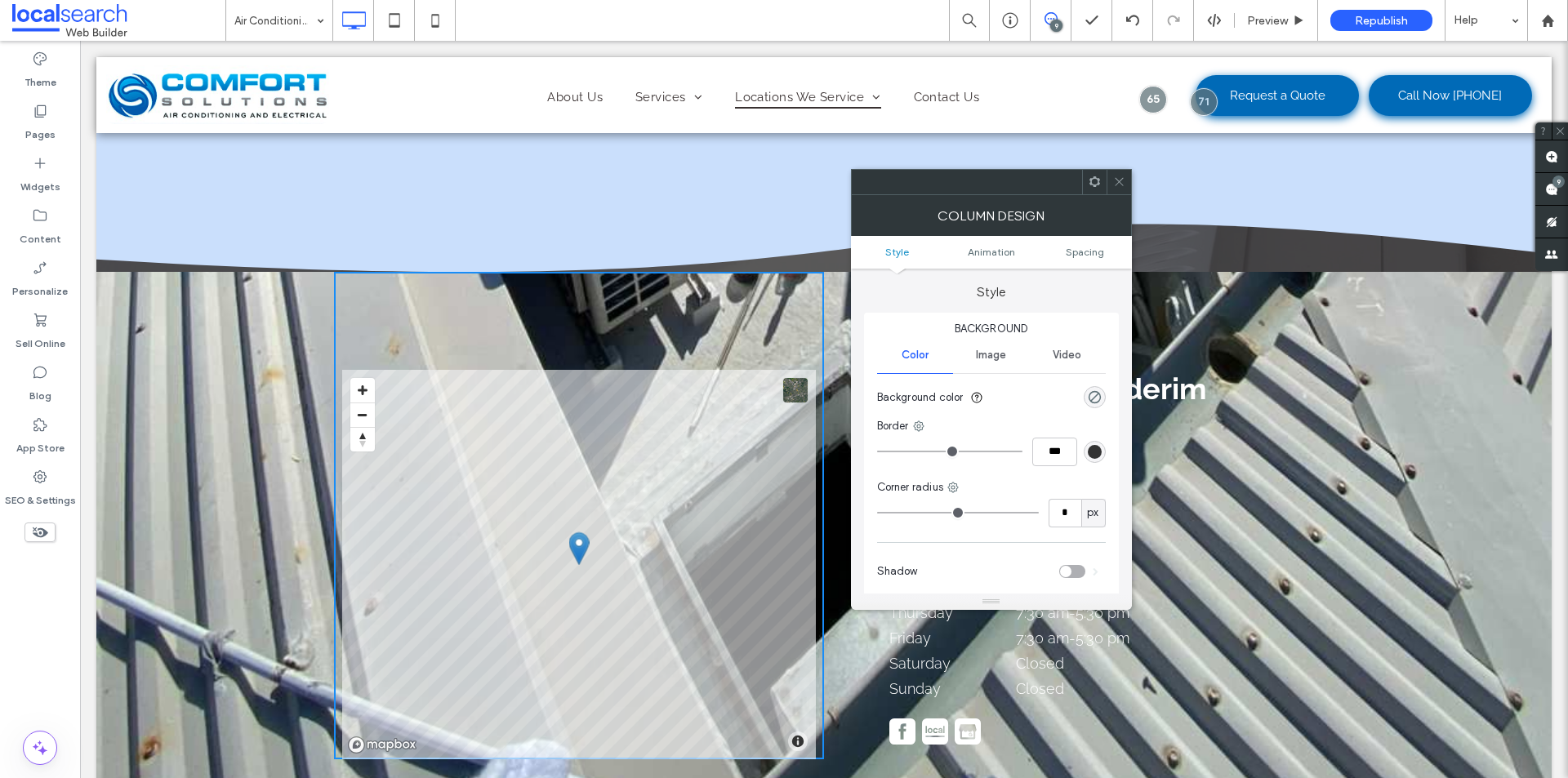 click on "Image" at bounding box center [991, 355] 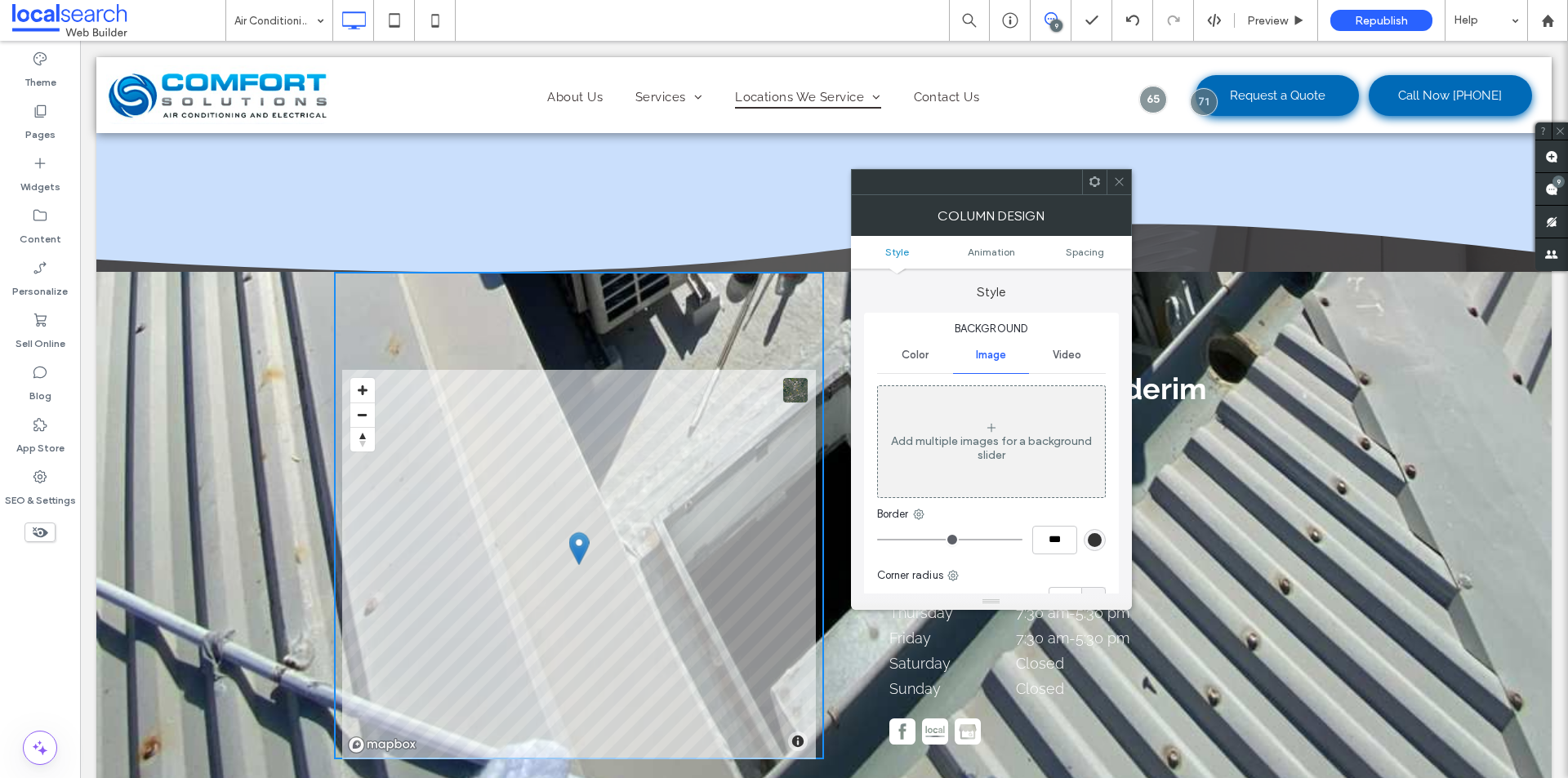 click 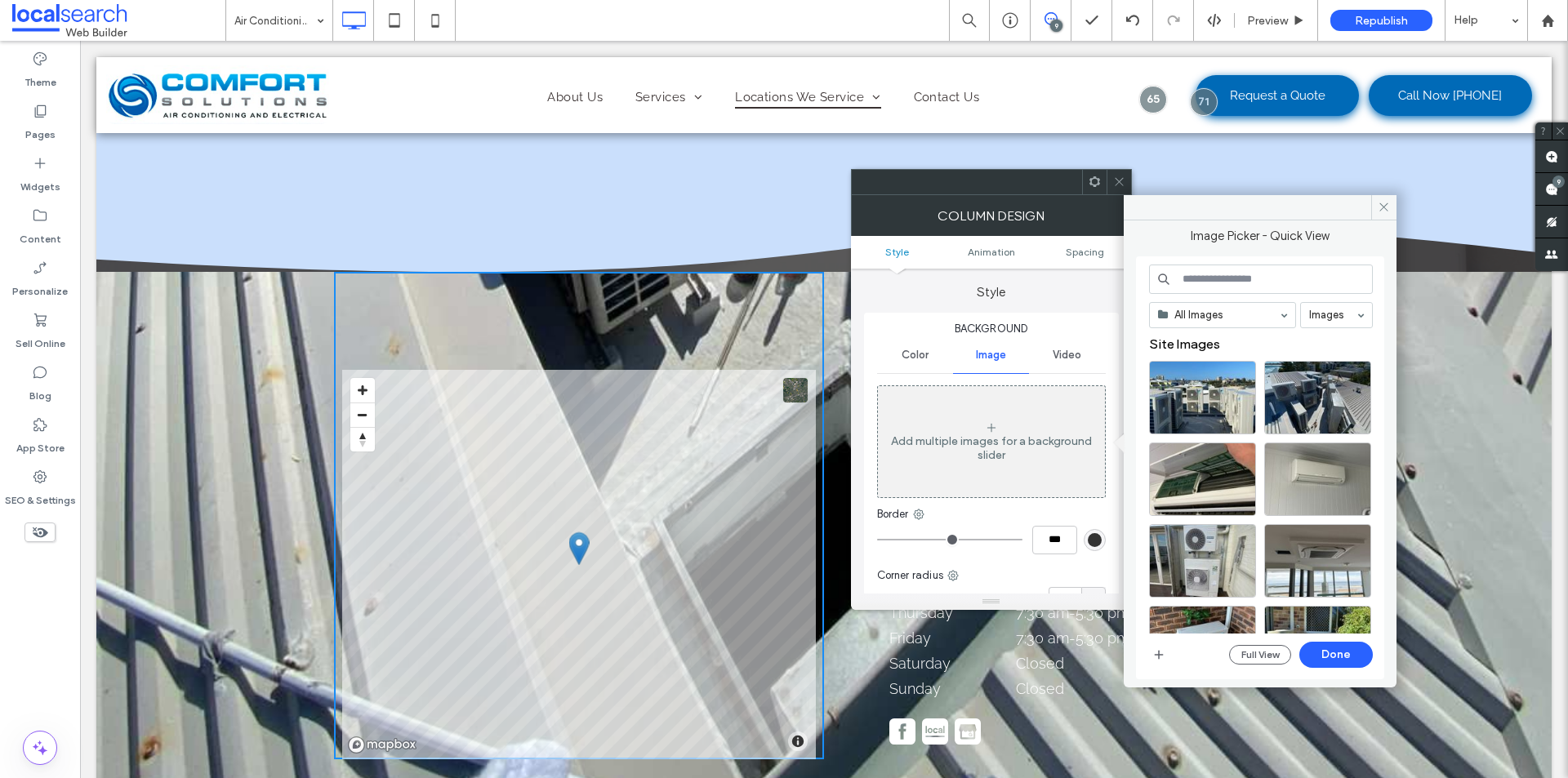 click on "Color" at bounding box center (915, 355) 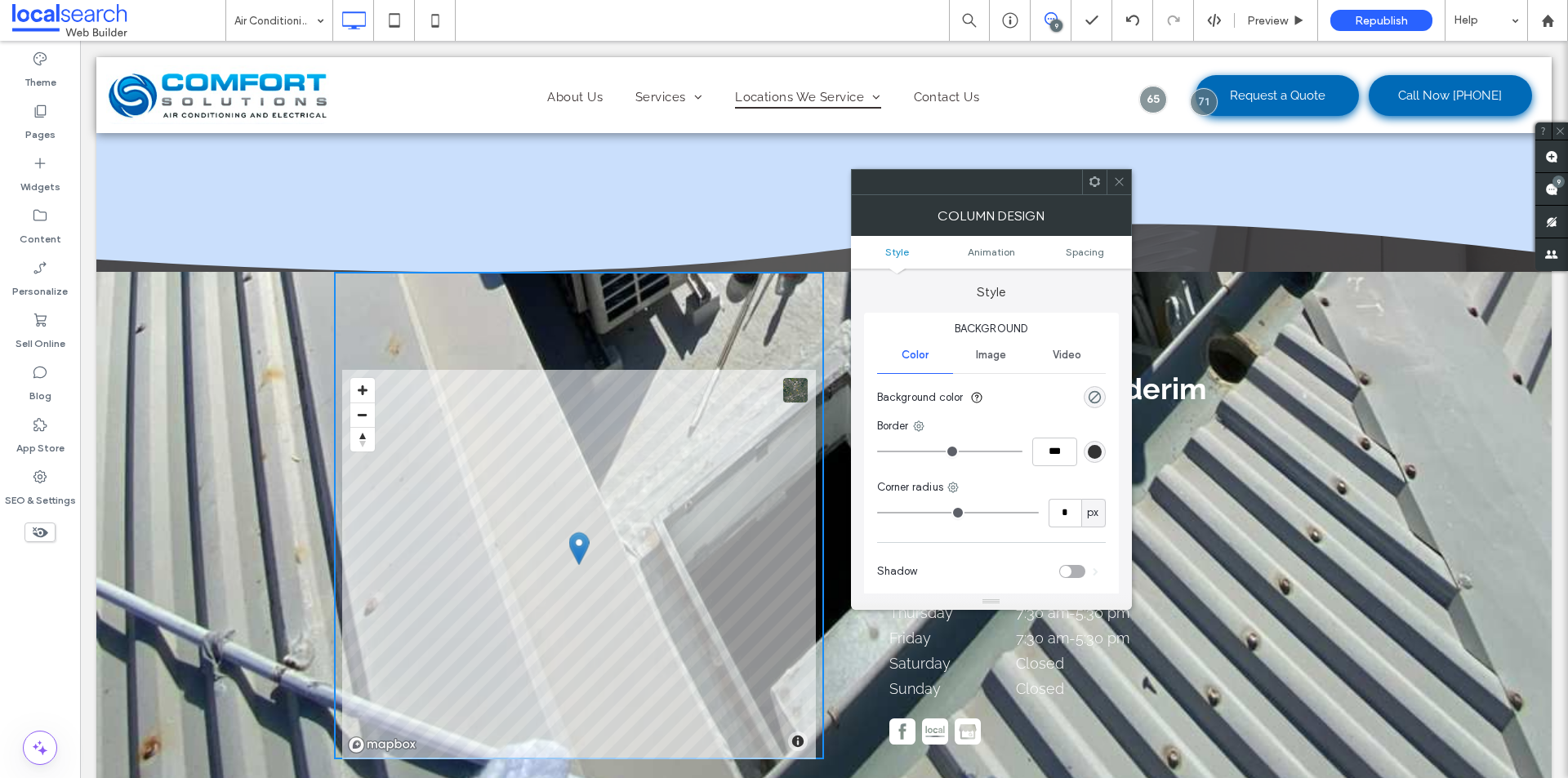 click on "Image" at bounding box center (991, 355) 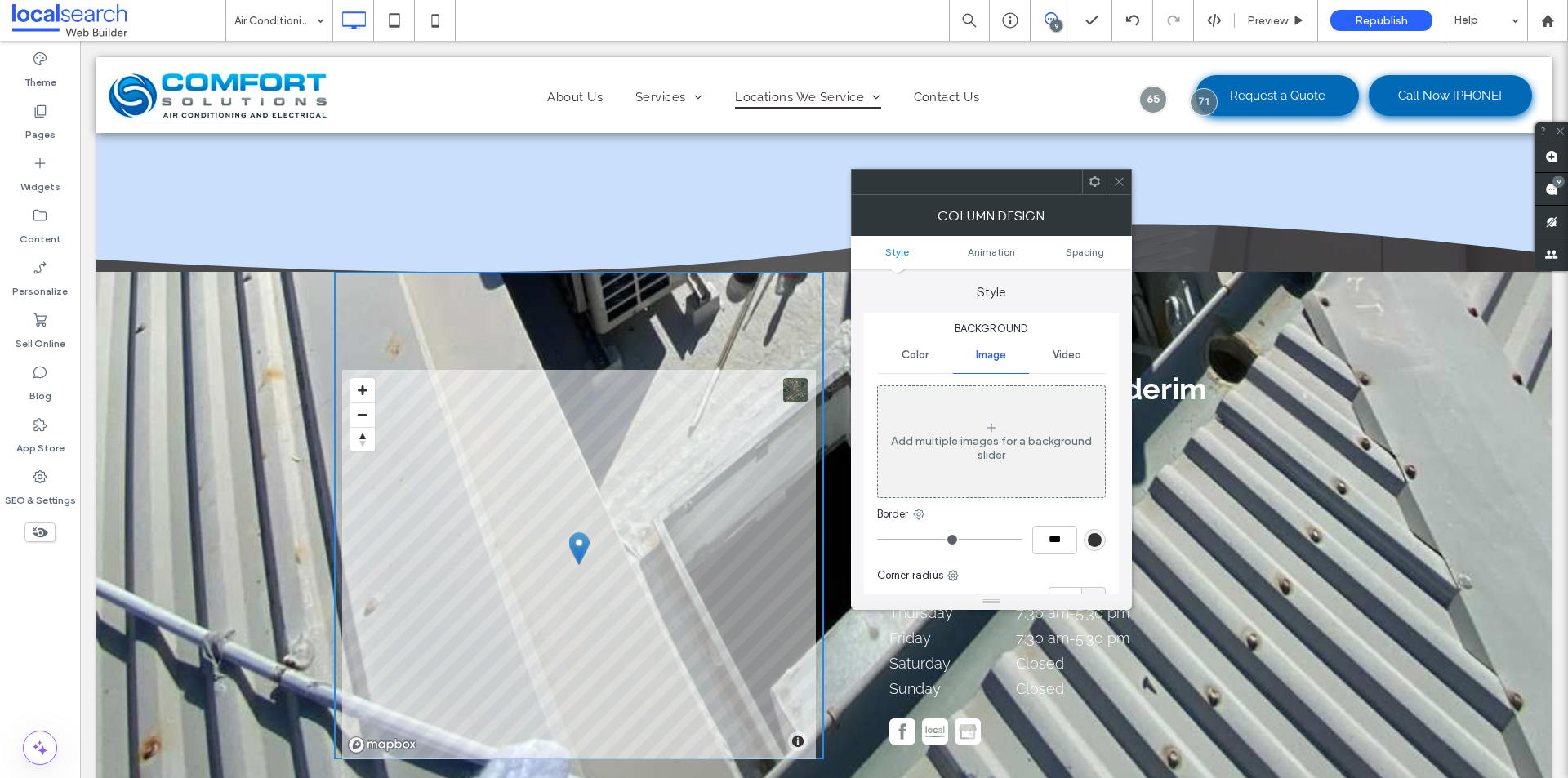 click on "© Mapbox   © OpenStreetMap   Improve this map
Click To Paste
Contact Us in Buderim
info@comfortsolutions.com.au
07 5241 4844
Buderim, QLD 4556
Monday
7:30 am
-  5:30 pm
Tuesday
7:30 am
-  5:30 pm
Wednesday
7:30 am
-  5:30 pm
Thursday
7:30 am
-  5:30 pm
Friday
7:30 am
-  5:30 pm
Saturday
Closed
Sunday
Closed
Click To Paste" at bounding box center (824, 556) 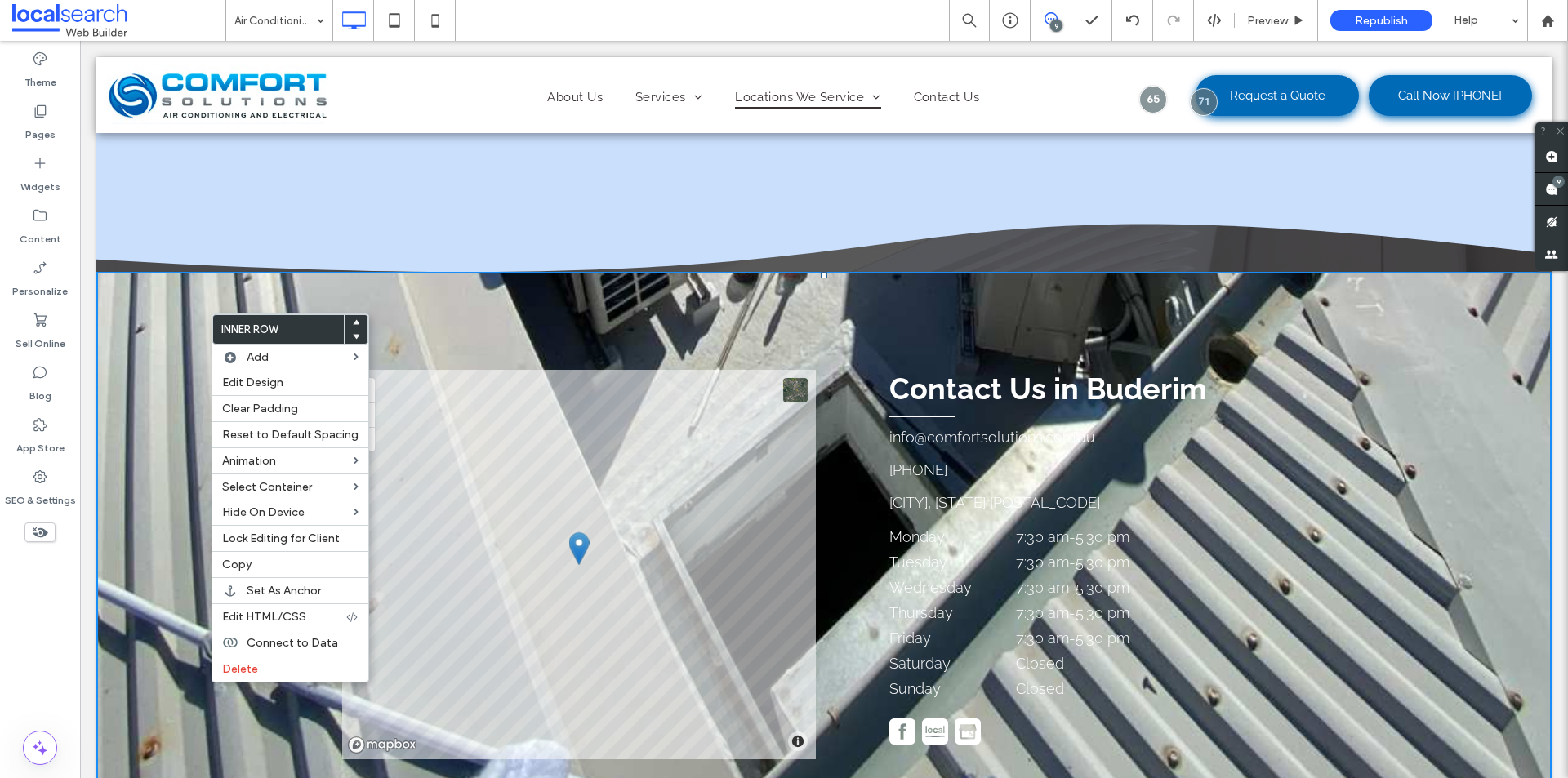 click on "© Mapbox   © OpenStreetMap   Improve this map
Click To Paste
Contact Us in Buderim
info@comfortsolutions.com.au
07 5241 4844
Buderim, QLD 4556
Monday
7:30 am
-  5:30 pm
Tuesday
7:30 am
-  5:30 pm
Wednesday
7:30 am
-  5:30 pm
Thursday
7:30 am
-  5:30 pm
Friday
7:30 am
-  5:30 pm
Saturday
Closed
Sunday
Closed
Click To Paste" at bounding box center (824, 556) 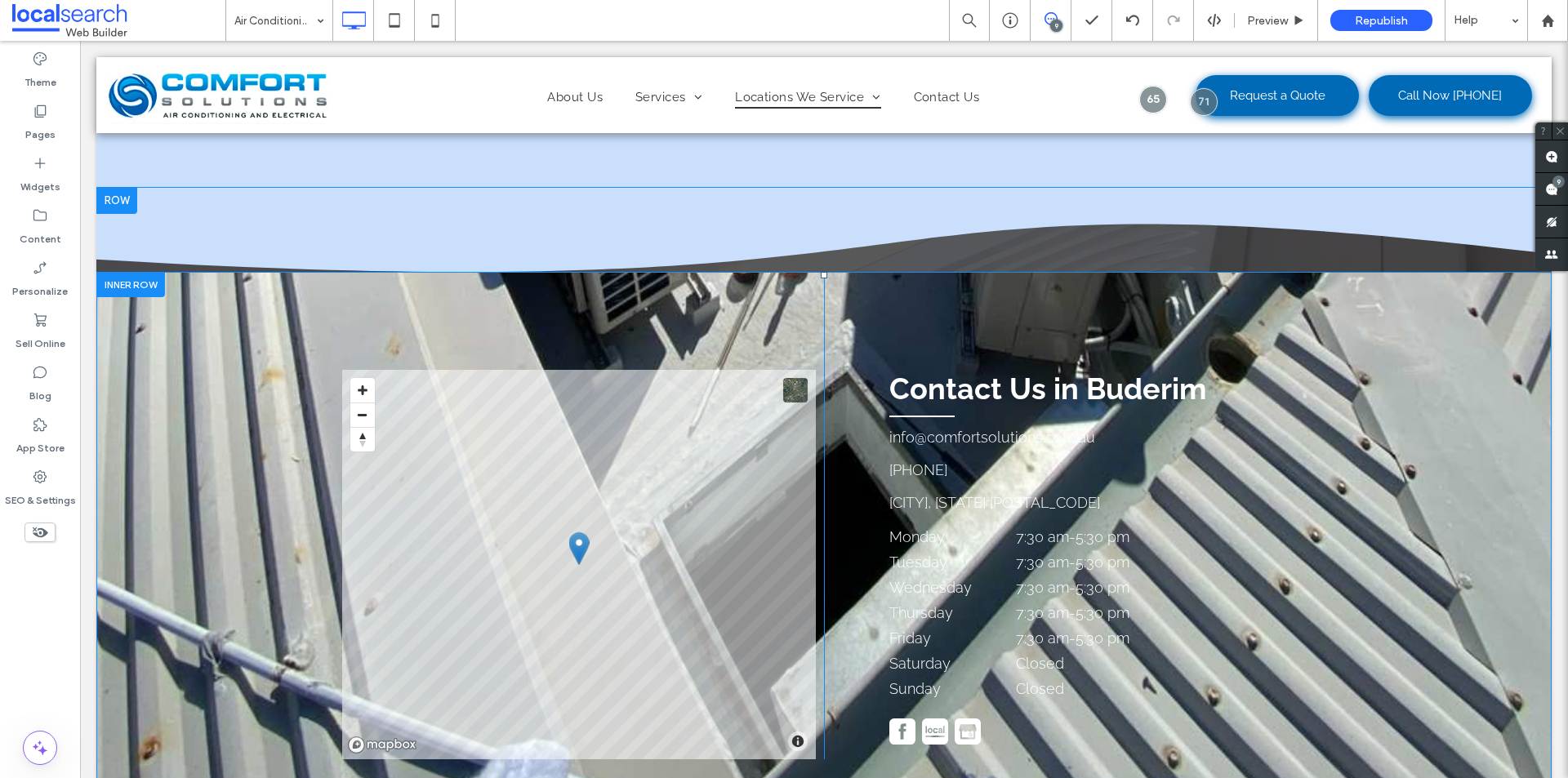 click on "© Mapbox   © OpenStreetMap   Improve this map
Click To Paste
Contact Us in Buderim
info@comfortsolutions.com.au
07 5241 4844
Buderim, QLD 4556
Monday
7:30 am
-  5:30 pm
Tuesday
7:30 am
-  5:30 pm
Wednesday
7:30 am
-  5:30 pm
Thursday
7:30 am
-  5:30 pm
Friday
7:30 am
-  5:30 pm
Saturday
Closed
Sunday
Closed
Click To Paste" at bounding box center [824, 556] 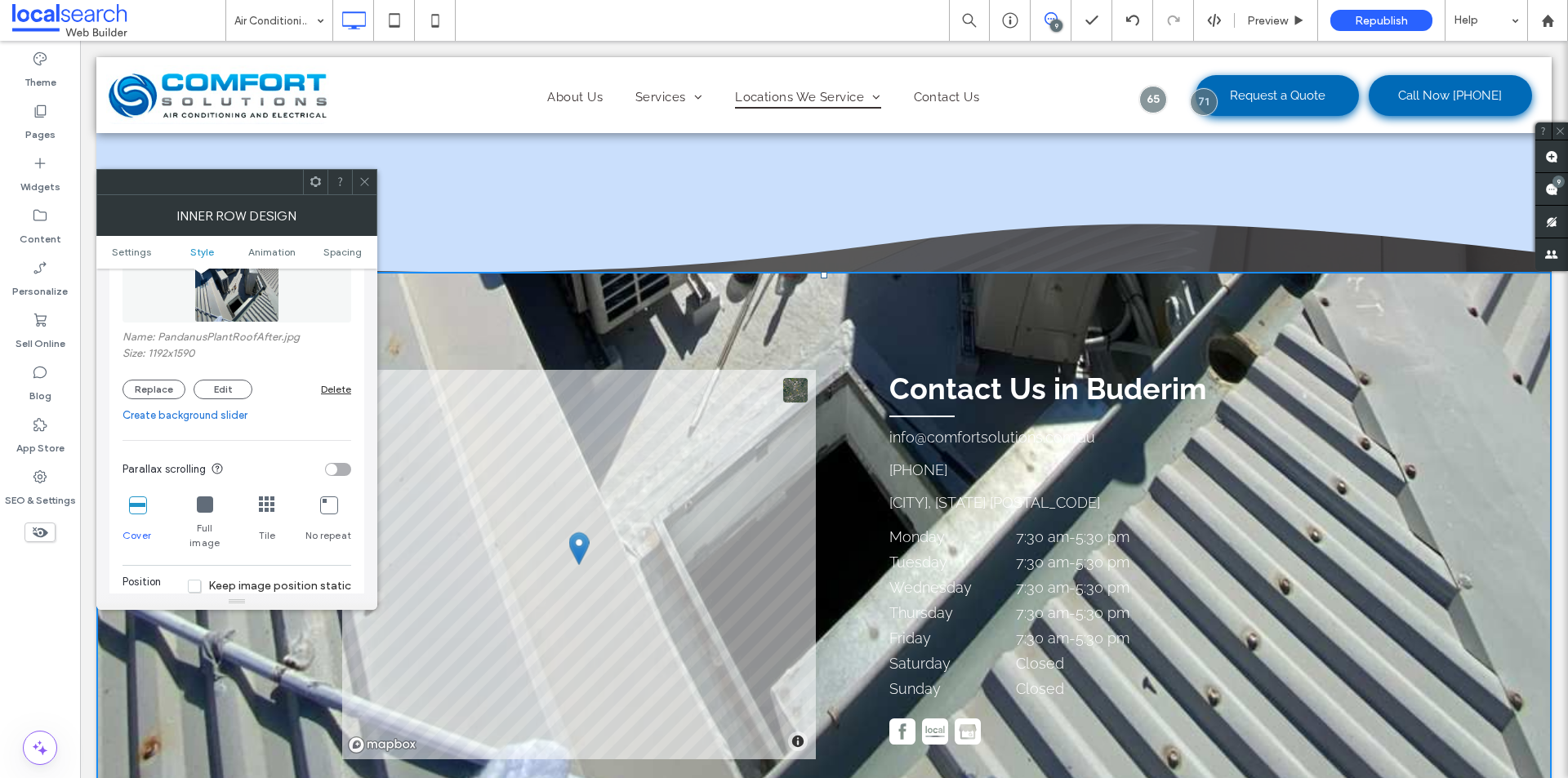 scroll, scrollTop: 327, scrollLeft: 0, axis: vertical 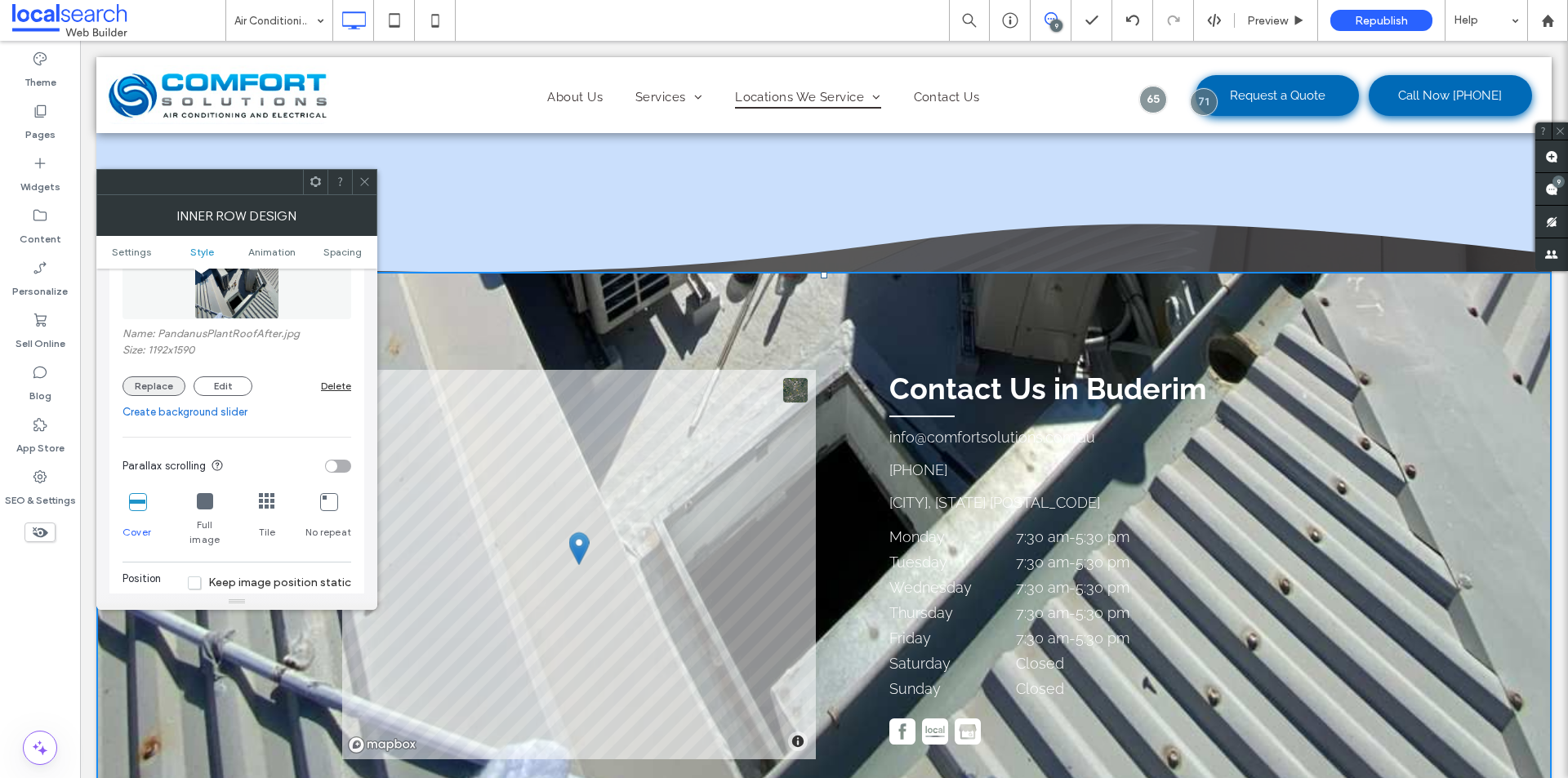 click on "Replace" at bounding box center [154, 386] 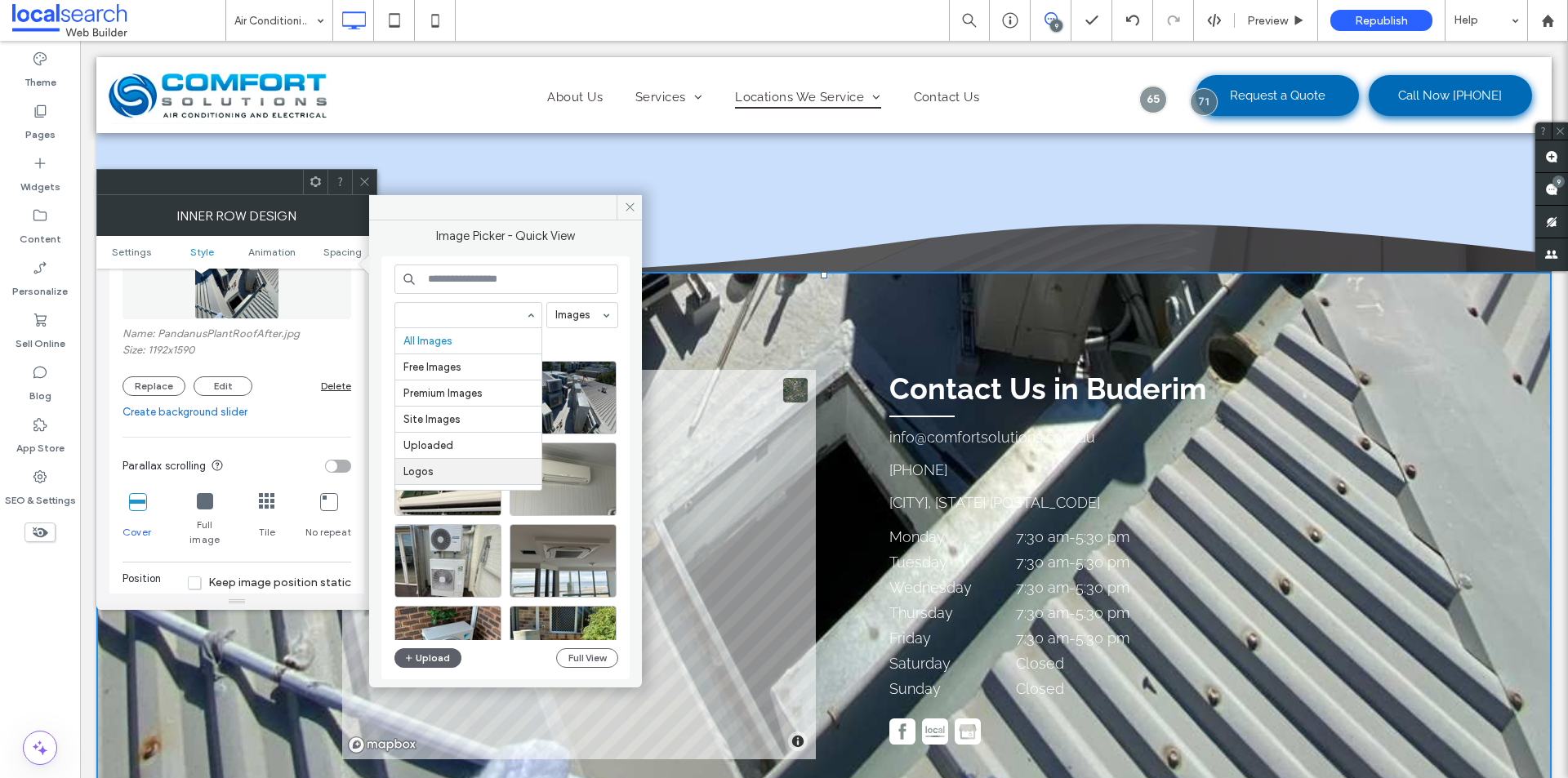 scroll, scrollTop: 47, scrollLeft: 0, axis: vertical 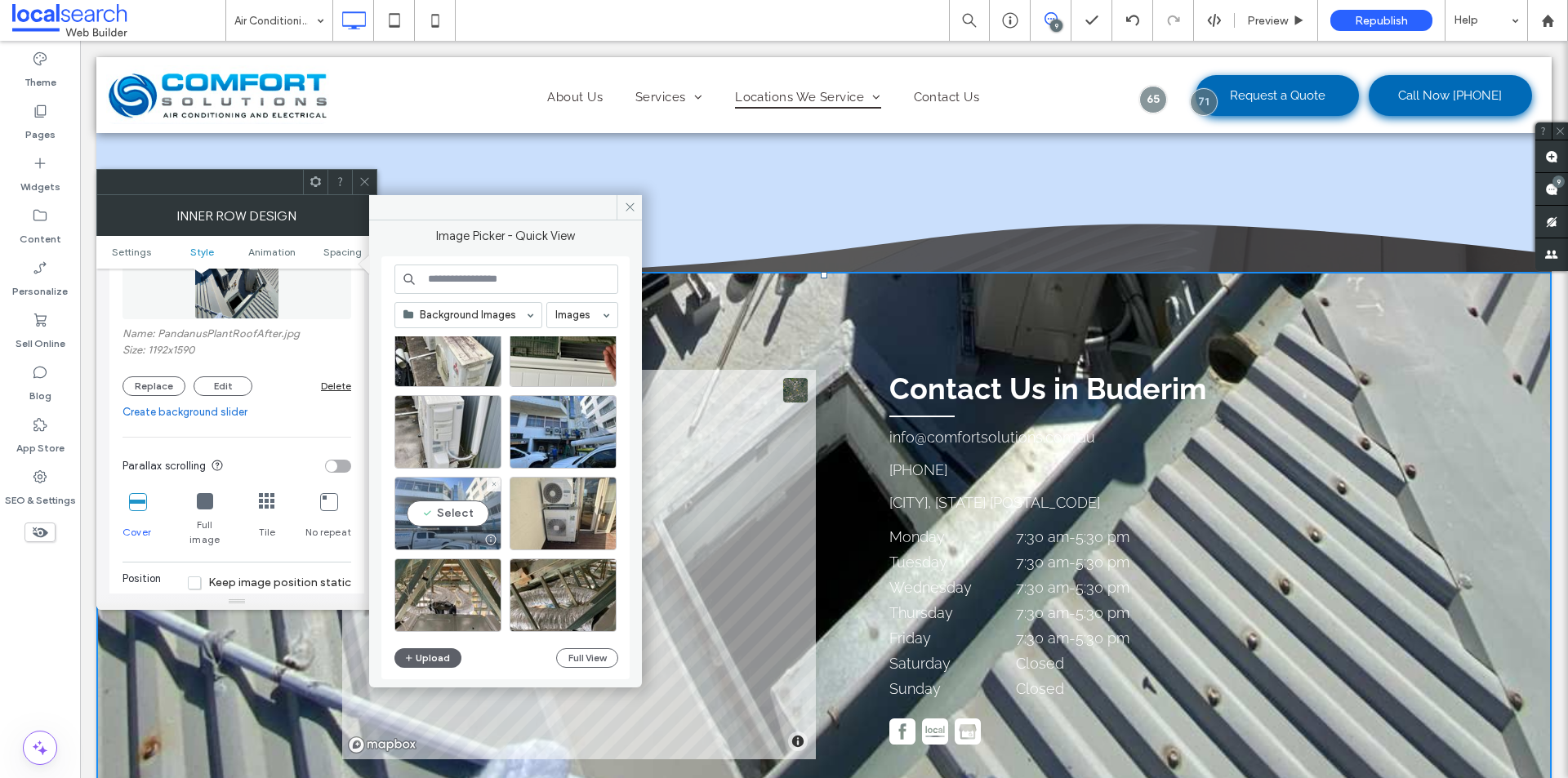 click on "Select" at bounding box center [448, 513] 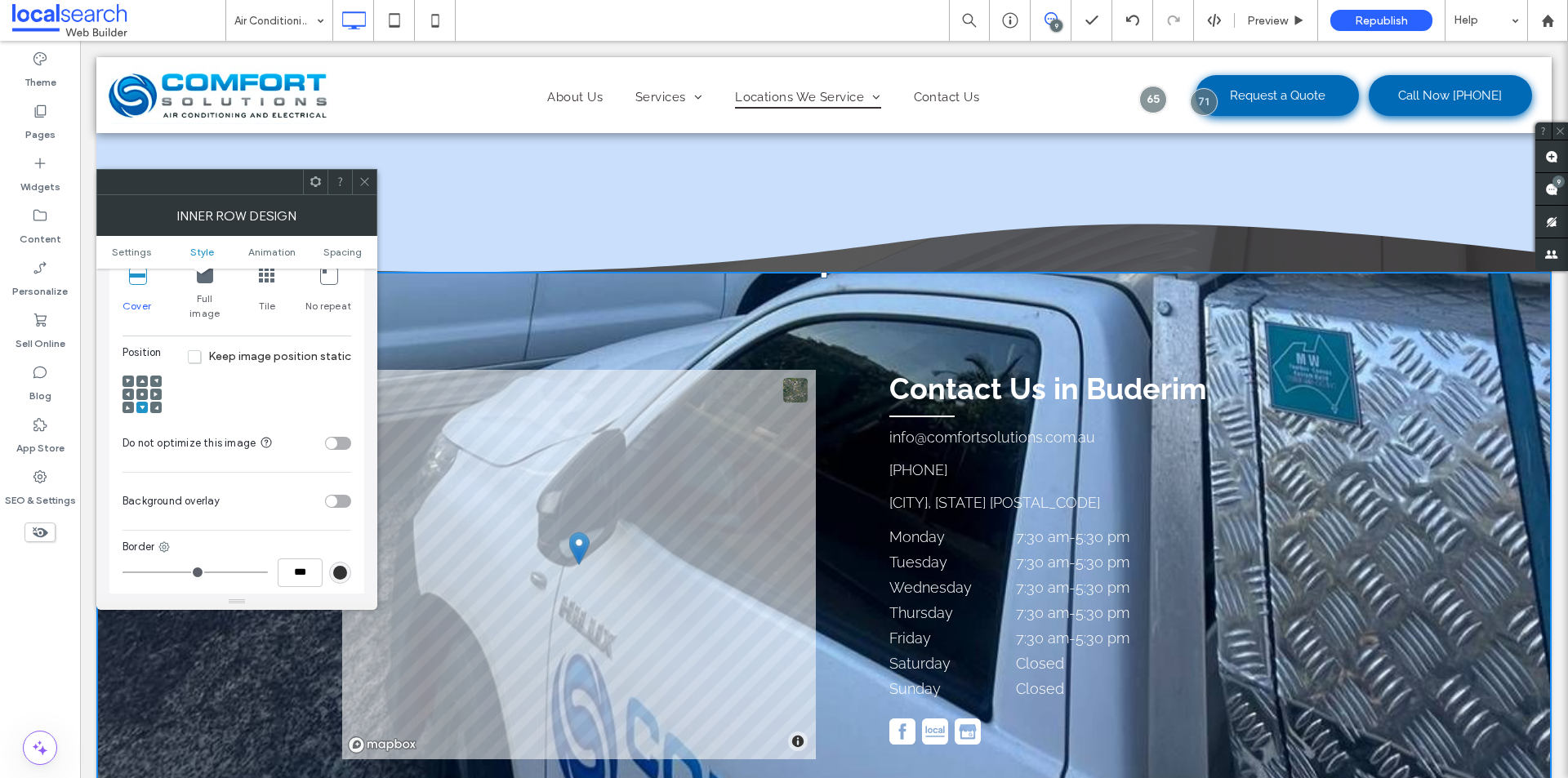 scroll, scrollTop: 571, scrollLeft: 0, axis: vertical 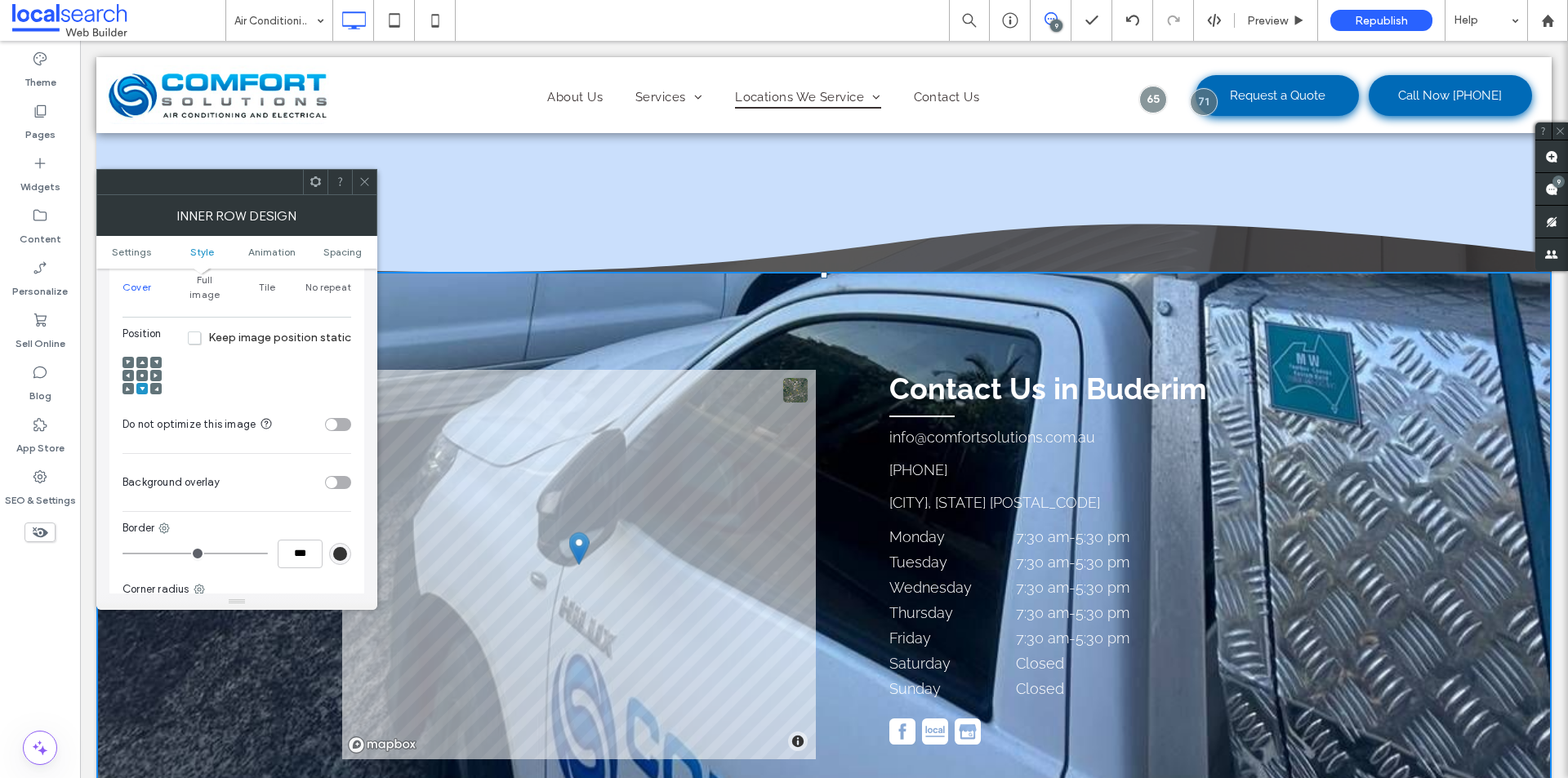 click at bounding box center [142, 376] 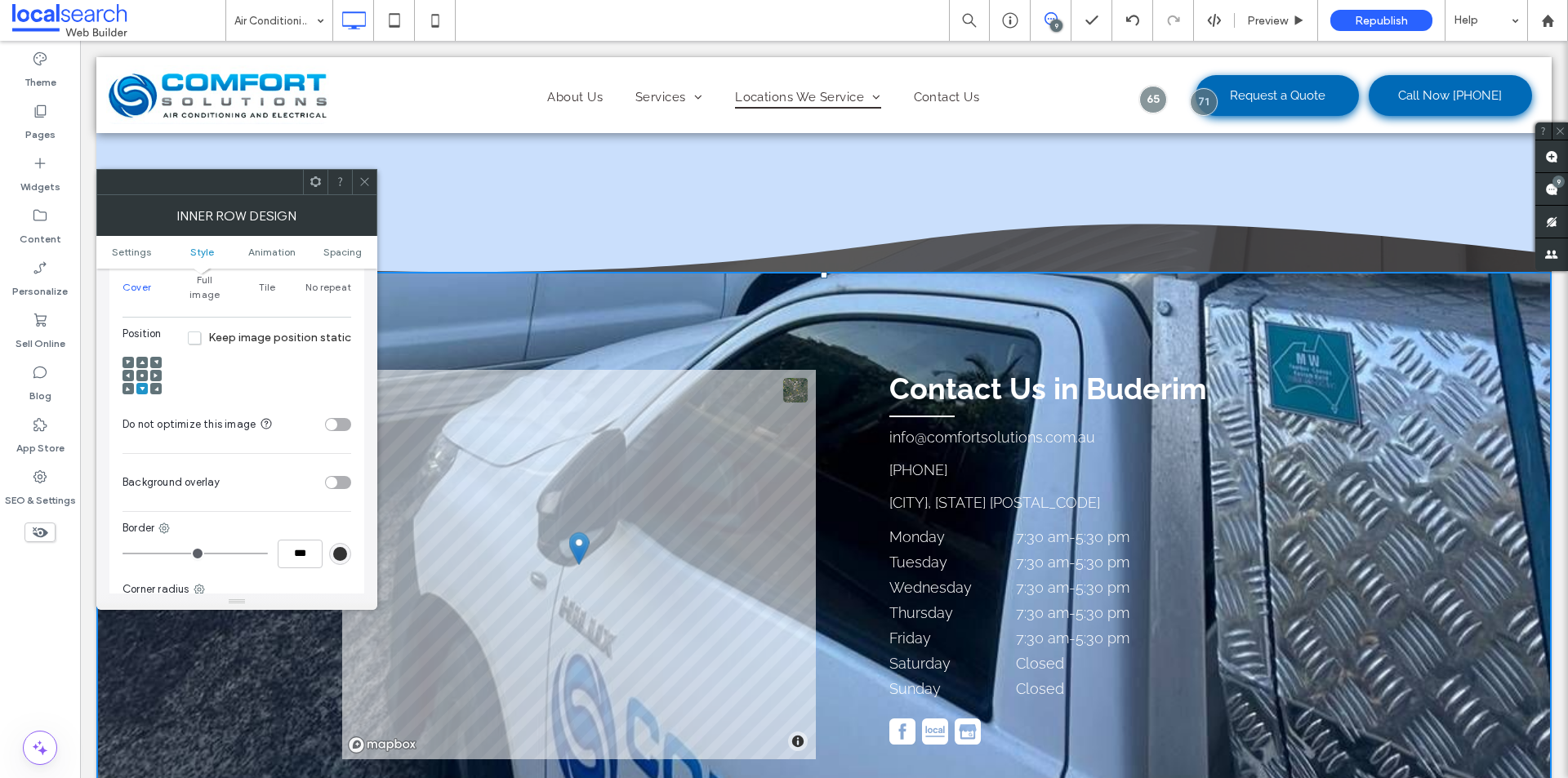 click at bounding box center [142, 376] 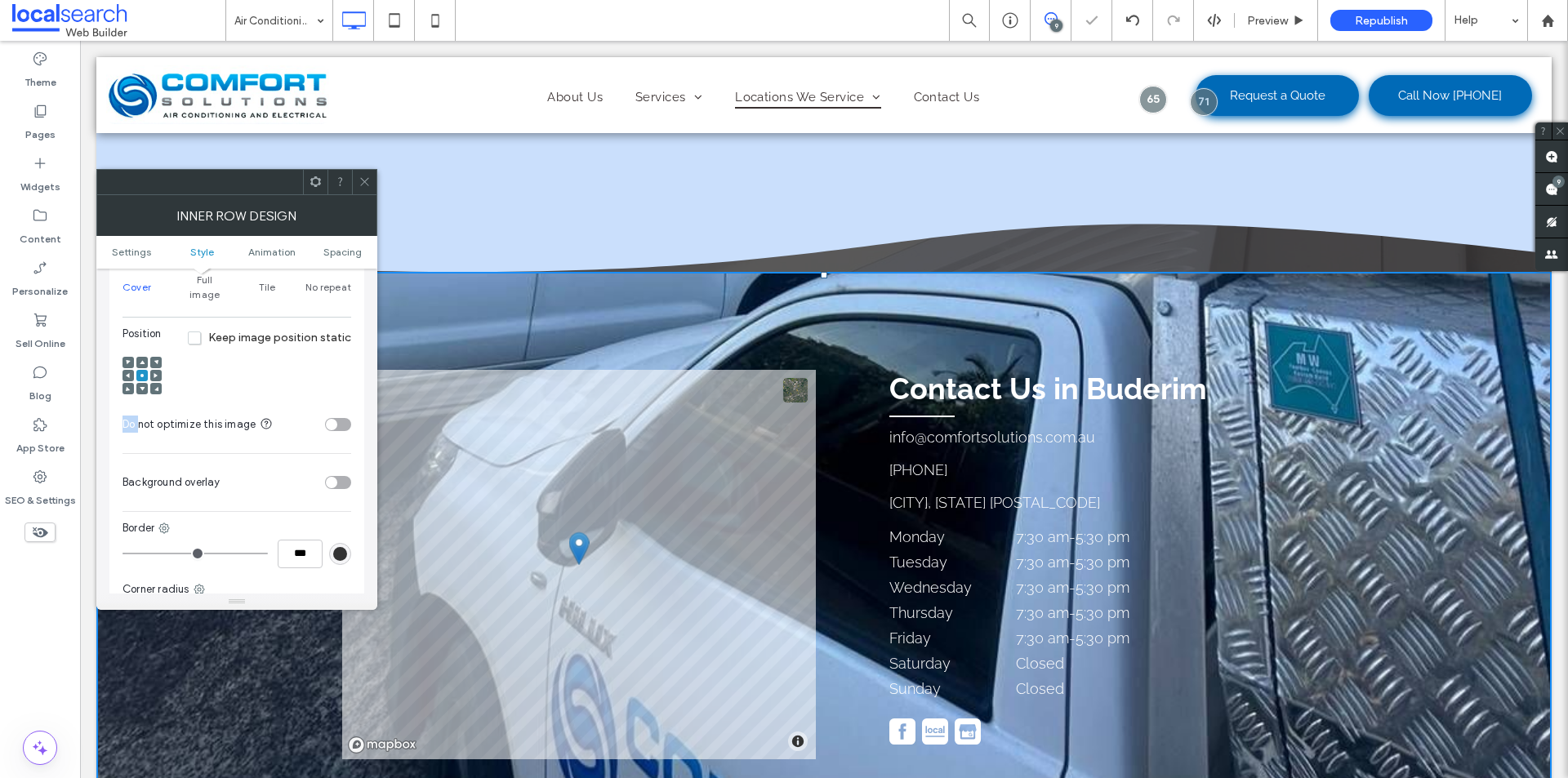 click 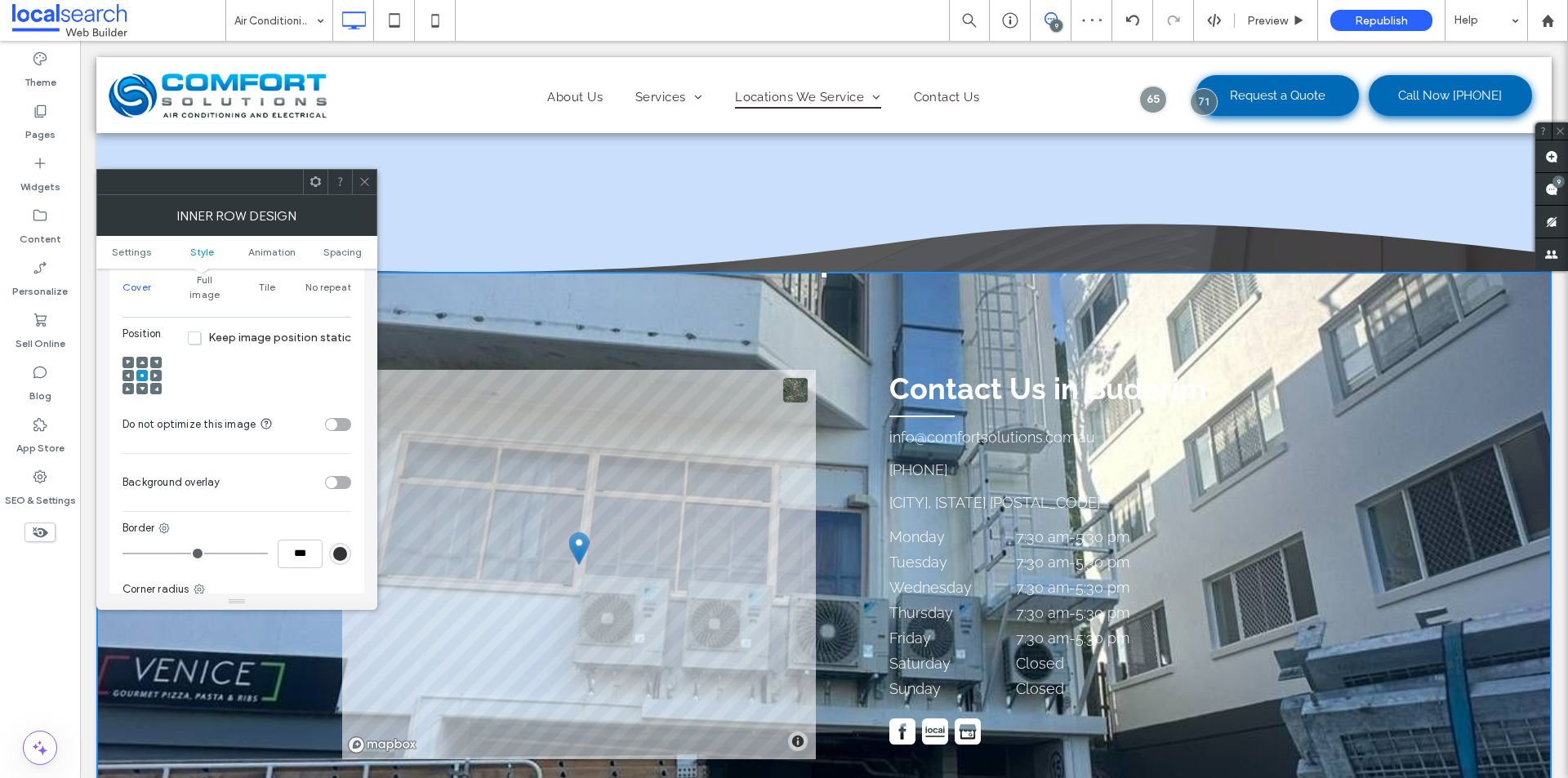 click at bounding box center (142, 362) 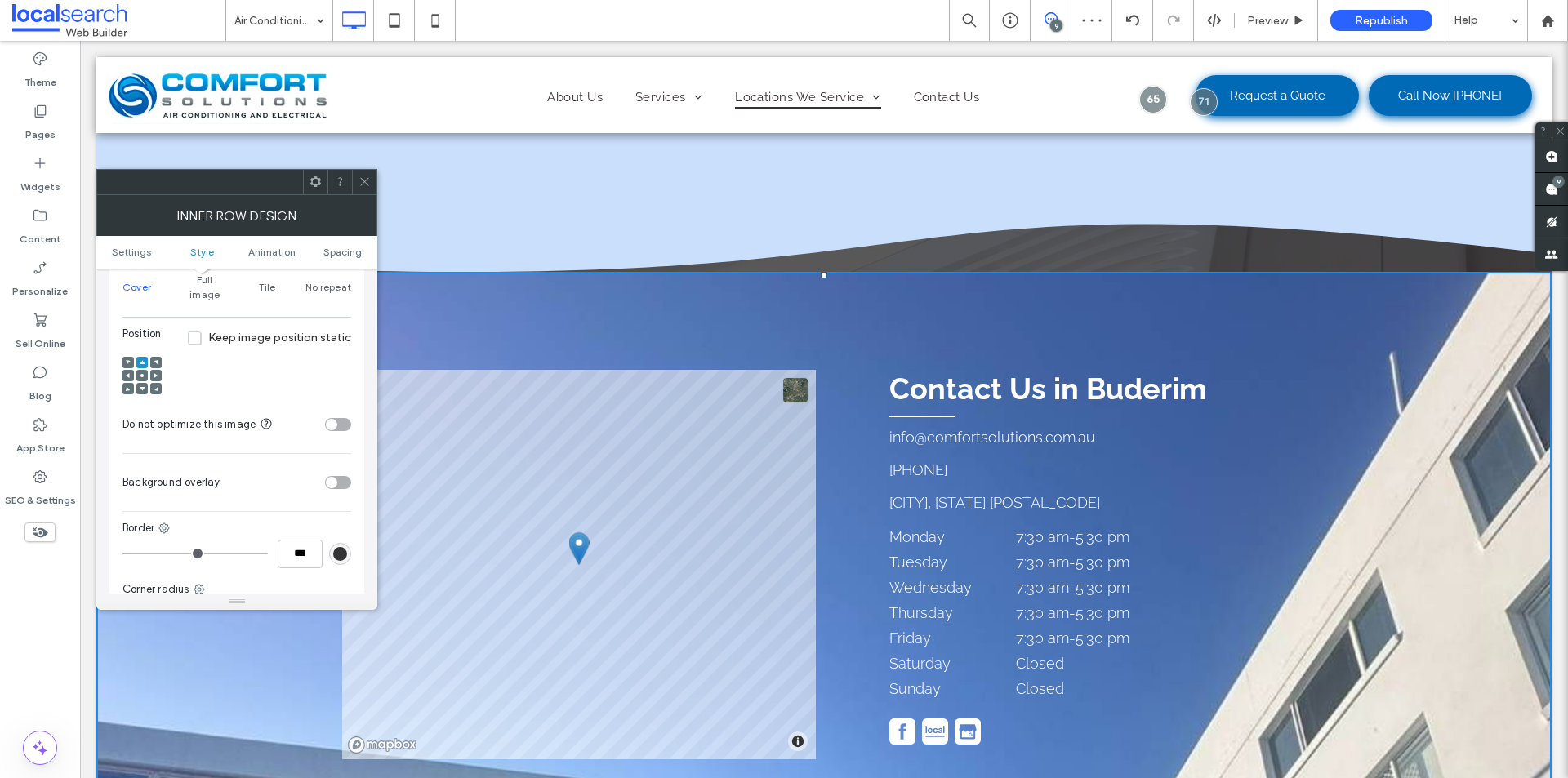click 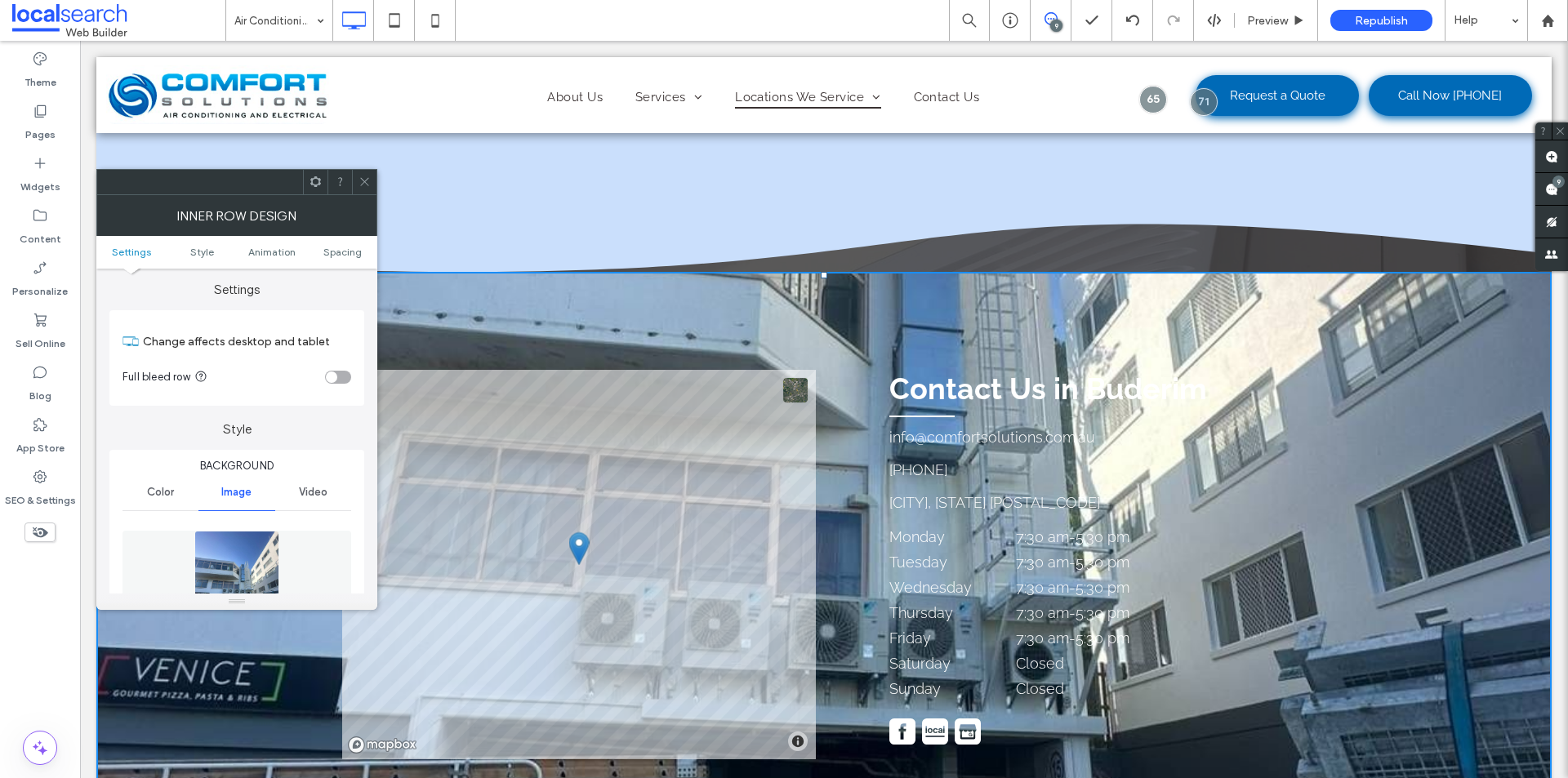 scroll, scrollTop: 0, scrollLeft: 0, axis: both 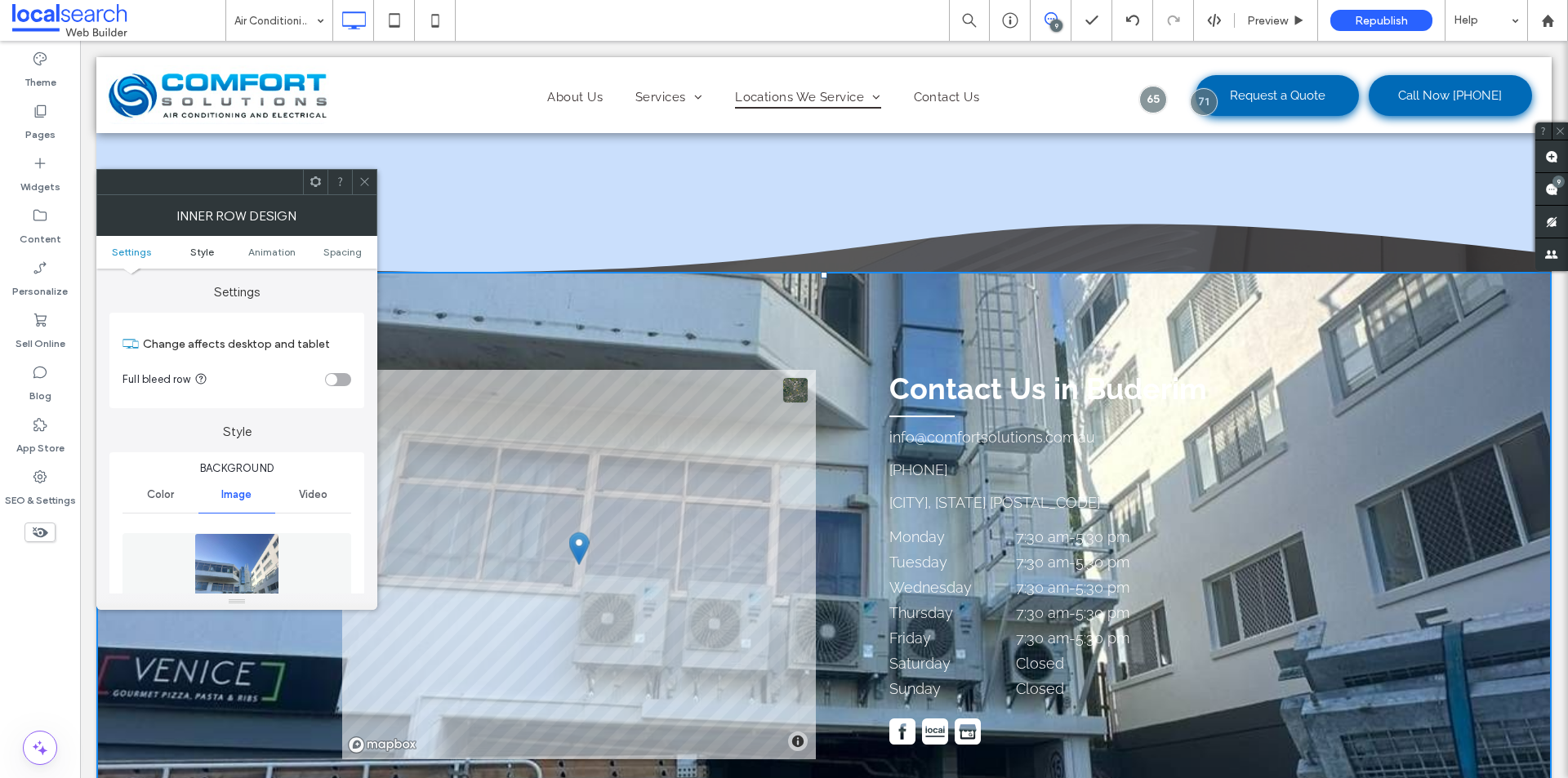 click on "Style" at bounding box center [202, 251] 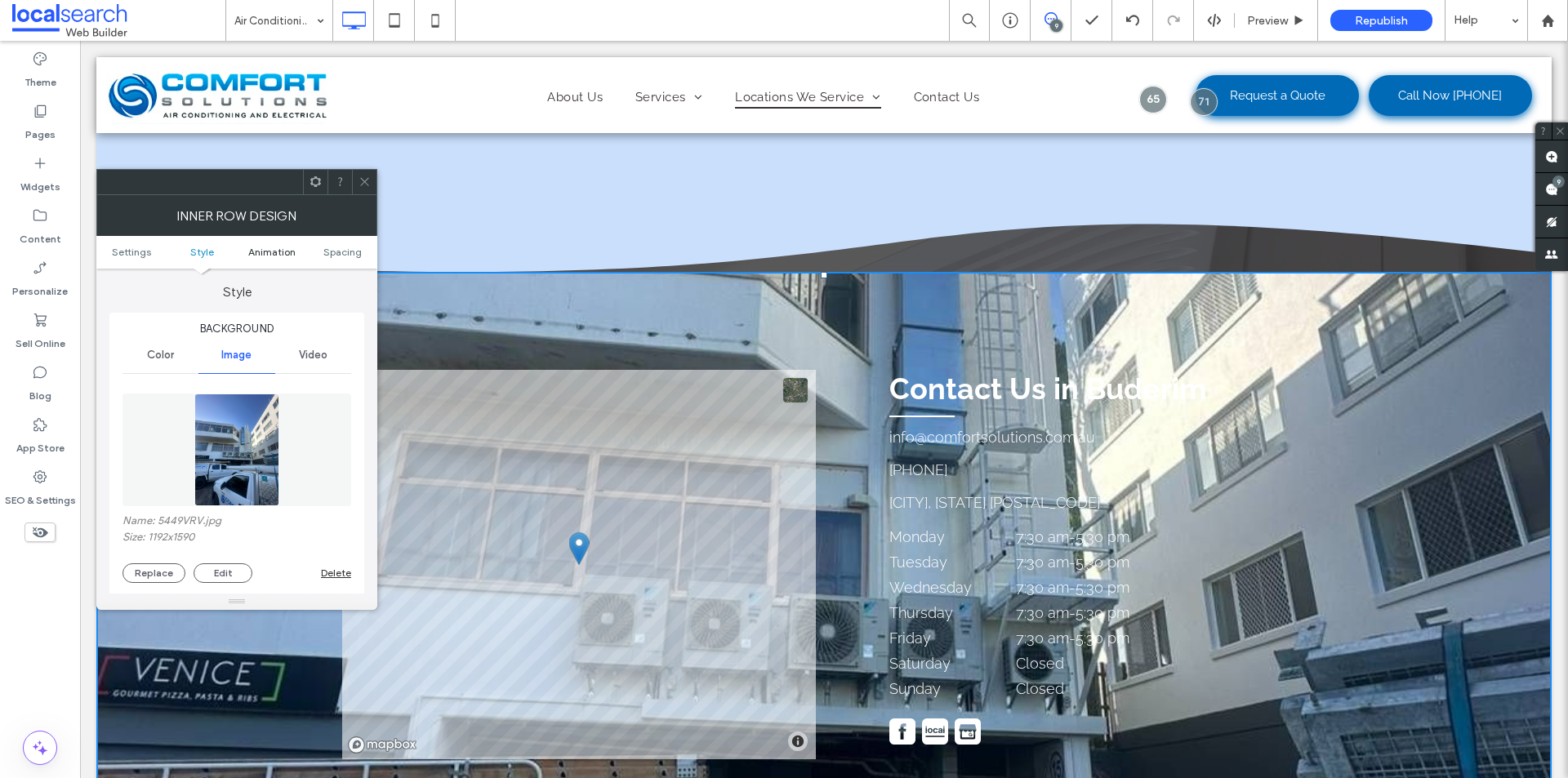 click on "Animation" at bounding box center [272, 251] 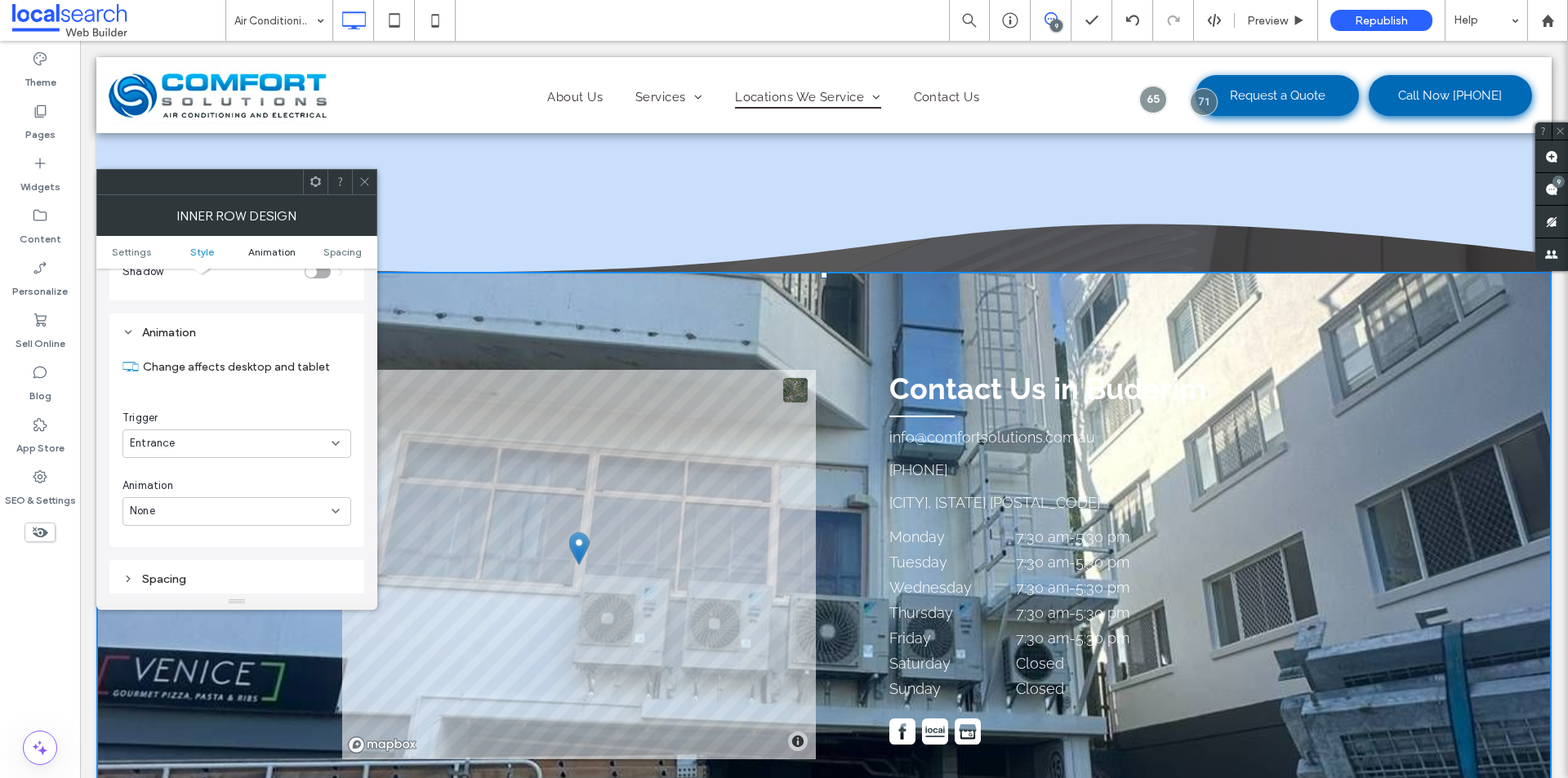 scroll, scrollTop: 990, scrollLeft: 0, axis: vertical 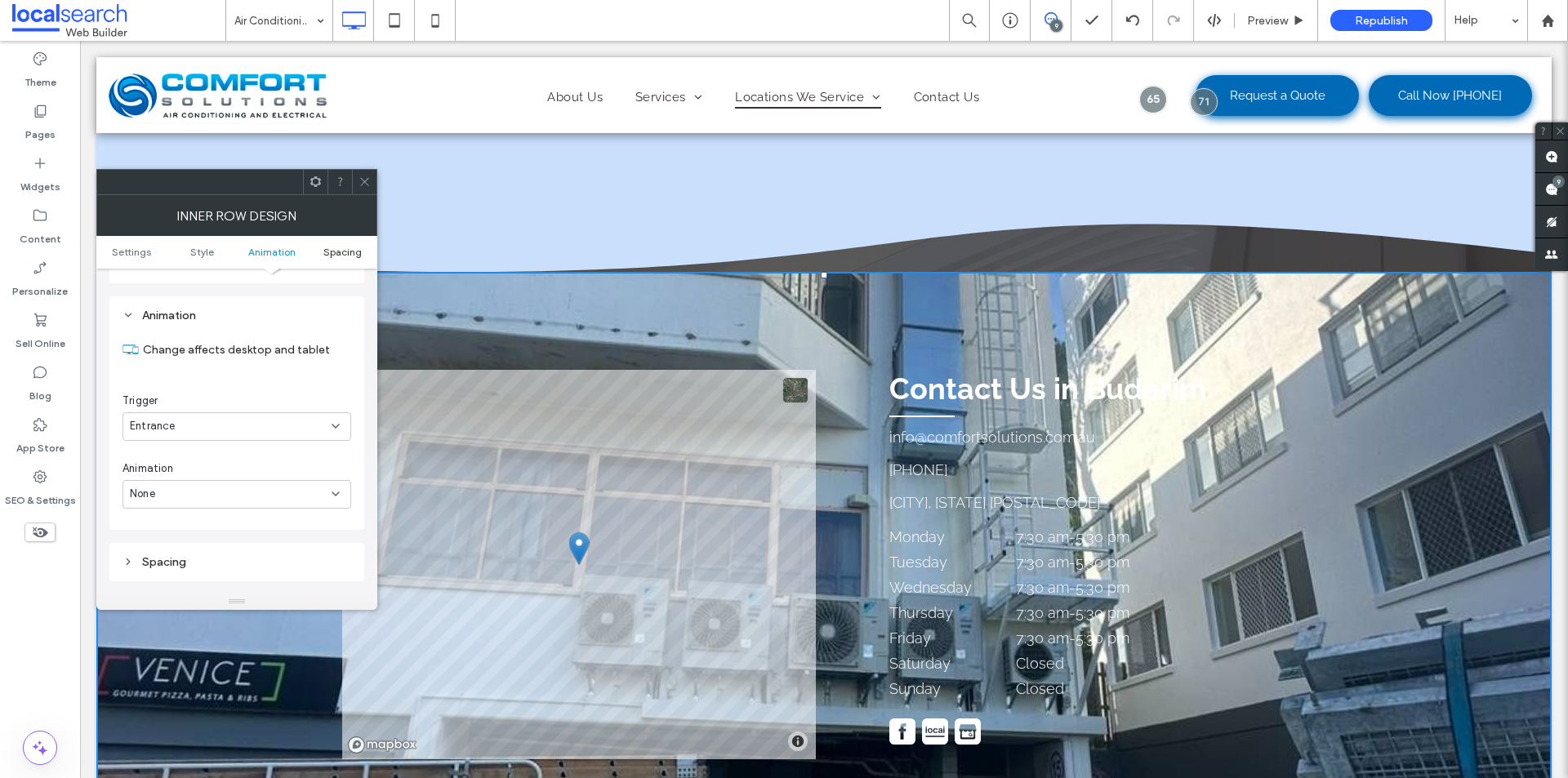 click on "Spacing" at bounding box center [342, 251] 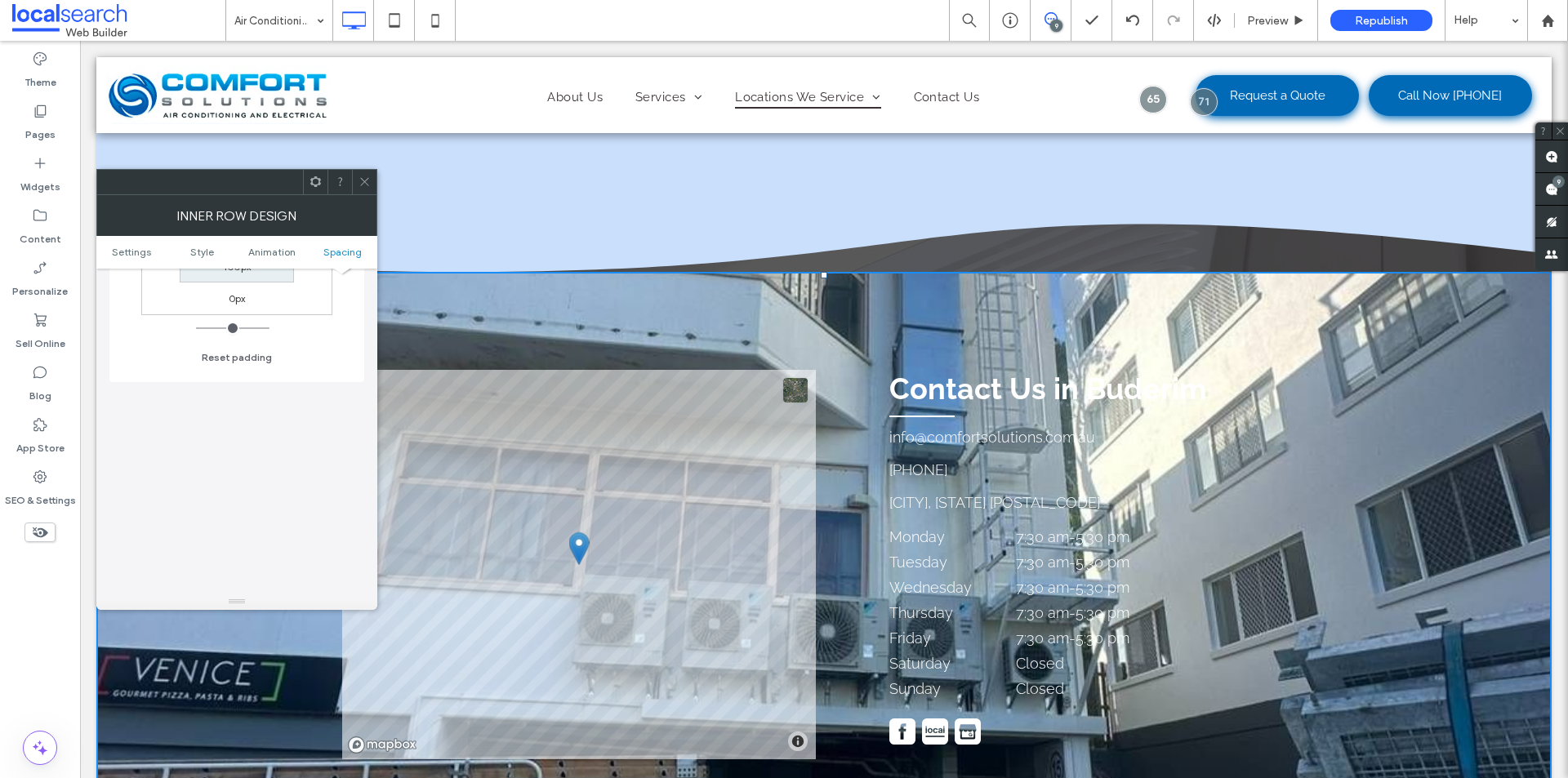 scroll, scrollTop: 1482, scrollLeft: 0, axis: vertical 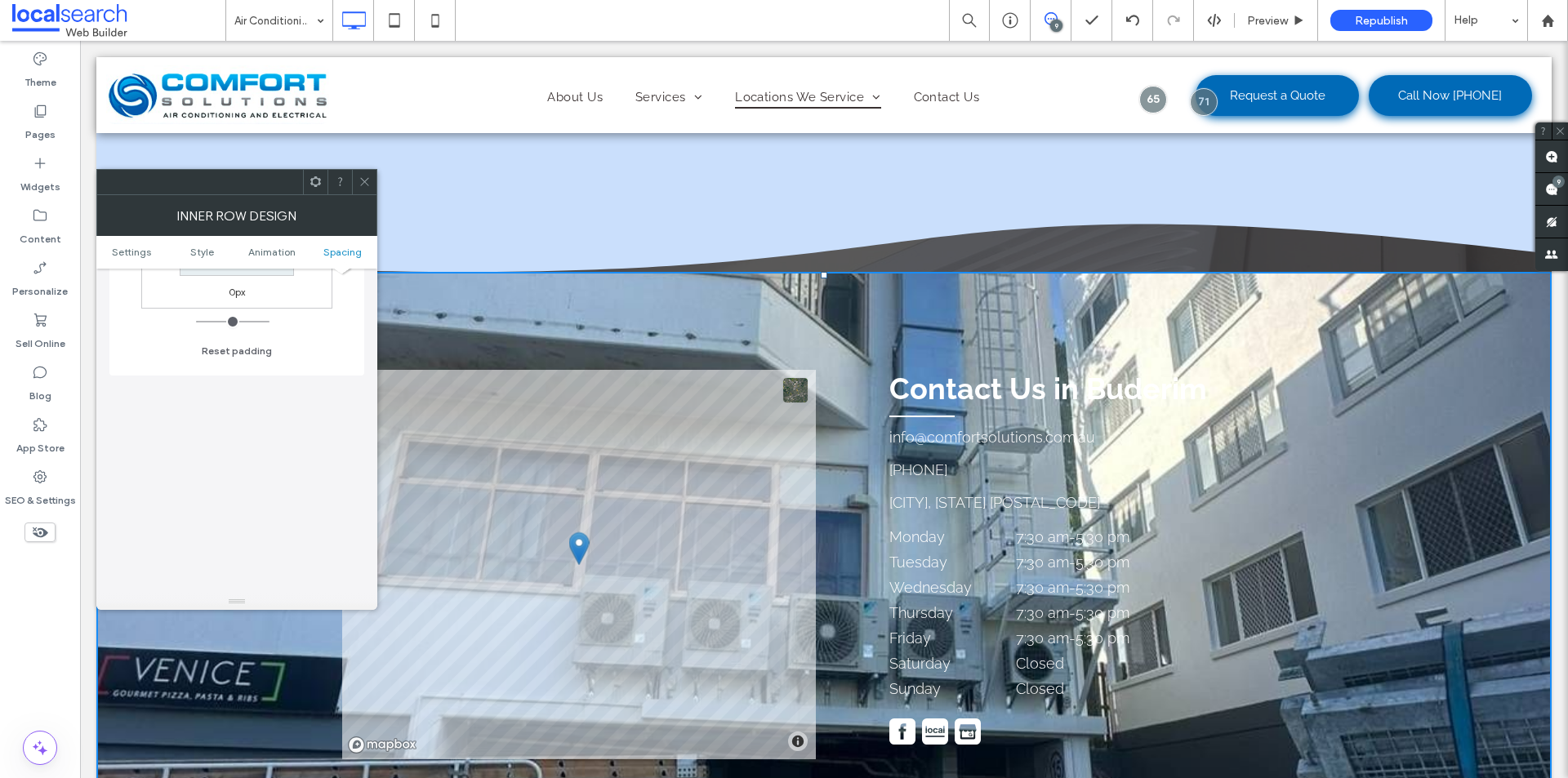 click 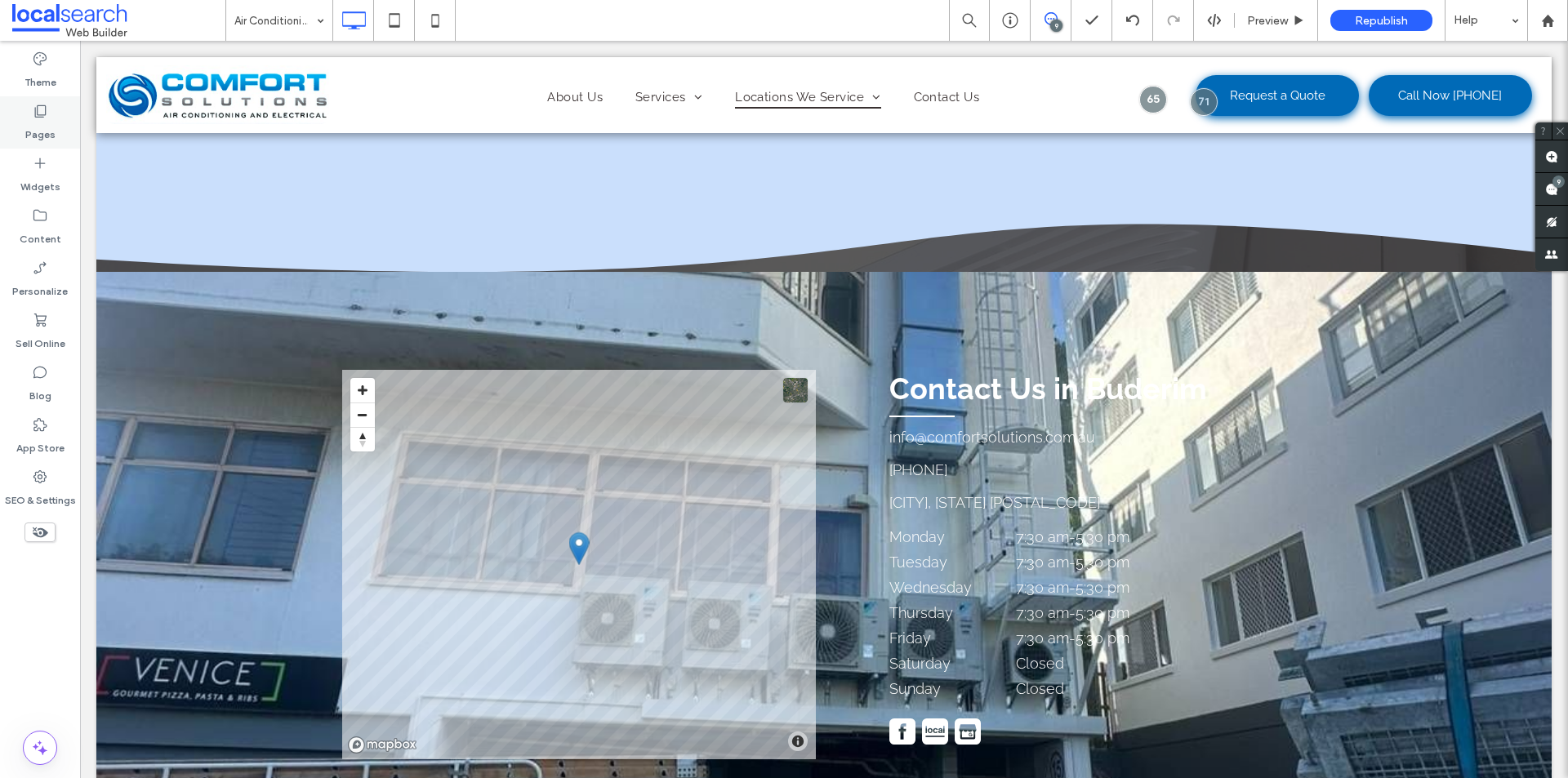 click on "Pages" at bounding box center [40, 122] 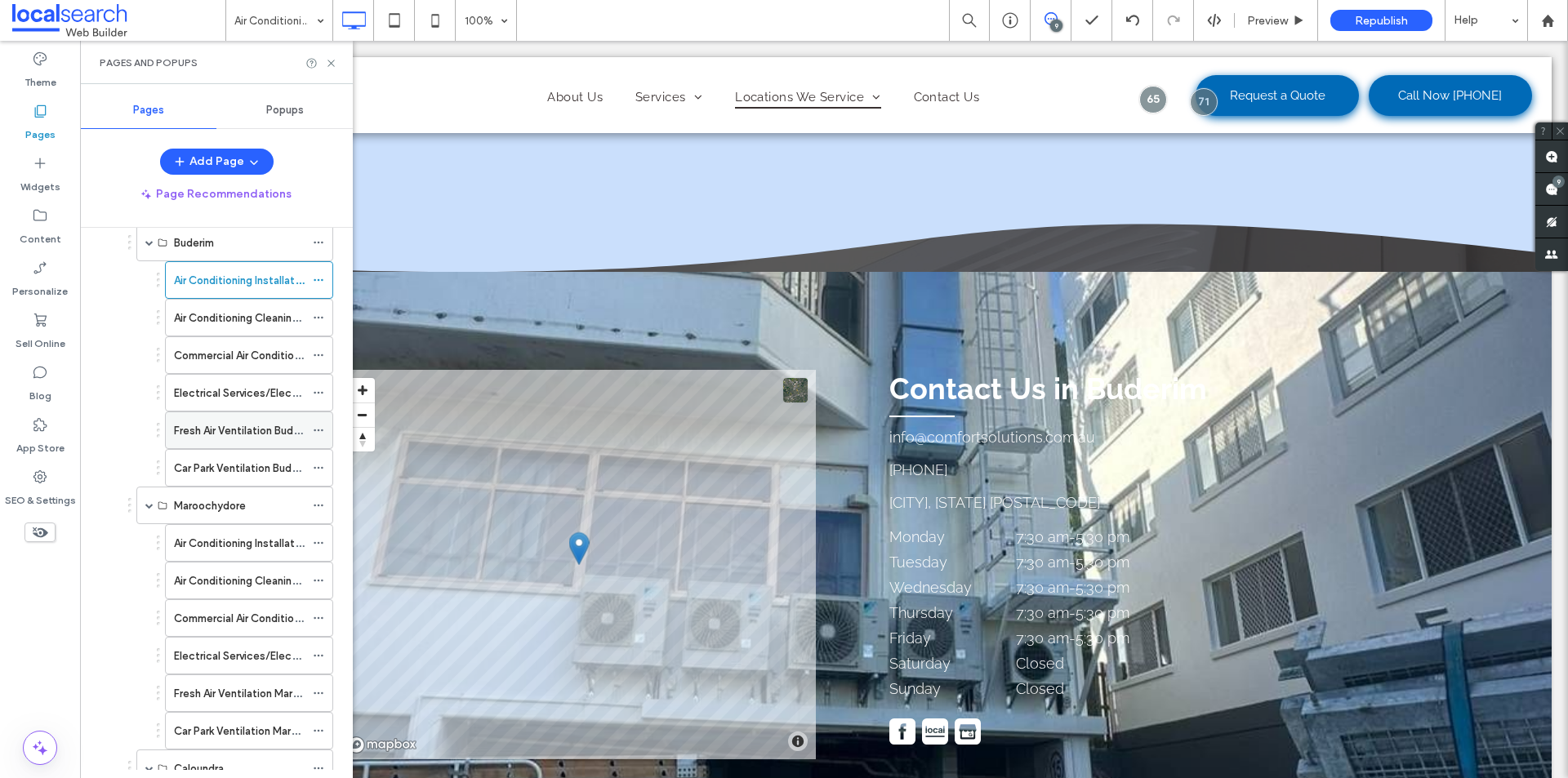 scroll, scrollTop: 245, scrollLeft: 0, axis: vertical 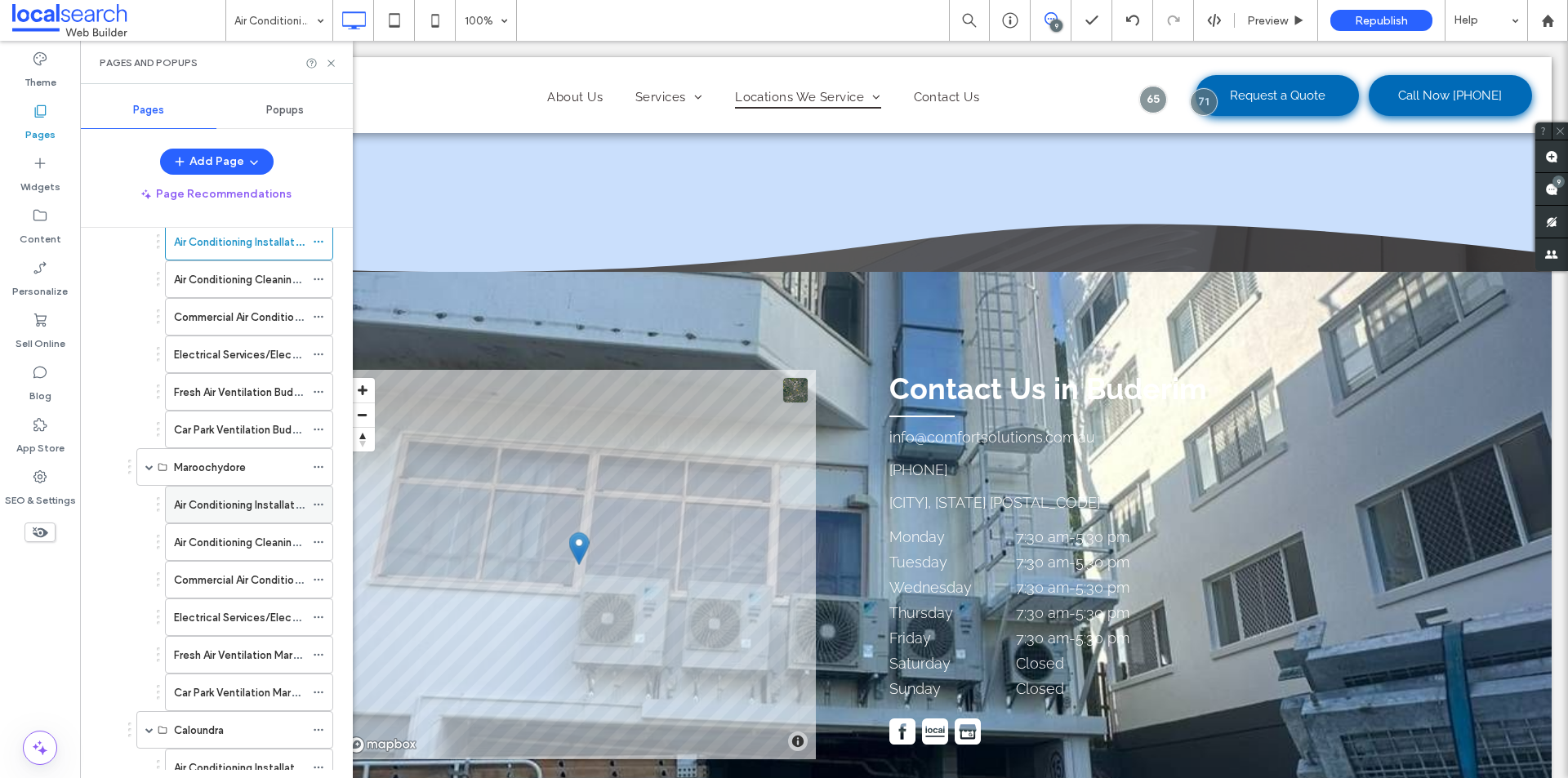click on "Air Conditioning Installation Maroochydore" at bounding box center [278, 505] 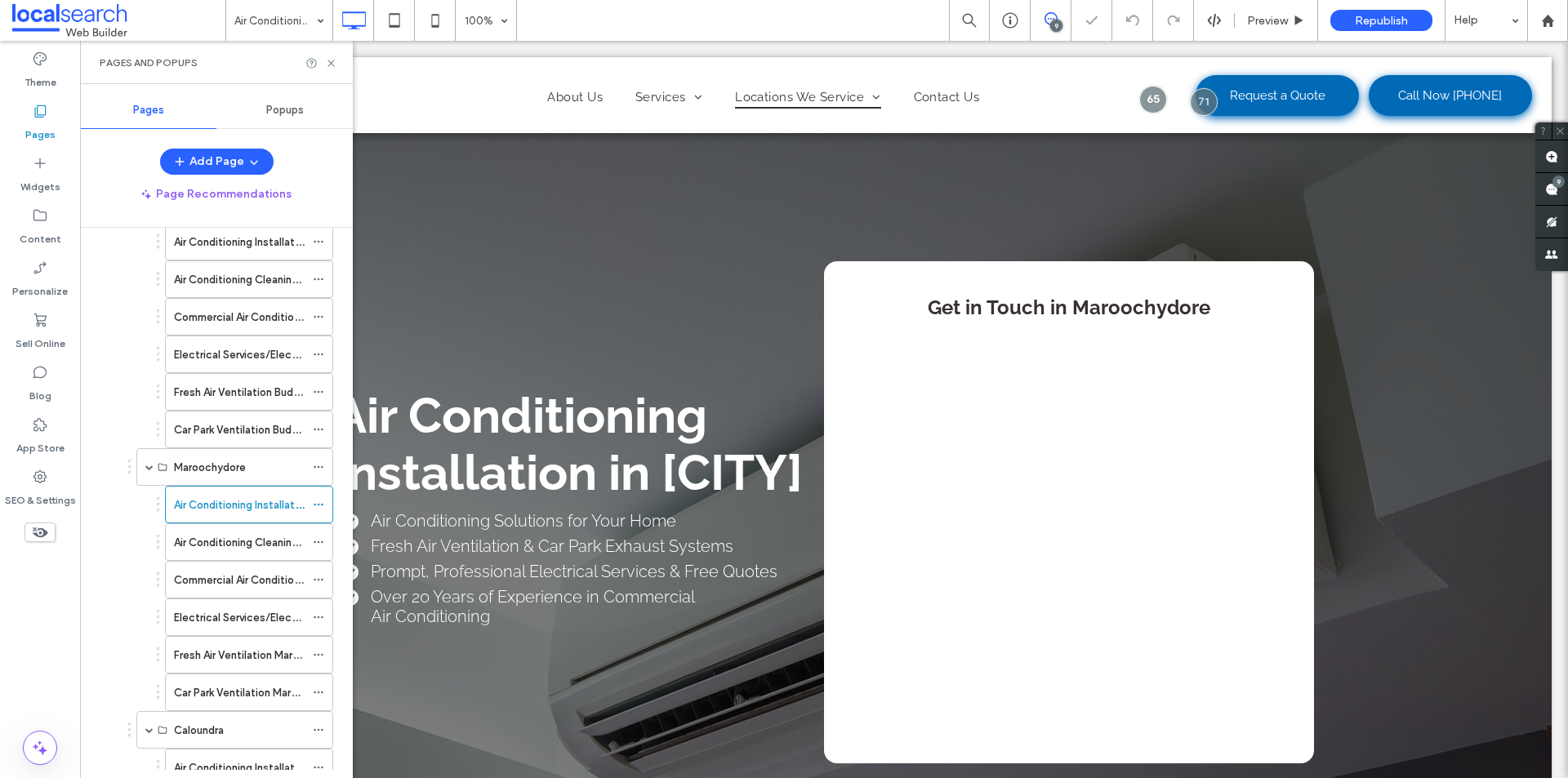 scroll, scrollTop: 0, scrollLeft: 0, axis: both 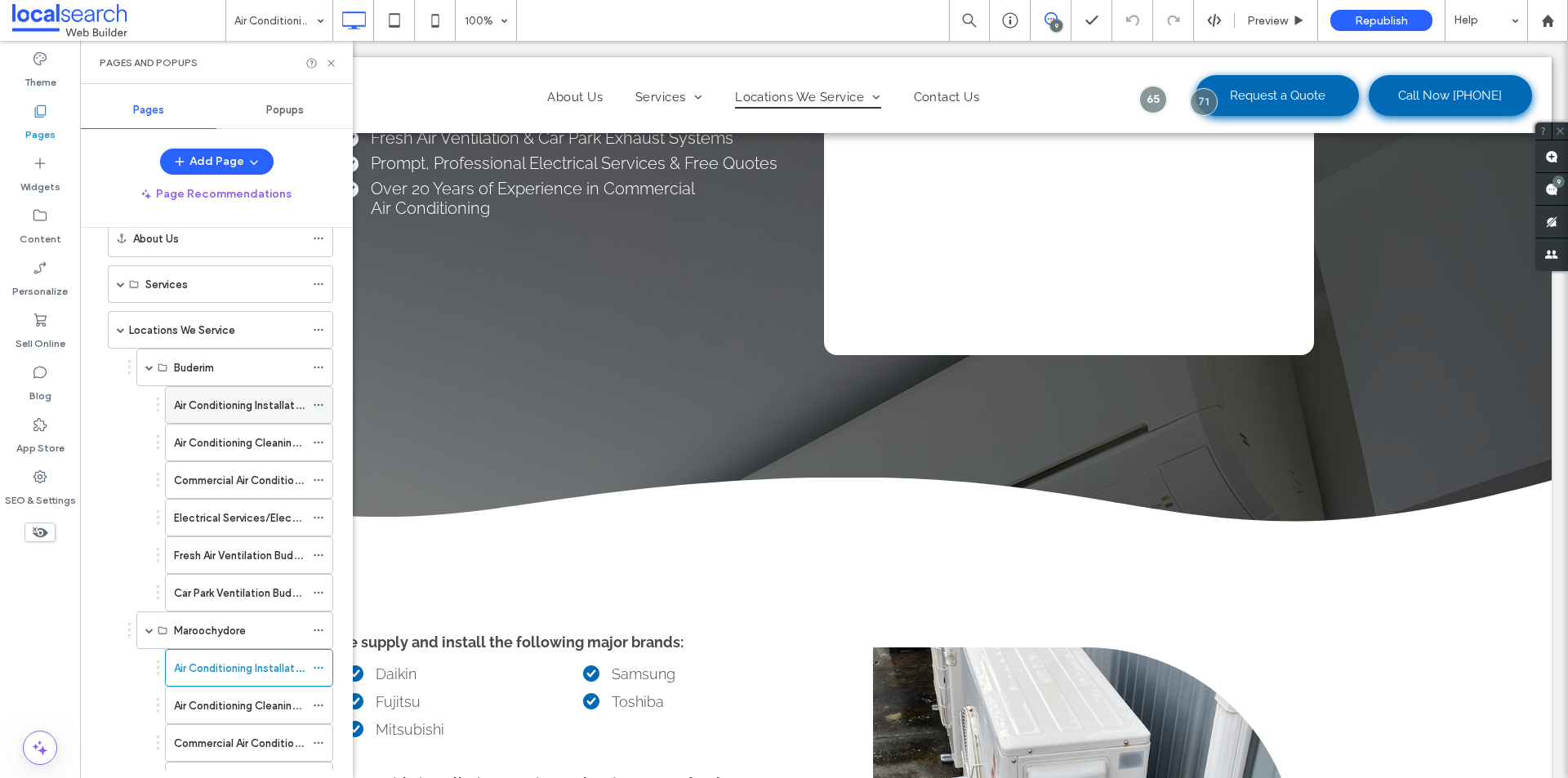 click on "Air Conditioning Installation Buderim" at bounding box center (263, 405) 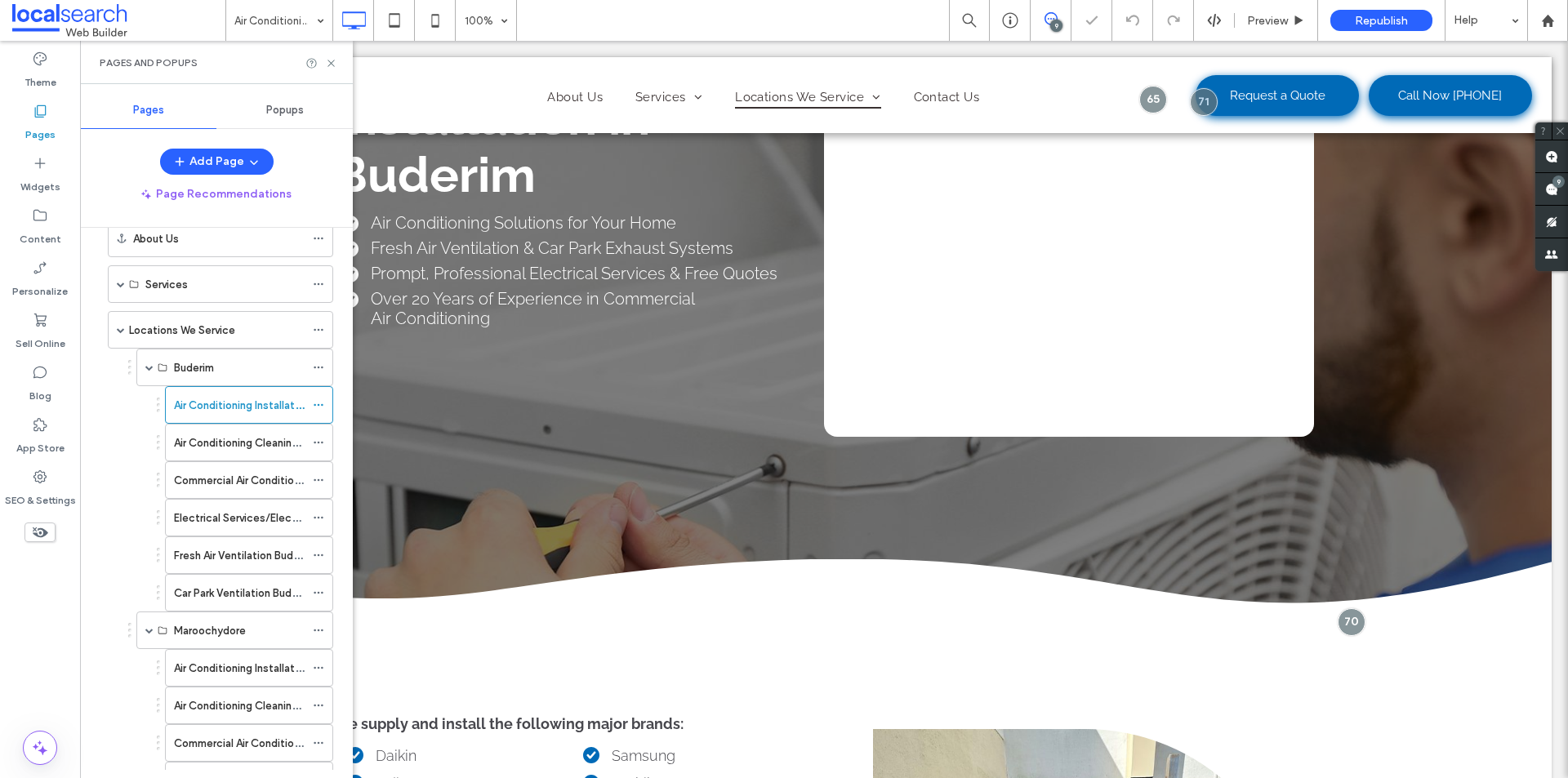 scroll, scrollTop: 816, scrollLeft: 0, axis: vertical 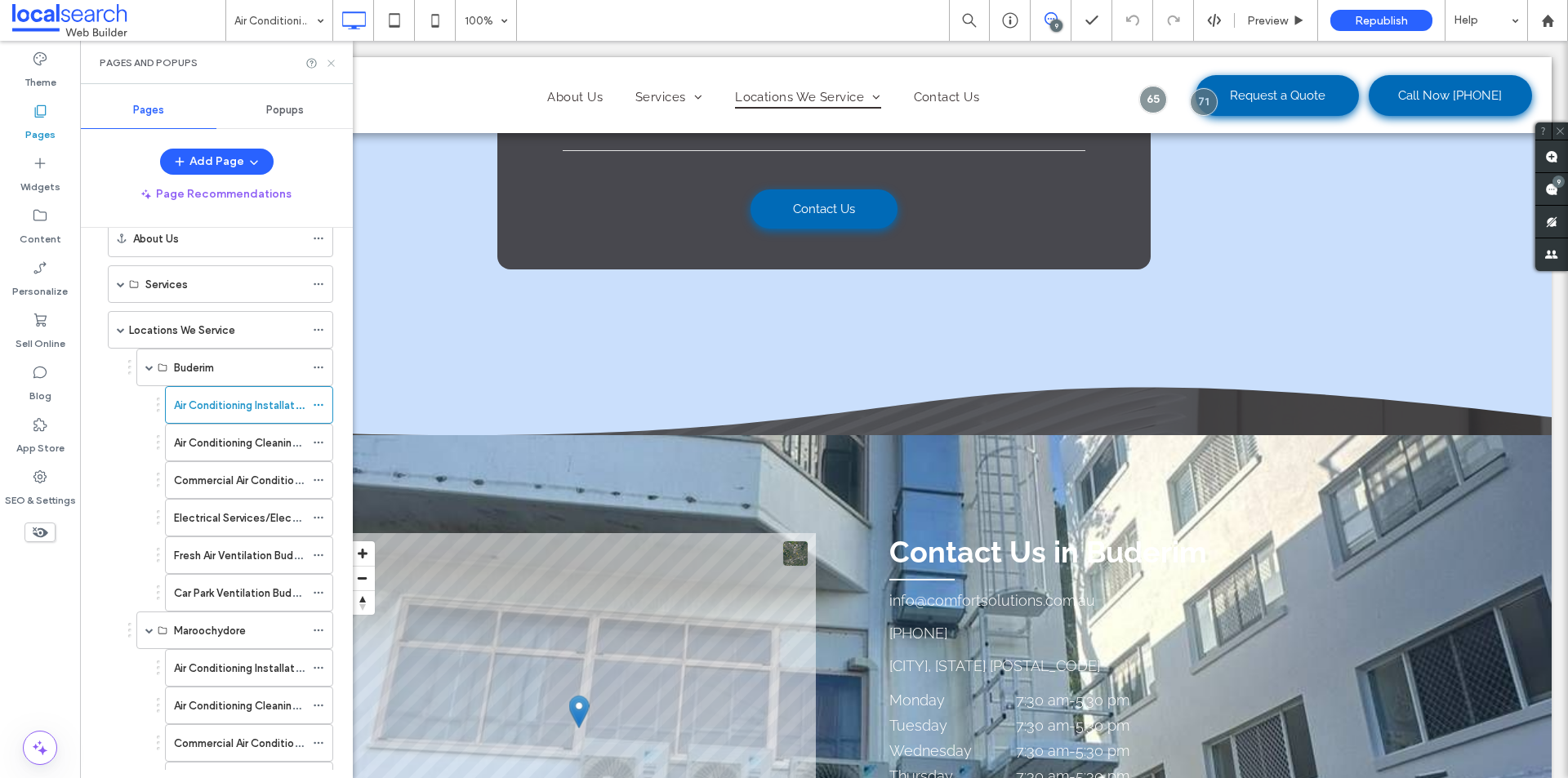 click 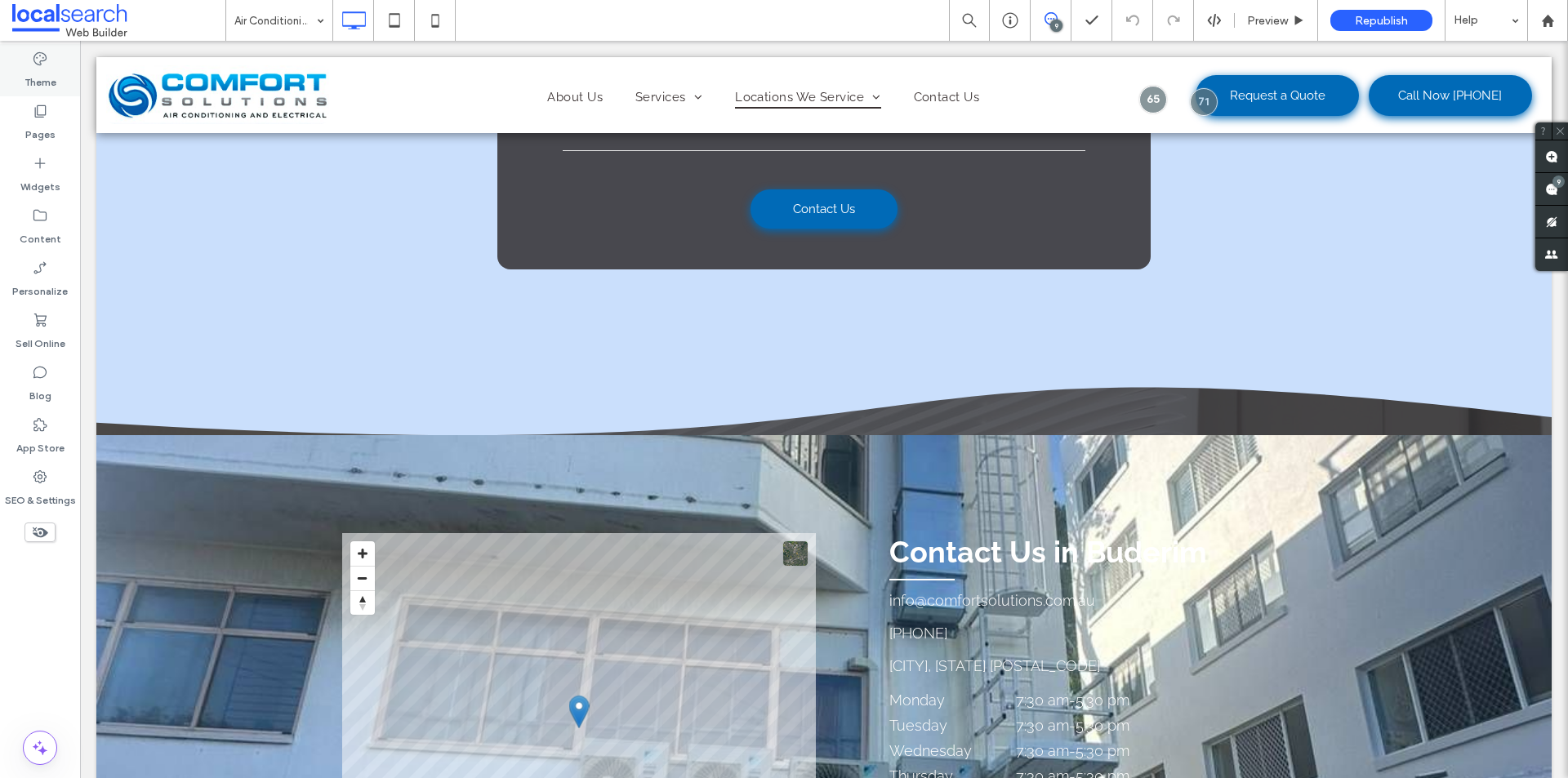 click on "Theme" at bounding box center (40, 78) 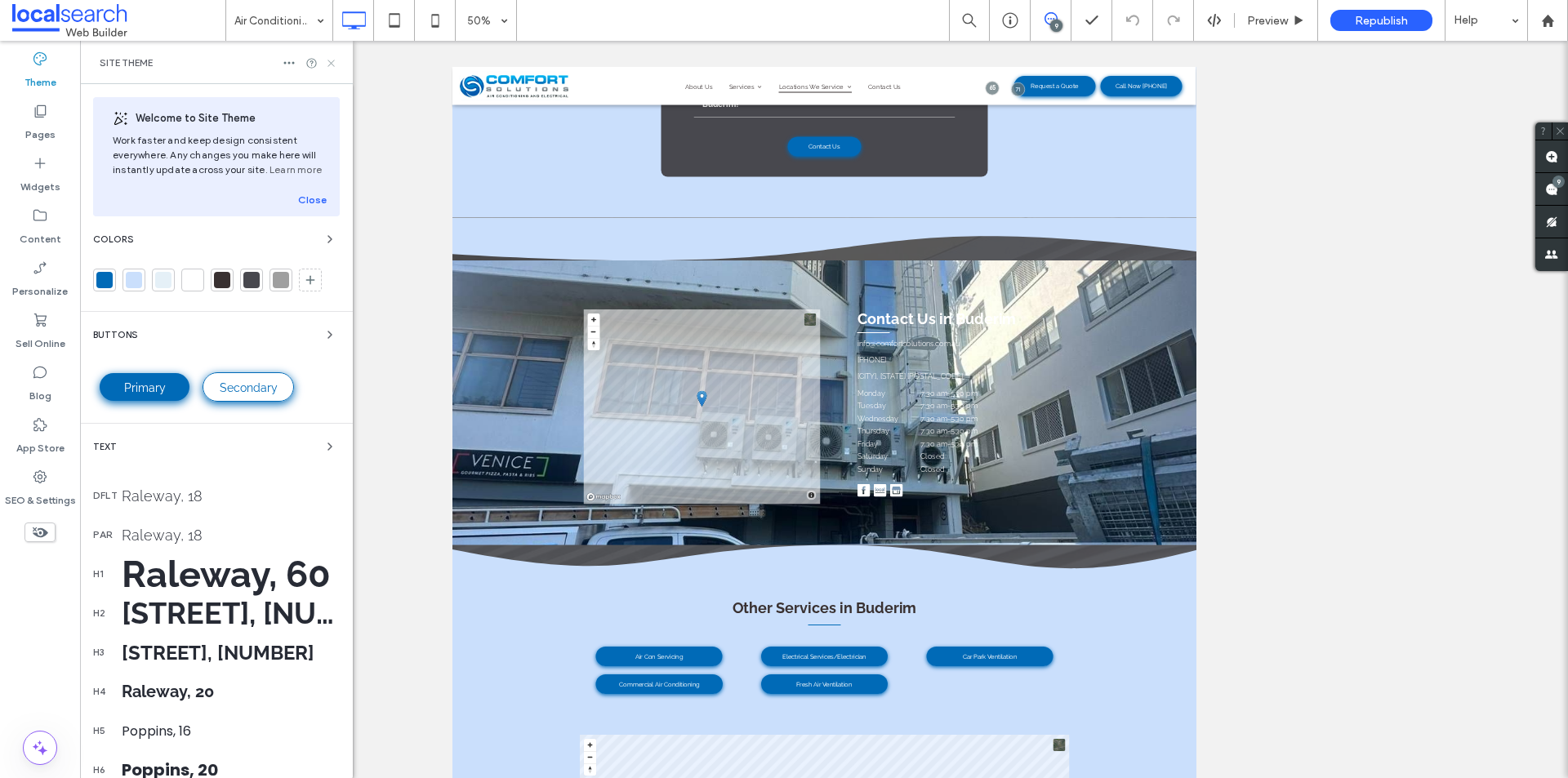 click 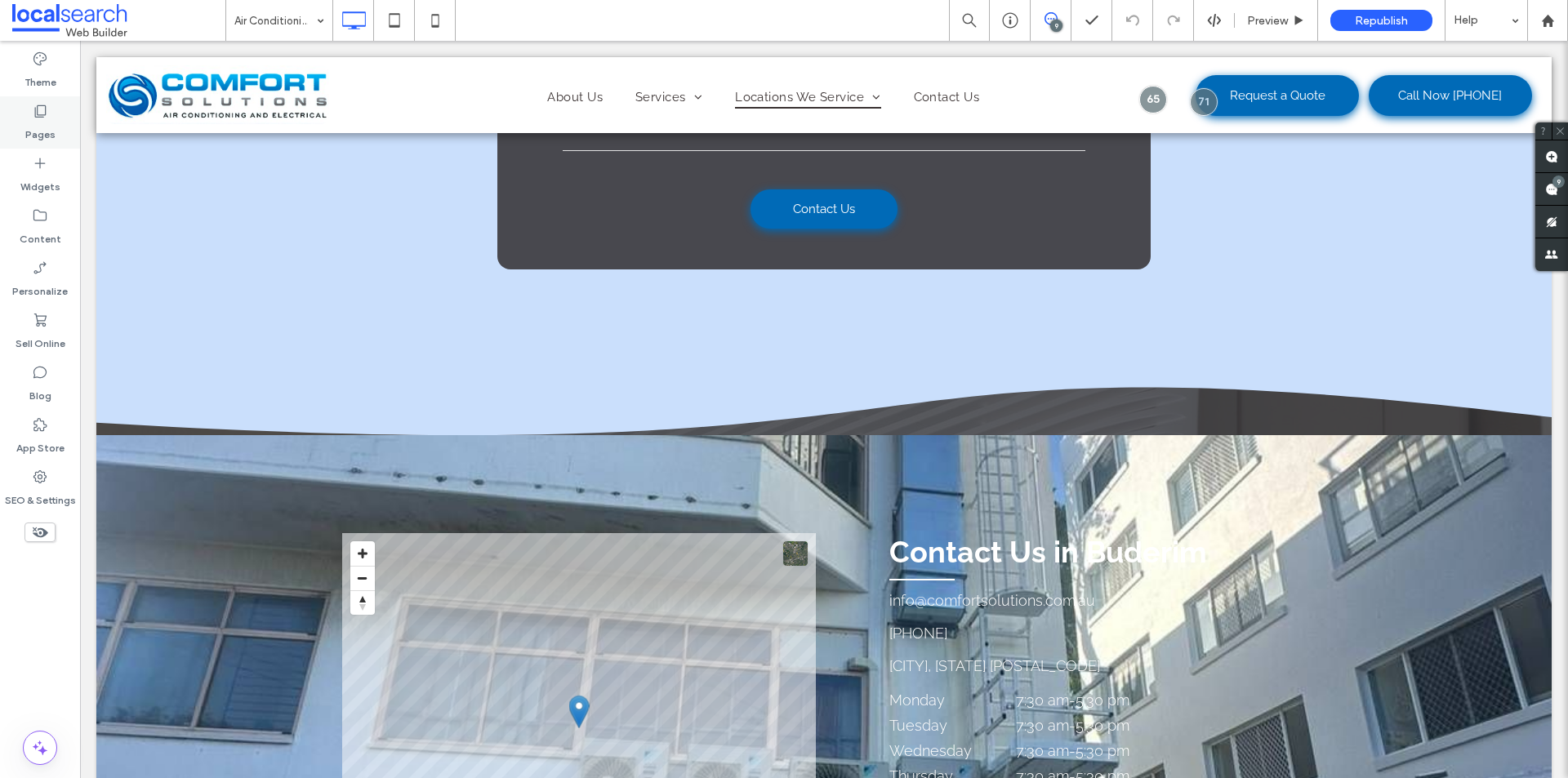 click on "Pages" at bounding box center (40, 131) 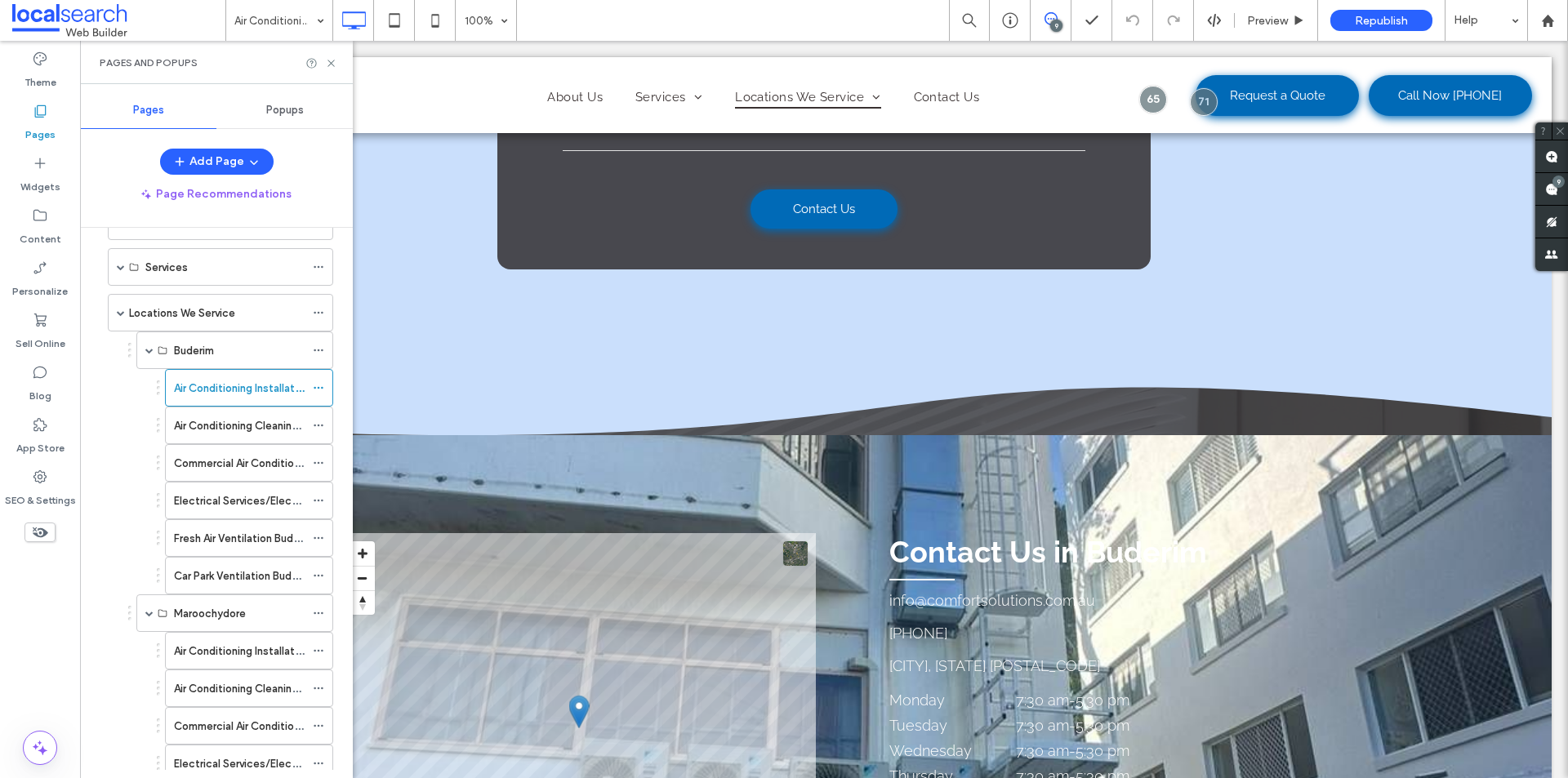 scroll, scrollTop: 82, scrollLeft: 0, axis: vertical 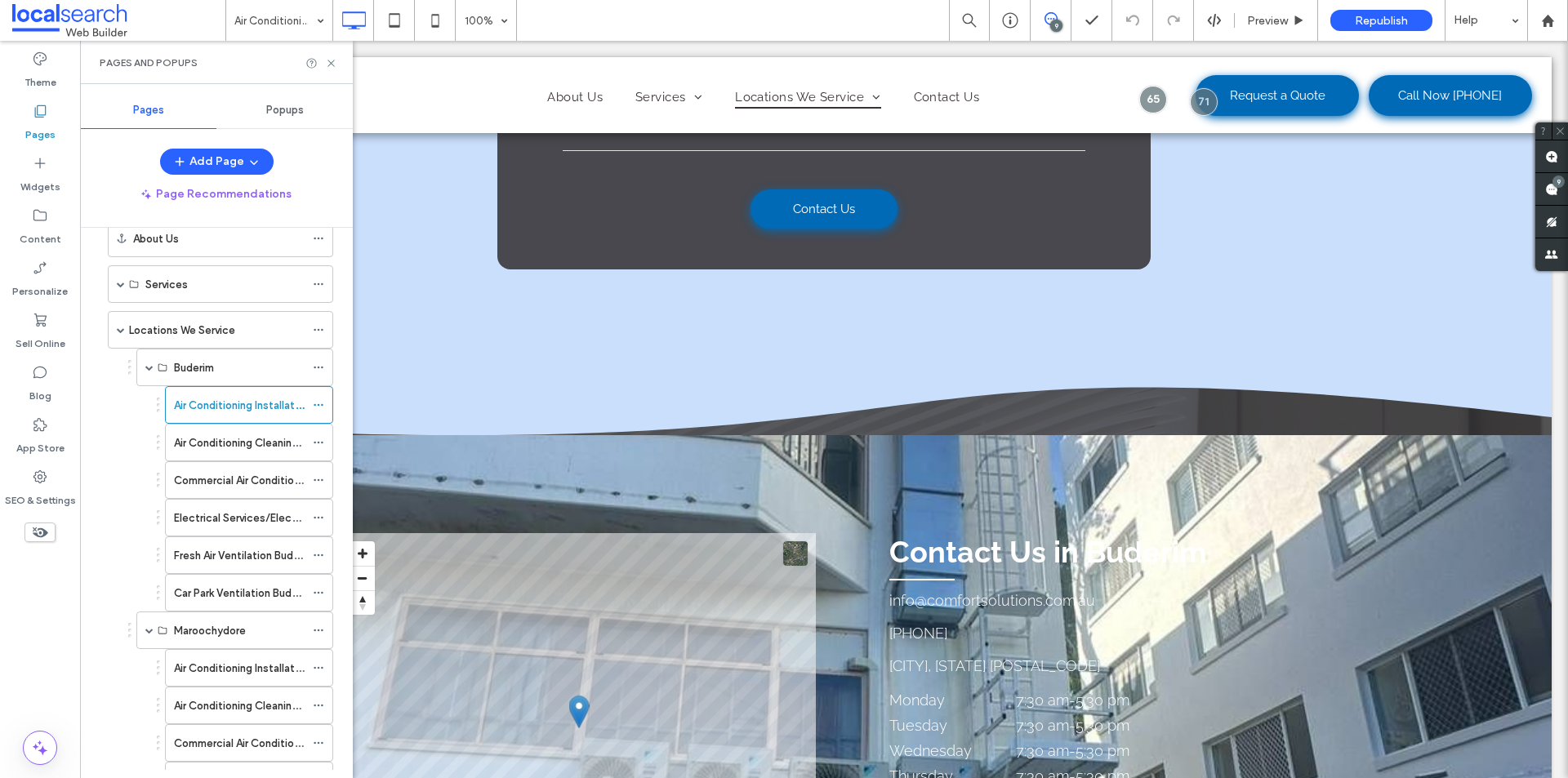click on "Popups" at bounding box center [285, 110] 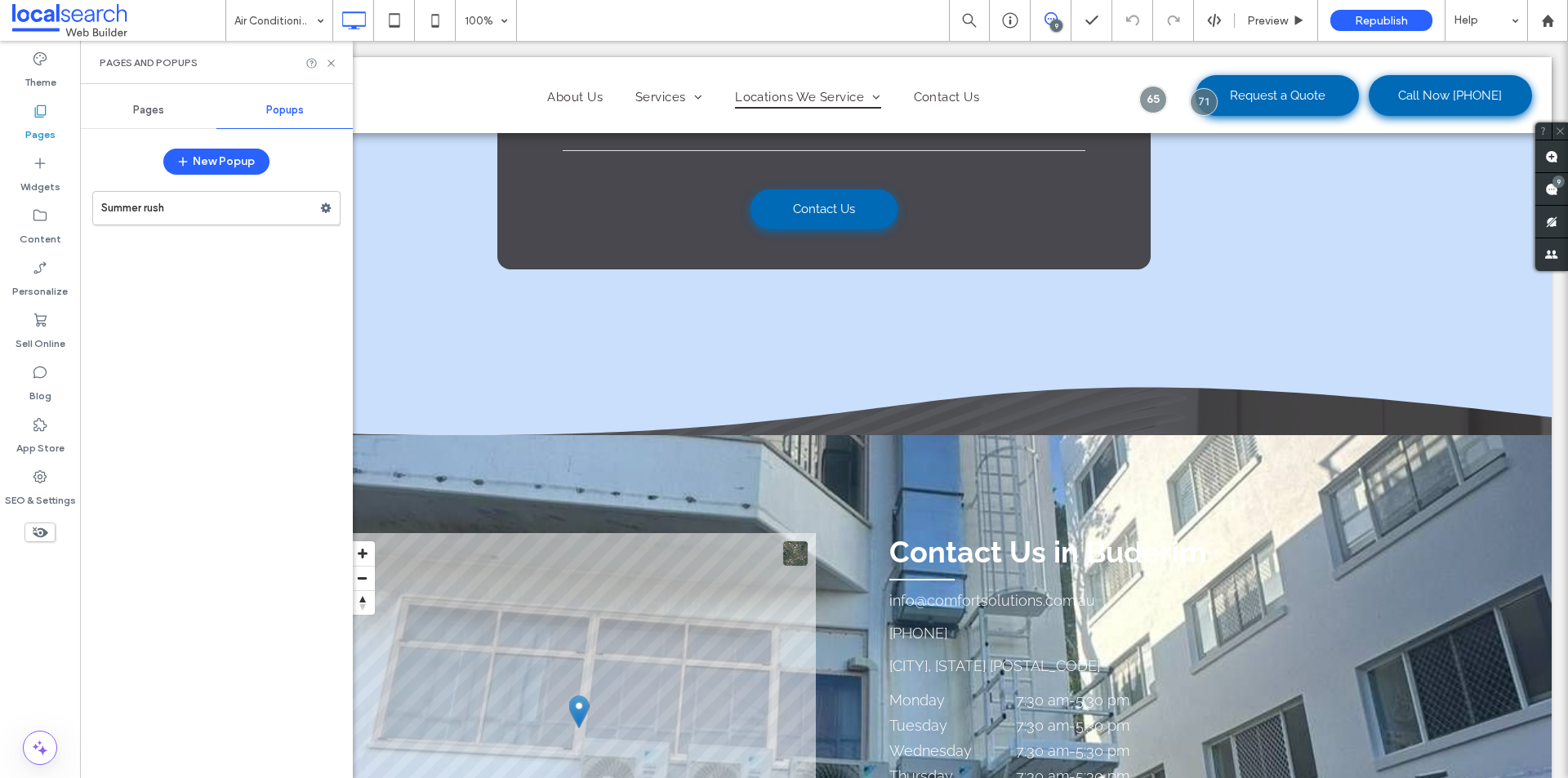 click on "Pages" at bounding box center (149, 110) 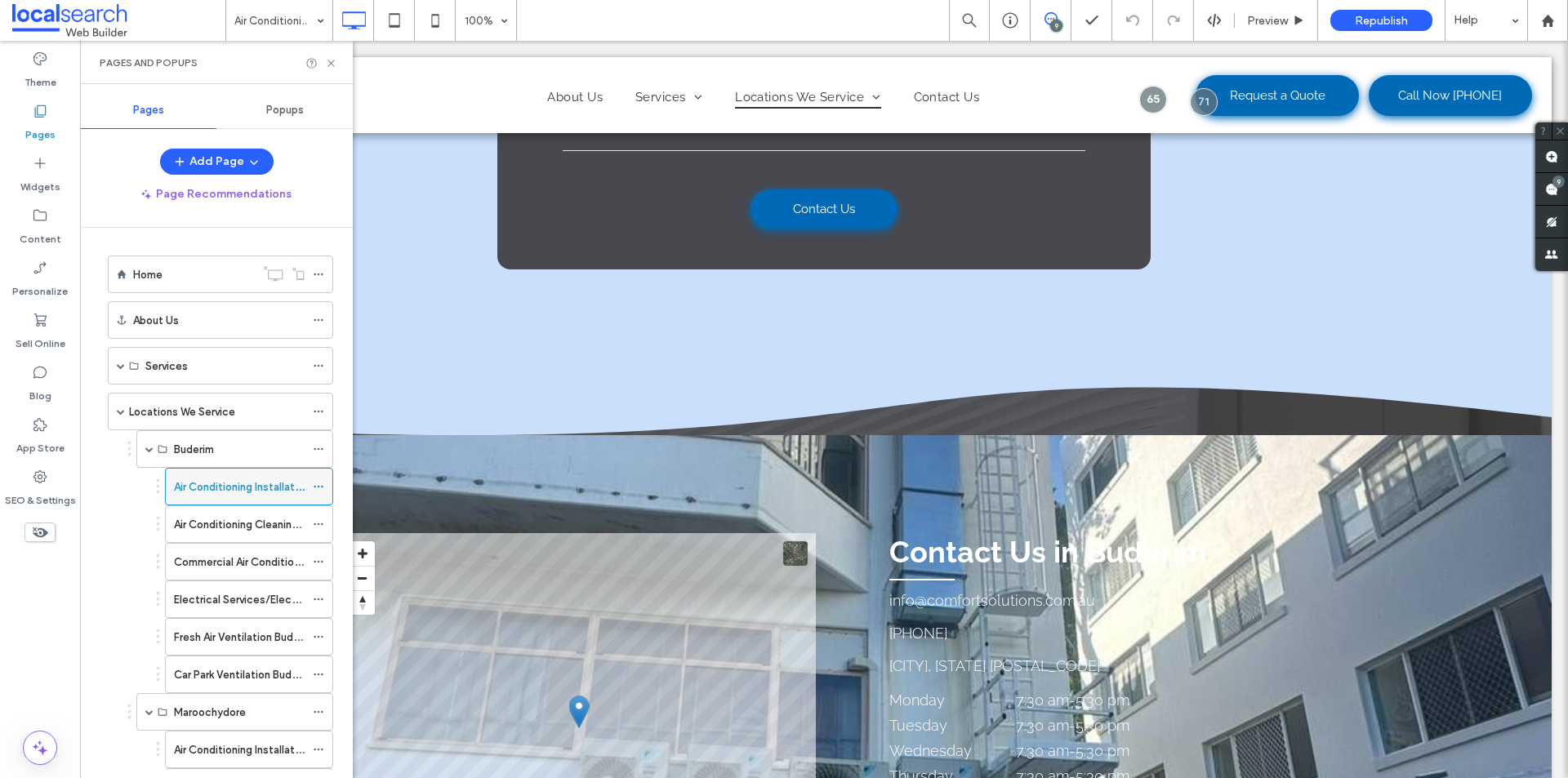 click 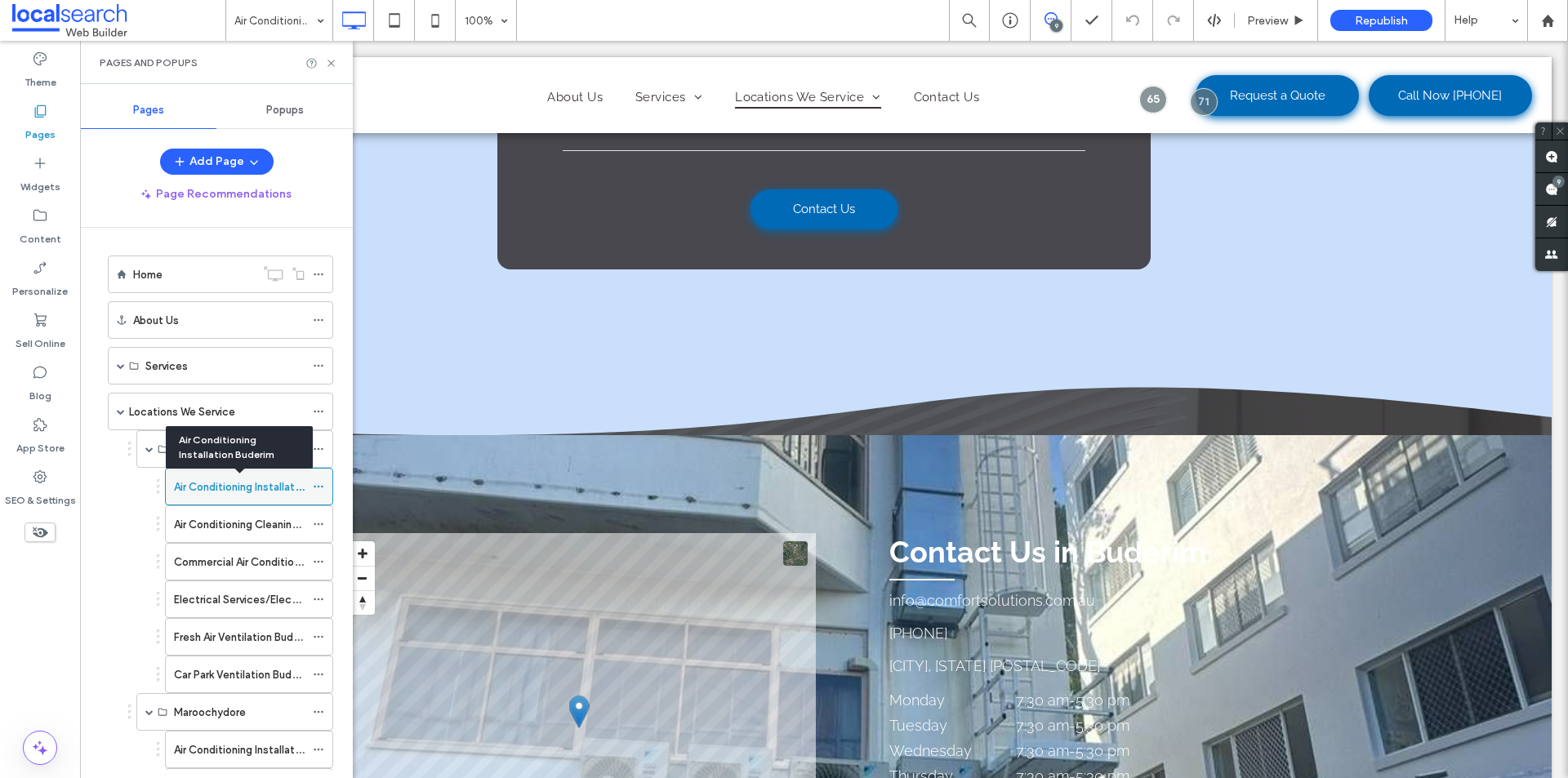 click on "Air Conditioning Installation Buderim" at bounding box center (263, 487) 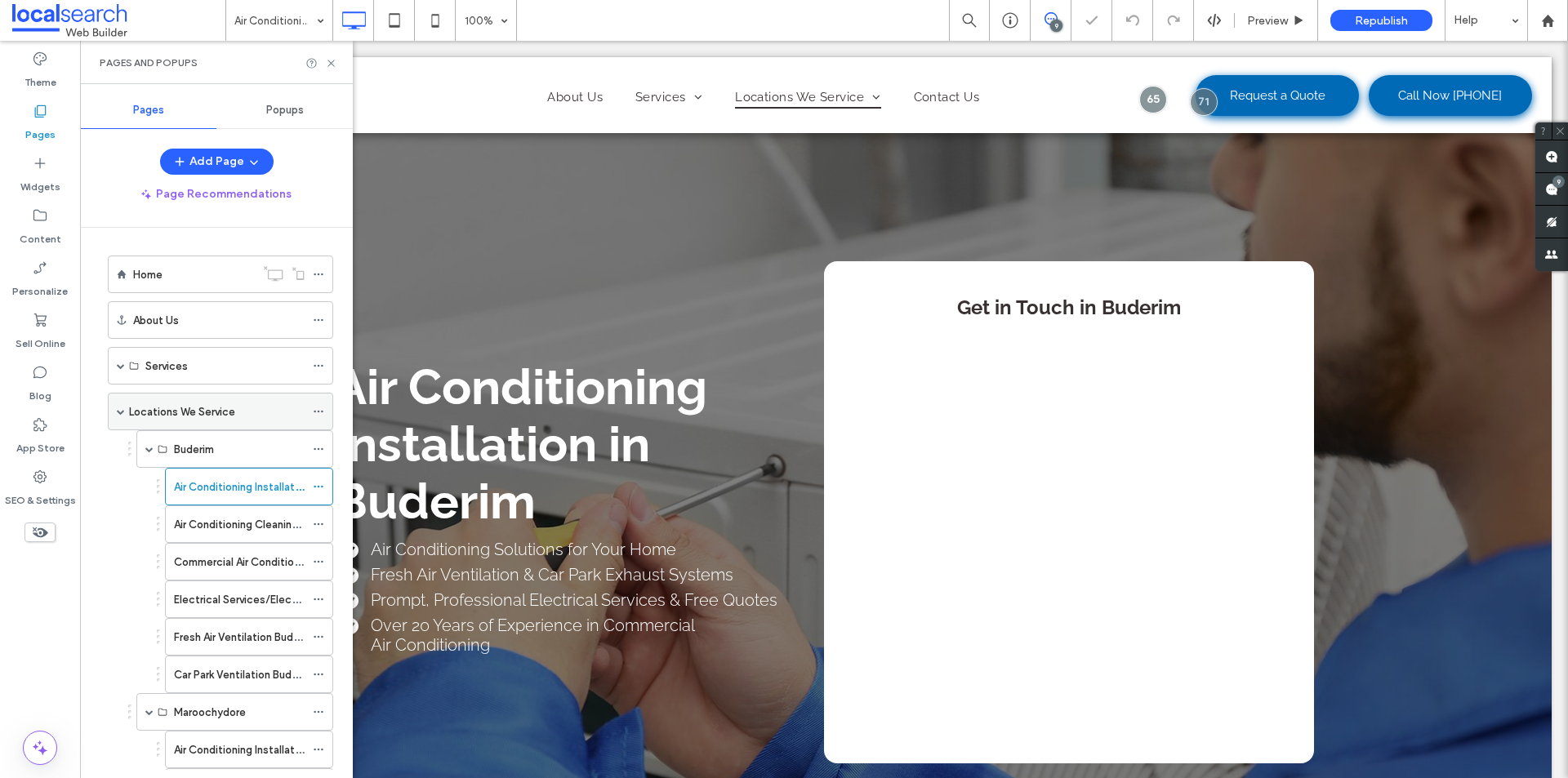 scroll, scrollTop: 0, scrollLeft: 0, axis: both 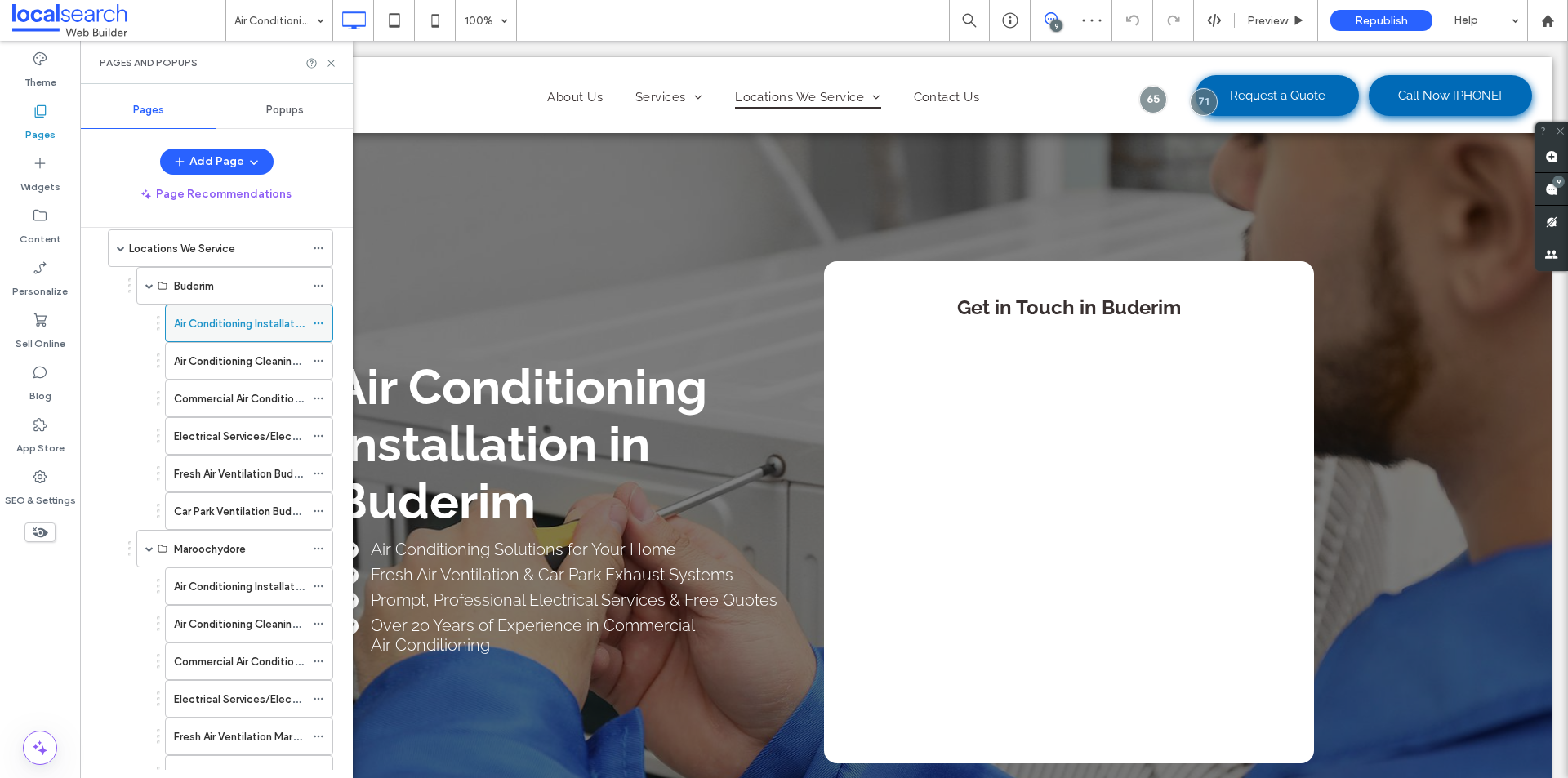 click 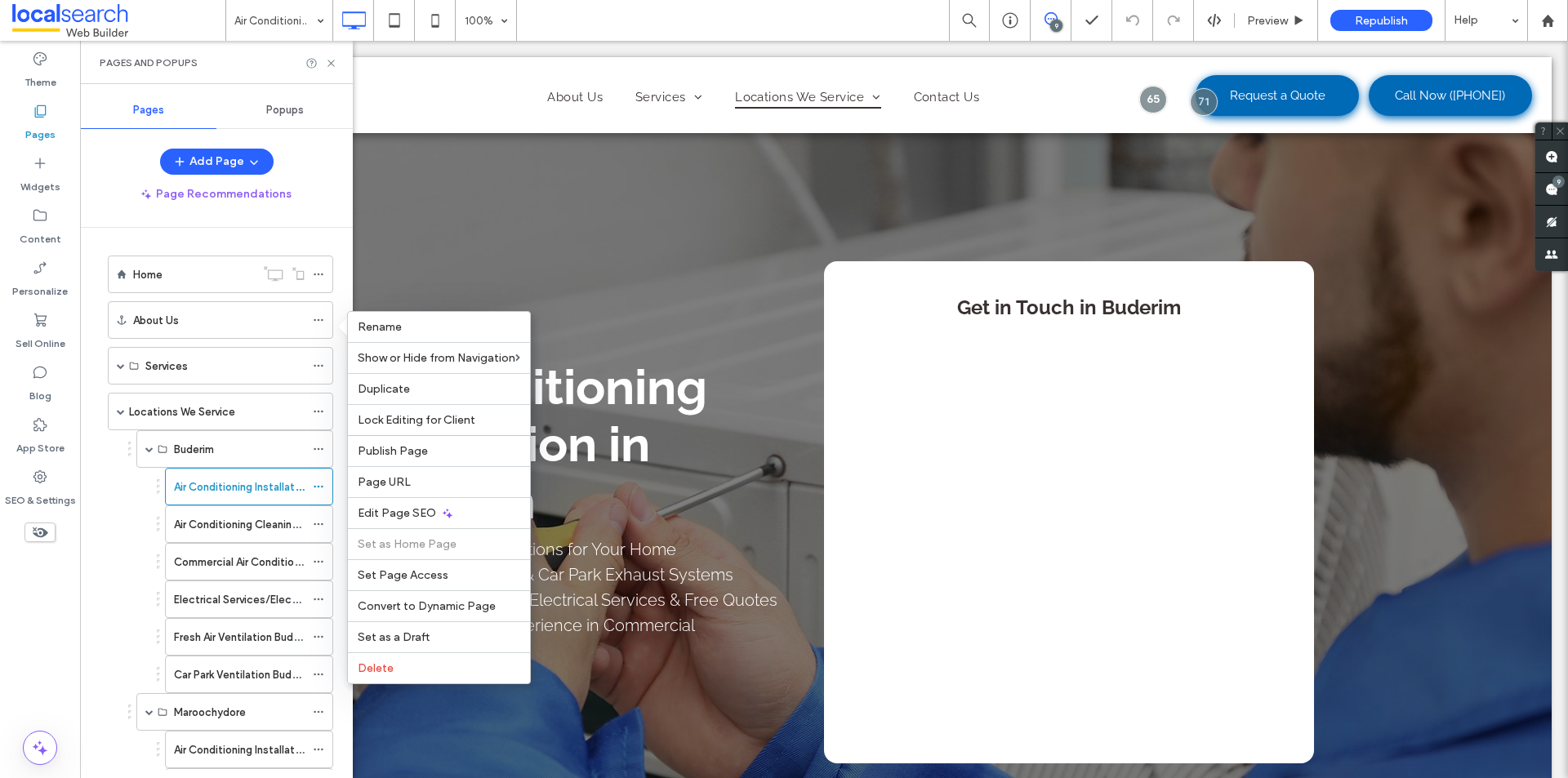 scroll, scrollTop: 0, scrollLeft: 0, axis: both 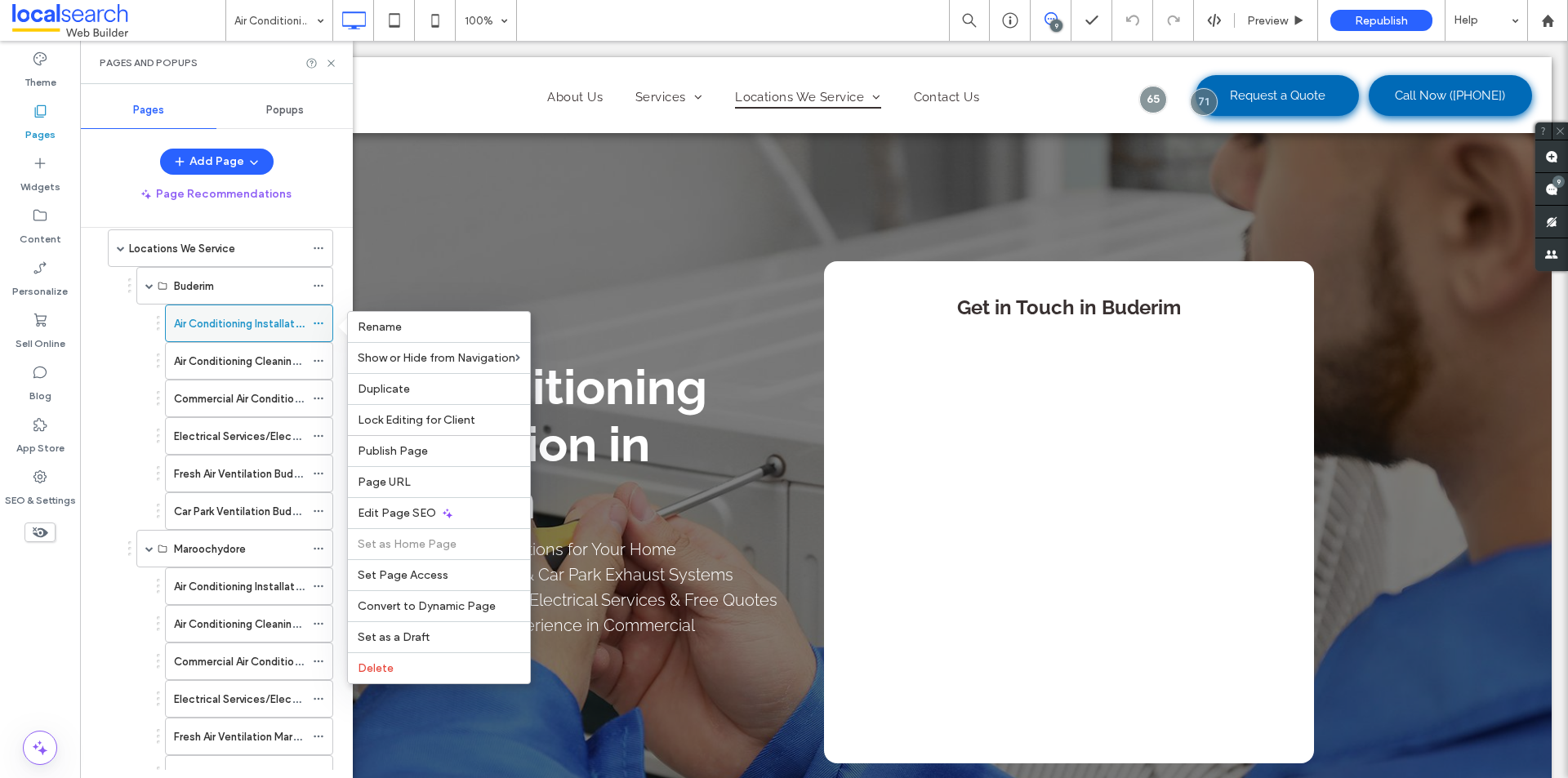 click 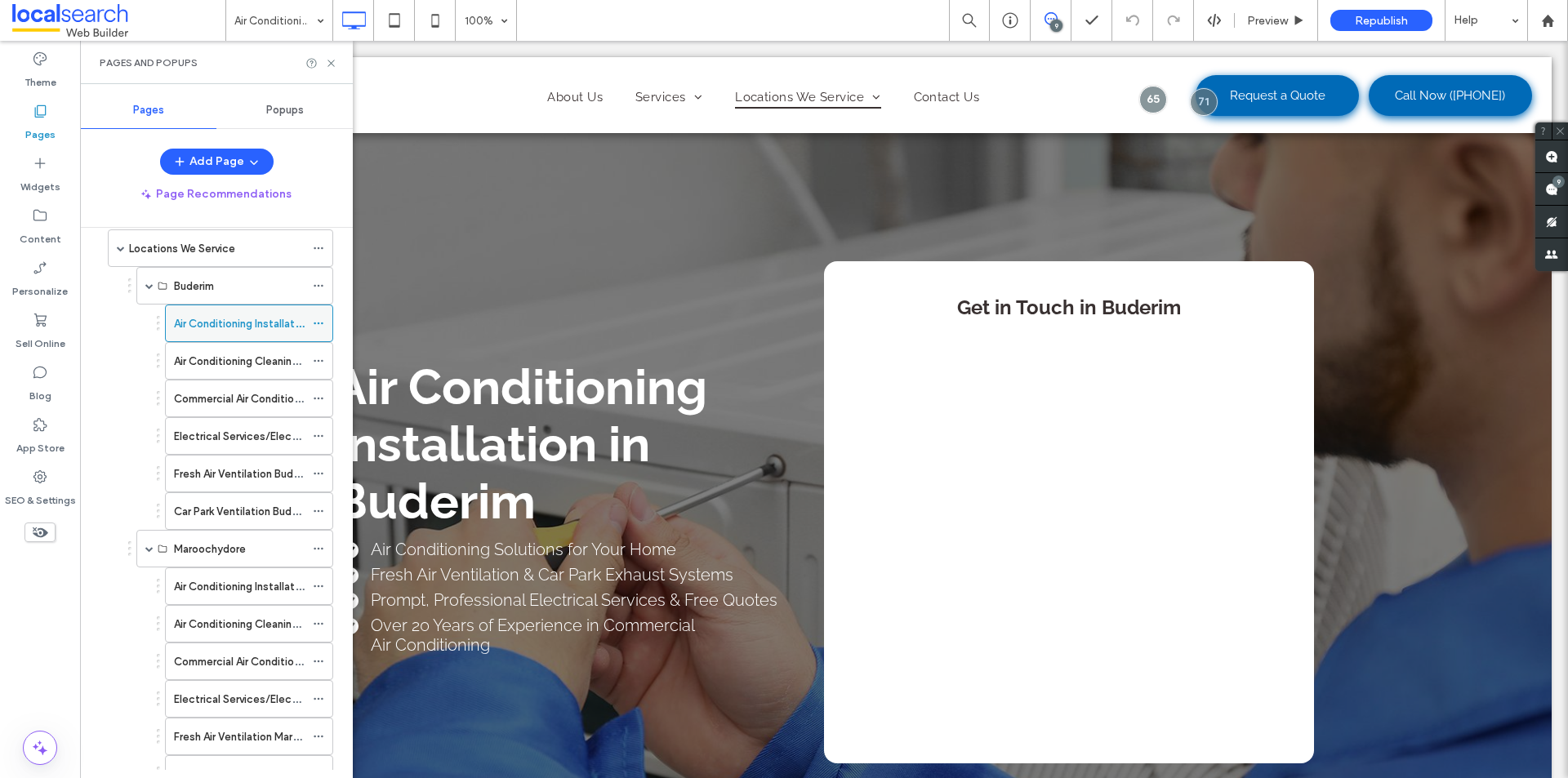 click 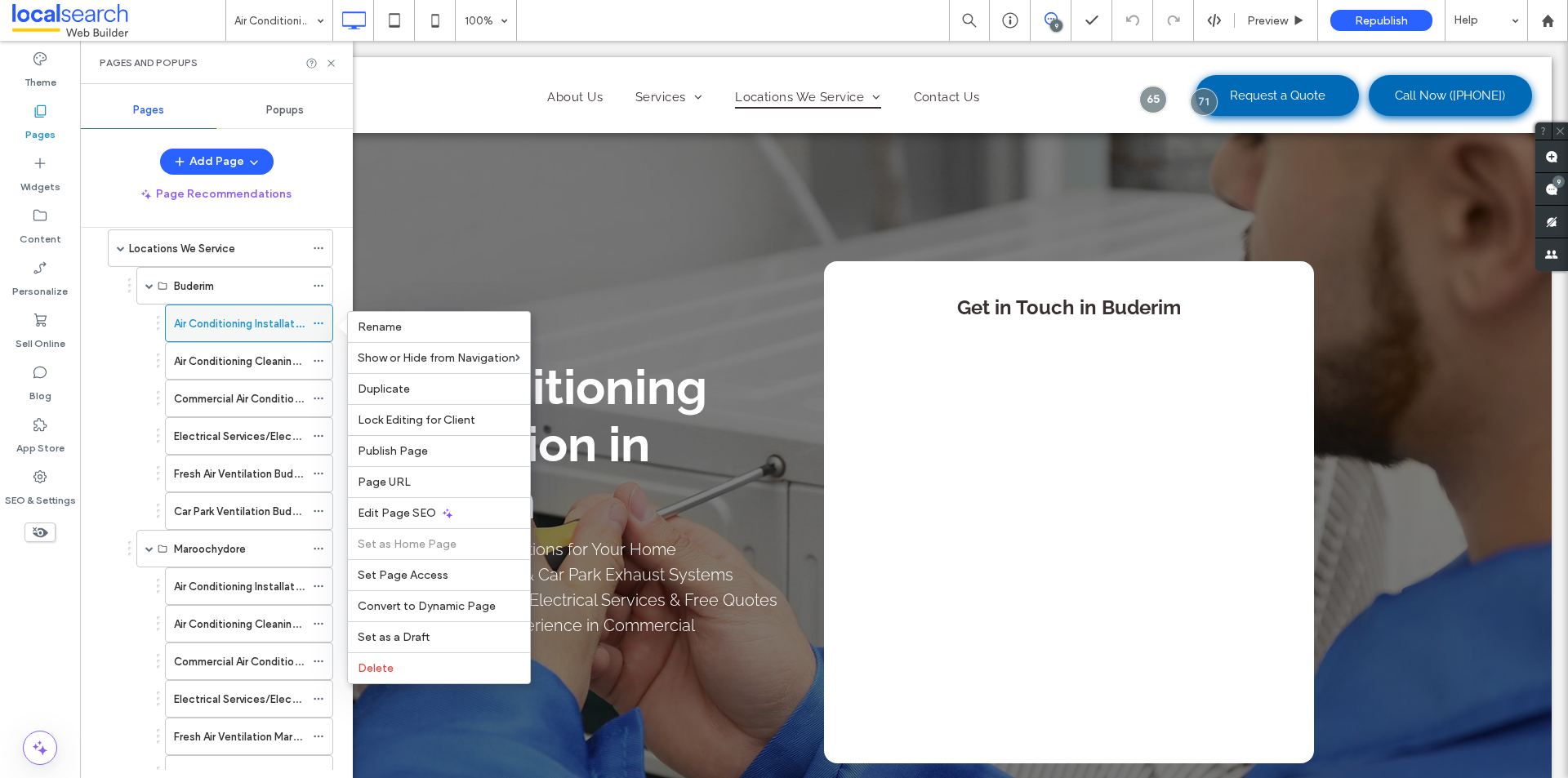 click 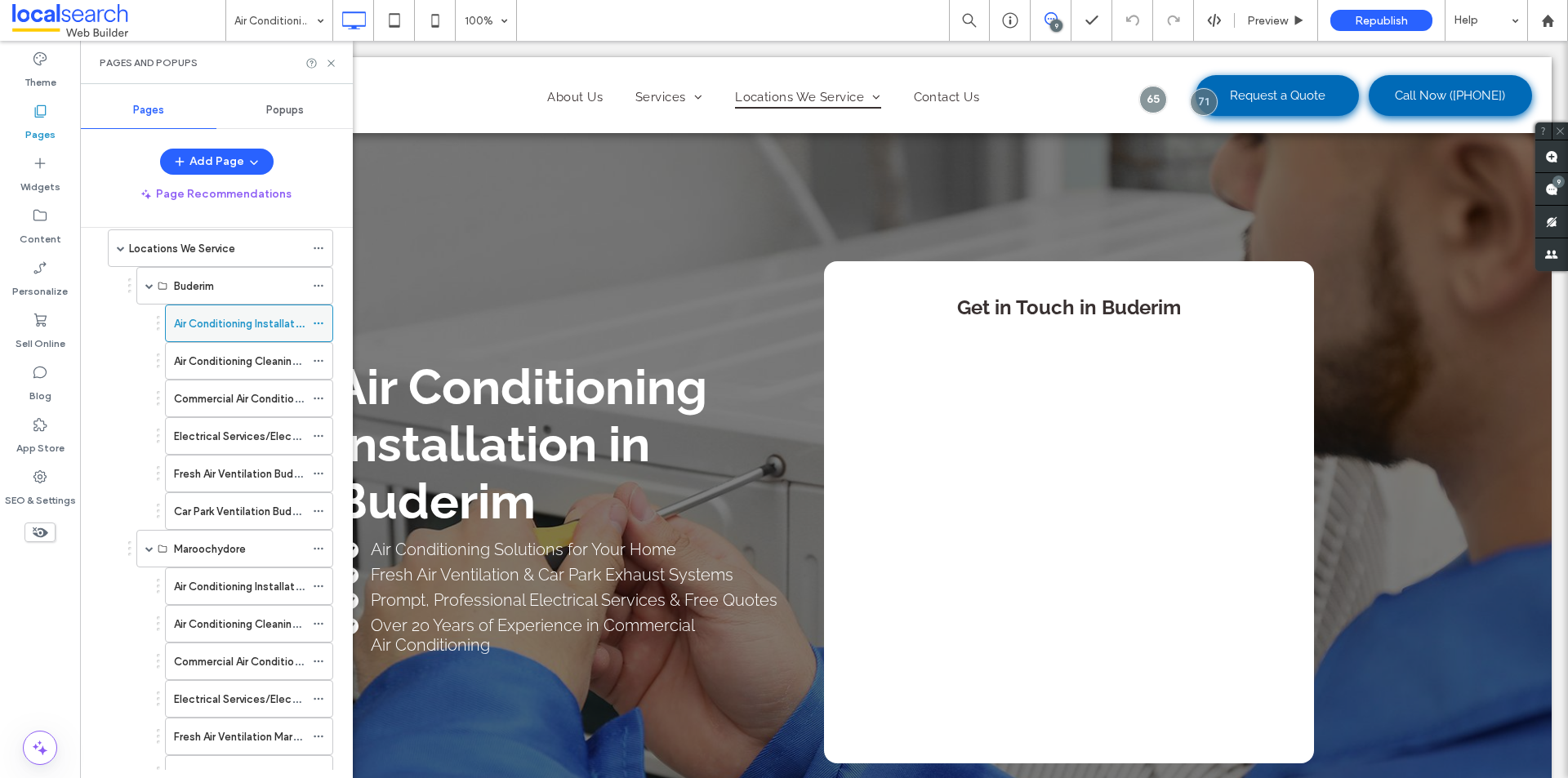 click 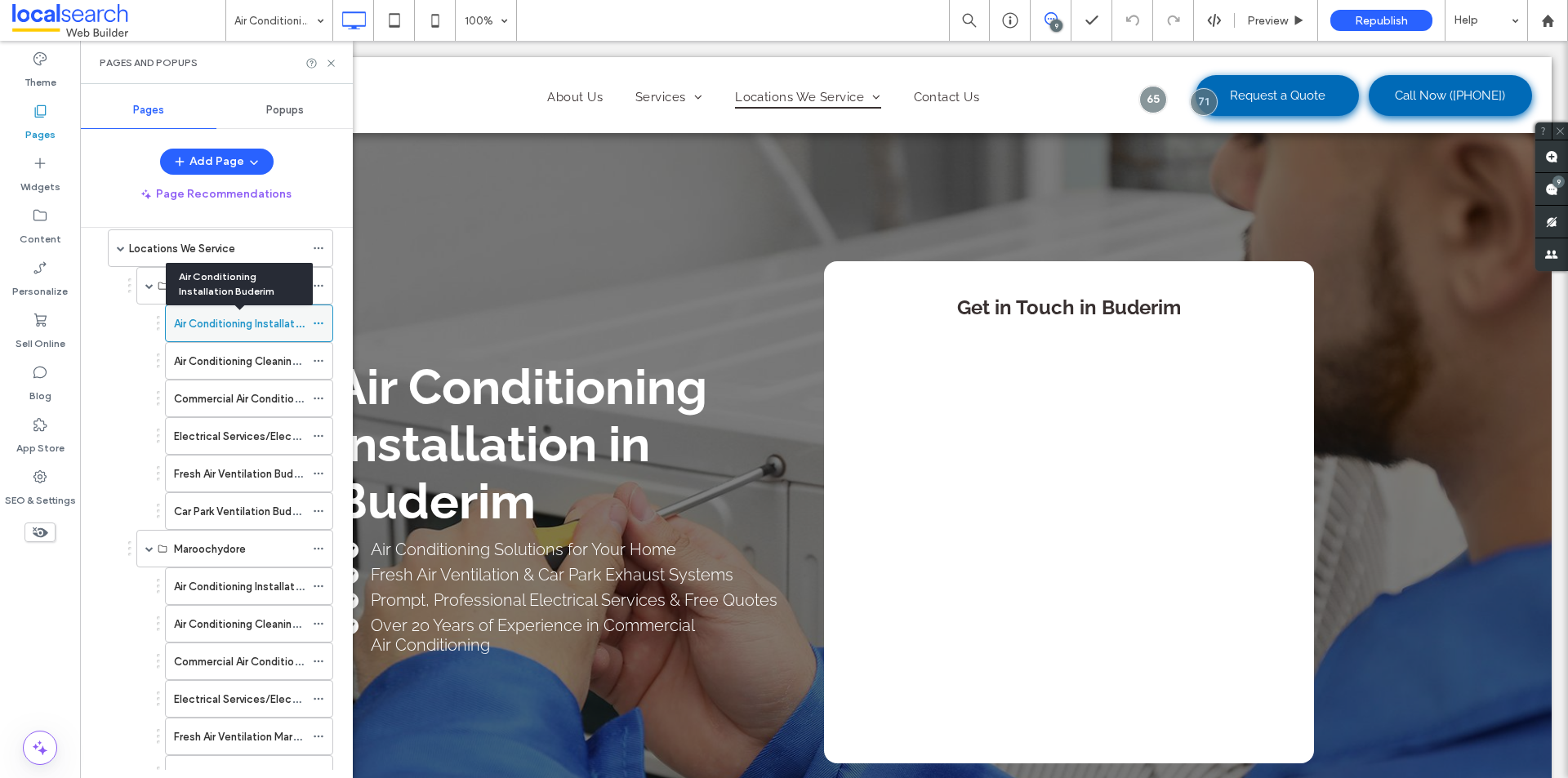 click on "Air Conditioning Installation Buderim" at bounding box center (263, 323) 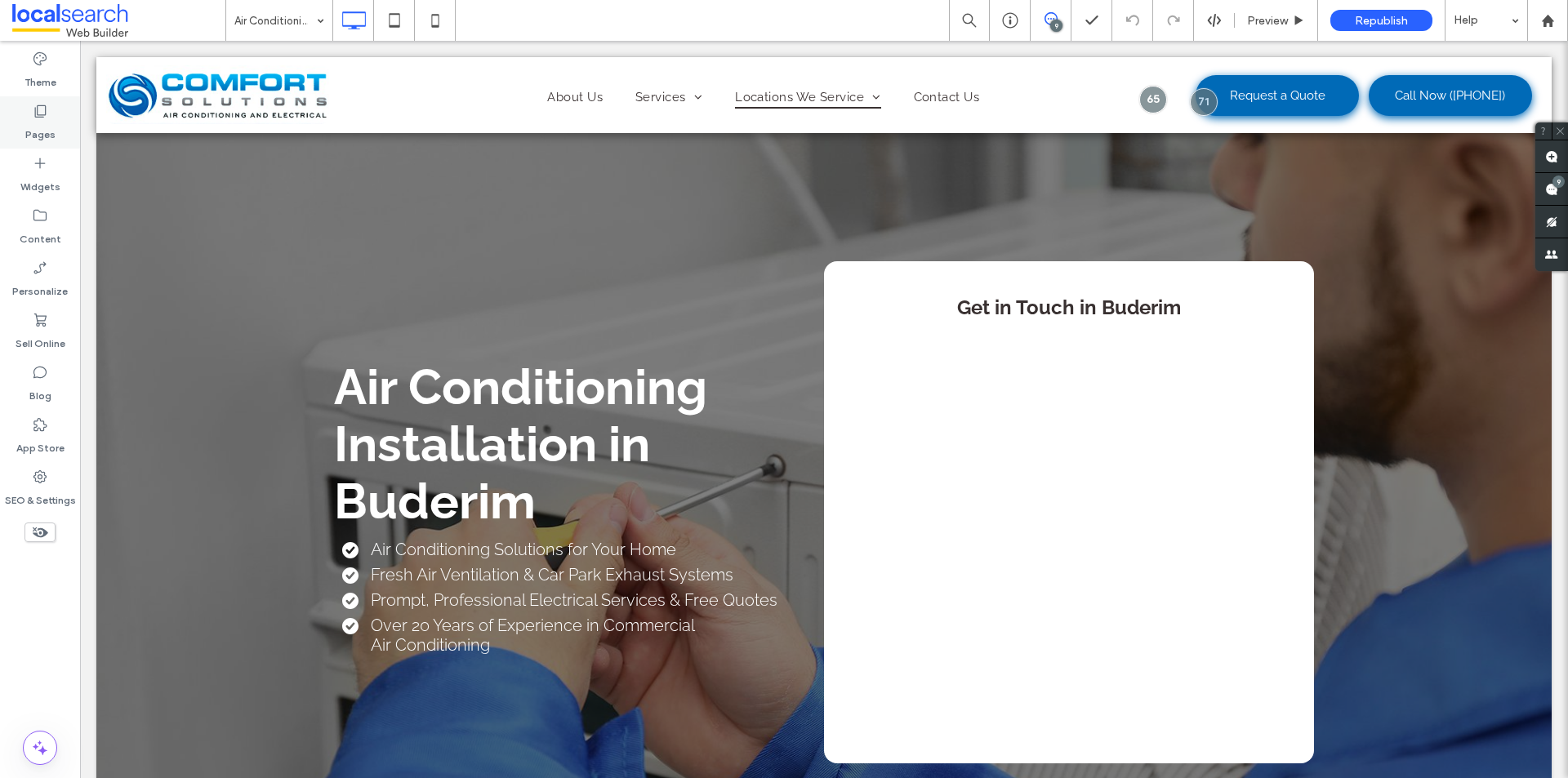 click on "Pages" at bounding box center (40, 131) 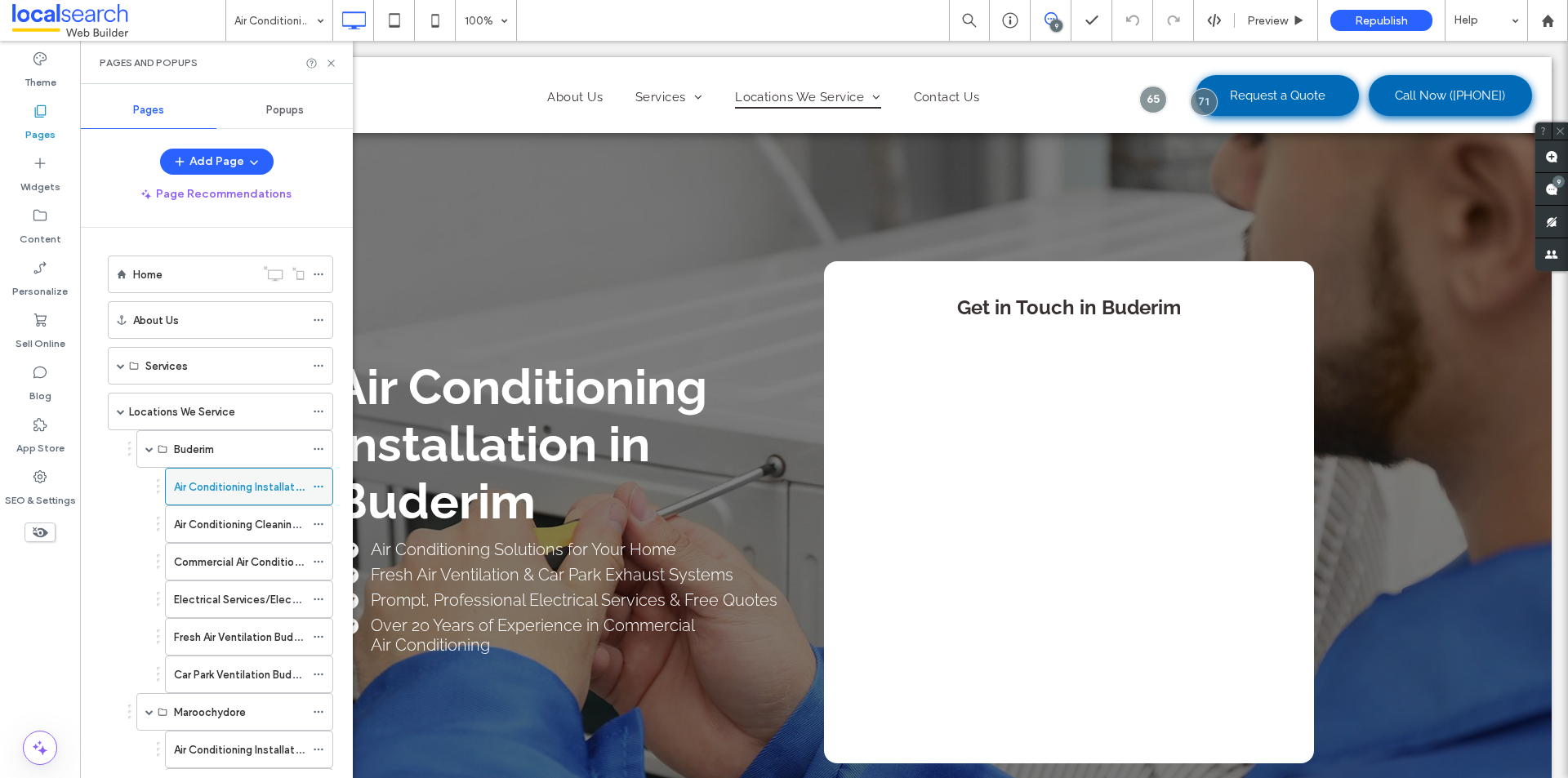 click 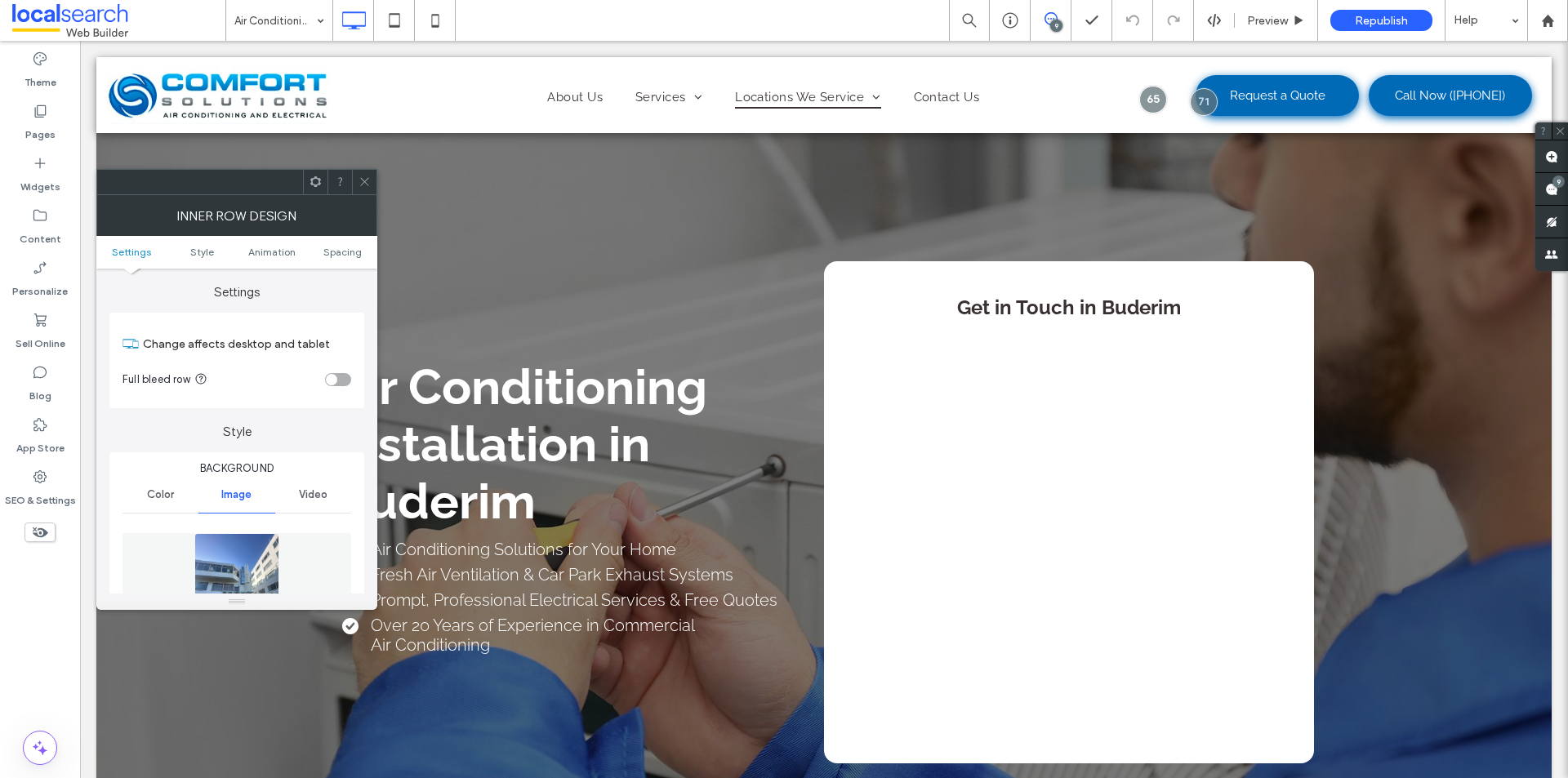 drag, startPoint x: 1340, startPoint y: 414, endPoint x: 1540, endPoint y: 127, distance: 349.81281 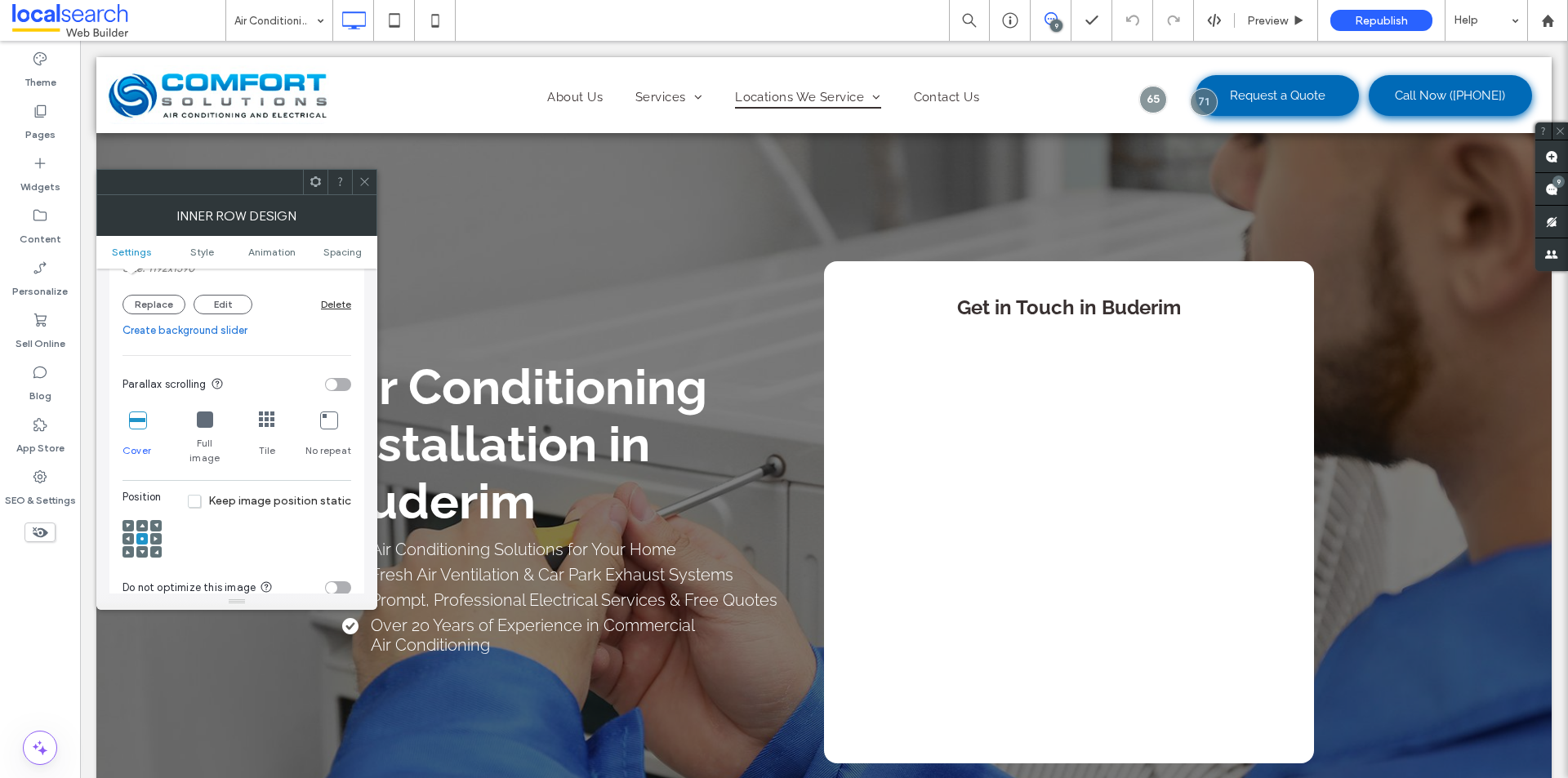 scroll, scrollTop: 0, scrollLeft: 0, axis: both 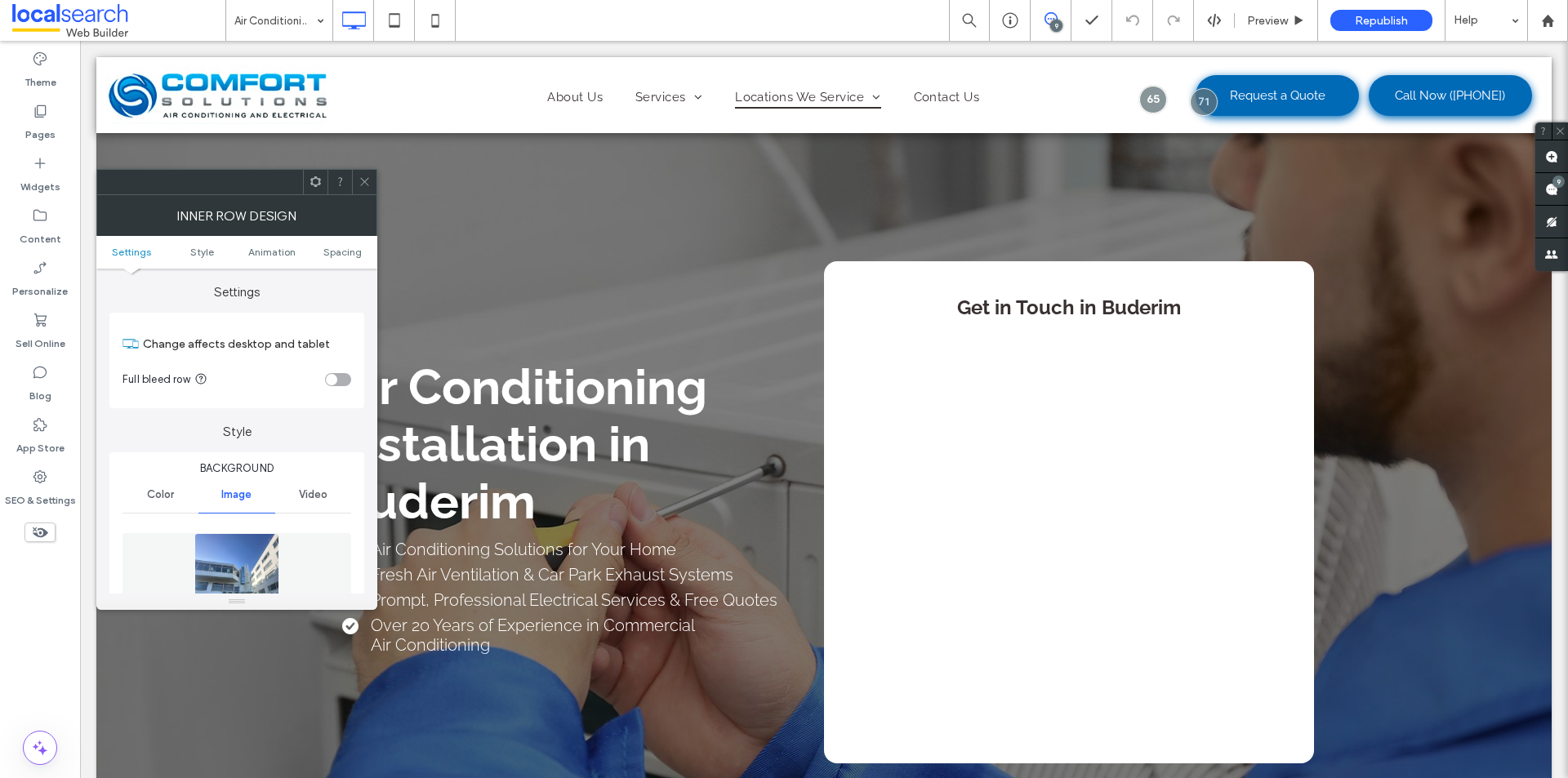 click on "Change affects desktop and tablet" at bounding box center (247, 344) 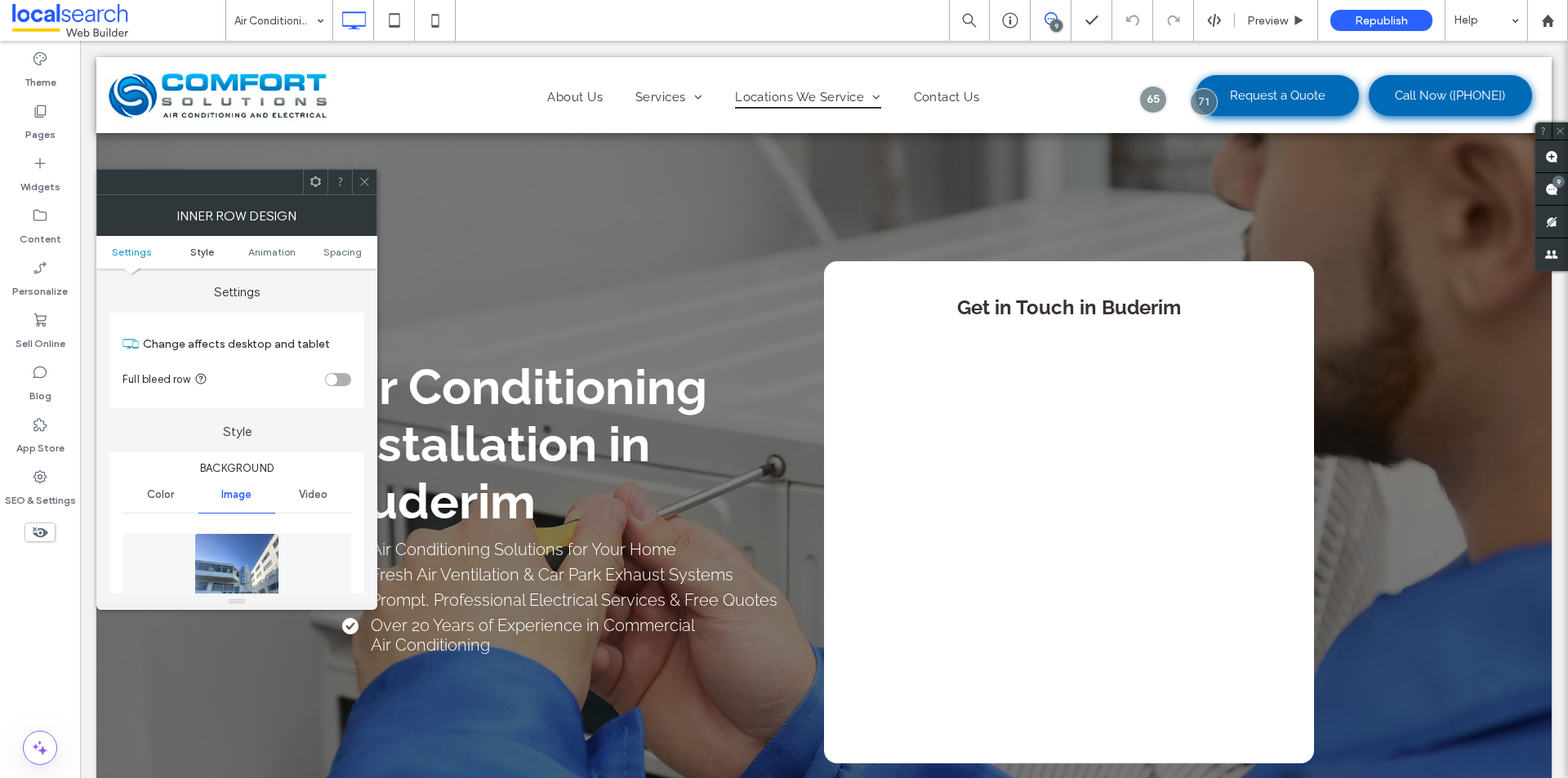 click on "Style" at bounding box center (202, 251) 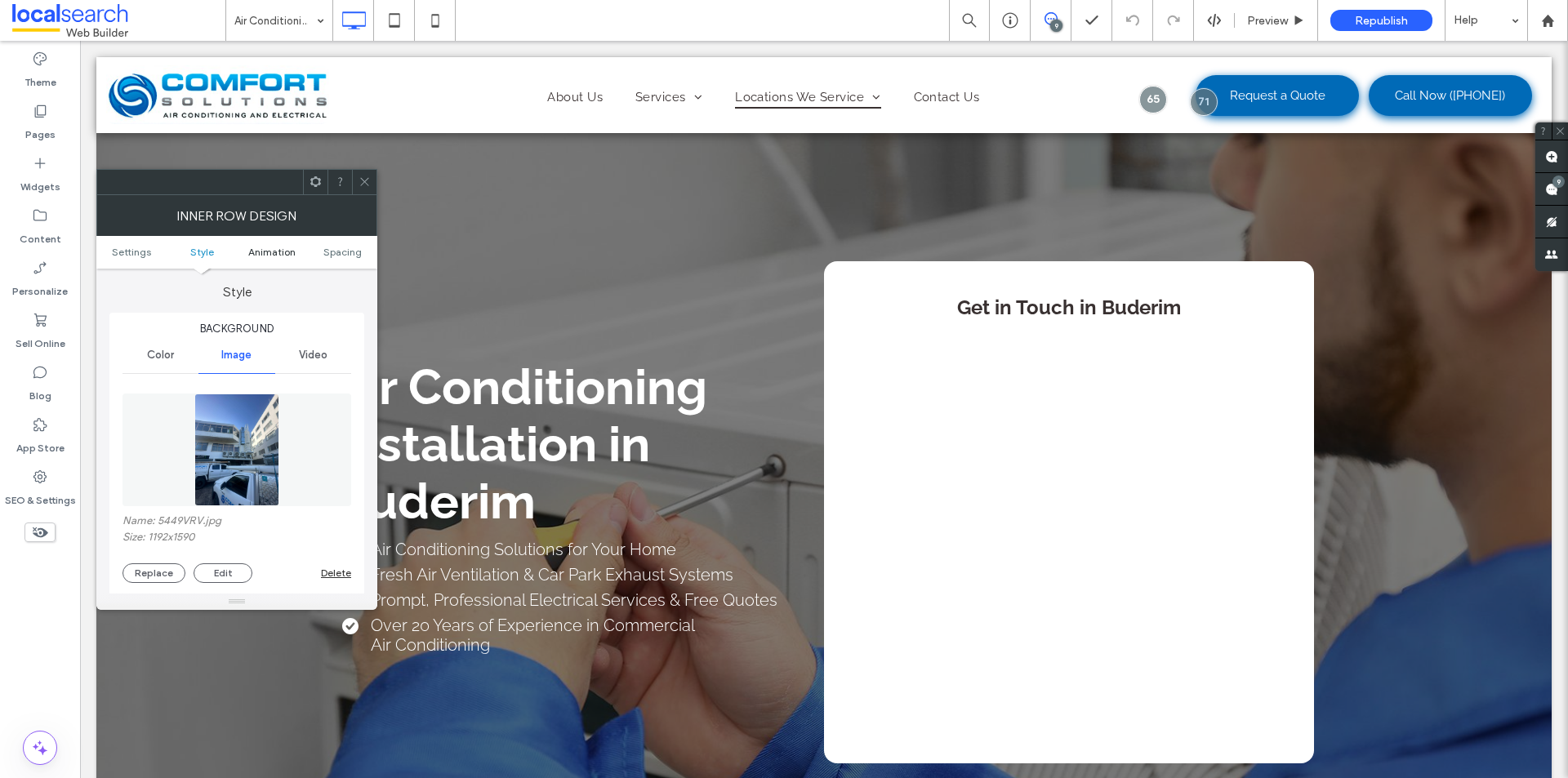 click on "Animation" at bounding box center [272, 251] 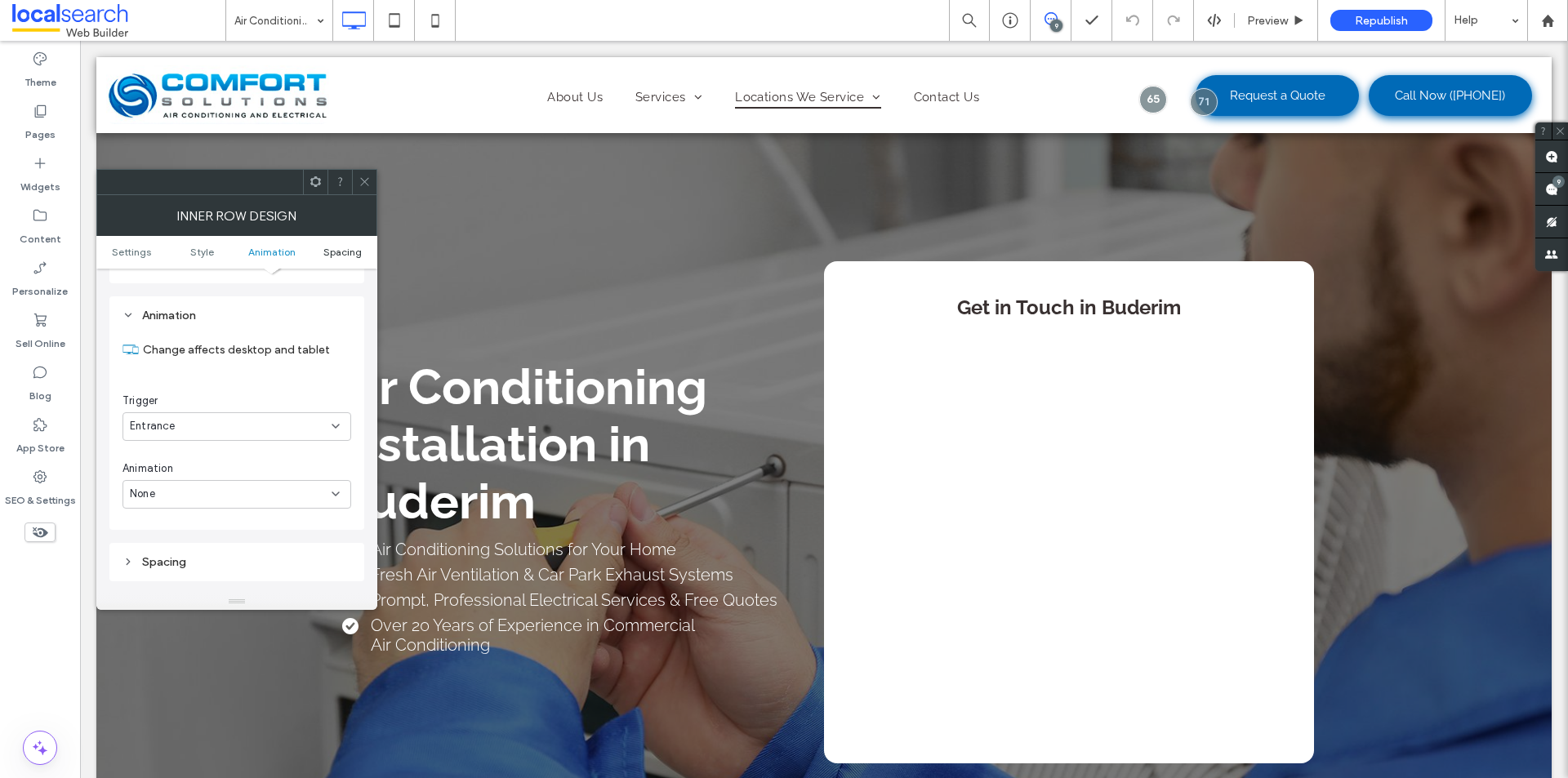 click on "Spacing" at bounding box center (342, 251) 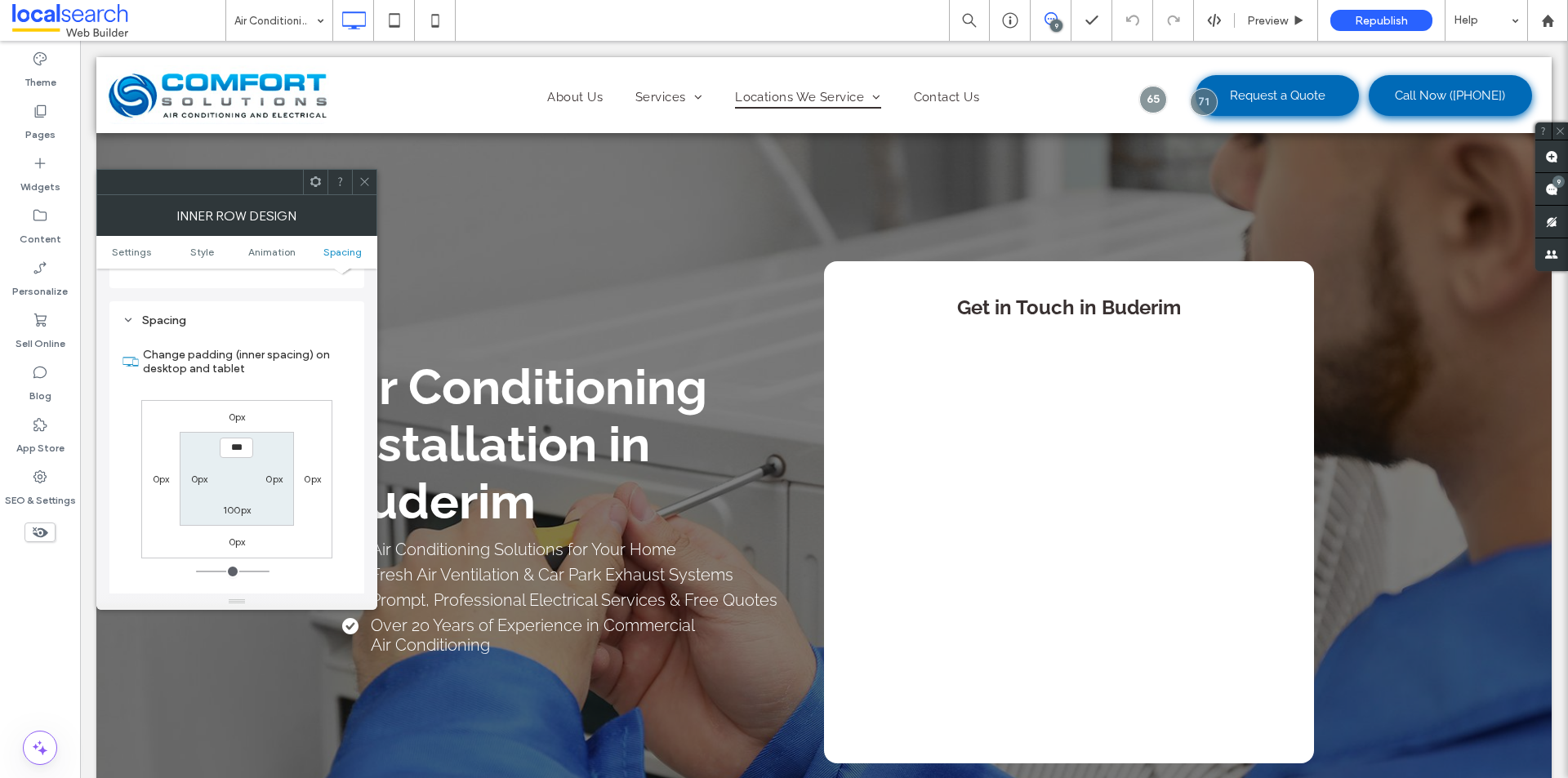 scroll, scrollTop: 1237, scrollLeft: 0, axis: vertical 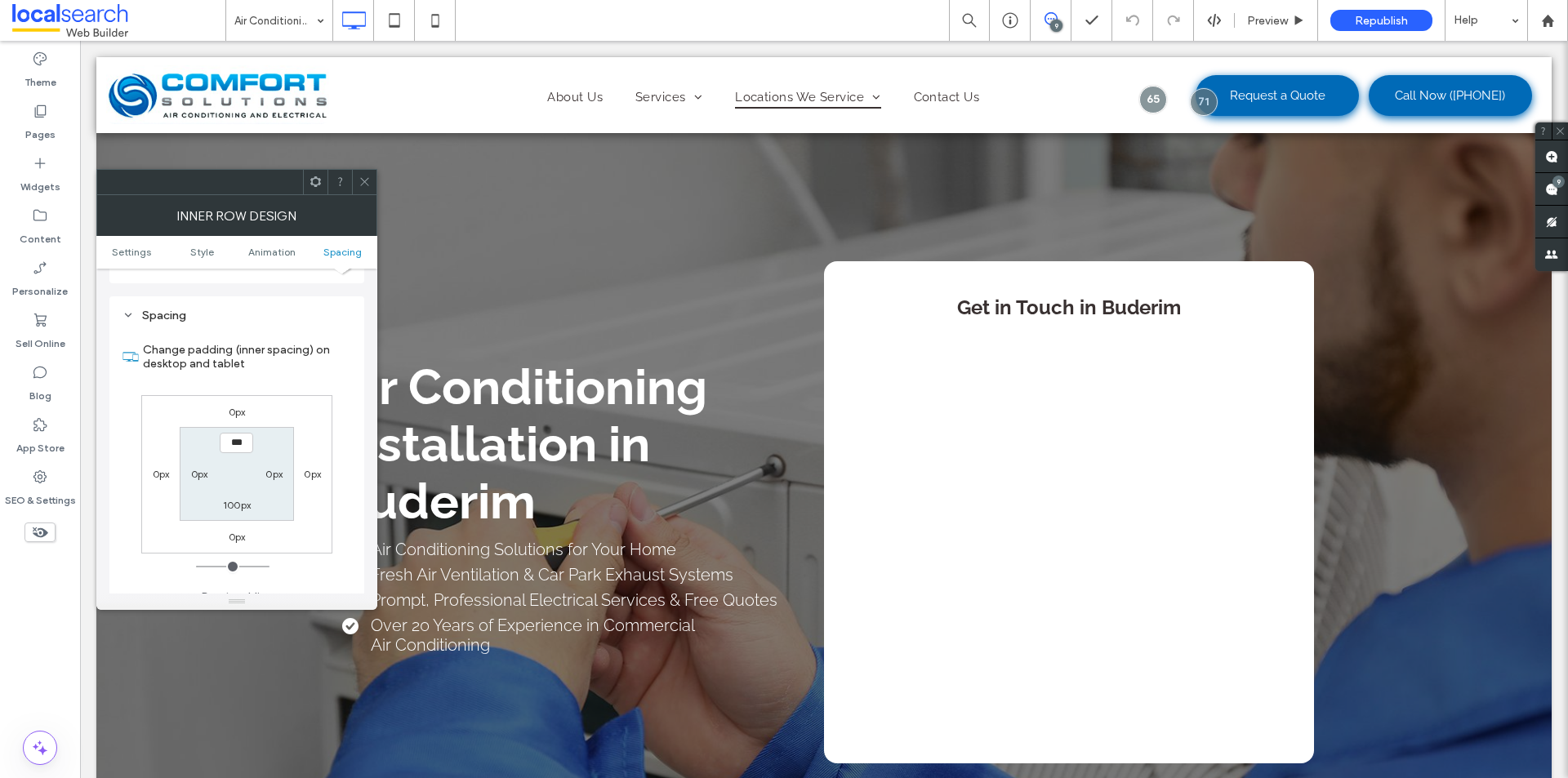 click on "Settings Style Animation Spacing" at bounding box center (237, 252) 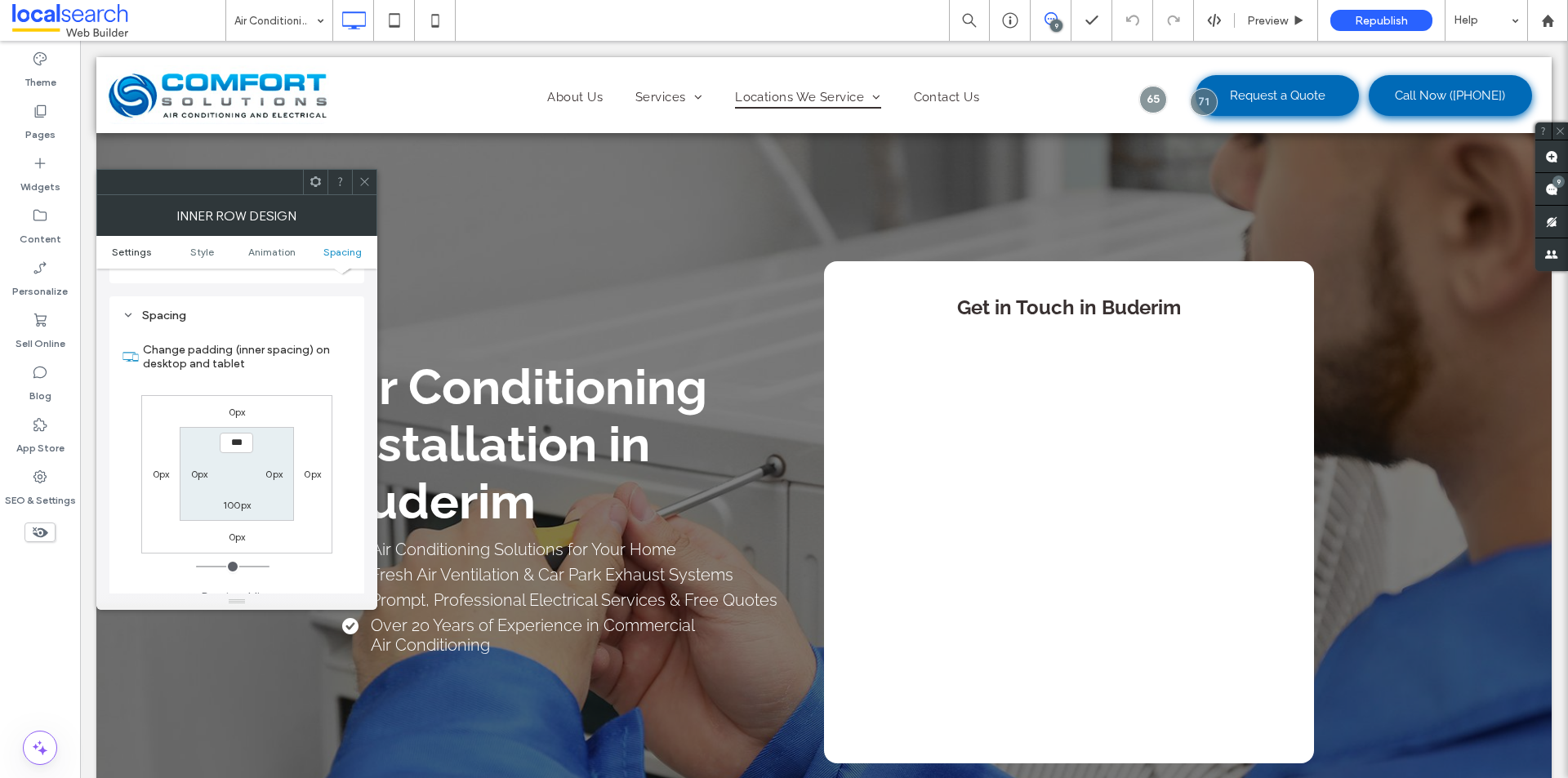 click on "Settings" at bounding box center (131, 251) 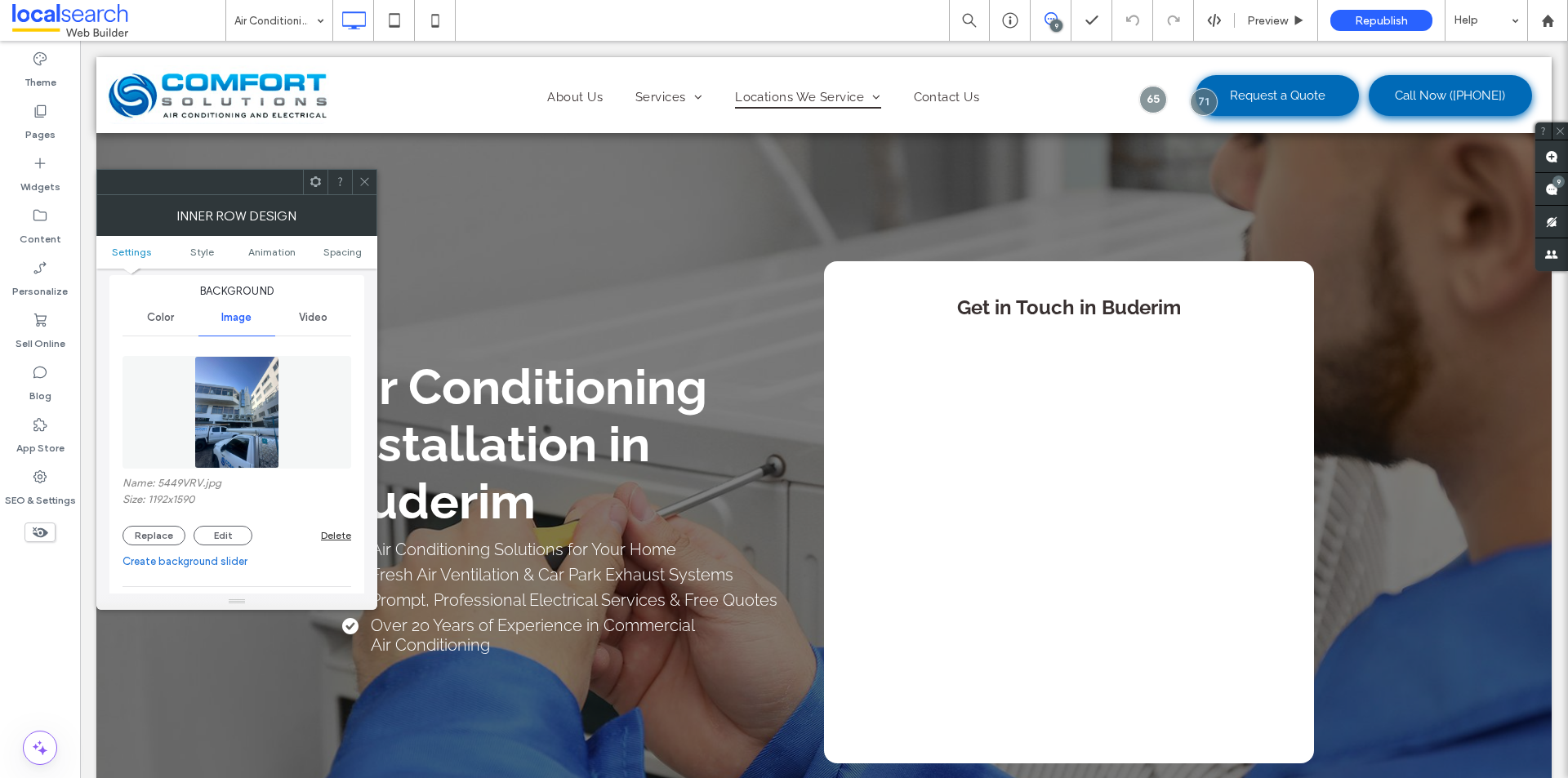 scroll, scrollTop: 0, scrollLeft: 0, axis: both 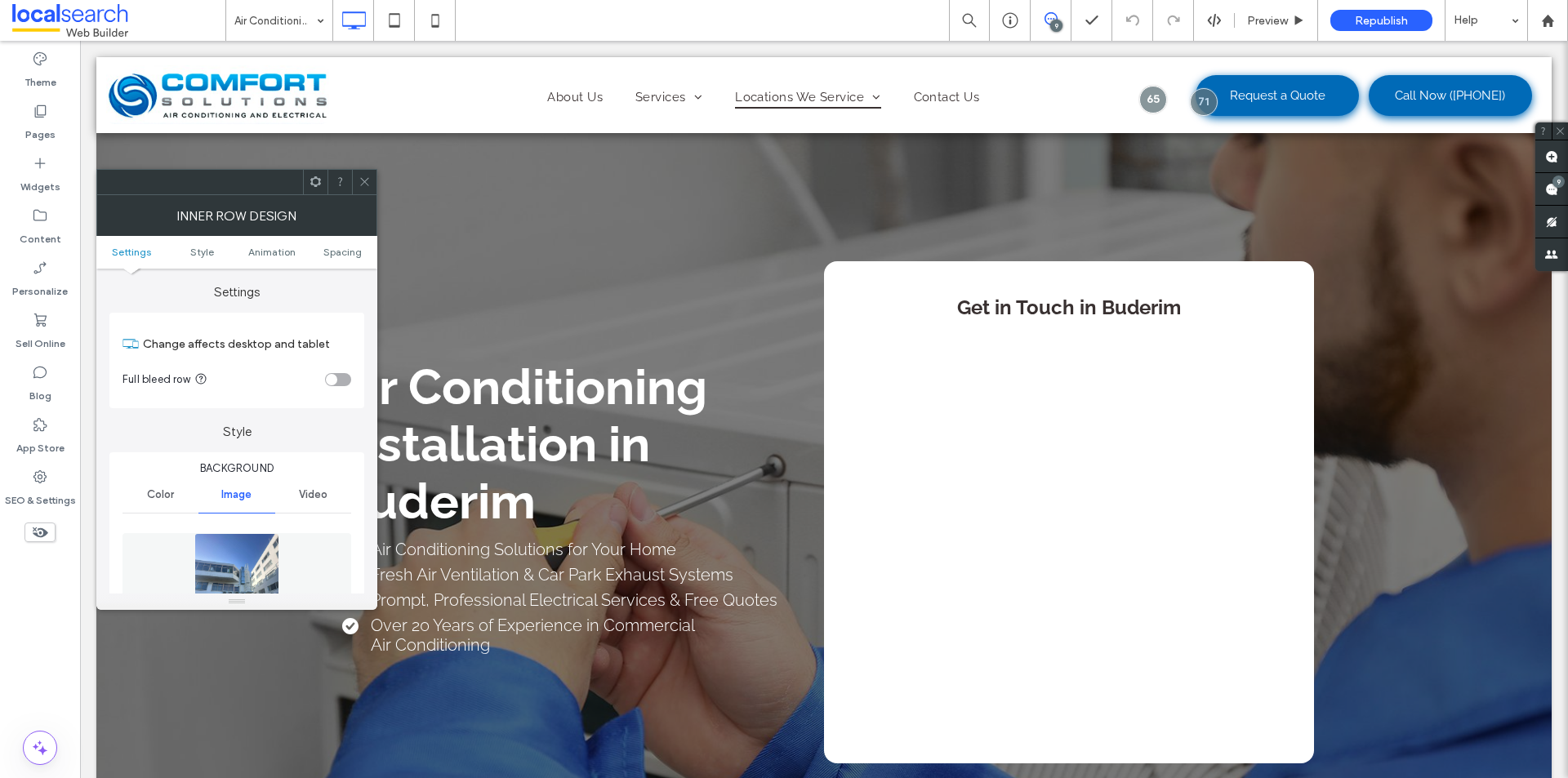 click on "Change affects desktop and tablet" at bounding box center [247, 344] 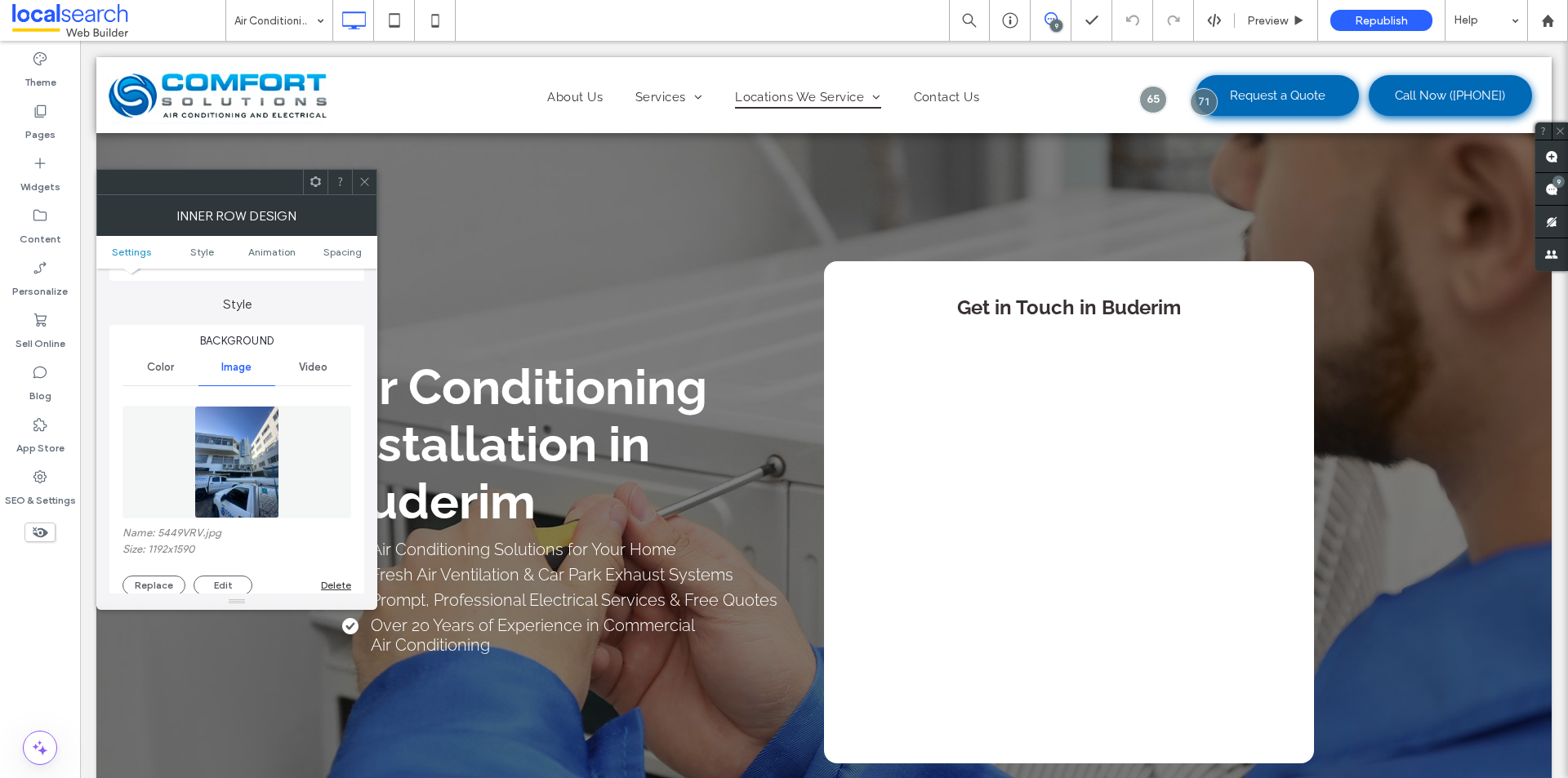 scroll, scrollTop: 163, scrollLeft: 0, axis: vertical 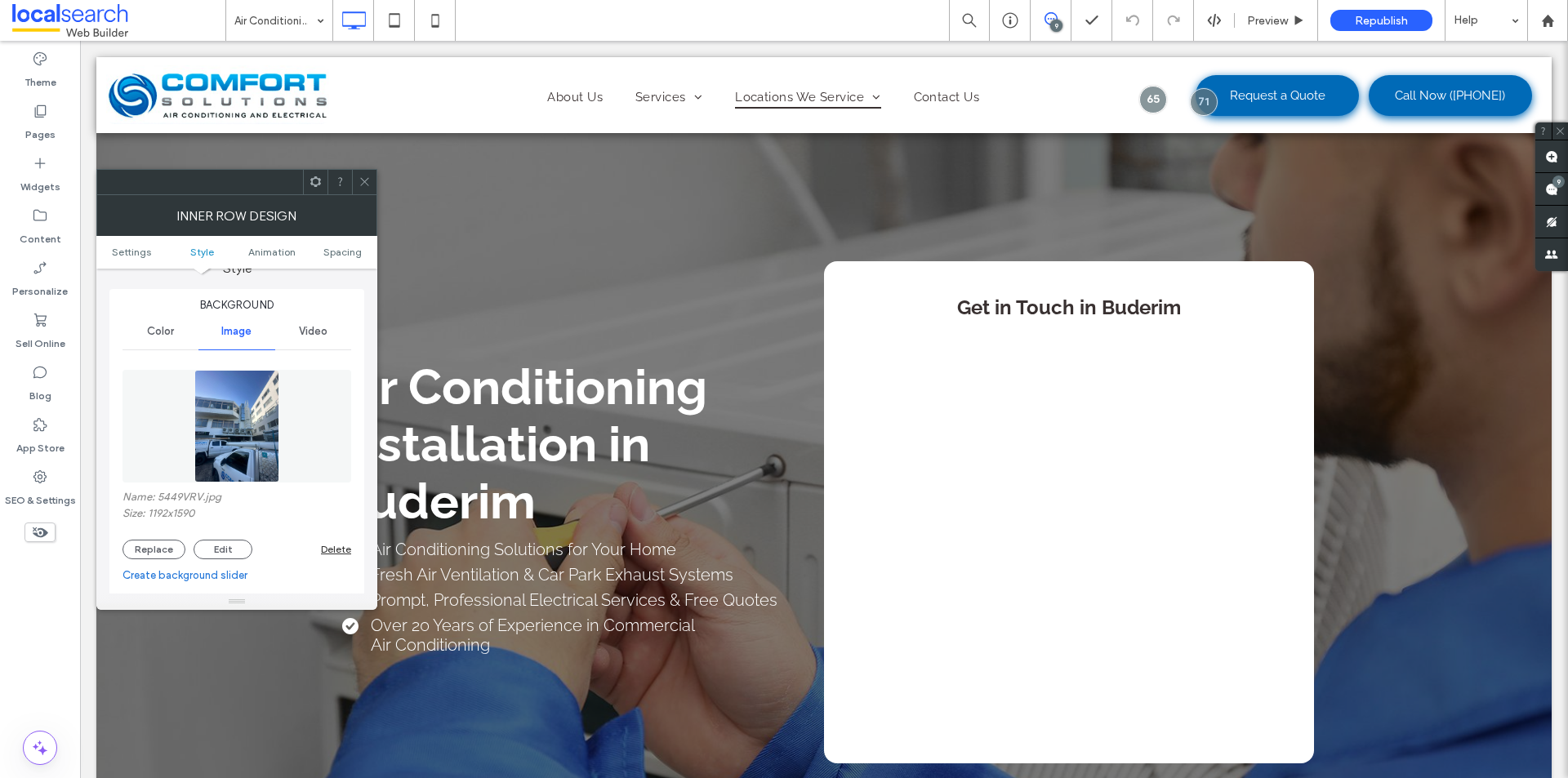 click on "Color" at bounding box center (160, 331) 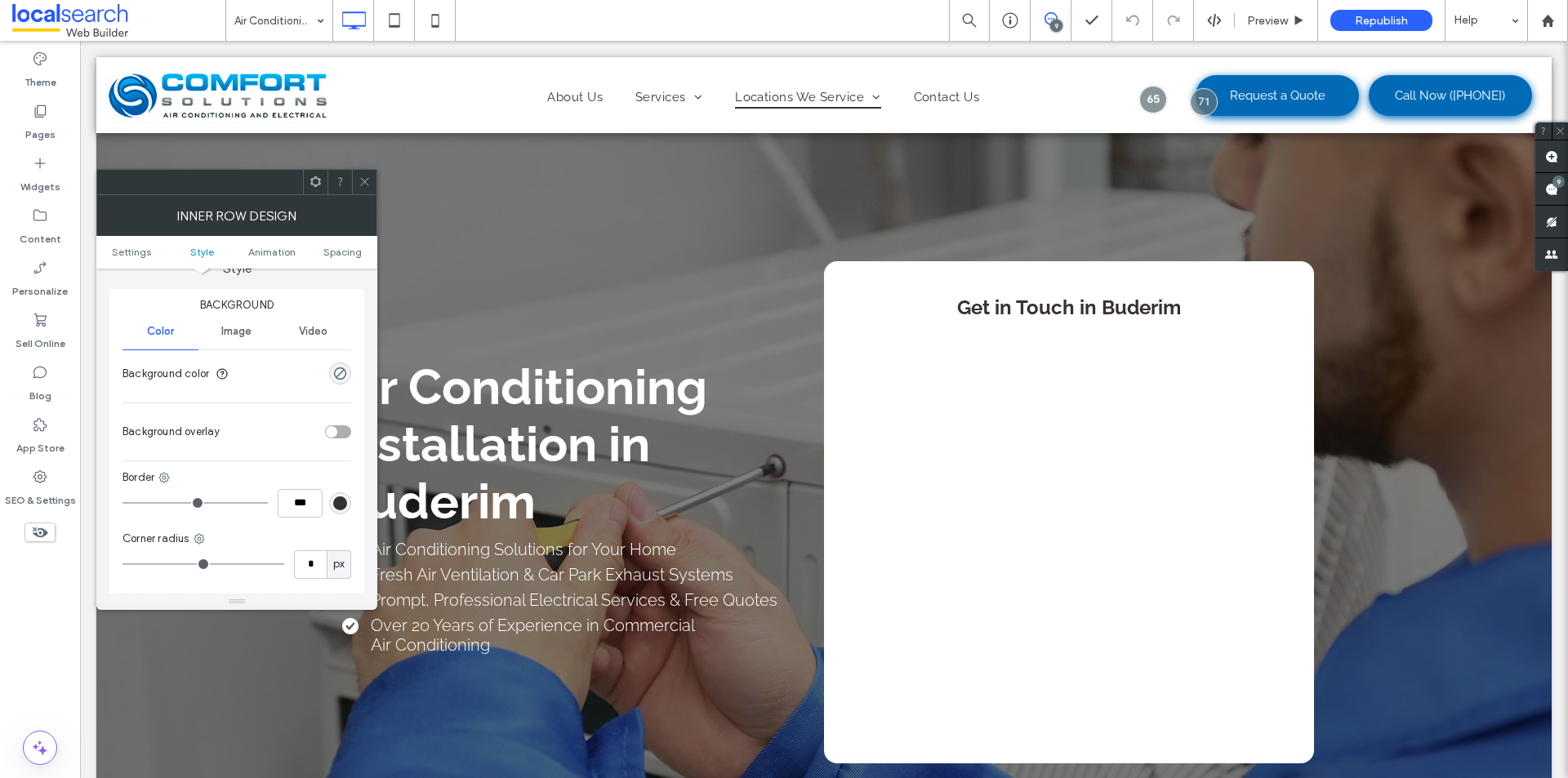 click on "Image" at bounding box center [236, 331] 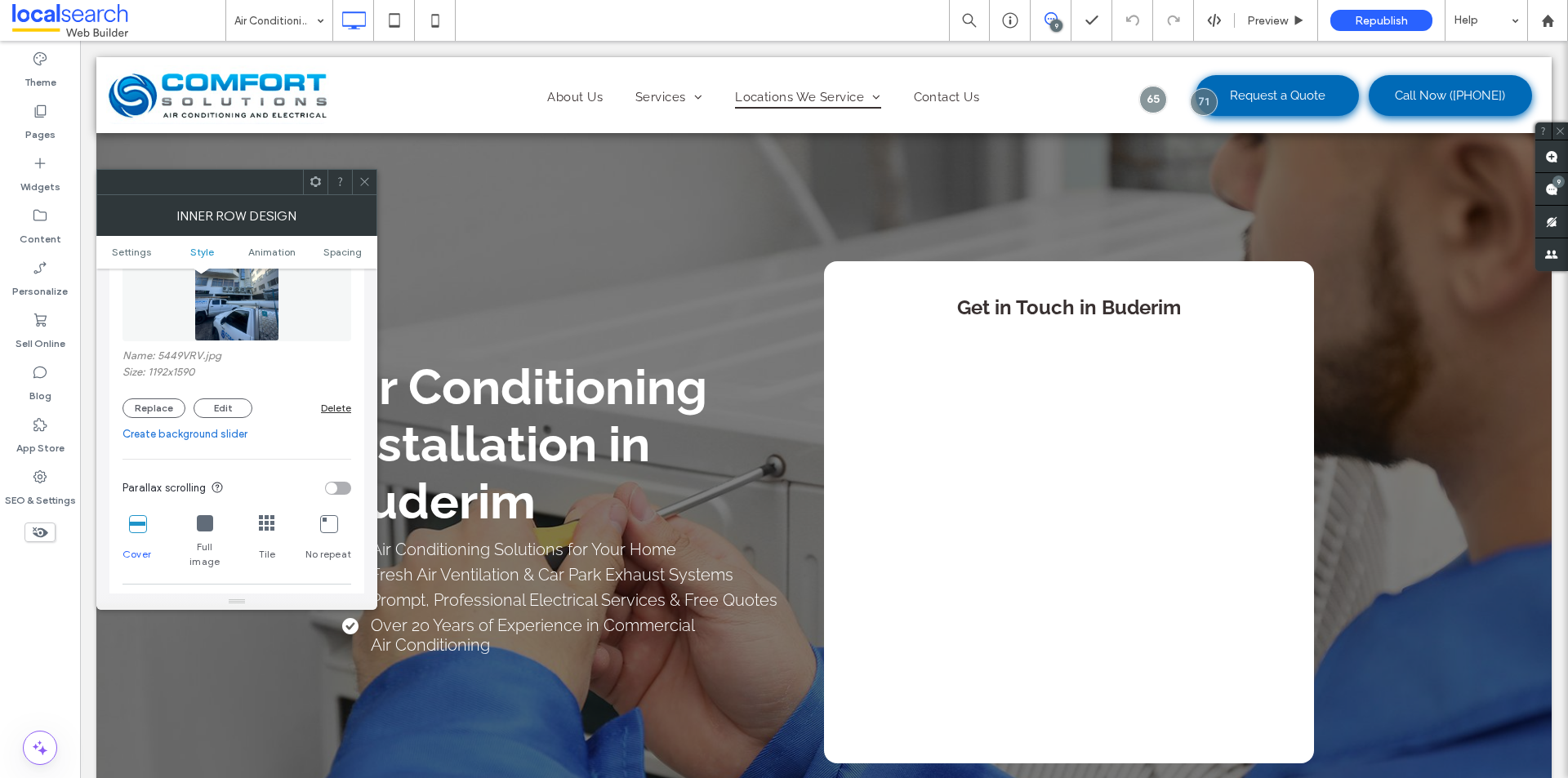 scroll, scrollTop: 327, scrollLeft: 0, axis: vertical 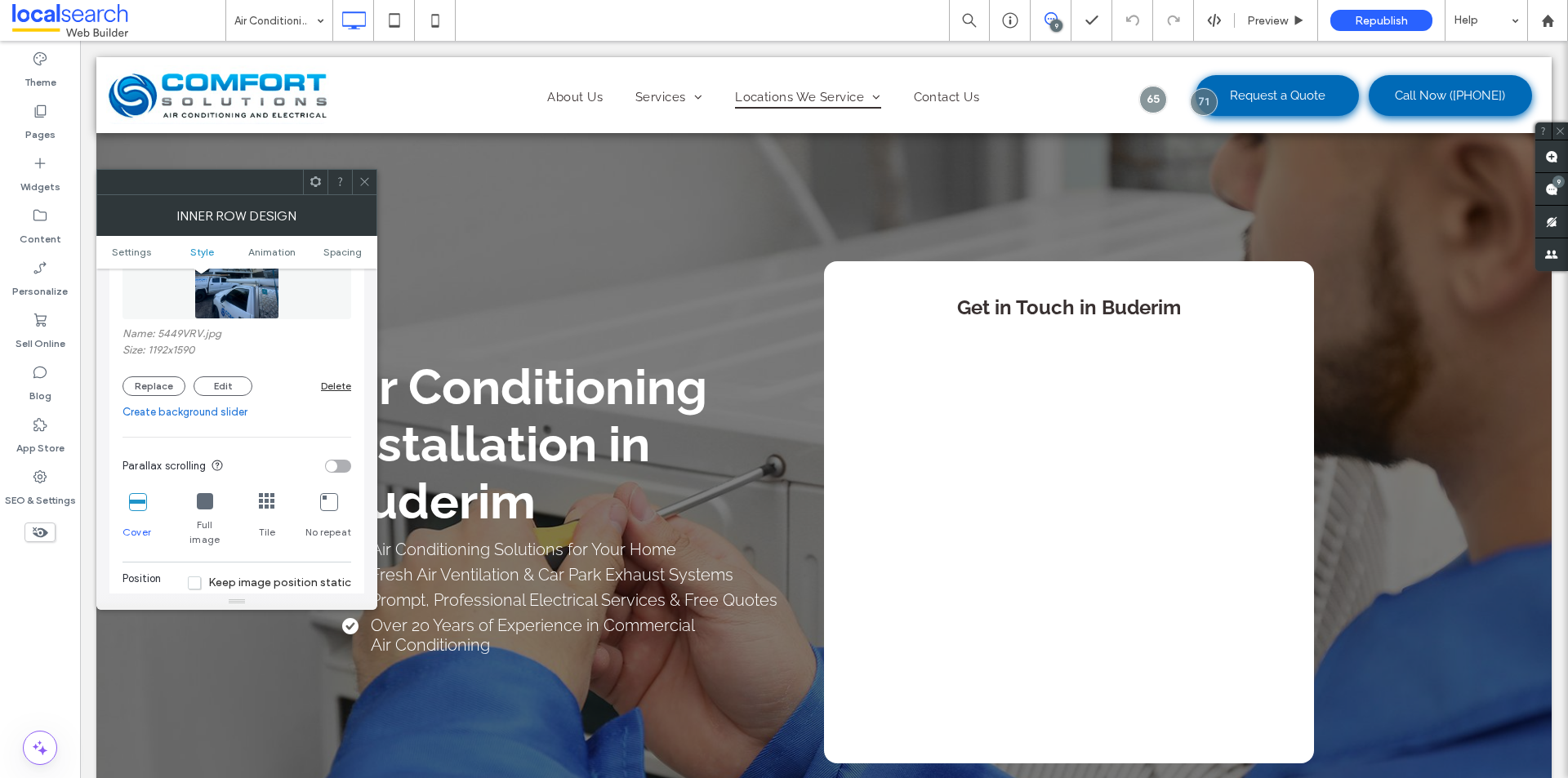 click on "Create background slider" at bounding box center [237, 412] 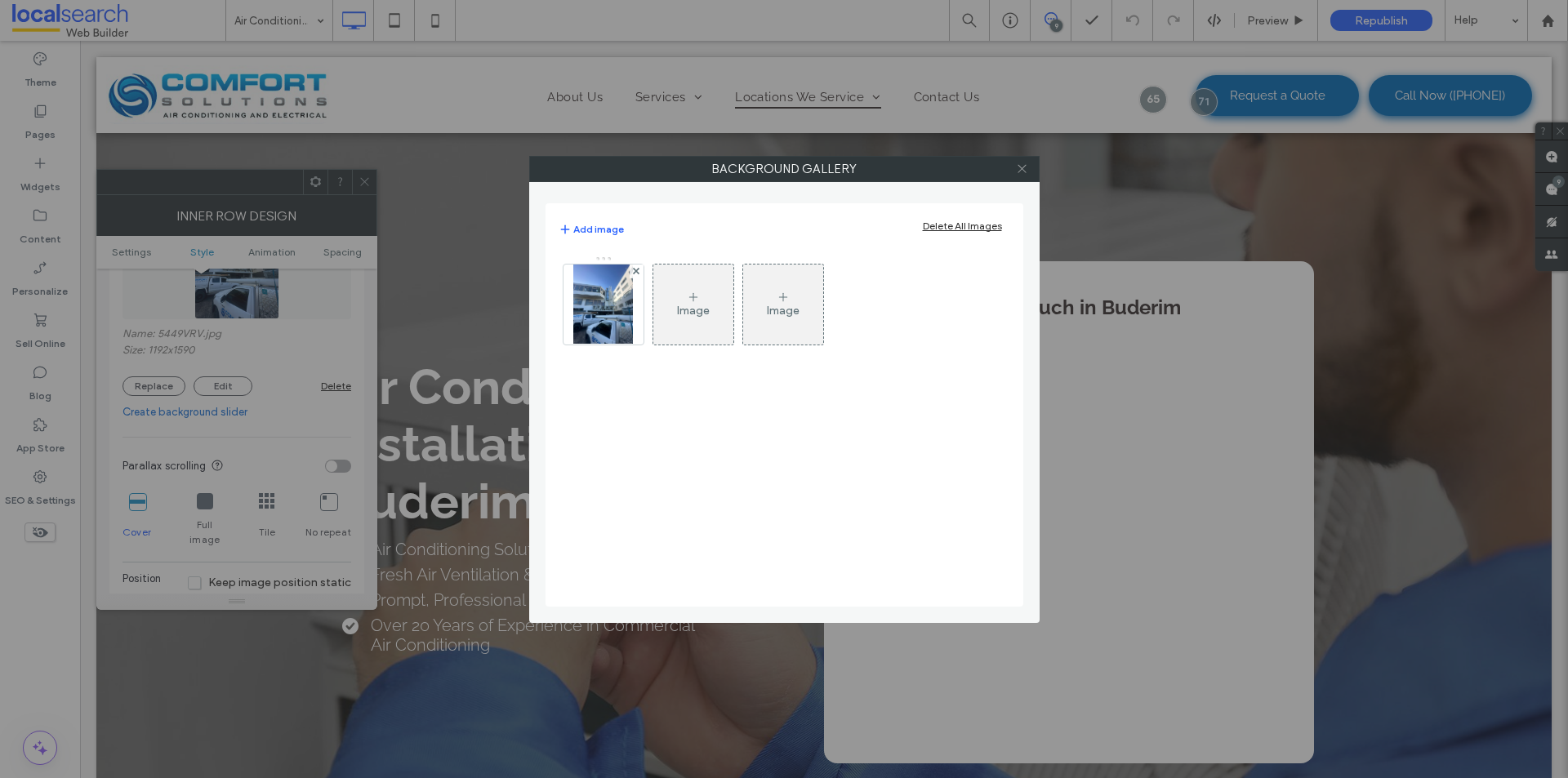 click 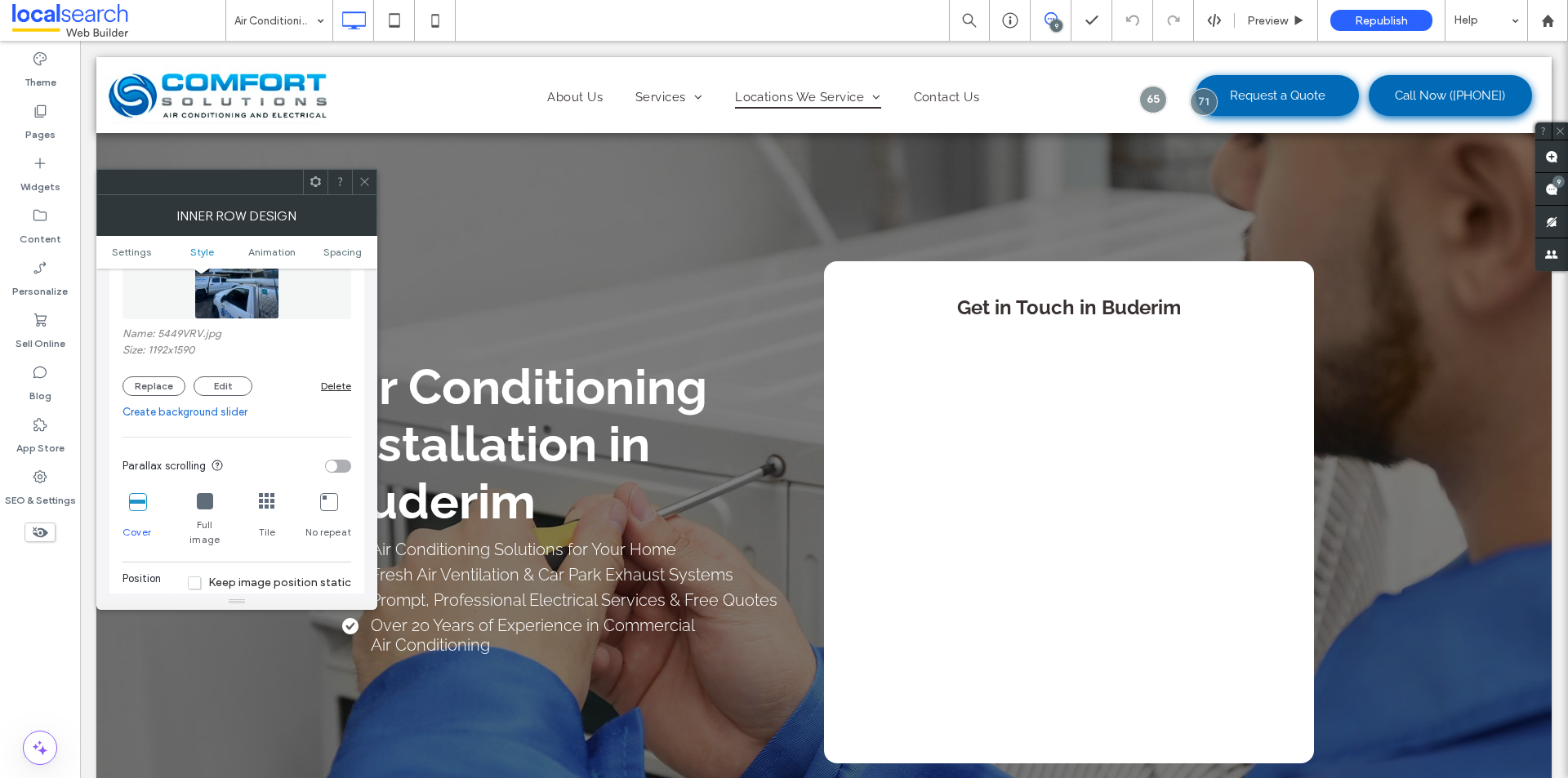 scroll, scrollTop: 408, scrollLeft: 0, axis: vertical 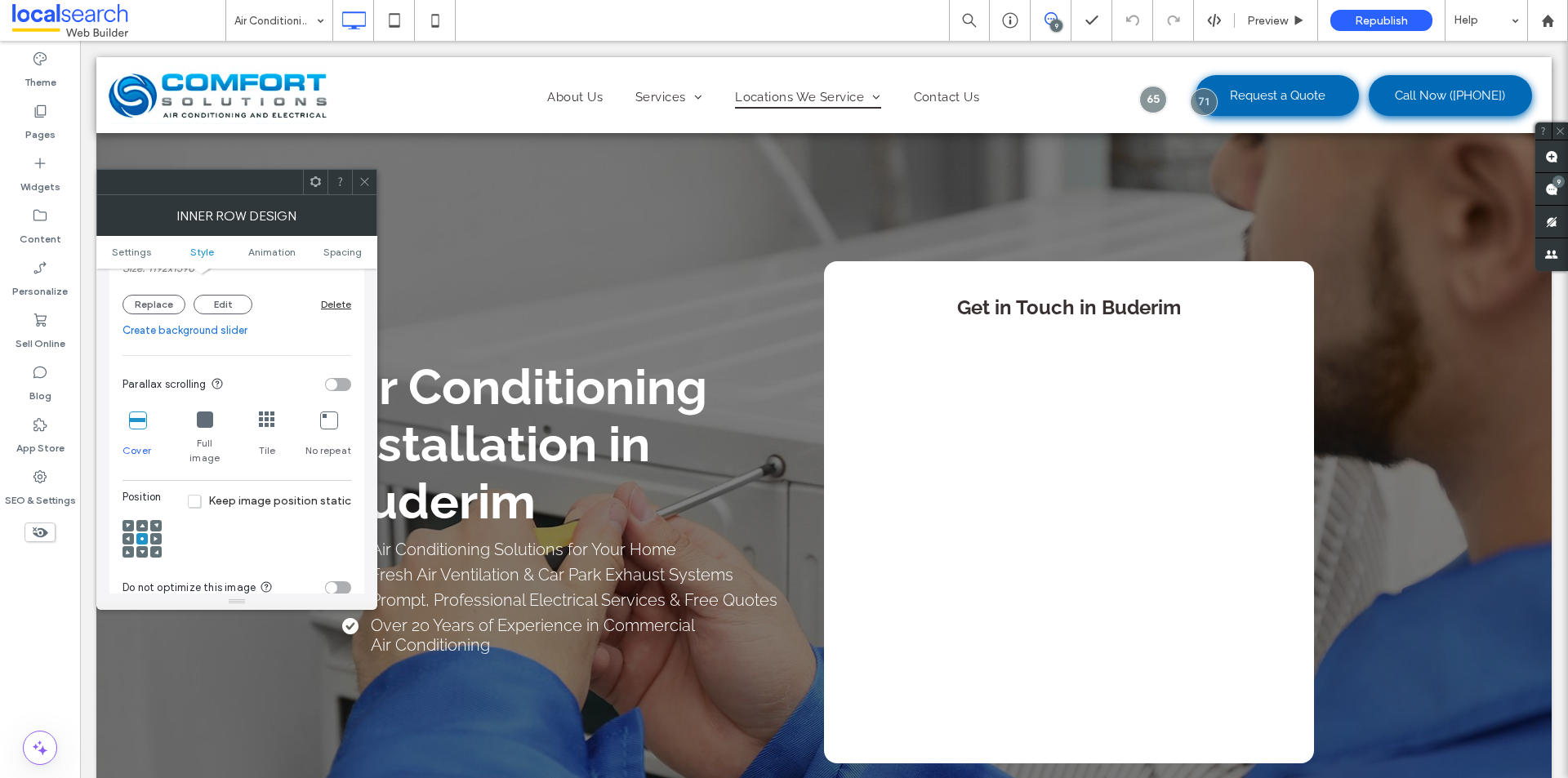 click at bounding box center [205, 420] 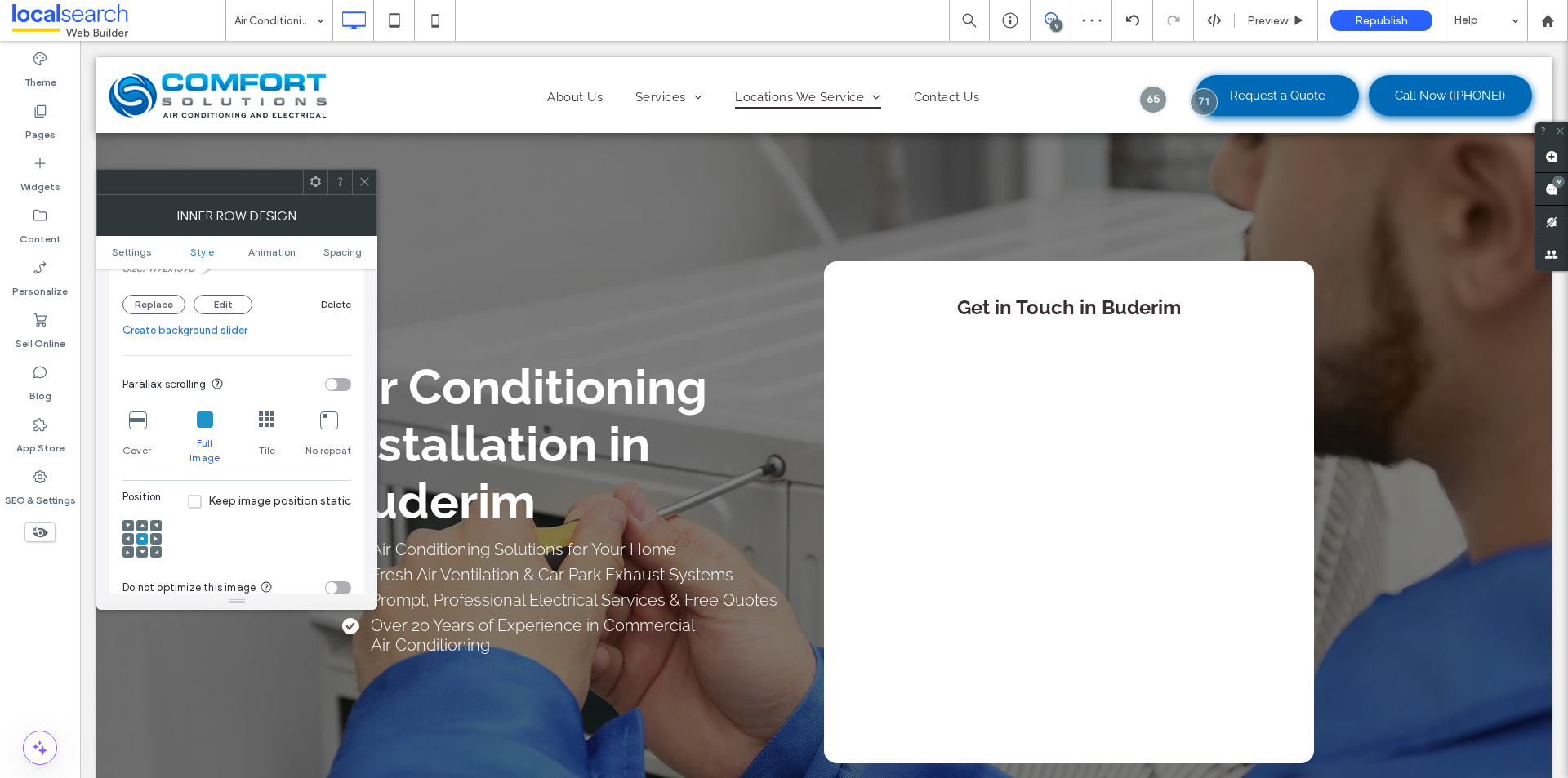 click at bounding box center [137, 420] 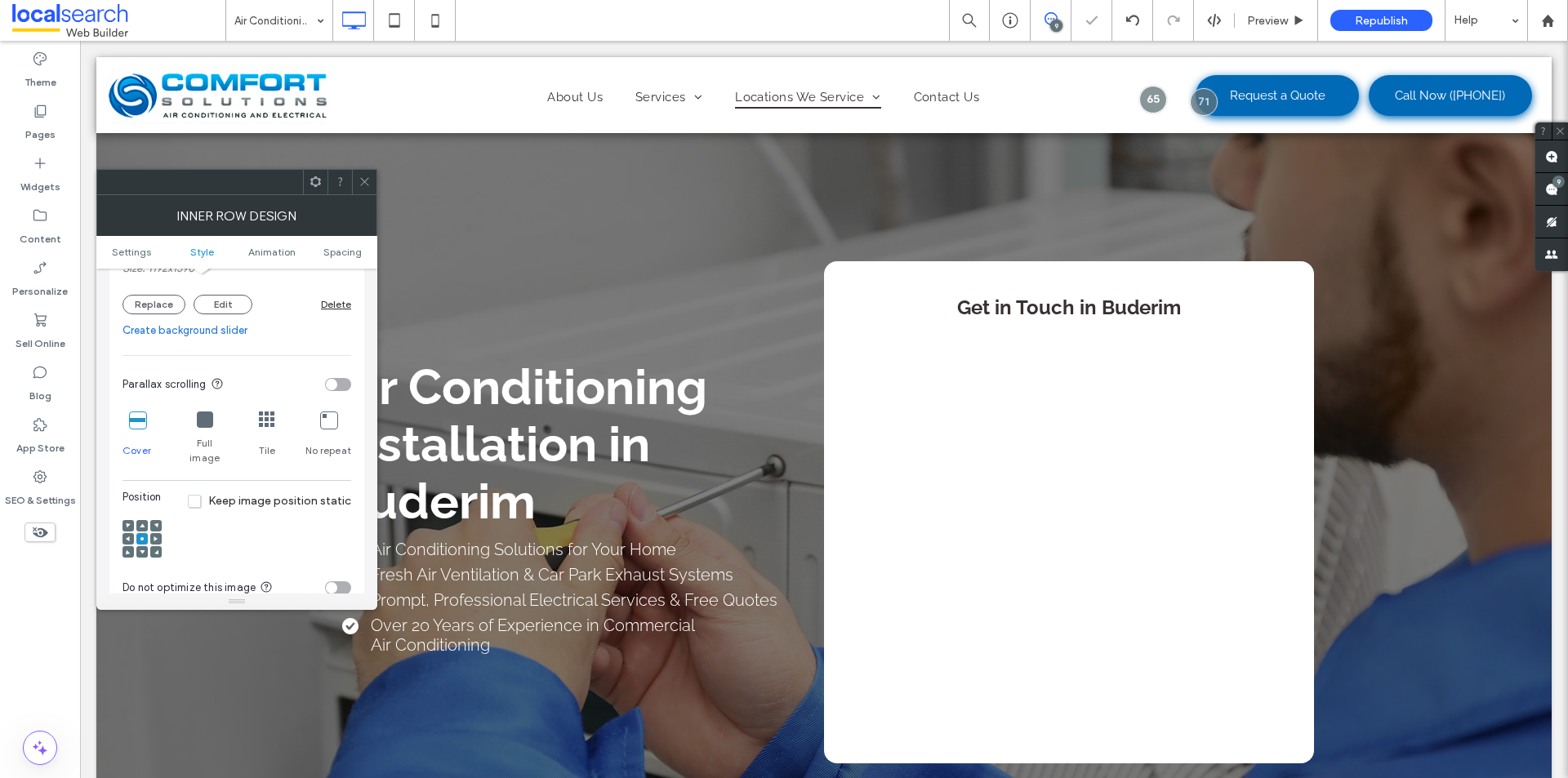 click on "Keep image position static" at bounding box center [270, 500] 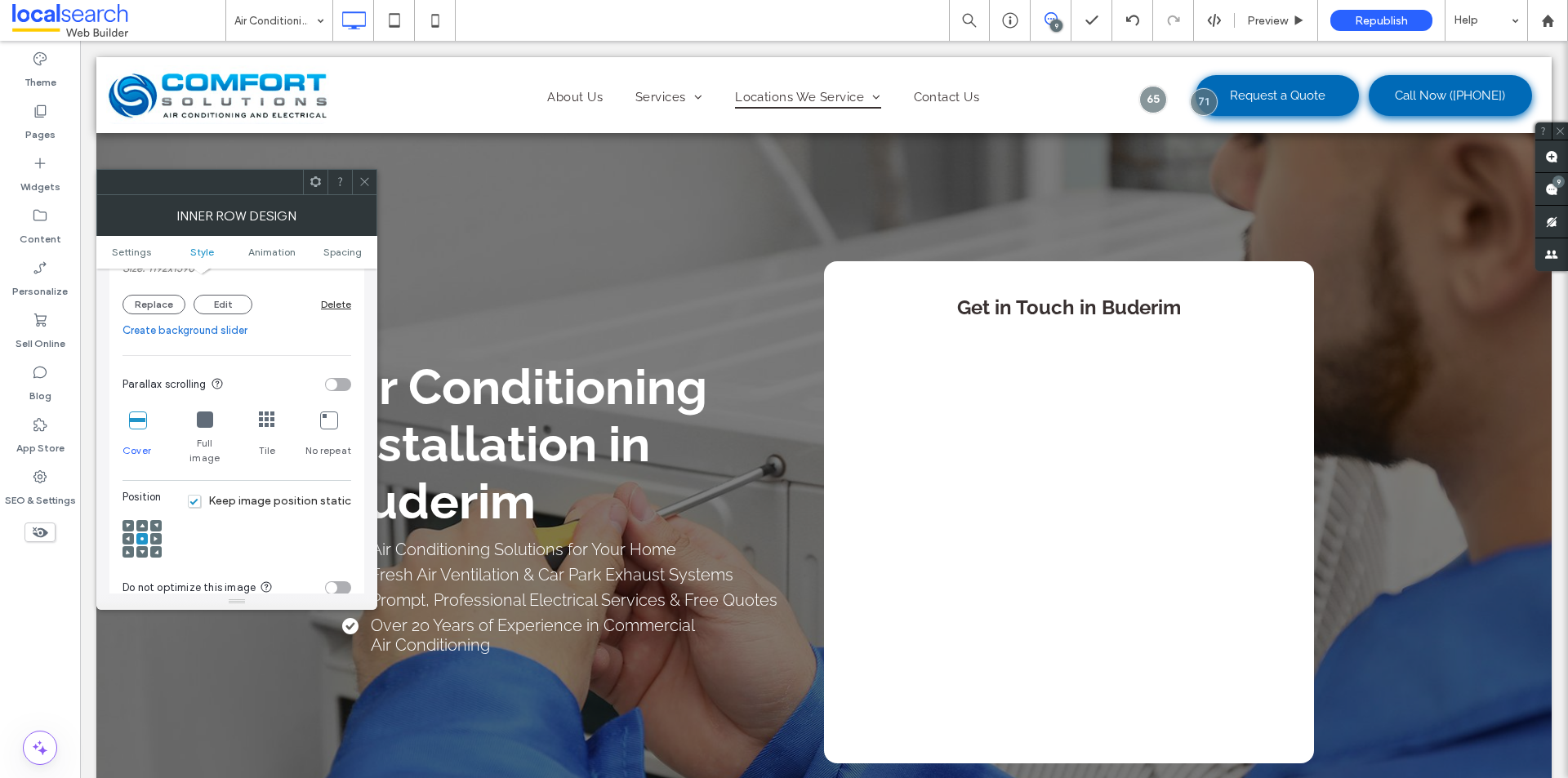 click on "Keep image position static" at bounding box center [270, 500] 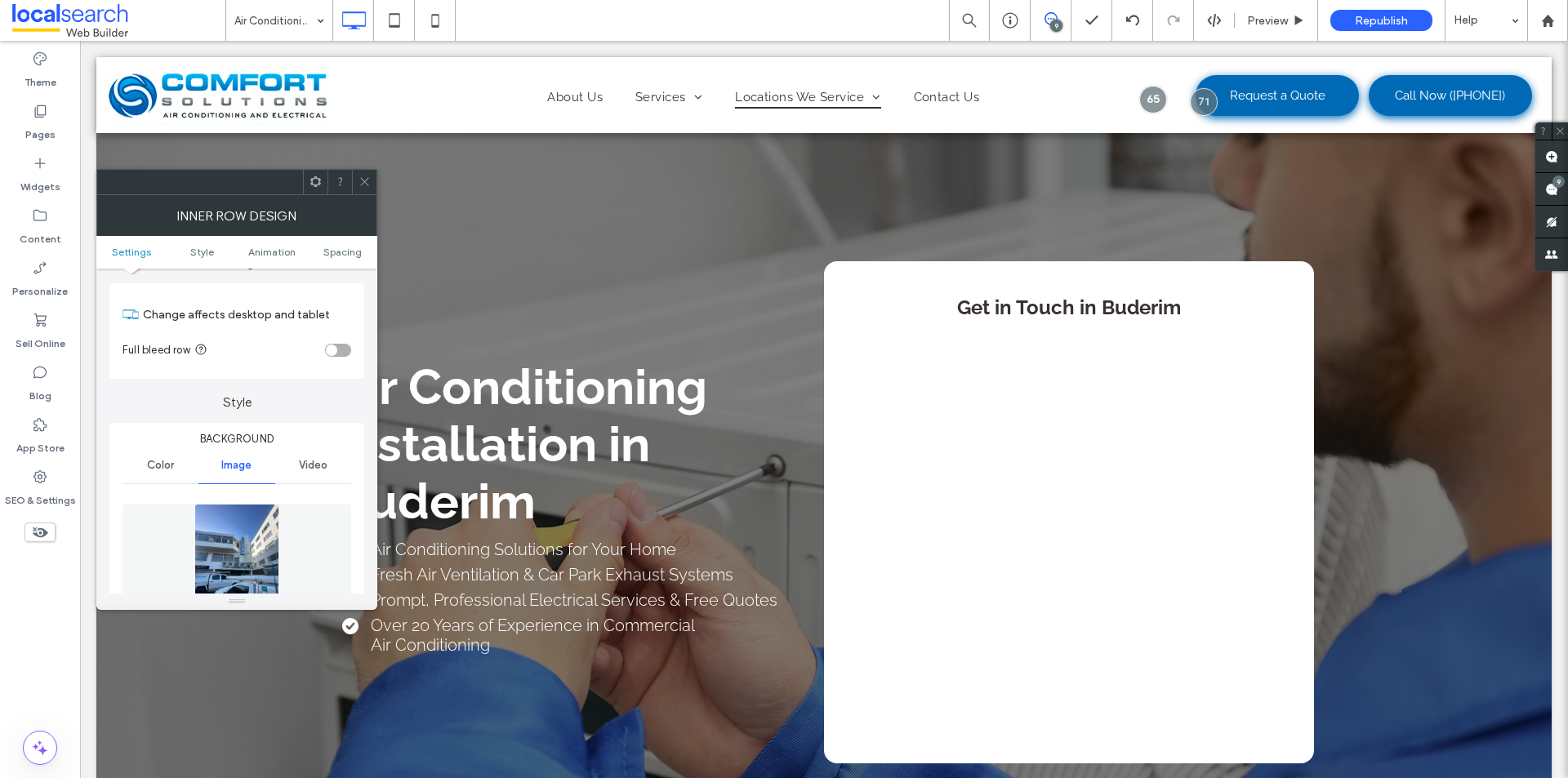 scroll, scrollTop: 0, scrollLeft: 0, axis: both 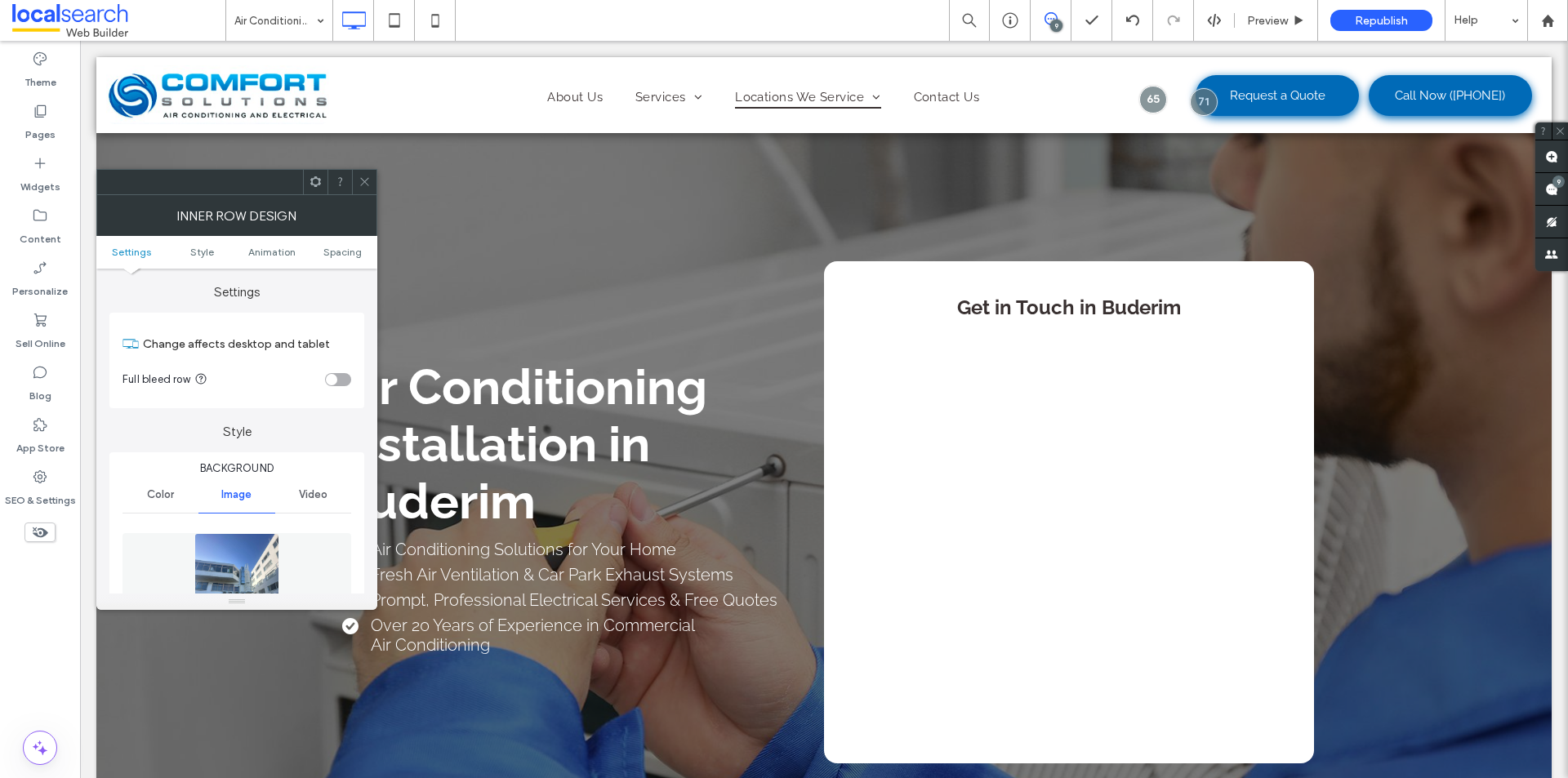 click on "Change affects desktop and tablet" at bounding box center (247, 344) 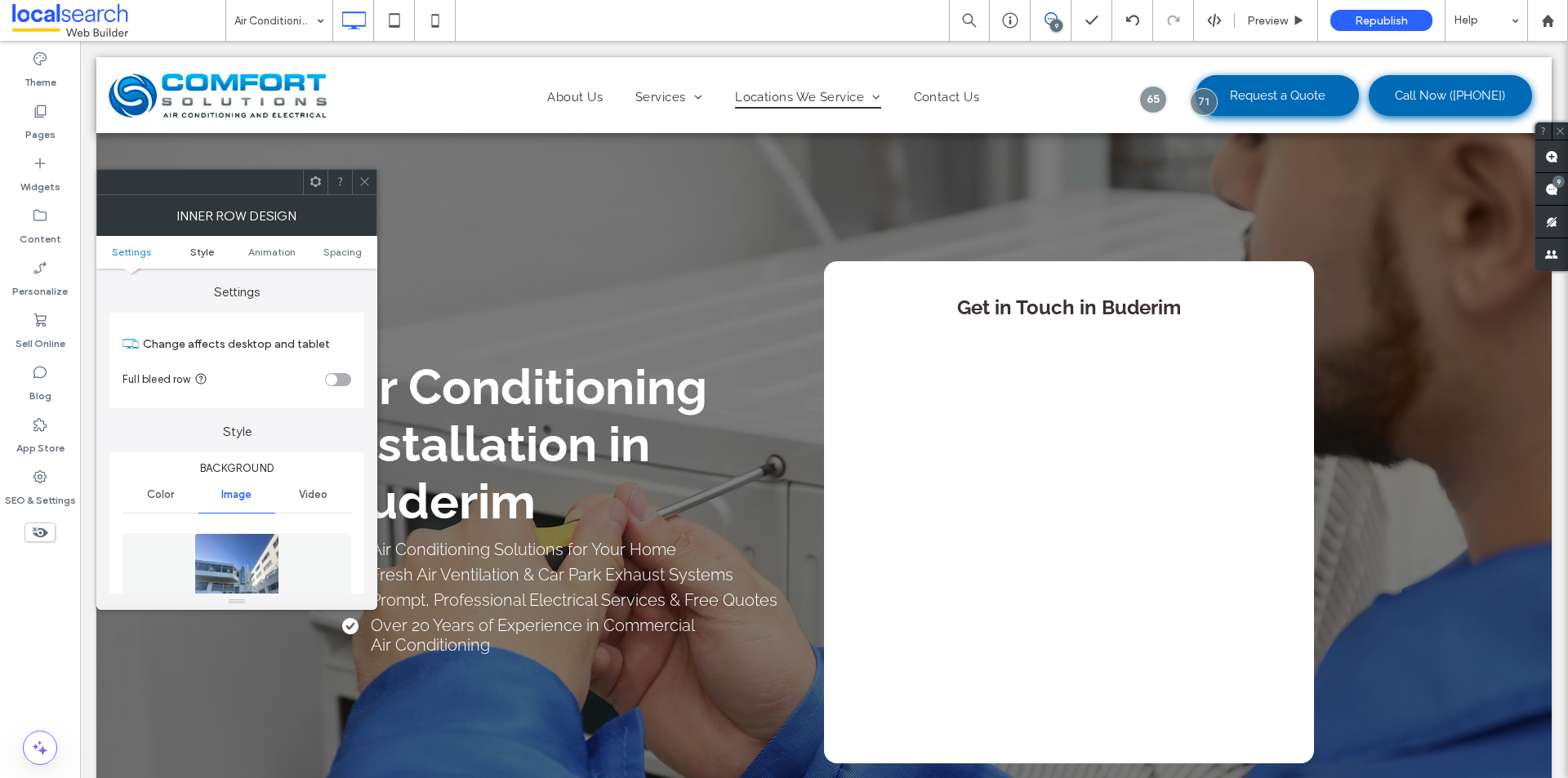 click on "Style" at bounding box center [202, 251] 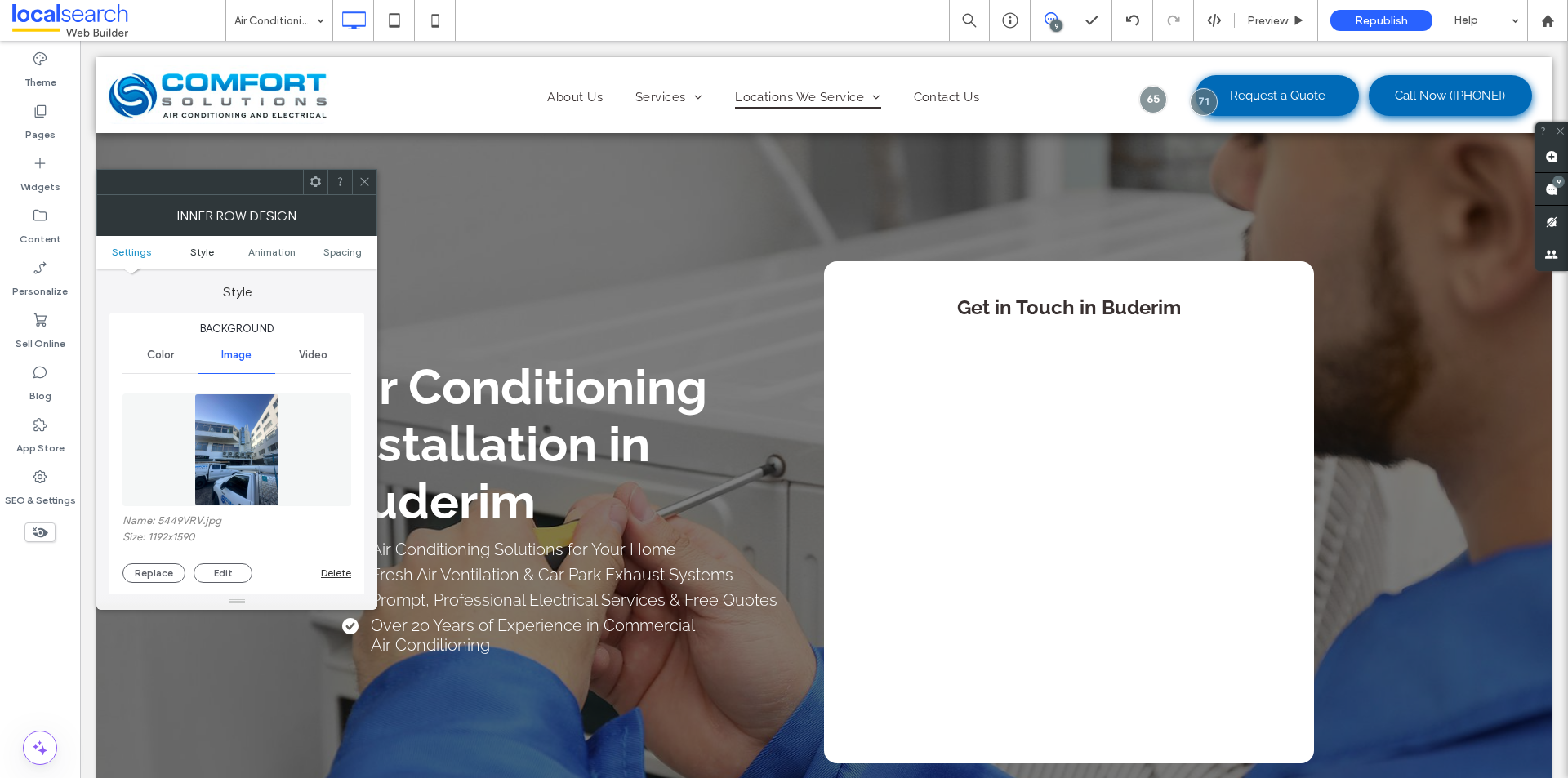 scroll, scrollTop: 140, scrollLeft: 0, axis: vertical 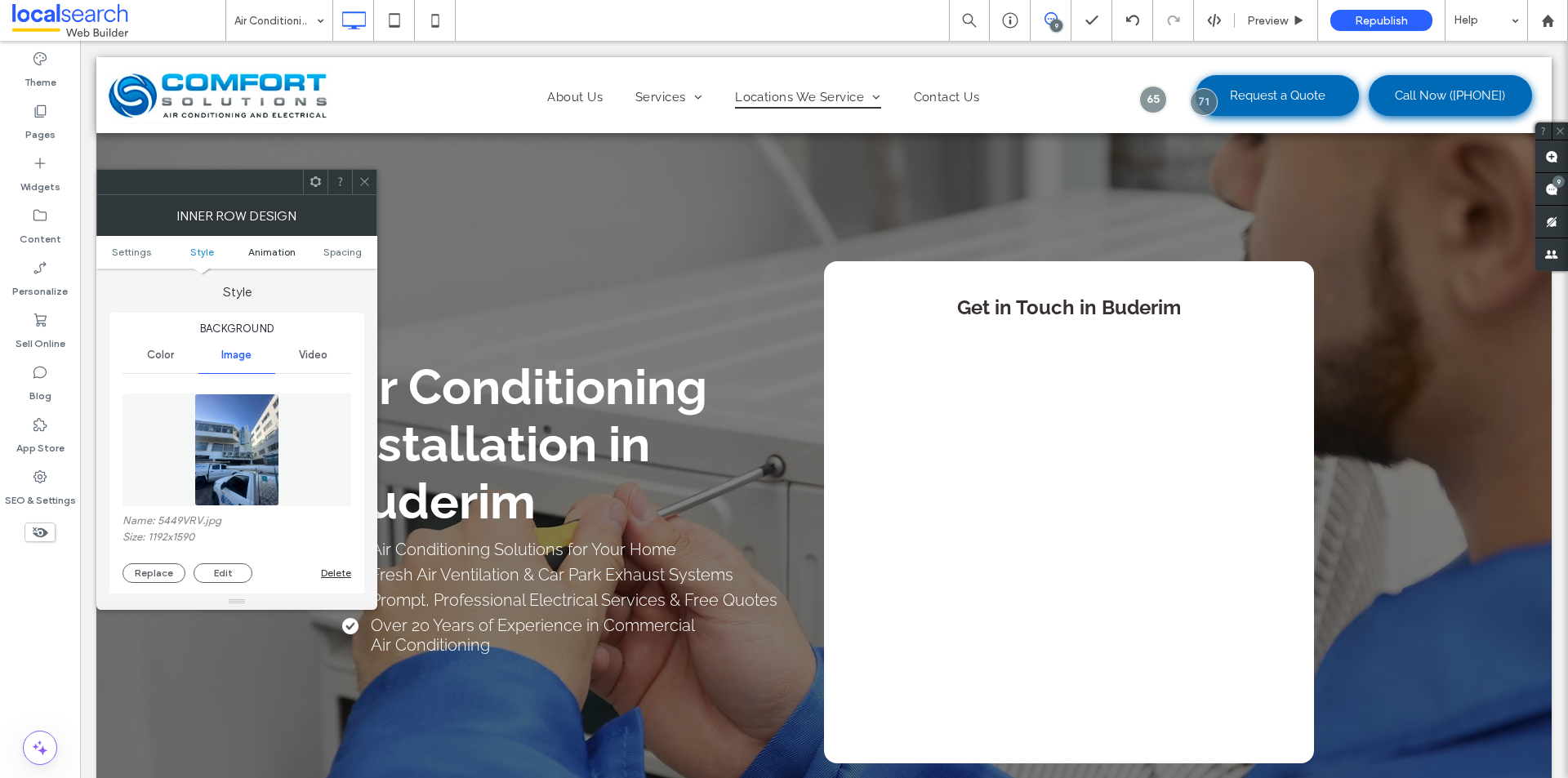 click on "Animation" at bounding box center (272, 251) 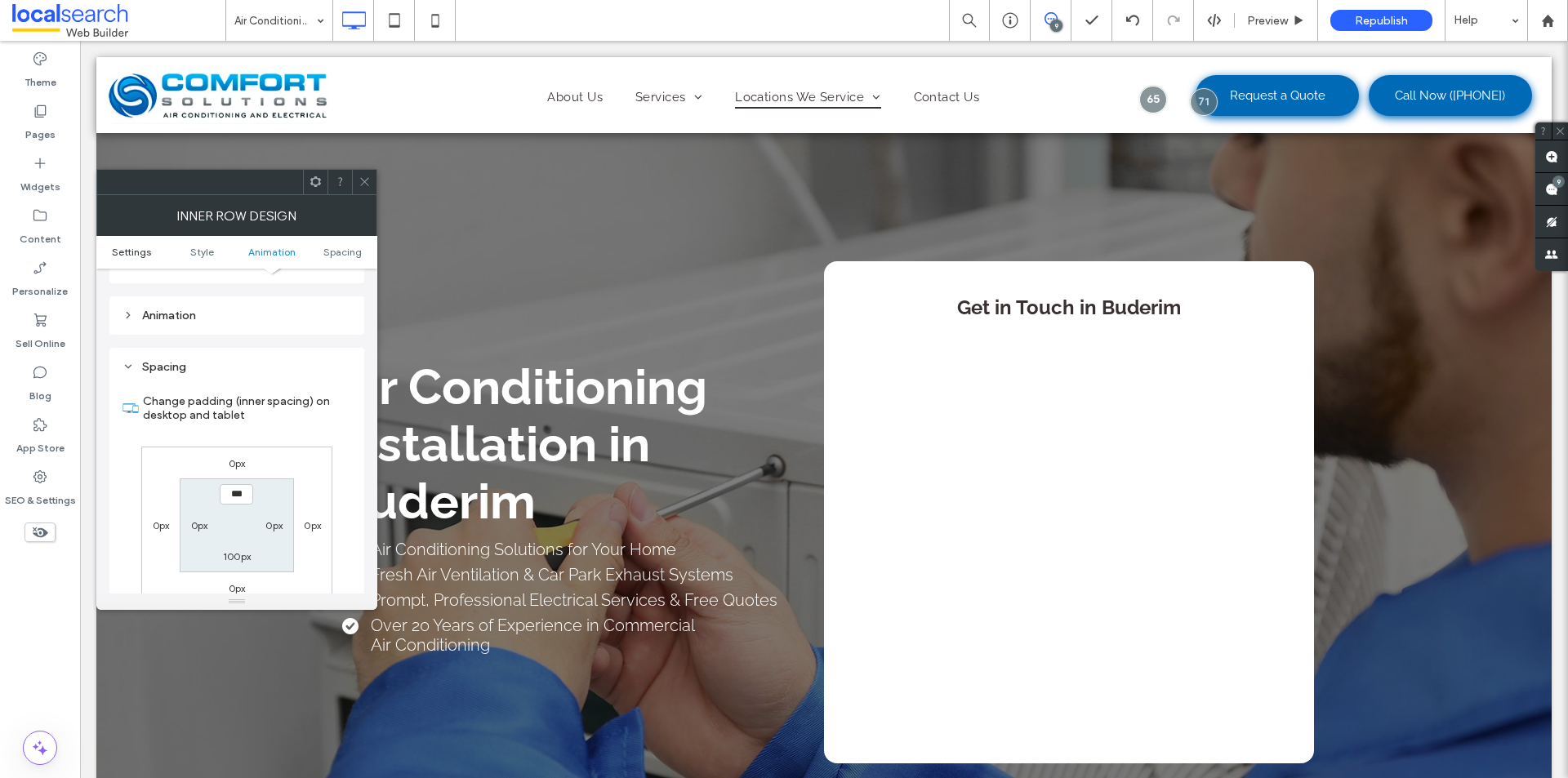 click on "Settings" at bounding box center (131, 251) 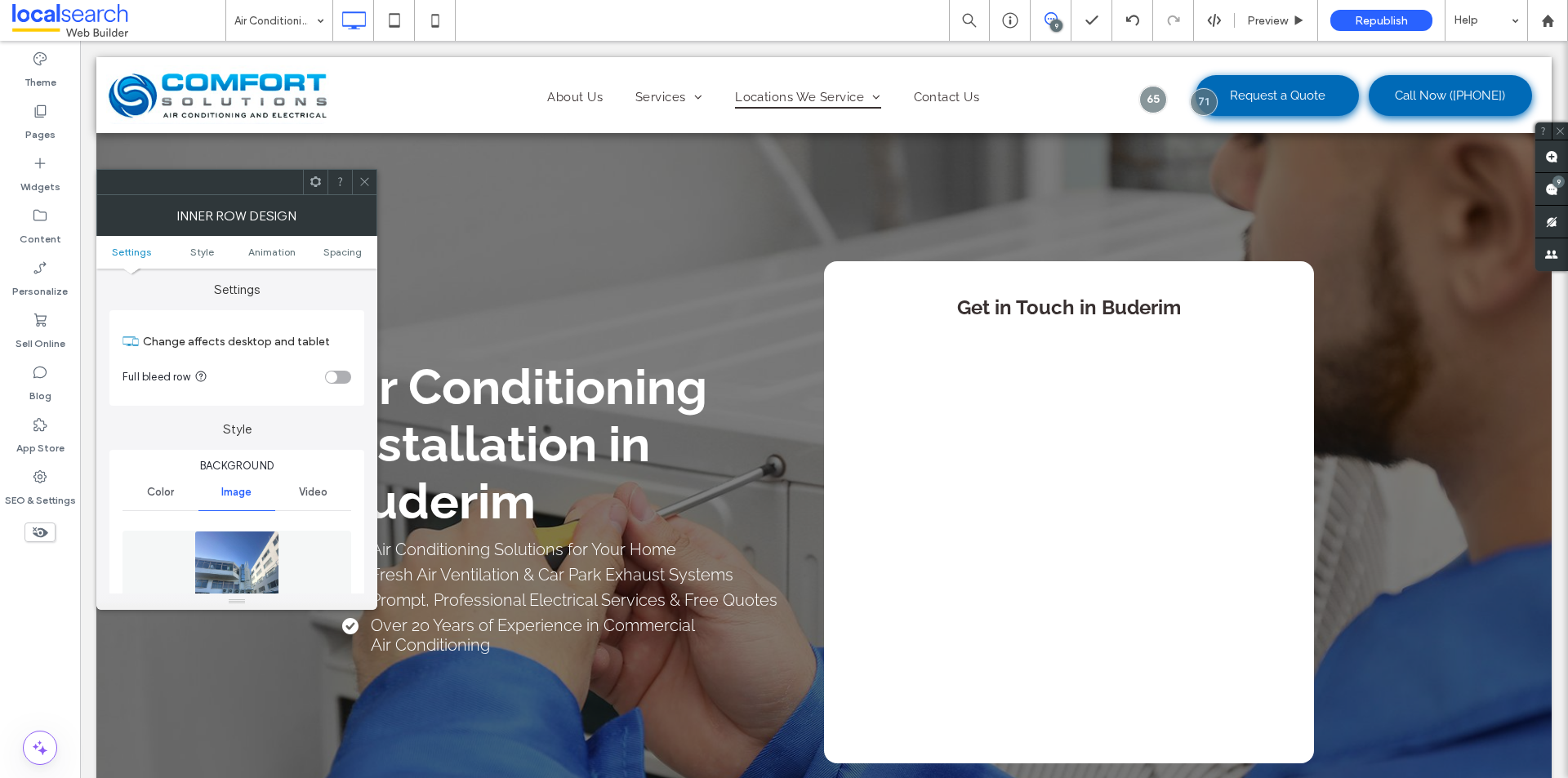 scroll, scrollTop: 0, scrollLeft: 0, axis: both 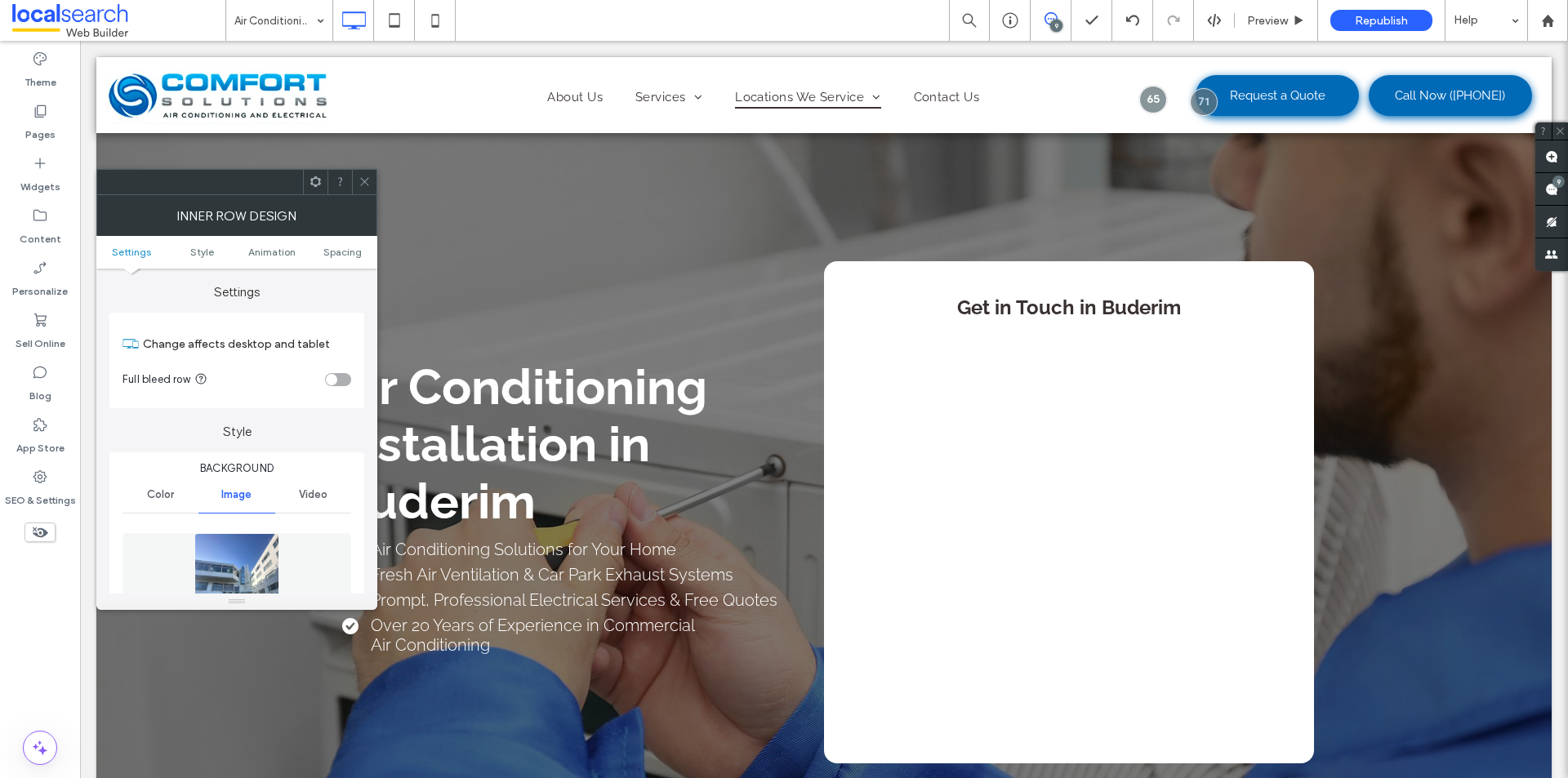 click 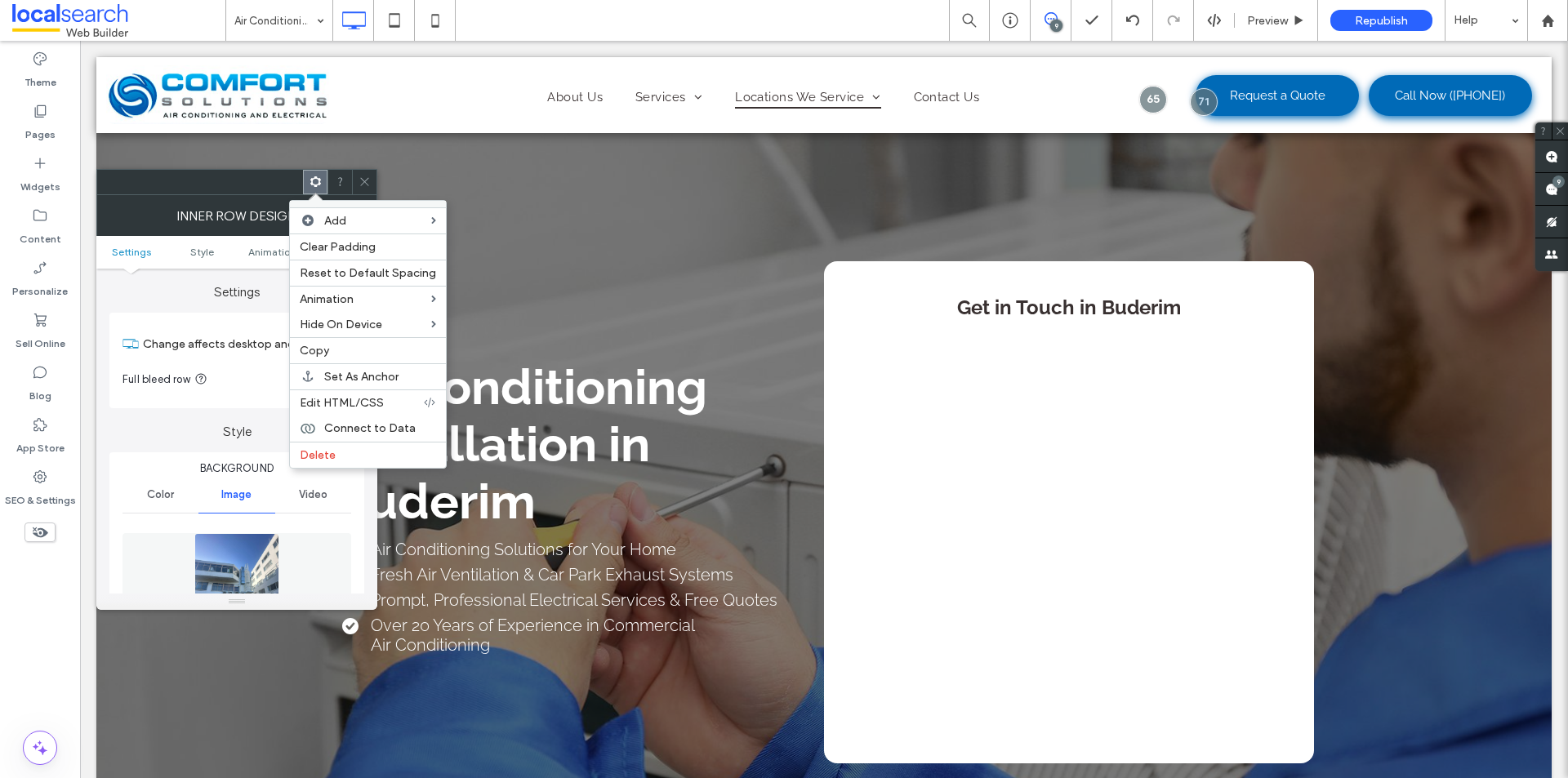 click at bounding box center [364, 182] 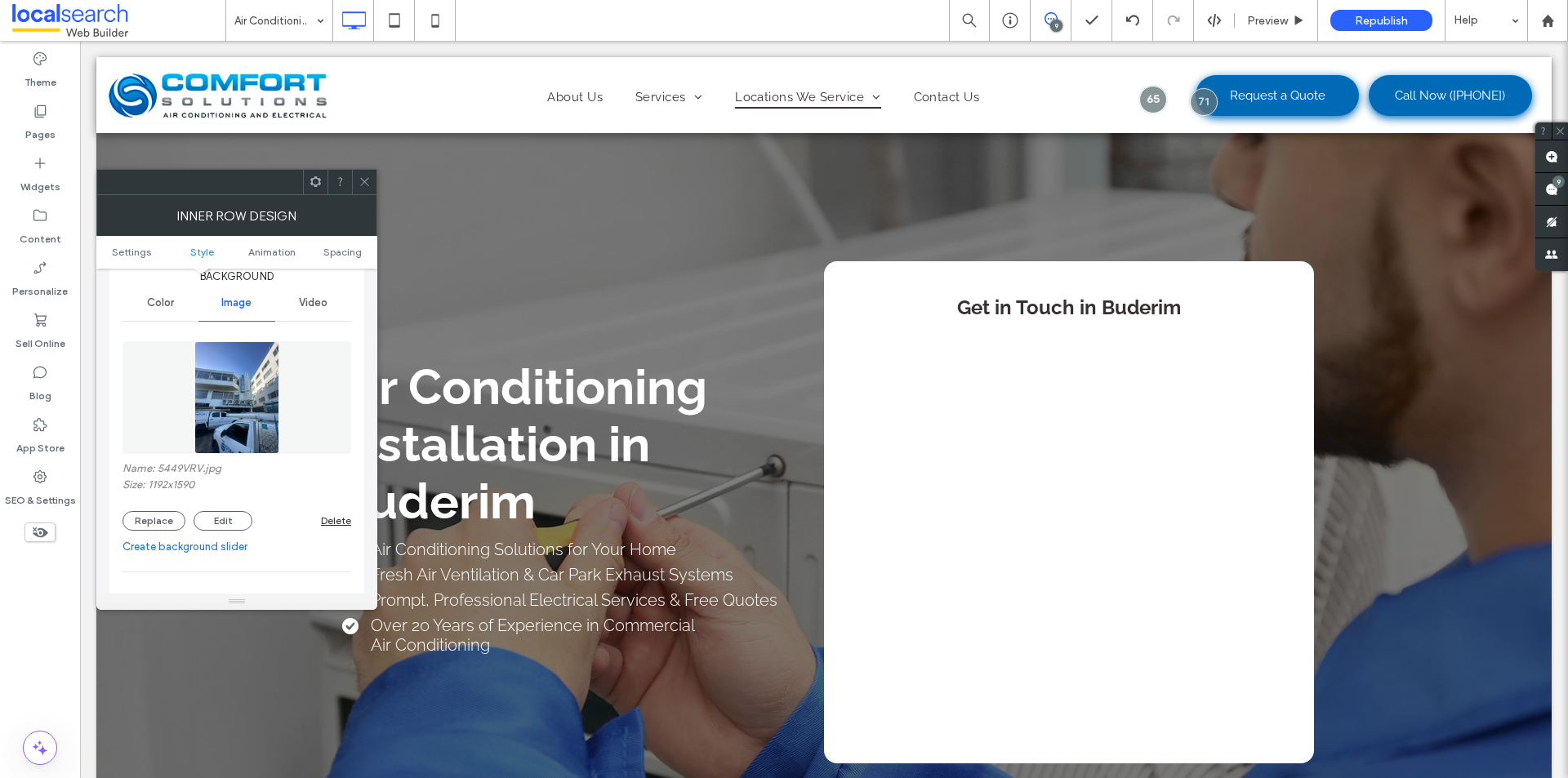 scroll, scrollTop: 163, scrollLeft: 0, axis: vertical 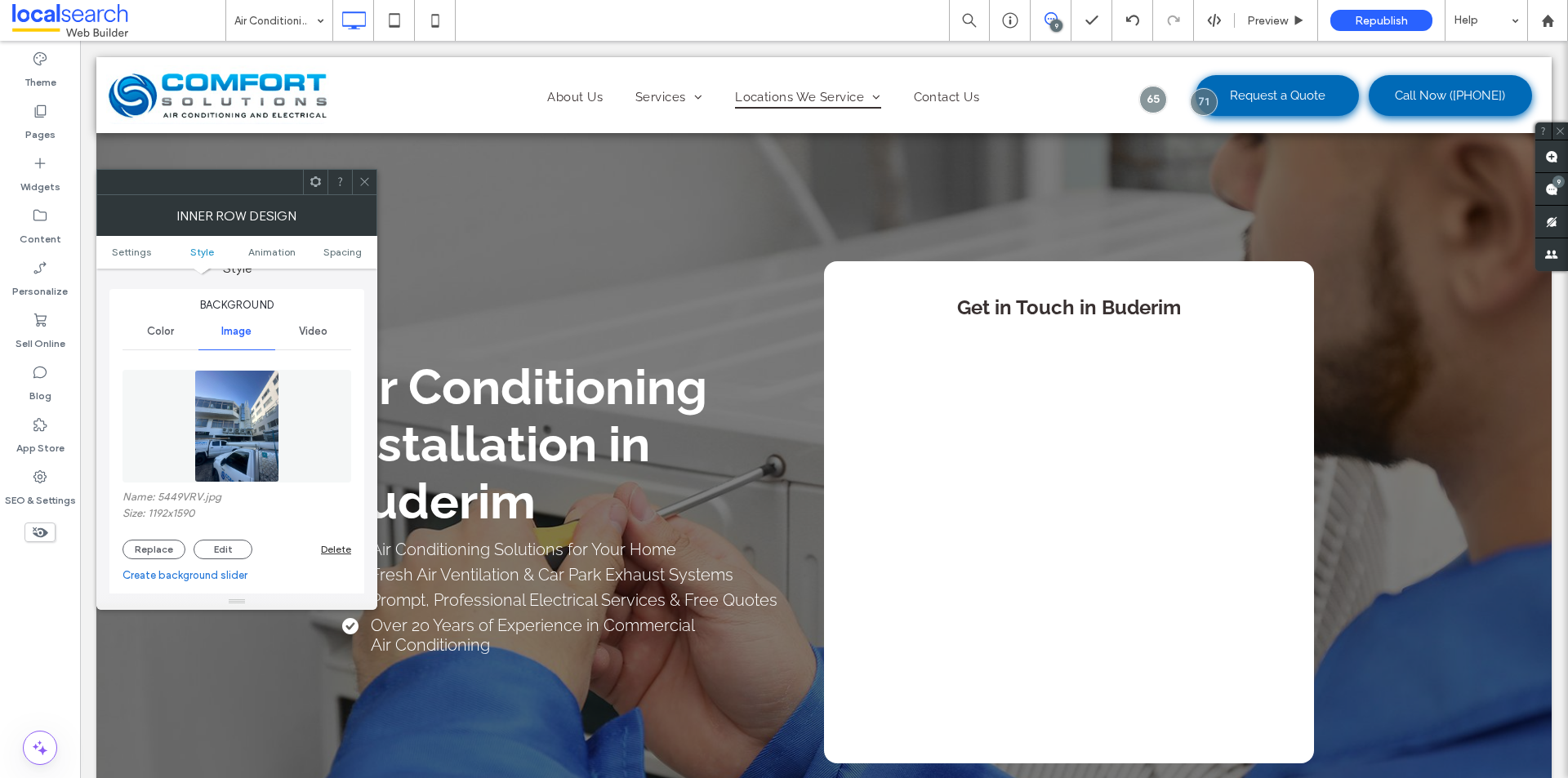 click 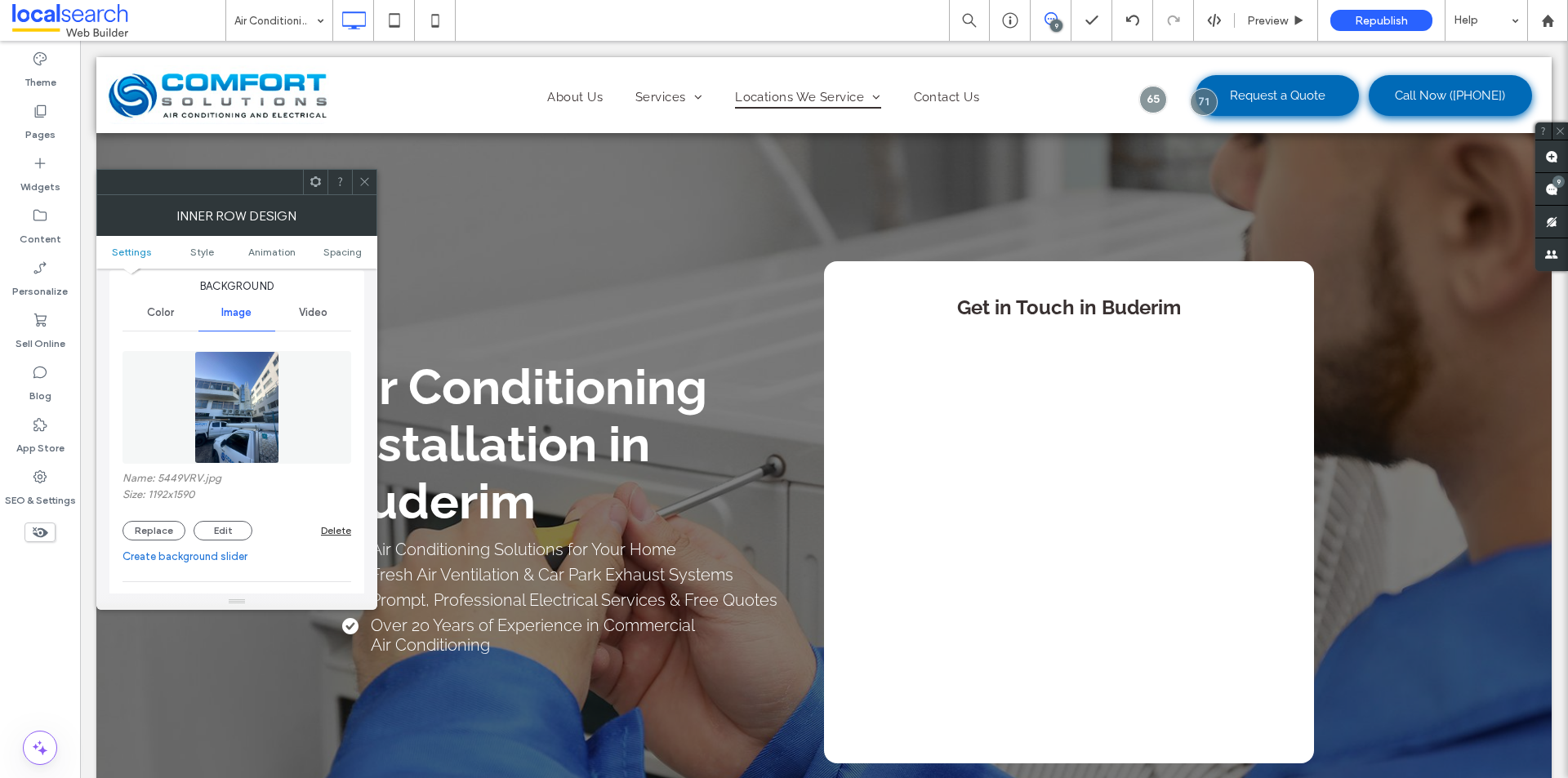 scroll, scrollTop: 0, scrollLeft: 0, axis: both 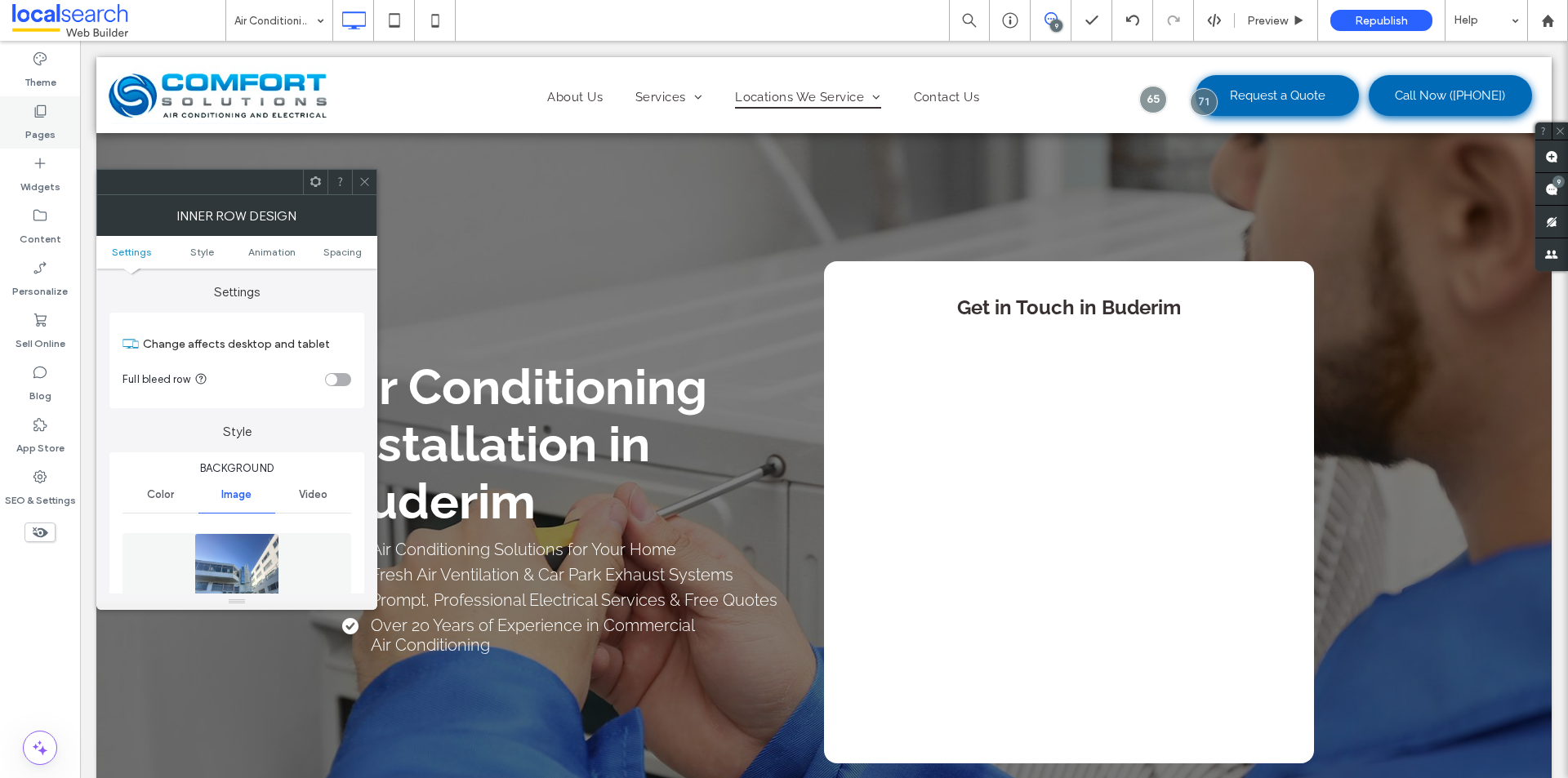 click on "Pages" at bounding box center (40, 122) 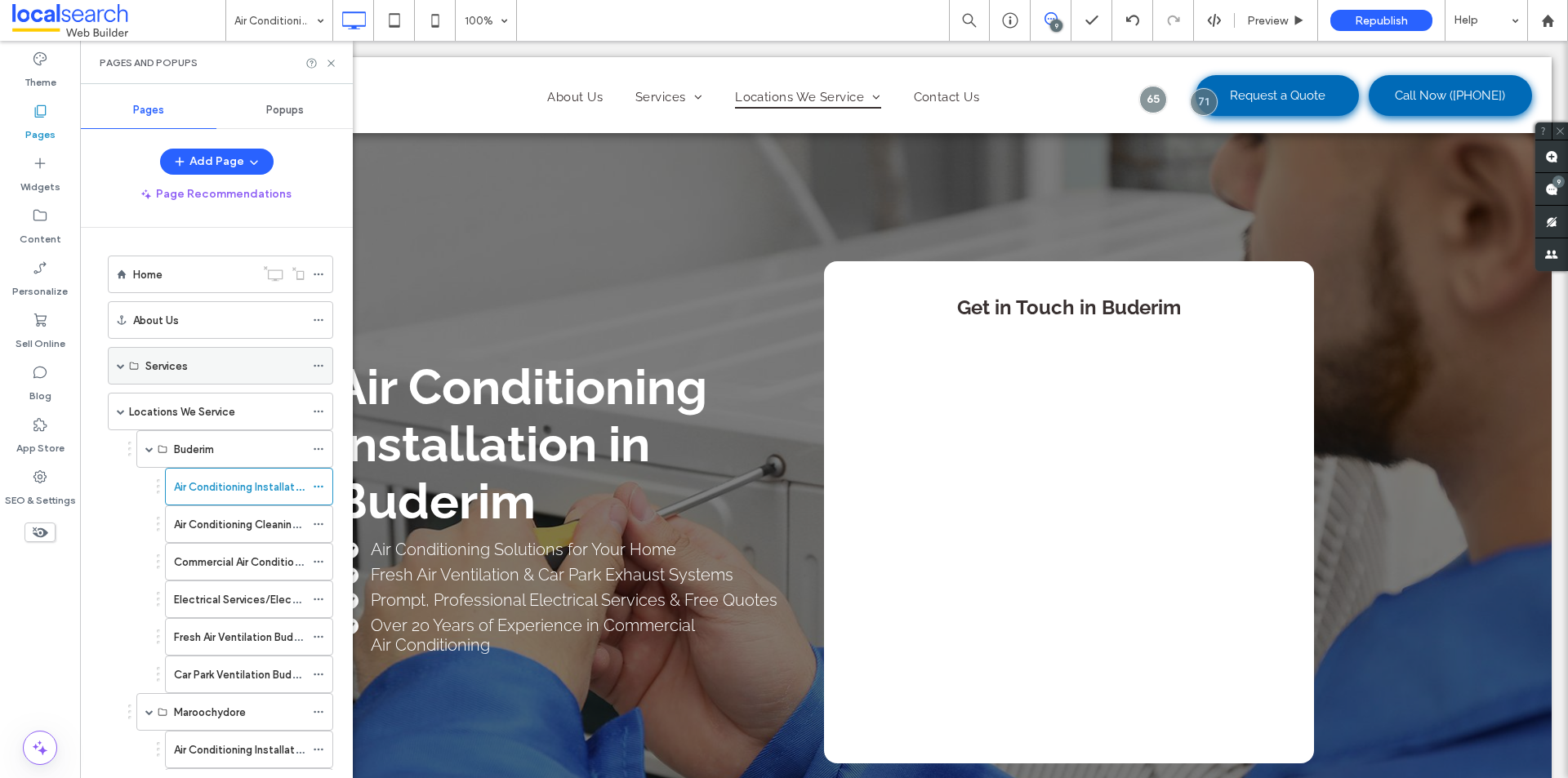 scroll, scrollTop: 82, scrollLeft: 0, axis: vertical 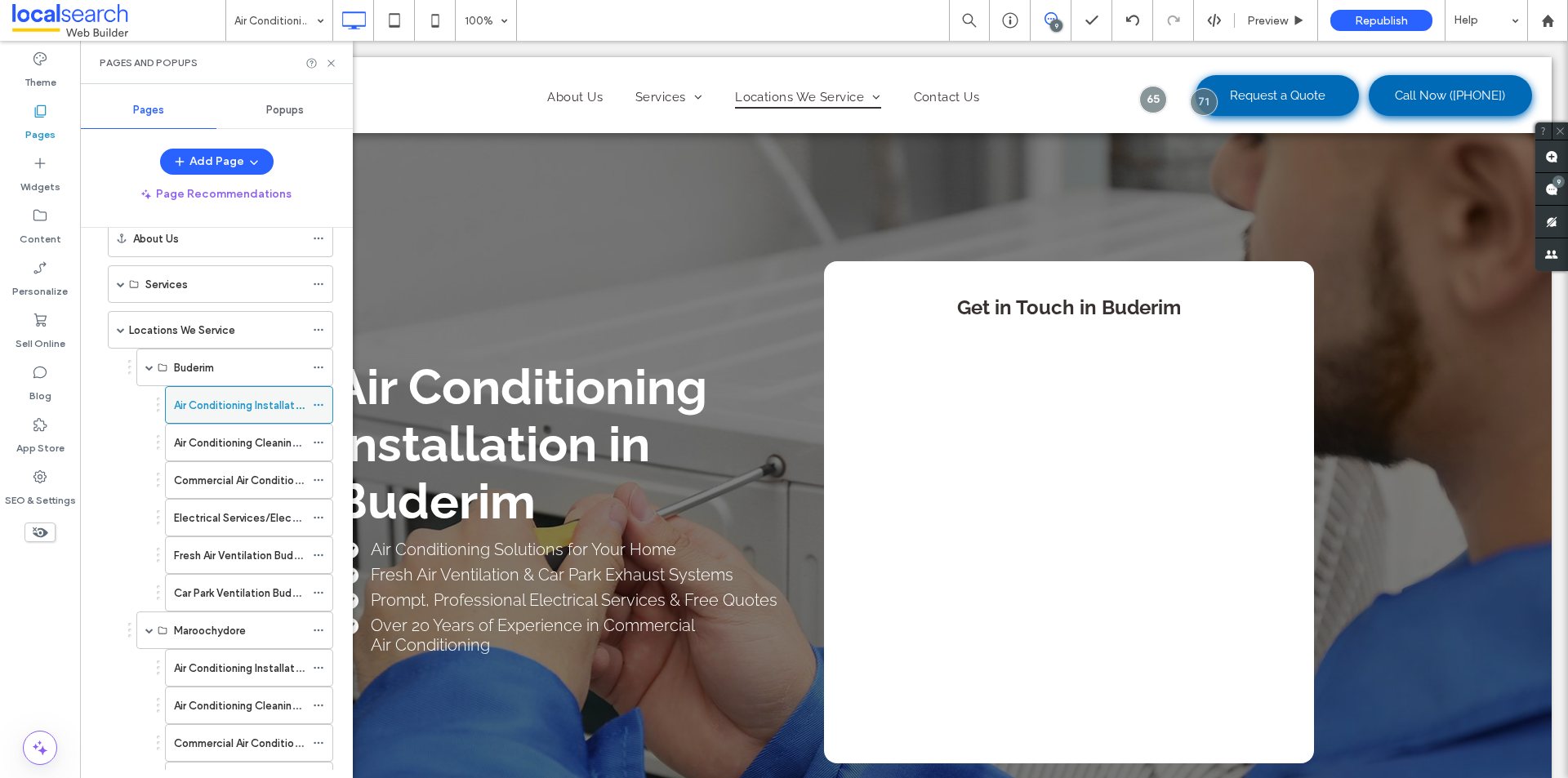 click 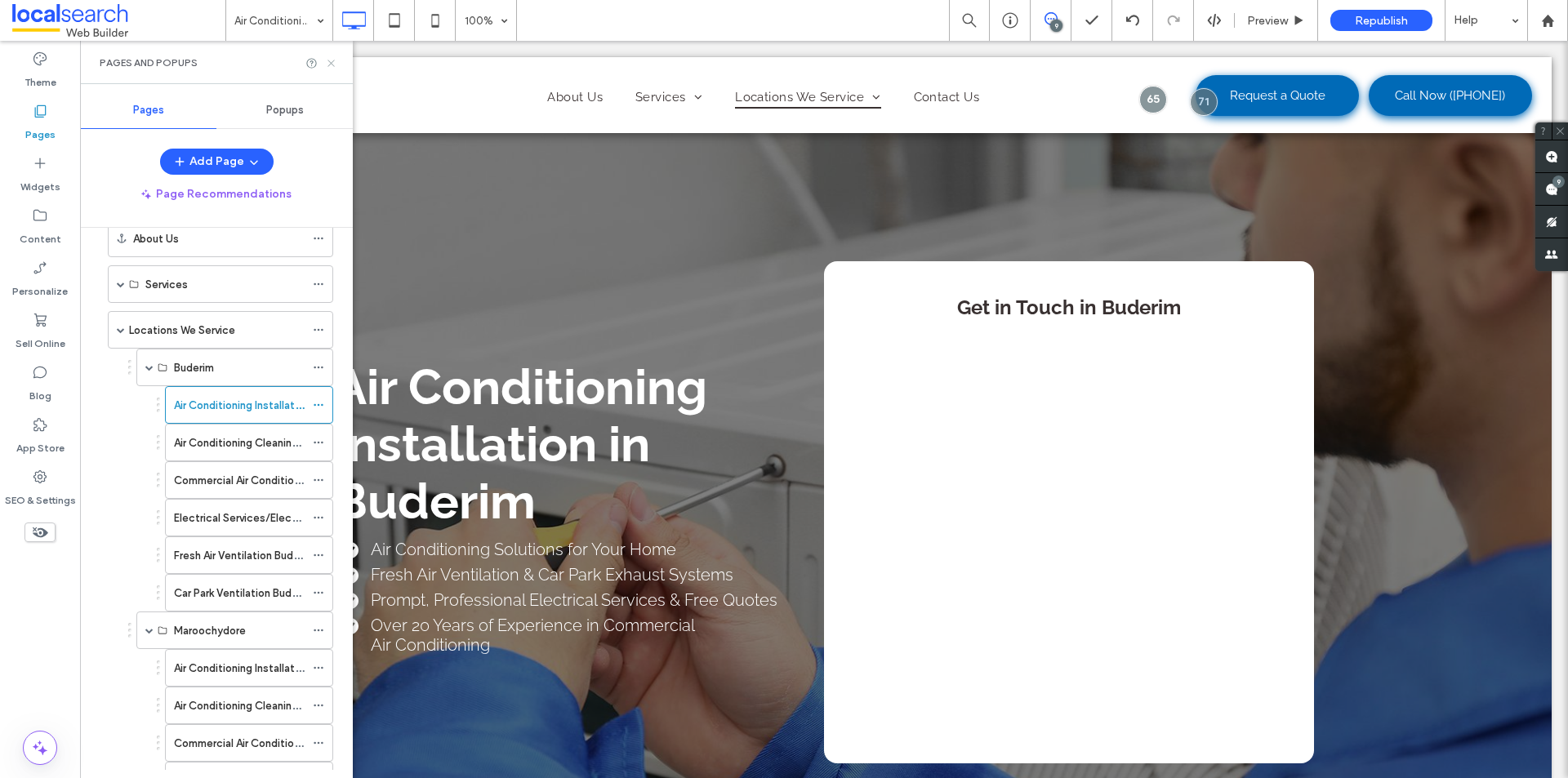 click 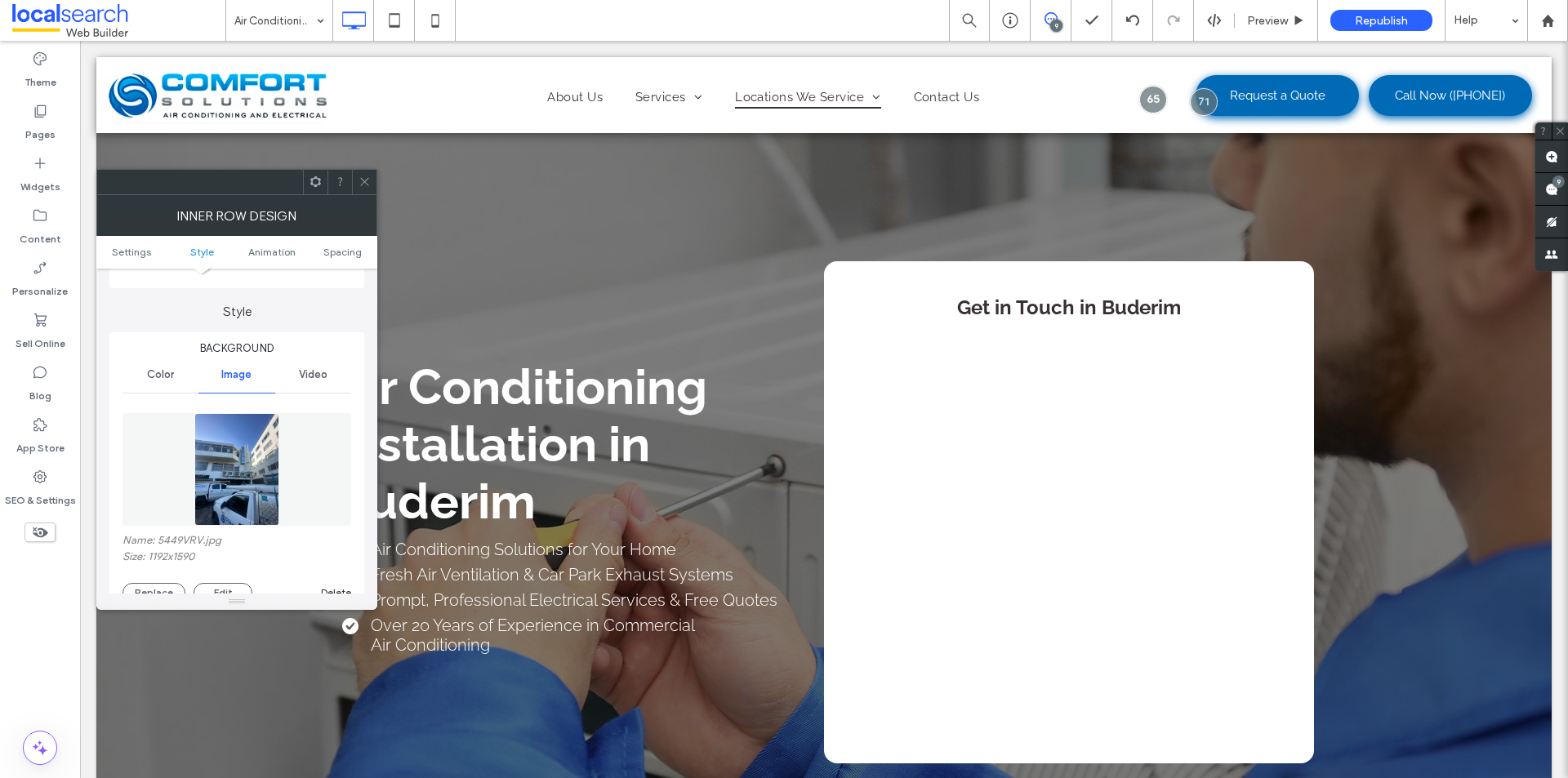 scroll, scrollTop: 82, scrollLeft: 0, axis: vertical 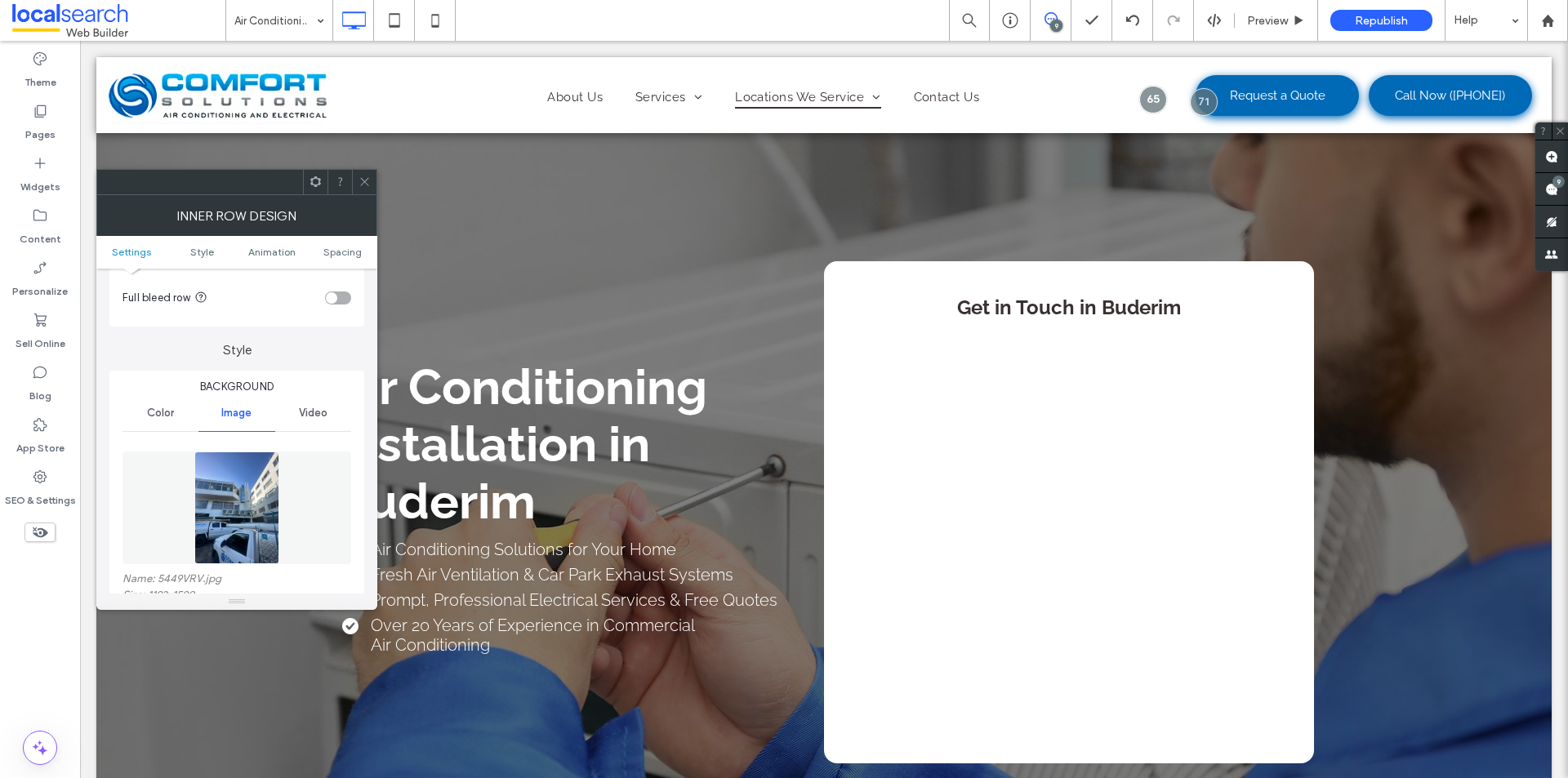 click on "Color" at bounding box center [160, 413] 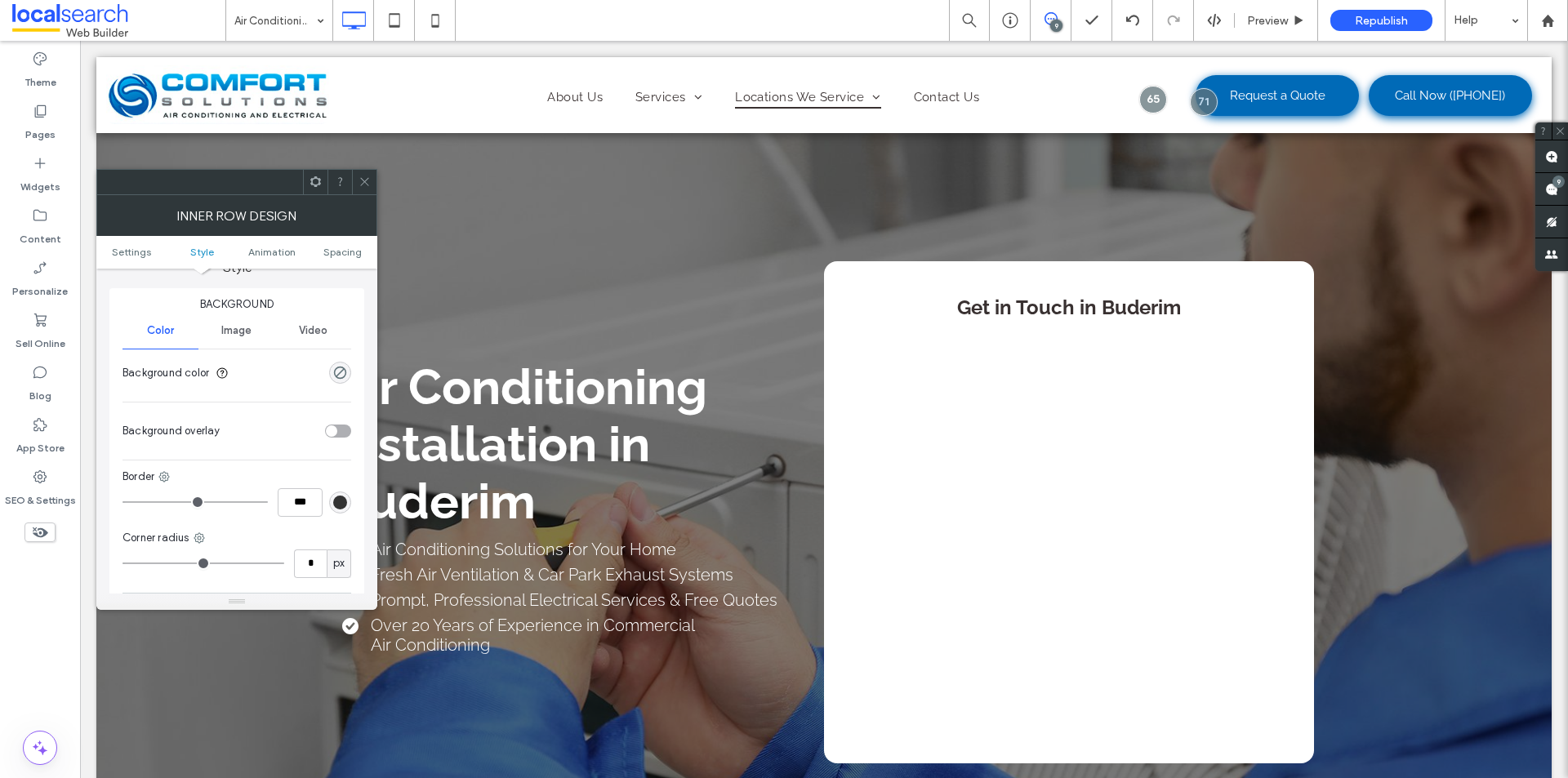 scroll, scrollTop: 163, scrollLeft: 0, axis: vertical 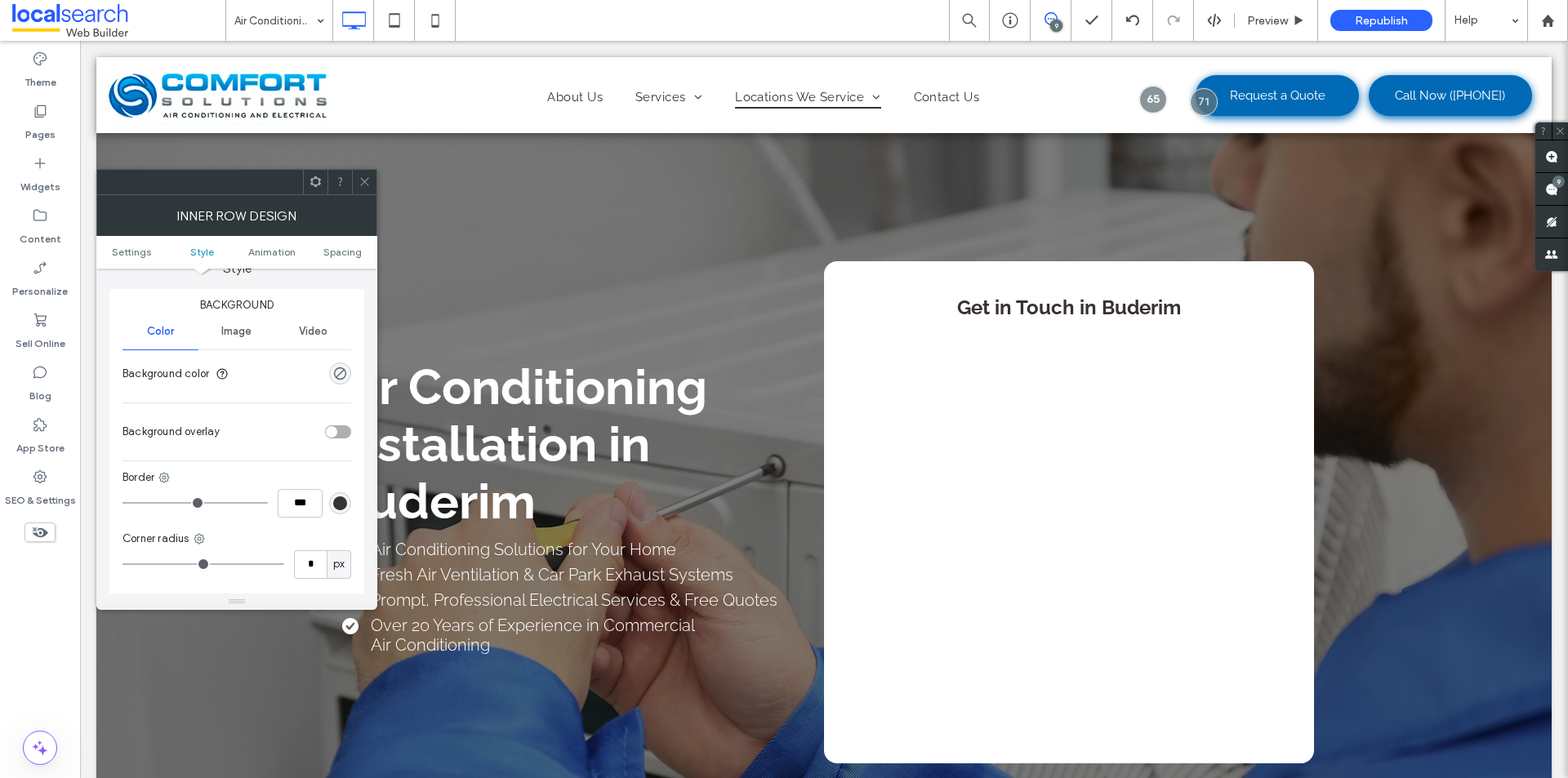 click on "Image" at bounding box center [236, 331] 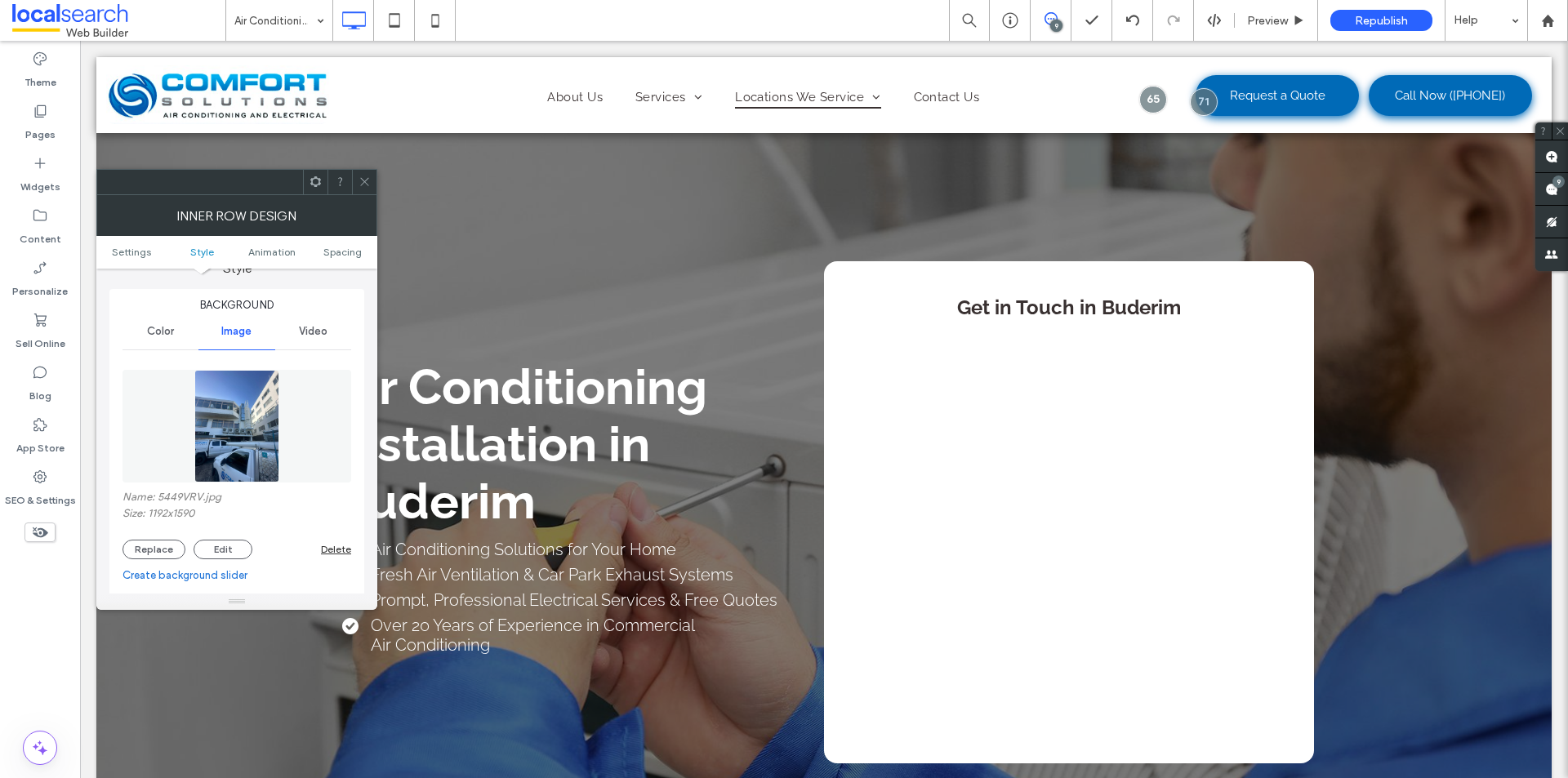 click on "Settings Style Animation Spacing" at bounding box center (237, 252) 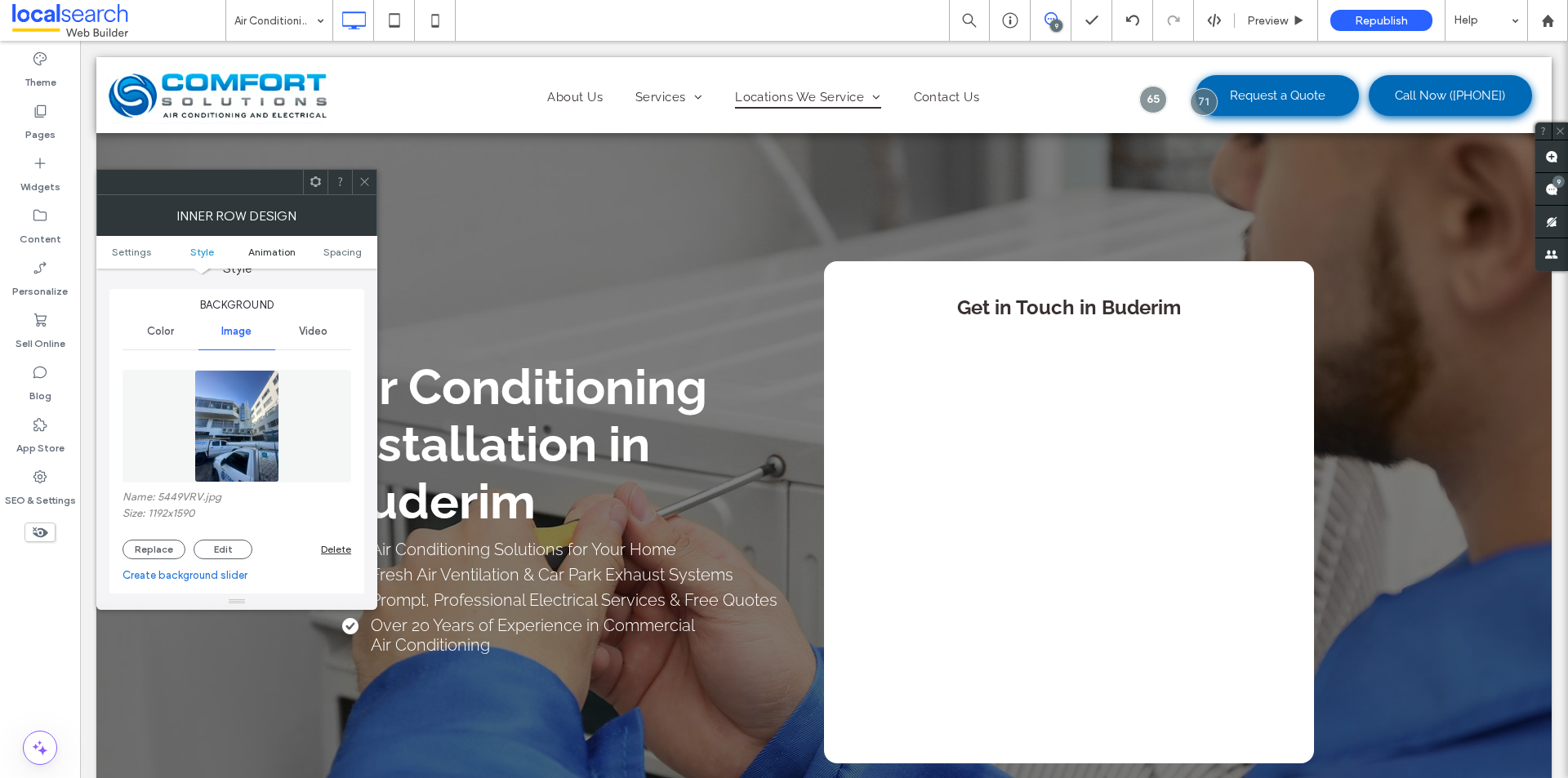 click on "Animation" at bounding box center (272, 251) 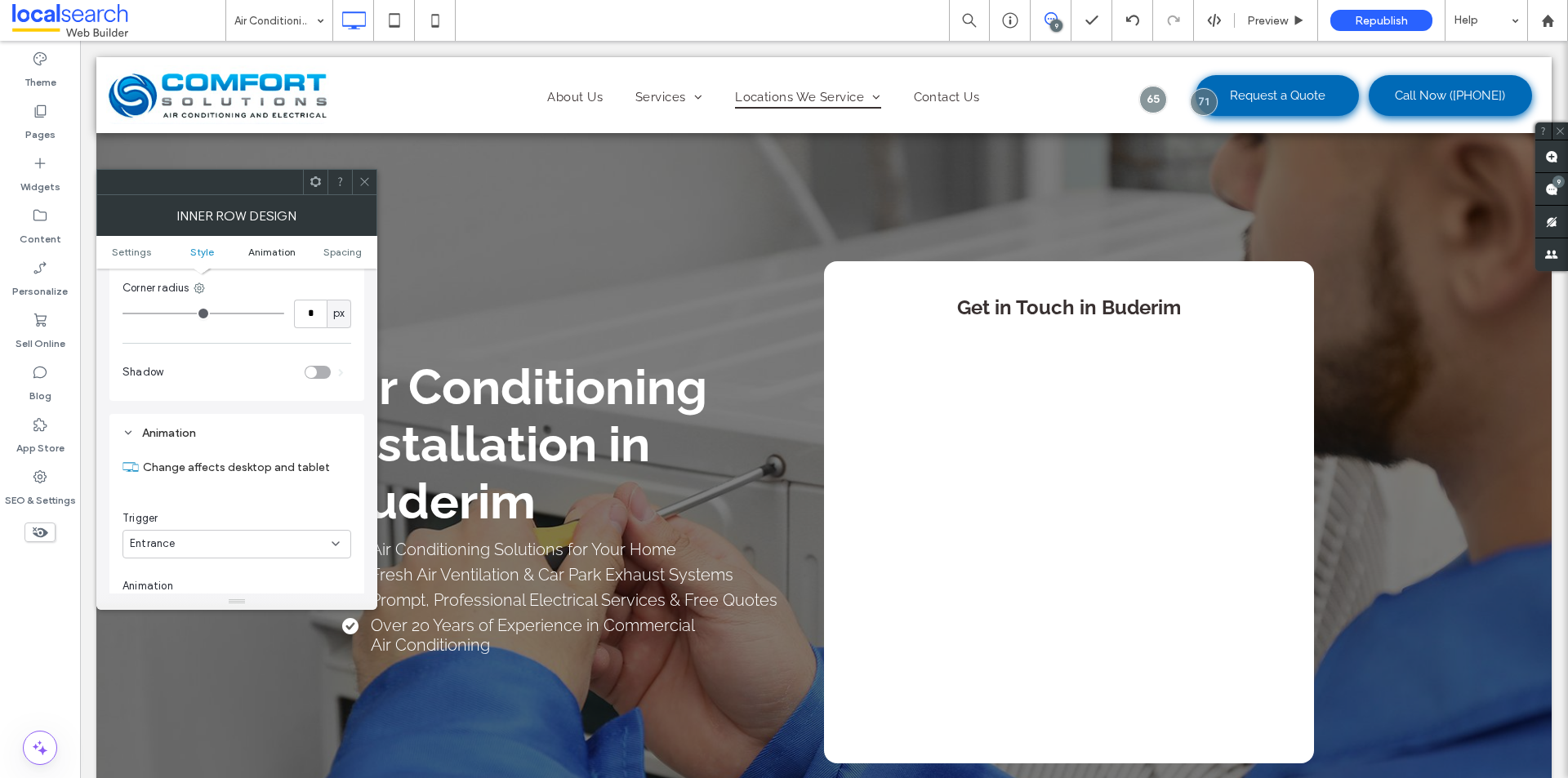 scroll, scrollTop: 990, scrollLeft: 0, axis: vertical 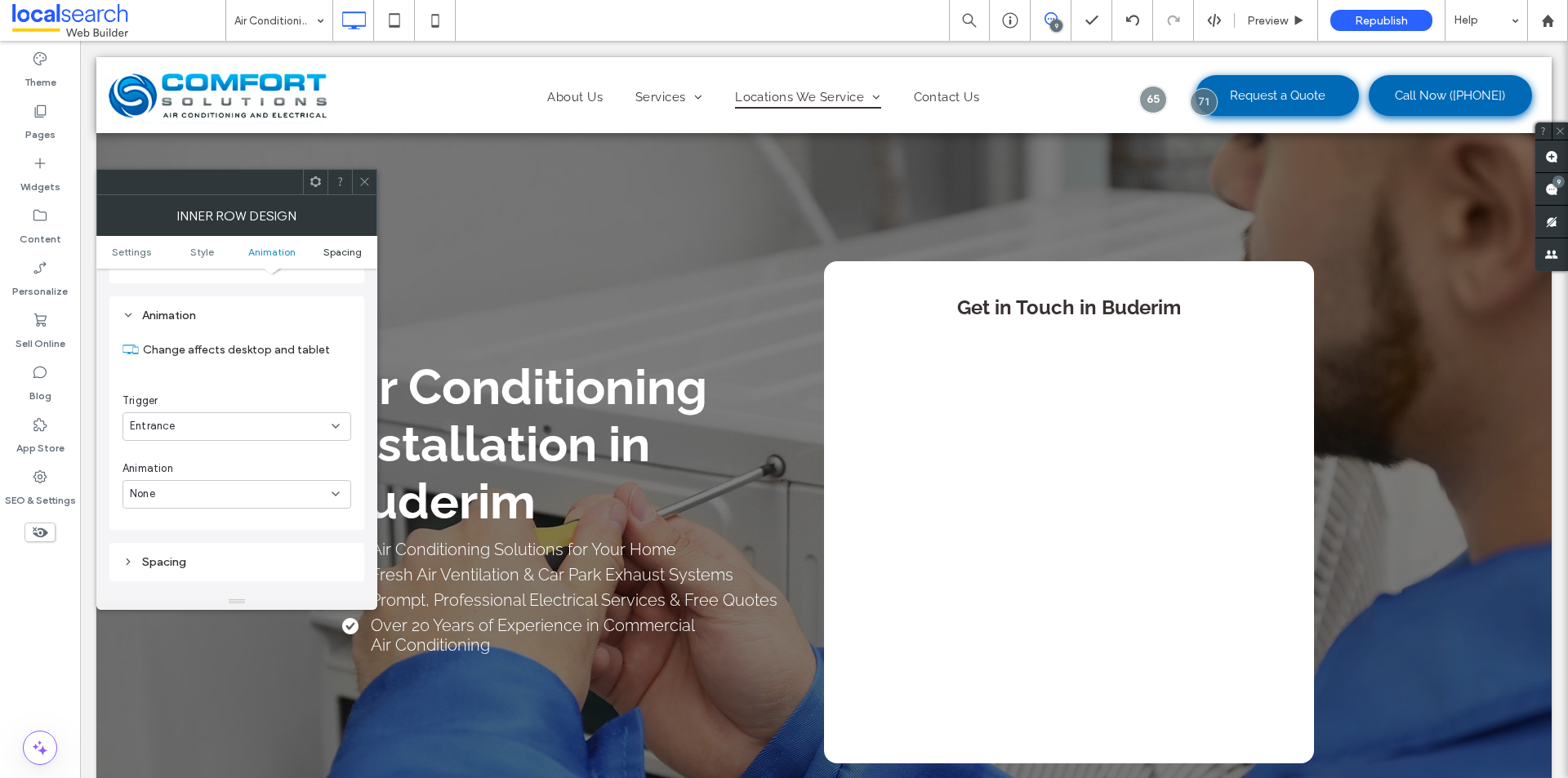 click on "Spacing" at bounding box center (342, 251) 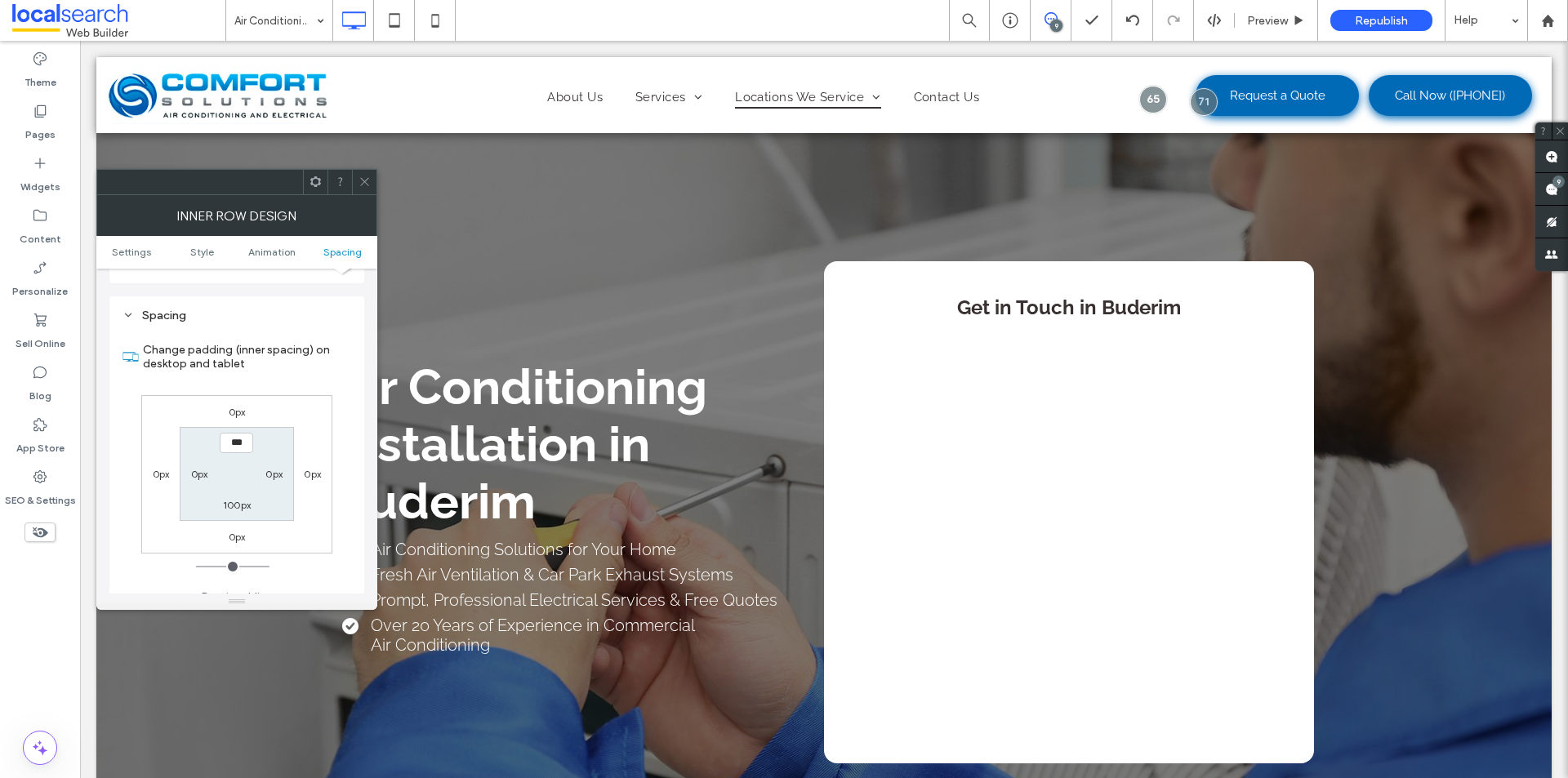 scroll, scrollTop: 1237, scrollLeft: 0, axis: vertical 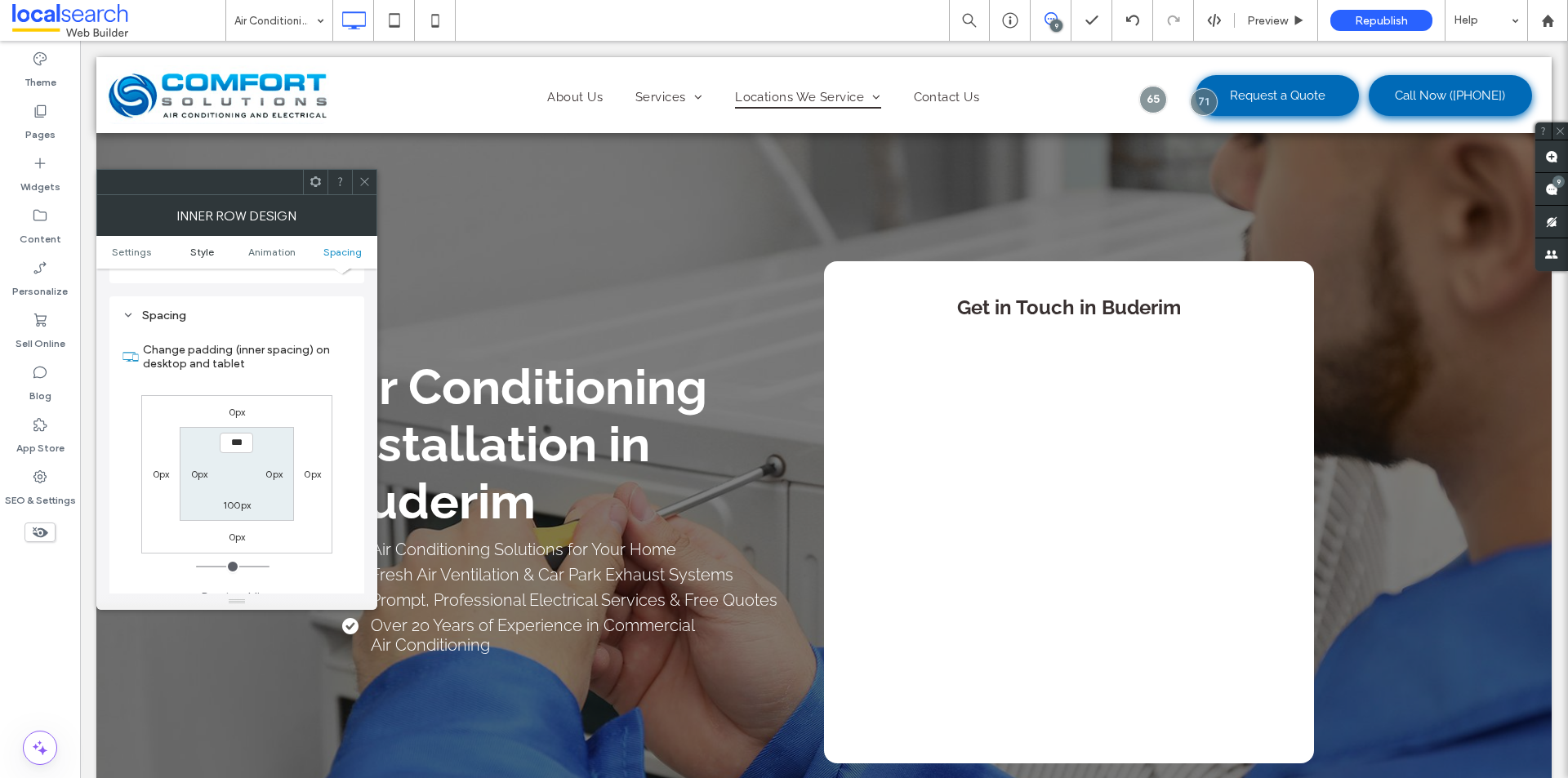 click on "Style" at bounding box center (202, 251) 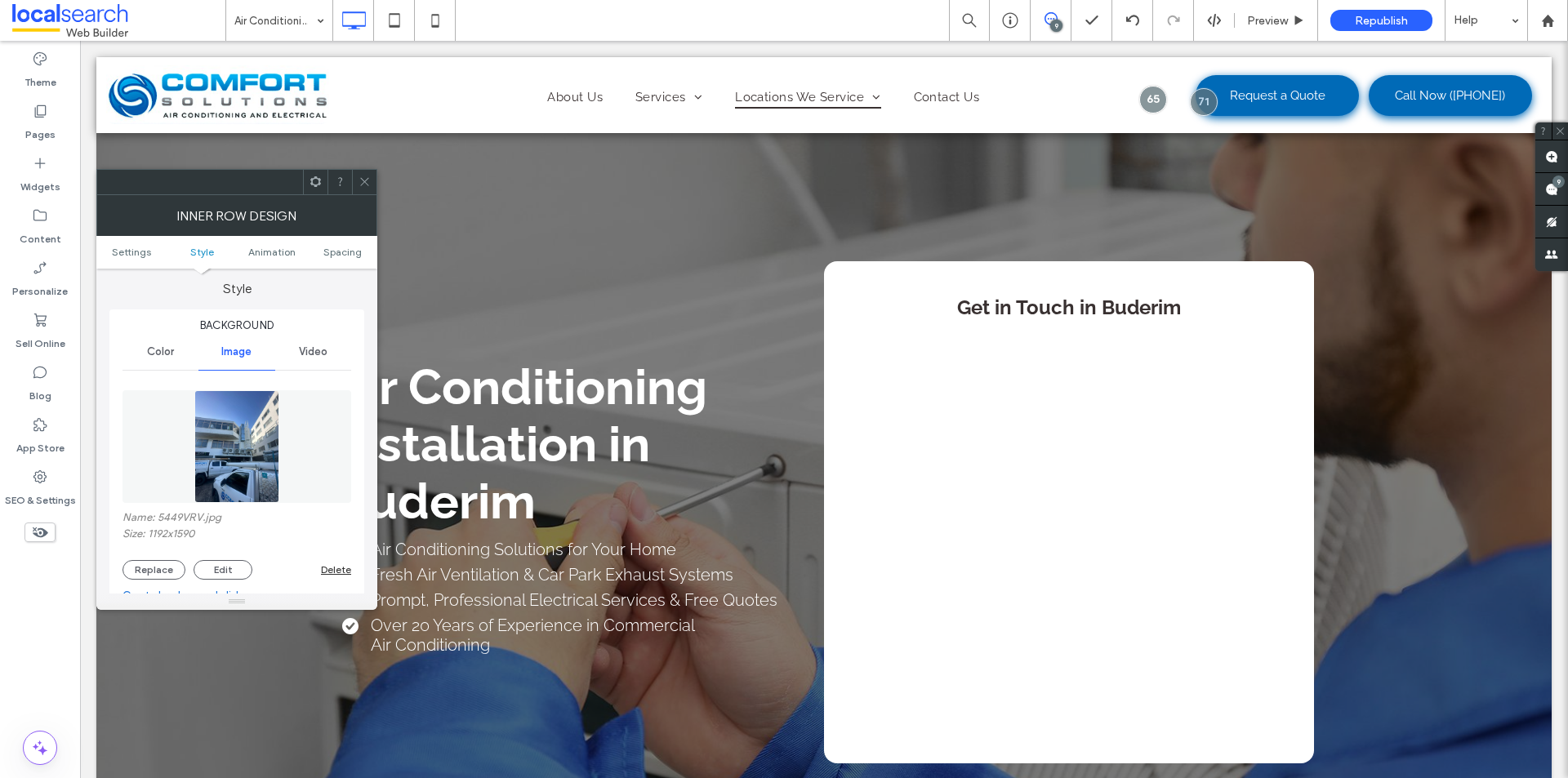 scroll, scrollTop: 140, scrollLeft: 0, axis: vertical 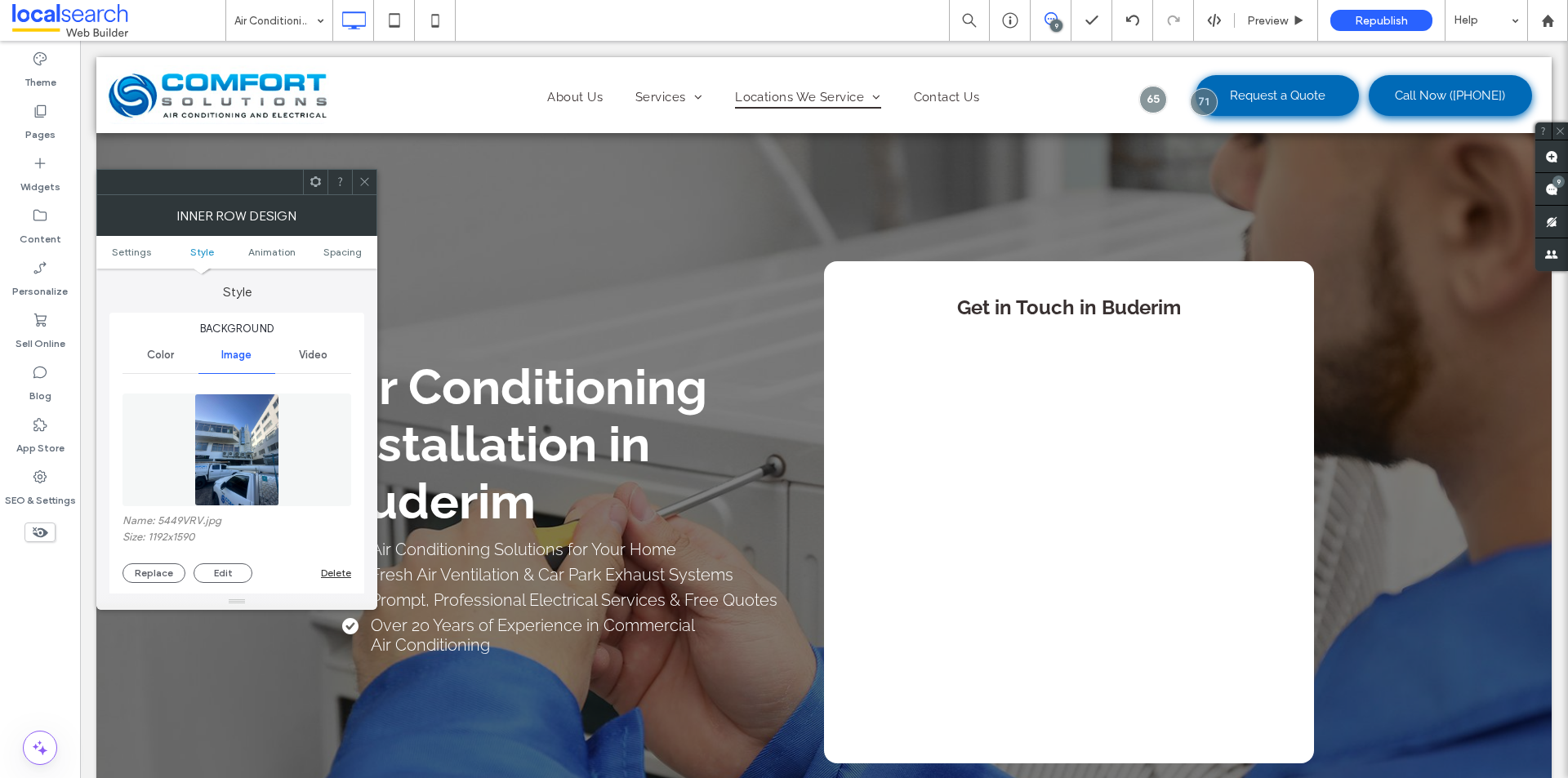 click on "Color" at bounding box center (160, 355) 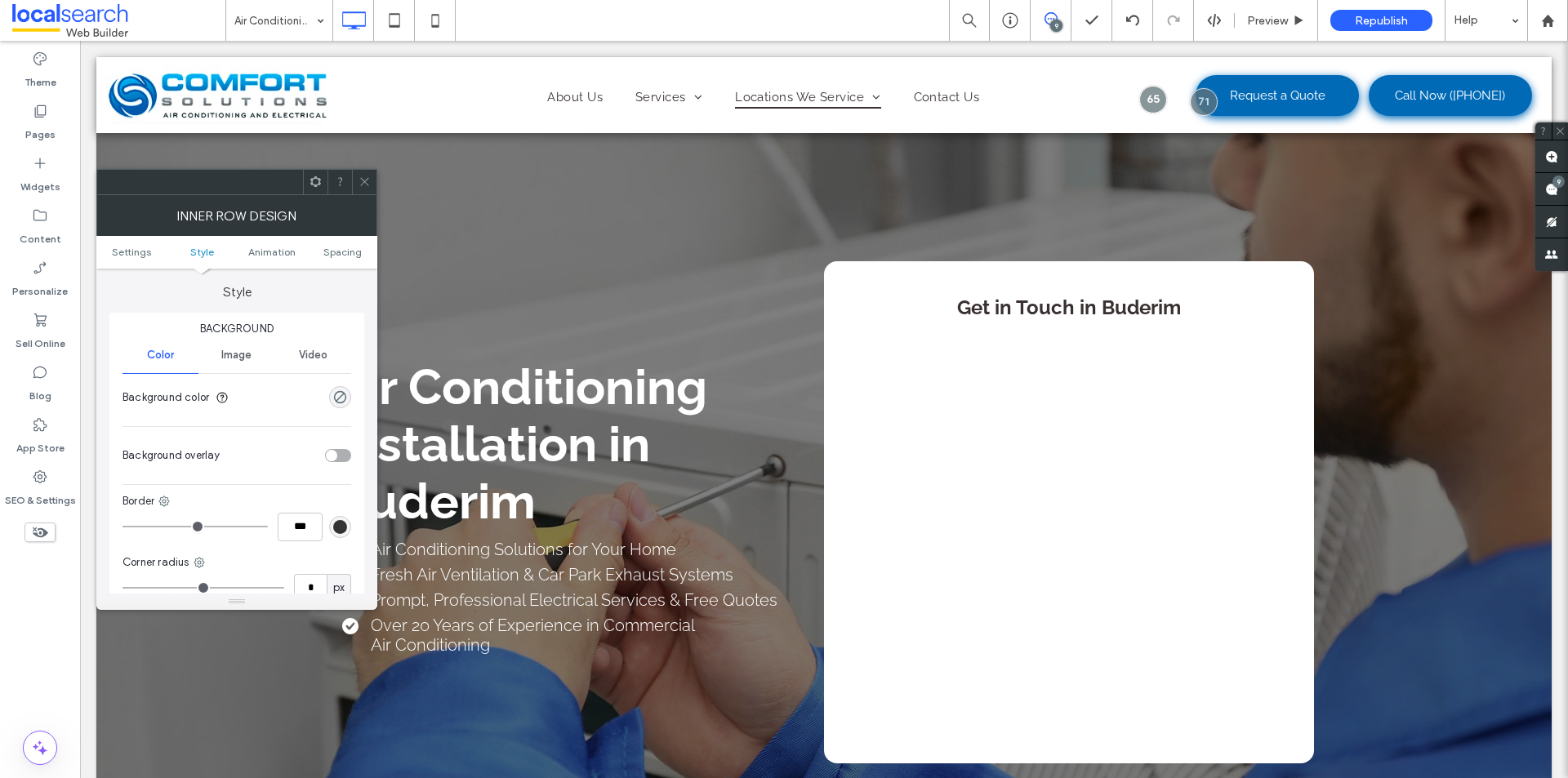 click on "Image" at bounding box center [236, 355] 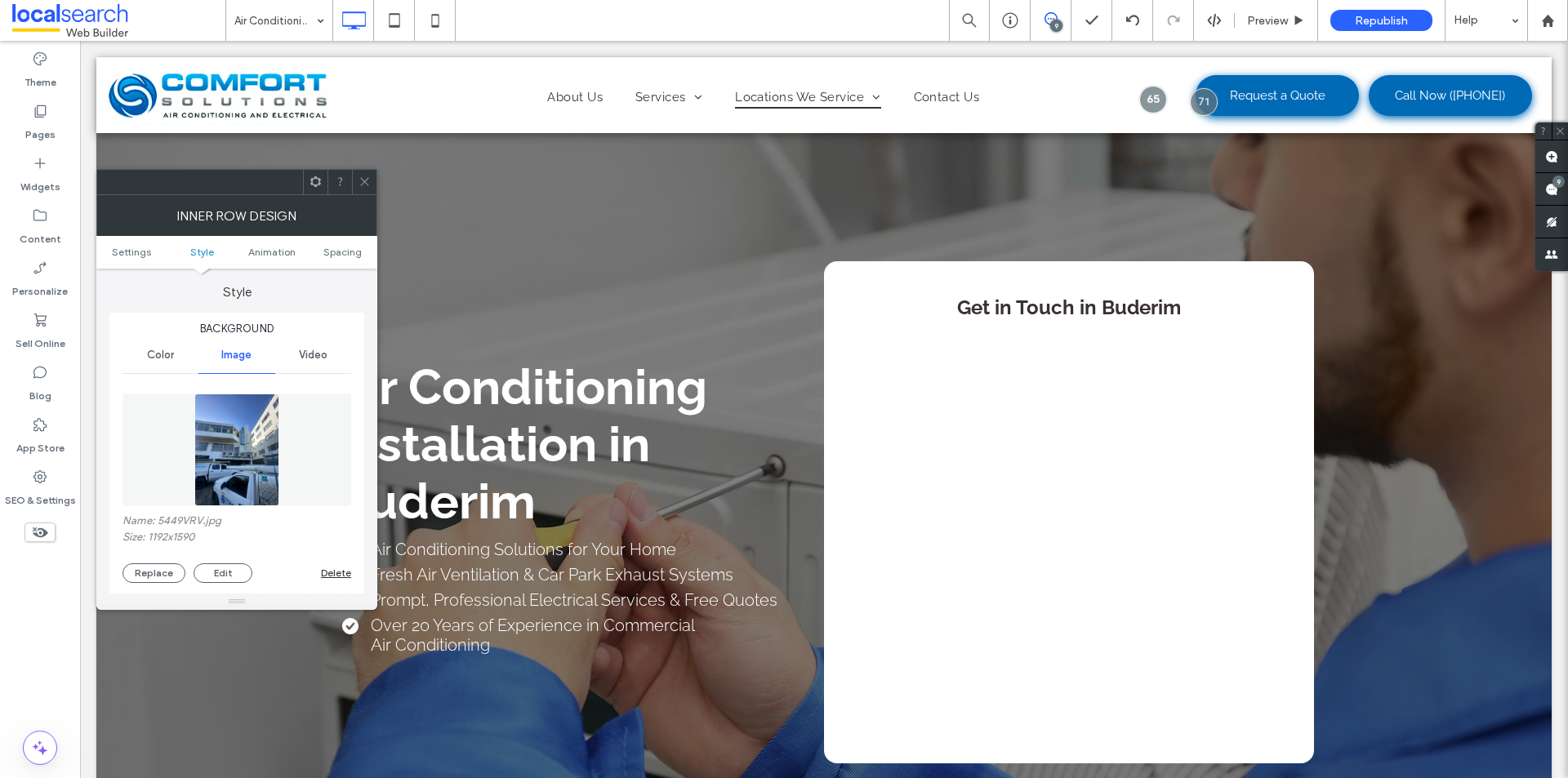 click on "Color" at bounding box center [160, 355] 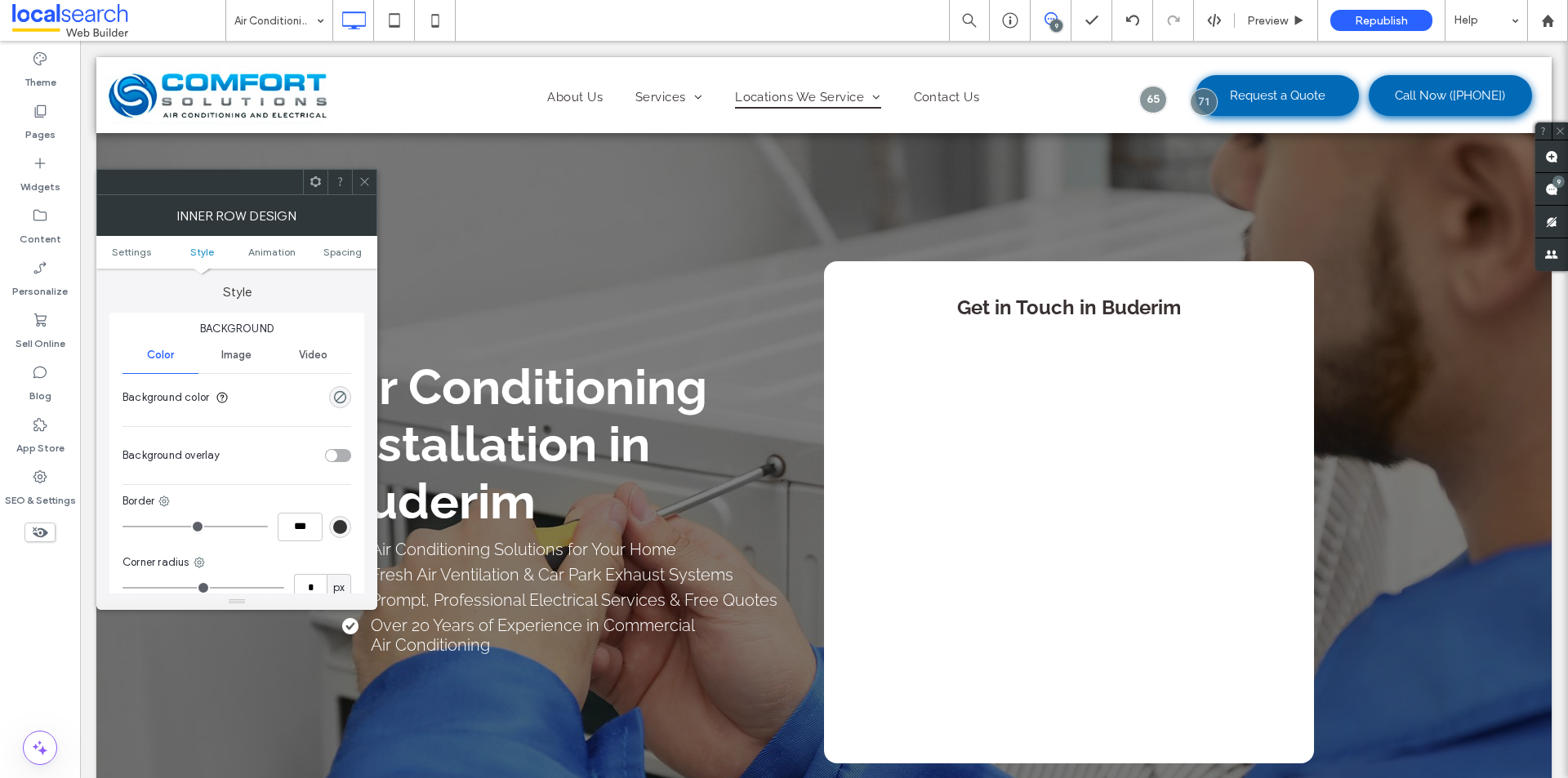 click on "Image" at bounding box center [236, 355] 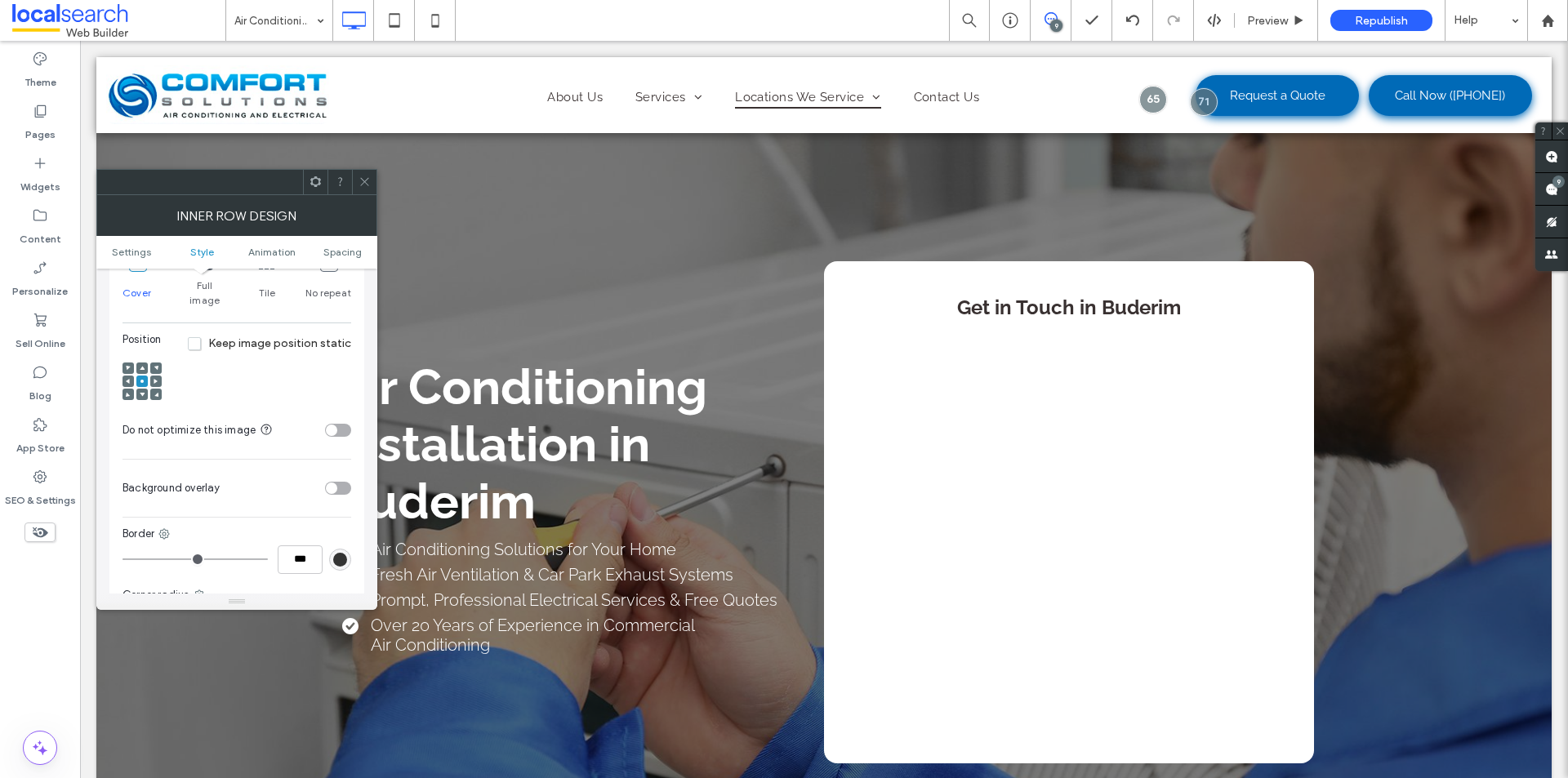 scroll, scrollTop: 629, scrollLeft: 0, axis: vertical 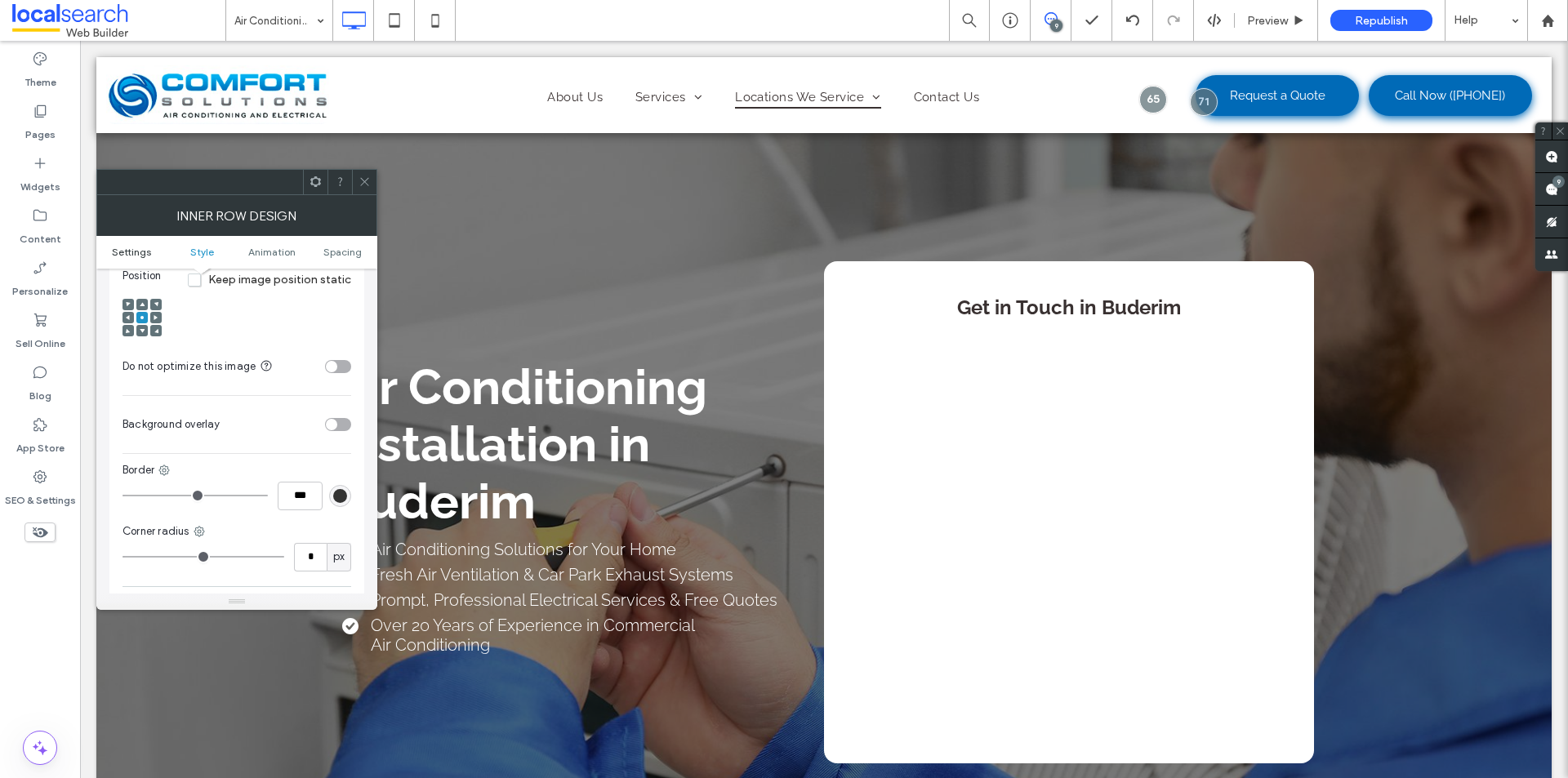 click on "Settings" at bounding box center (131, 251) 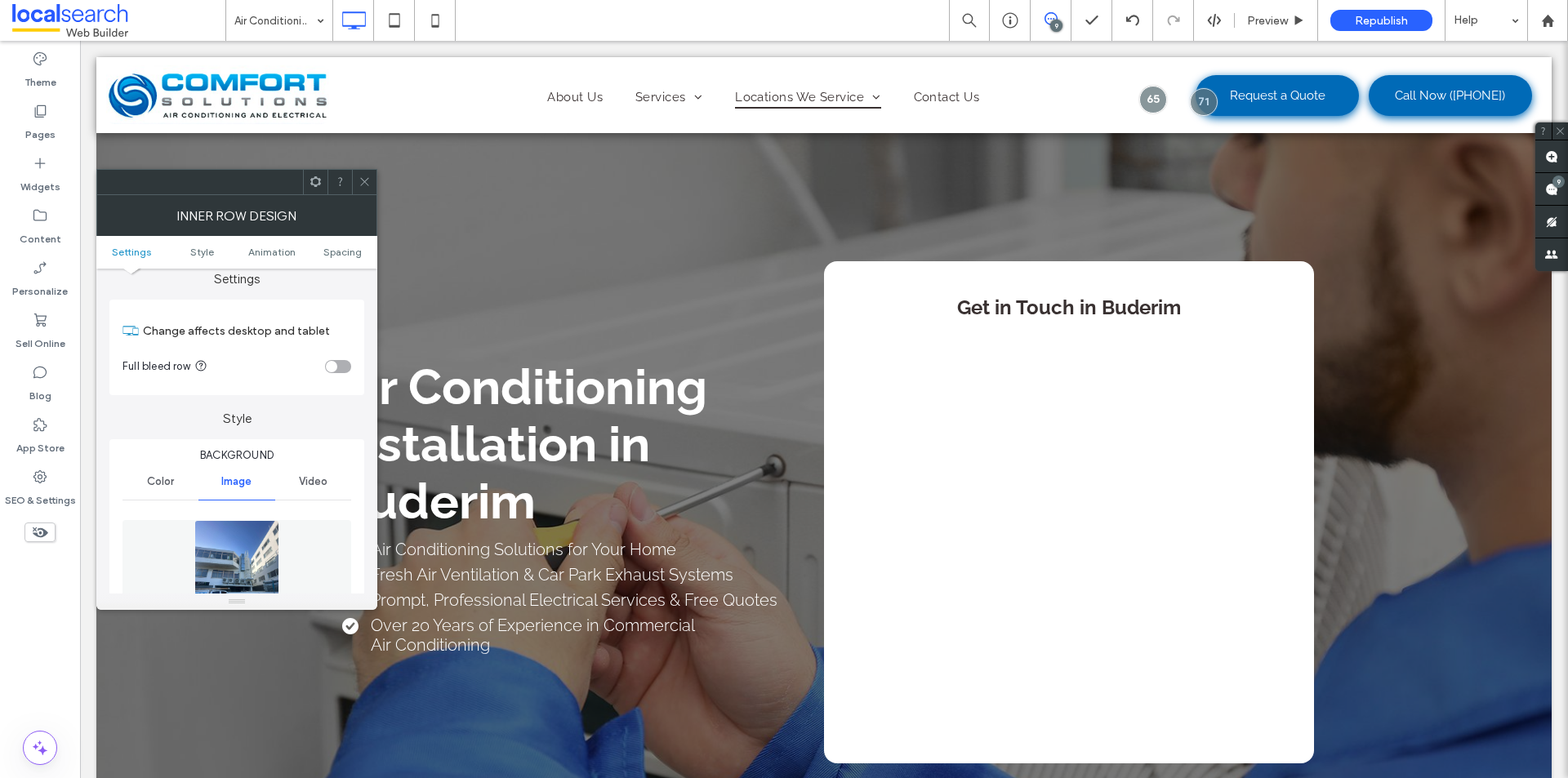 scroll, scrollTop: 0, scrollLeft: 0, axis: both 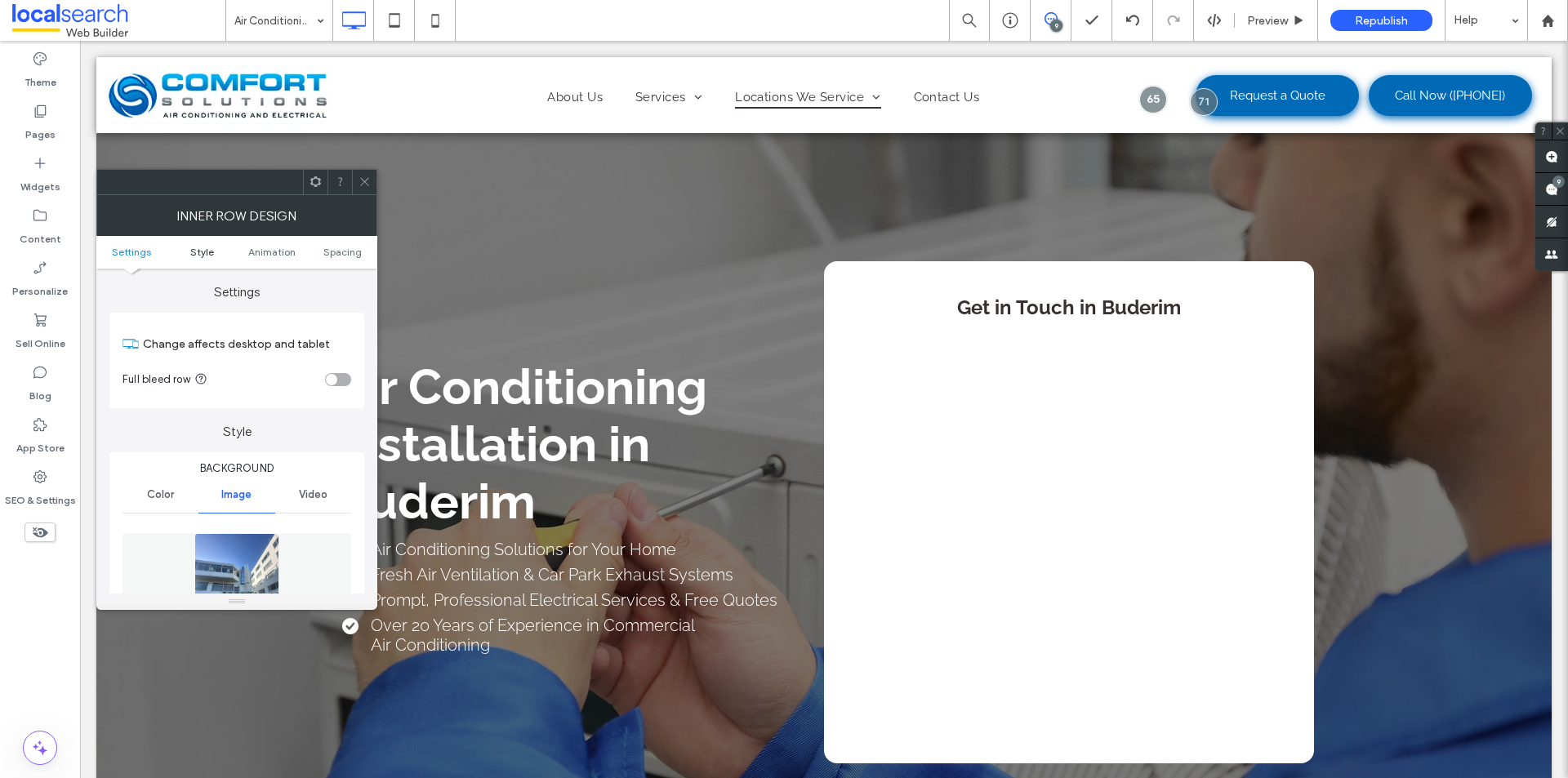 click on "Style" at bounding box center (202, 251) 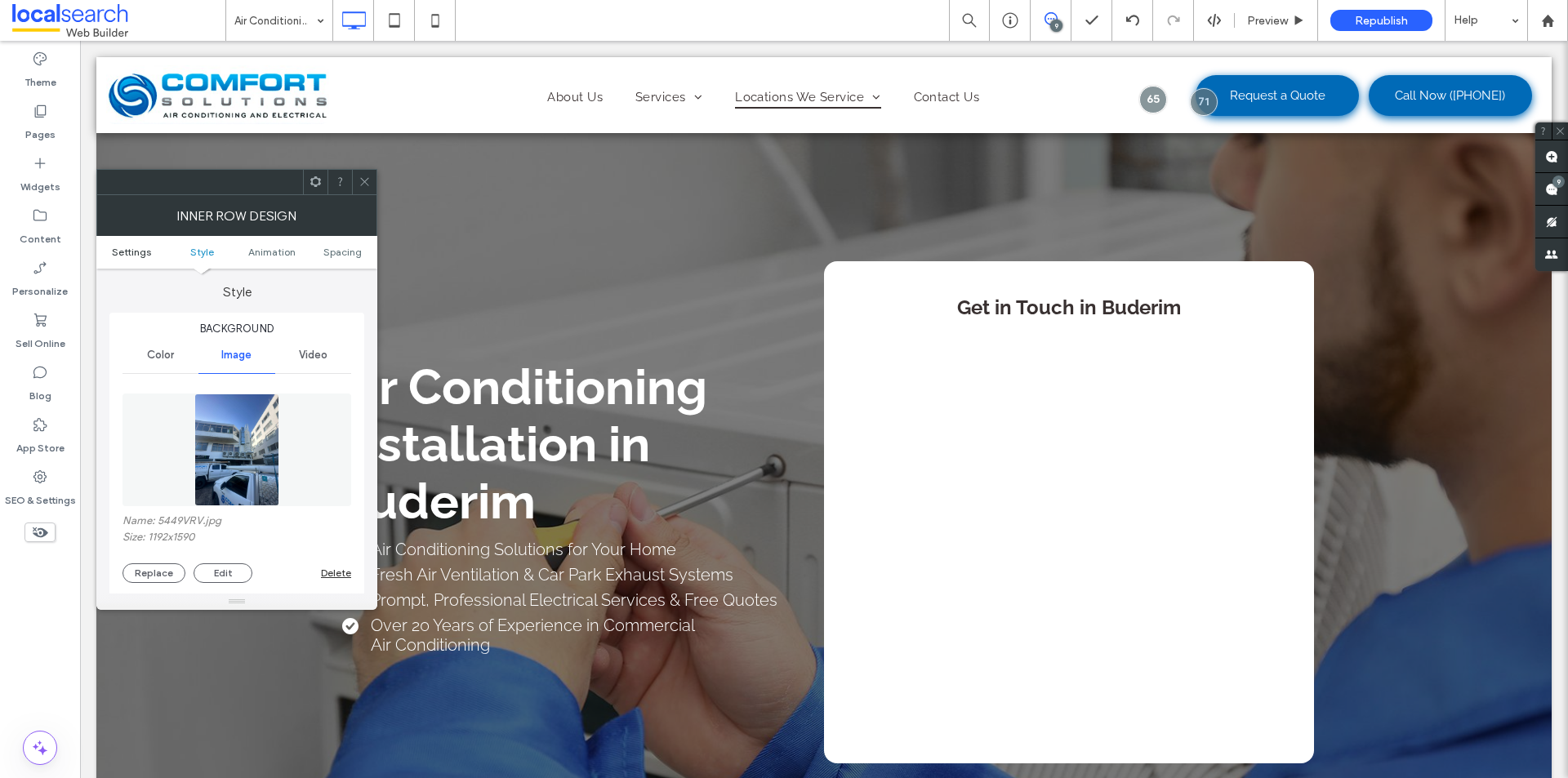 click on "Settings" at bounding box center (131, 251) 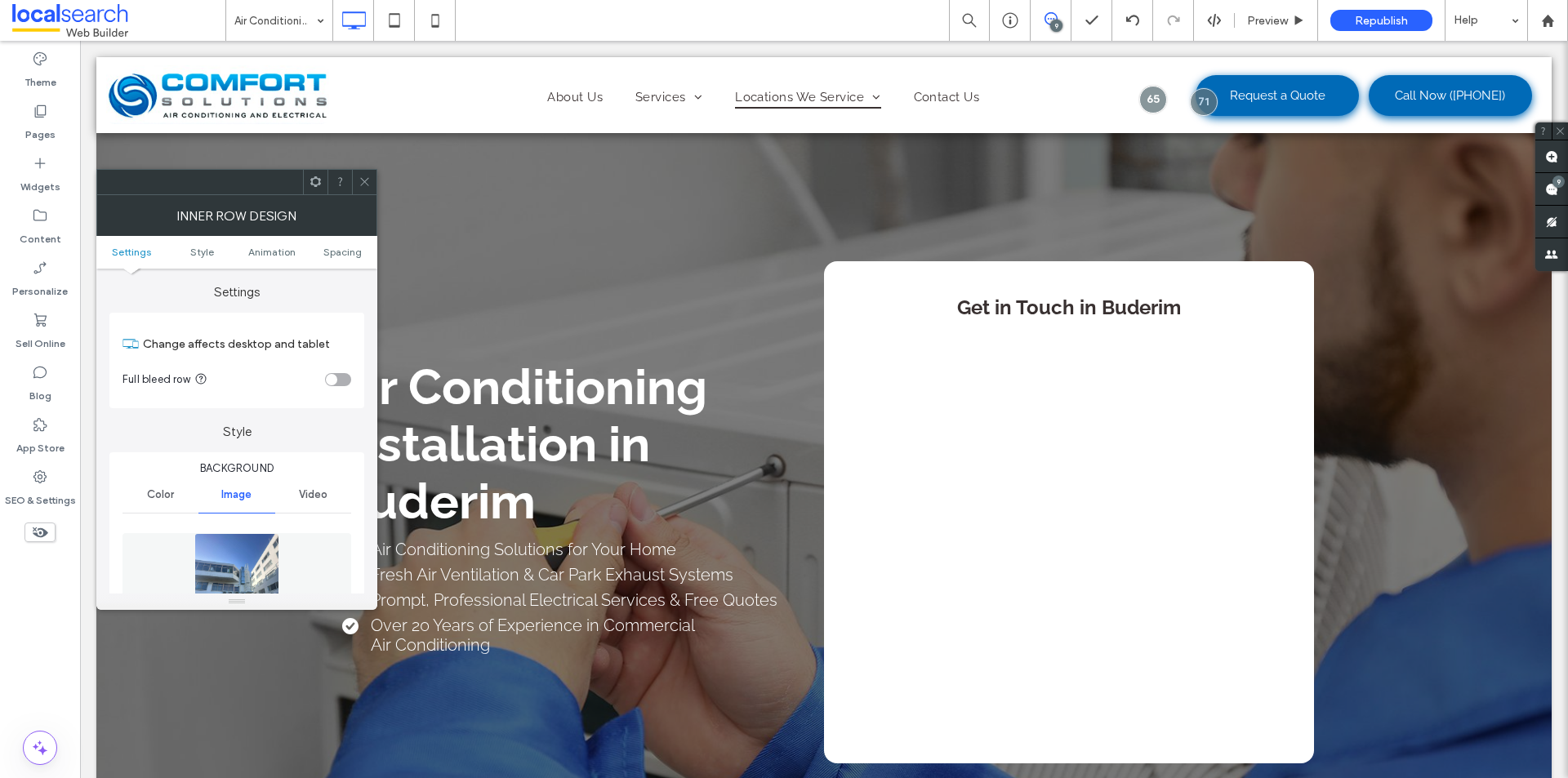 scroll, scrollTop: 0, scrollLeft: 0, axis: both 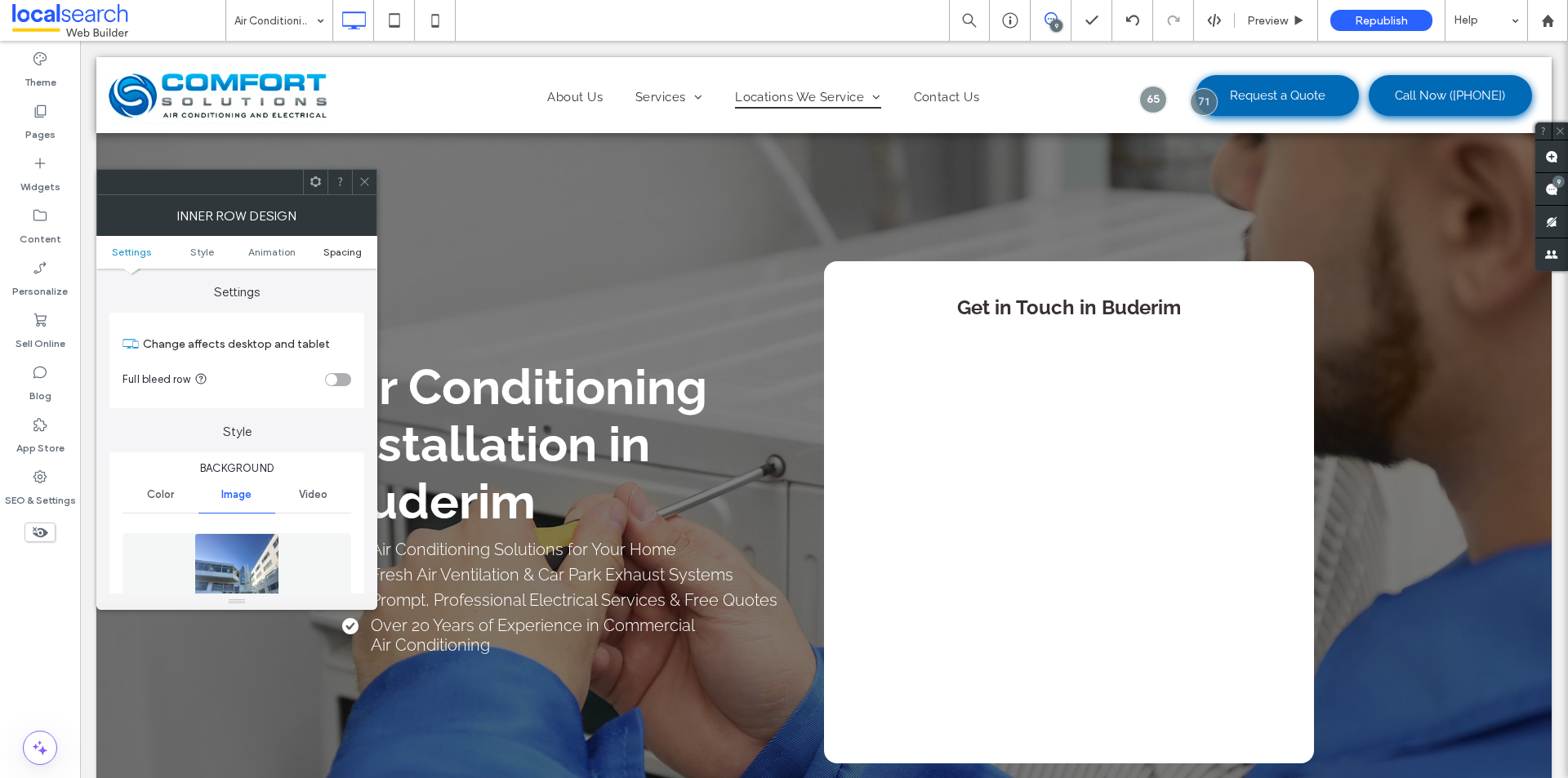 click on "Spacing" at bounding box center (342, 251) 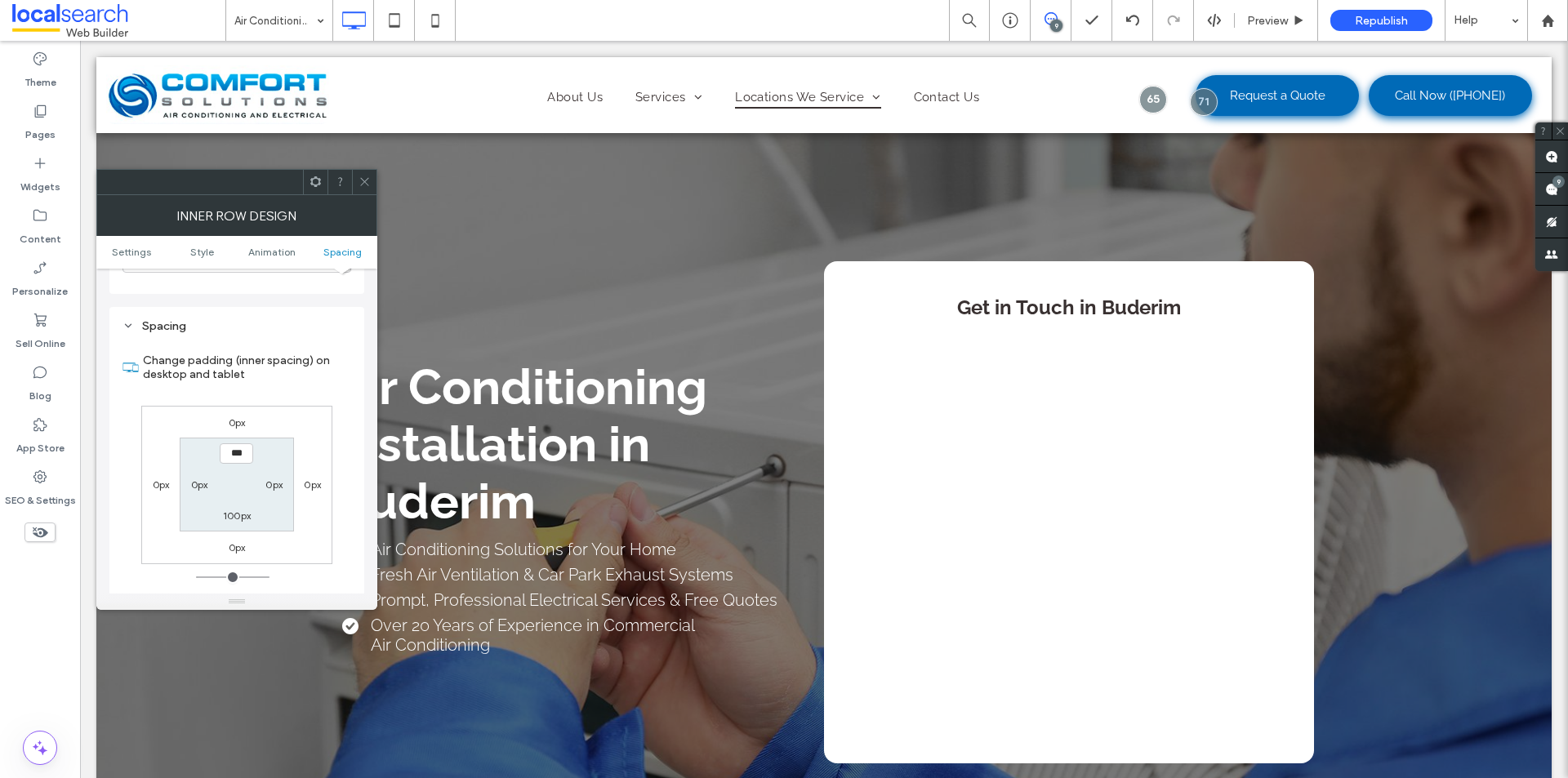 scroll, scrollTop: 1237, scrollLeft: 0, axis: vertical 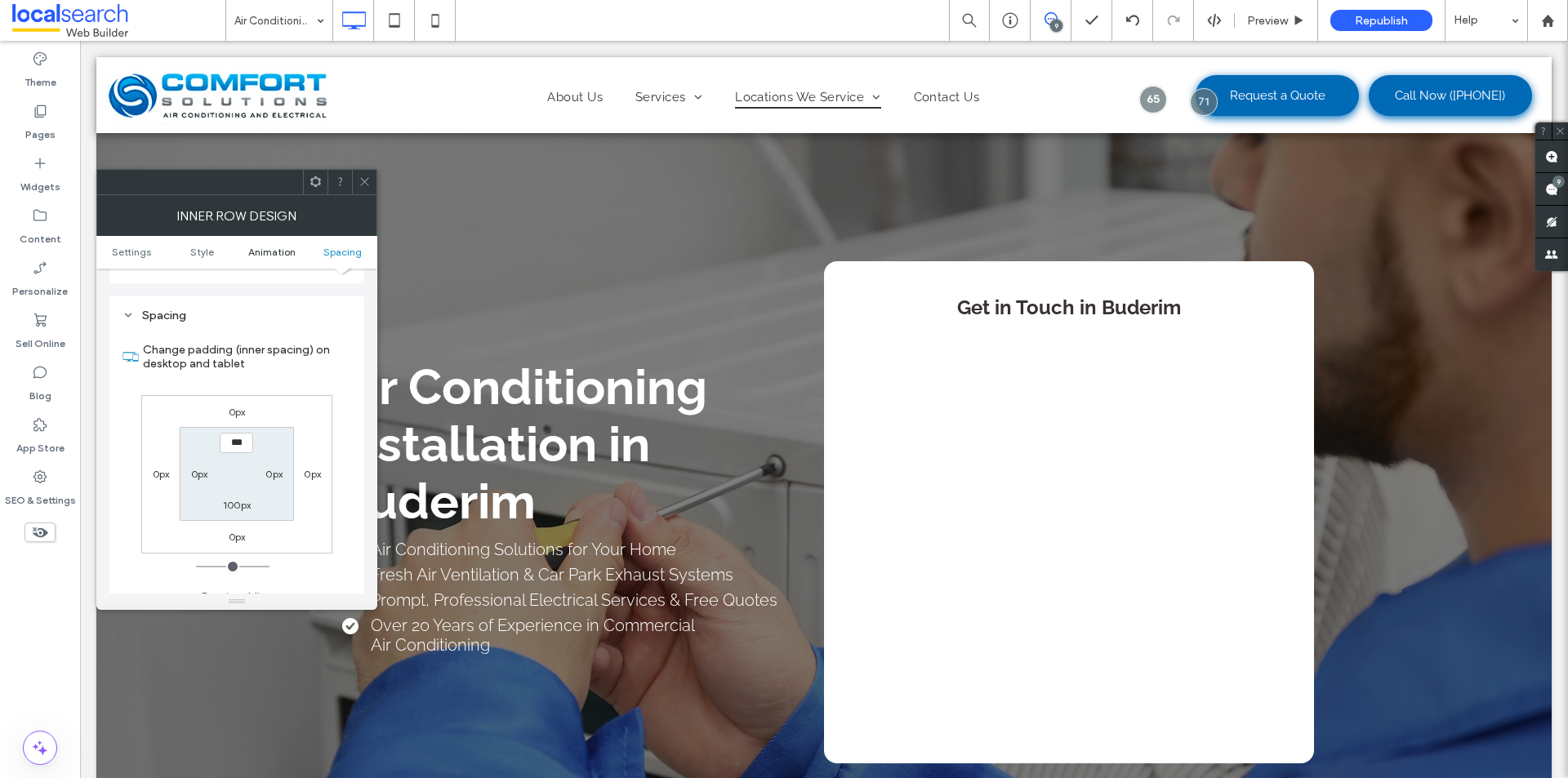 click on "Animation" at bounding box center [272, 251] 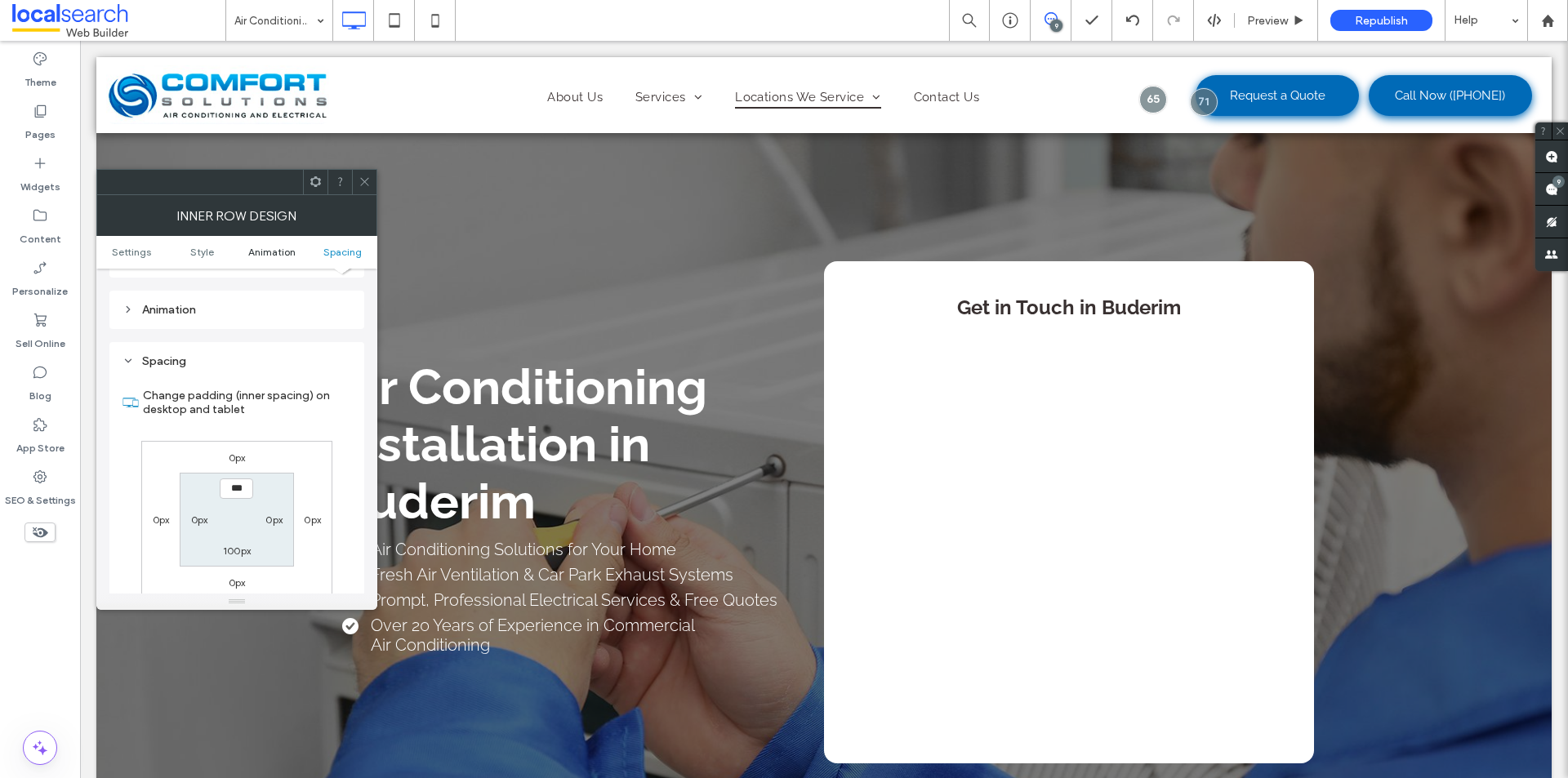 scroll, scrollTop: 990, scrollLeft: 0, axis: vertical 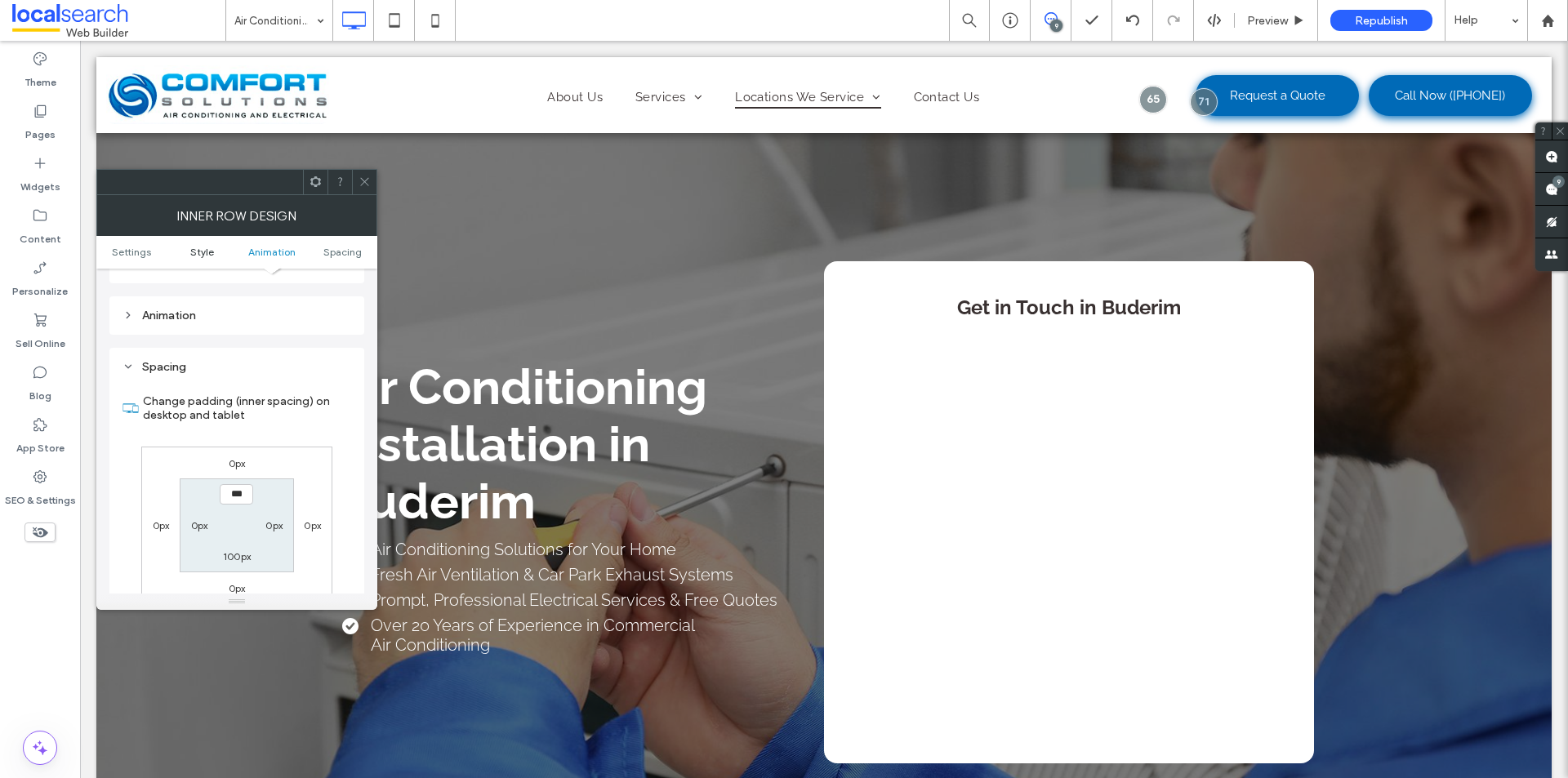 click on "Style" at bounding box center [202, 251] 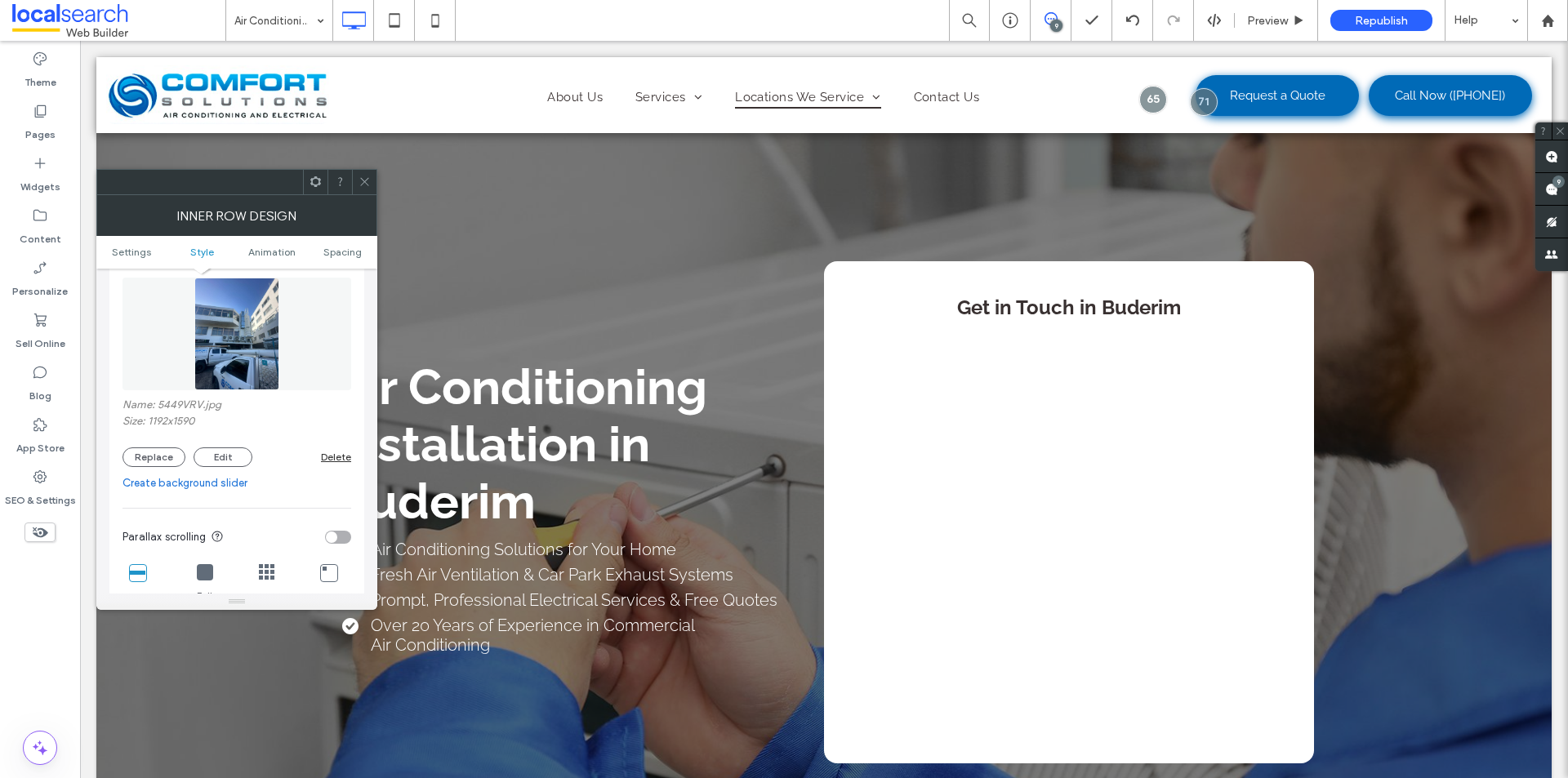 scroll, scrollTop: 303, scrollLeft: 0, axis: vertical 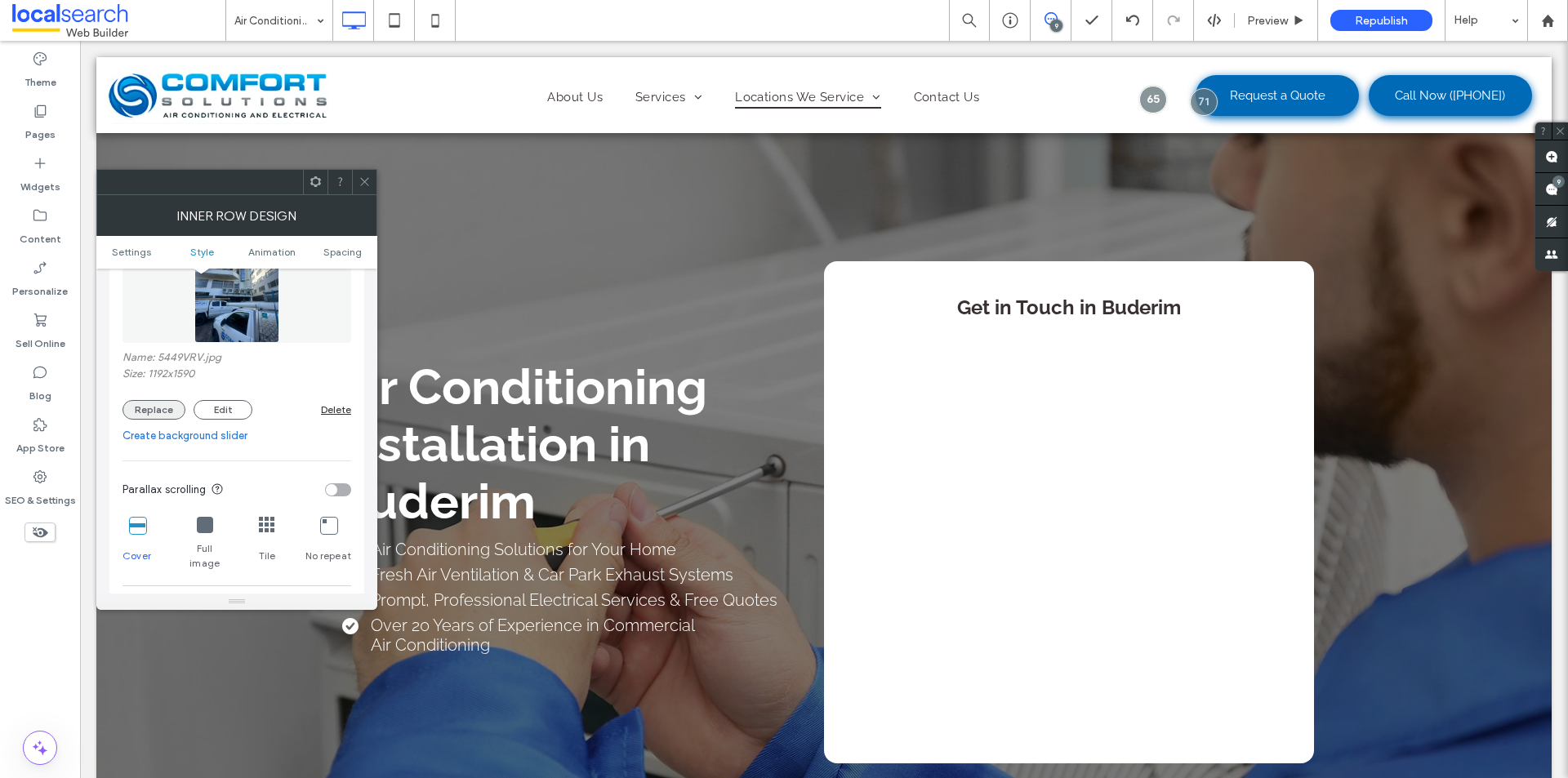 click on "Replace" at bounding box center (154, 410) 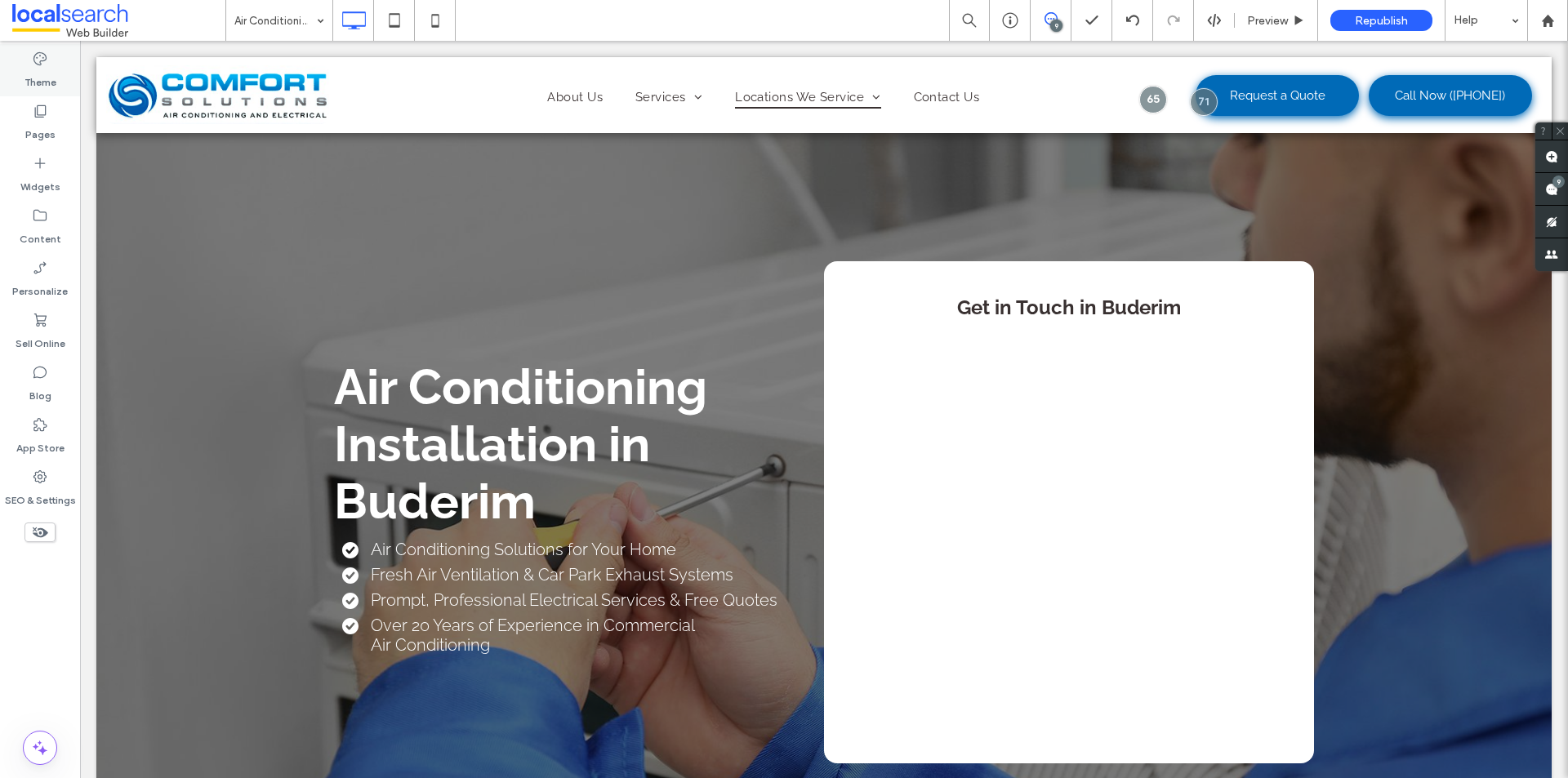 click on "Theme" at bounding box center [40, 78] 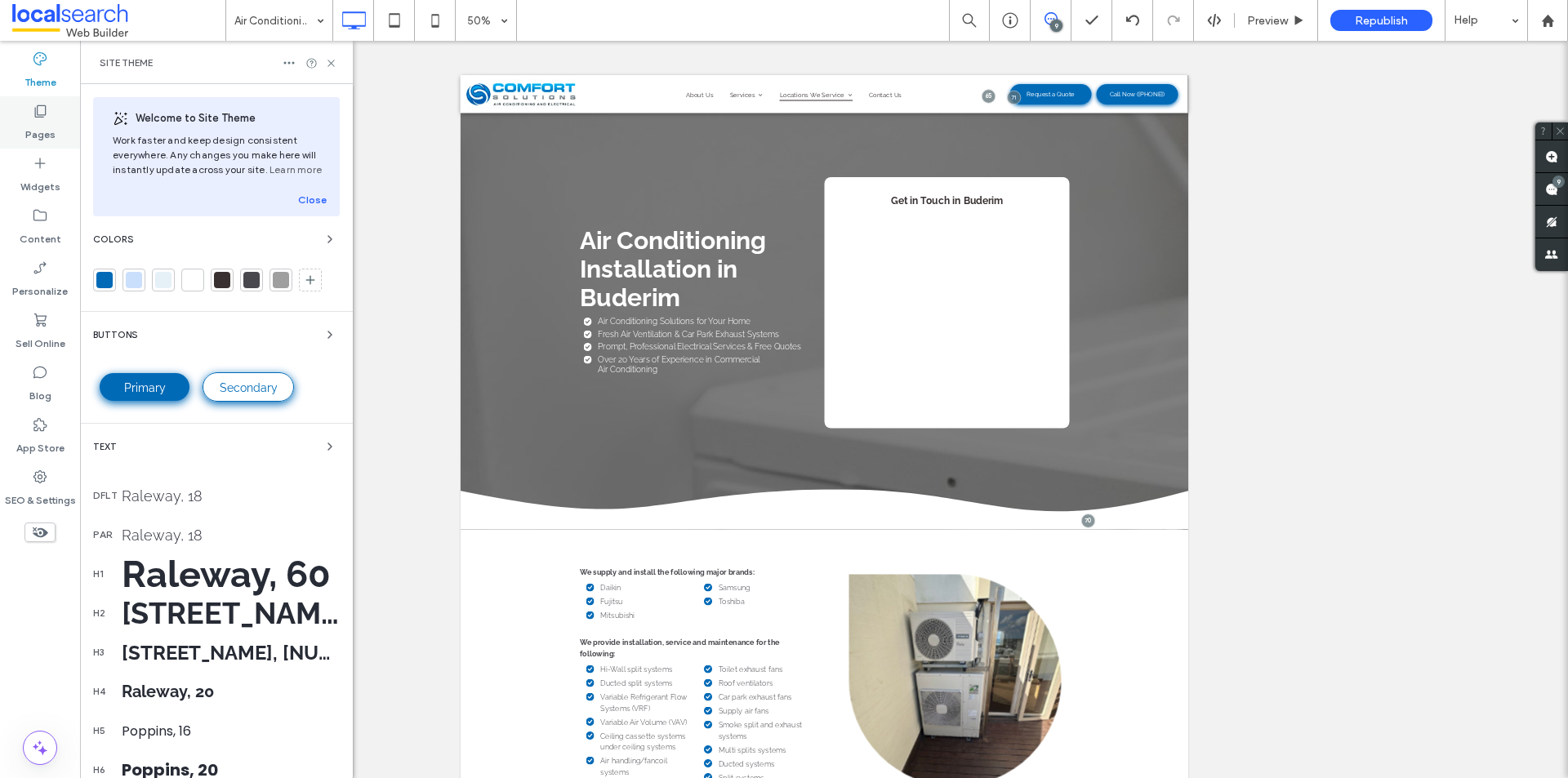 click on "Pages" at bounding box center [40, 131] 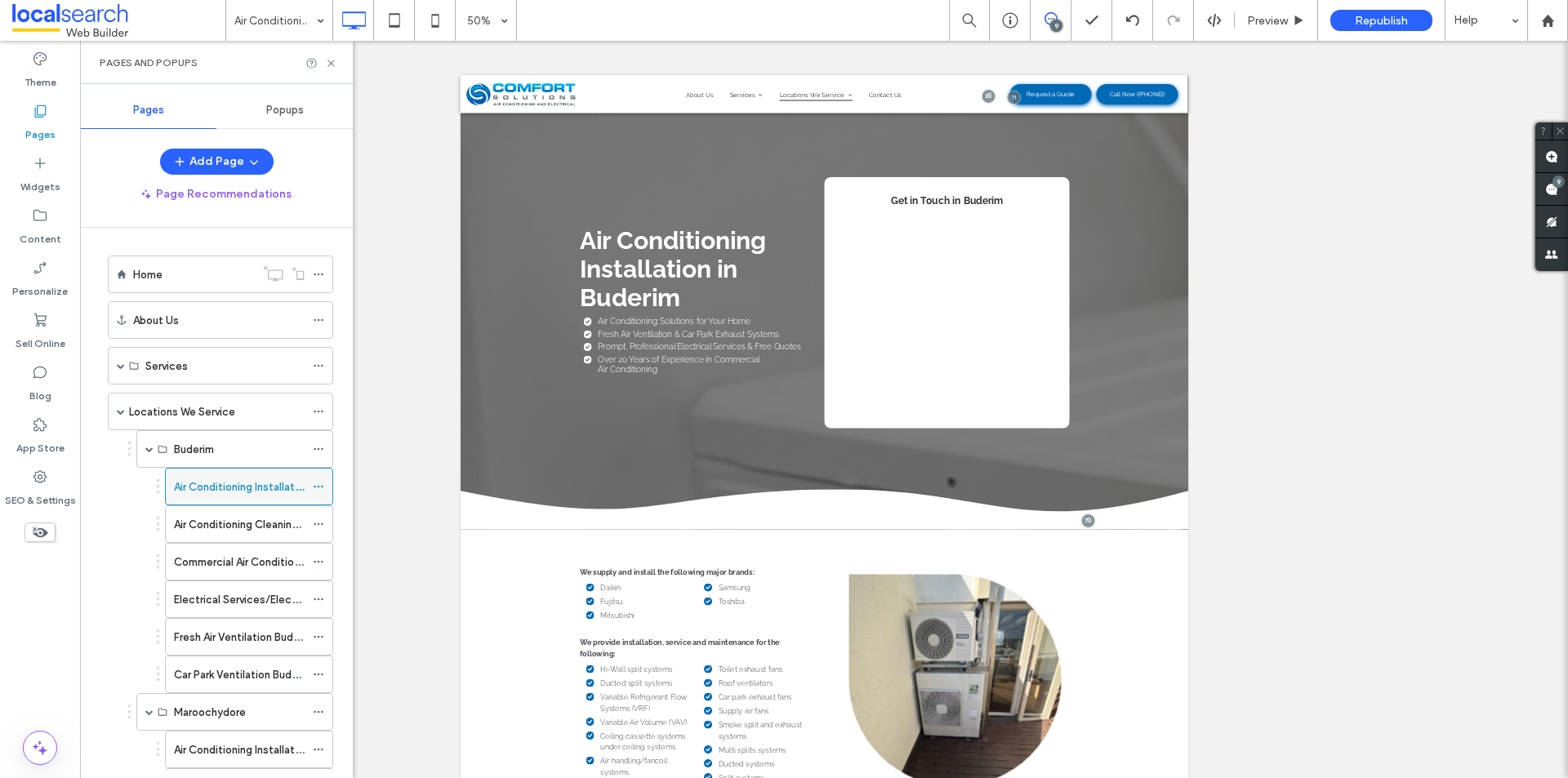 click 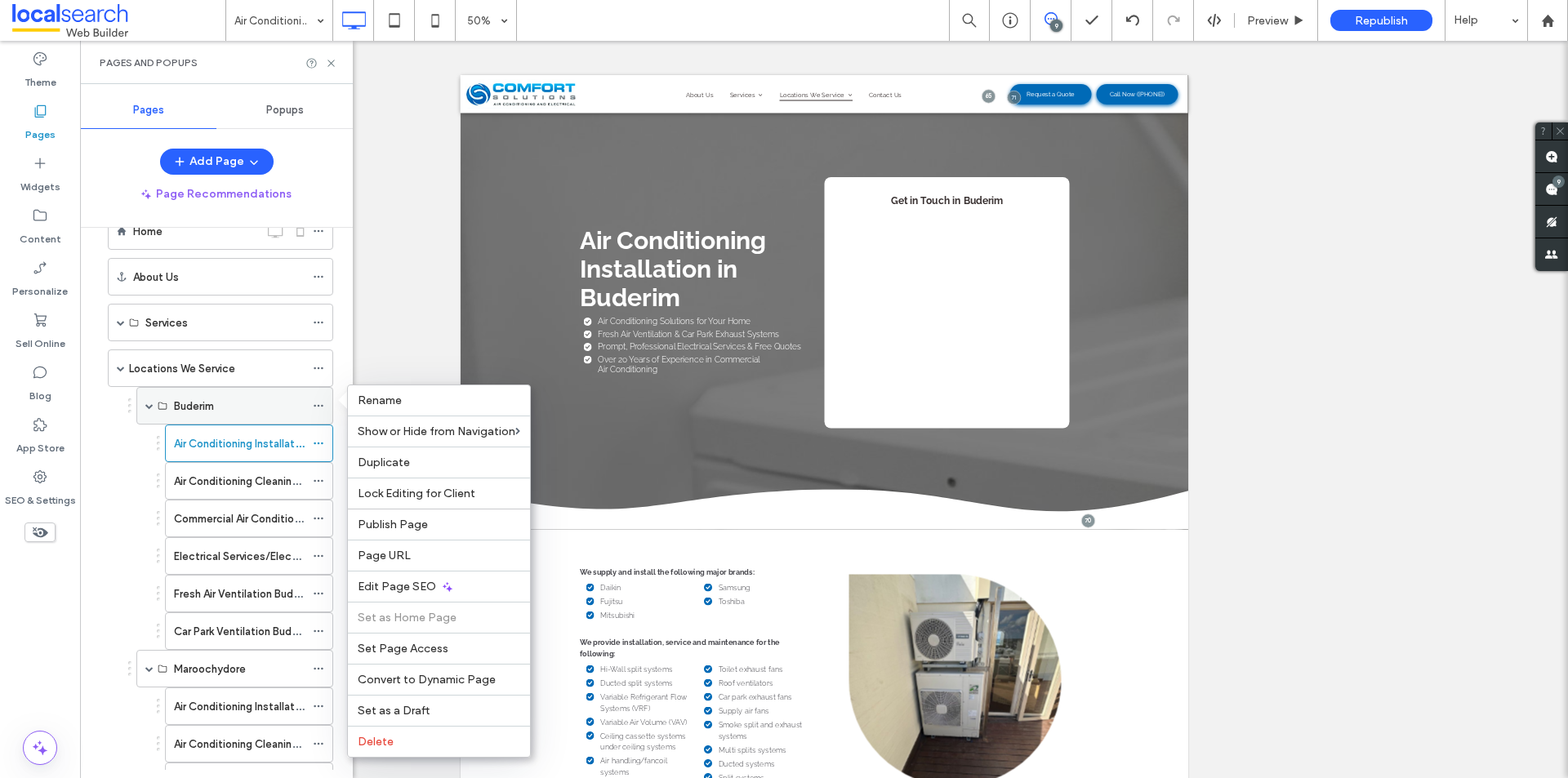 scroll, scrollTop: 163, scrollLeft: 0, axis: vertical 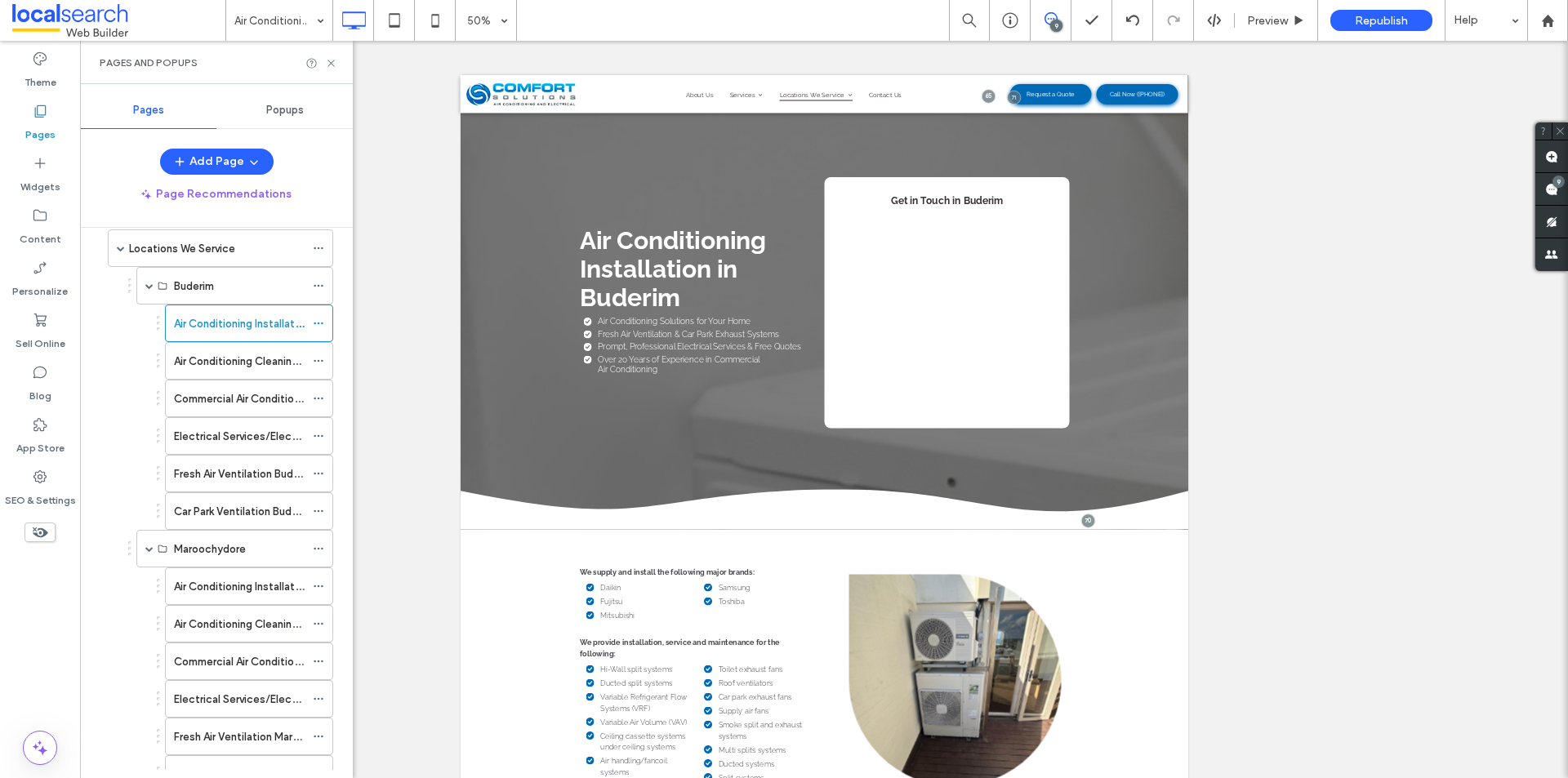 click on "Buderim Air Conditioning Installation Buderim Air Conditioning Cleaning Buderim Commercial Air Conditioning Buderim Electrical Services/Electrician Buderim Fresh Air Ventilation Buderim Car Park Ventilation Buderim Maroochydore Air Conditioning Installation Maroochydore Air Conditioning Cleaning Maroochydore Commercial Air Conditioning Maroochydore Electrical Services/Electrician Maroochydore Fresh Air Ventilation Maroochydore Car Park Ventilation Maroochydore Caloundra Air Conditioning Installation Caloundra Air Conditioning Cleaning Caloundra Commercial Air Conditioning Caloundra Electrical Services/Electrician Caloundra Fresh Air Ventilation Caloundra Car Park Ventilation Caloundra Noosa Air Conditioning Cleaning Noosa Commercial Air Conditioning Noosa Electrical Services/Electrician Noosa Fresh Air Ventilation Noosa" at bounding box center [216, 755] 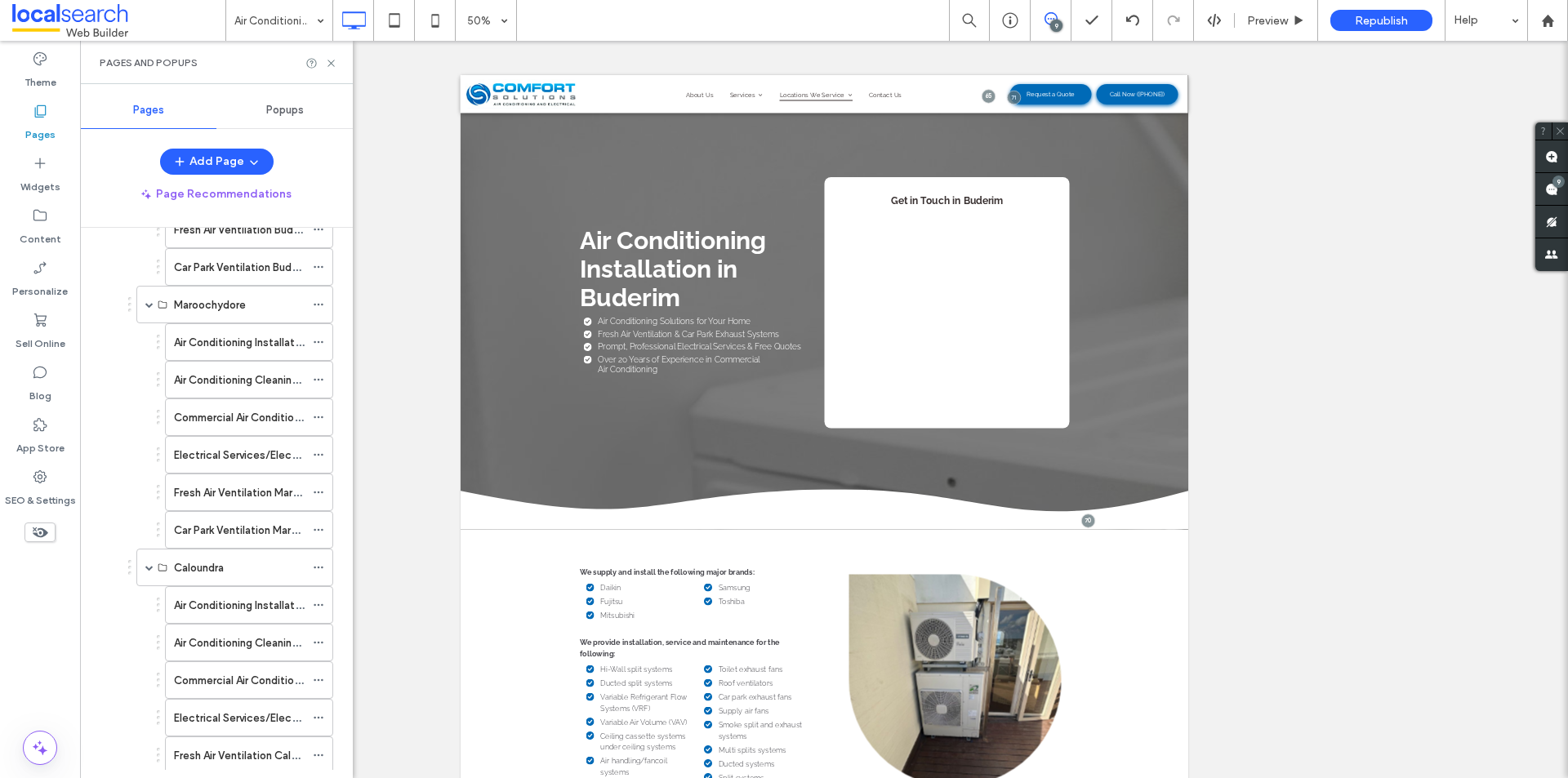 scroll, scrollTop: 408, scrollLeft: 0, axis: vertical 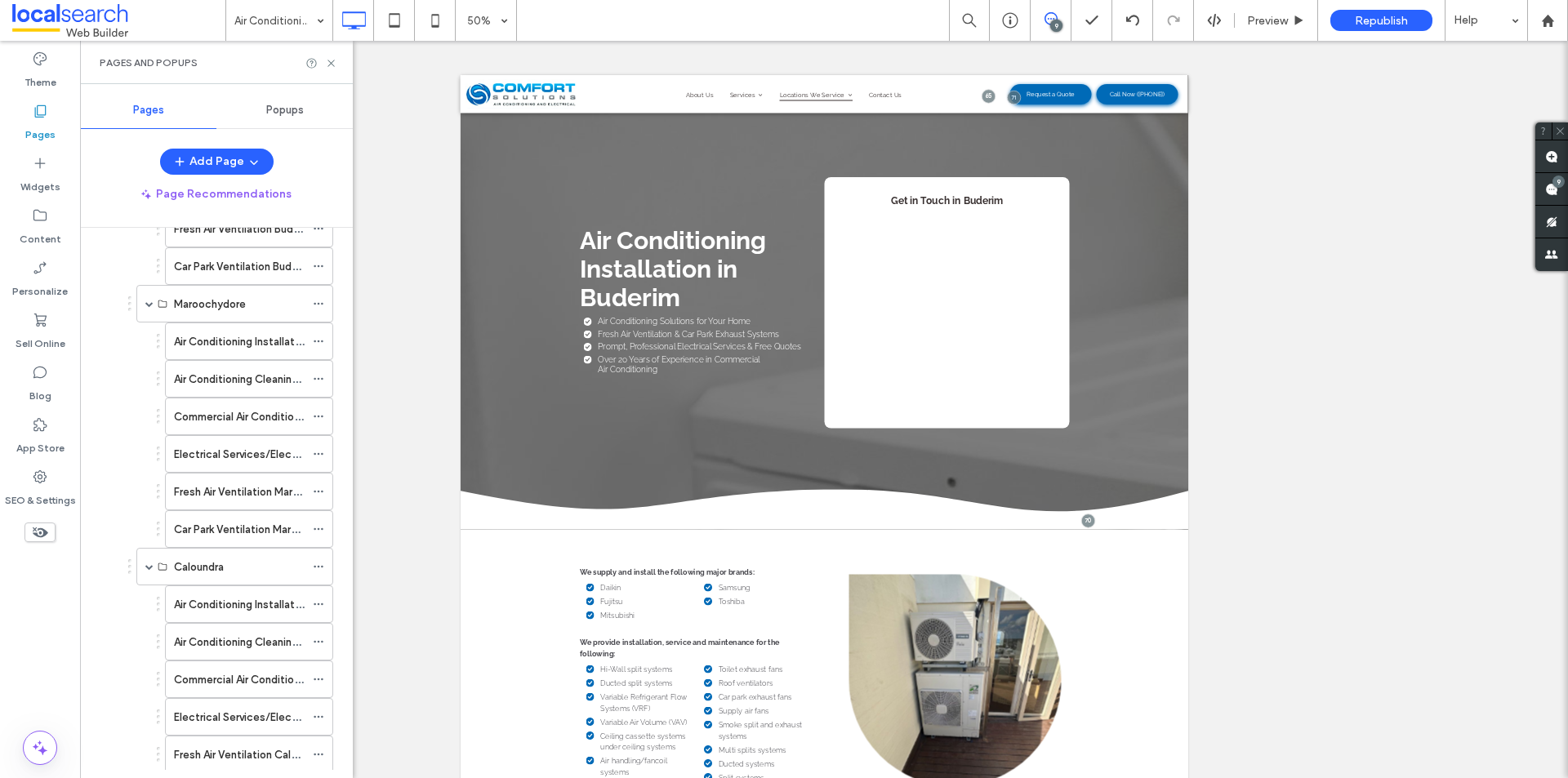 click on "Buderim Air Conditioning Installation Buderim Air Conditioning Cleaning Buderim Commercial Air Conditioning Buderim Electrical Services/Electrician Buderim Fresh Air Ventilation Buderim Car Park Ventilation Buderim Maroochydore Air Conditioning Installation Maroochydore Air Conditioning Cleaning Maroochydore Commercial Air Conditioning Maroochydore Electrical Services/Electrician Maroochydore Fresh Air Ventilation Maroochydore Car Park Ventilation Maroochydore Caloundra Air Conditioning Installation Caloundra Air Conditioning Cleaning Caloundra Commercial Air Conditioning Caloundra Electrical Services/Electrician Caloundra Fresh Air Ventilation Caloundra Car Park Ventilation Caloundra Noosa Air Conditioning Cleaning Noosa Commercial Air Conditioning Noosa Electrical Services/Electrician Noosa Fresh Air Ventilation Noosa" at bounding box center (216, 510) 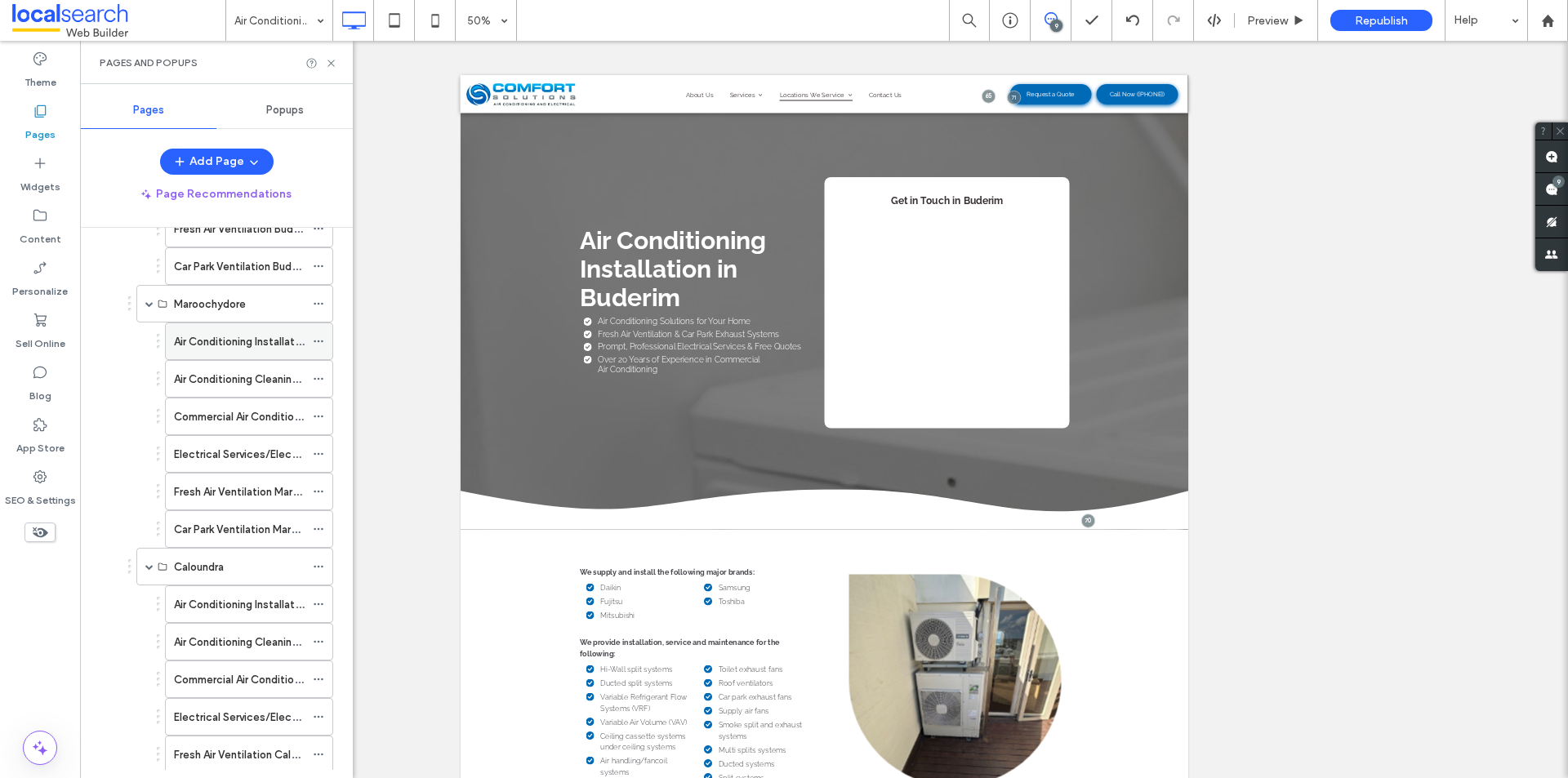 click on "Air Conditioning Installation Maroochydore" at bounding box center [278, 341] 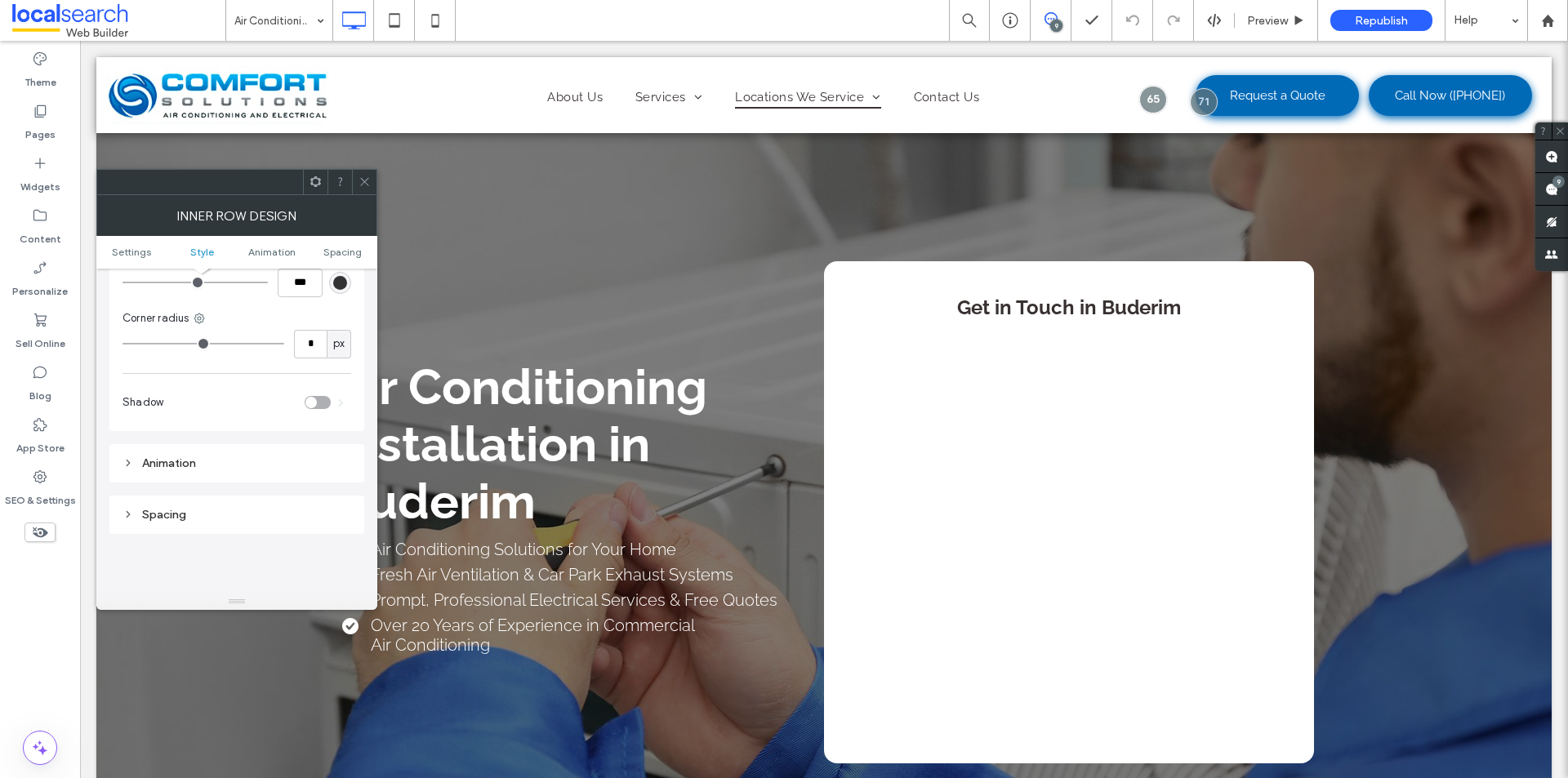 scroll, scrollTop: 327, scrollLeft: 0, axis: vertical 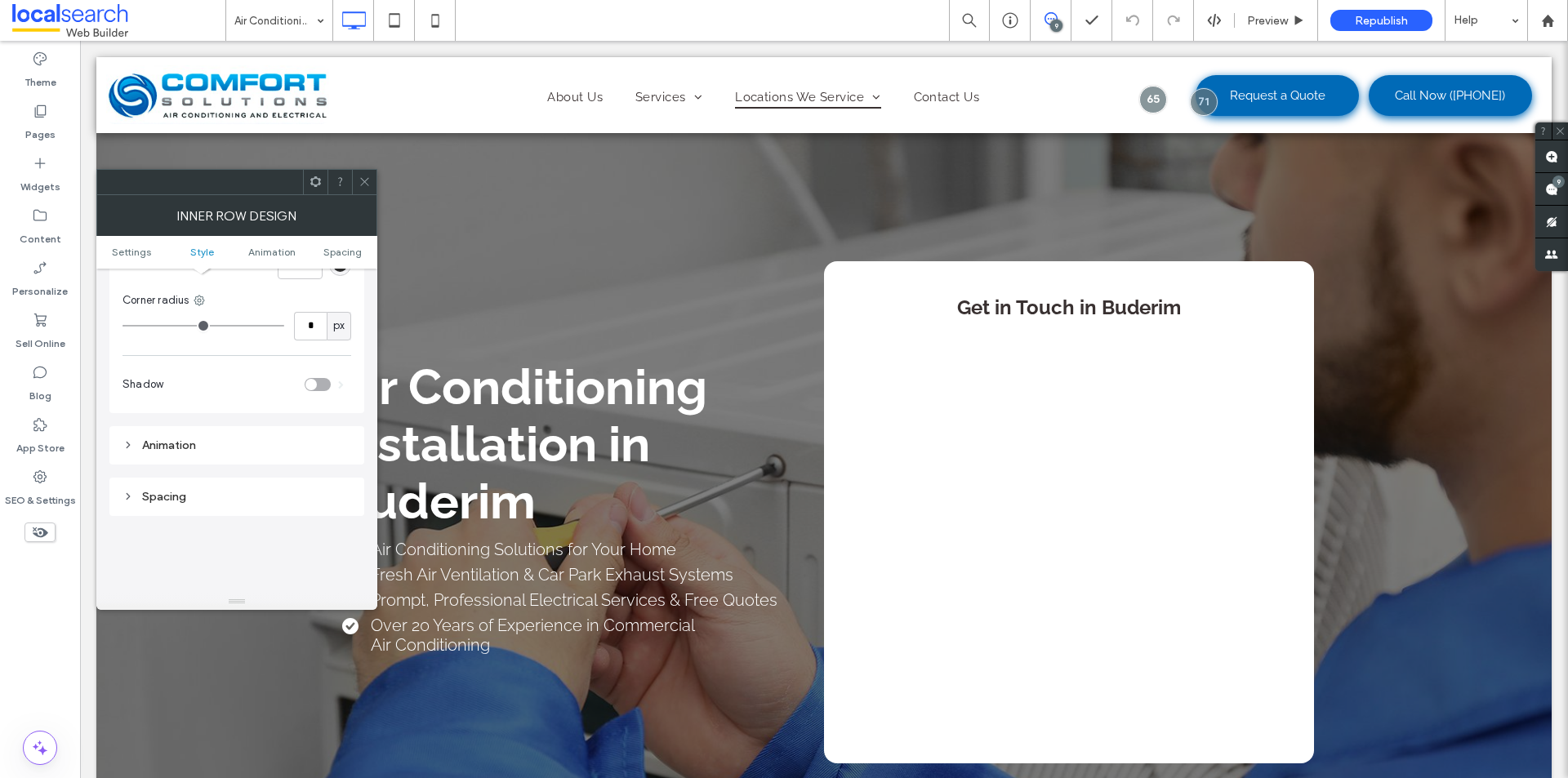 click at bounding box center [364, 182] 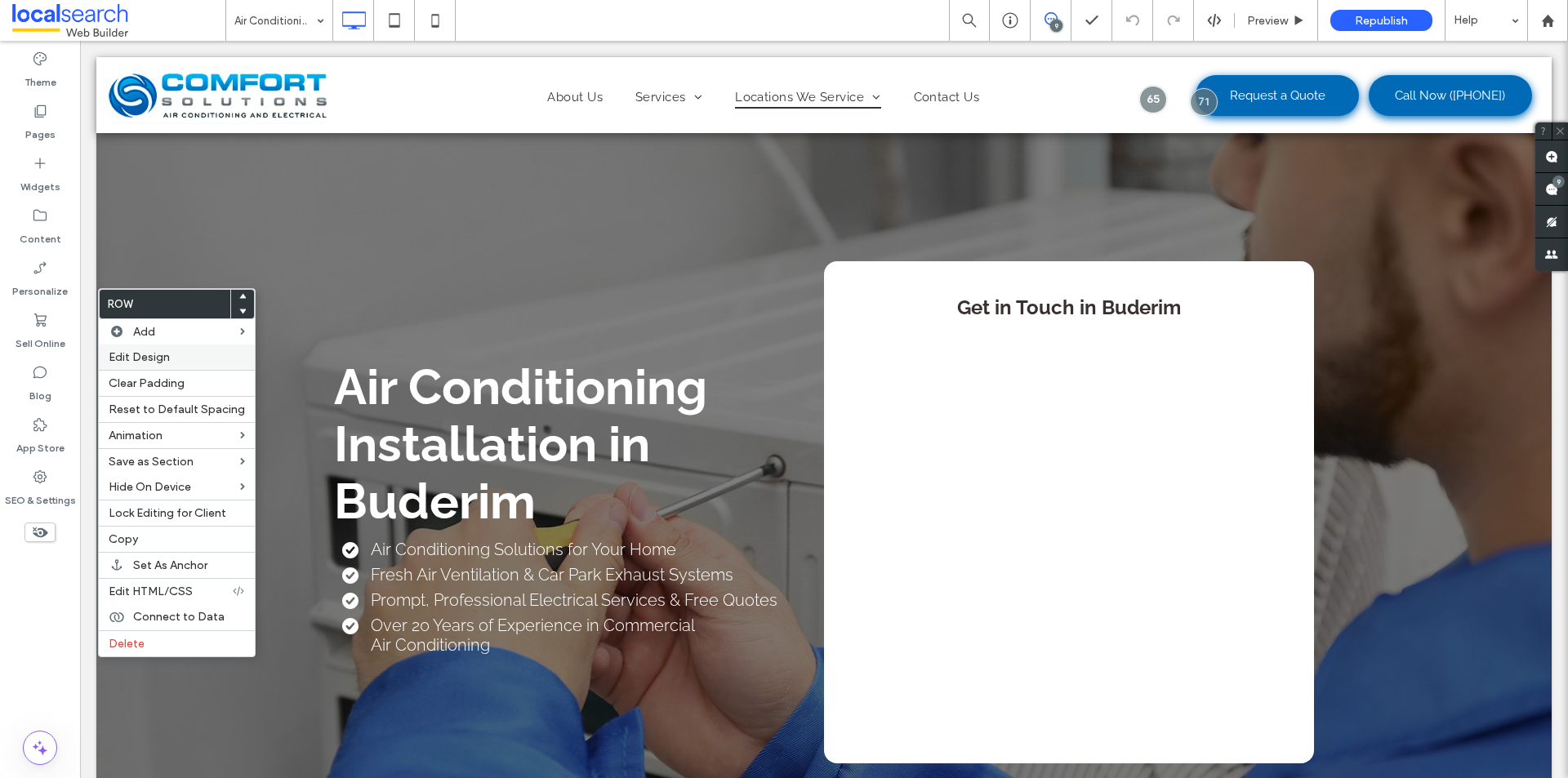click on "Edit Design" at bounding box center [176, 357] 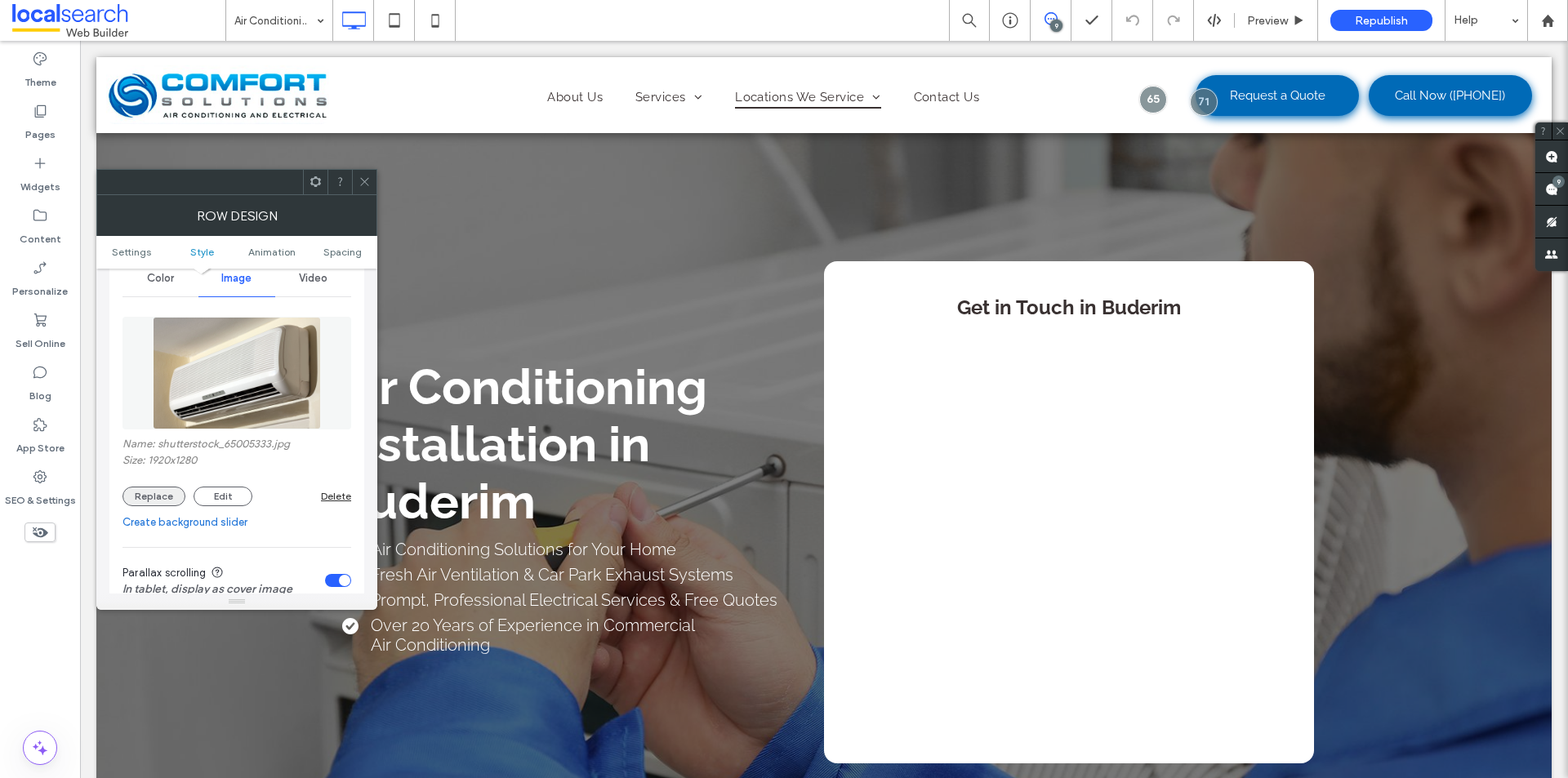 scroll, scrollTop: 245, scrollLeft: 0, axis: vertical 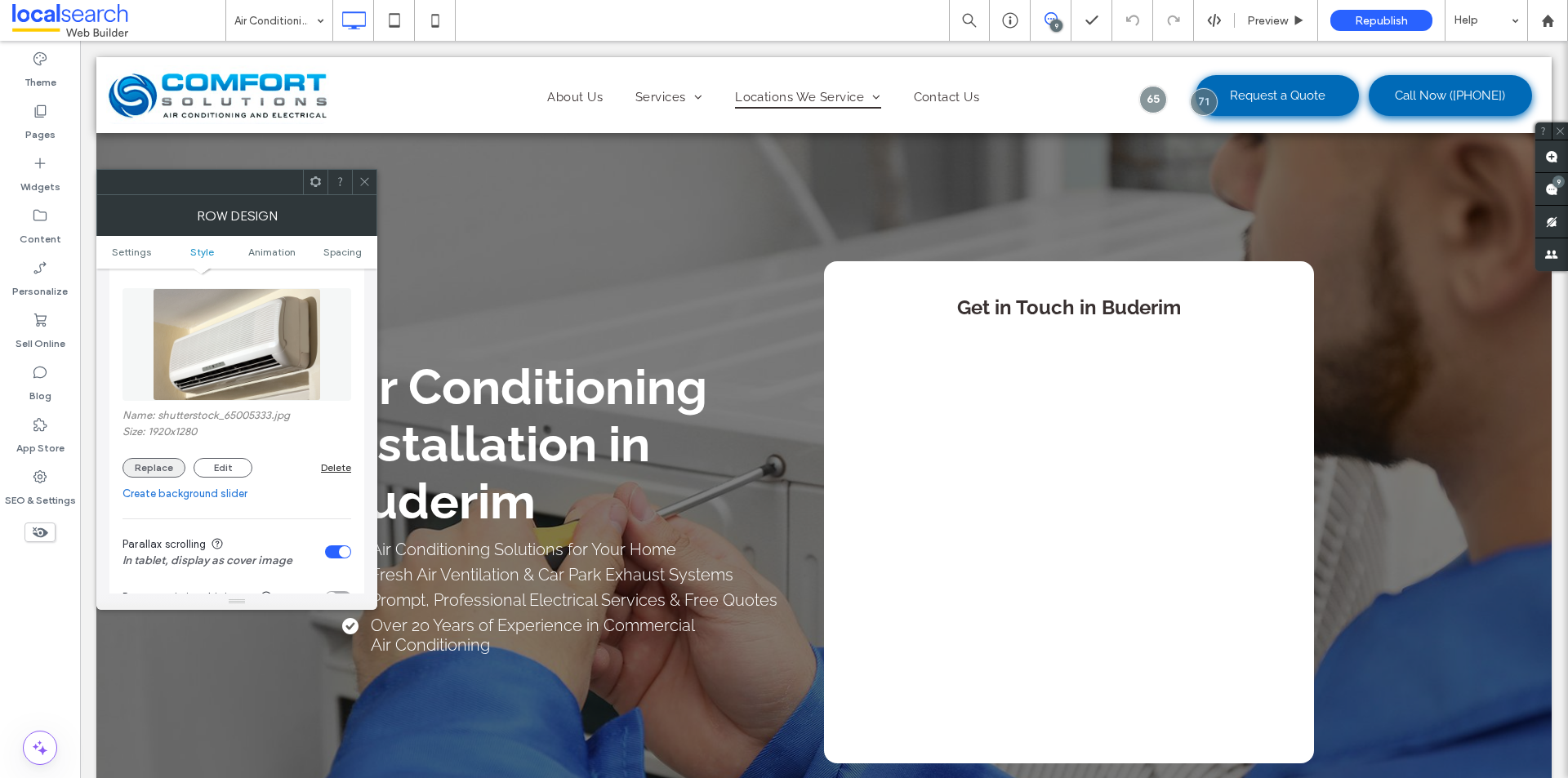 click on "Replace" at bounding box center [154, 468] 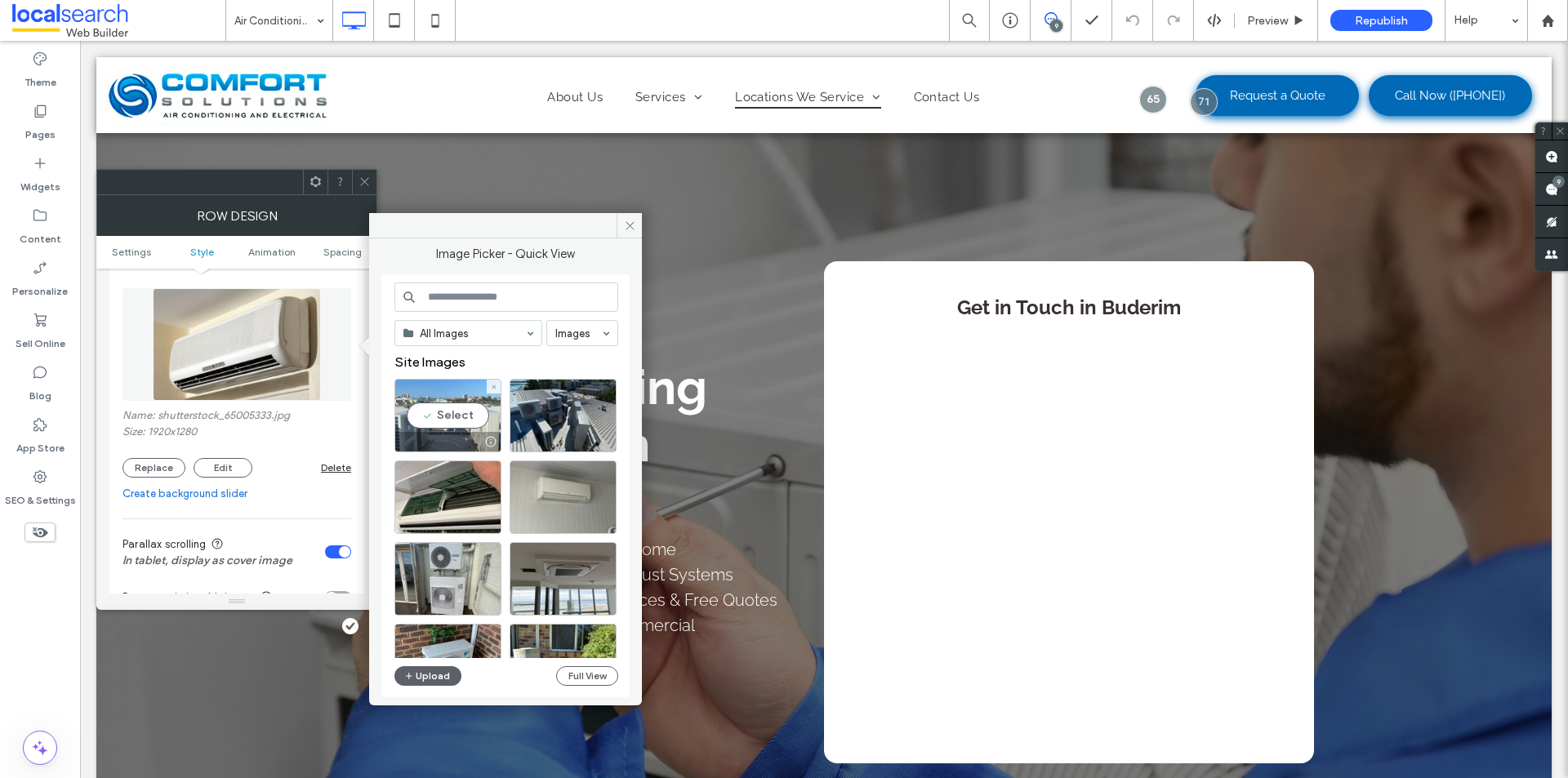 click on "Select" at bounding box center [448, 416] 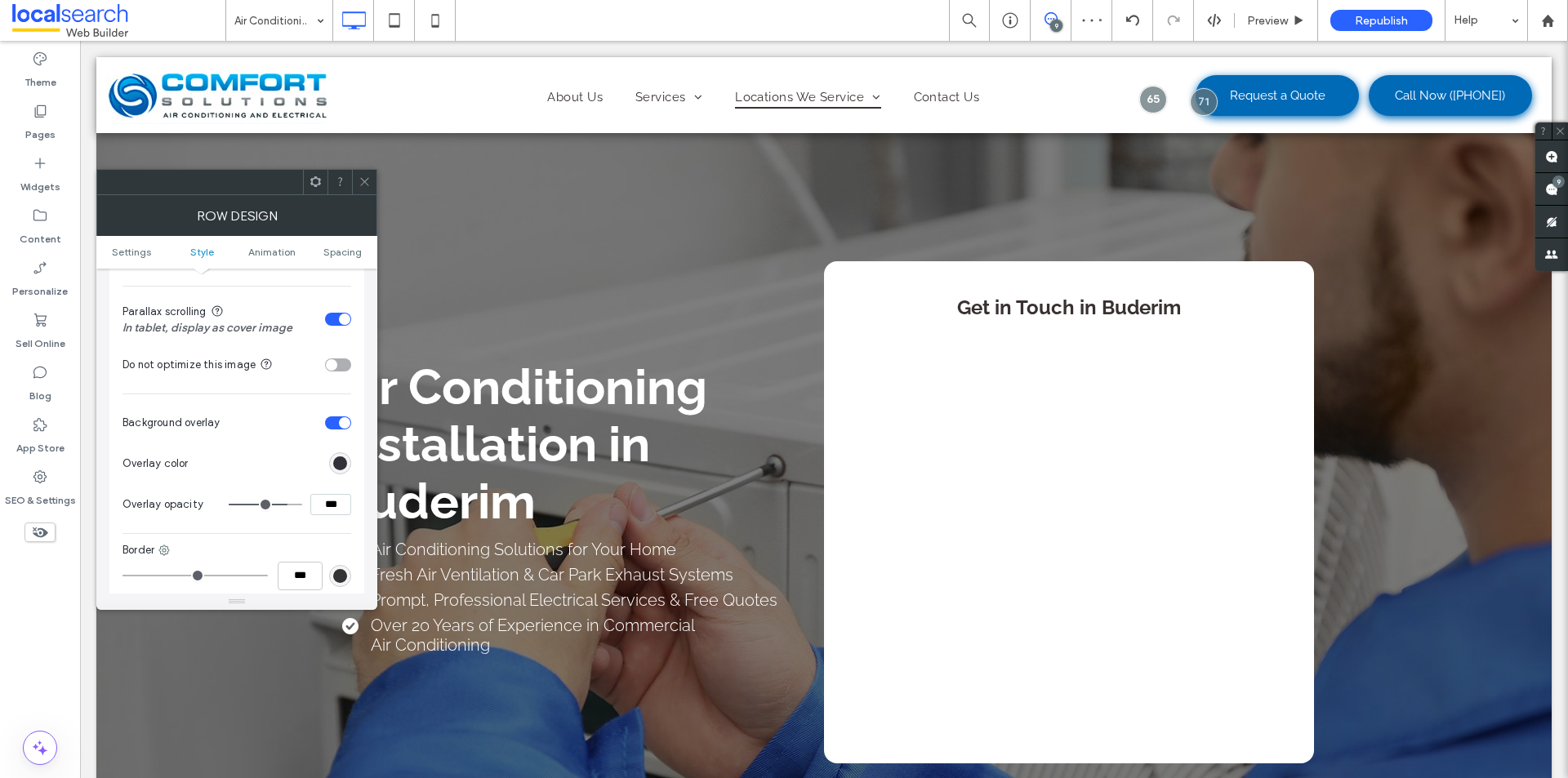 scroll, scrollTop: 490, scrollLeft: 0, axis: vertical 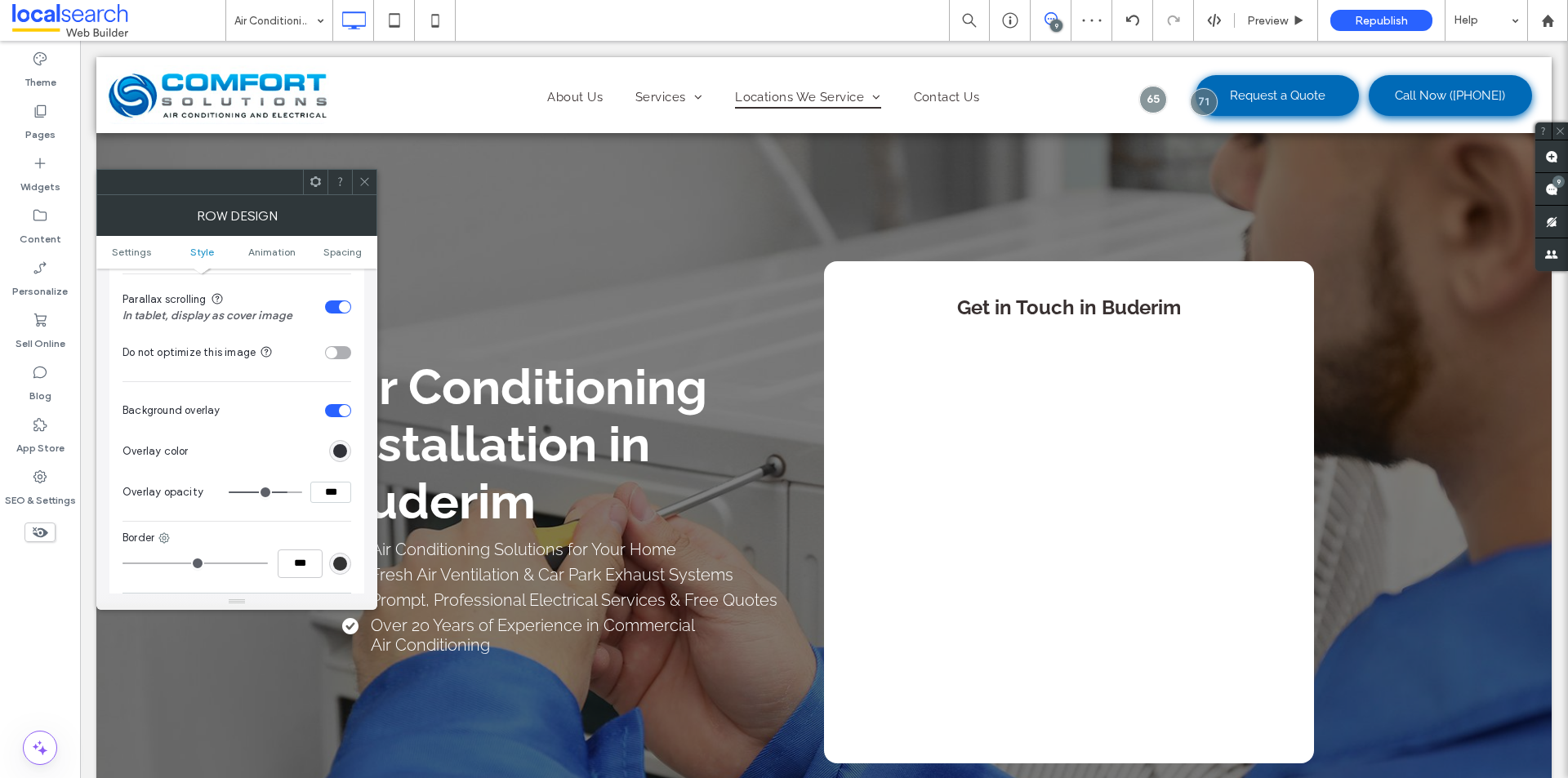 click 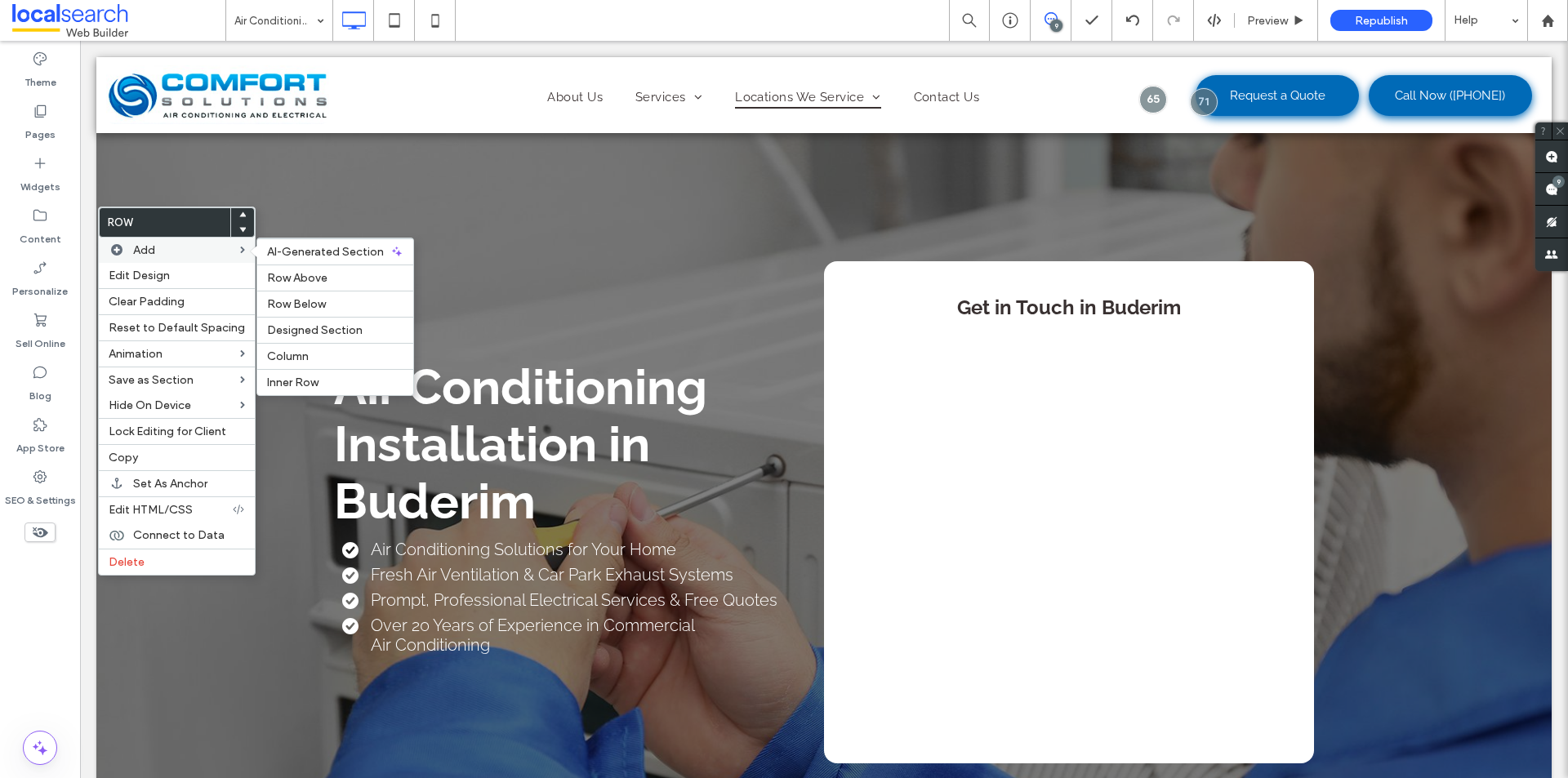 click on "Add AI-Generated Section Row Above Row Below Designed Section Column Inner Row" at bounding box center [176, 250] 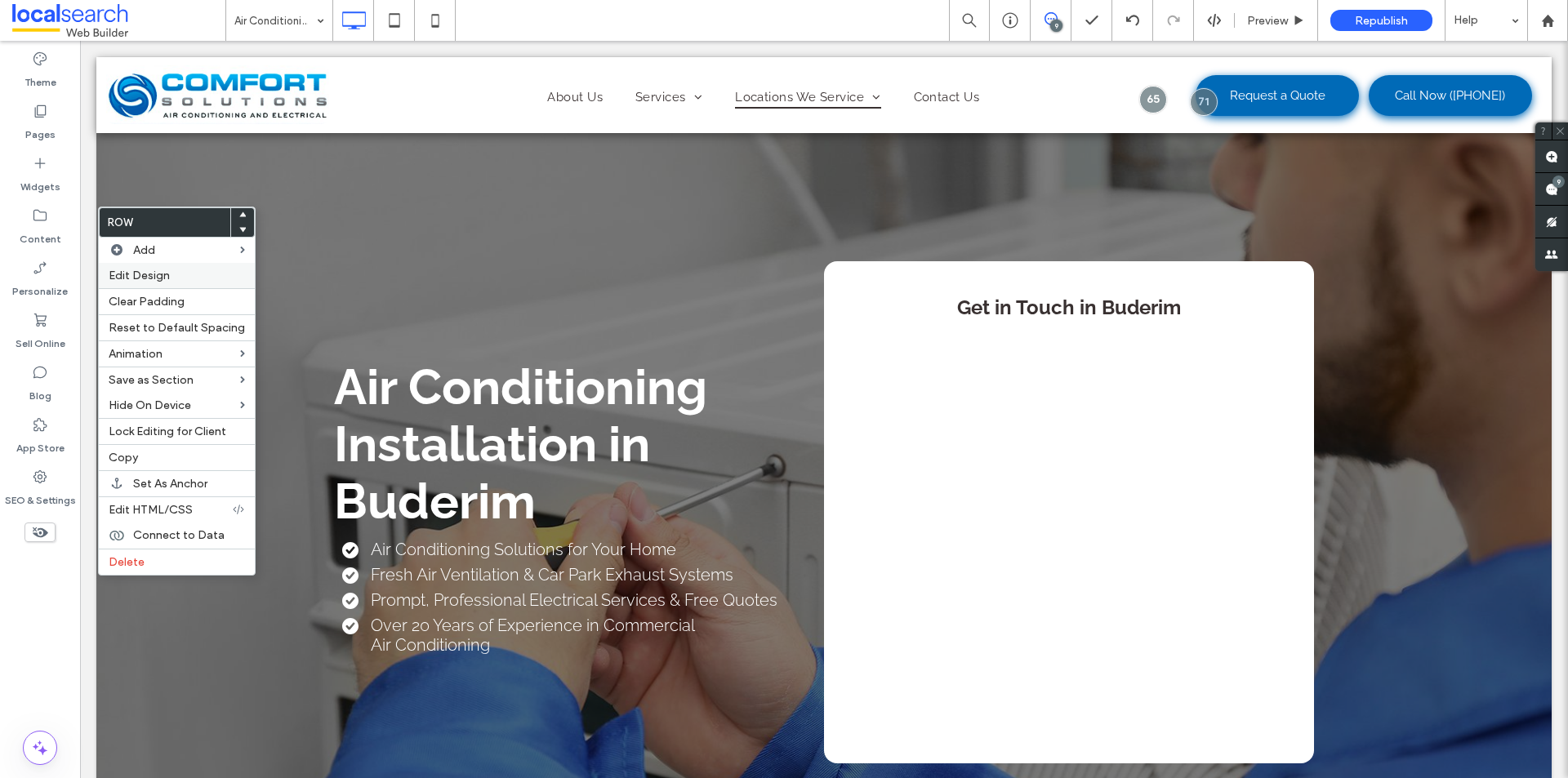 click on "Edit Design" at bounding box center (139, 275) 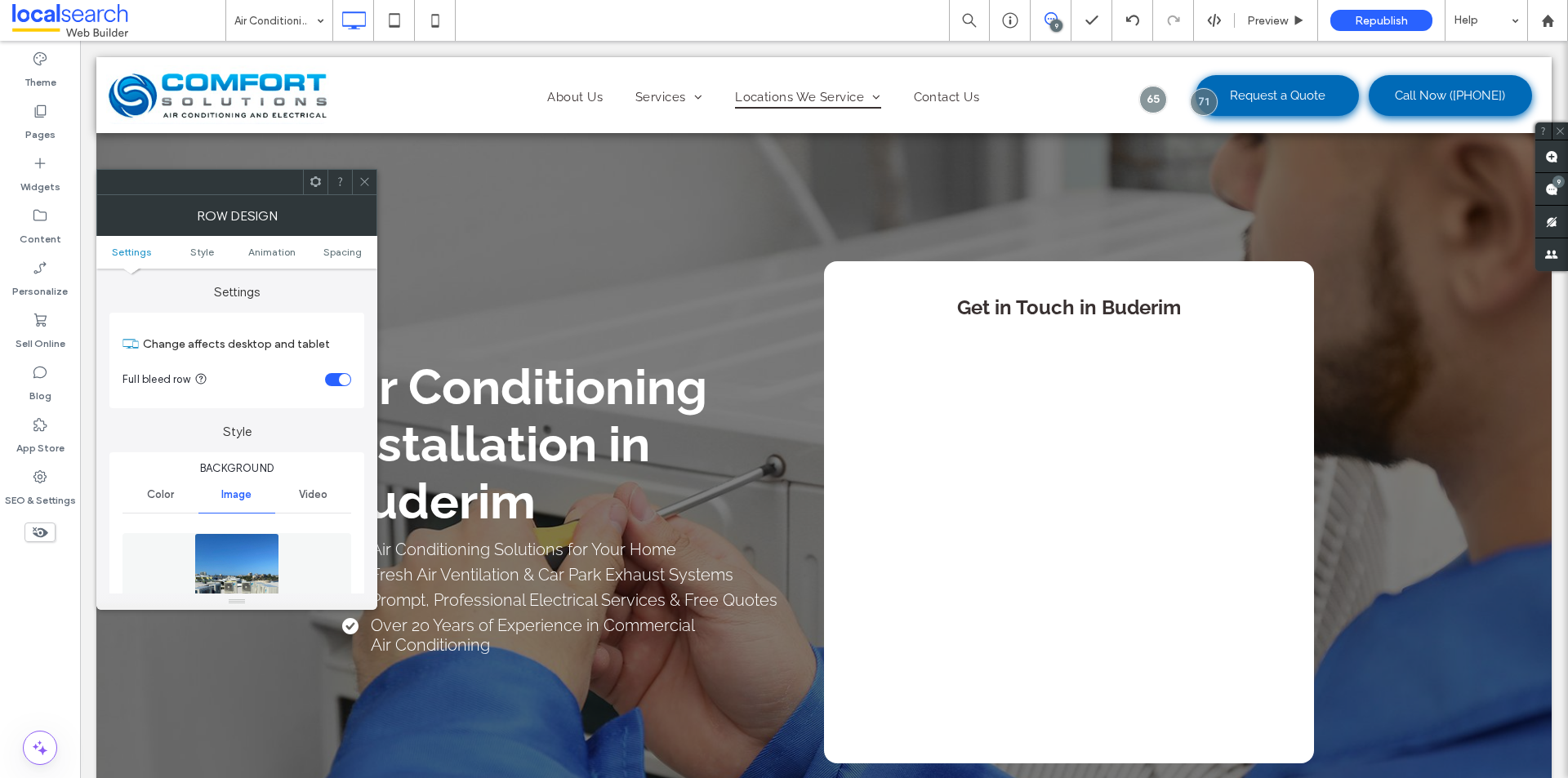 scroll, scrollTop: 163, scrollLeft: 0, axis: vertical 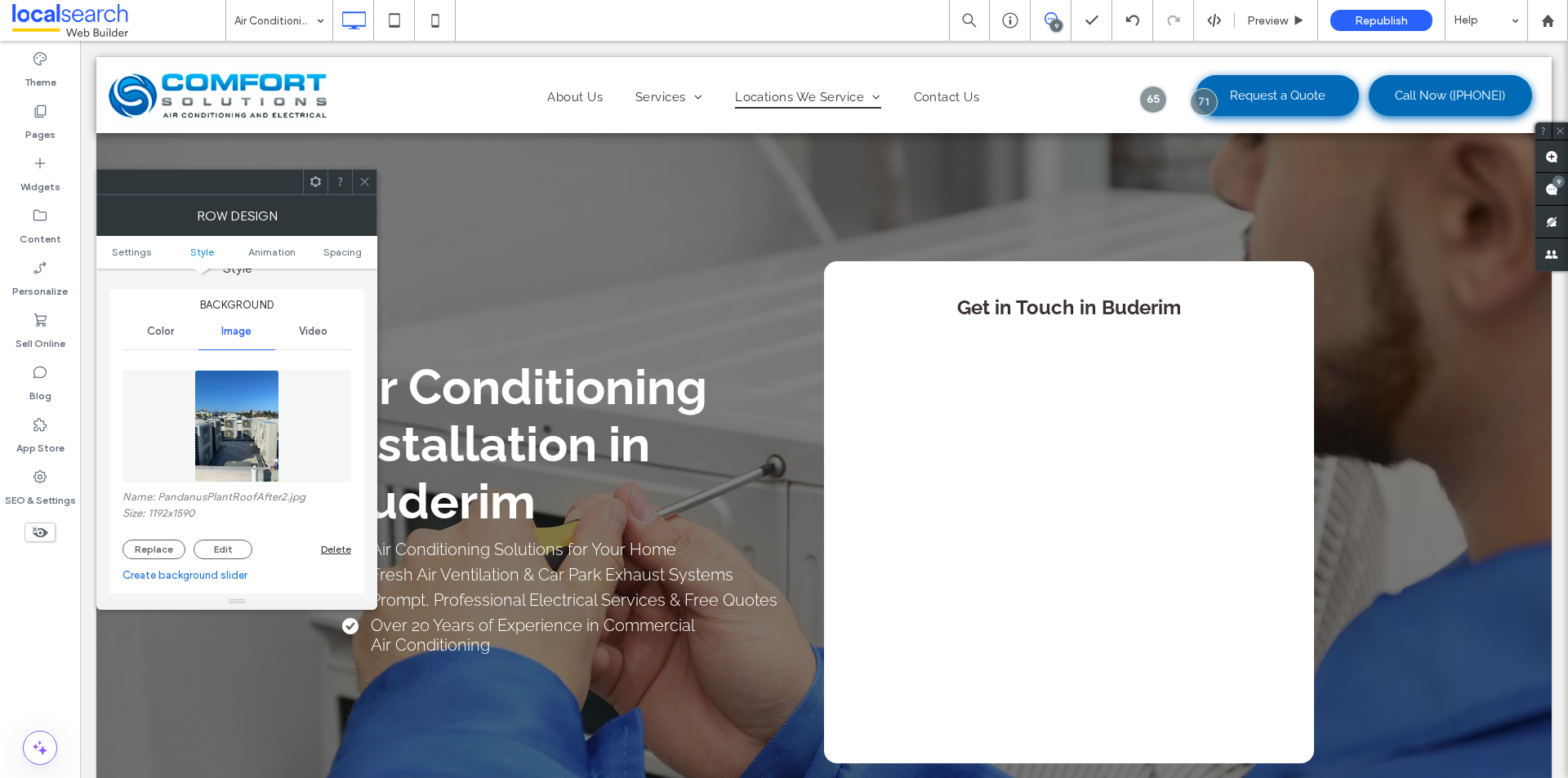 click at bounding box center [237, 426] 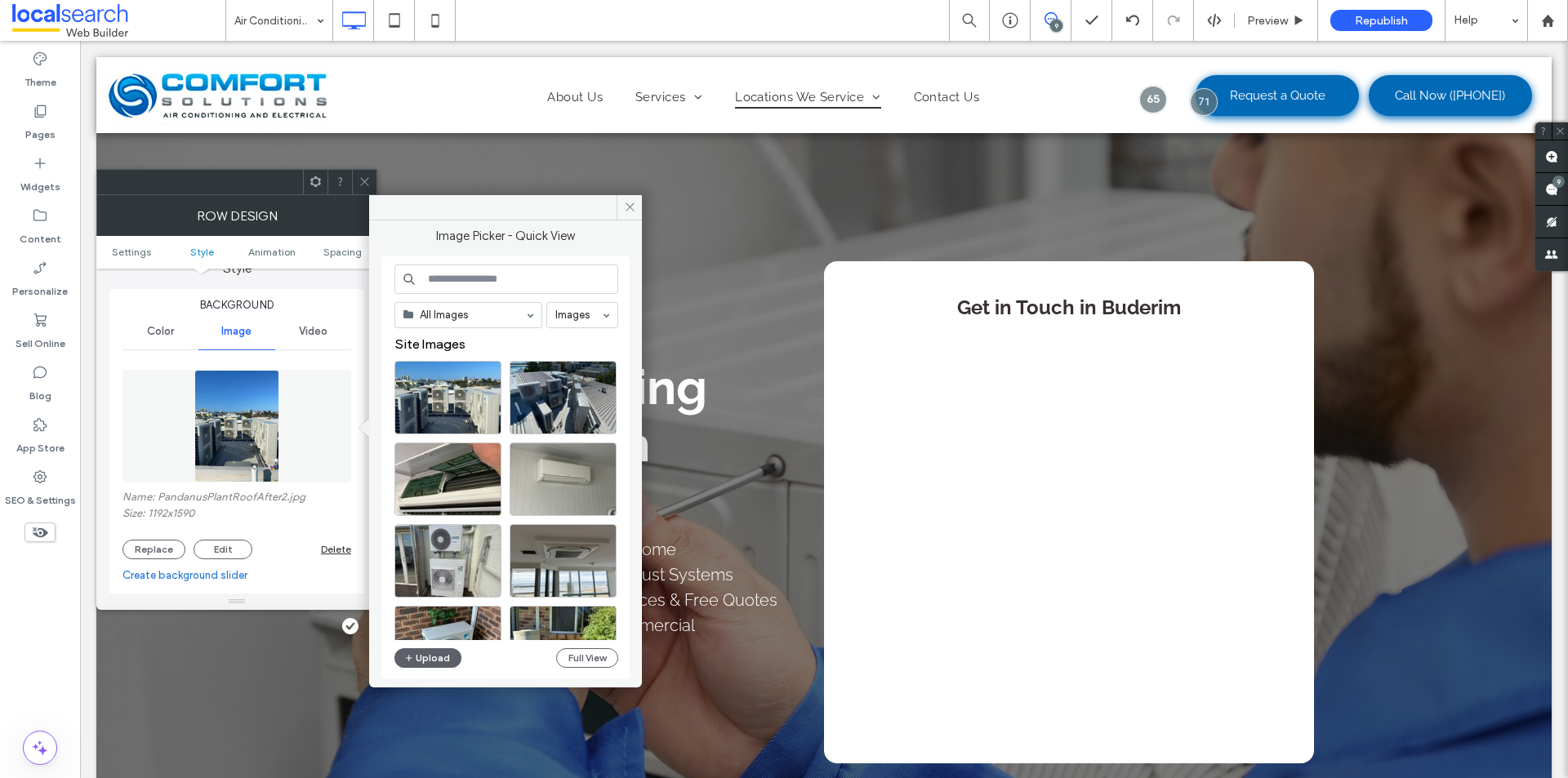 click 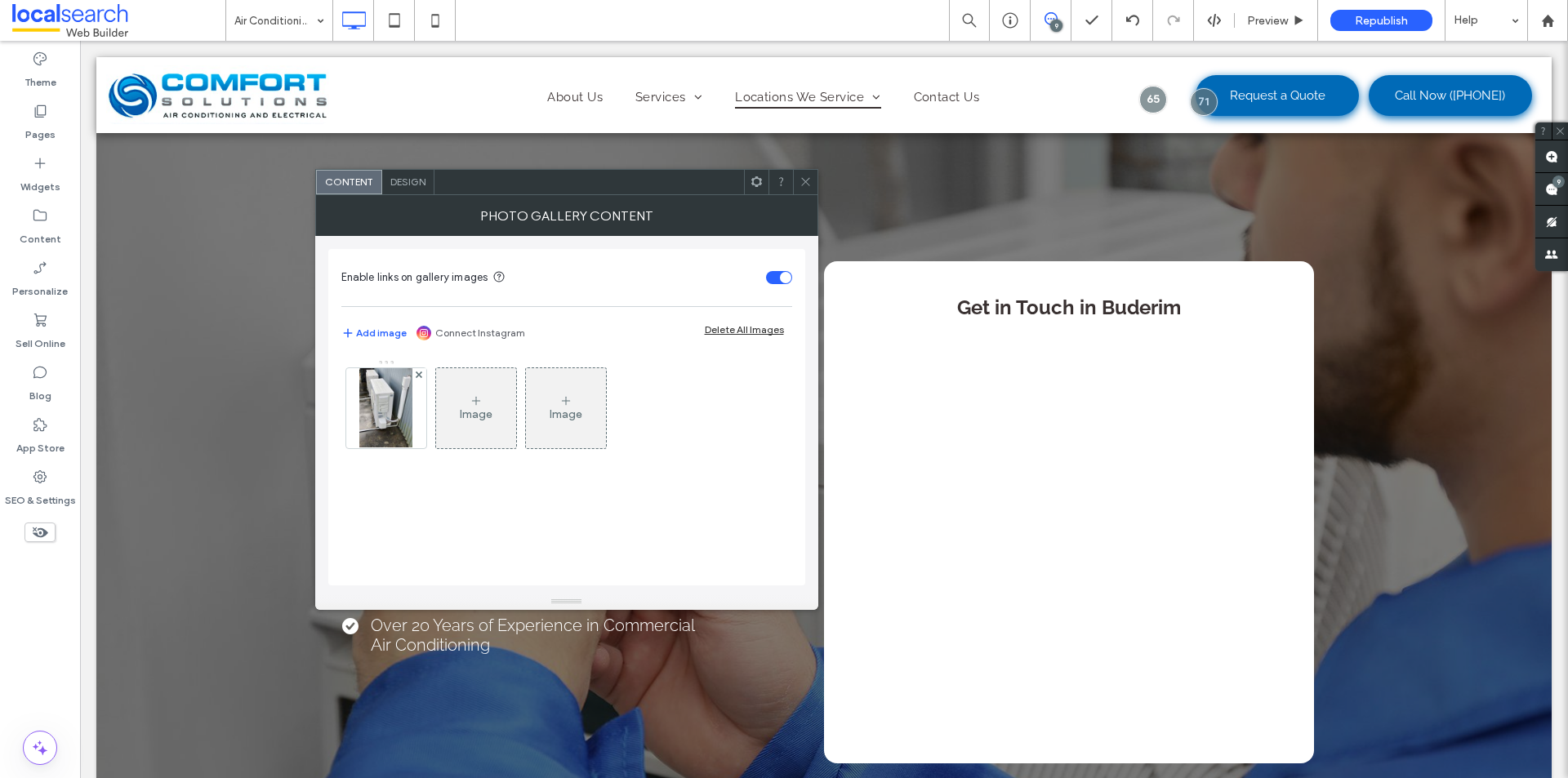 click at bounding box center [805, 182] 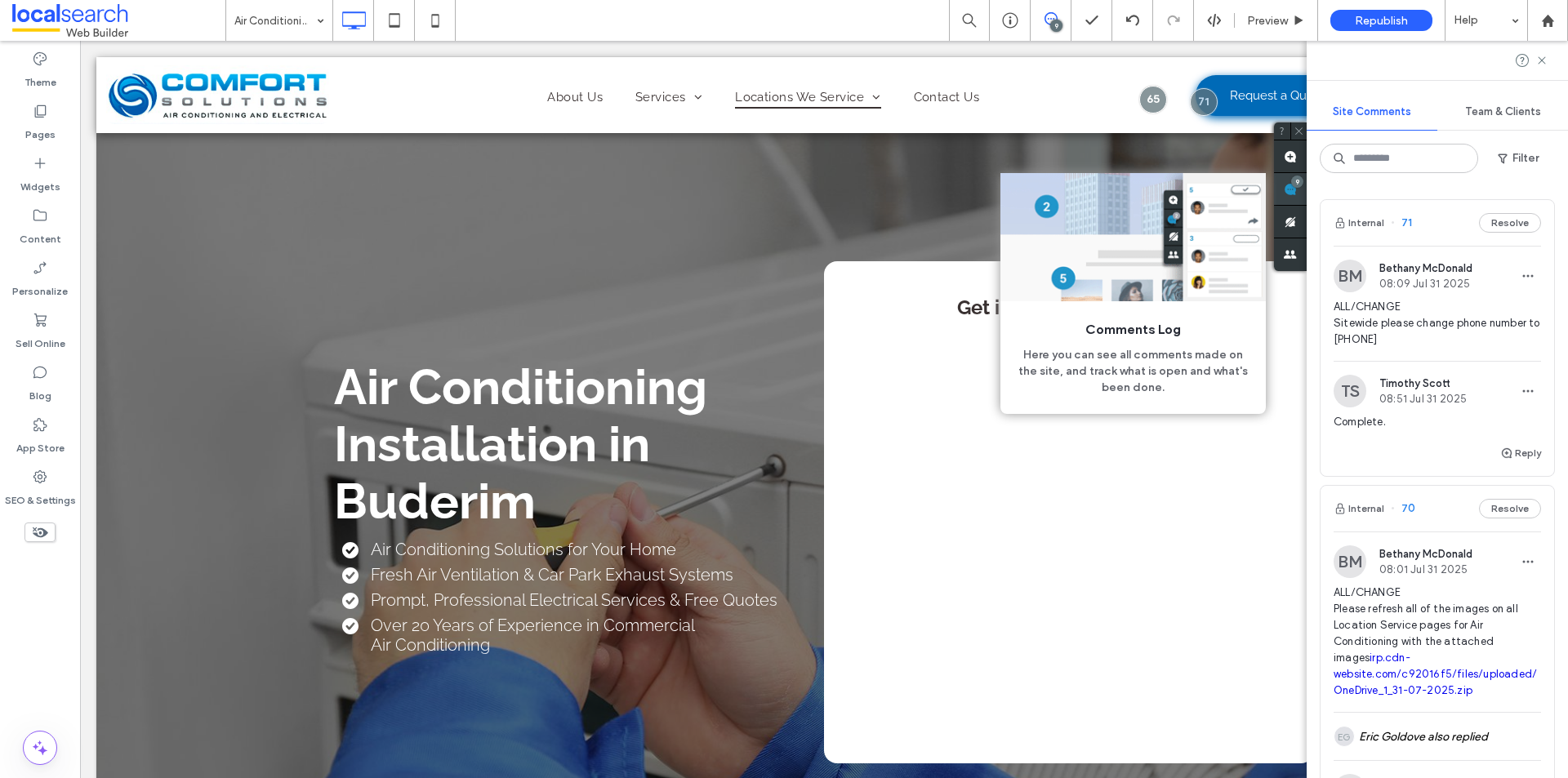 click on "Site Comments Team & Clients Filter Internal 71 Resolve BM Bethany McDonald 08:09 Jul 31 2025 ALL/CHANGE
Sitewide please change phone number to 07 5241 4844 TS Timothy Scott 08:51 Jul 31 2025 Complete. Reply Internal 70 Resolve BM Bethany McDonald 08:01 Jul 31 2025 ALL/CHANGE
Please refresh all of the images on all Location Service pages for Air Conditioning with the attached images  irp.cdn-website.com/c92016f5/files/uploaded/OneDrive_1_31-07-2025.zip EG Eric Goldove also replied JH Jack Harding 06:30 Aug 4 2025 Dev please action background images as well Reply Internal 69 Resolve BM Bethany McDonald 07:37 Jul 31 2025 ALL/CHANGE
Please change all of the Service Location Pages for Commercial cleaning to these two images EG Eric Goldove 08:24 Aug 1 2025 Dev complete. Replaced the images with these two in this page for all Service location page related to Commercial Air Conditioning. Reply Internal 67 Resolve BM Bethany McDonald 07:32 Jul 31 2025 BM EG 2 more comments JH Jack Harding 07:03 Aug 4 2025 Reply 66 9" at bounding box center [1437, 409] 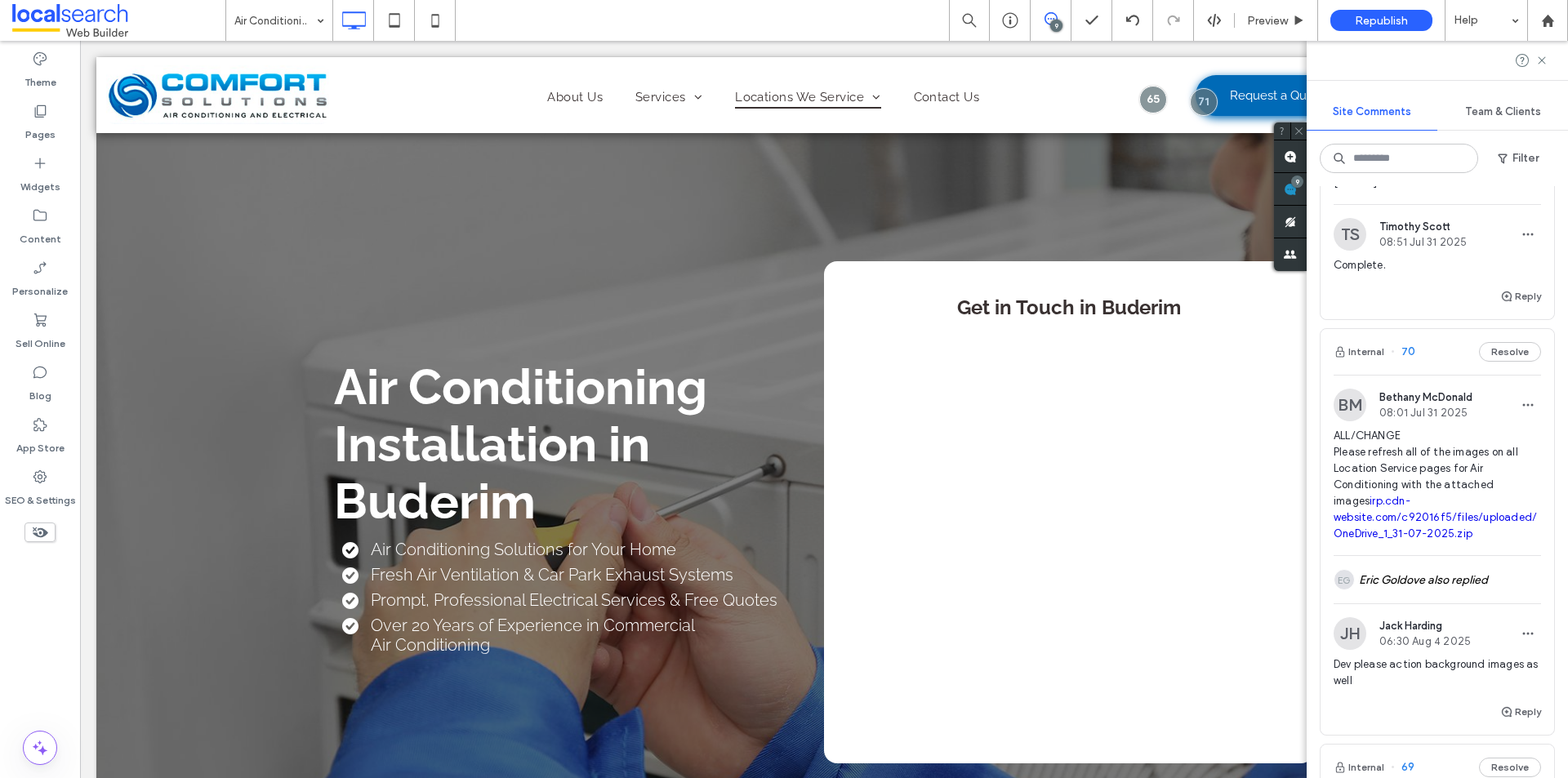 scroll, scrollTop: 163, scrollLeft: 0, axis: vertical 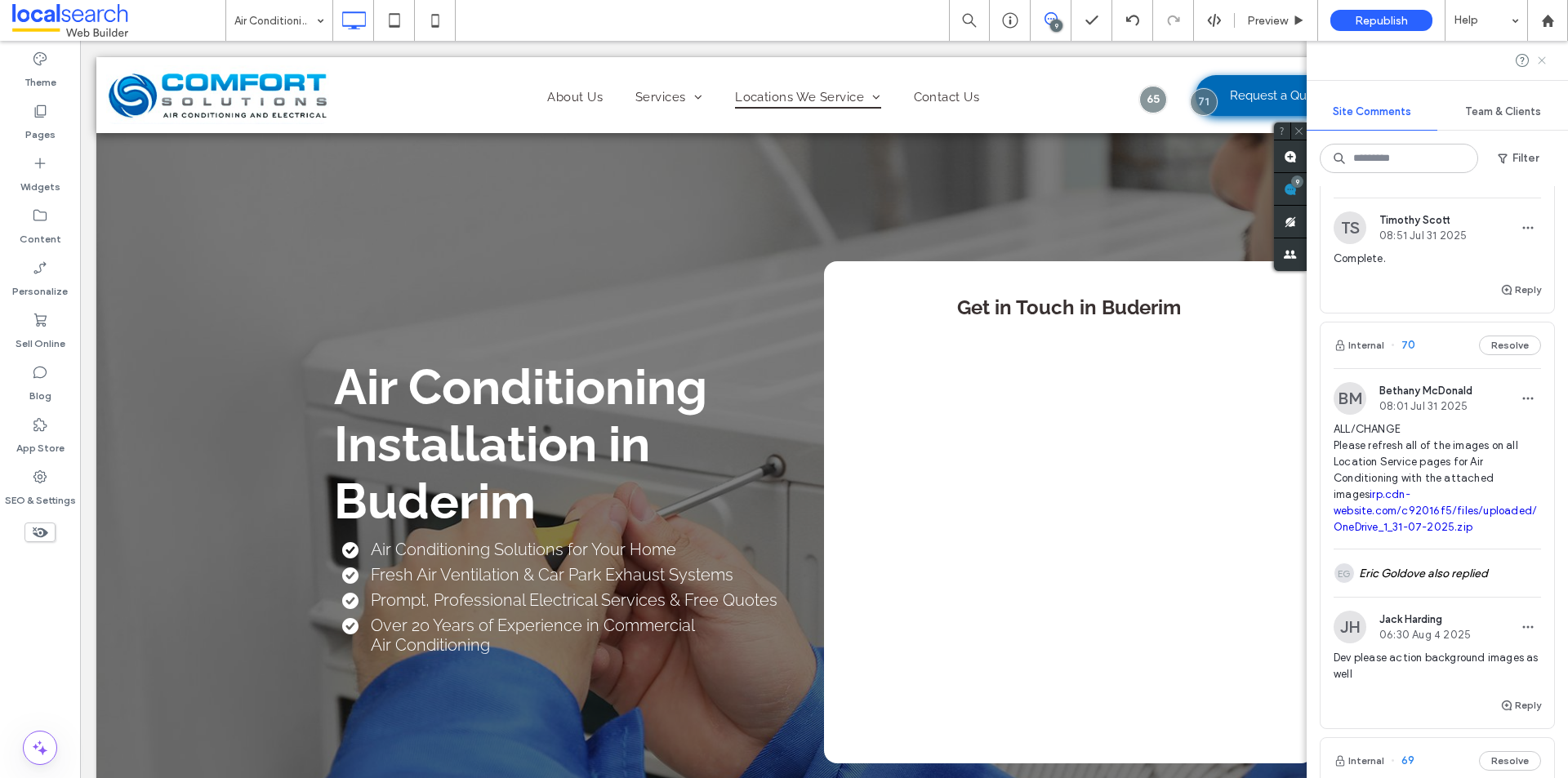 click 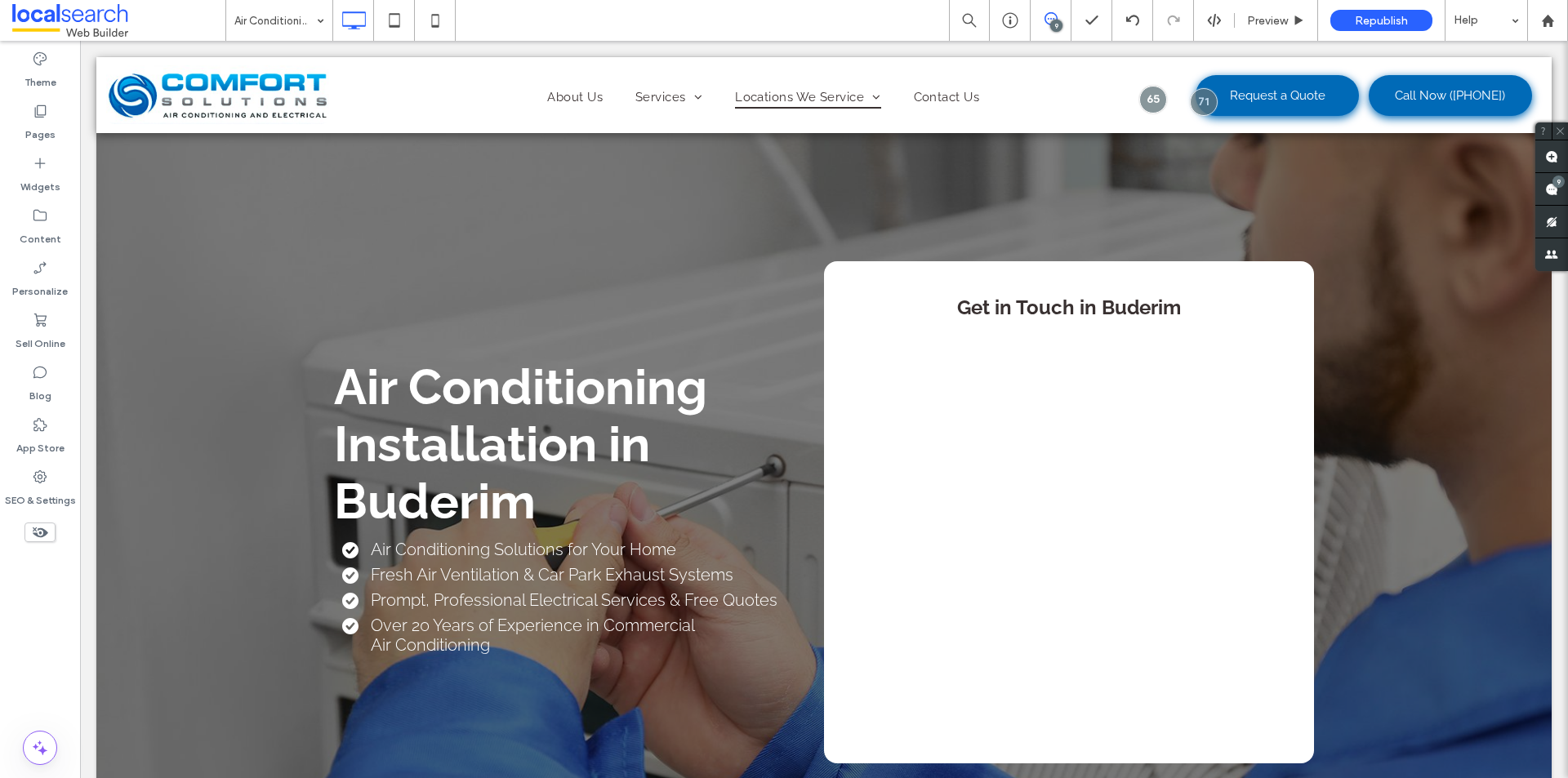 scroll, scrollTop: 0, scrollLeft: 0, axis: both 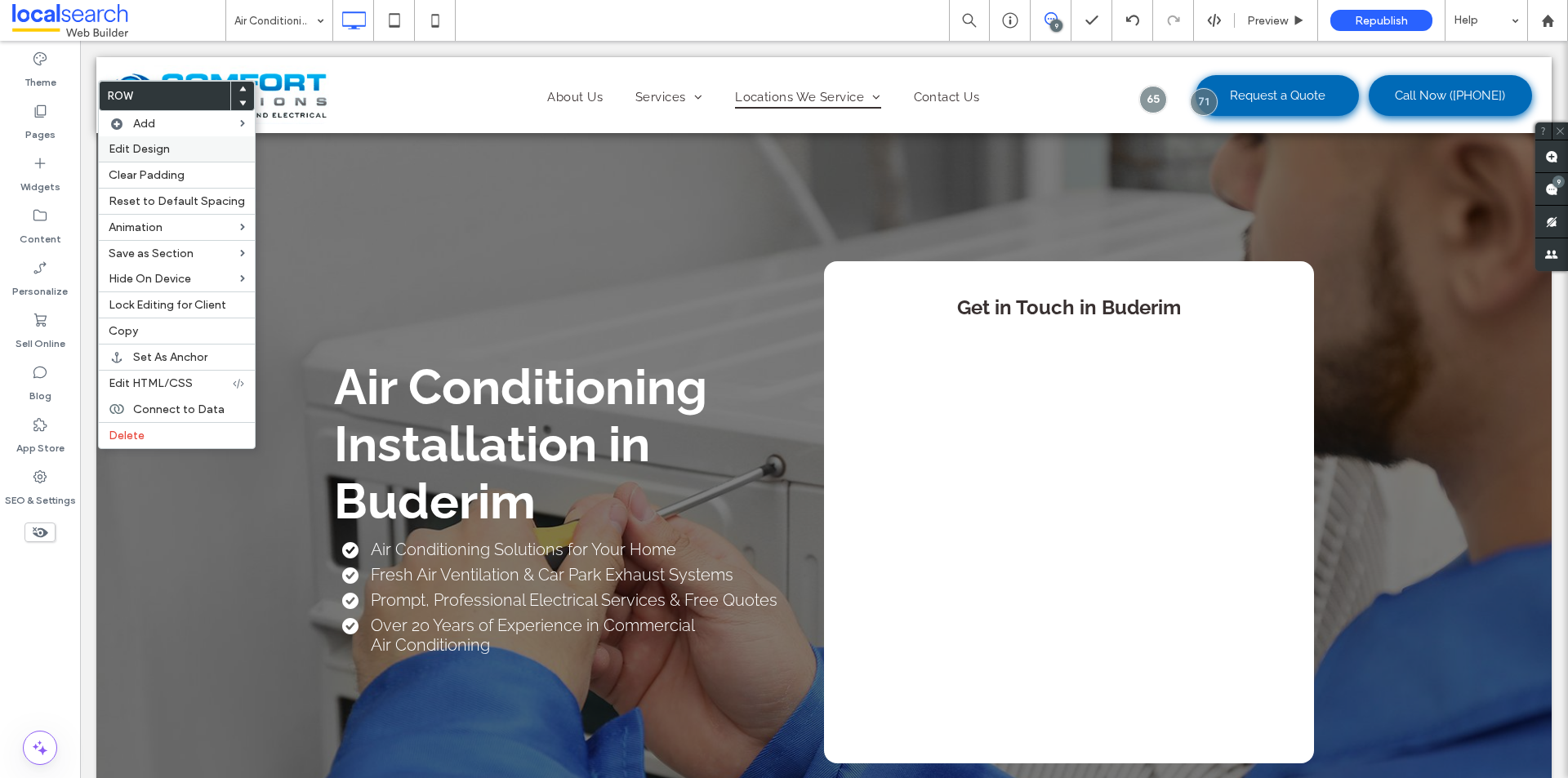 click on "Edit Design" at bounding box center (139, 149) 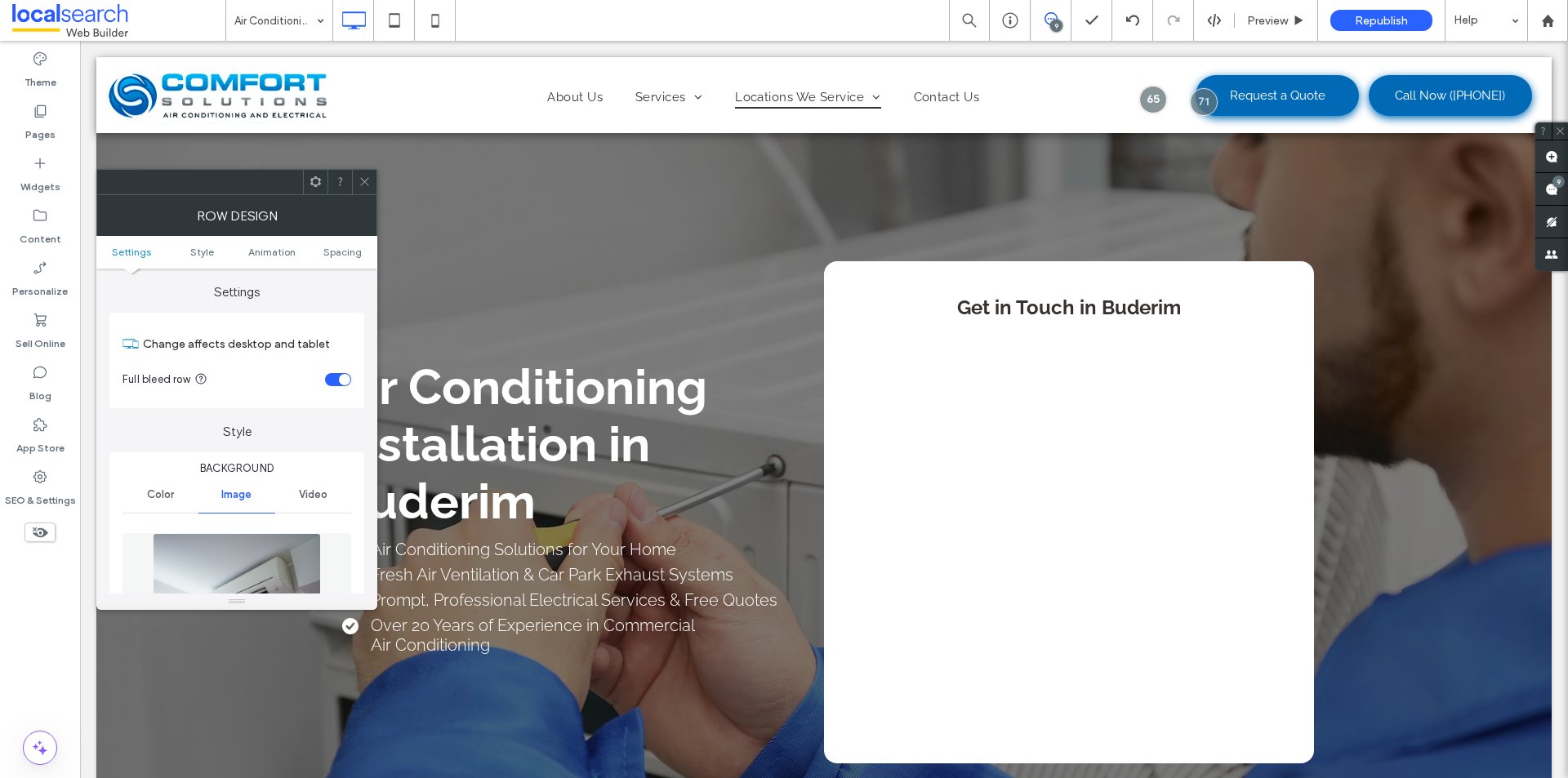 scroll, scrollTop: 82, scrollLeft: 0, axis: vertical 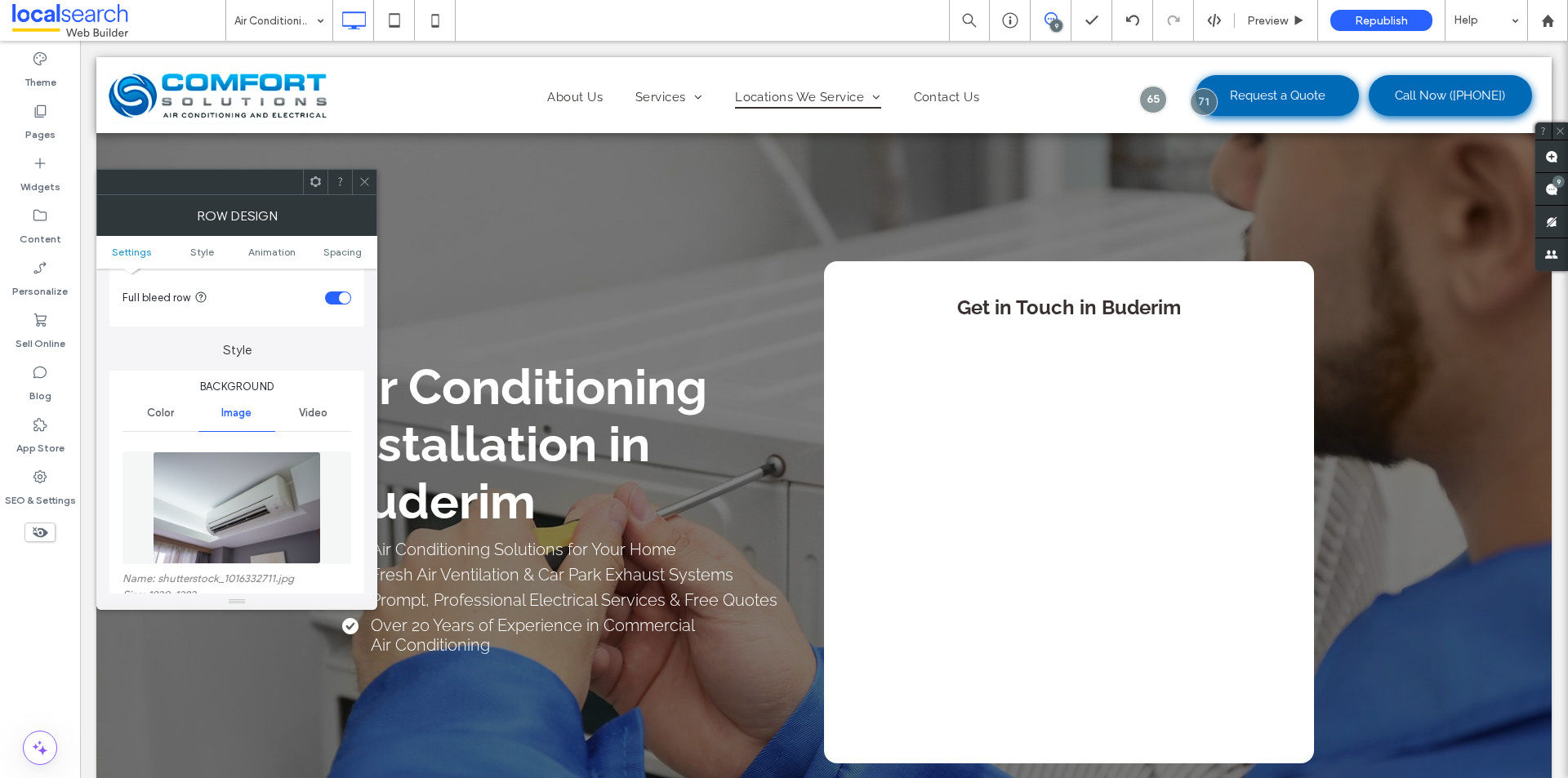 click 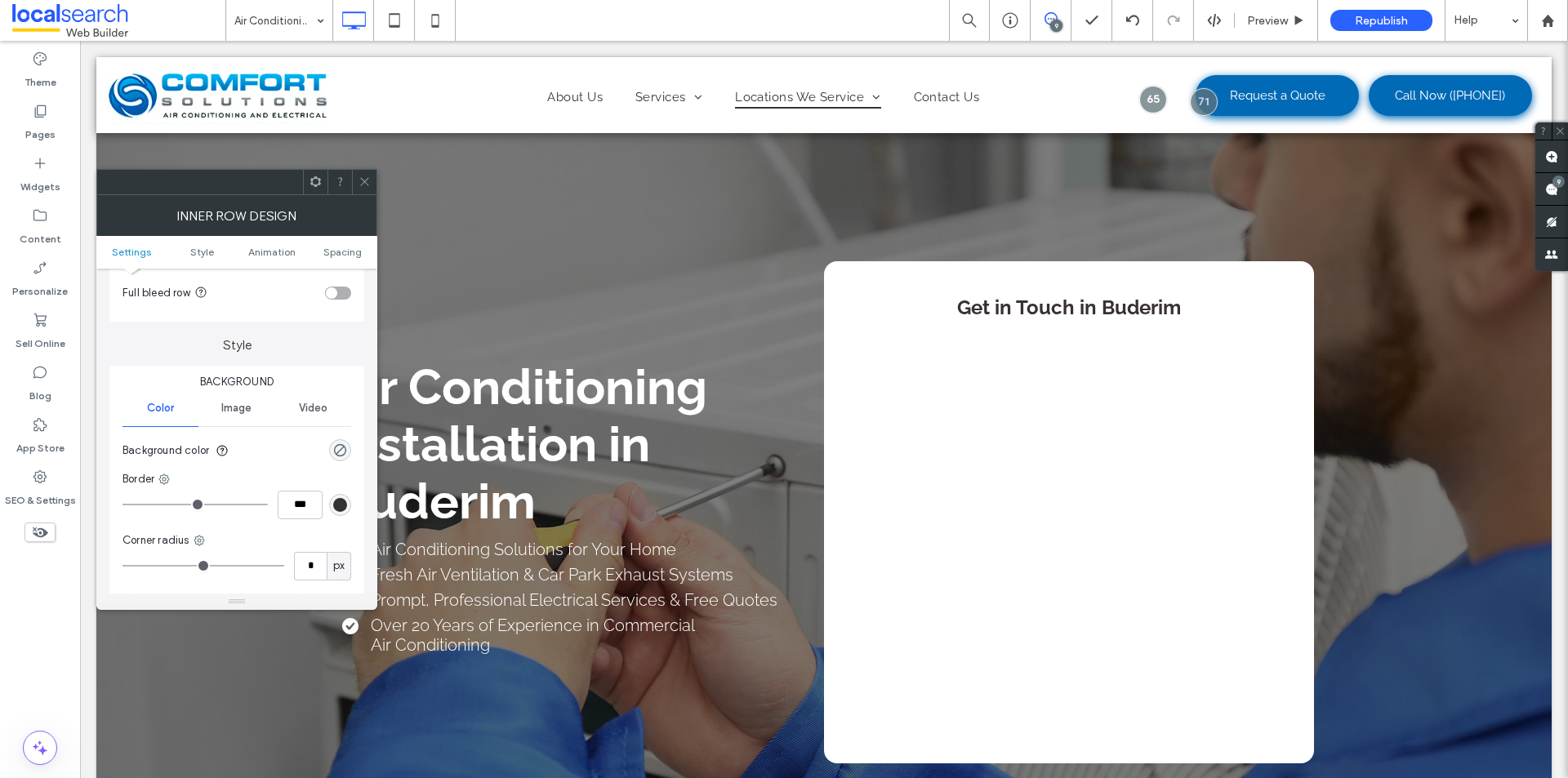 scroll, scrollTop: 163, scrollLeft: 0, axis: vertical 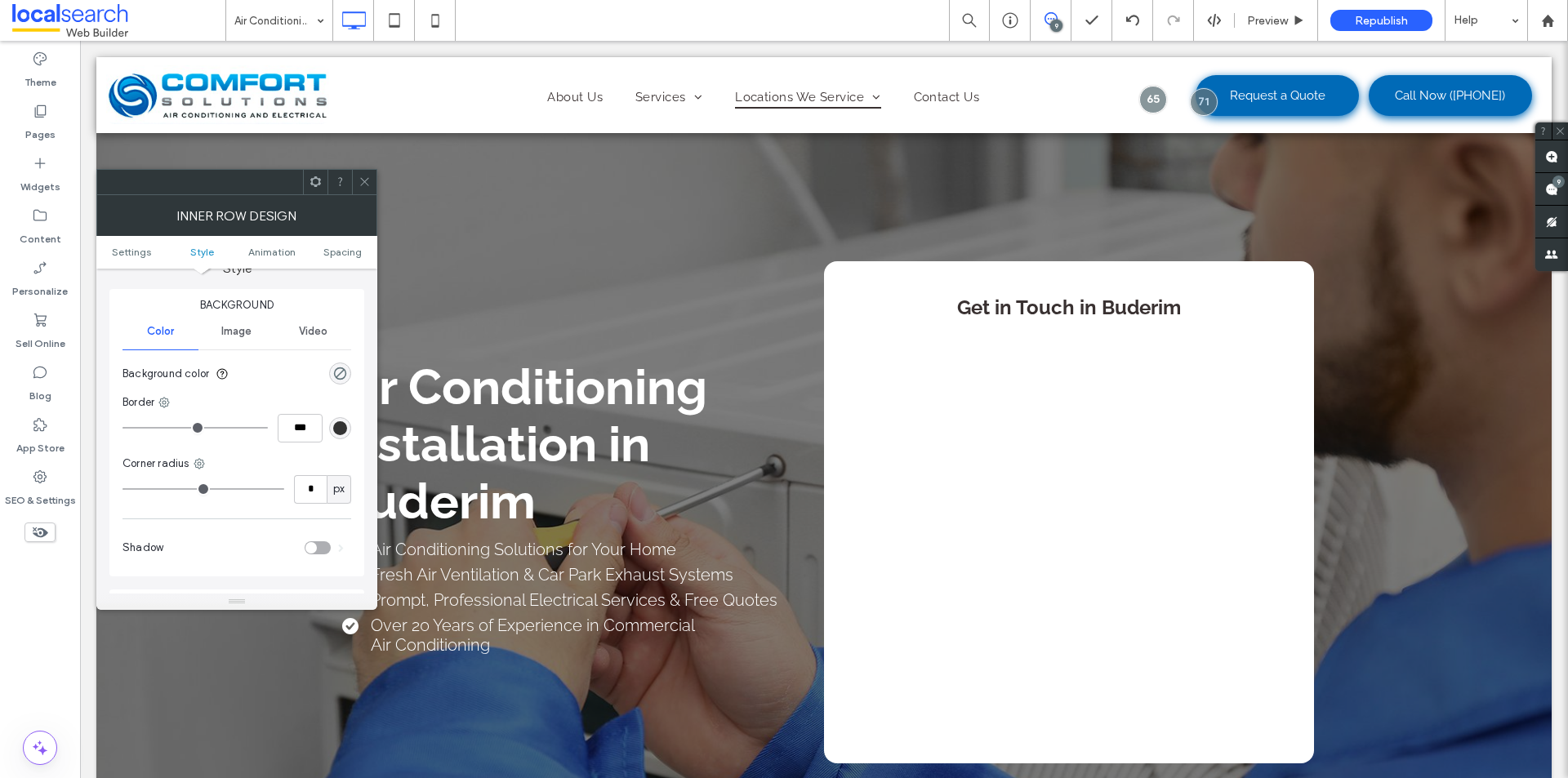 click 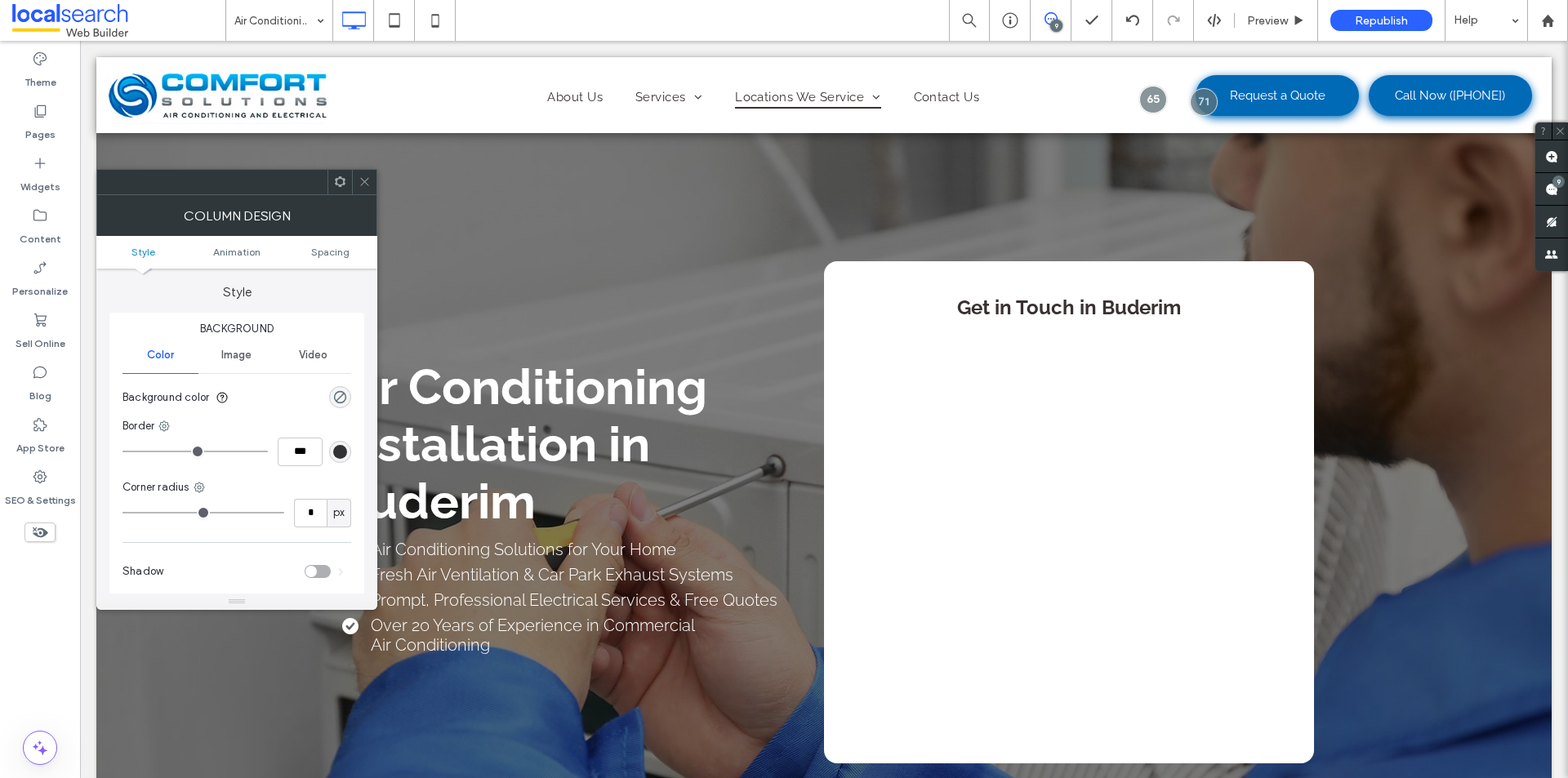 click at bounding box center [364, 182] 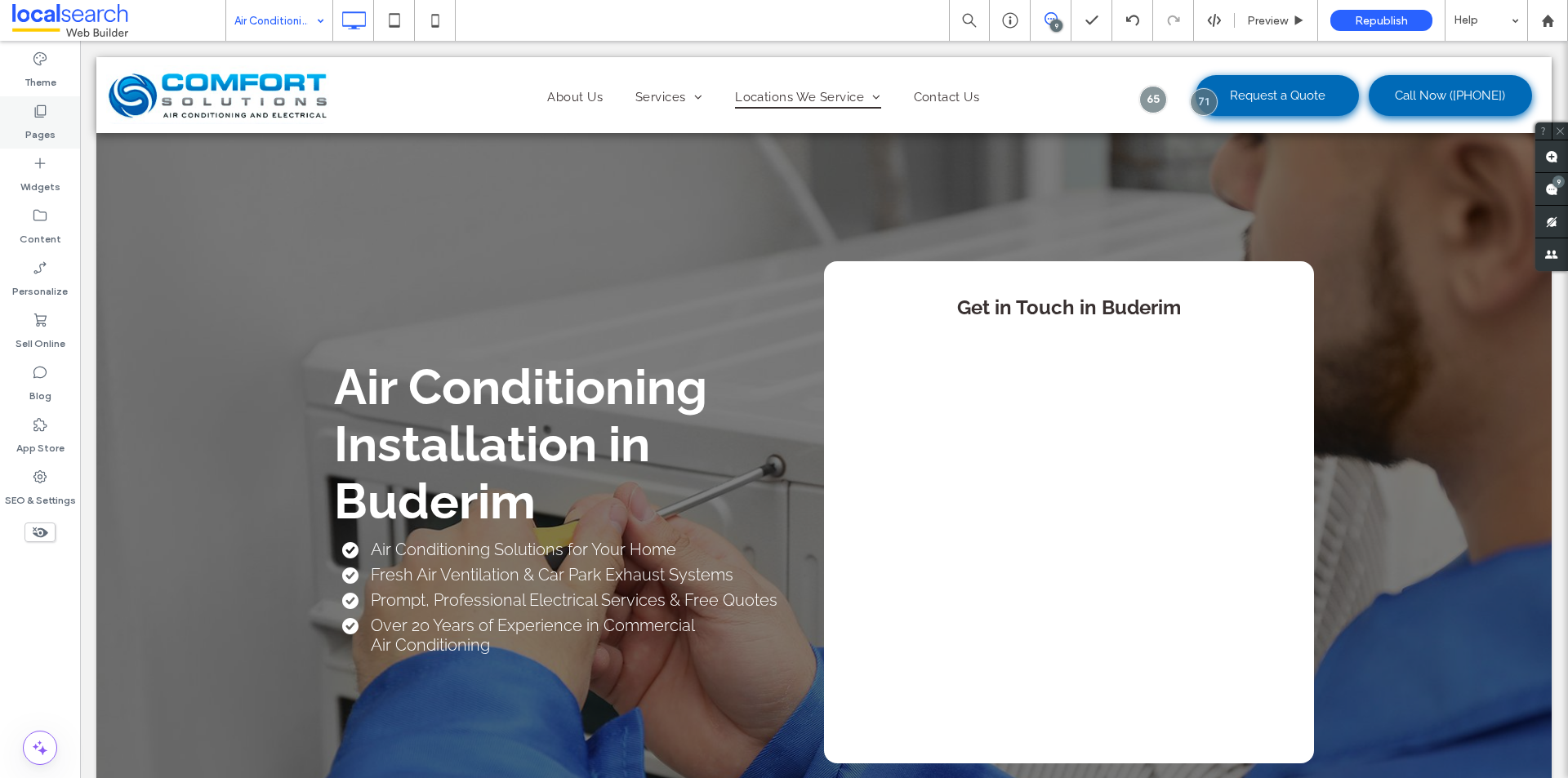 click on "Pages" at bounding box center (40, 131) 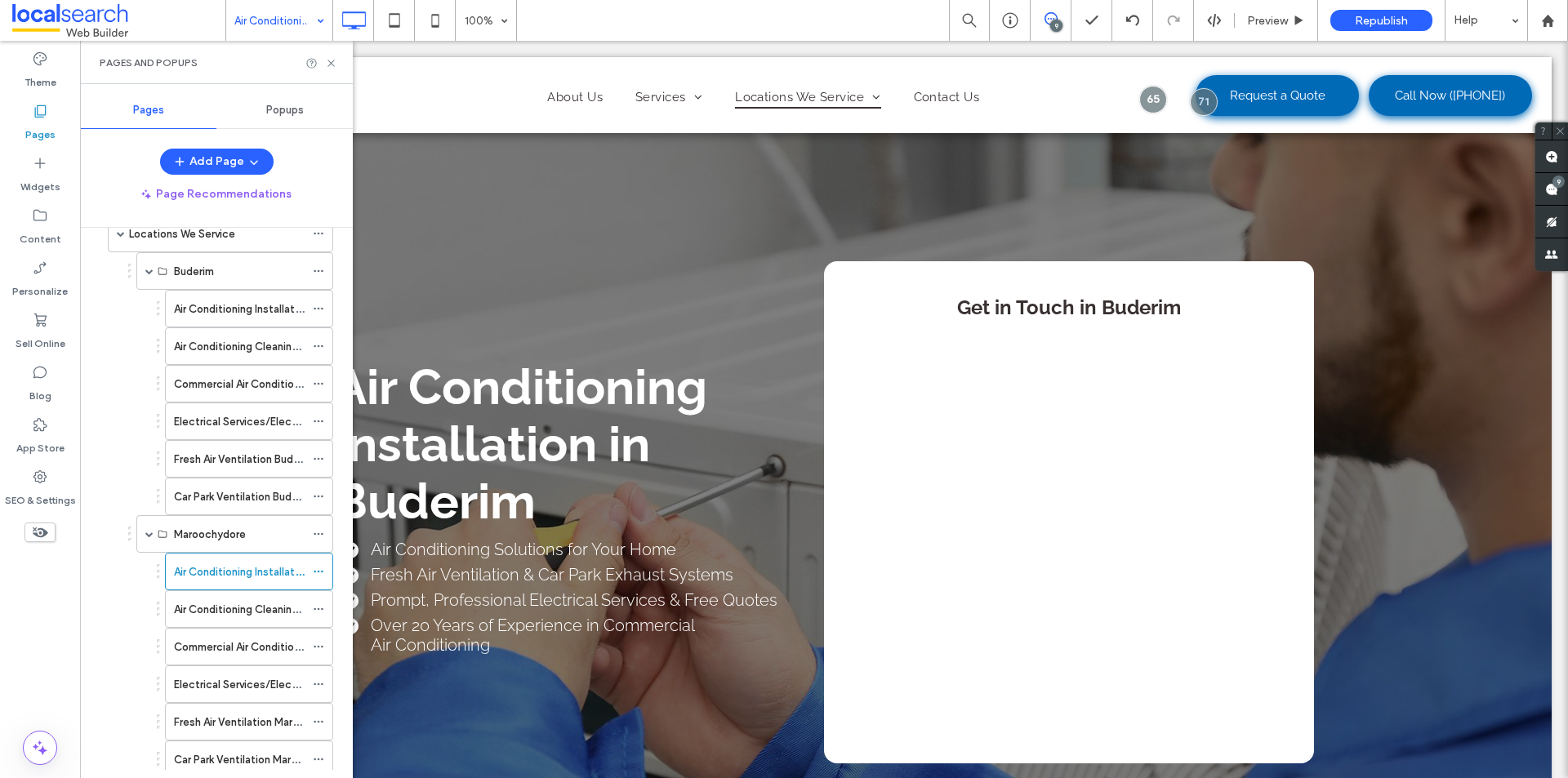 scroll, scrollTop: 82, scrollLeft: 0, axis: vertical 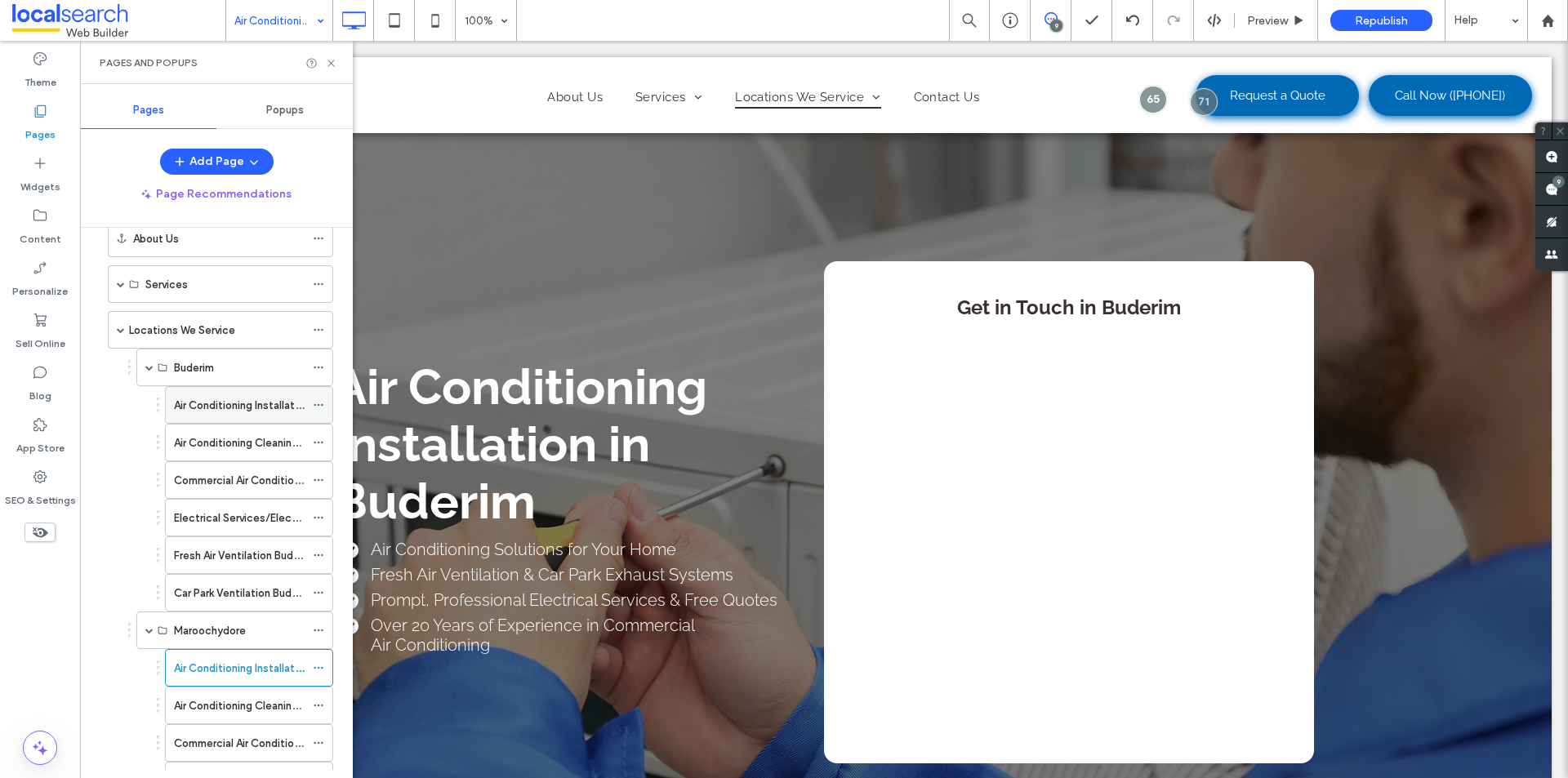 click on "Air Conditioning Installation Buderim" at bounding box center [263, 405] 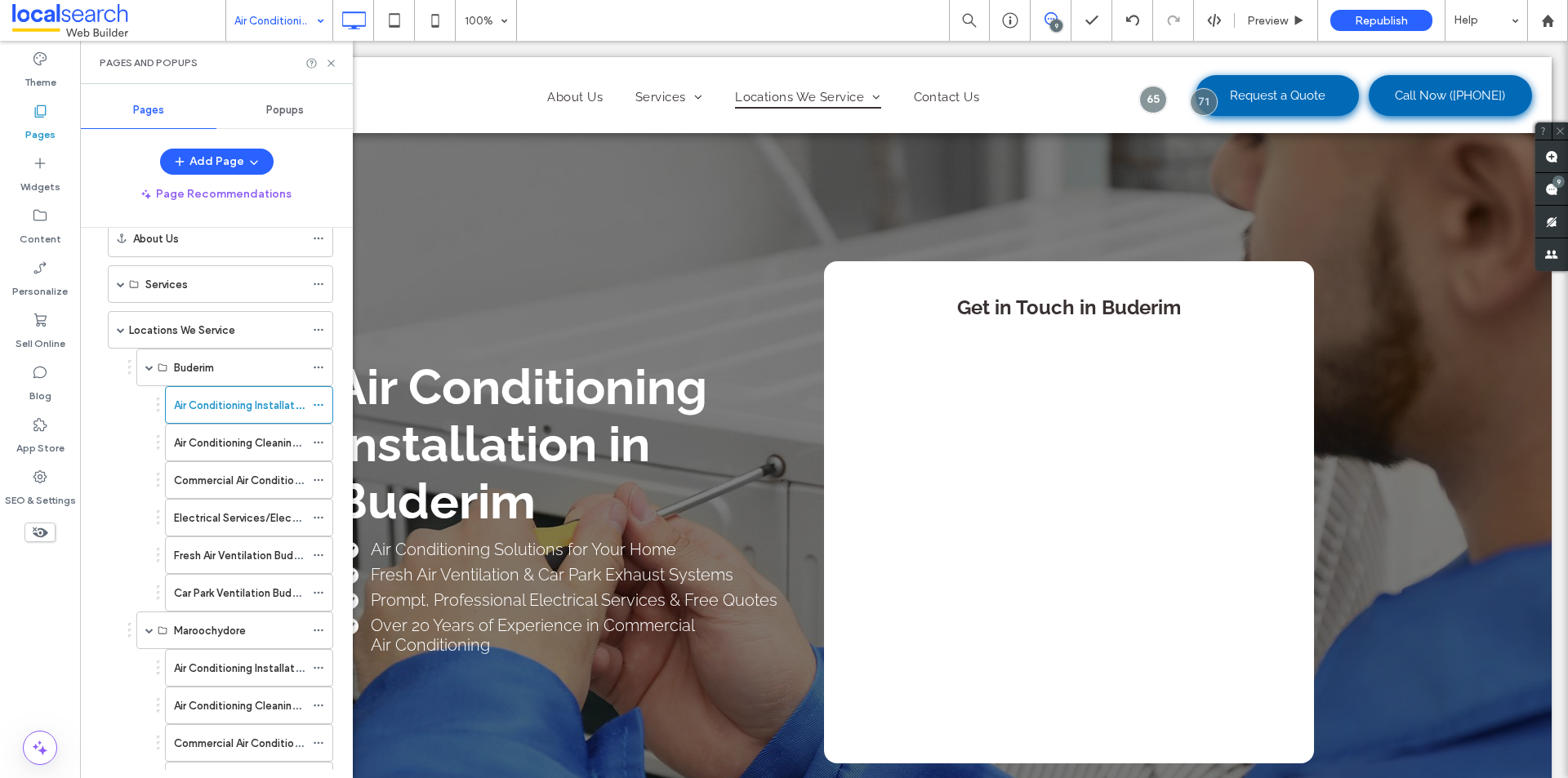 click at bounding box center [784, 389] 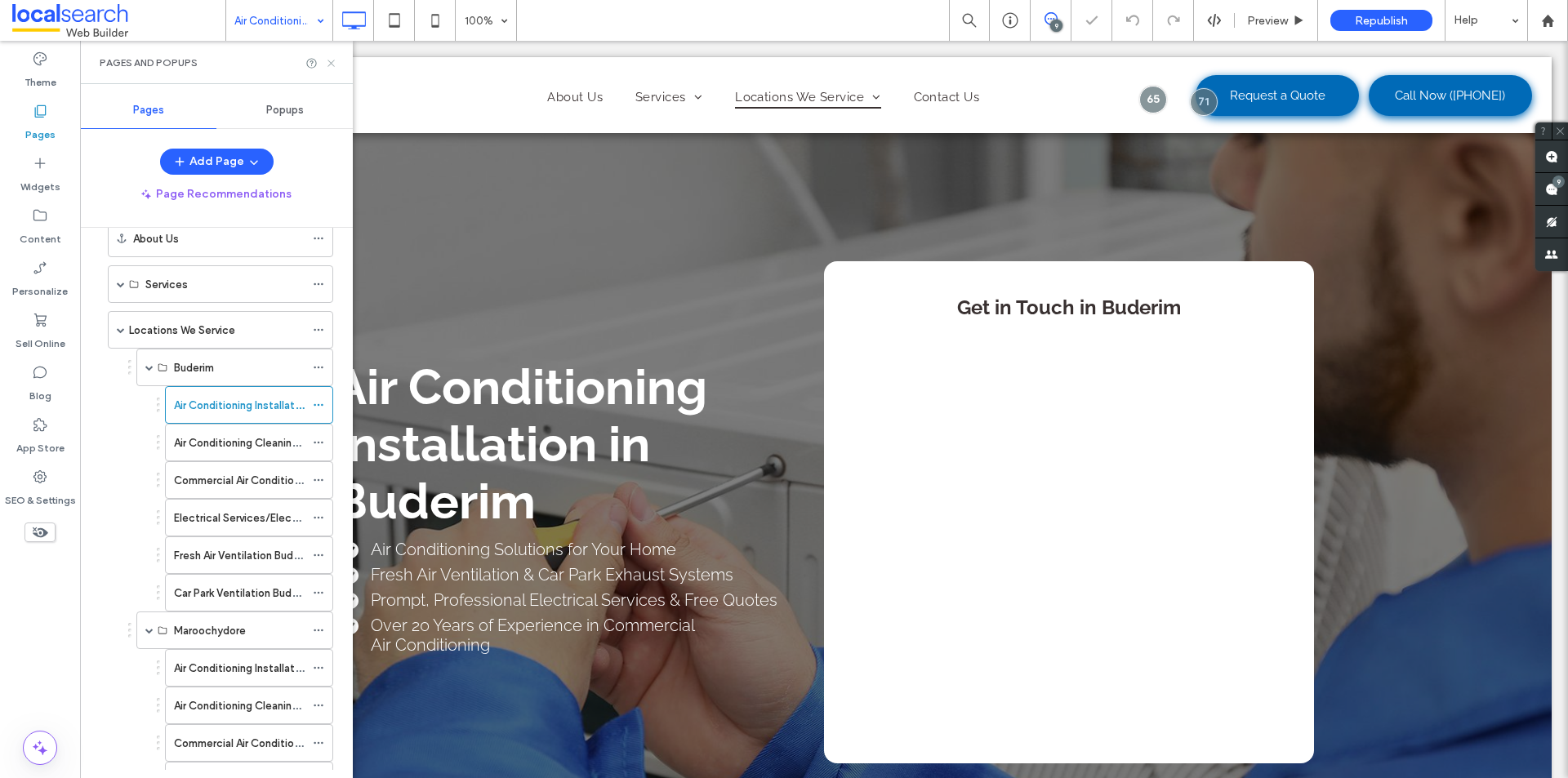 click 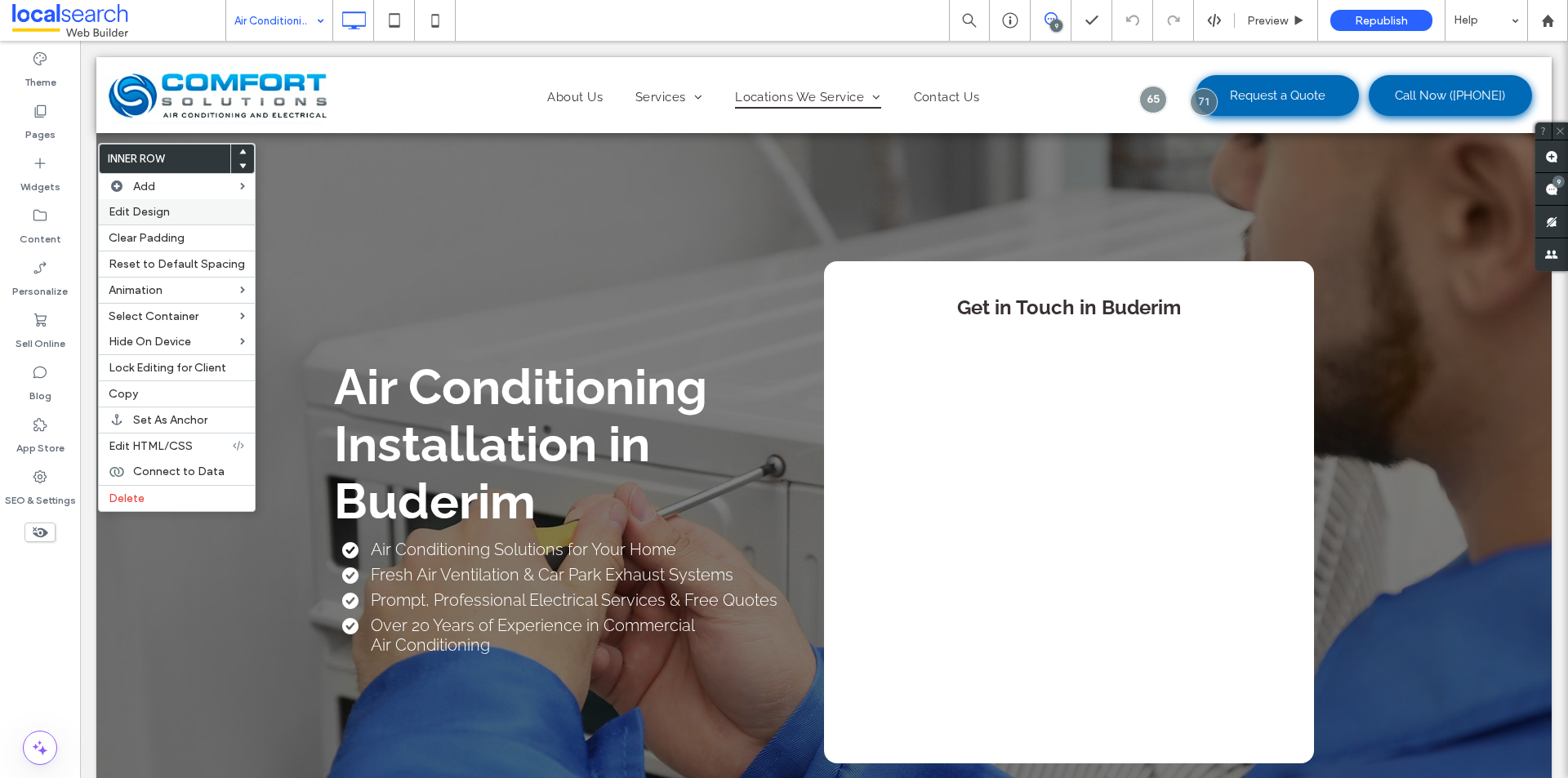 click on "Edit Design" at bounding box center (139, 211) 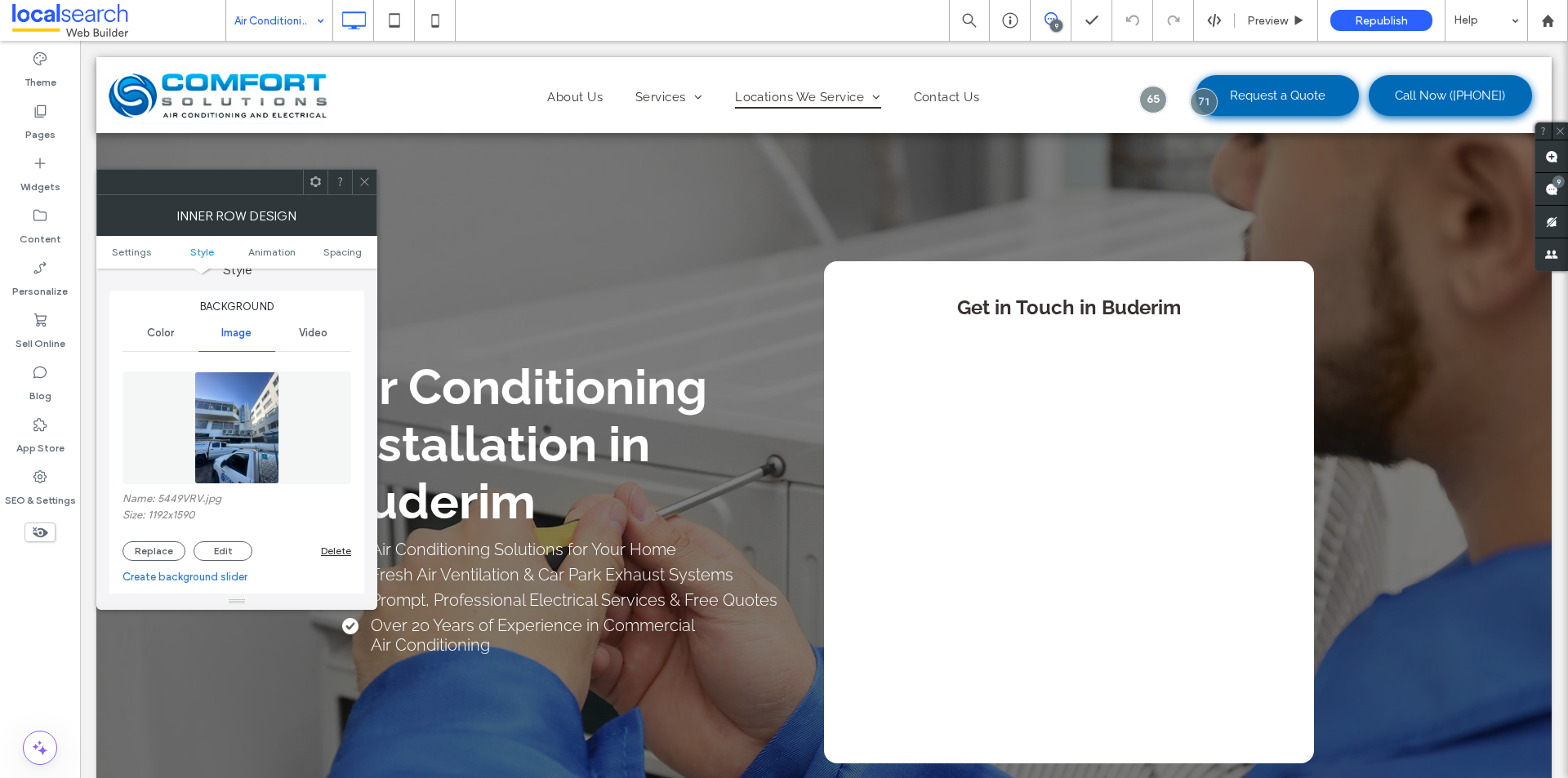 scroll, scrollTop: 163, scrollLeft: 0, axis: vertical 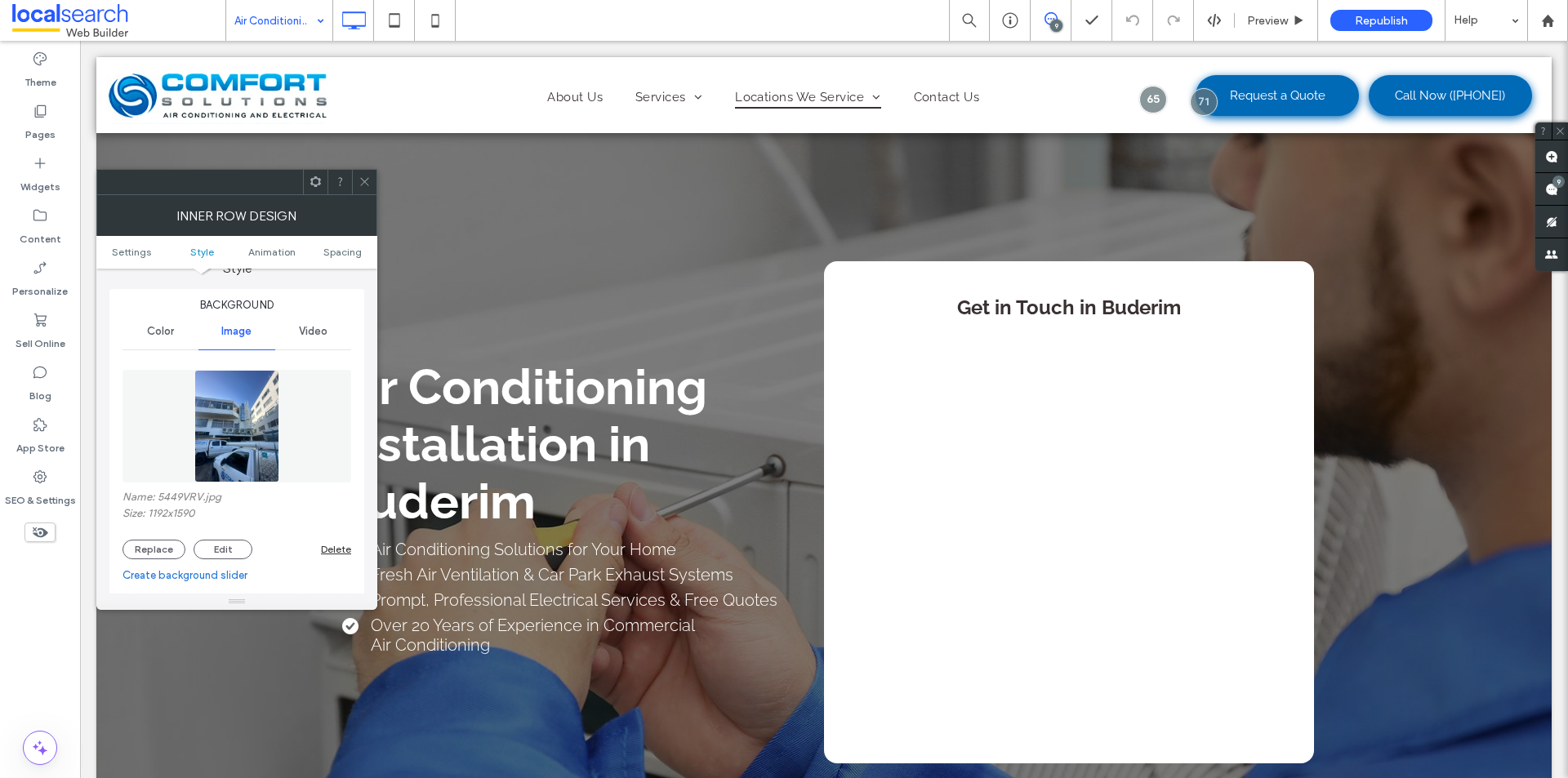 click on "Delete" at bounding box center [336, 549] 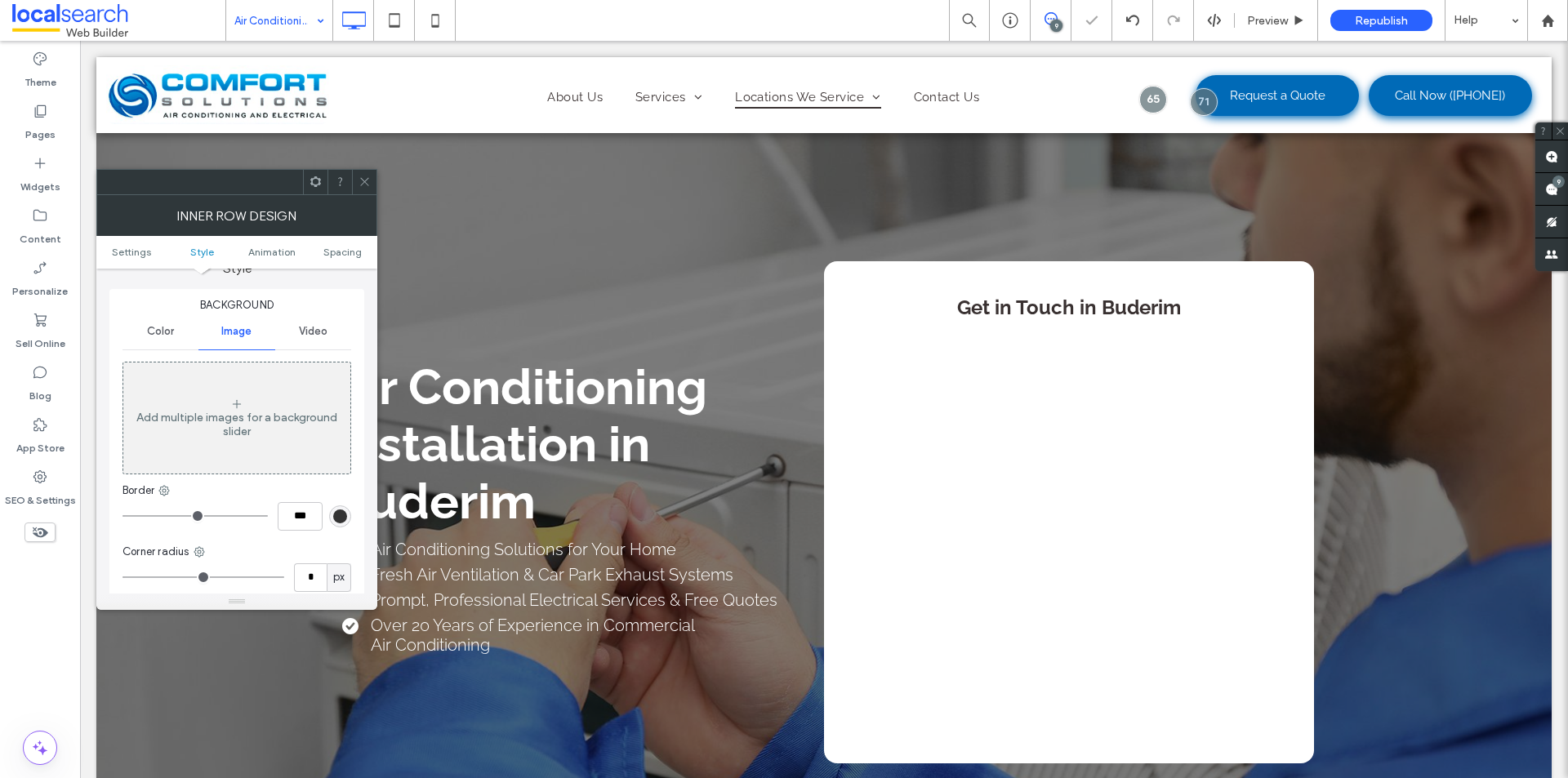 click on "Add multiple images for a background slider" at bounding box center (237, 418) 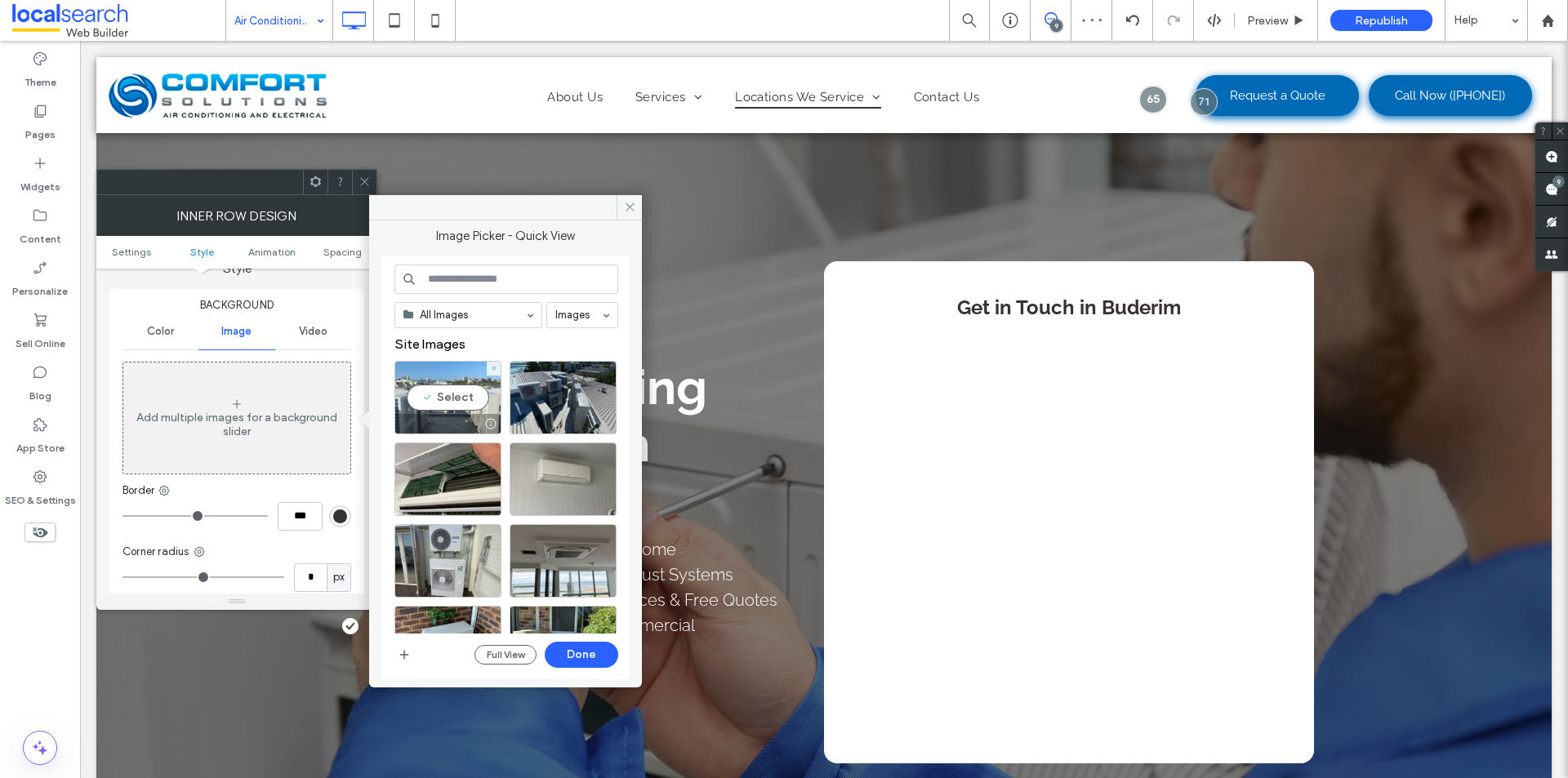 click on "Select" at bounding box center [448, 398] 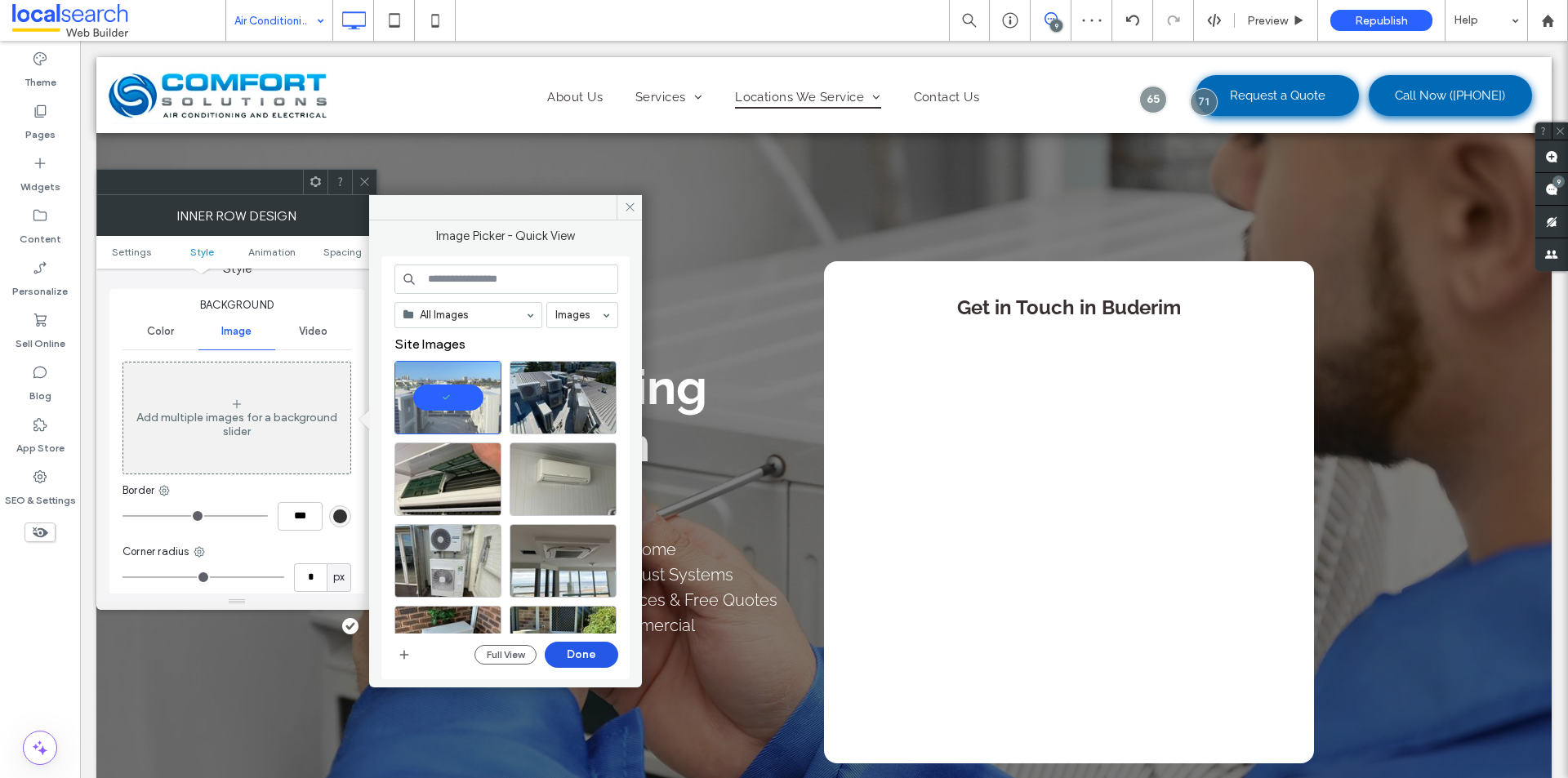 click on "Done" at bounding box center [581, 655] 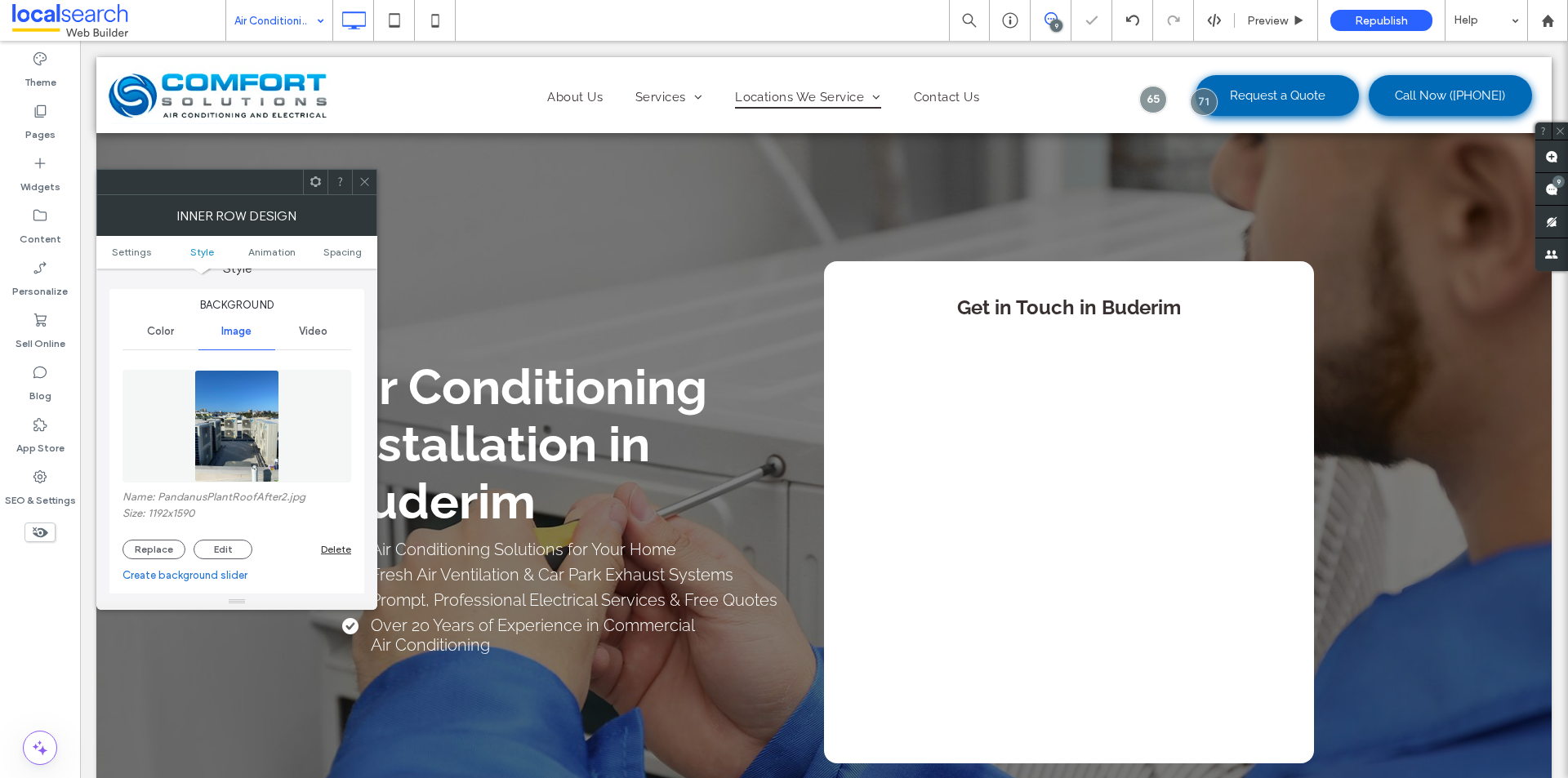 click on "Delete" at bounding box center (336, 549) 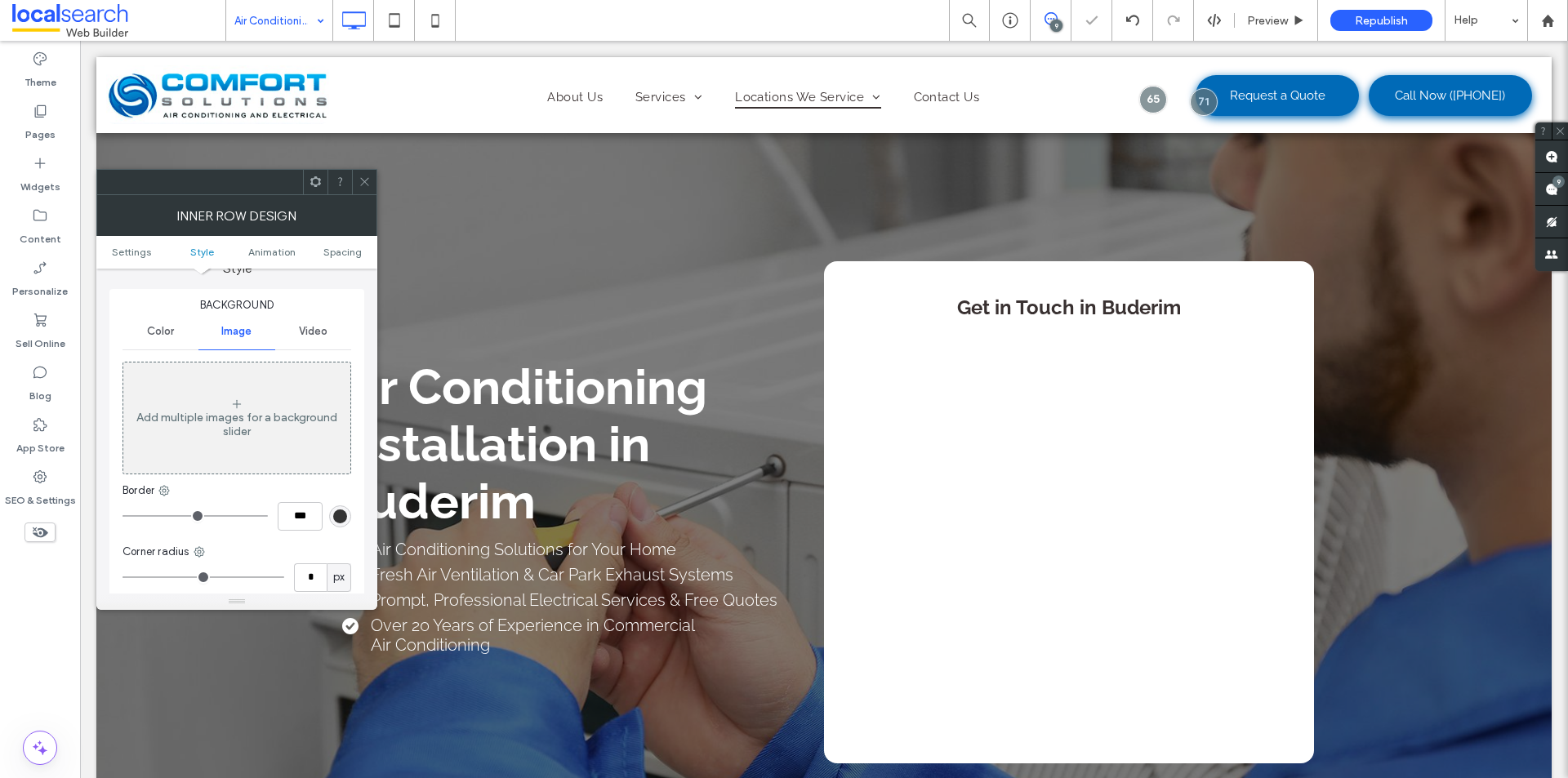 click at bounding box center (364, 182) 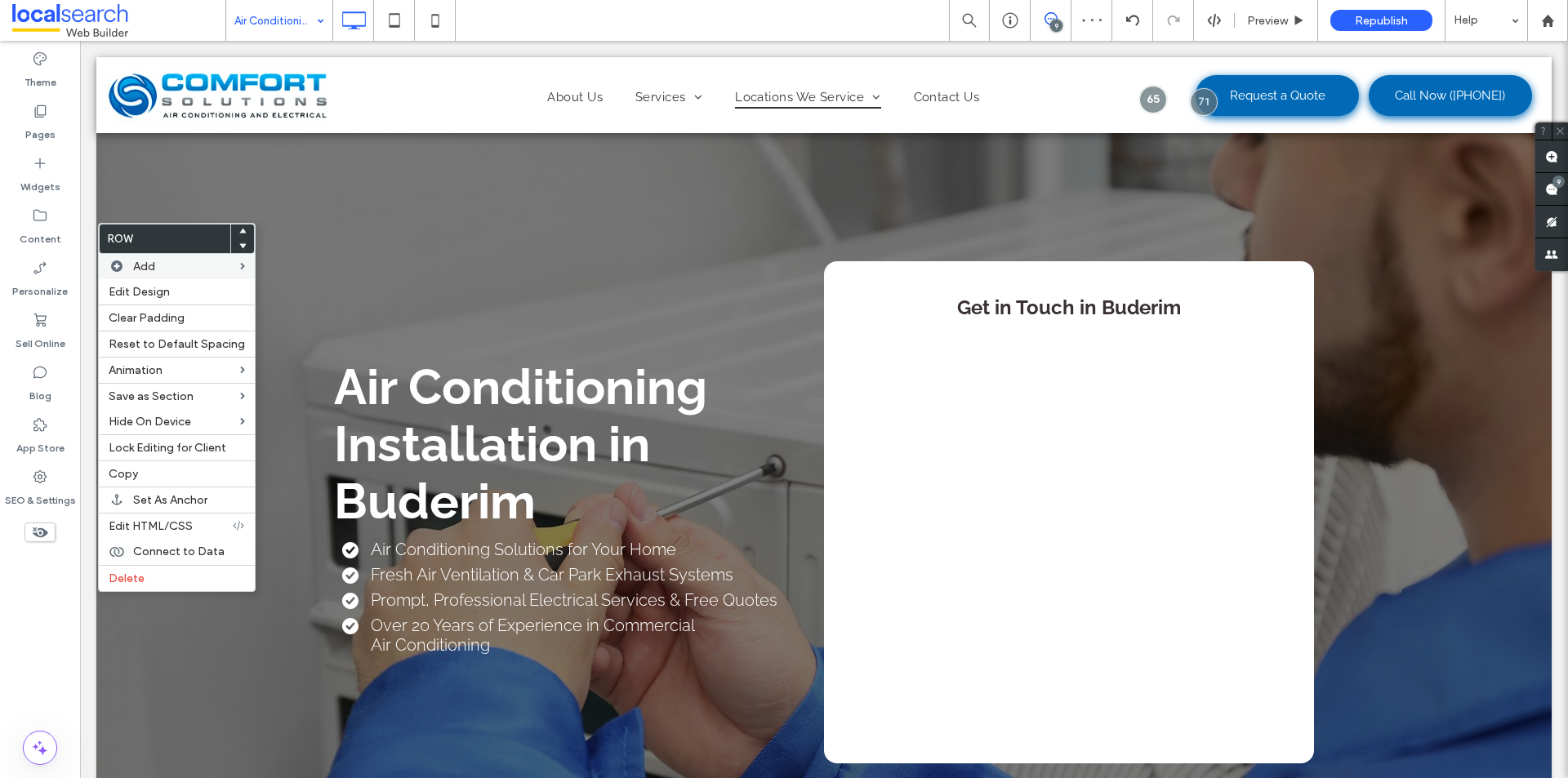 click on "Add" at bounding box center [176, 266] 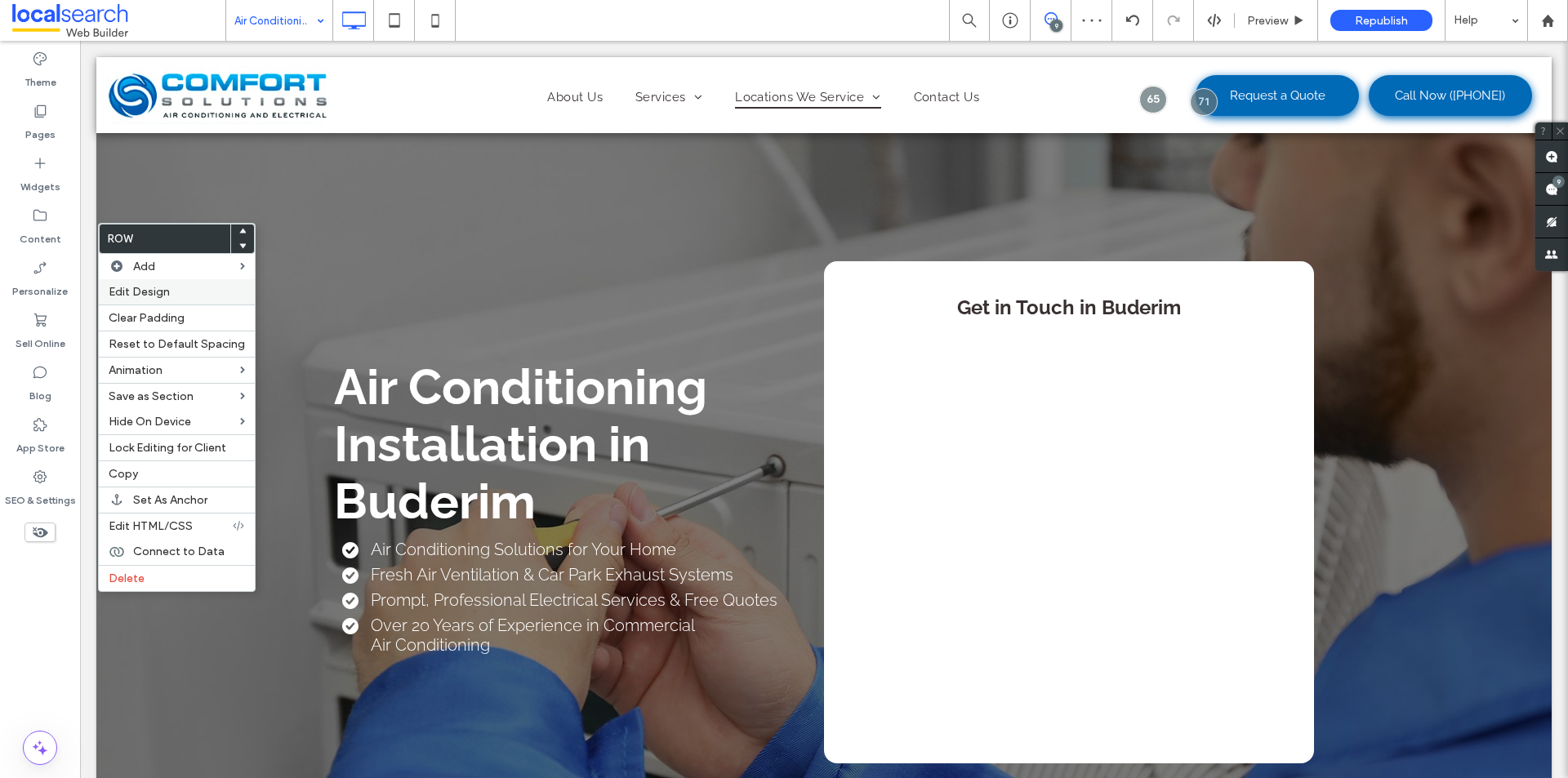click on "Edit Design" at bounding box center [139, 291] 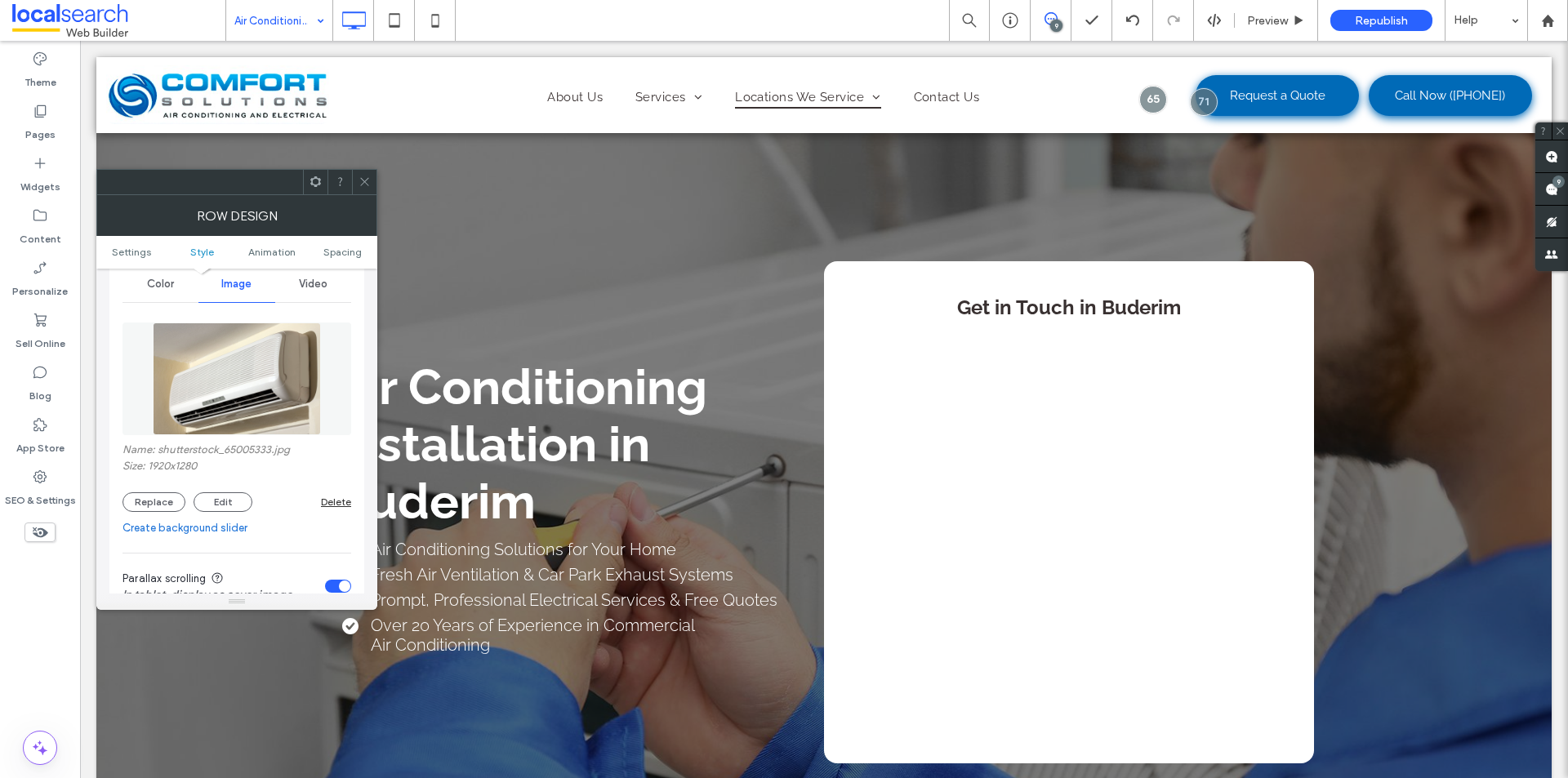 scroll, scrollTop: 163, scrollLeft: 0, axis: vertical 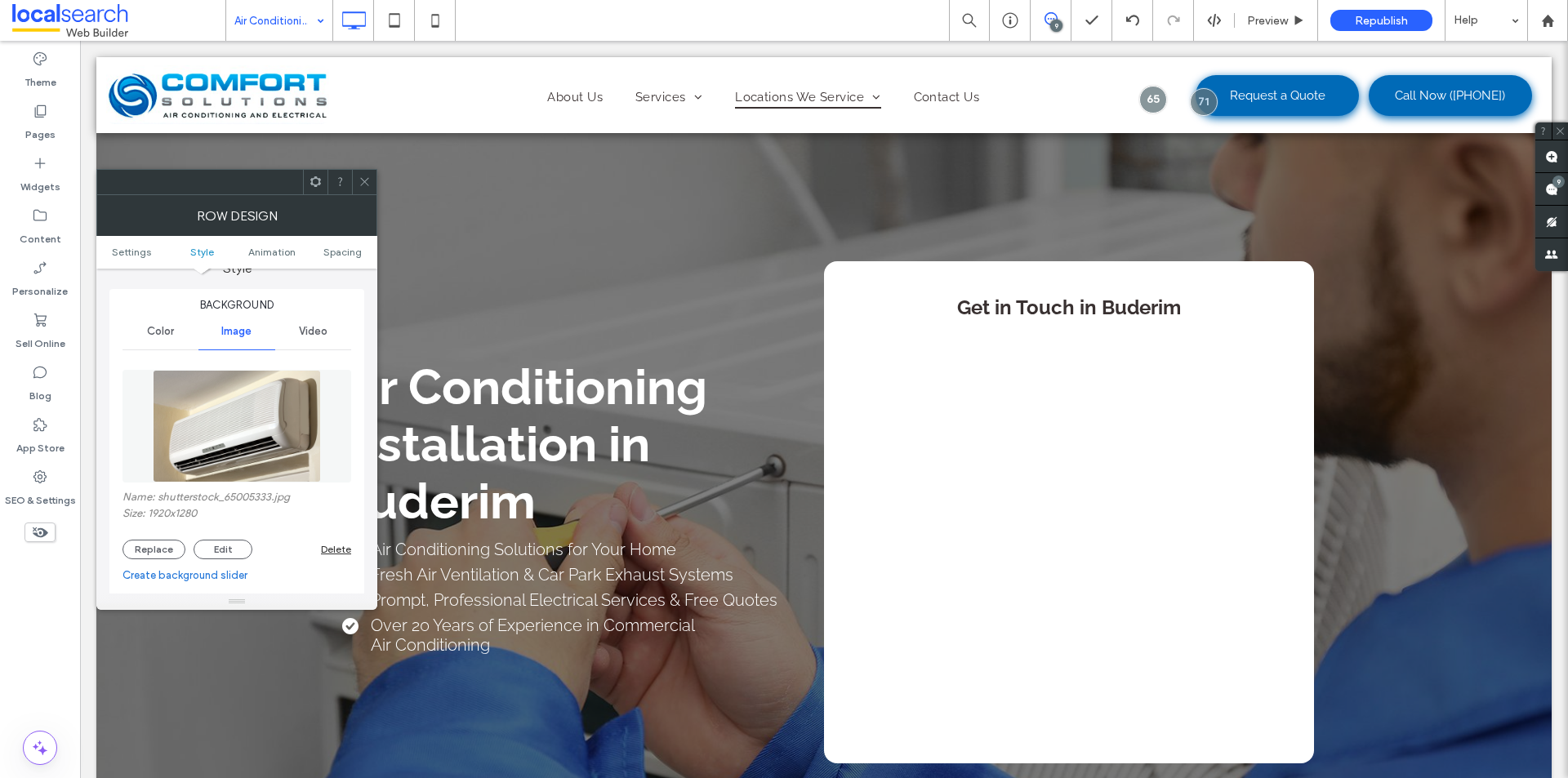click 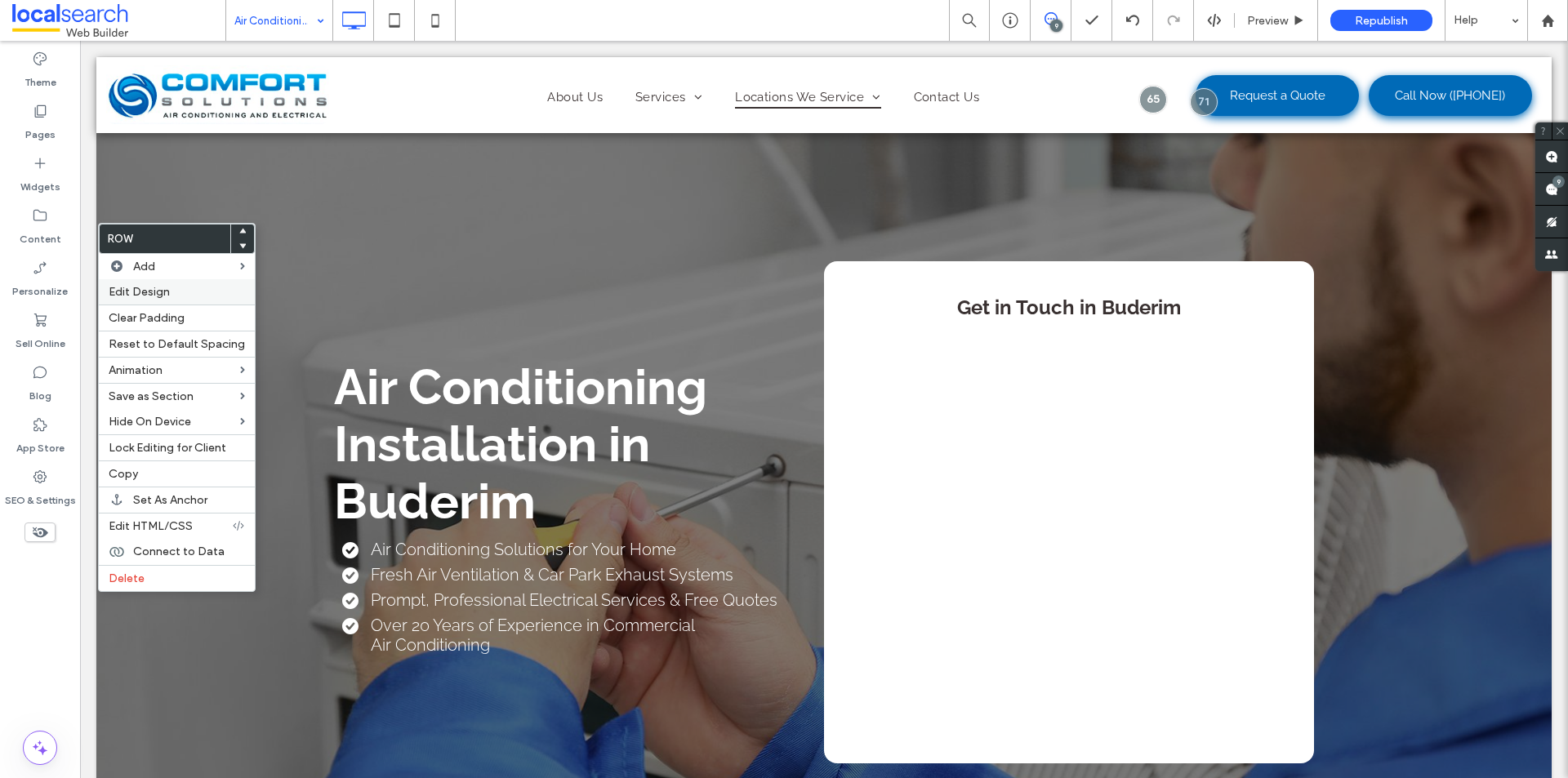 click on "Edit Design" at bounding box center [139, 291] 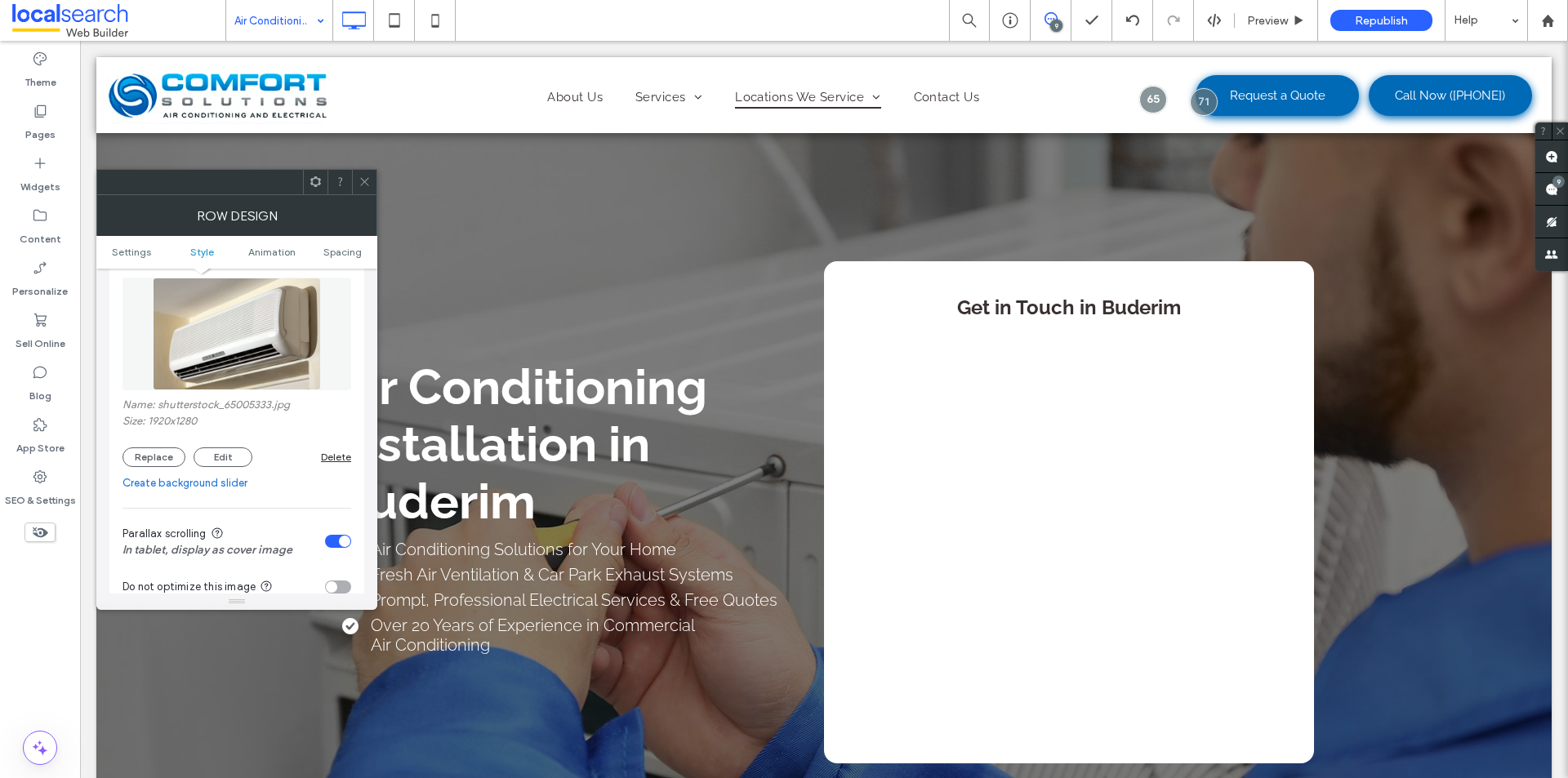 scroll, scrollTop: 327, scrollLeft: 0, axis: vertical 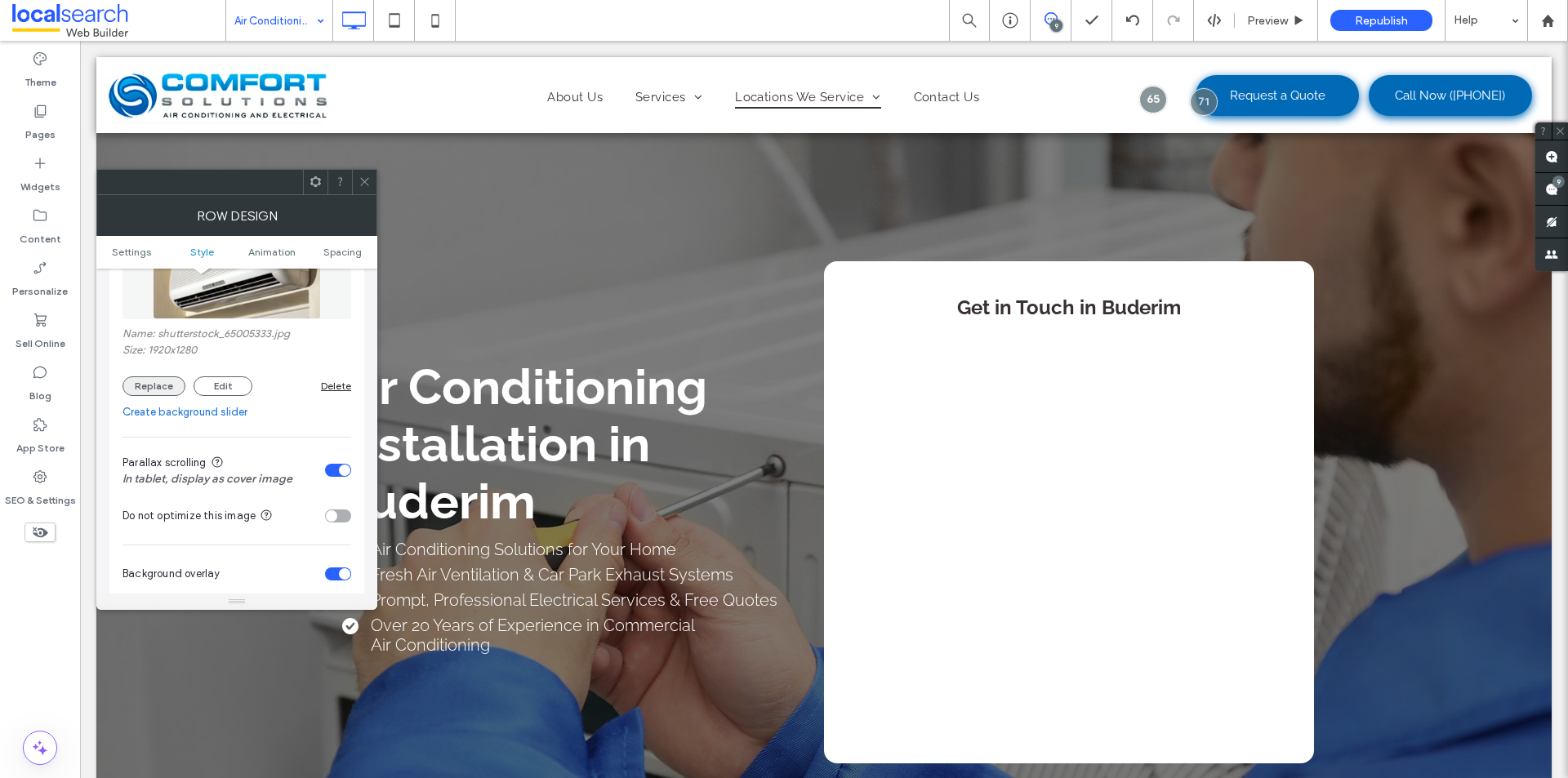 click on "Replace" at bounding box center [154, 386] 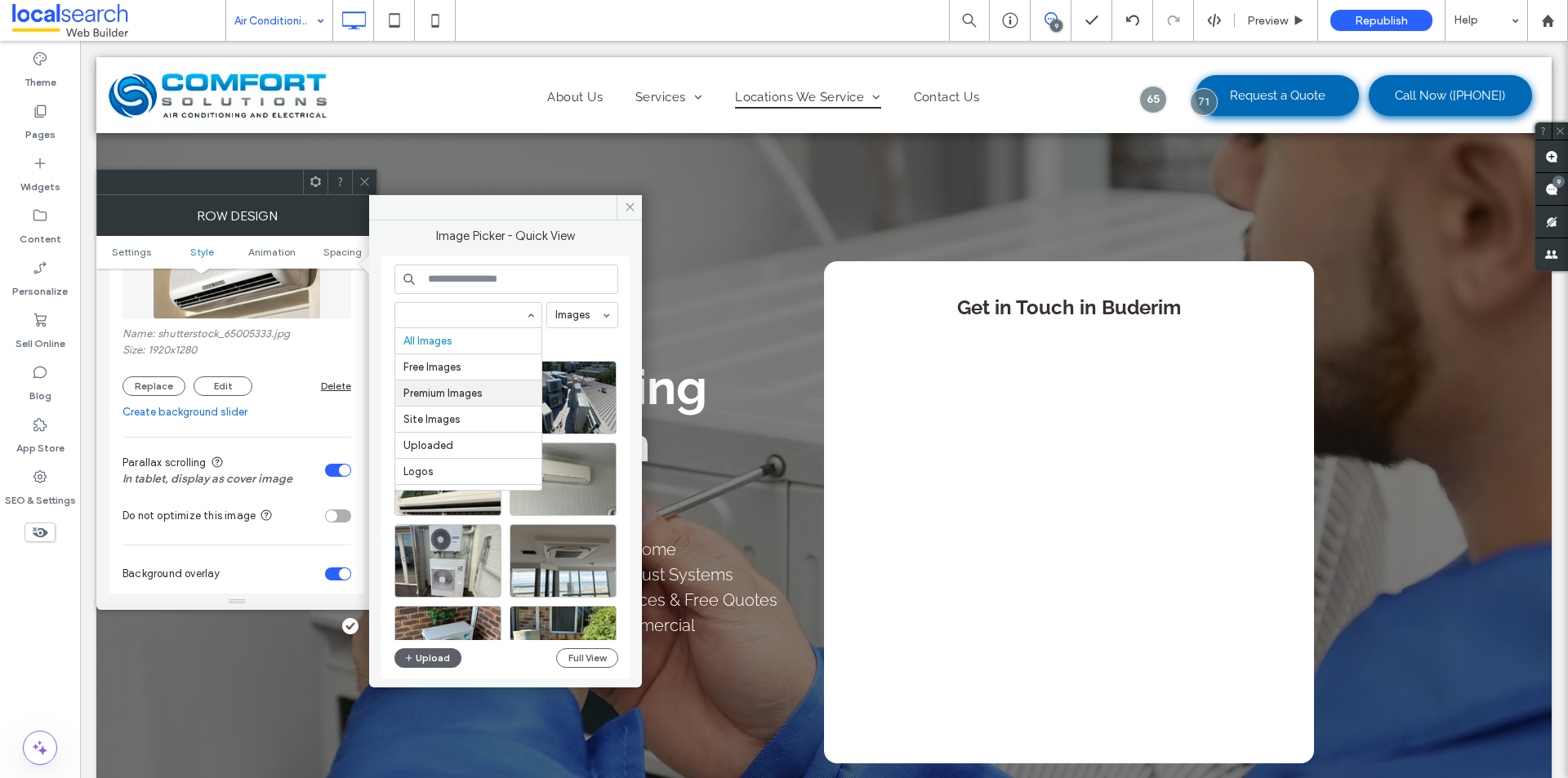 scroll, scrollTop: 47, scrollLeft: 0, axis: vertical 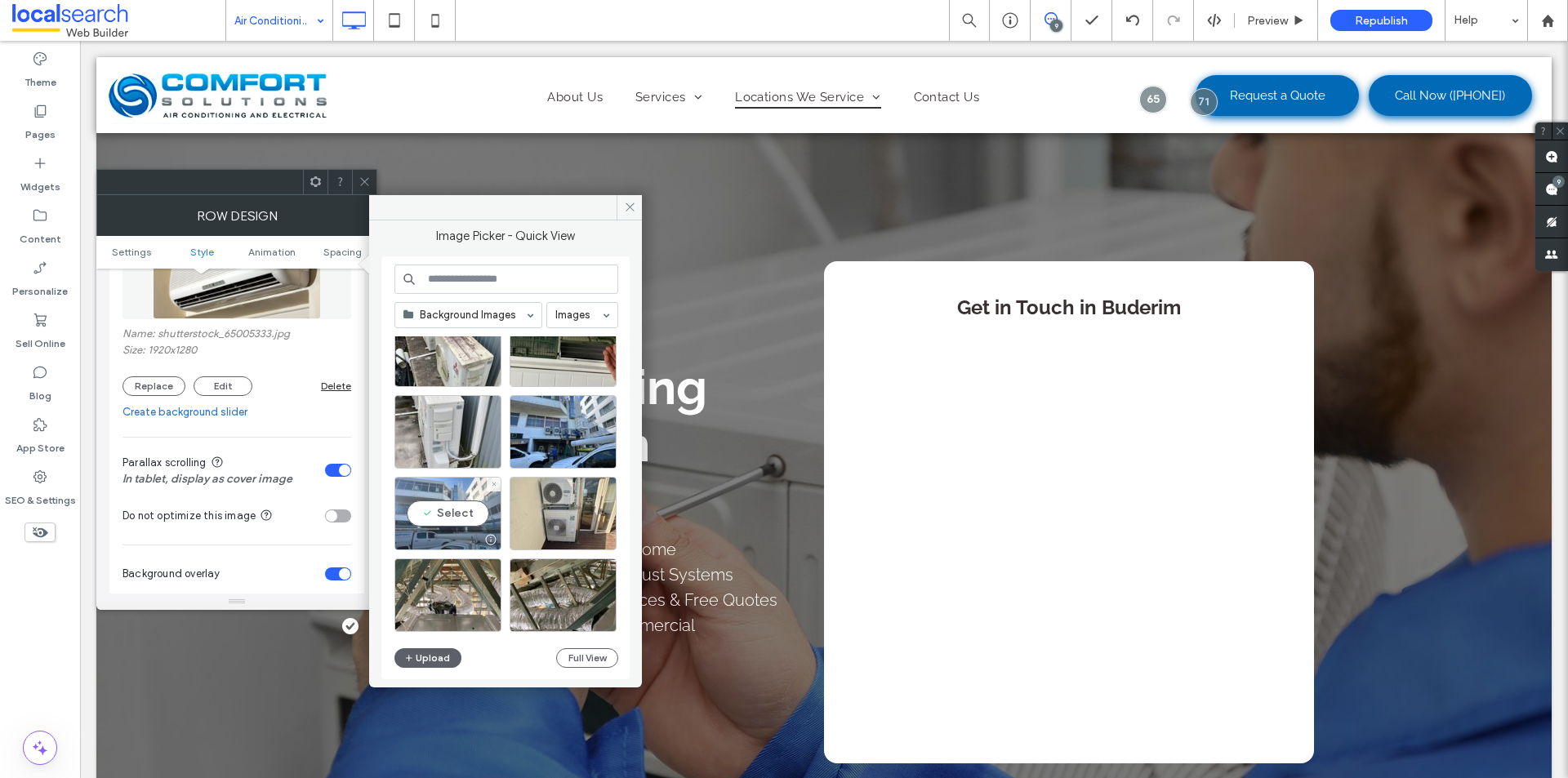 click on "Select" at bounding box center (448, 513) 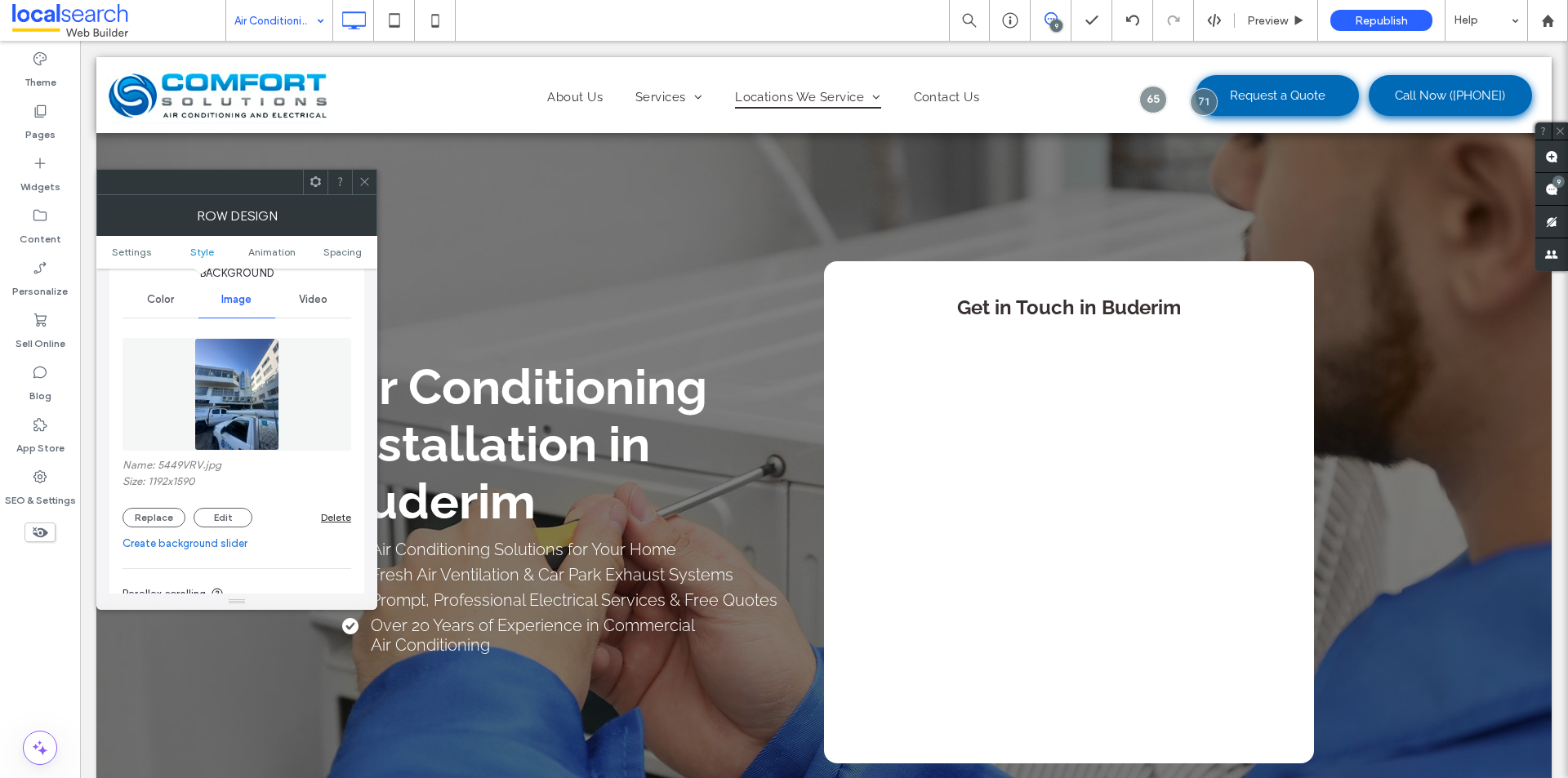 scroll, scrollTop: 163, scrollLeft: 0, axis: vertical 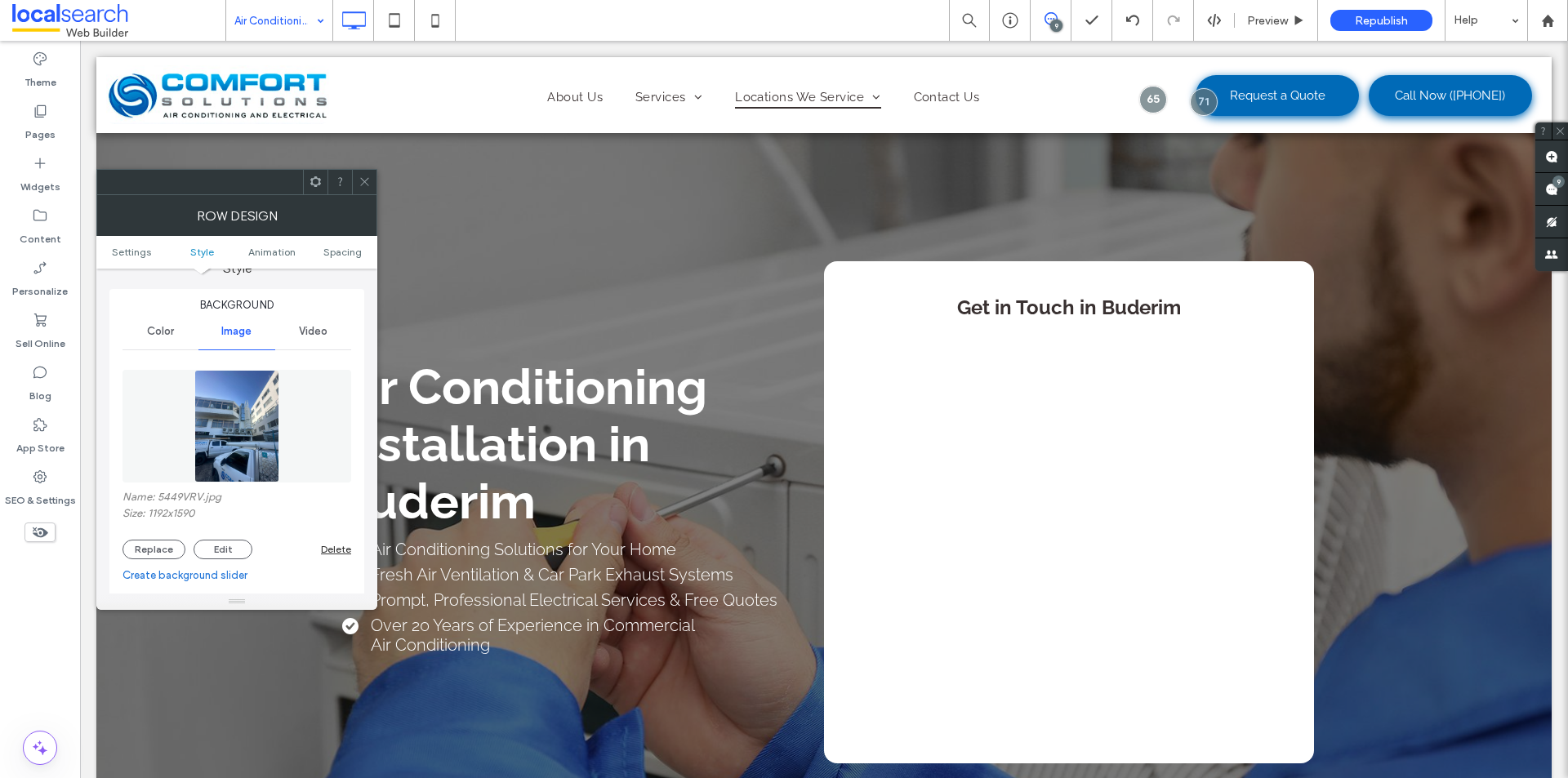 click on "Color" at bounding box center (160, 331) 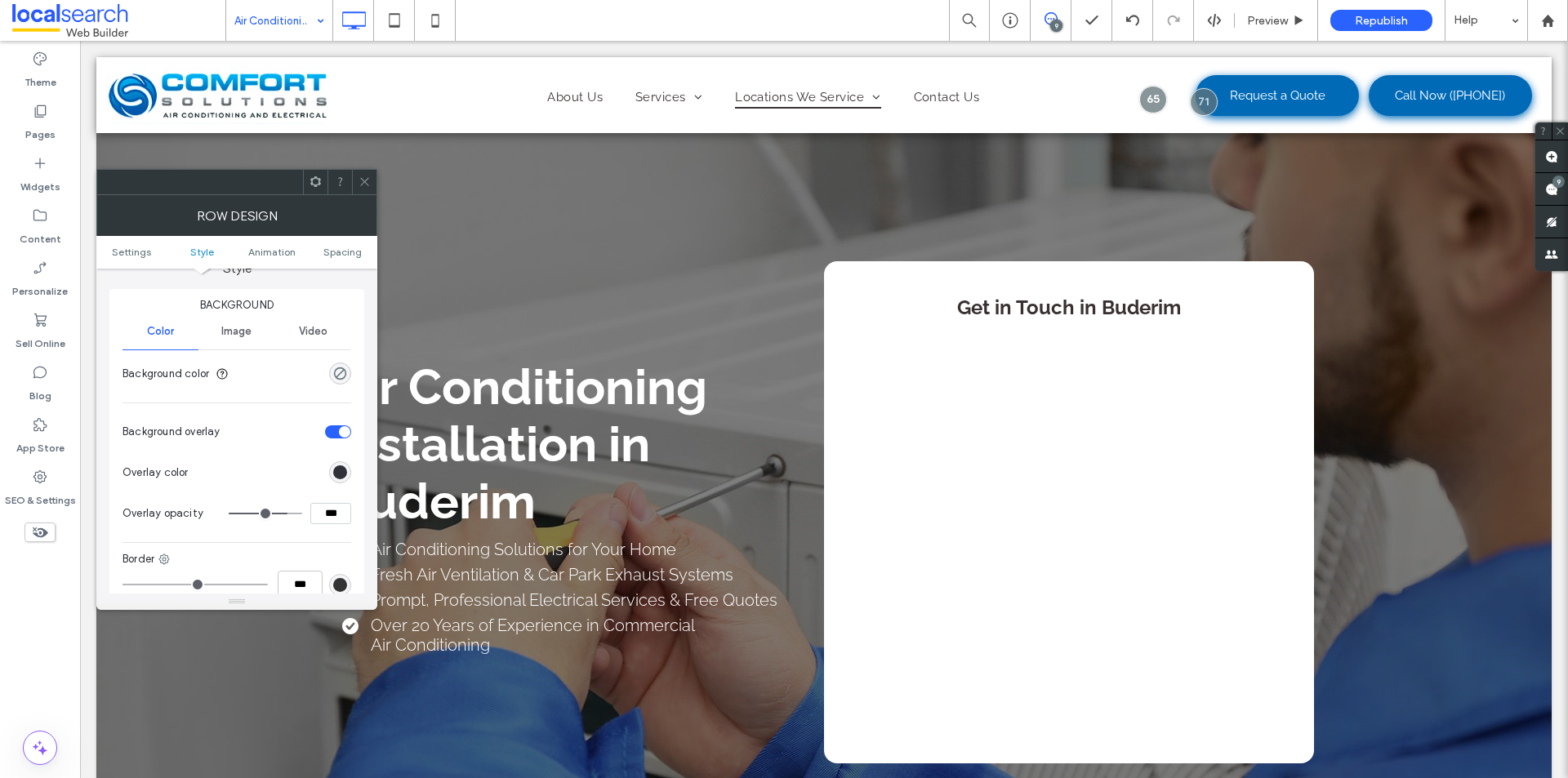 click on "Image" at bounding box center [236, 331] 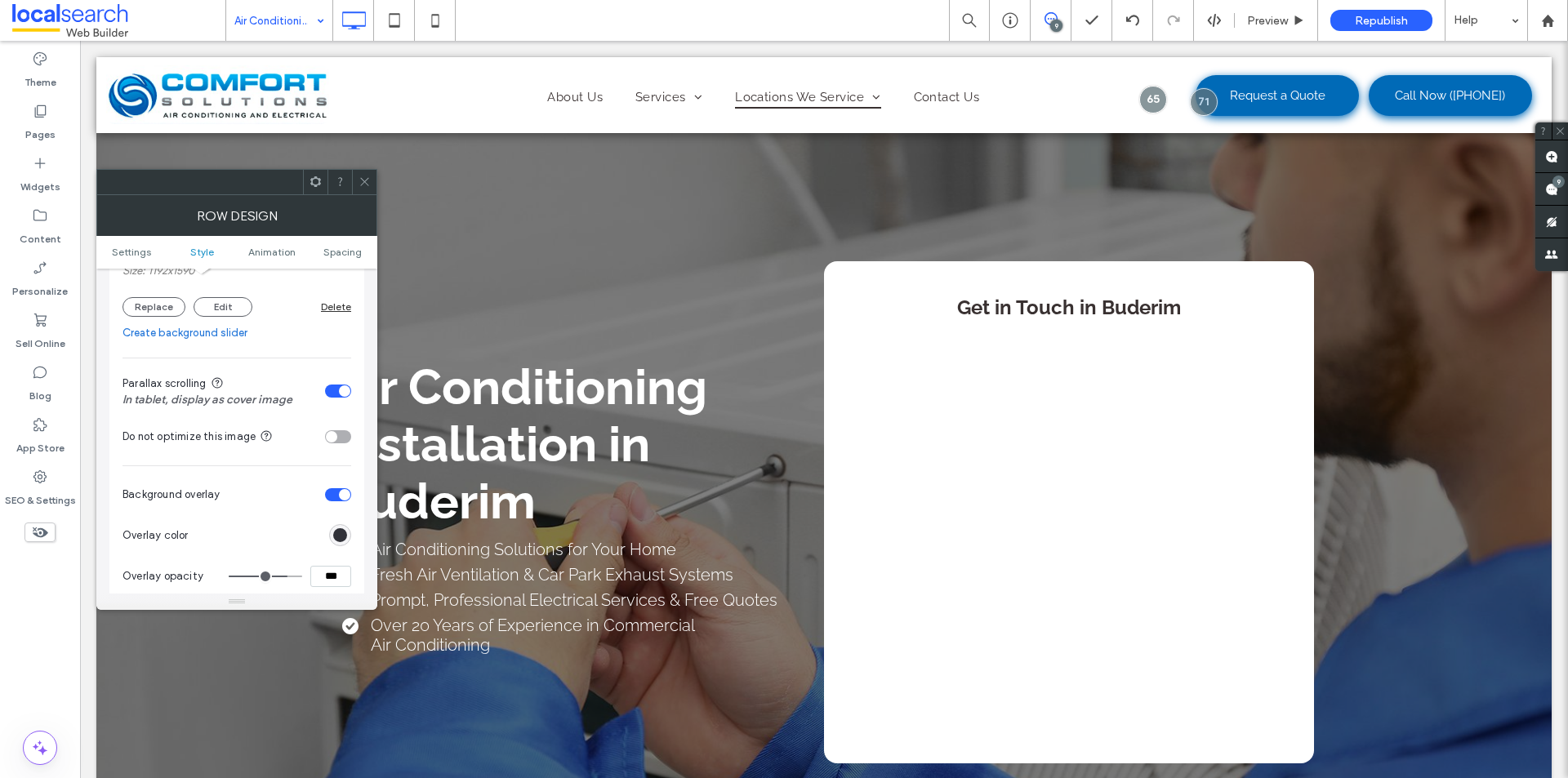scroll, scrollTop: 408, scrollLeft: 0, axis: vertical 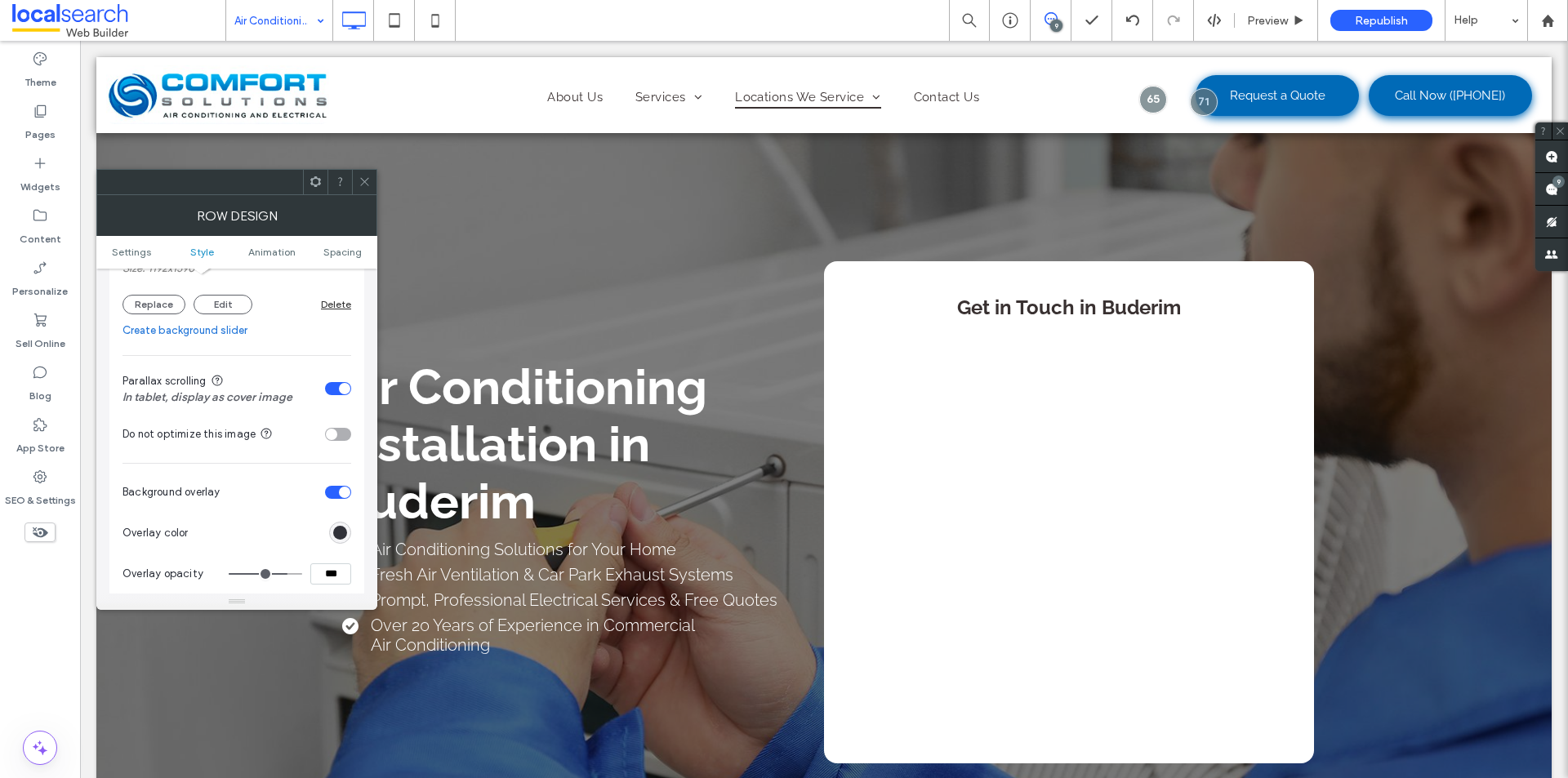 click at bounding box center (332, 434) 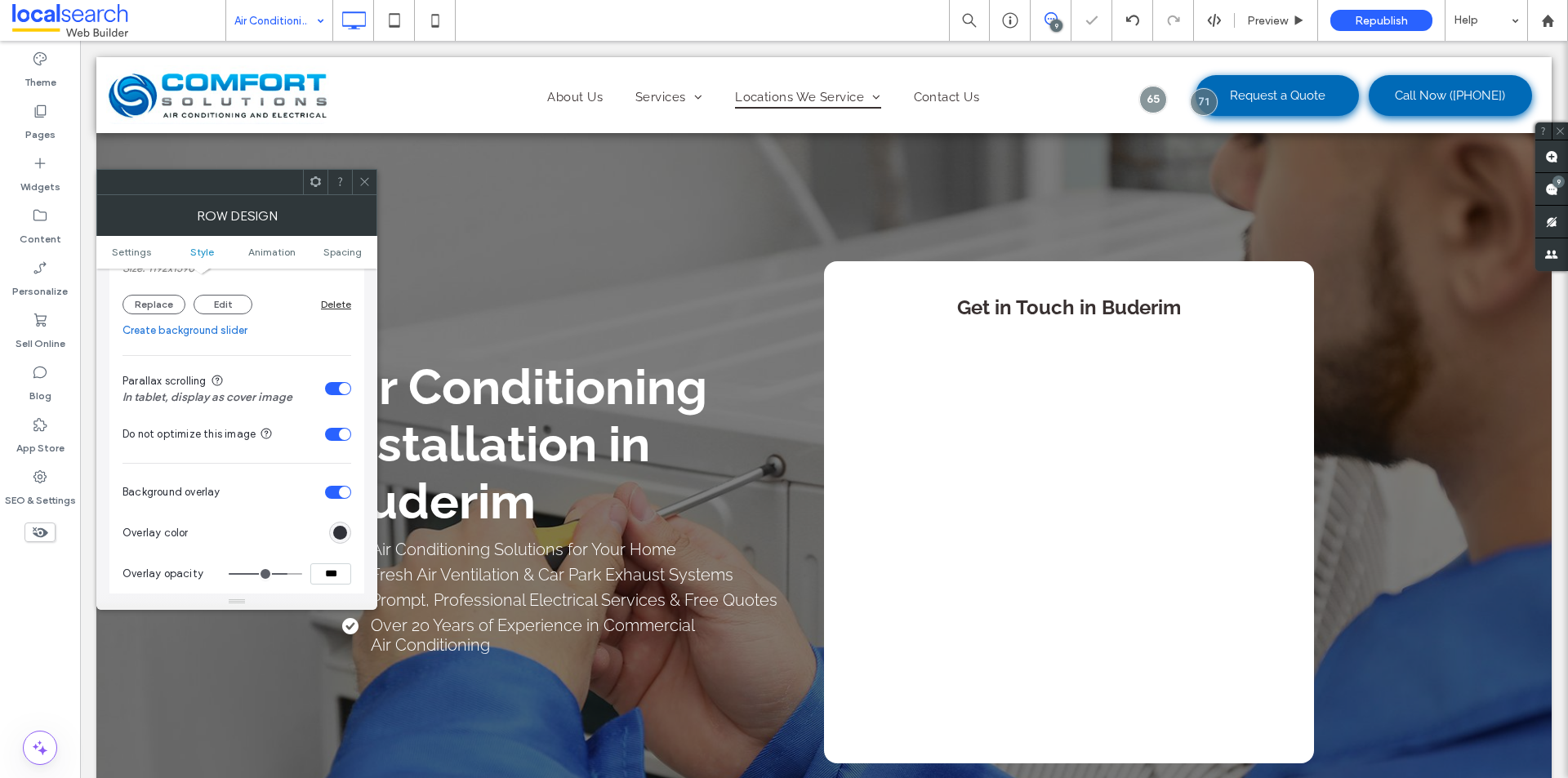 click at bounding box center [338, 434] 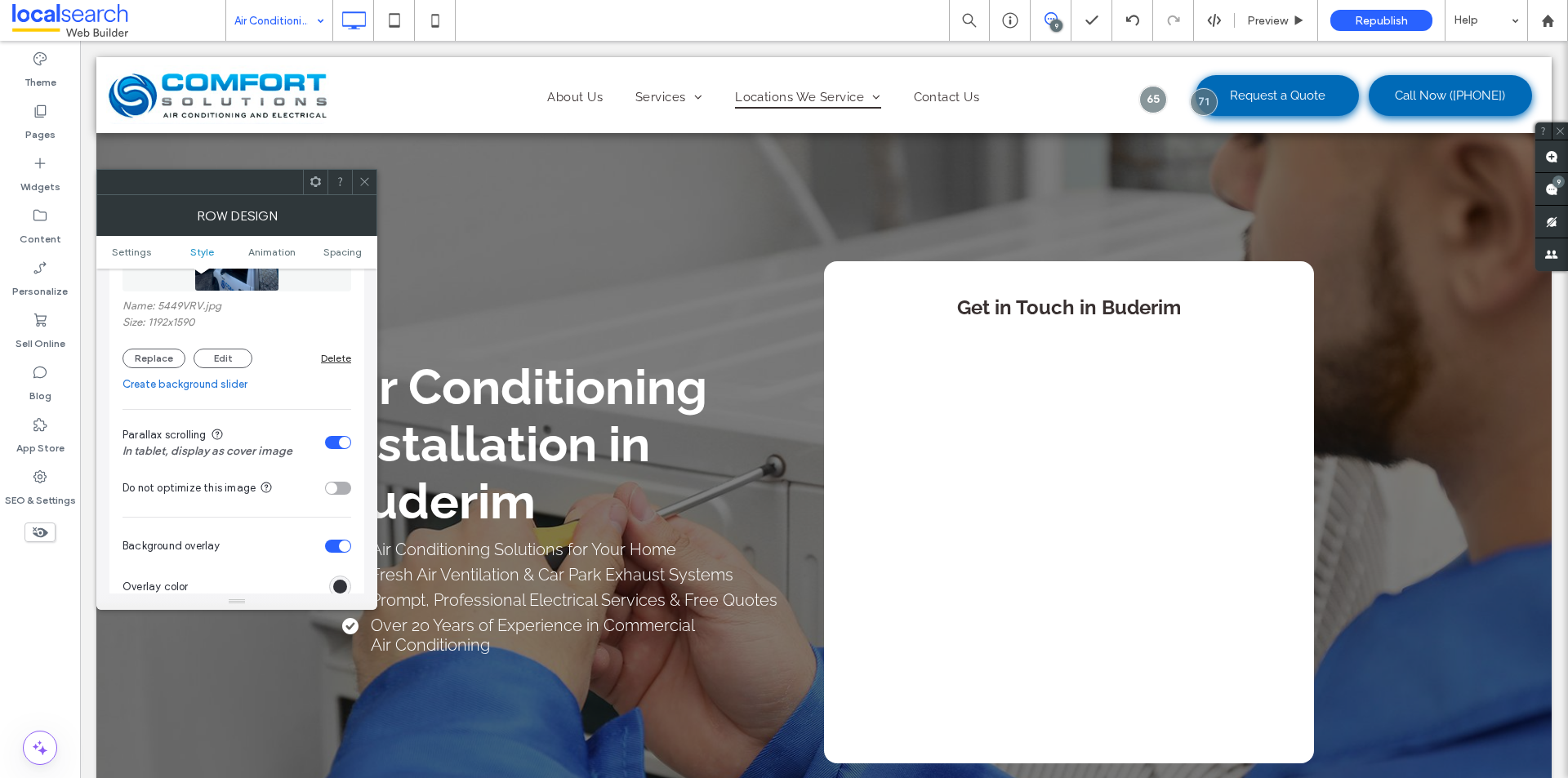 scroll, scrollTop: 327, scrollLeft: 0, axis: vertical 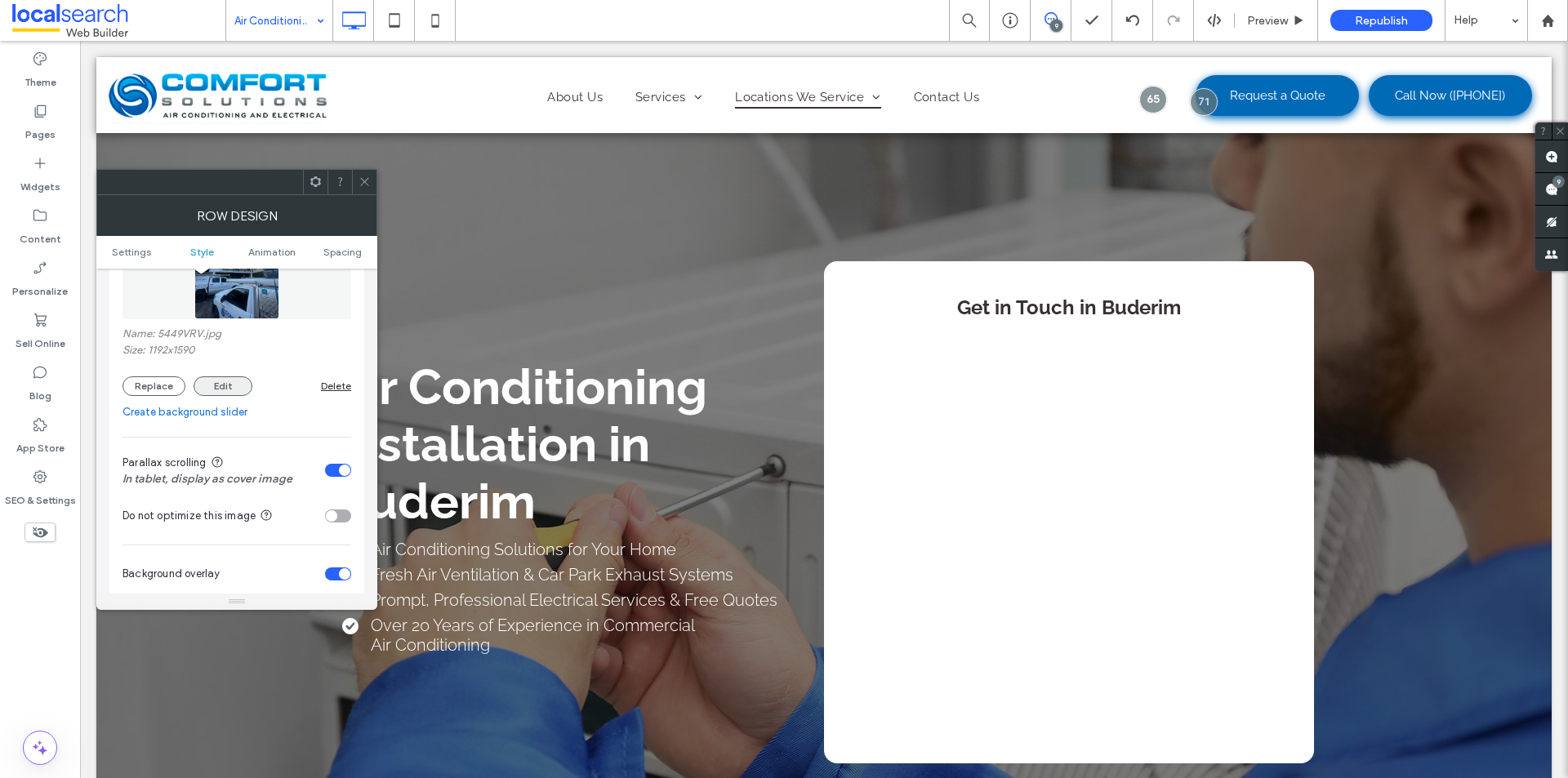 click on "Edit" at bounding box center (223, 386) 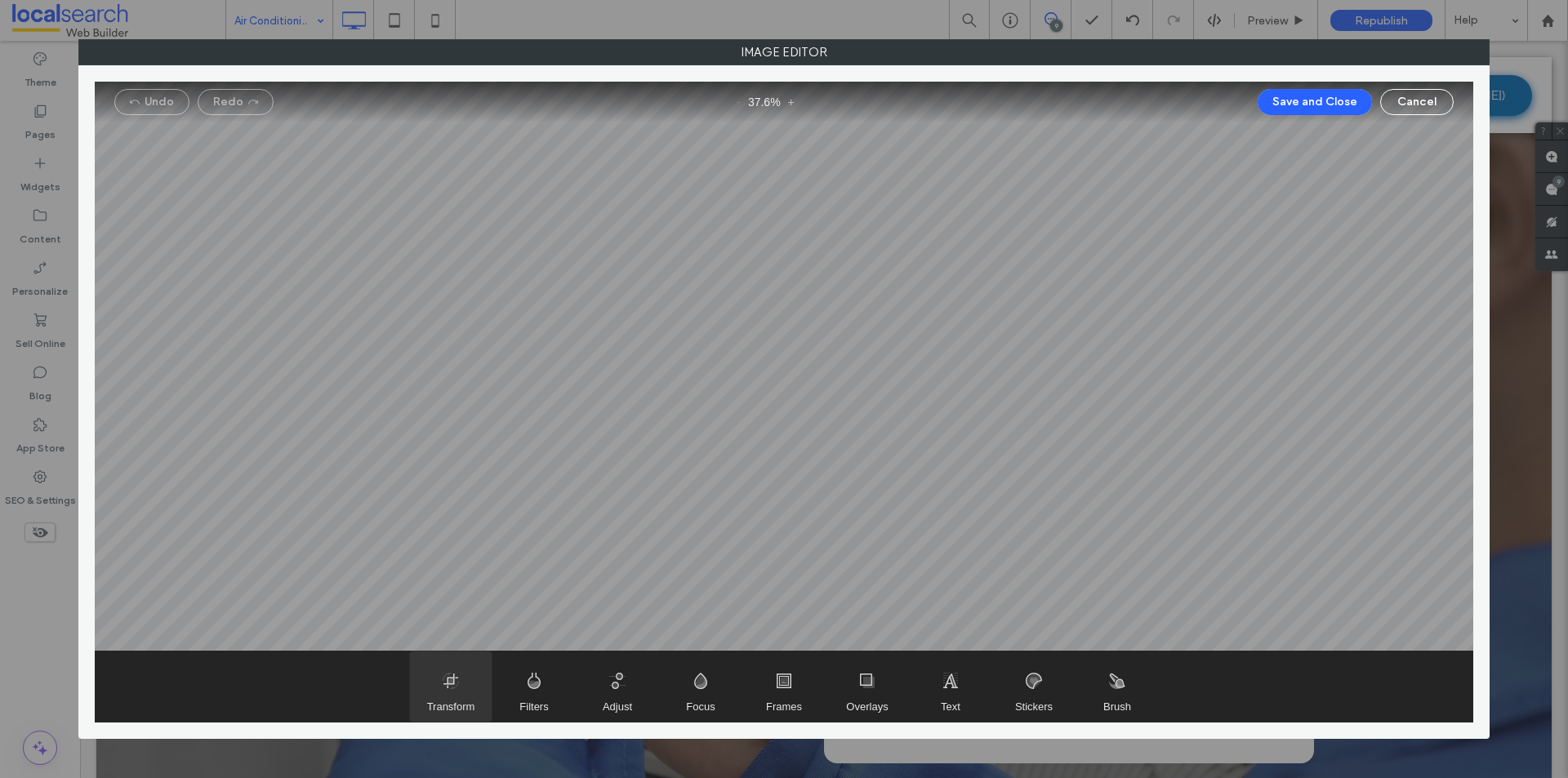 click on "Transform" at bounding box center (451, 706) 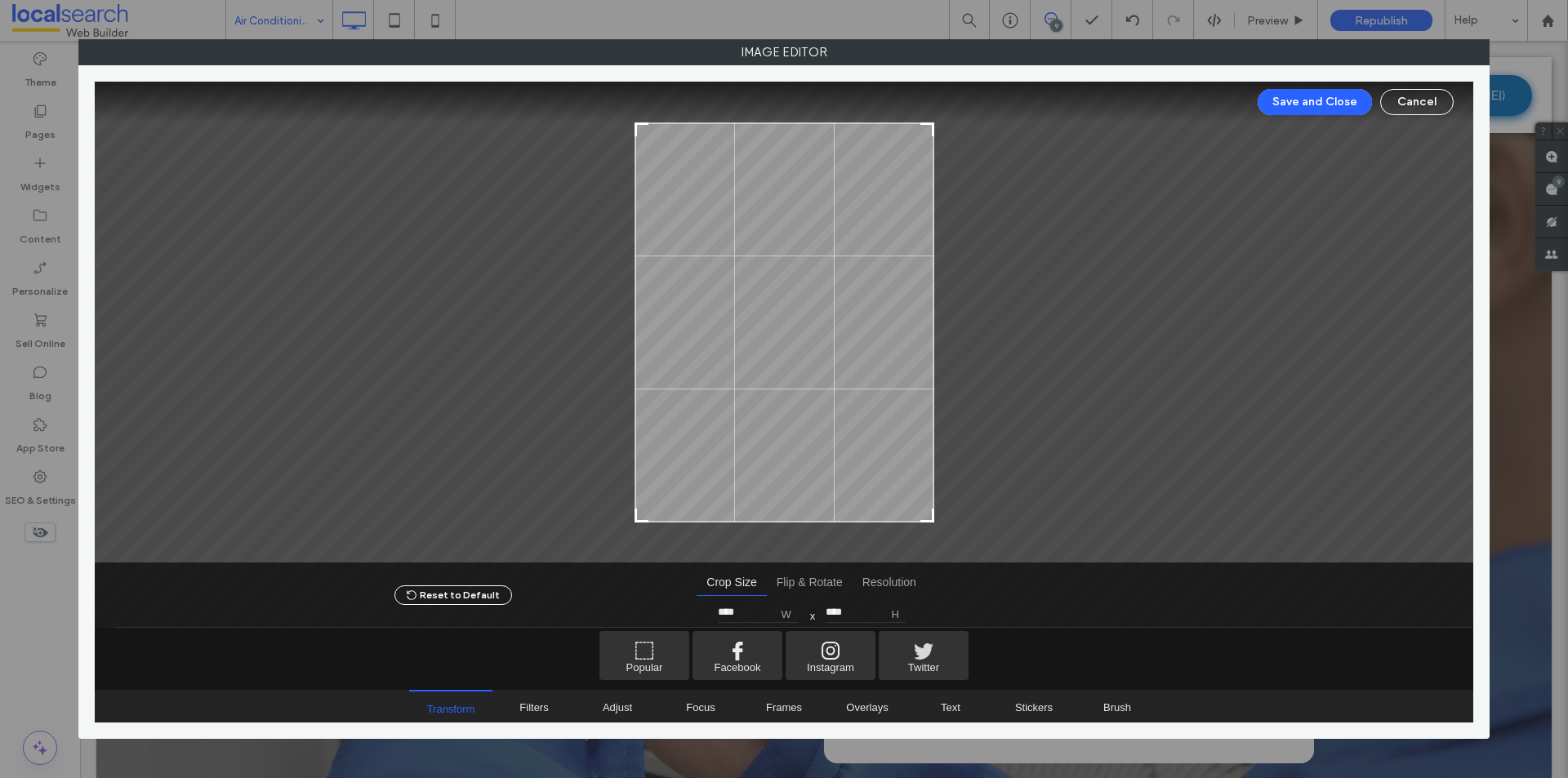 drag, startPoint x: 636, startPoint y: 119, endPoint x: 629, endPoint y: 152, distance: 34 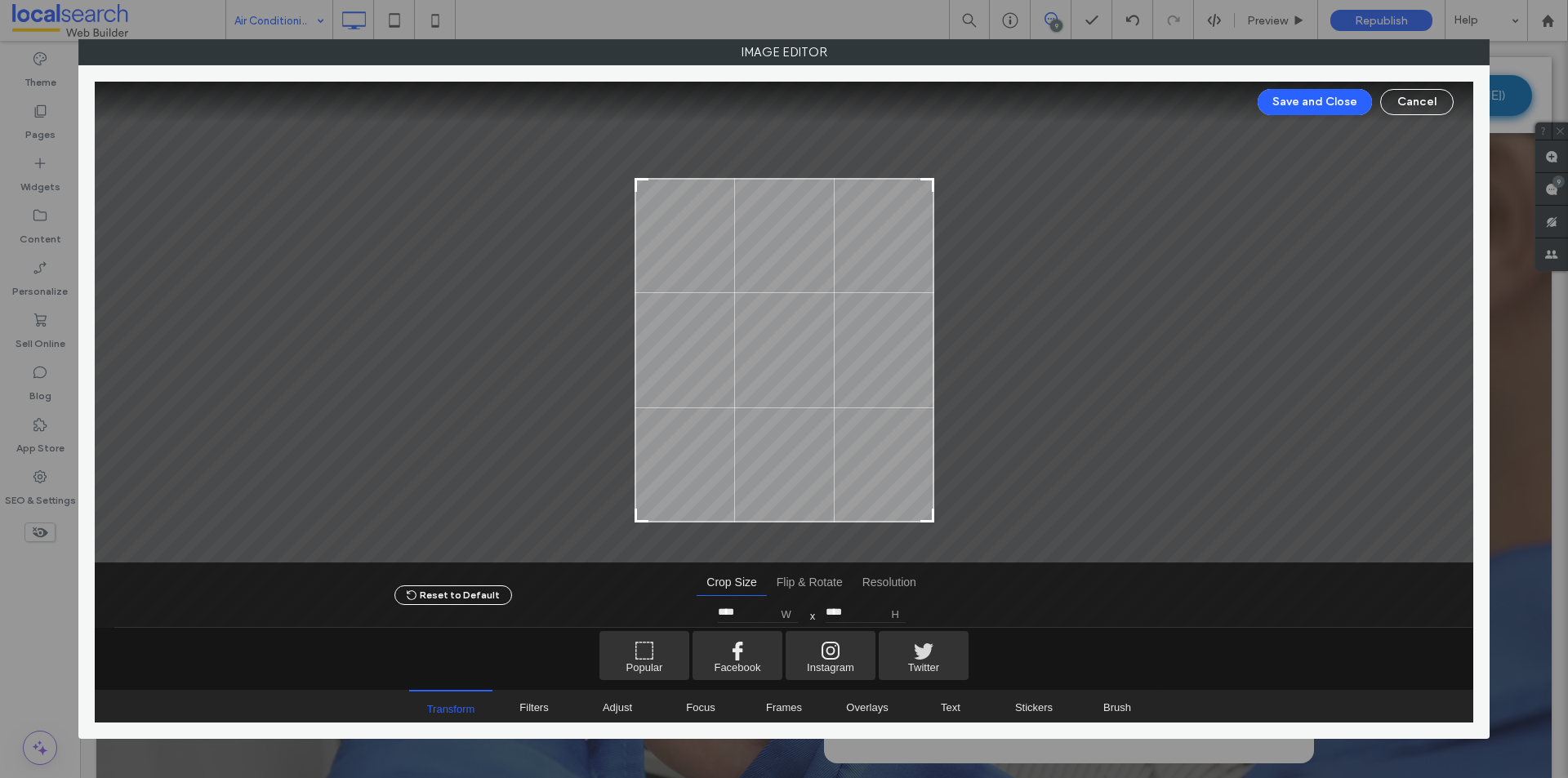 type on "****" 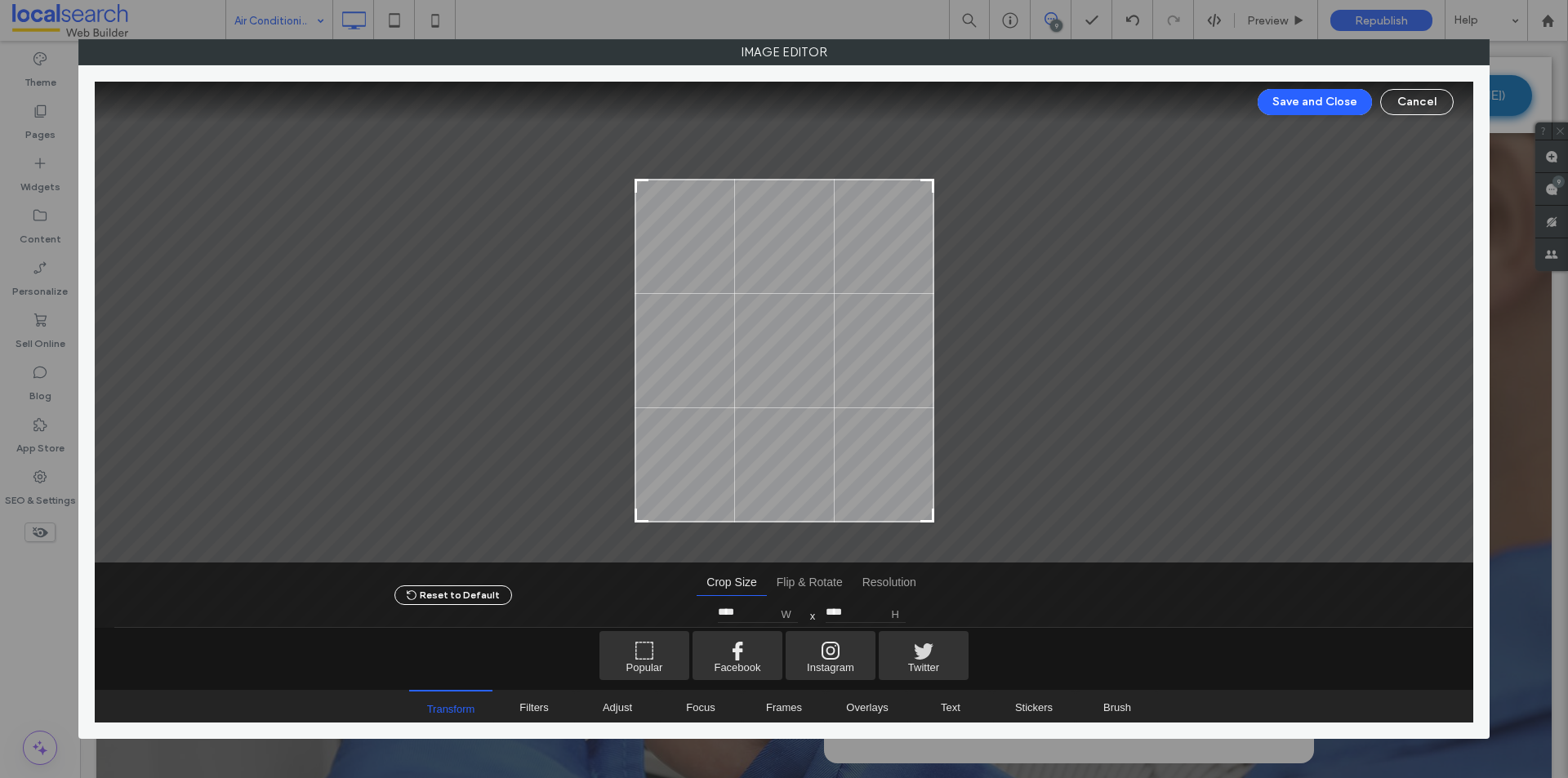 drag, startPoint x: 641, startPoint y: 123, endPoint x: 591, endPoint y: 180, distance: 75.82216 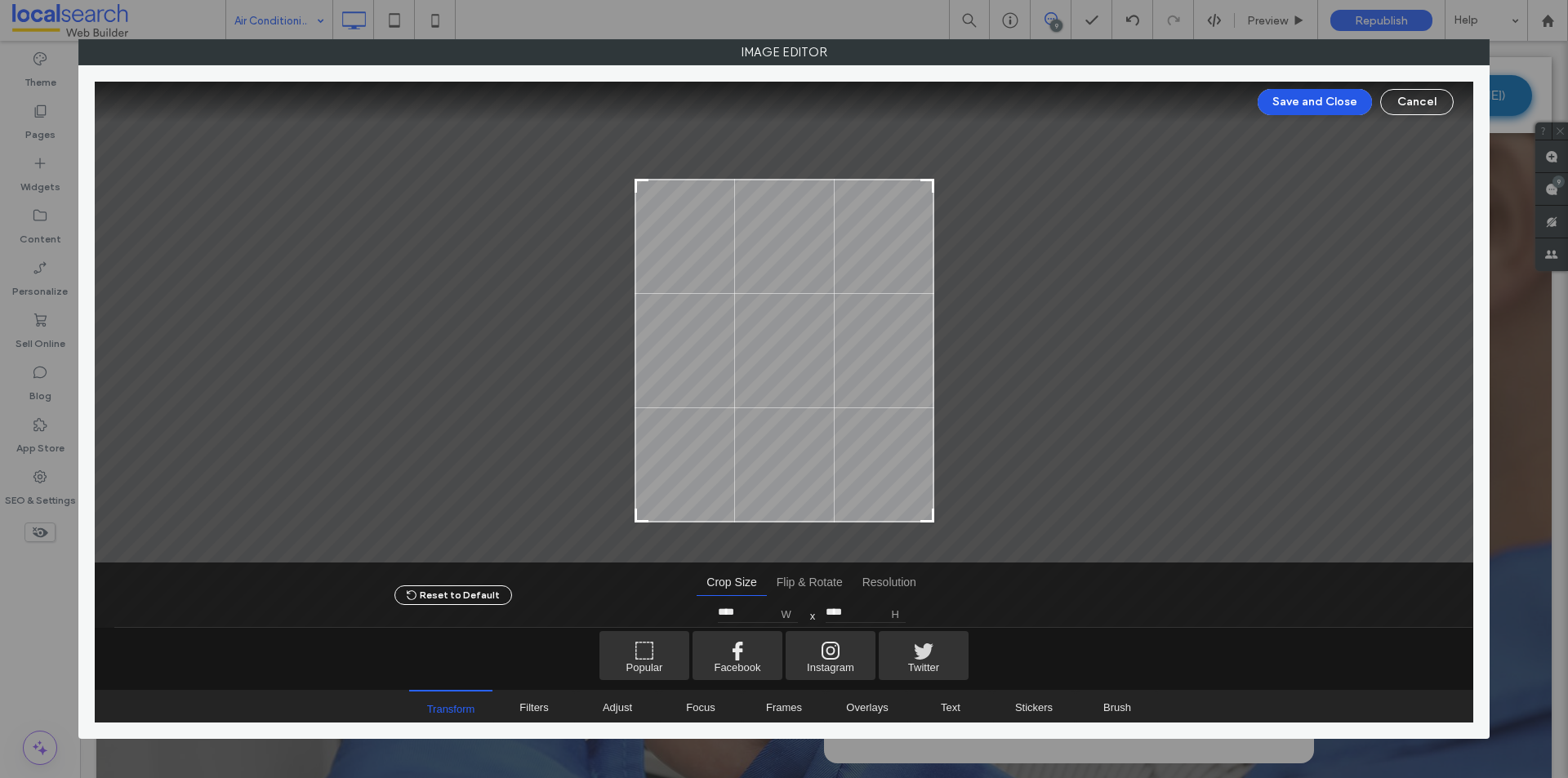 click on "Save and Close" at bounding box center (1315, 102) 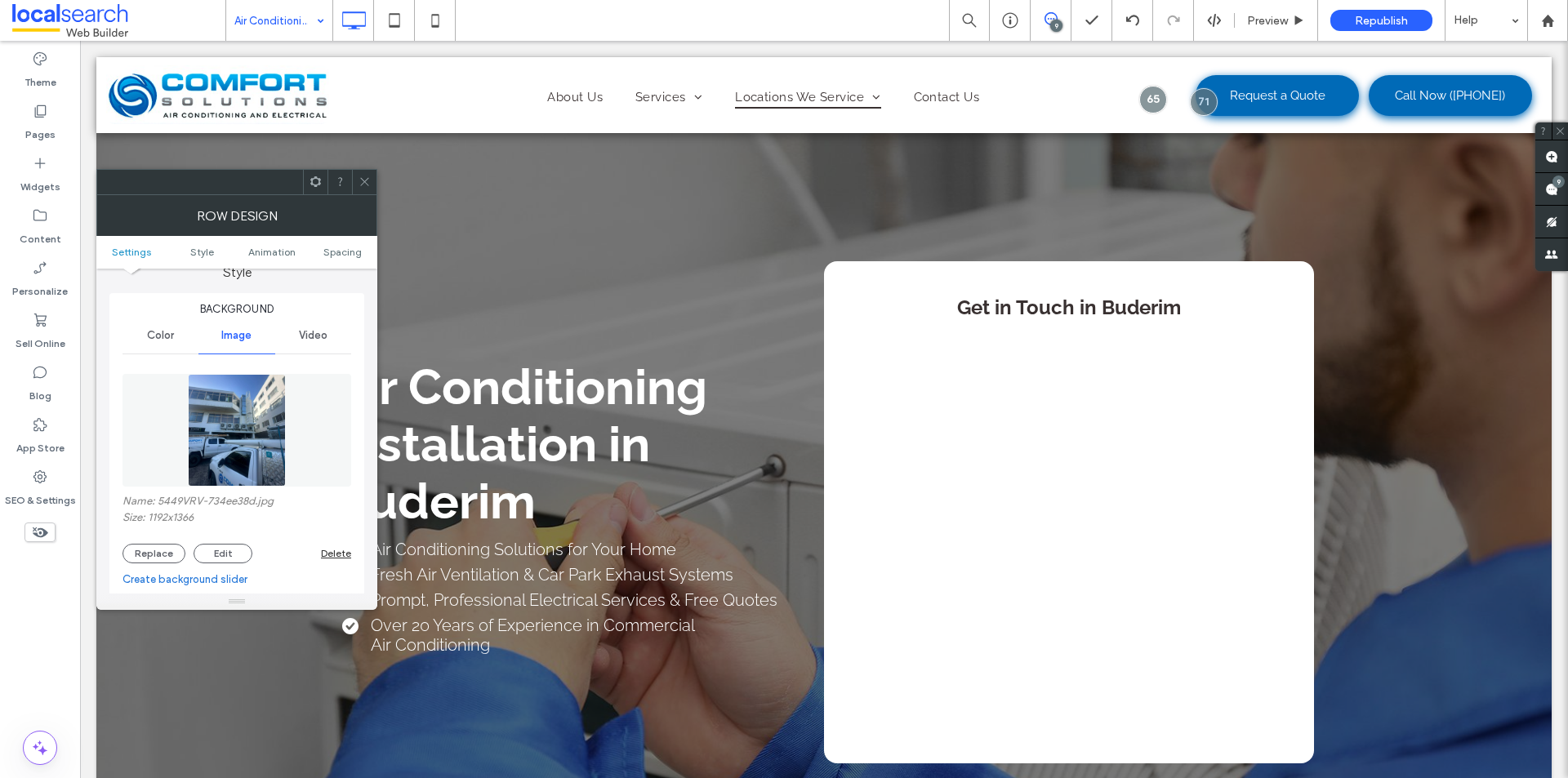 scroll, scrollTop: 0, scrollLeft: 0, axis: both 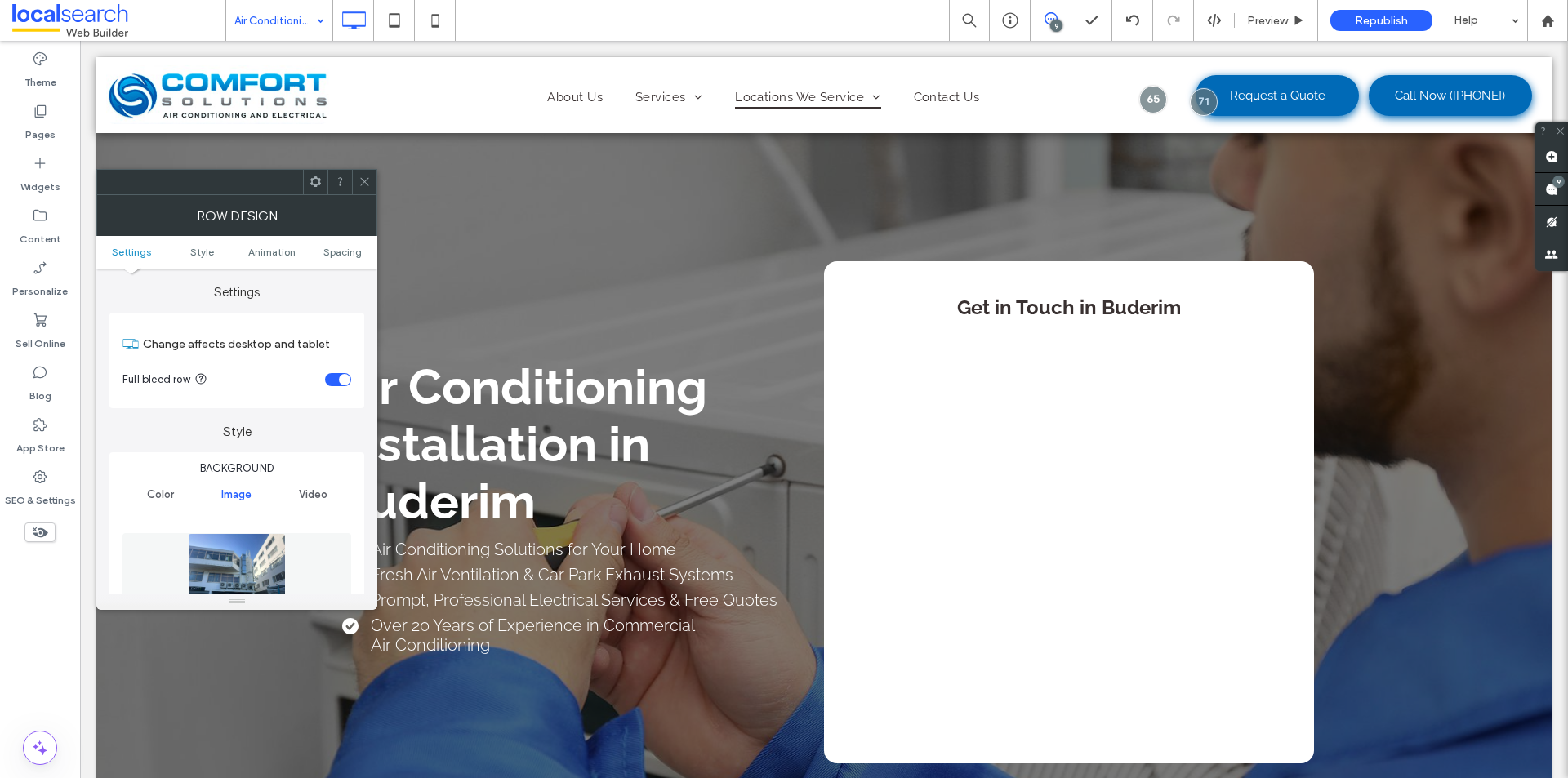 click at bounding box center (338, 380) 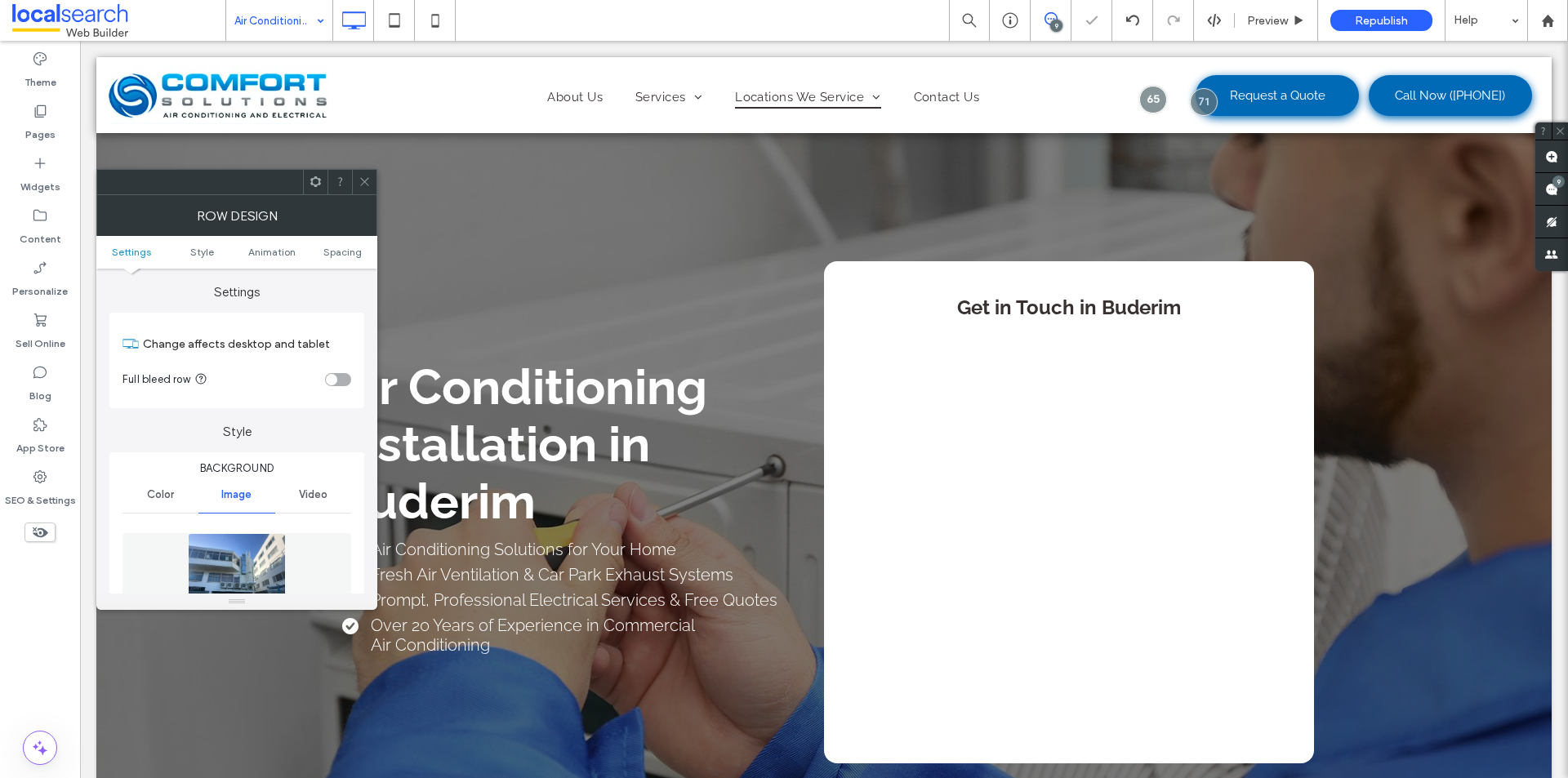 click at bounding box center (332, 380) 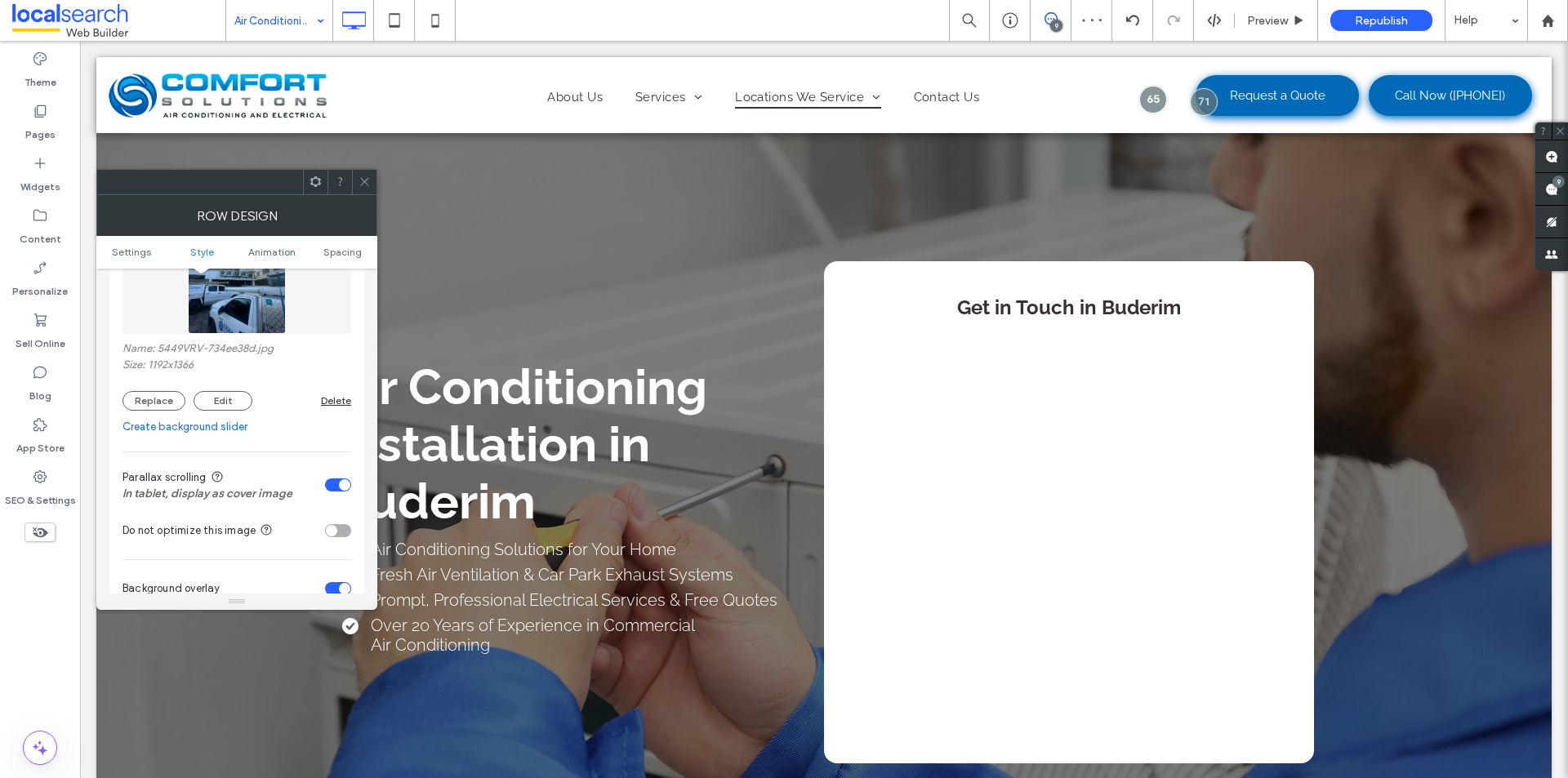 scroll, scrollTop: 327, scrollLeft: 0, axis: vertical 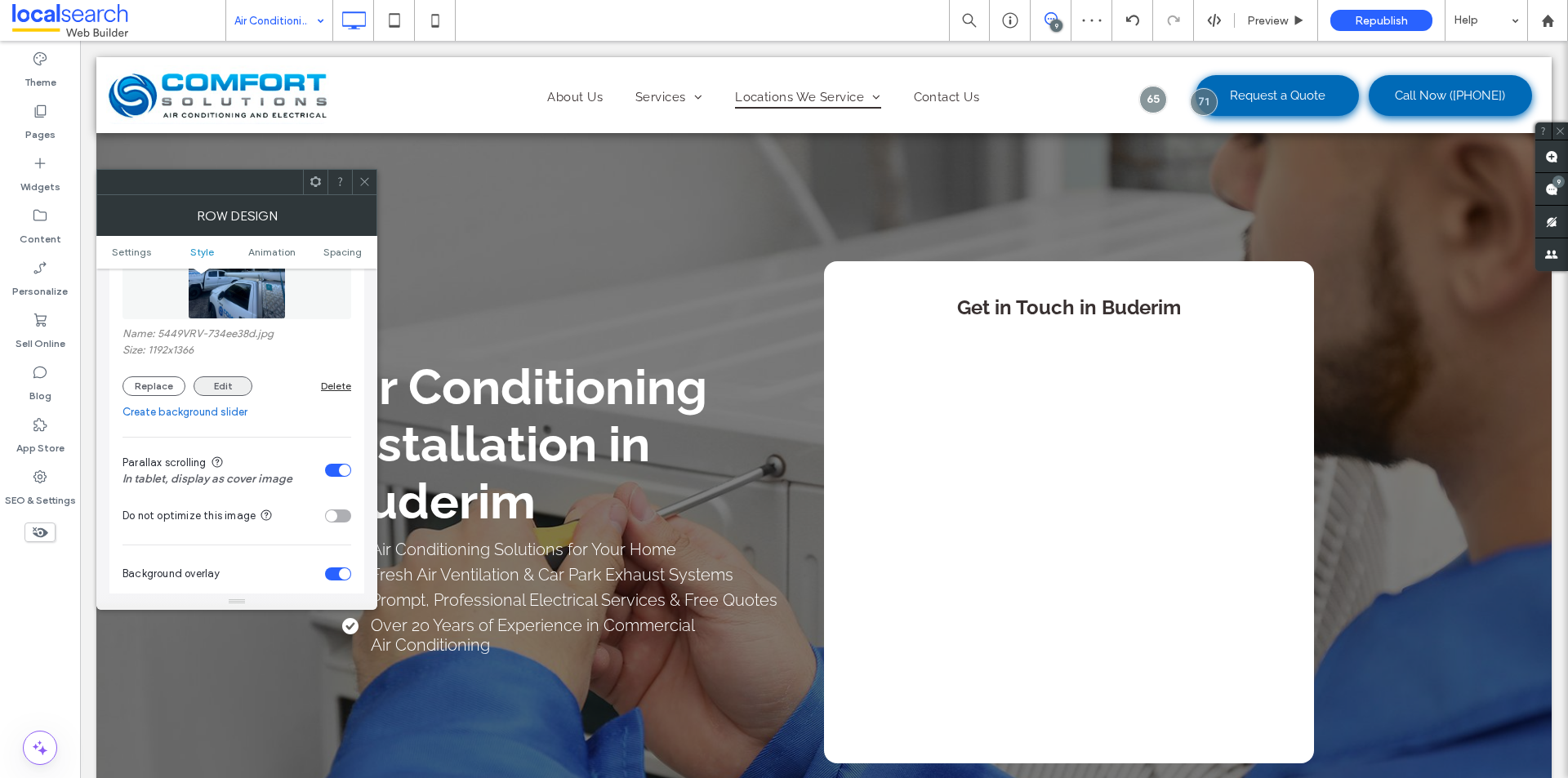 click on "Edit" at bounding box center (223, 386) 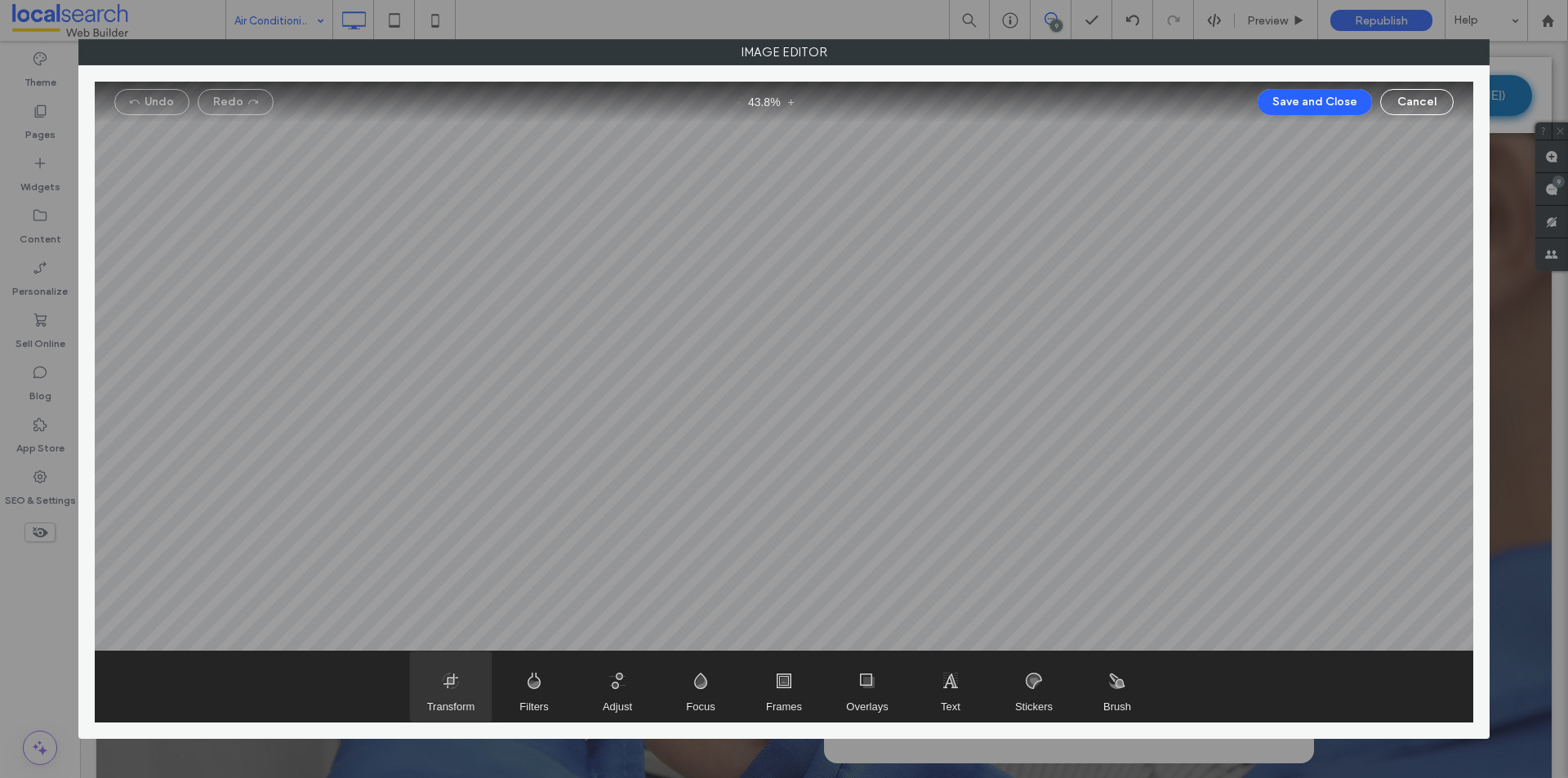 click at bounding box center [451, 687] 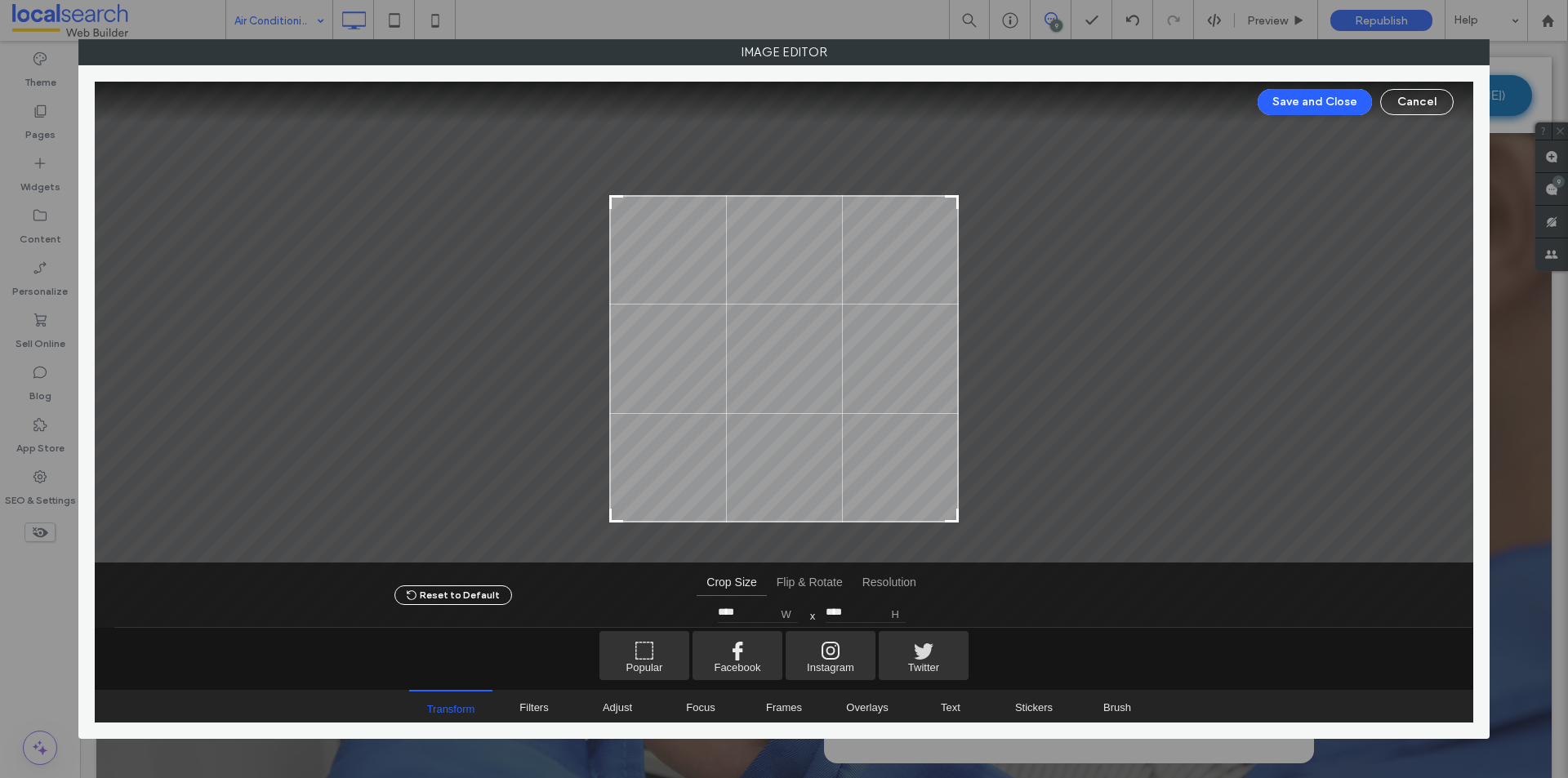 type on "****" 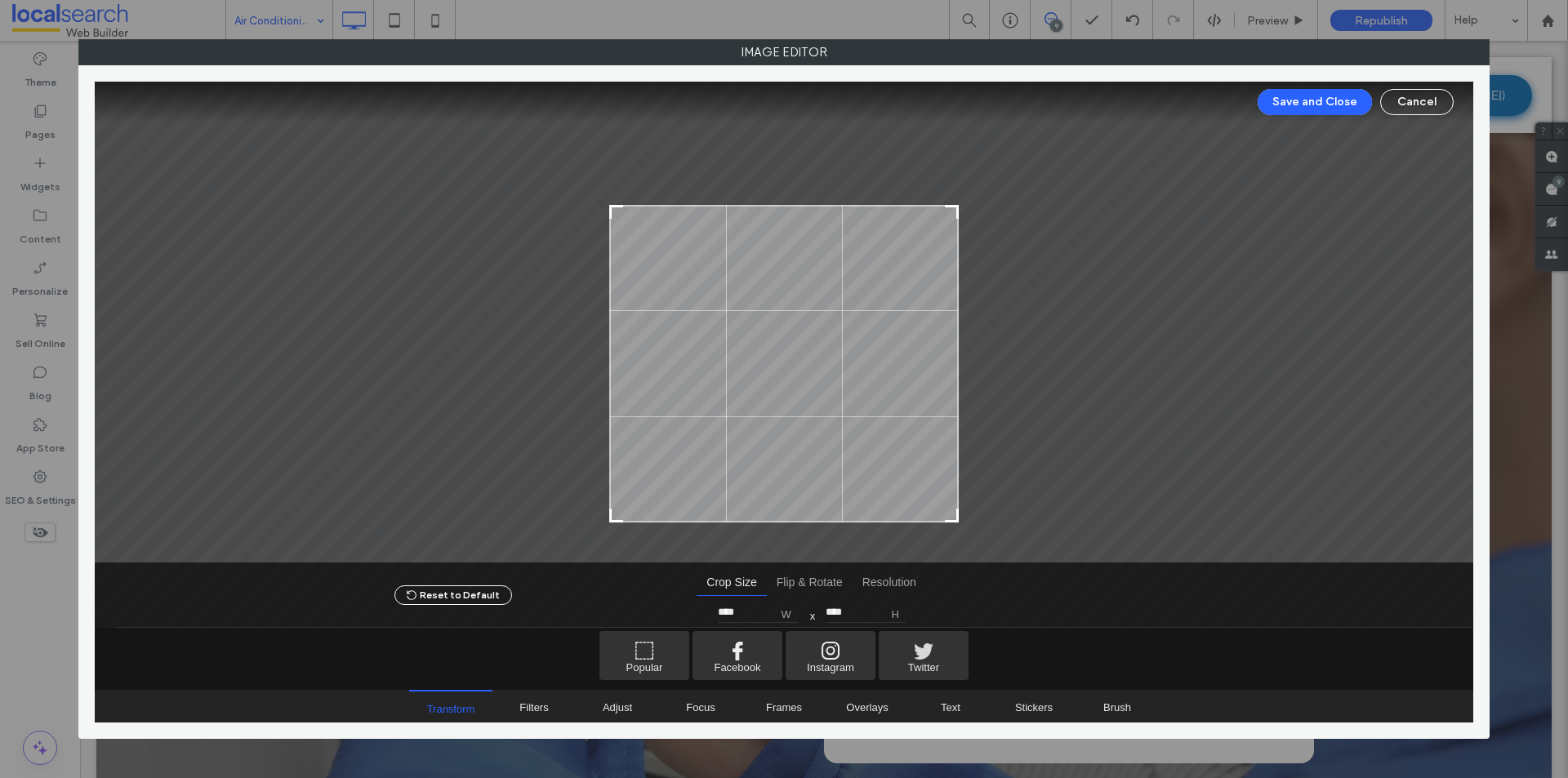 drag, startPoint x: 610, startPoint y: 122, endPoint x: 554, endPoint y: 205, distance: 100.12492 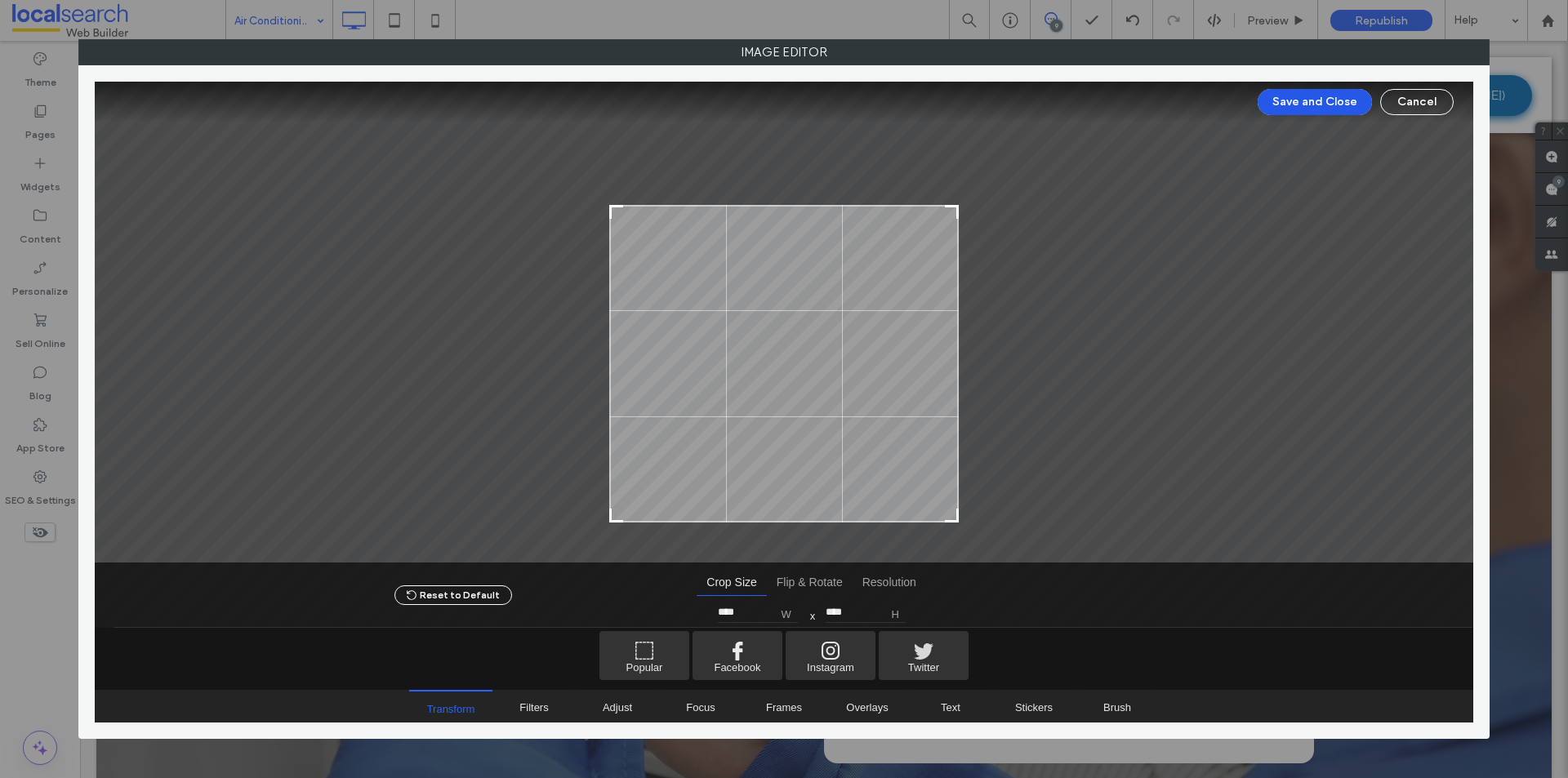 click on "Save and Close" at bounding box center (1315, 102) 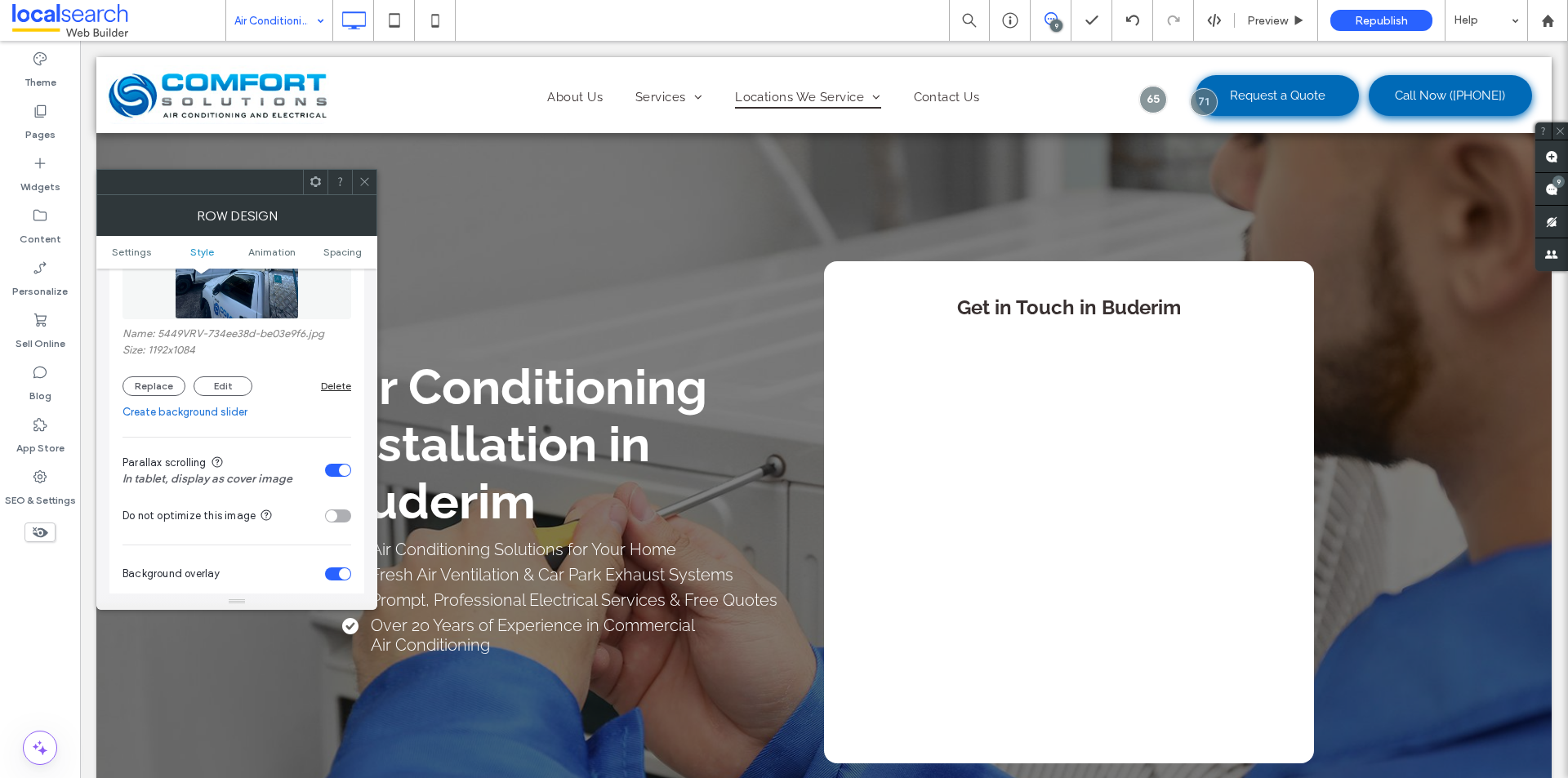 click 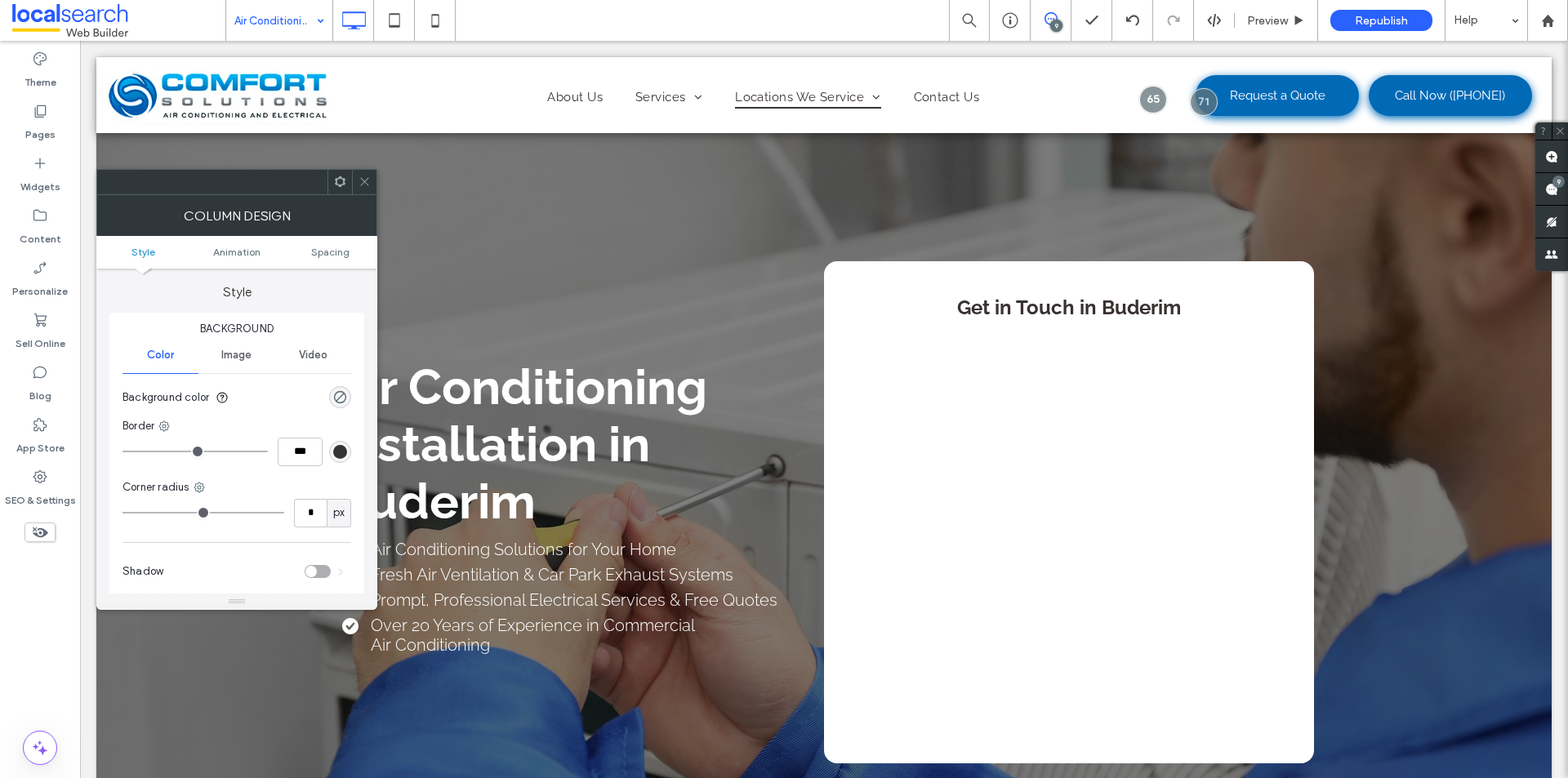 click on "Image" at bounding box center (236, 355) 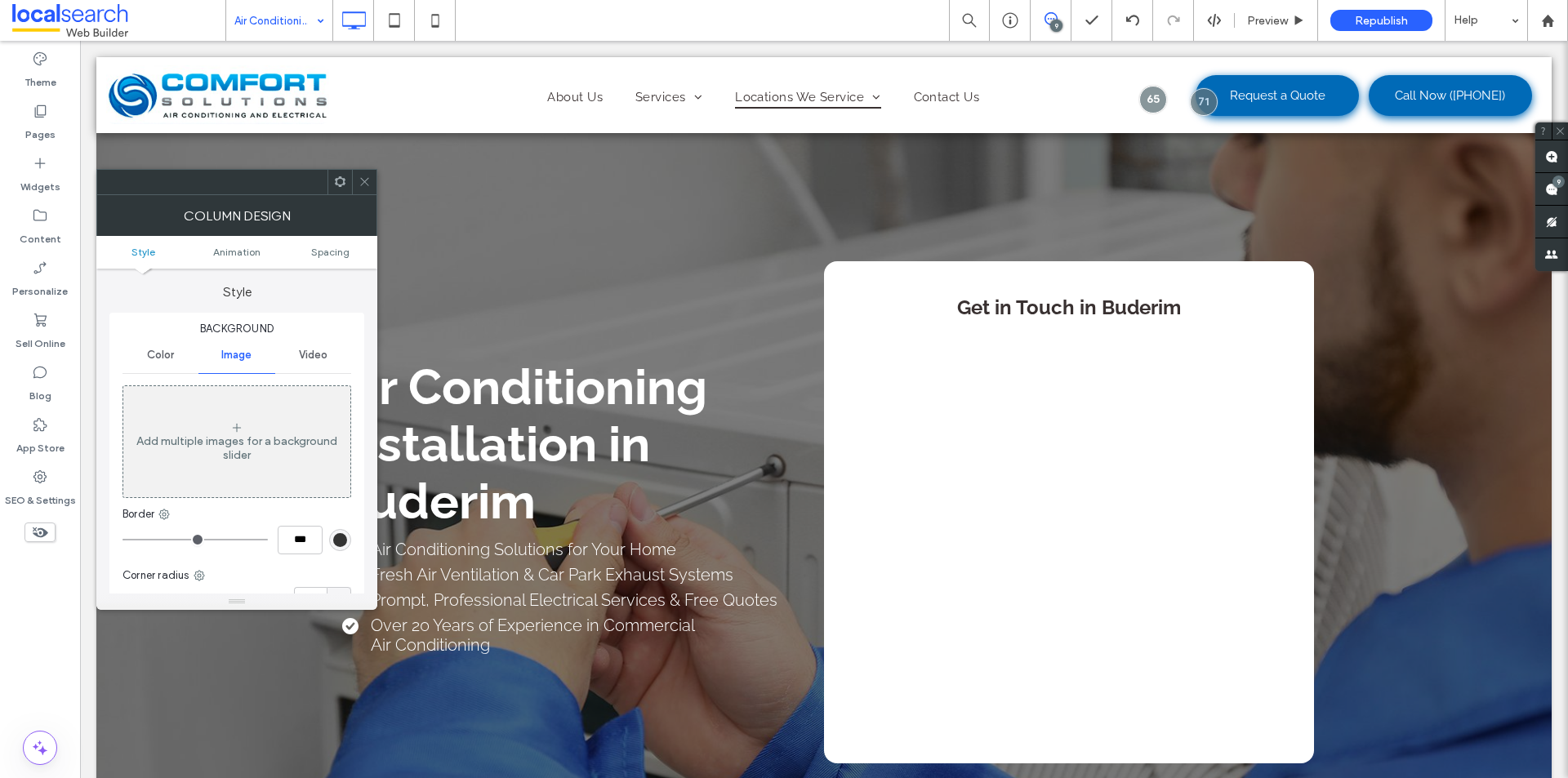 click 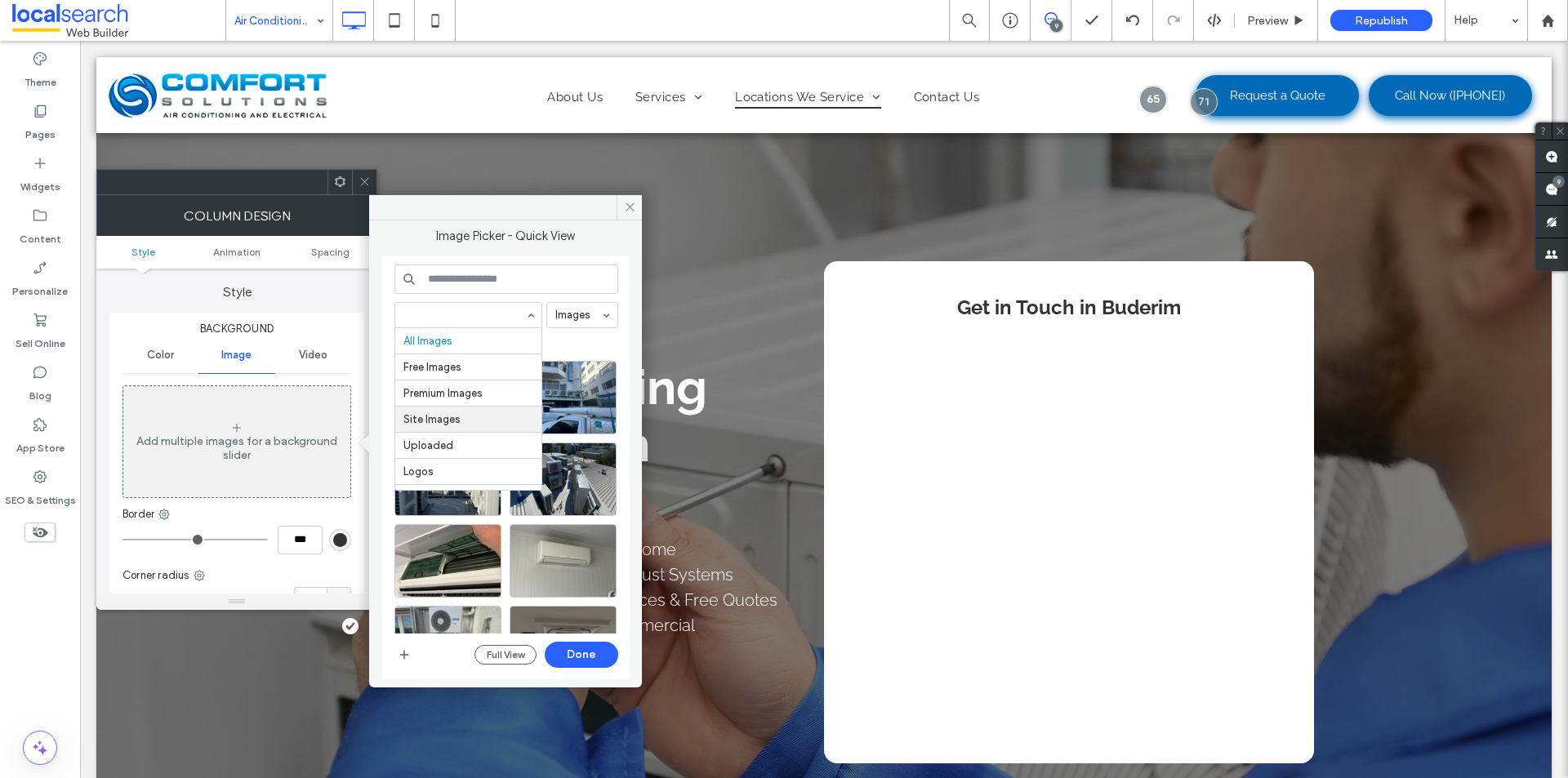 scroll, scrollTop: 47, scrollLeft: 0, axis: vertical 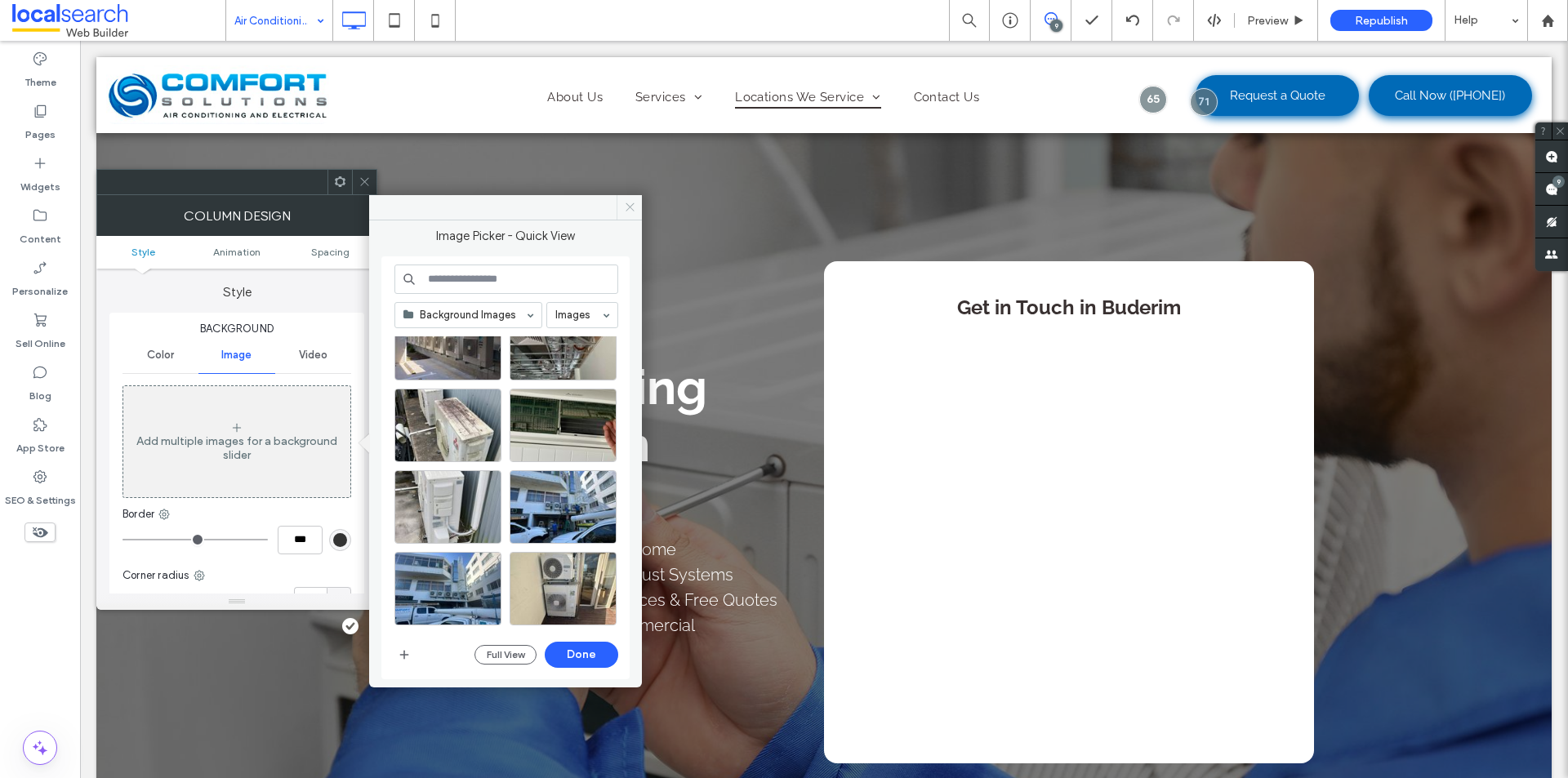 click 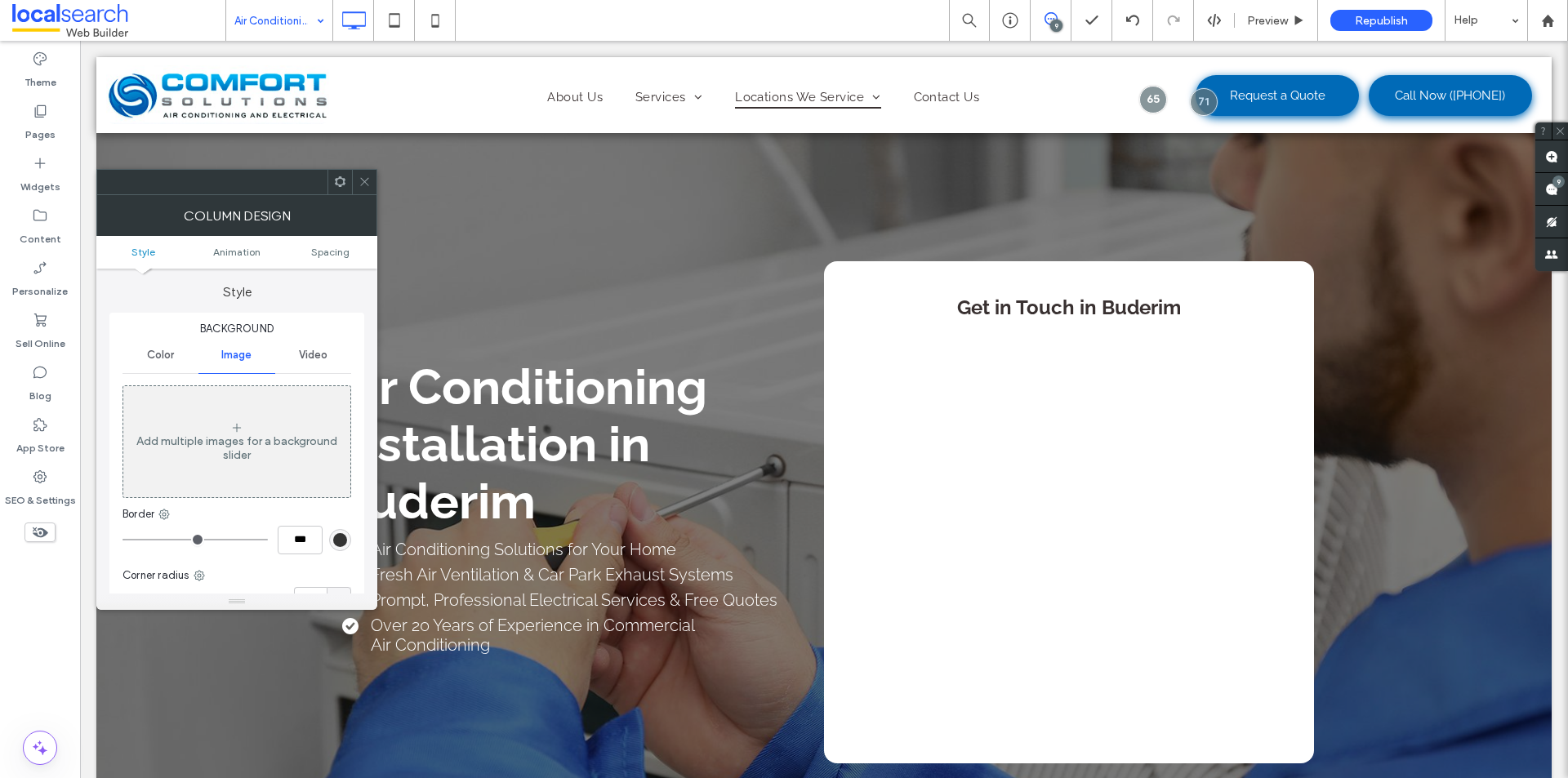 click 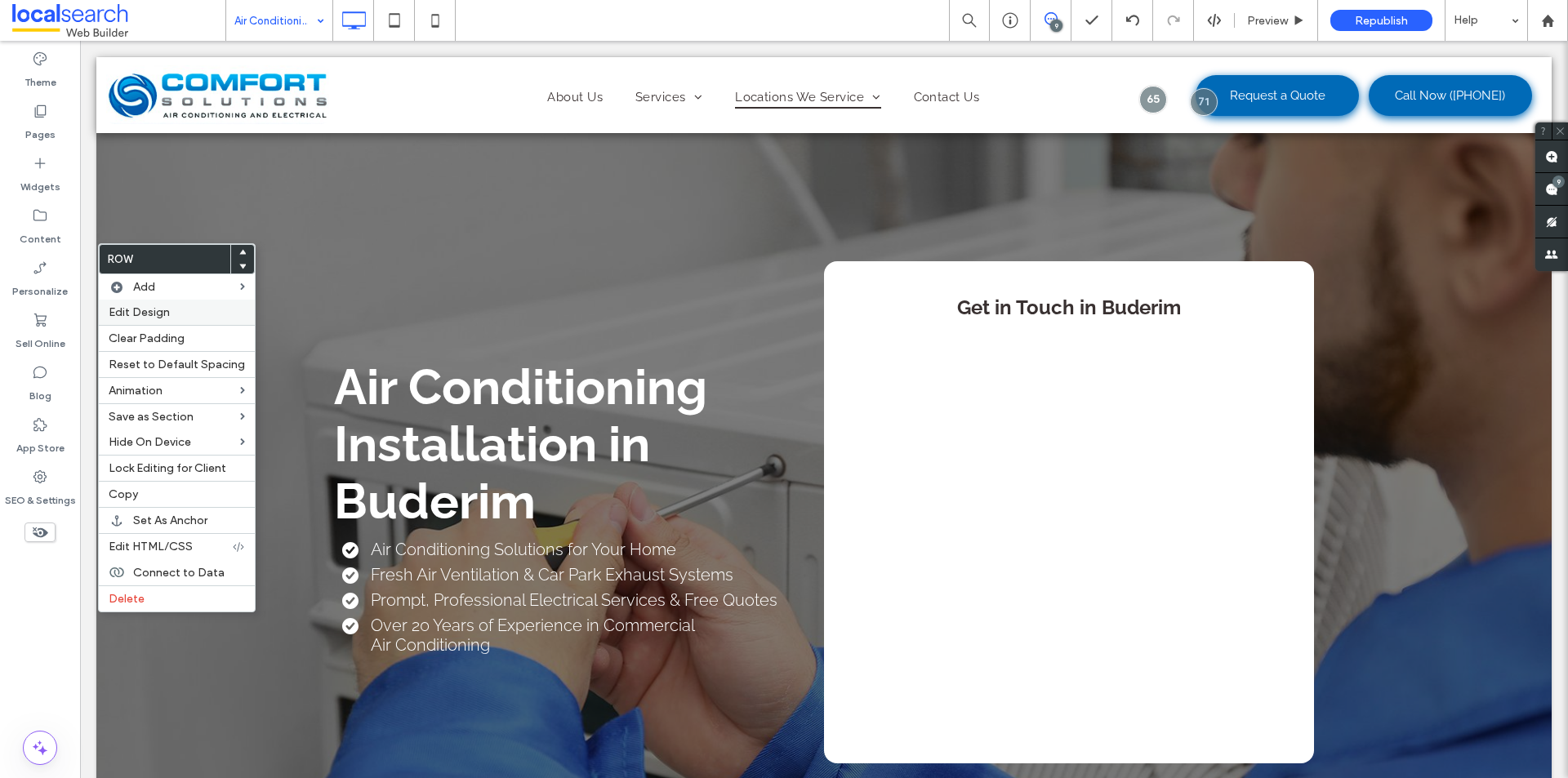 click on "Edit Design" at bounding box center [176, 312] 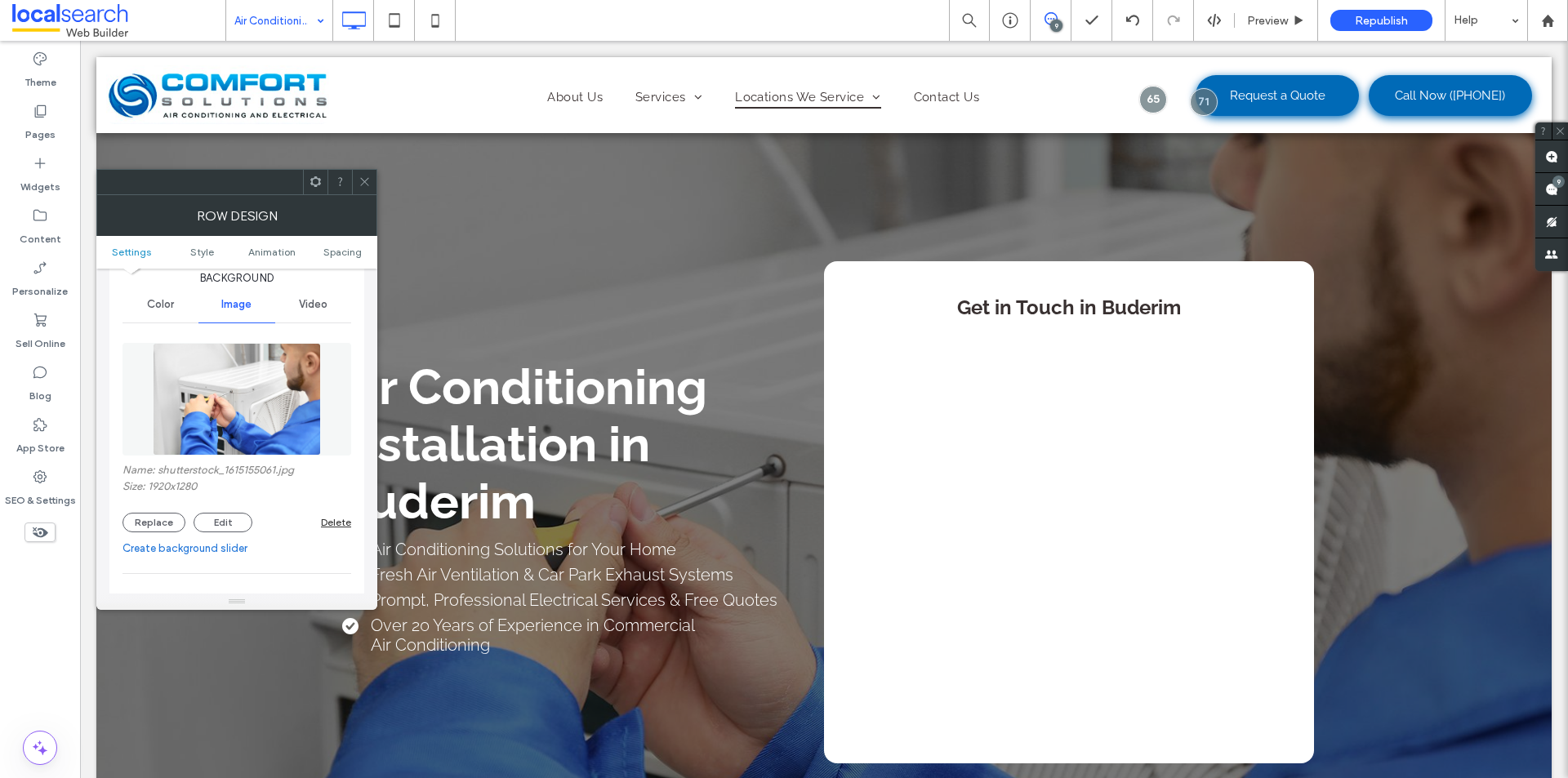 scroll, scrollTop: 245, scrollLeft: 0, axis: vertical 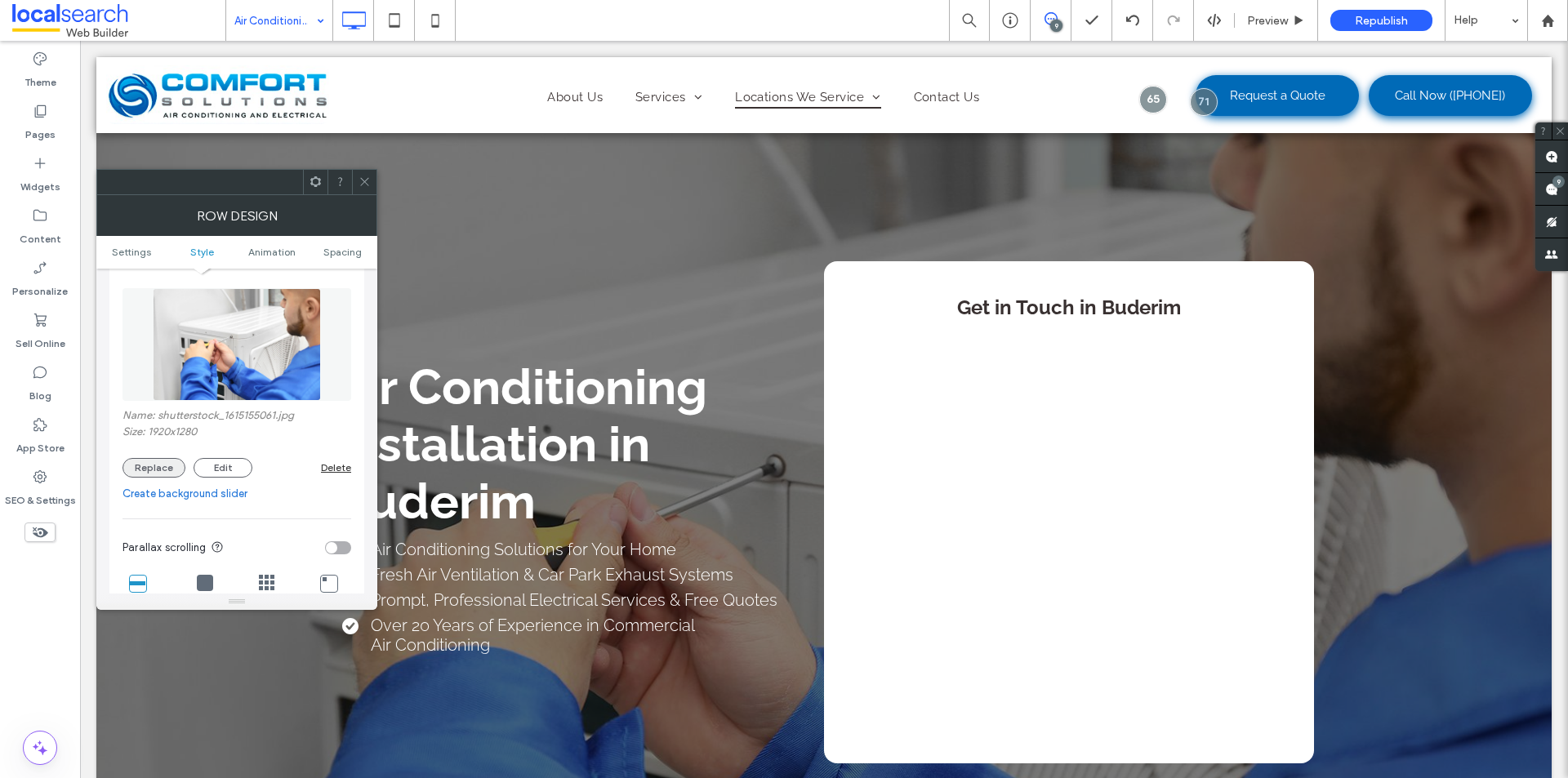 click on "Replace" at bounding box center [154, 468] 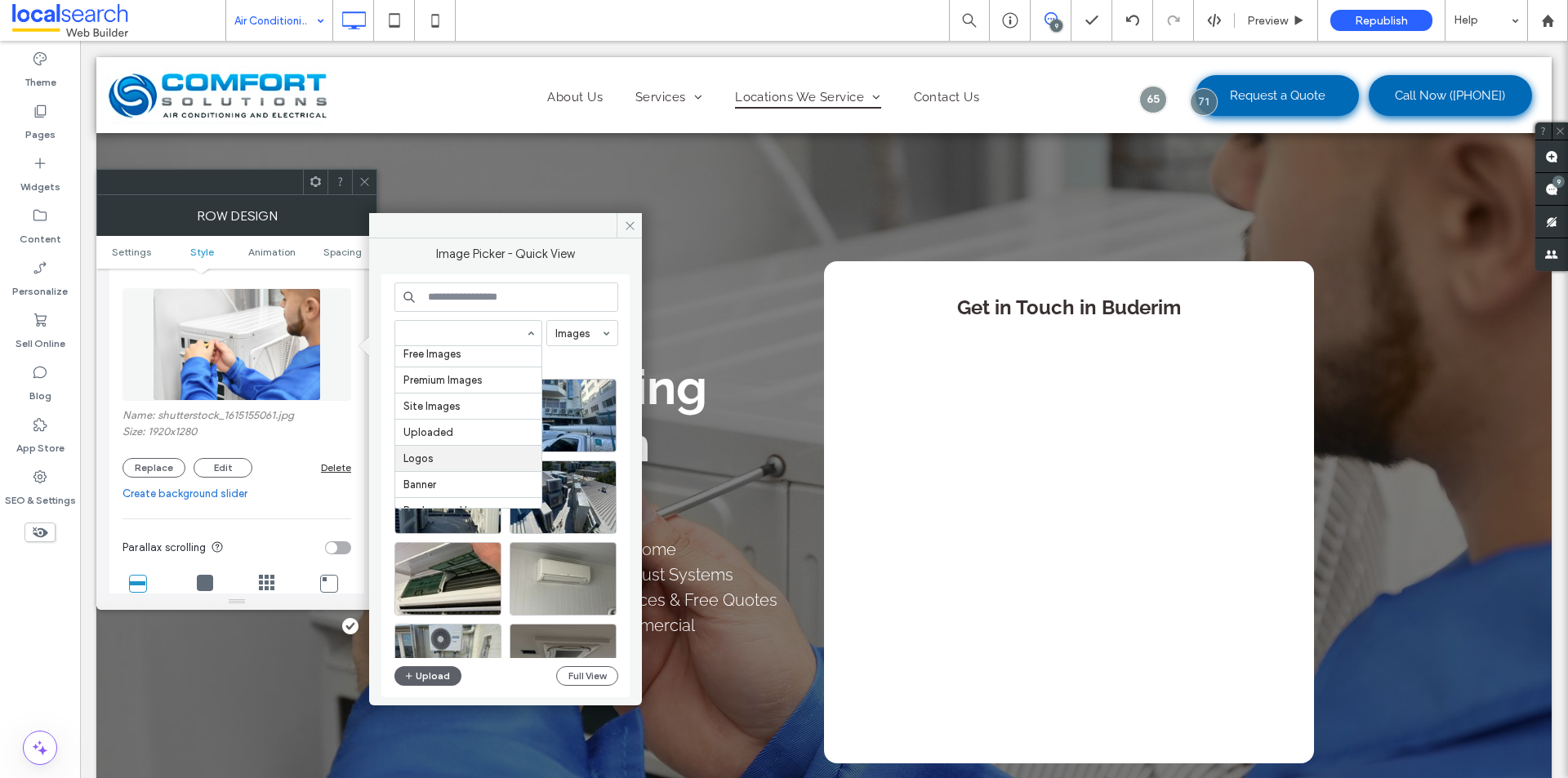scroll, scrollTop: 47, scrollLeft: 0, axis: vertical 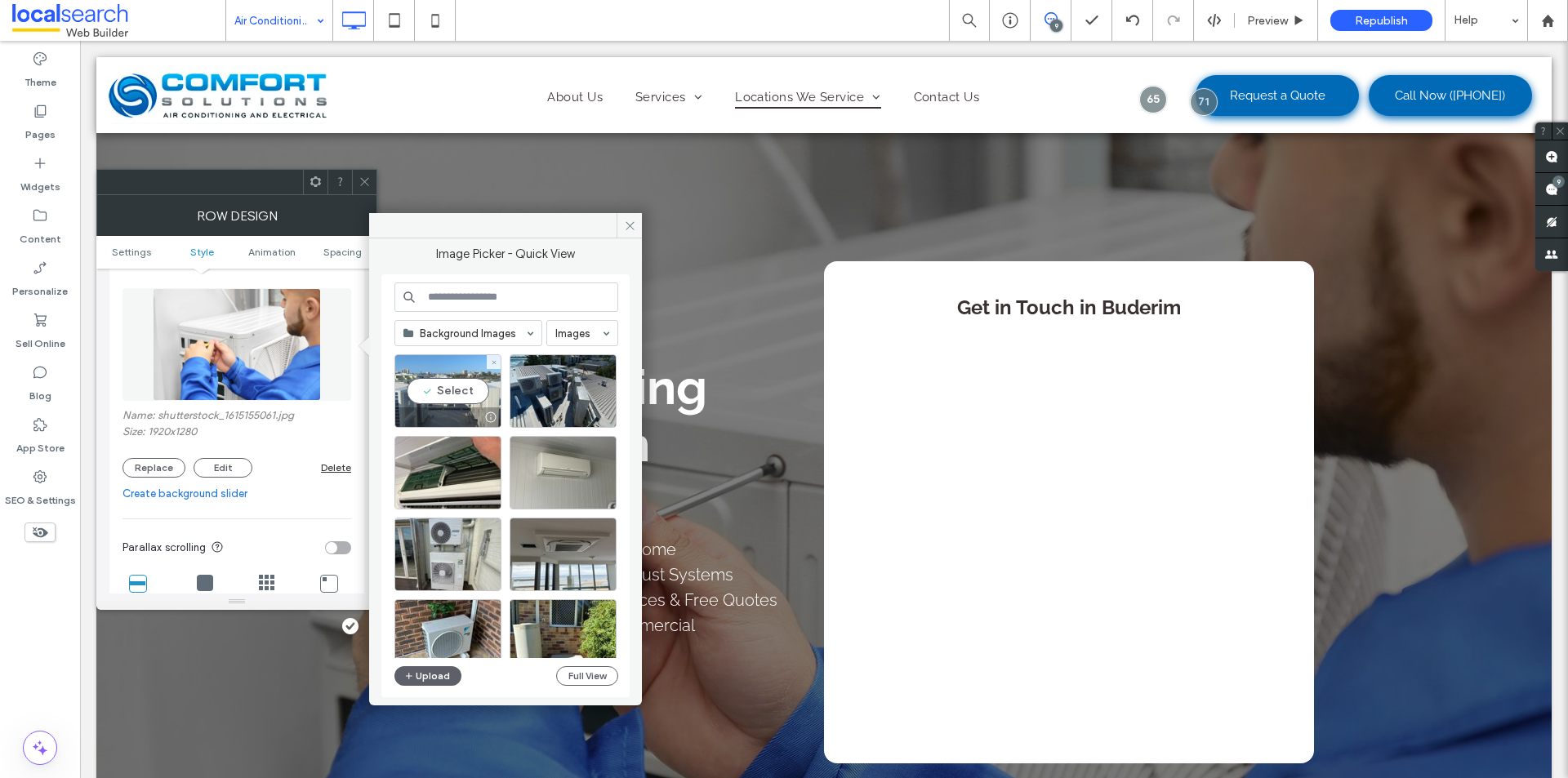 click on "Select" at bounding box center (448, 391) 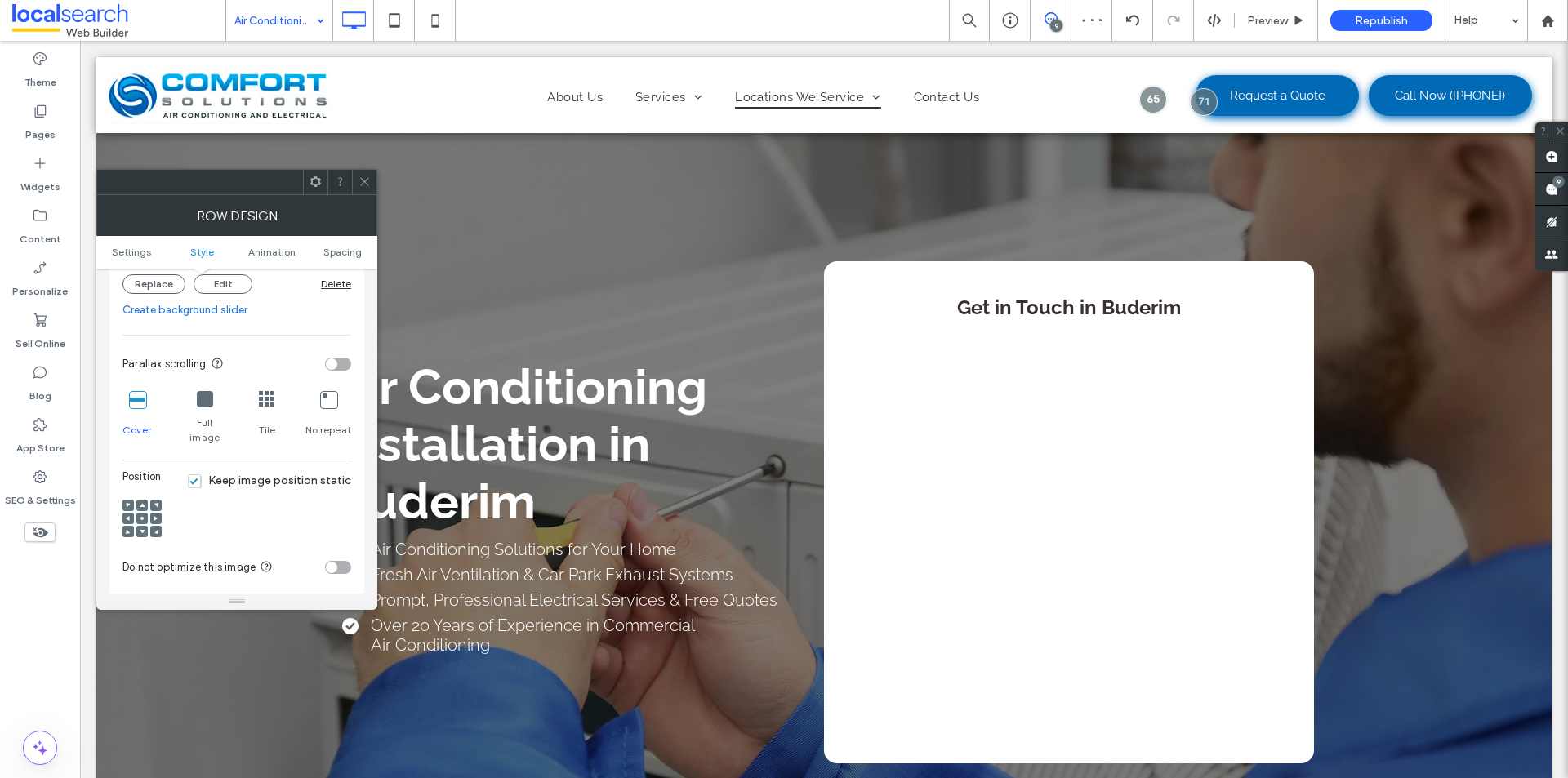scroll, scrollTop: 490, scrollLeft: 0, axis: vertical 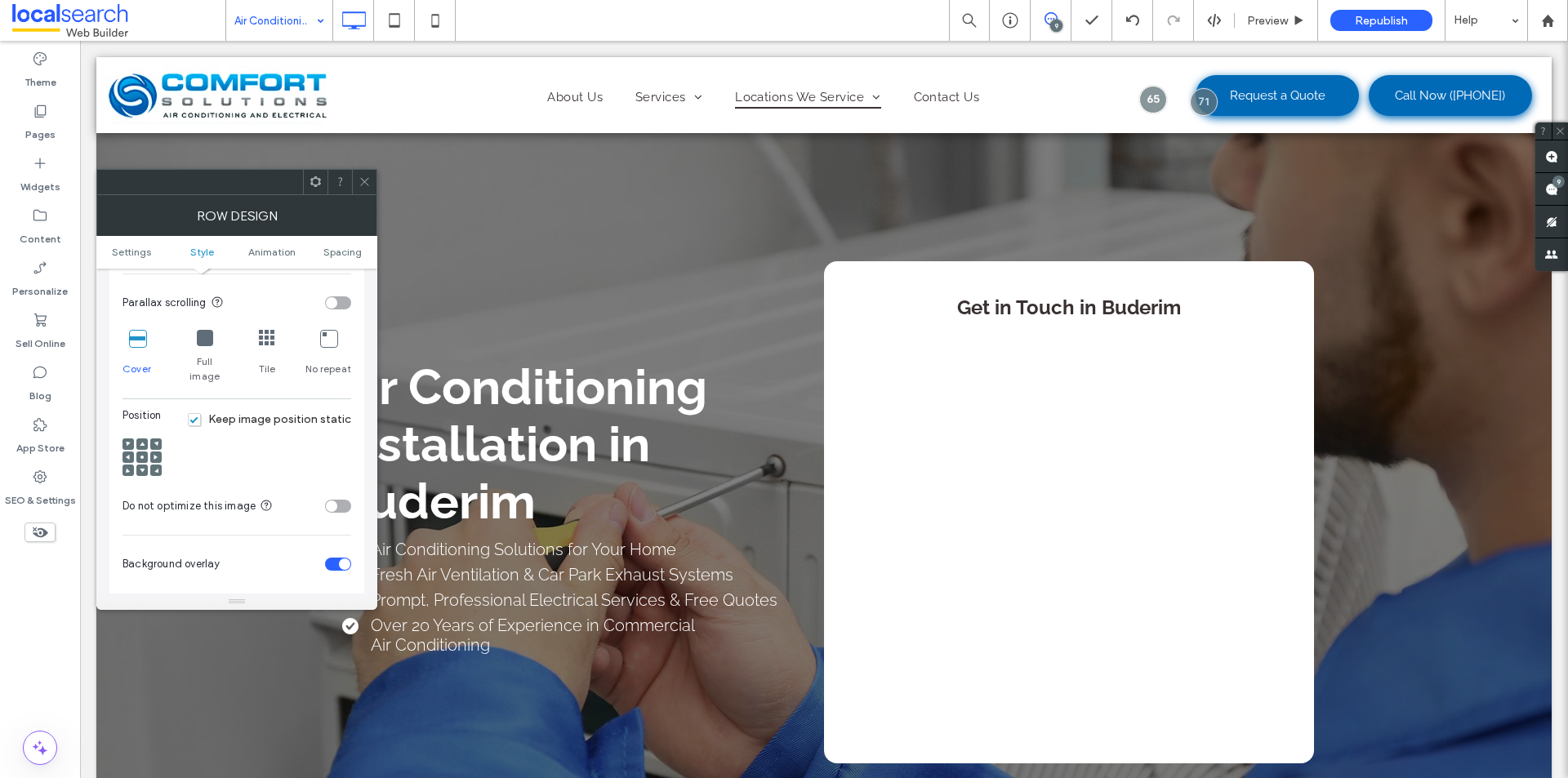 click 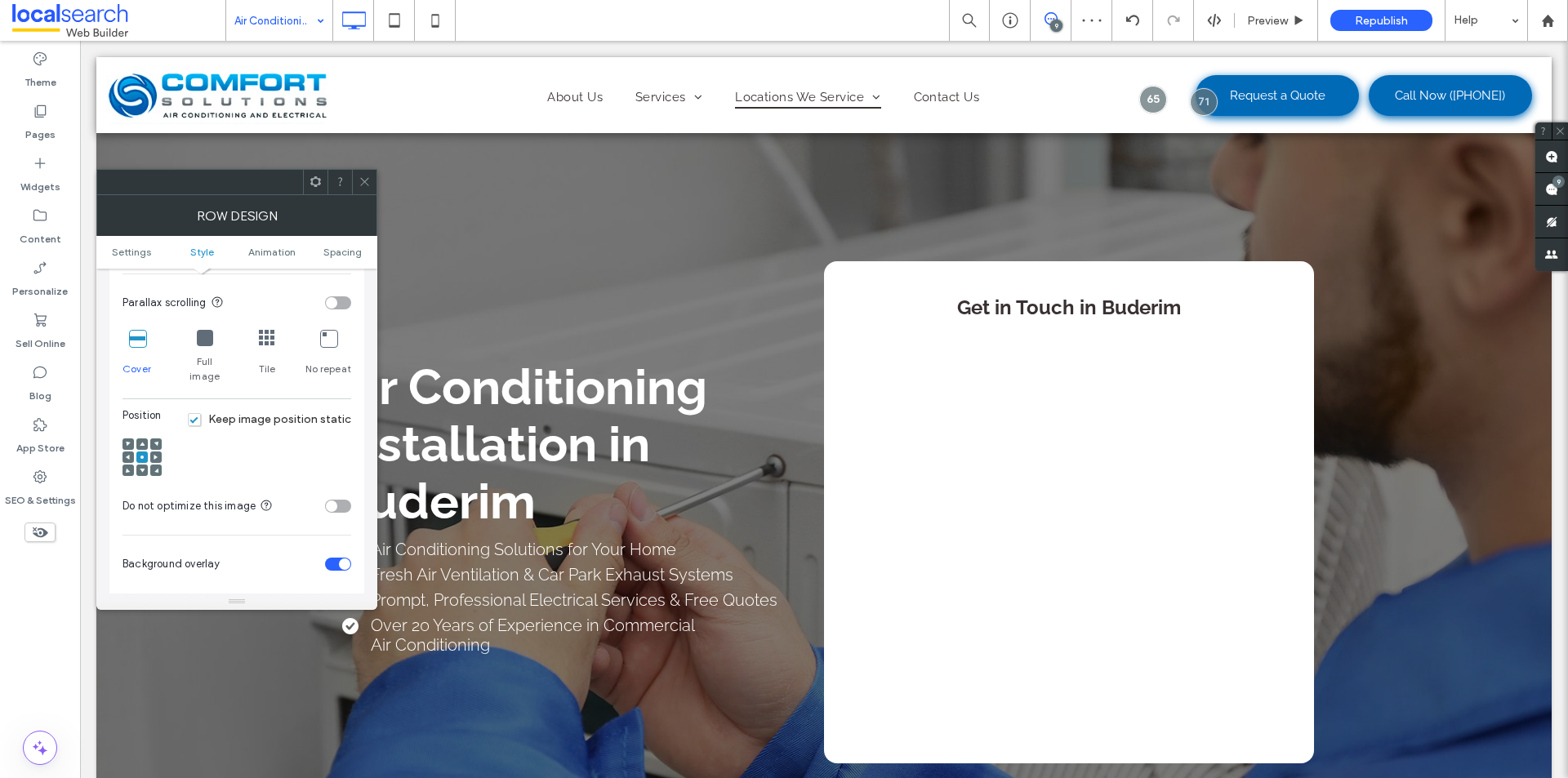click 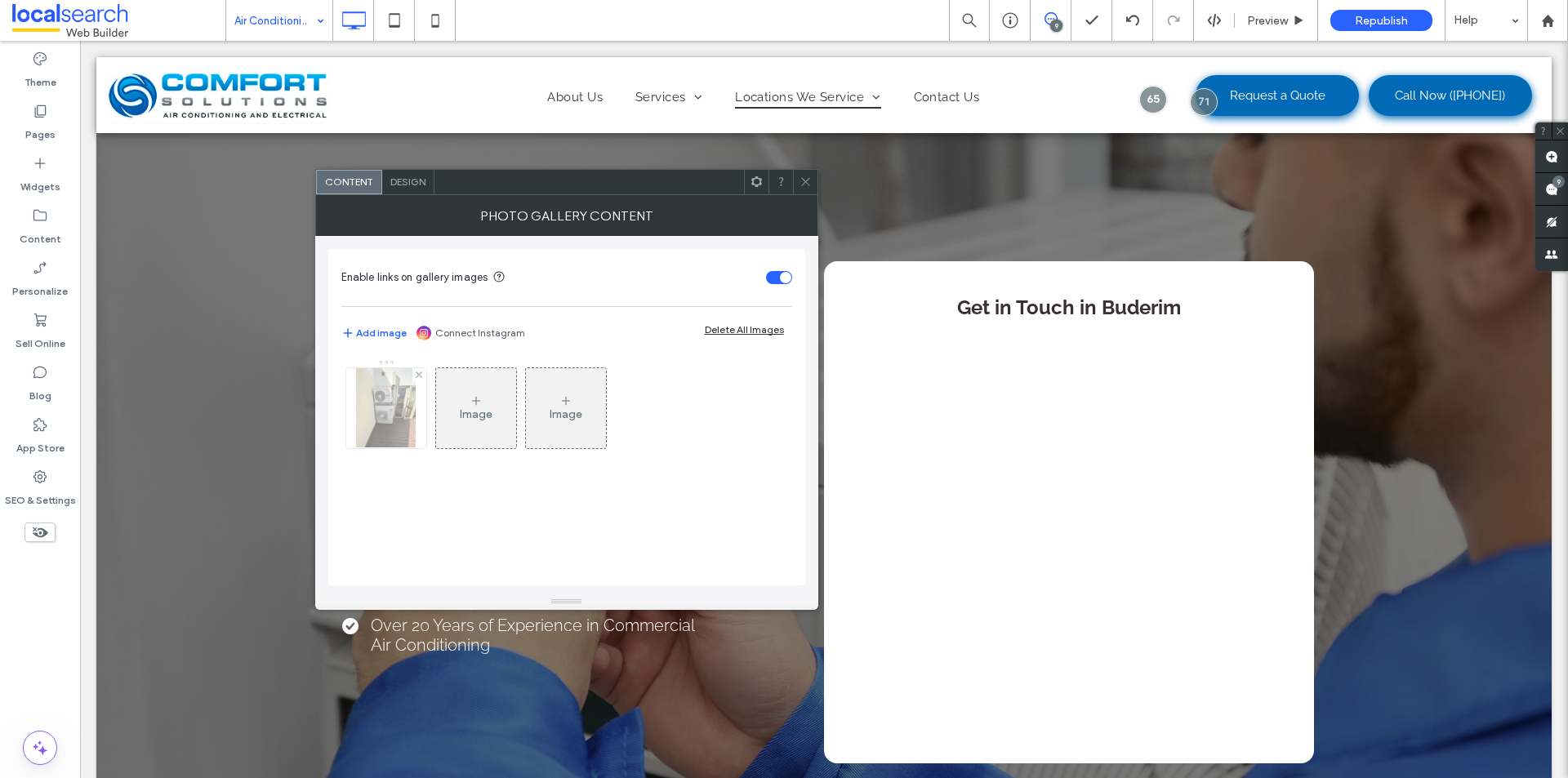 click at bounding box center [386, 408] 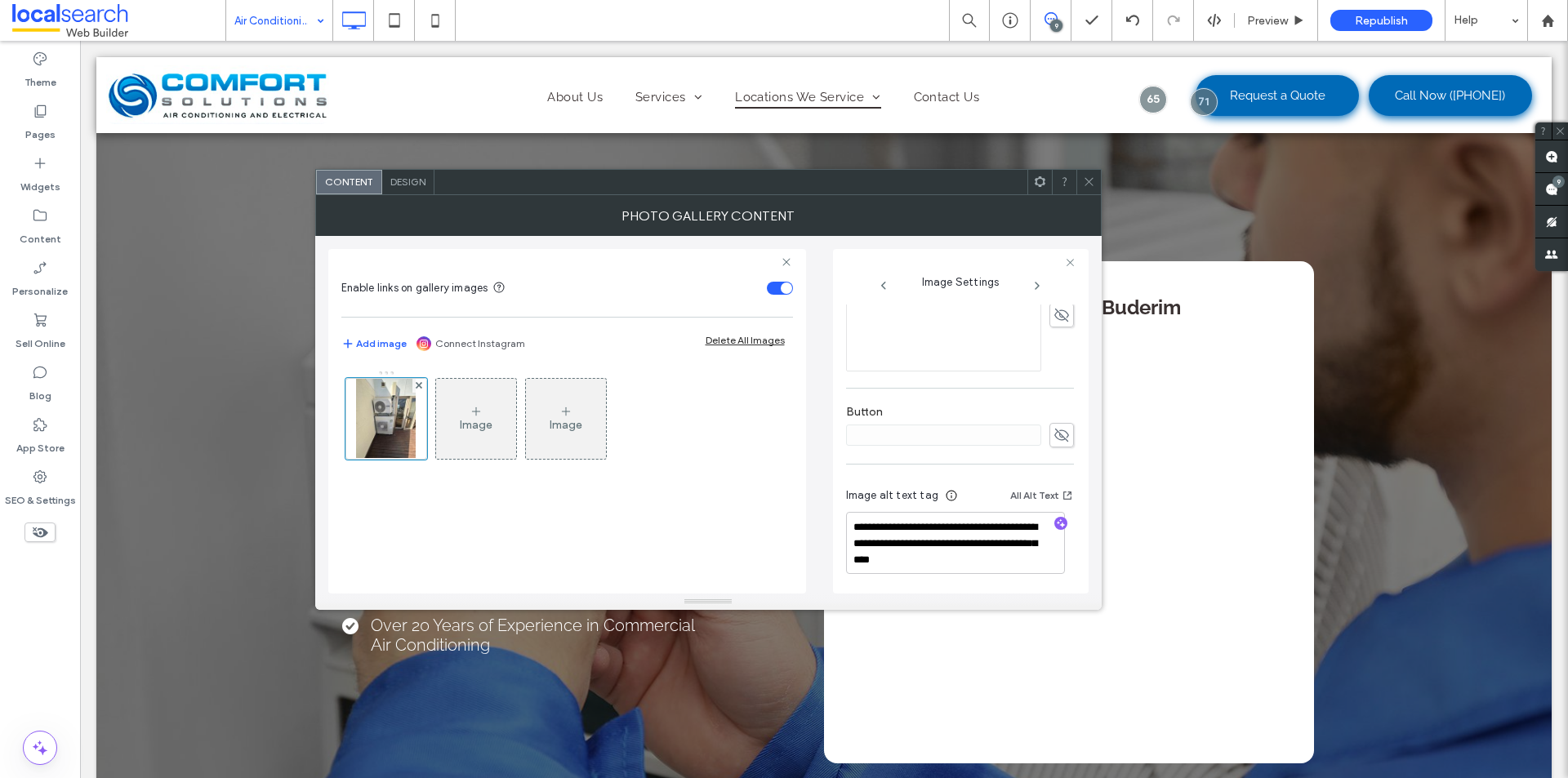 scroll, scrollTop: 482, scrollLeft: 0, axis: vertical 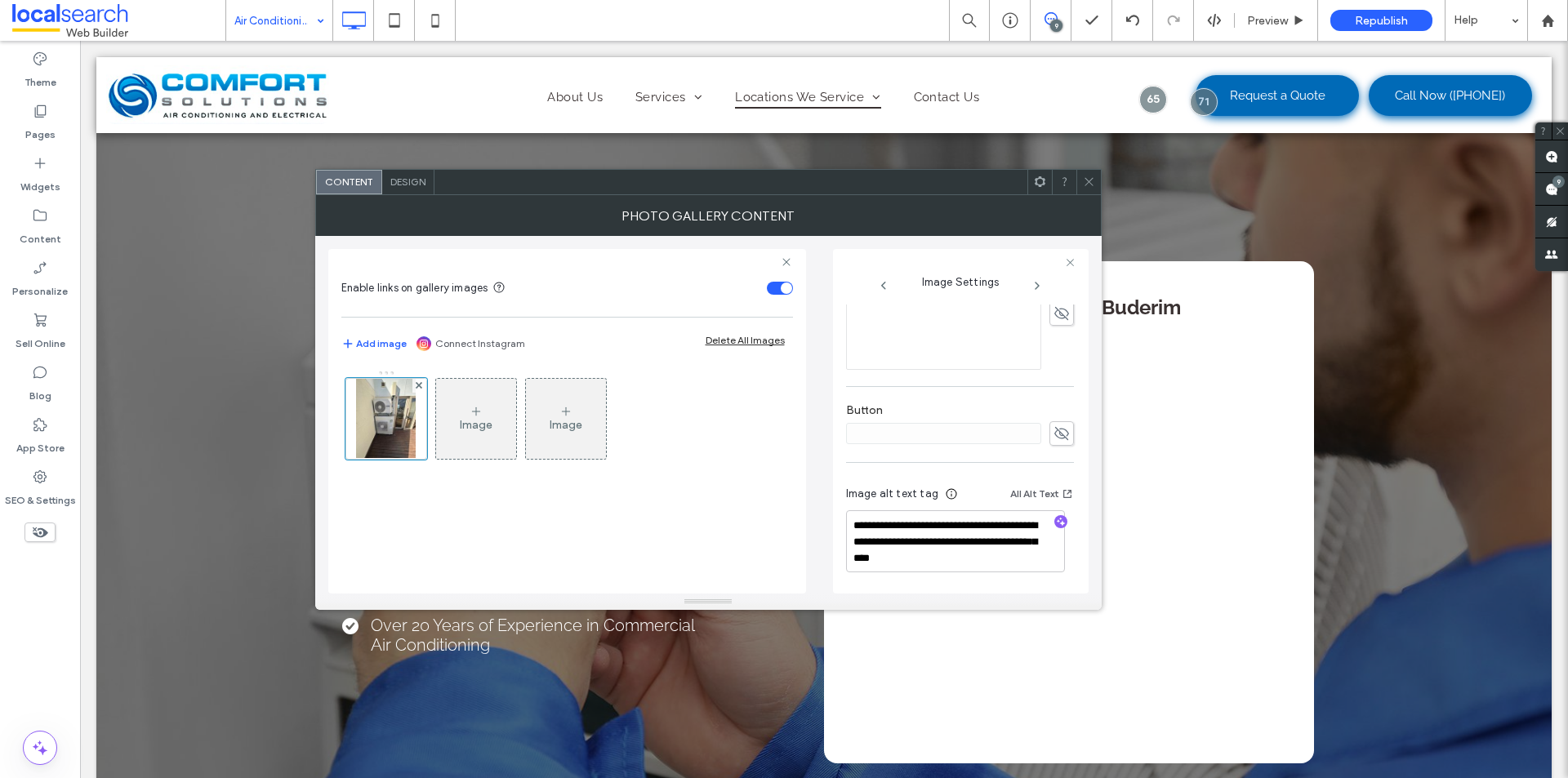 click 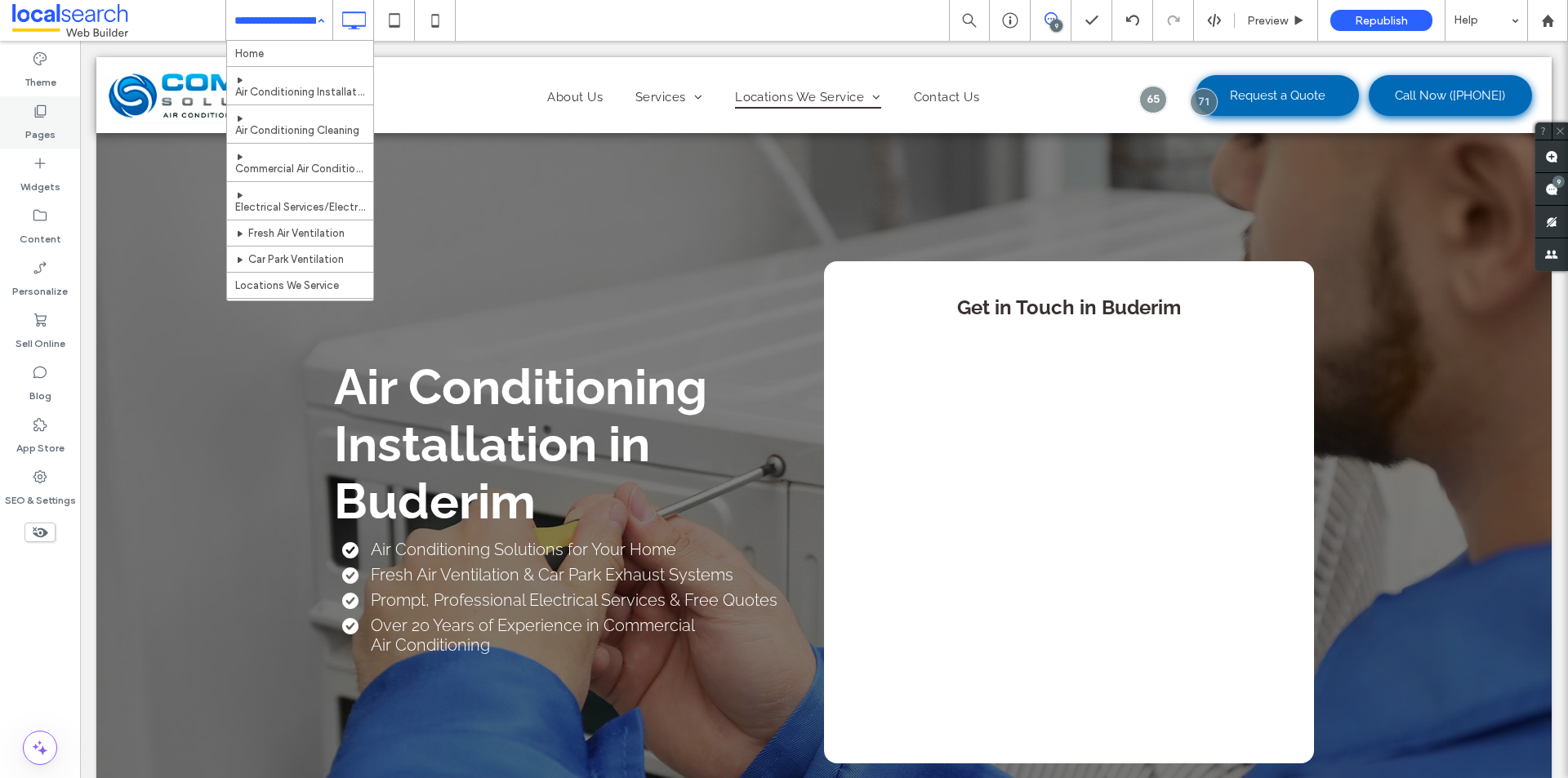 click on "Pages" at bounding box center (40, 122) 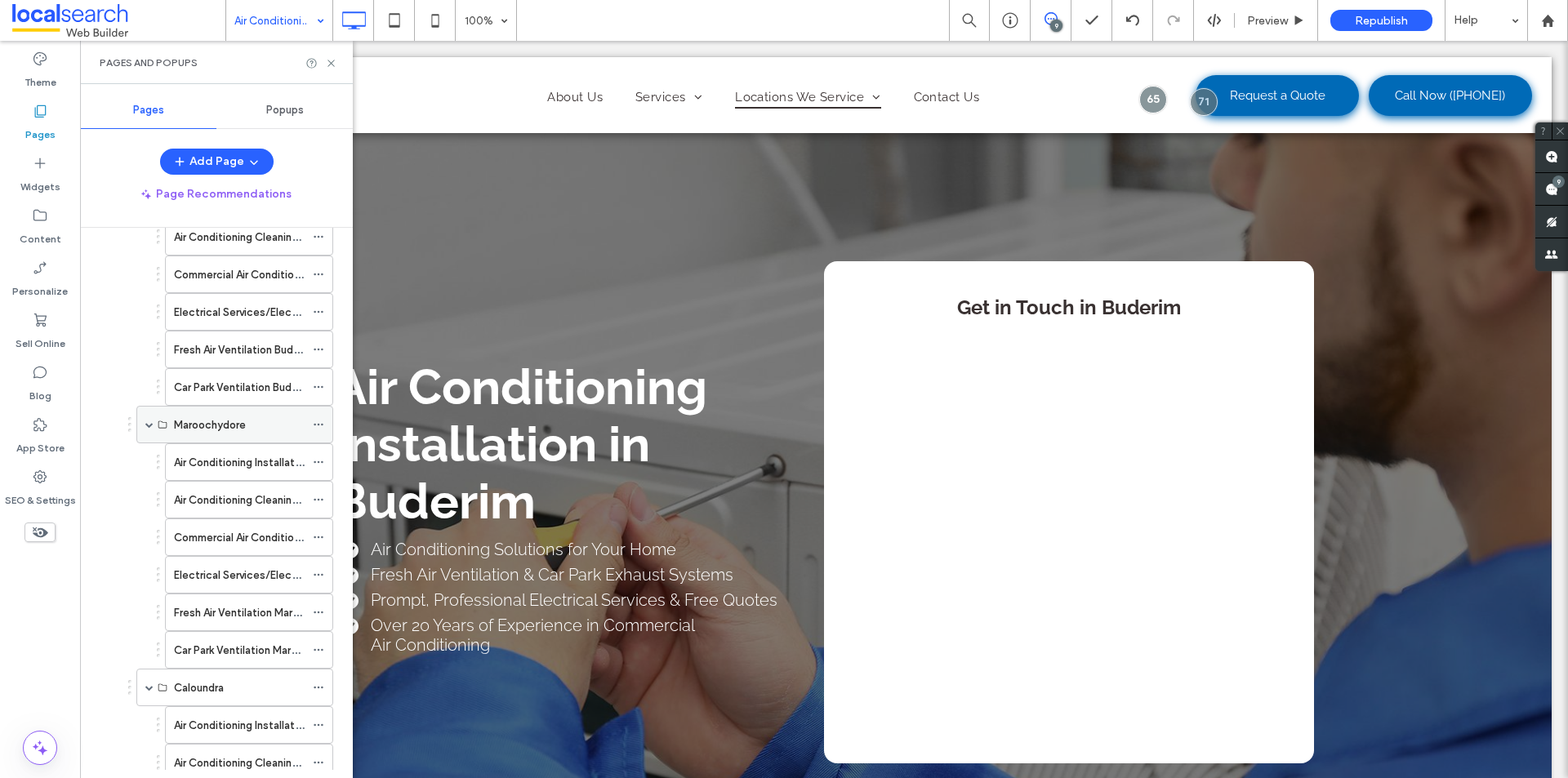 scroll, scrollTop: 327, scrollLeft: 0, axis: vertical 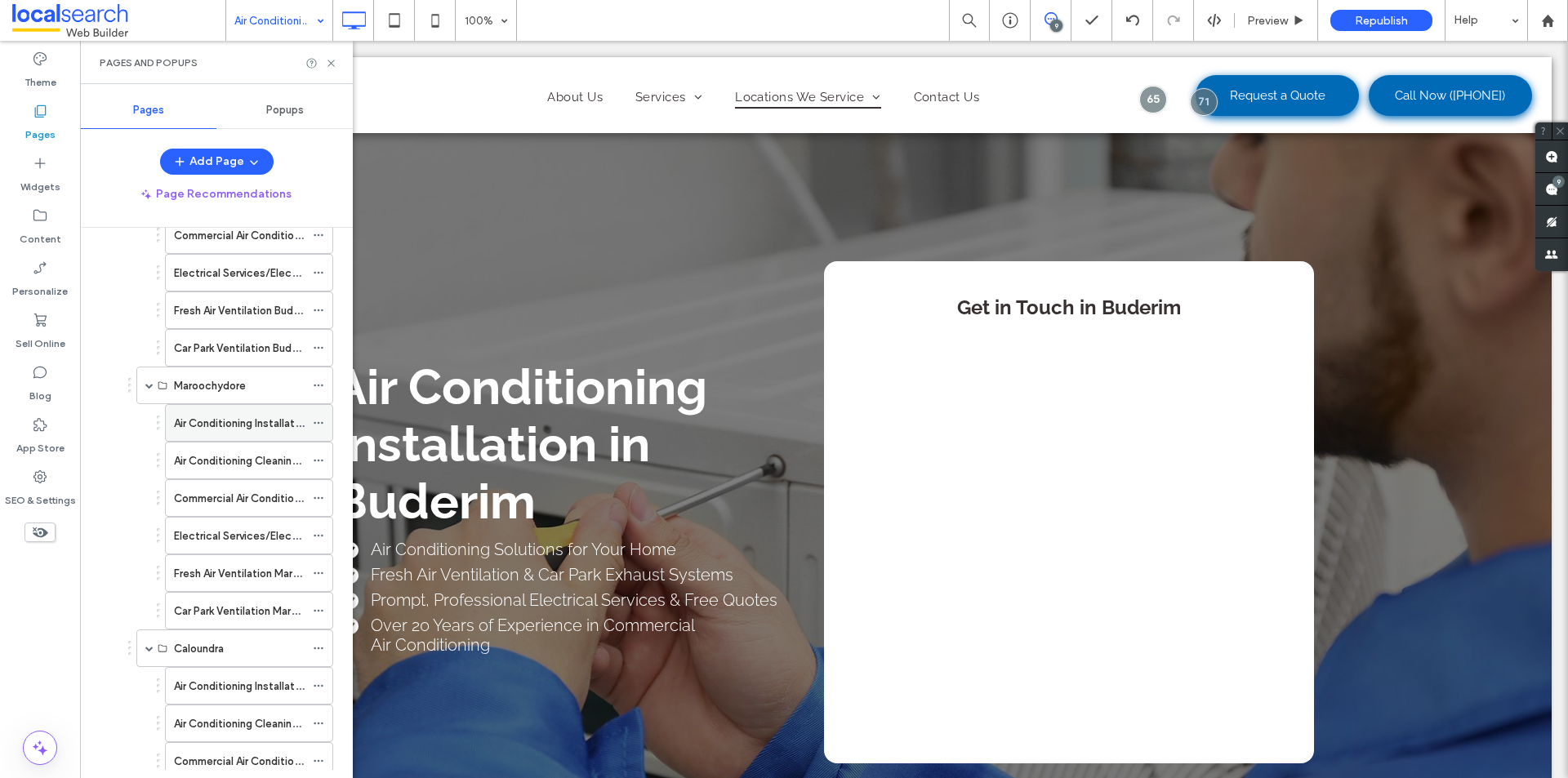 click on "Air Conditioning Installation Maroochydore" at bounding box center [278, 423] 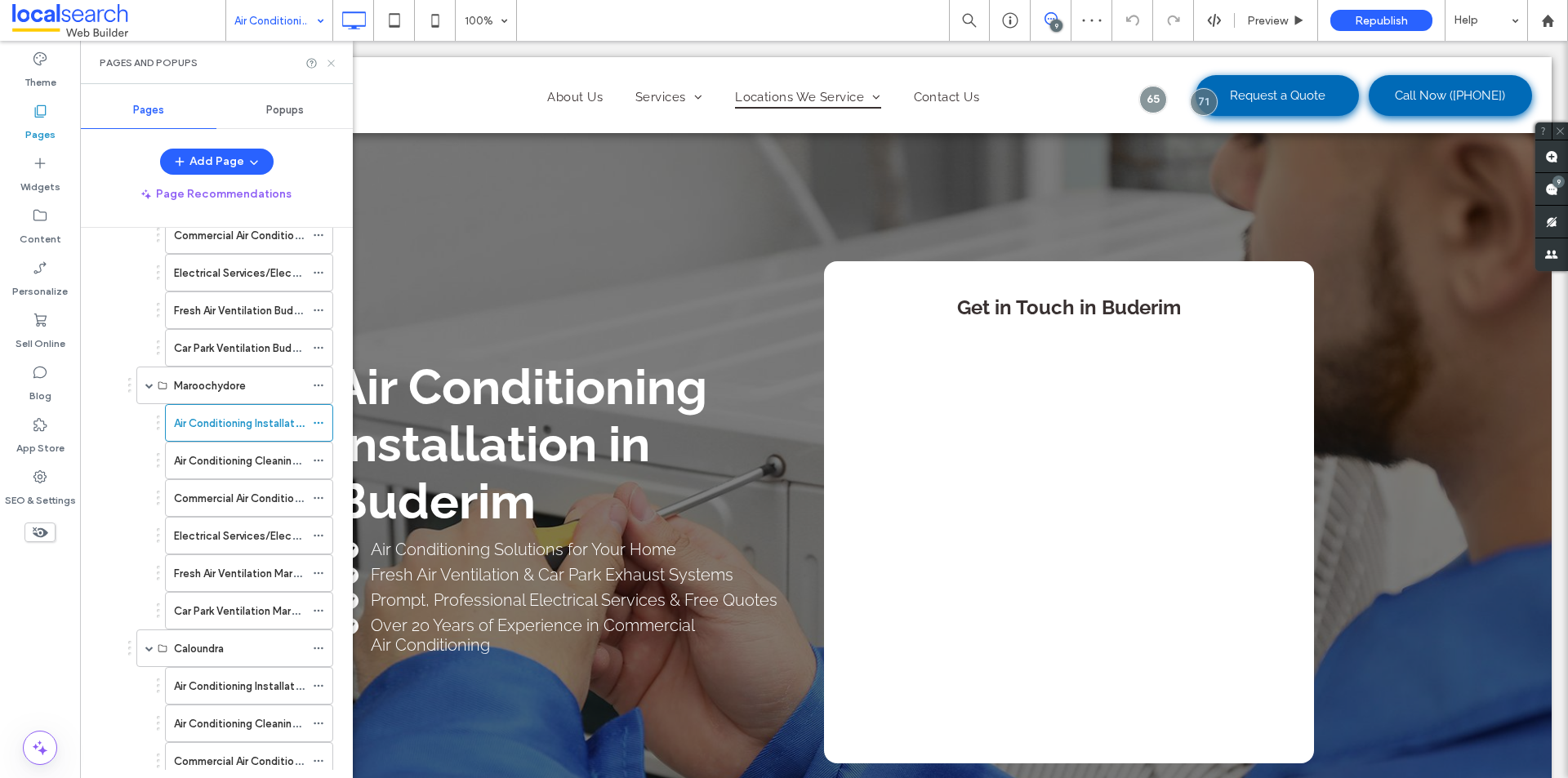 click 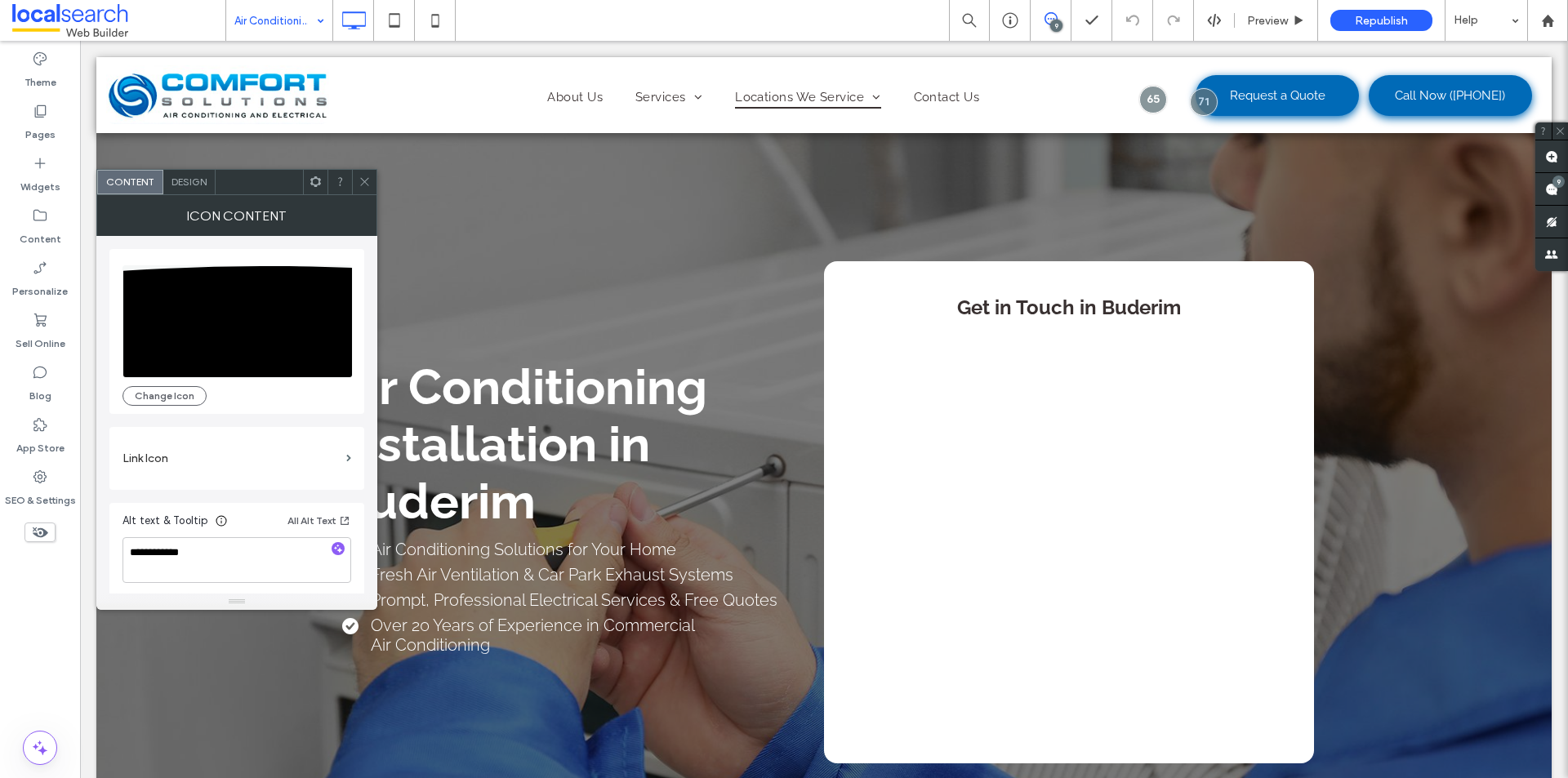 click 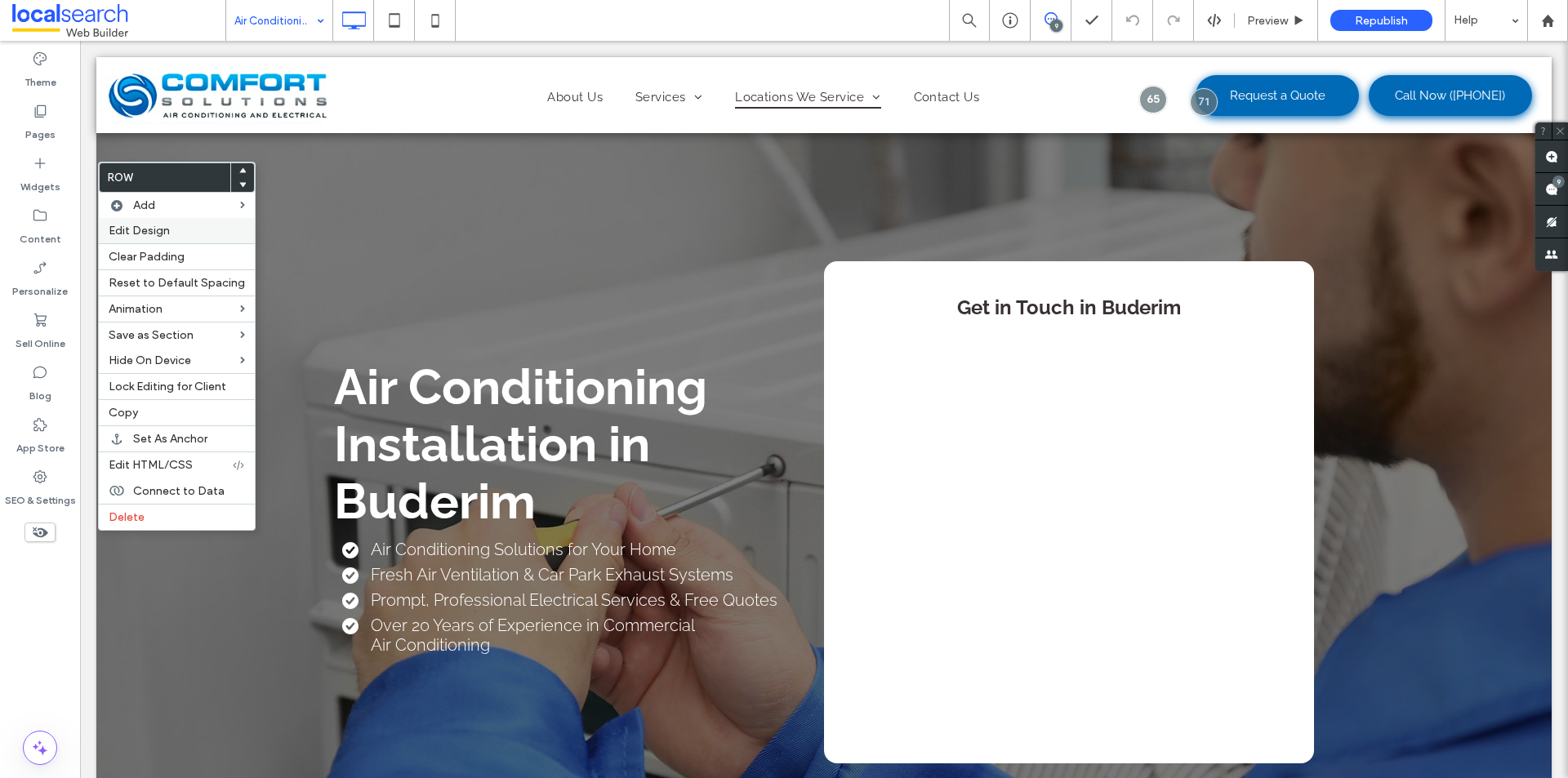 click on "Edit Design" at bounding box center [176, 230] 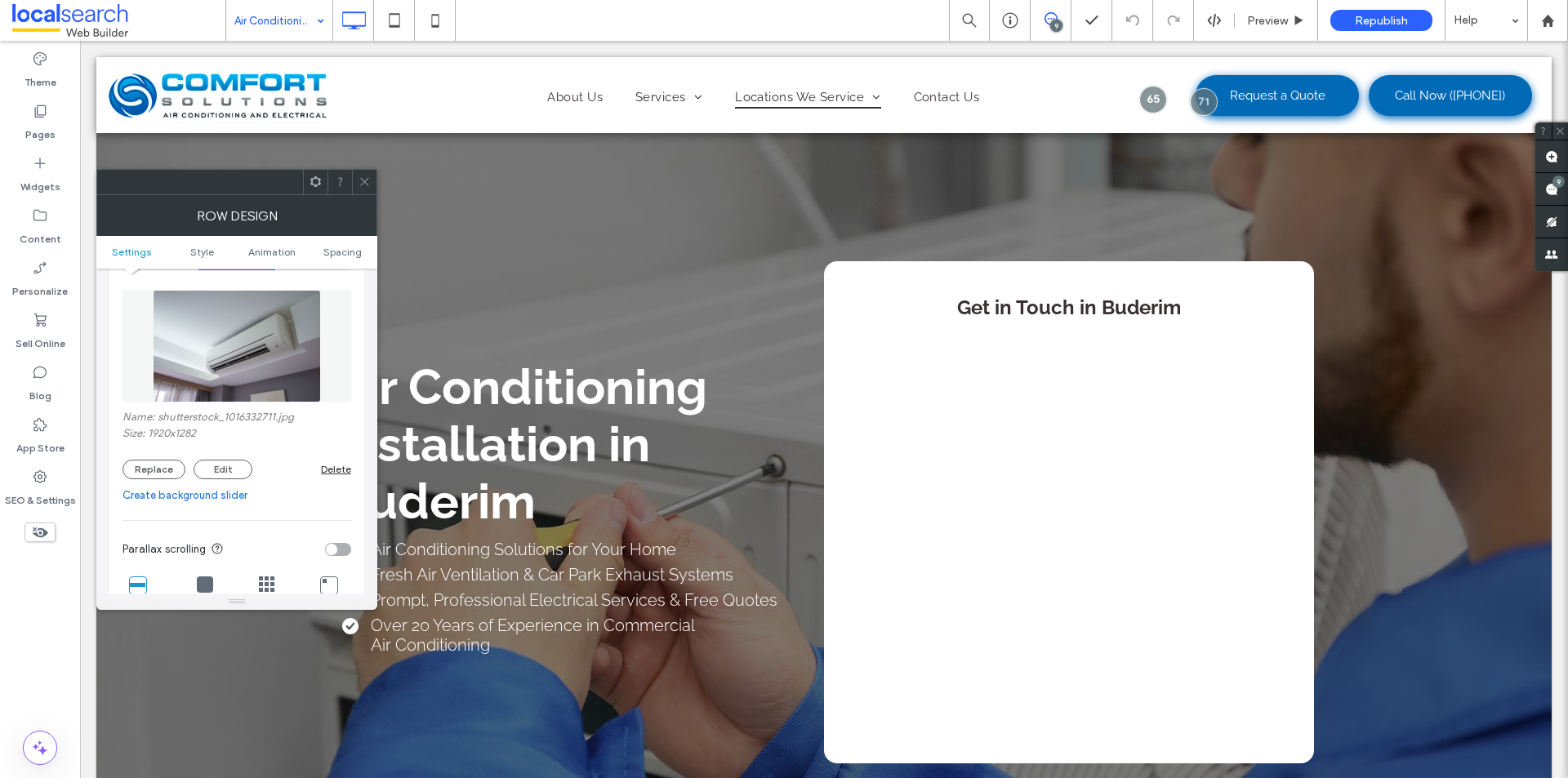 scroll, scrollTop: 245, scrollLeft: 0, axis: vertical 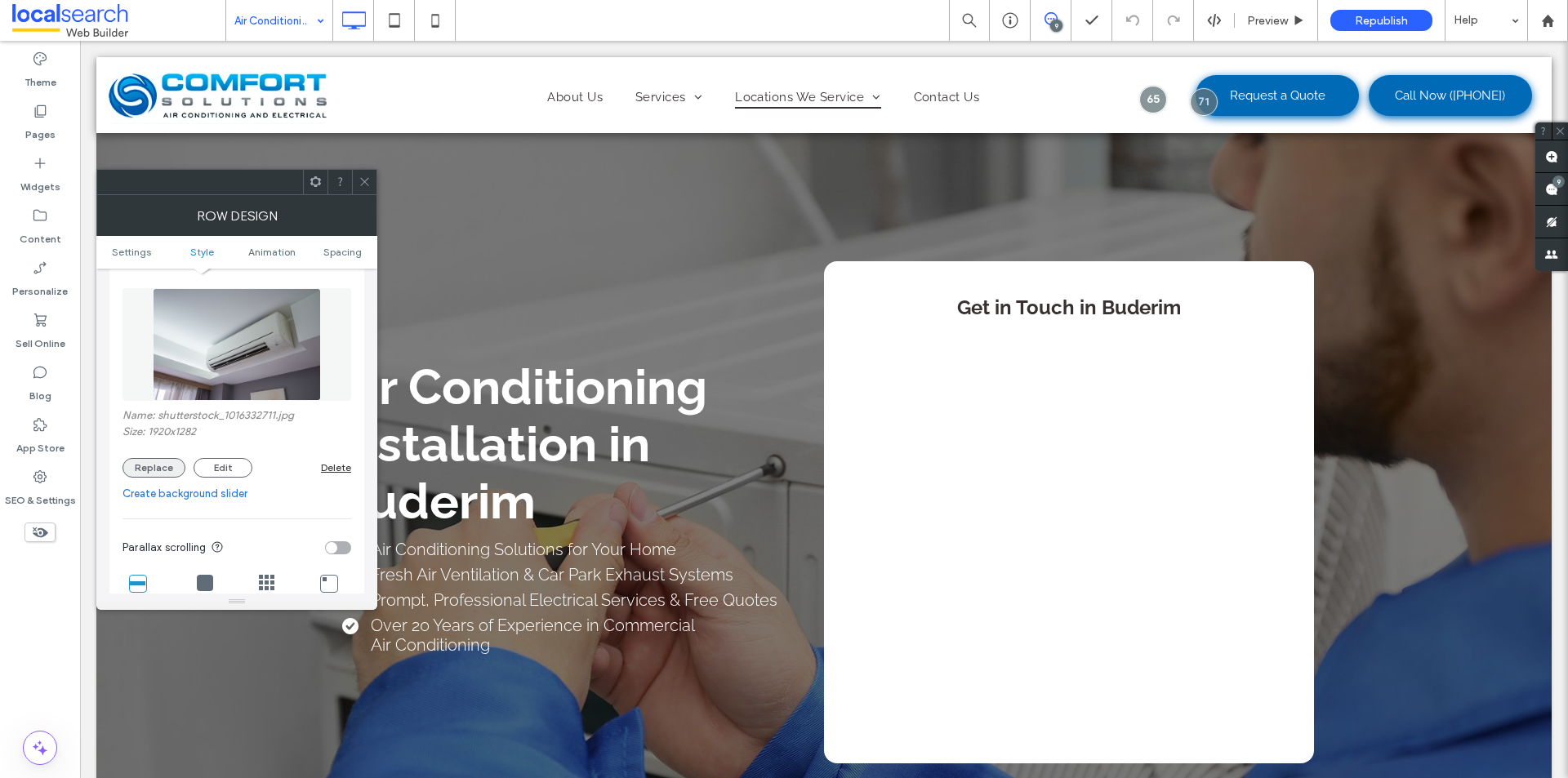 click on "Replace" at bounding box center (154, 468) 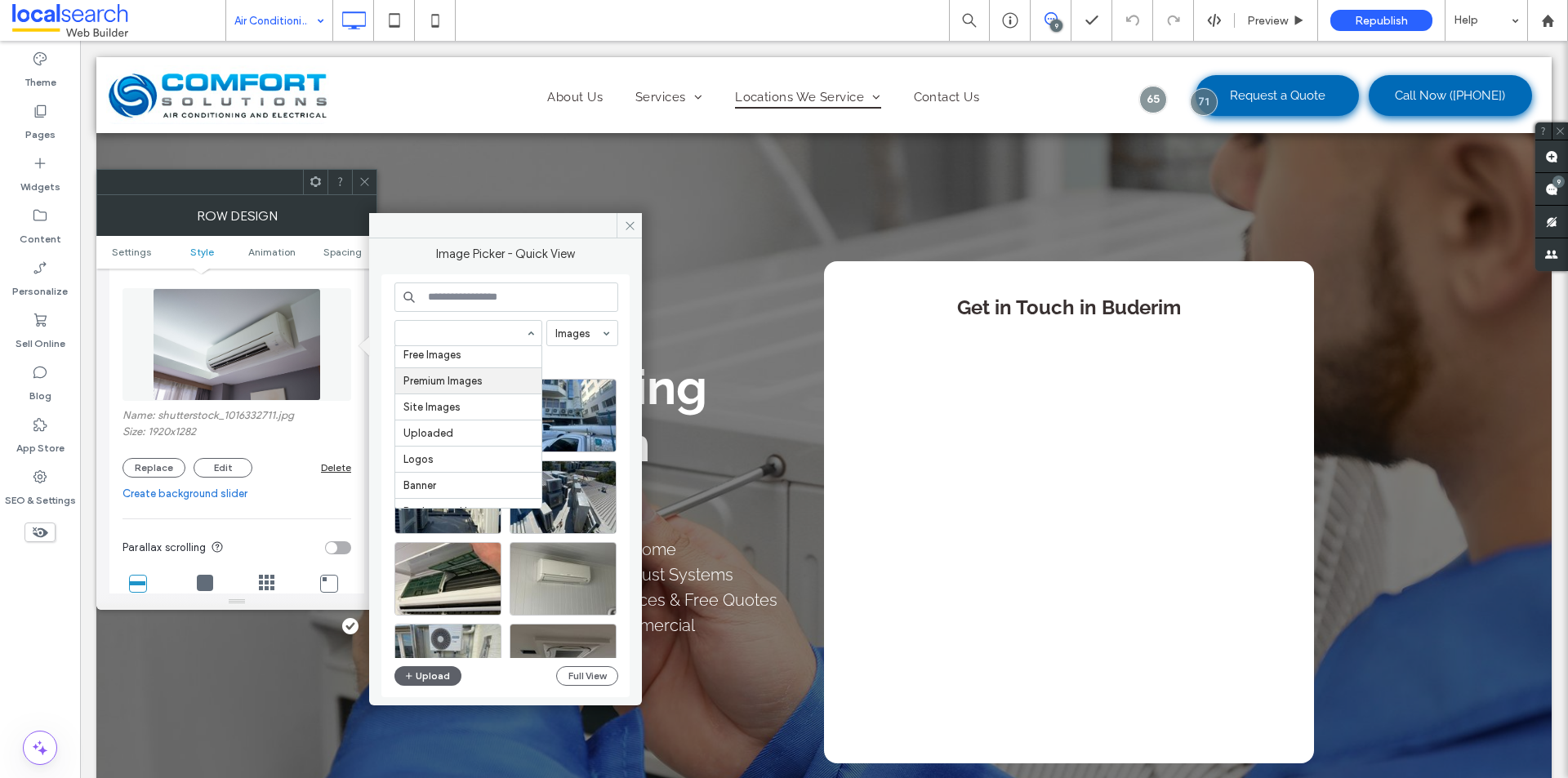 scroll, scrollTop: 47, scrollLeft: 0, axis: vertical 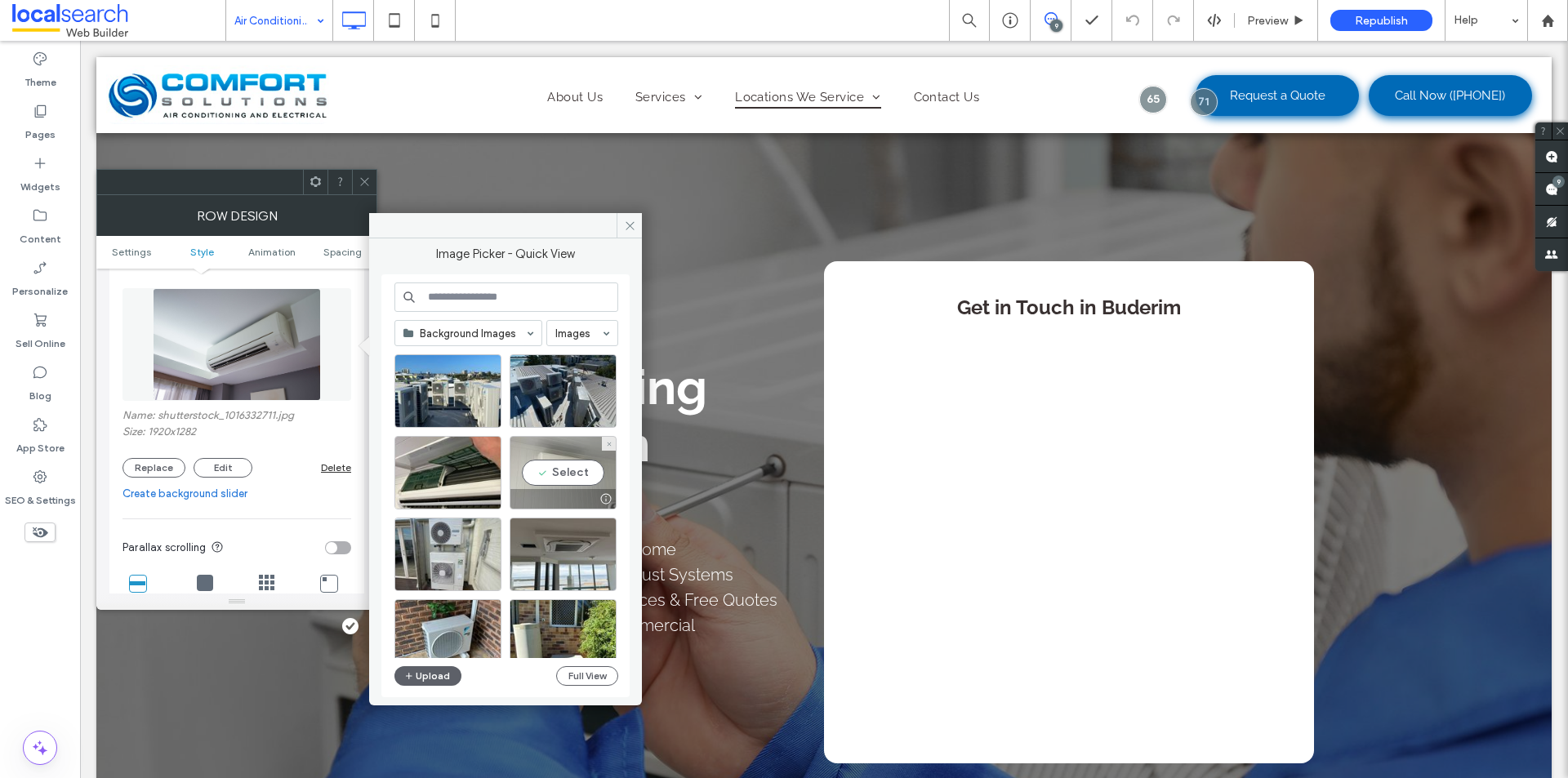 click on "Select" at bounding box center [563, 473] 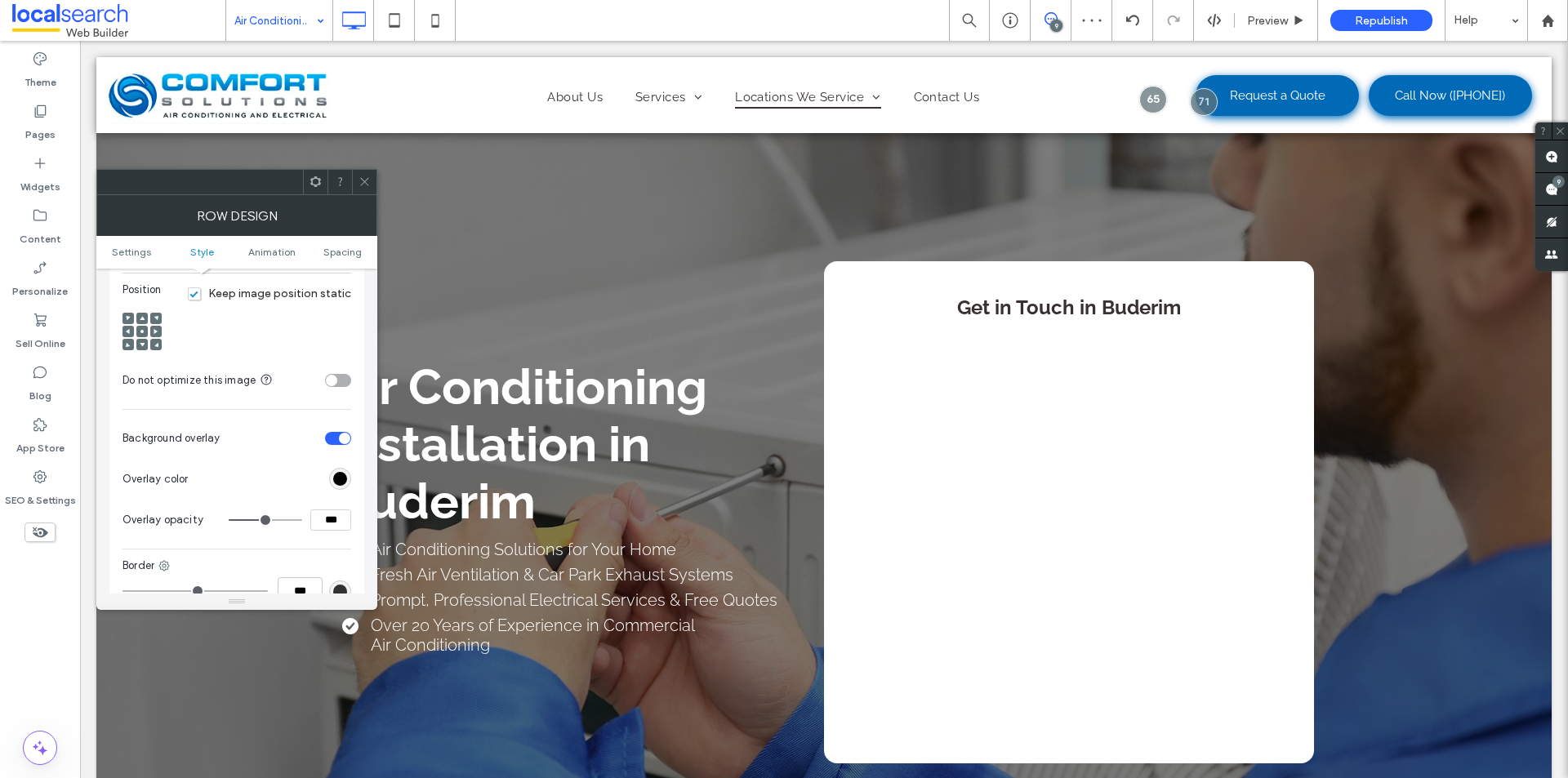 scroll, scrollTop: 653, scrollLeft: 0, axis: vertical 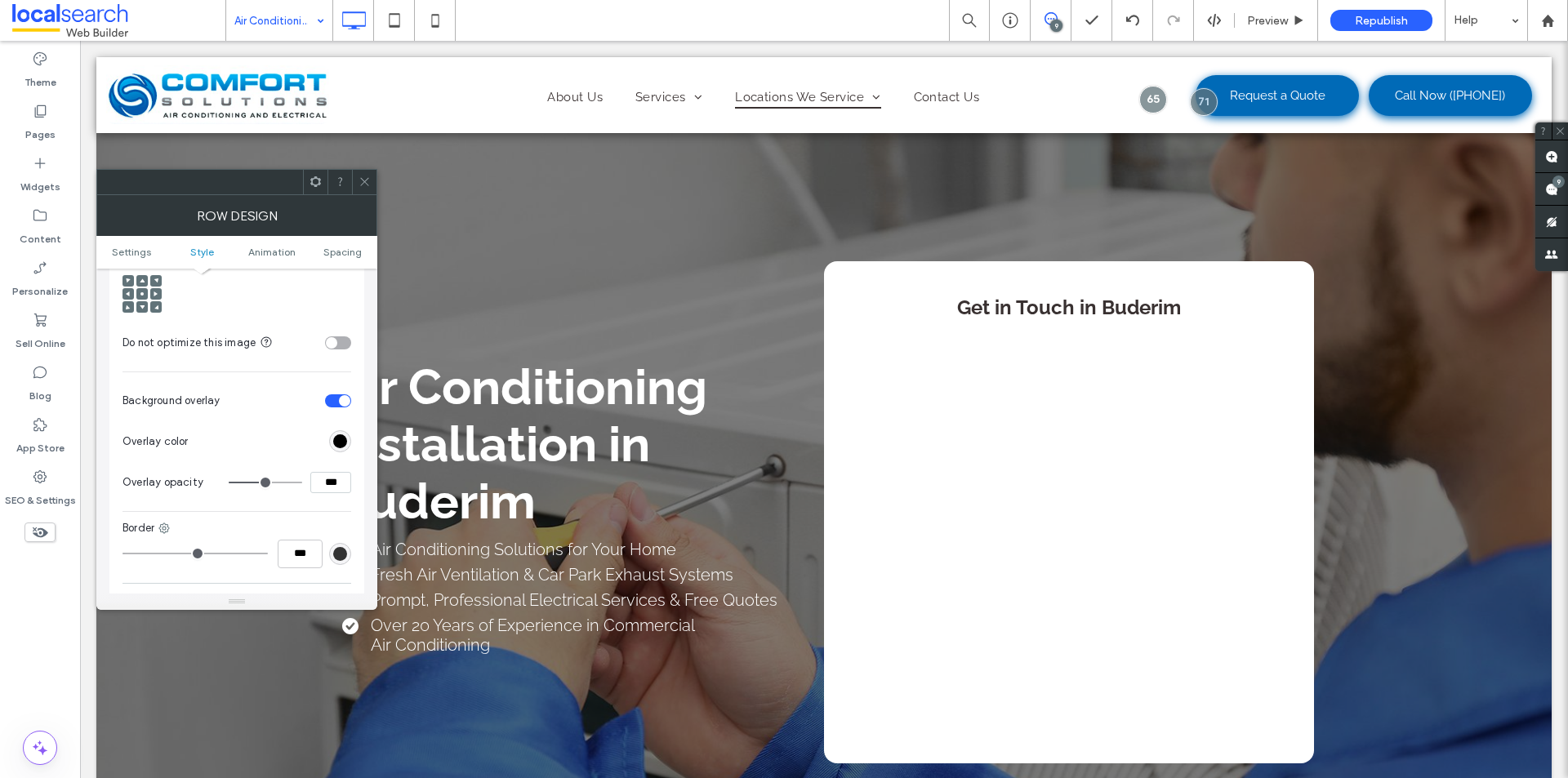 click 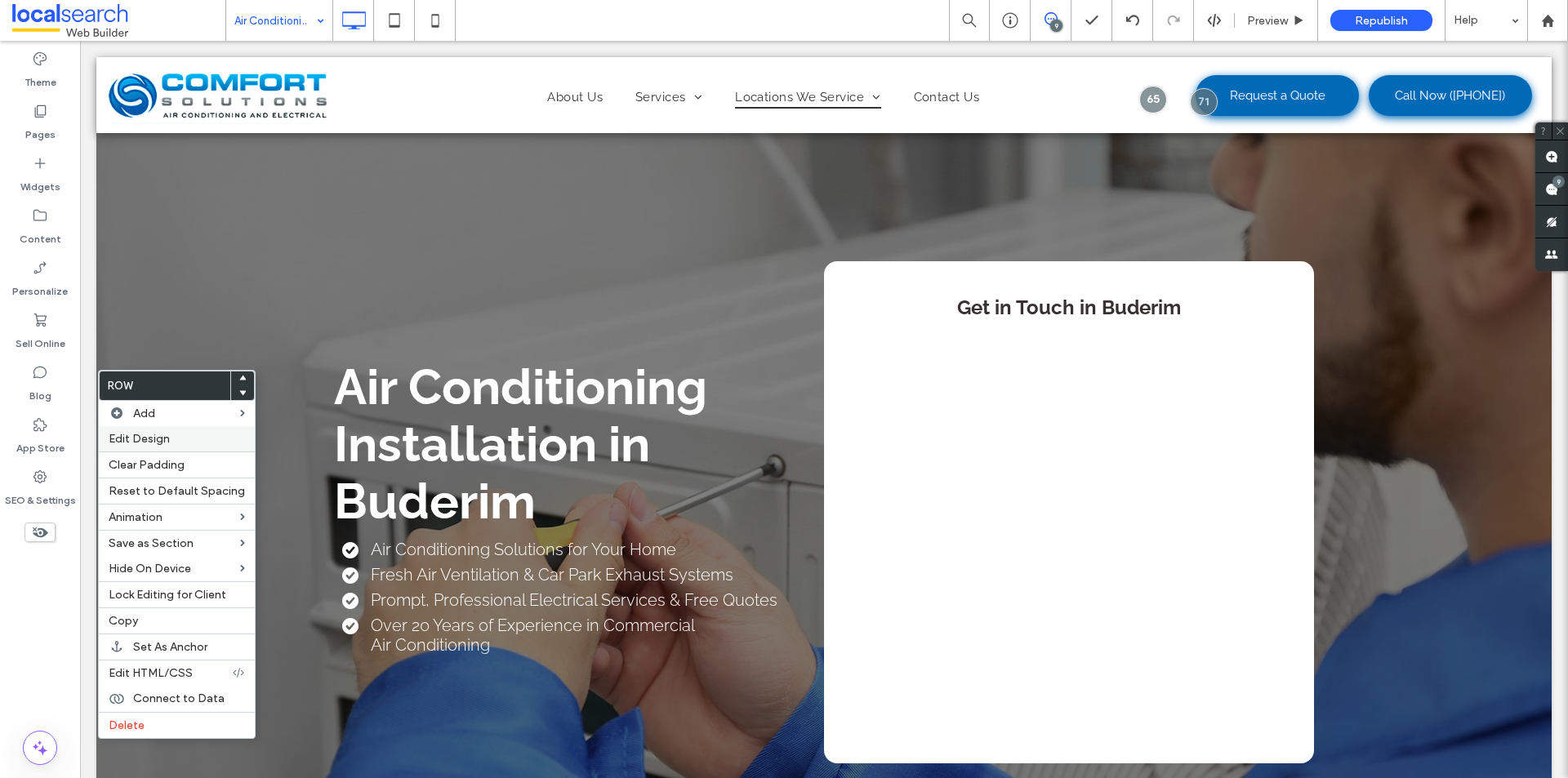 click on "Edit Design" at bounding box center [139, 438] 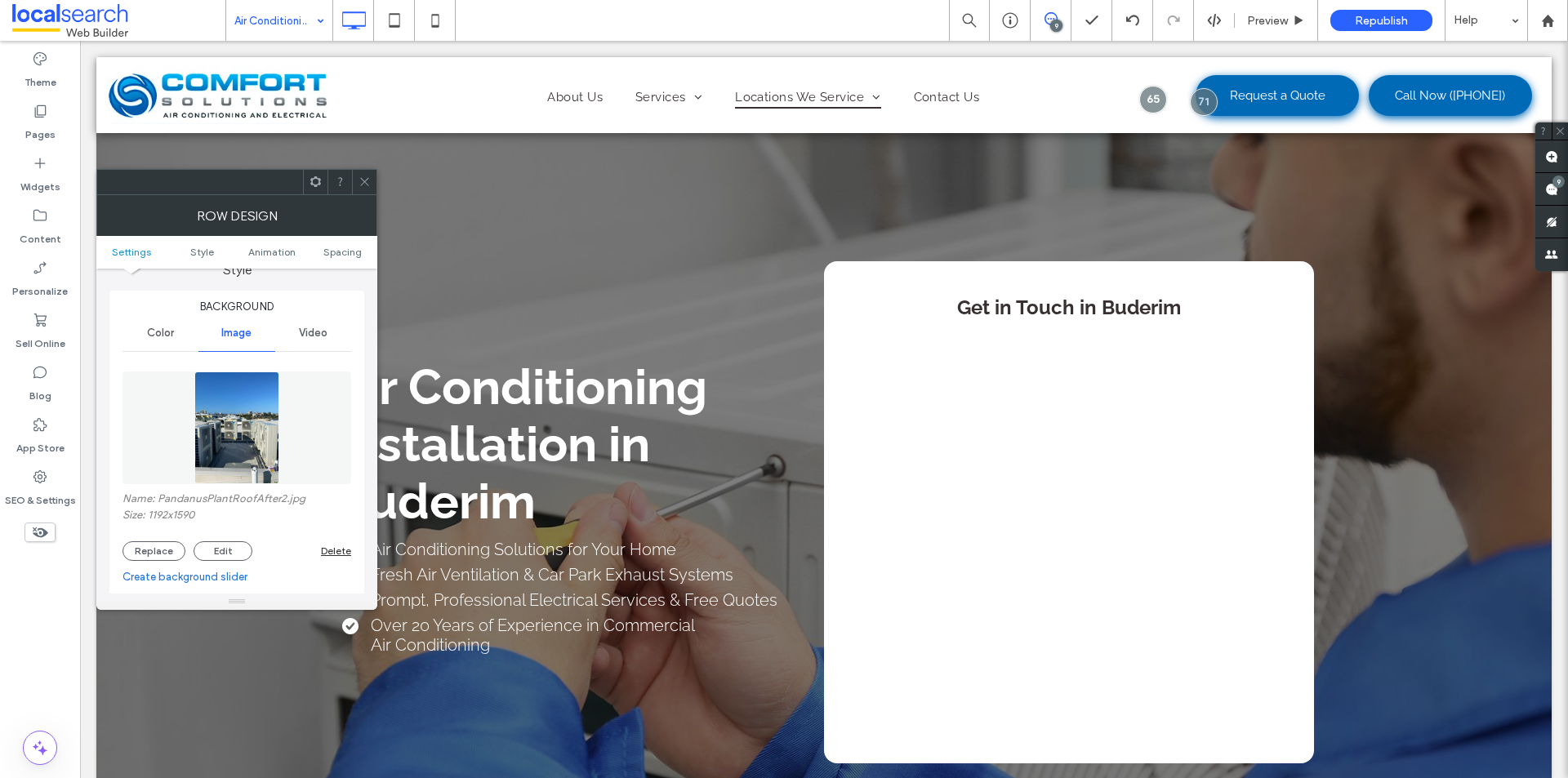 scroll, scrollTop: 163, scrollLeft: 0, axis: vertical 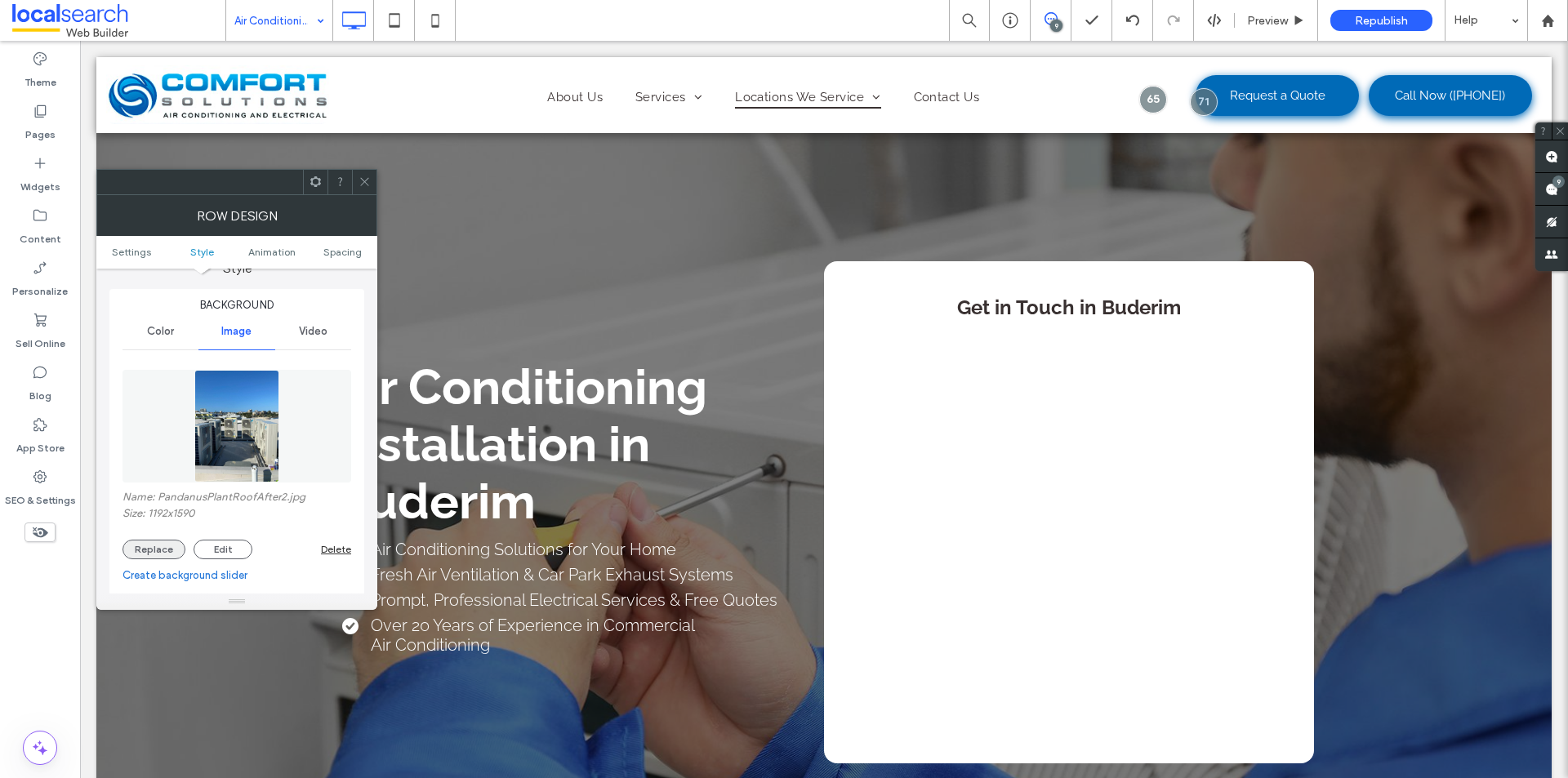 click on "Replace" at bounding box center (154, 549) 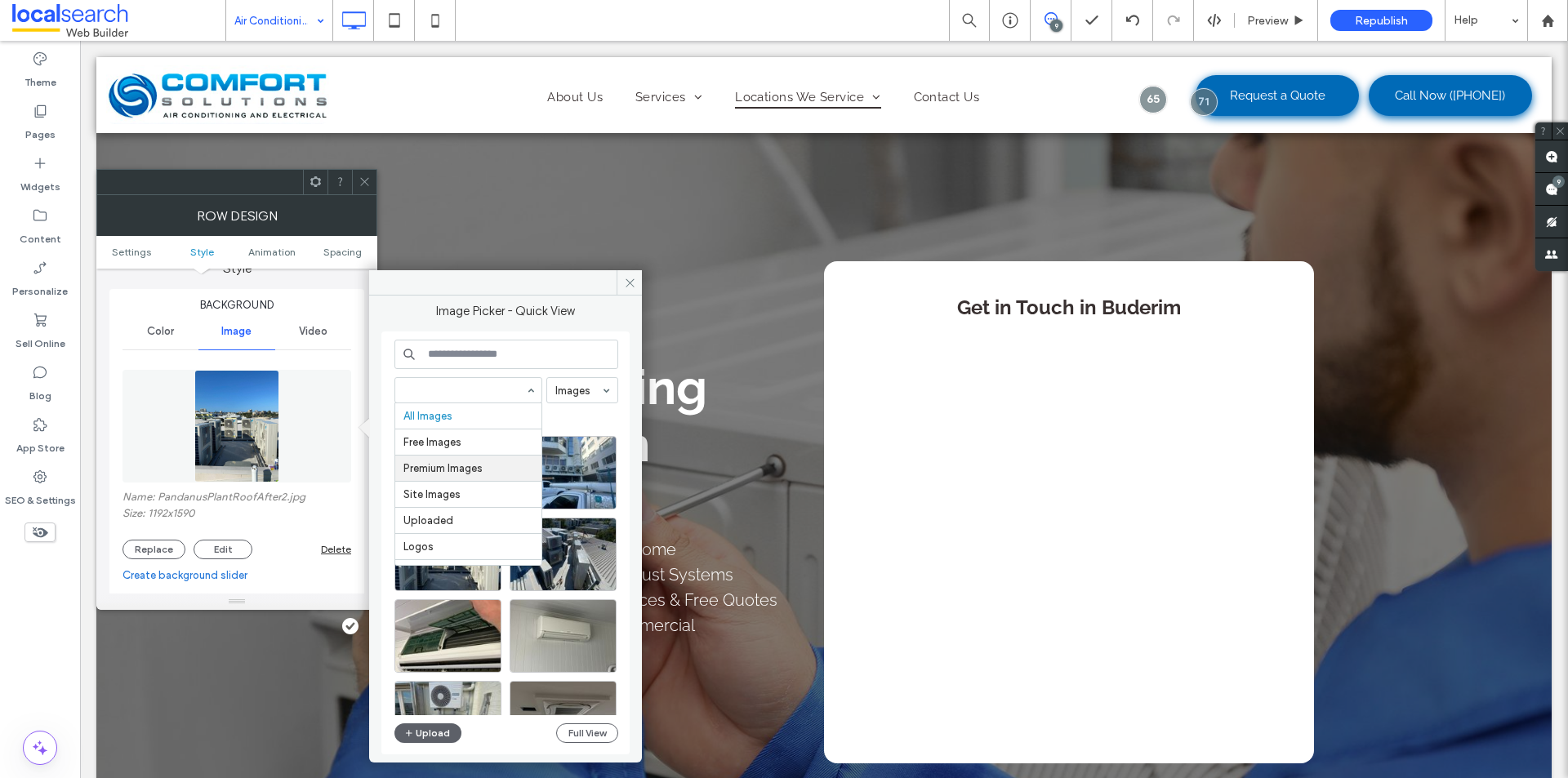 scroll, scrollTop: 47, scrollLeft: 0, axis: vertical 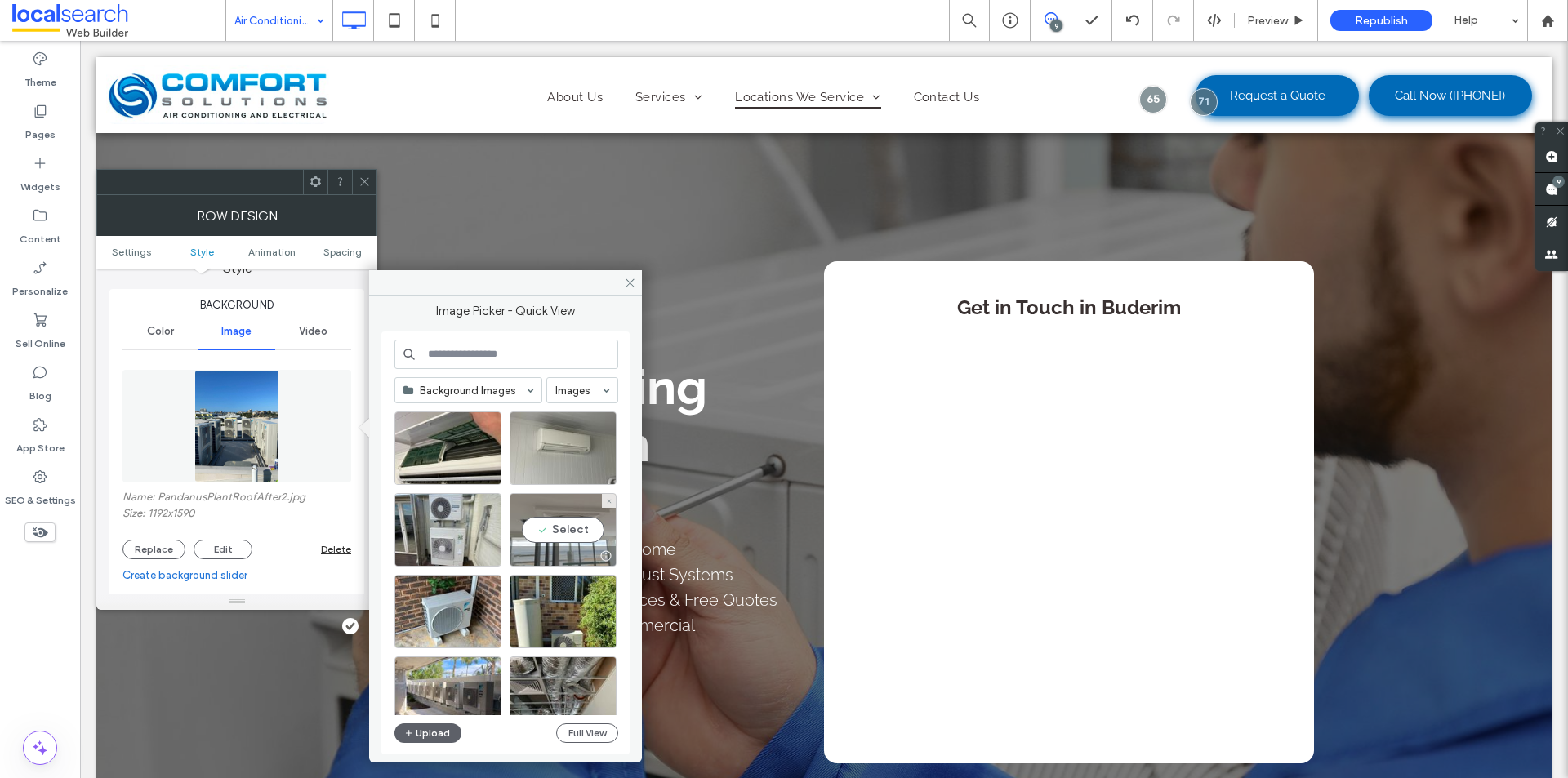 click on "Select" at bounding box center [563, 530] 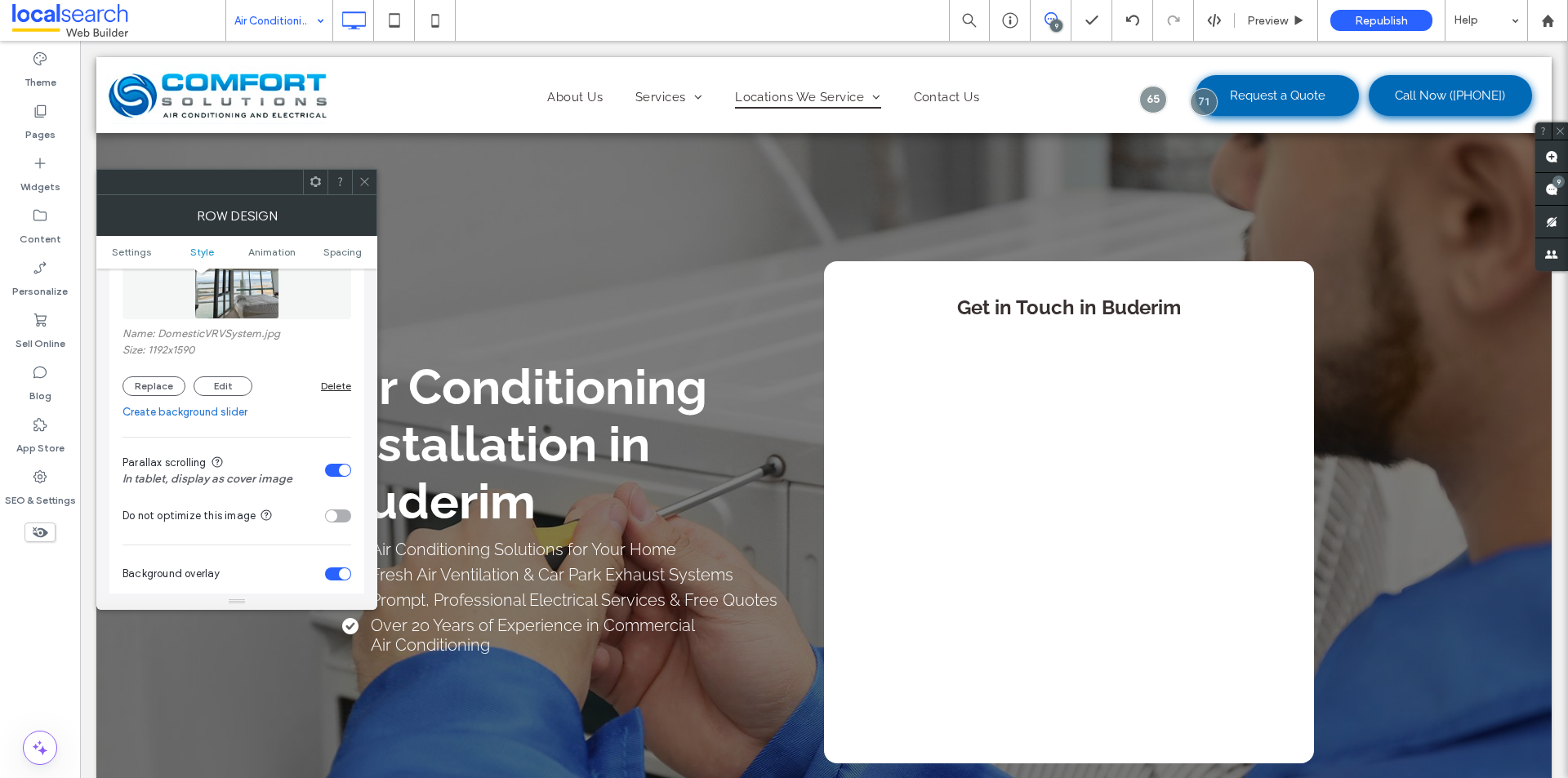 scroll, scrollTop: 245, scrollLeft: 0, axis: vertical 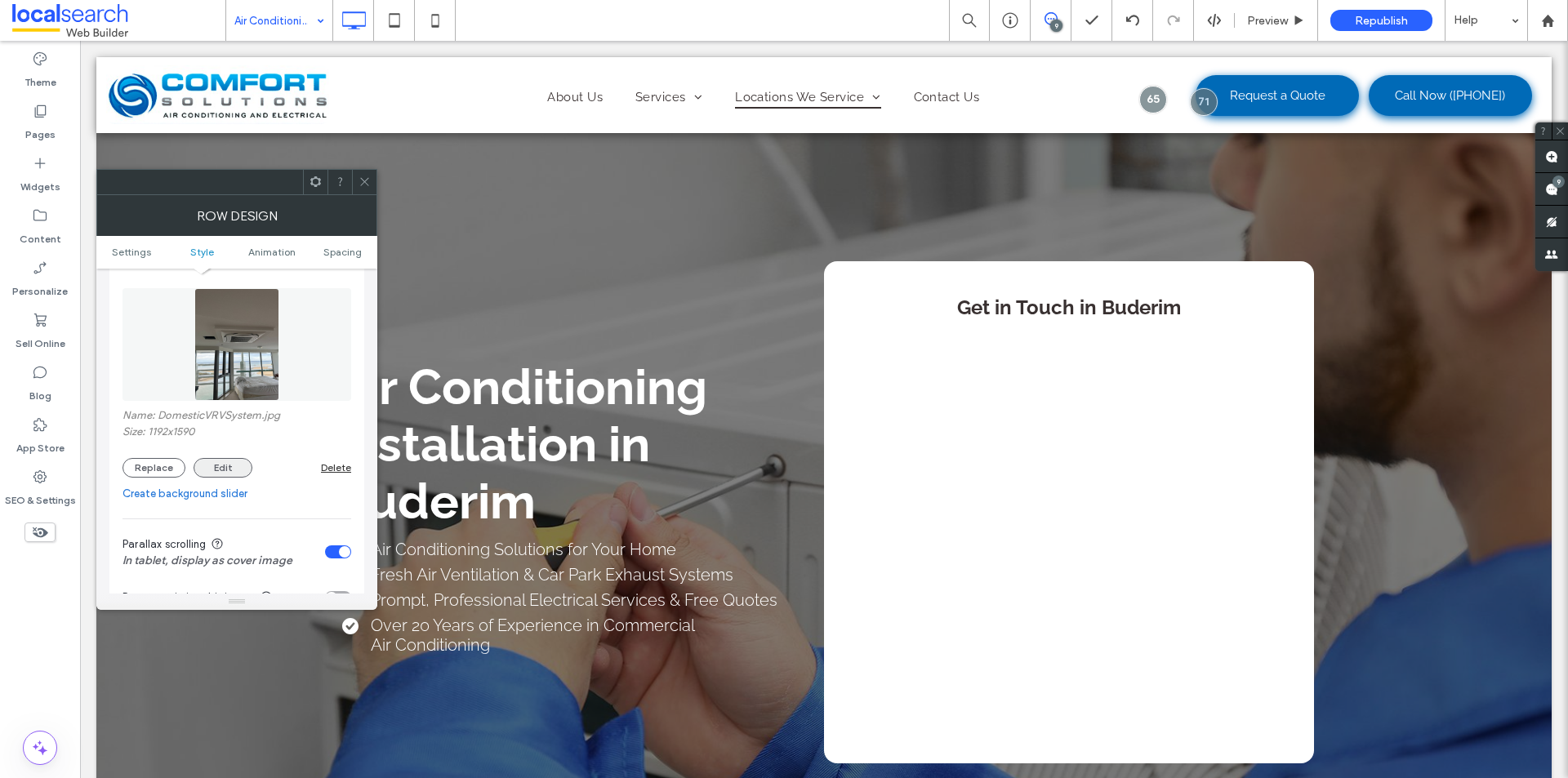 click on "Edit" at bounding box center [223, 468] 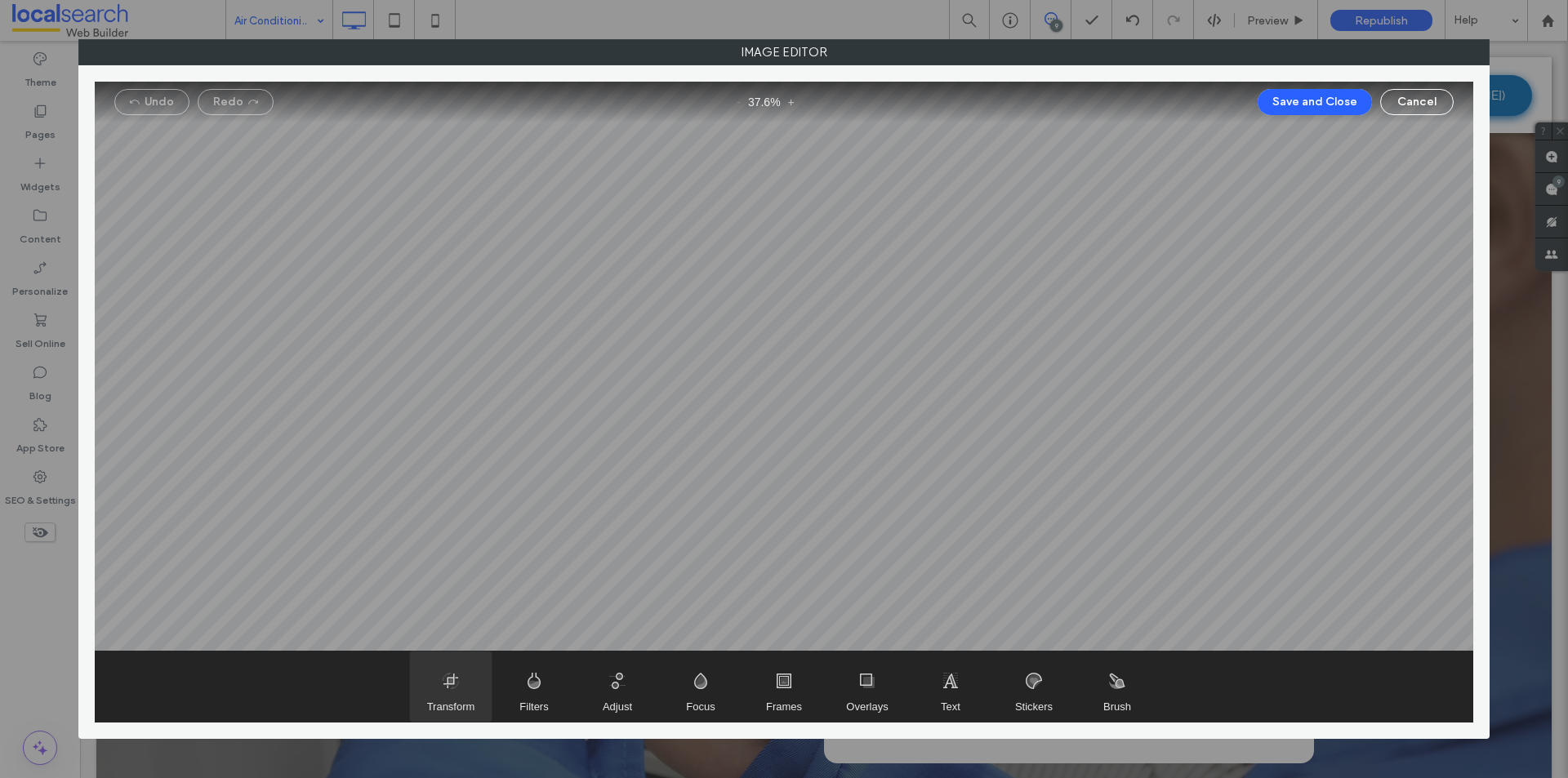click at bounding box center [451, 687] 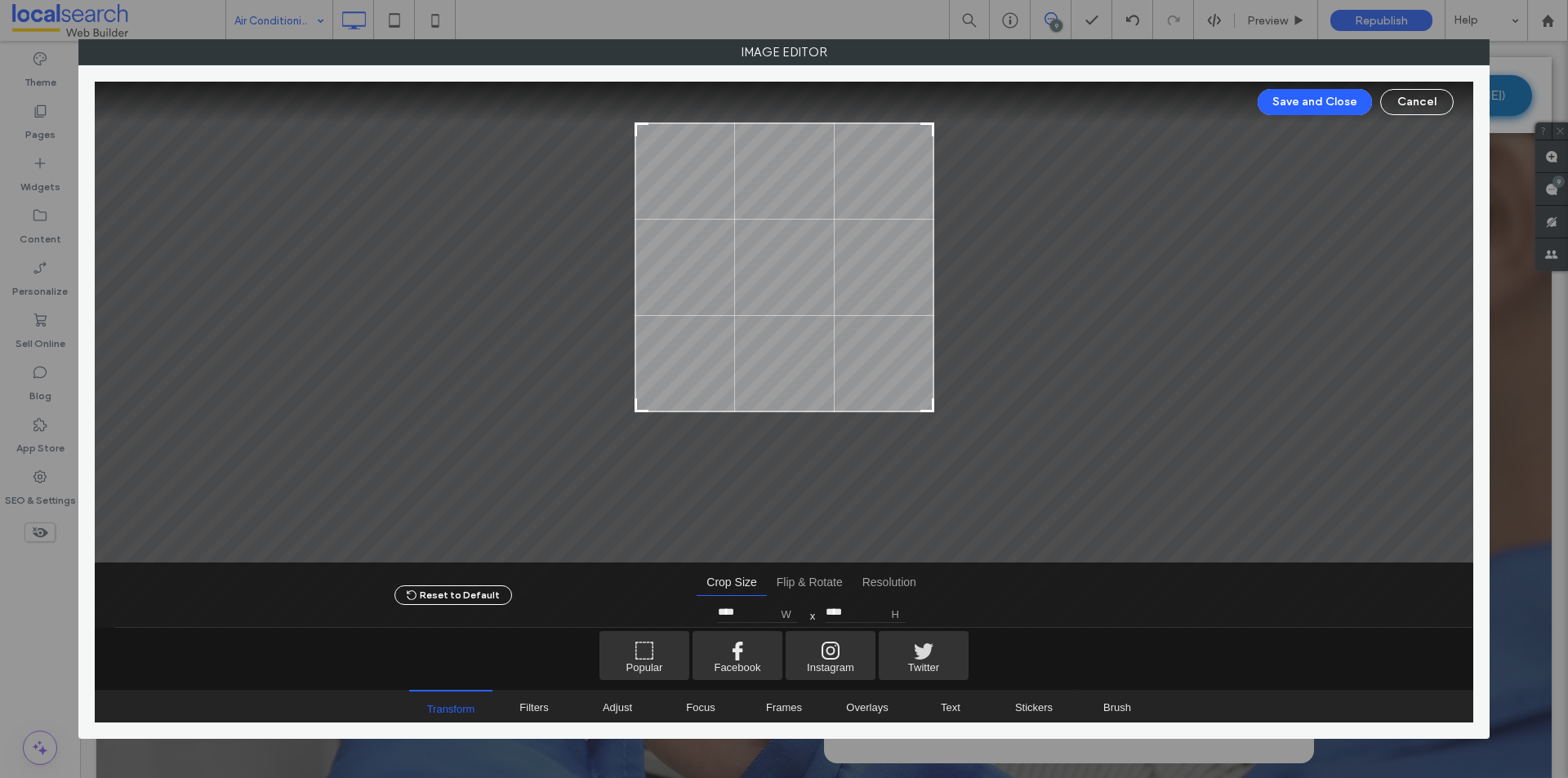 type on "****" 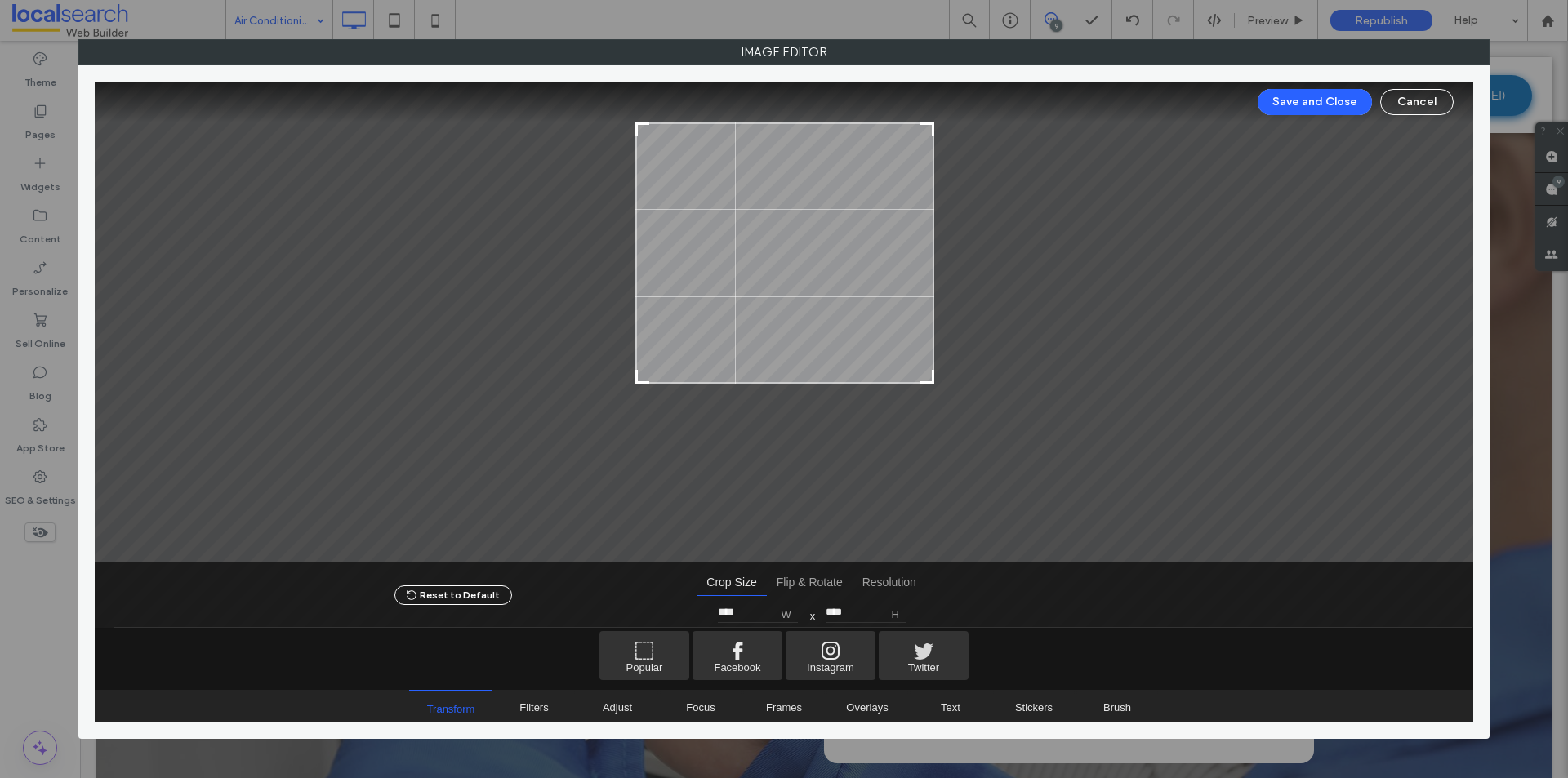type on "****" 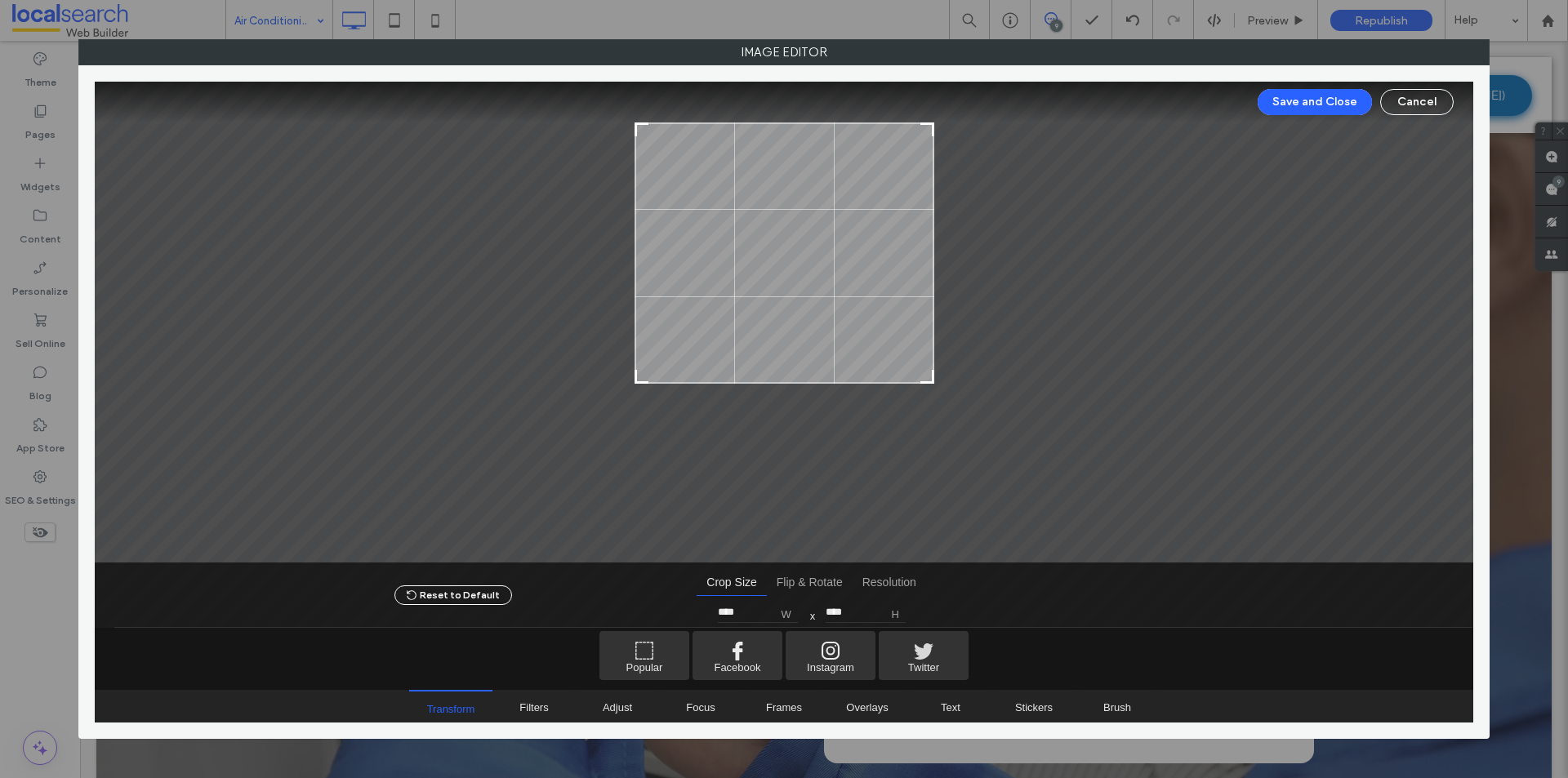 type on "****" 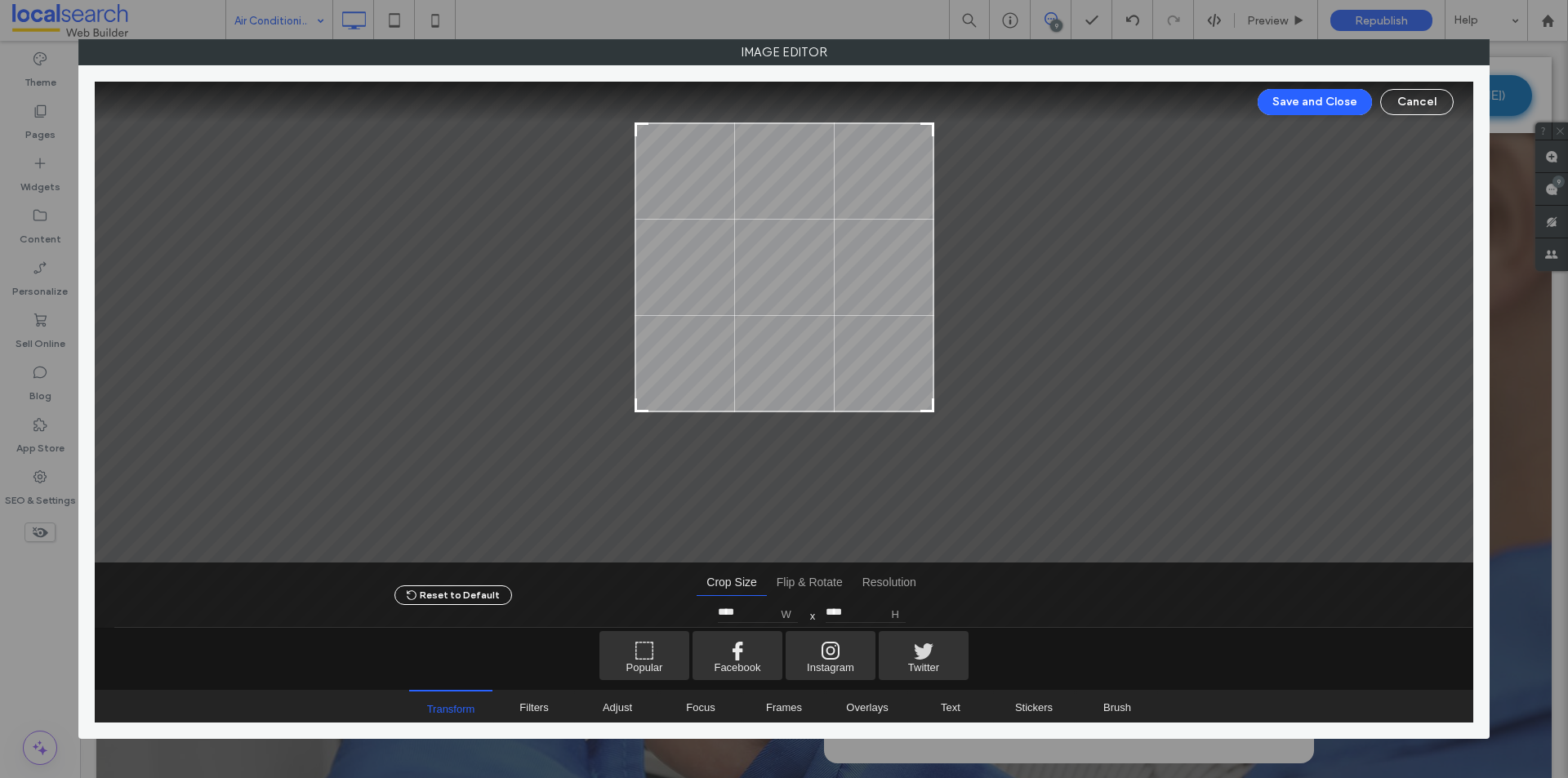 drag, startPoint x: 637, startPoint y: 521, endPoint x: 571, endPoint y: 411, distance: 128.2809 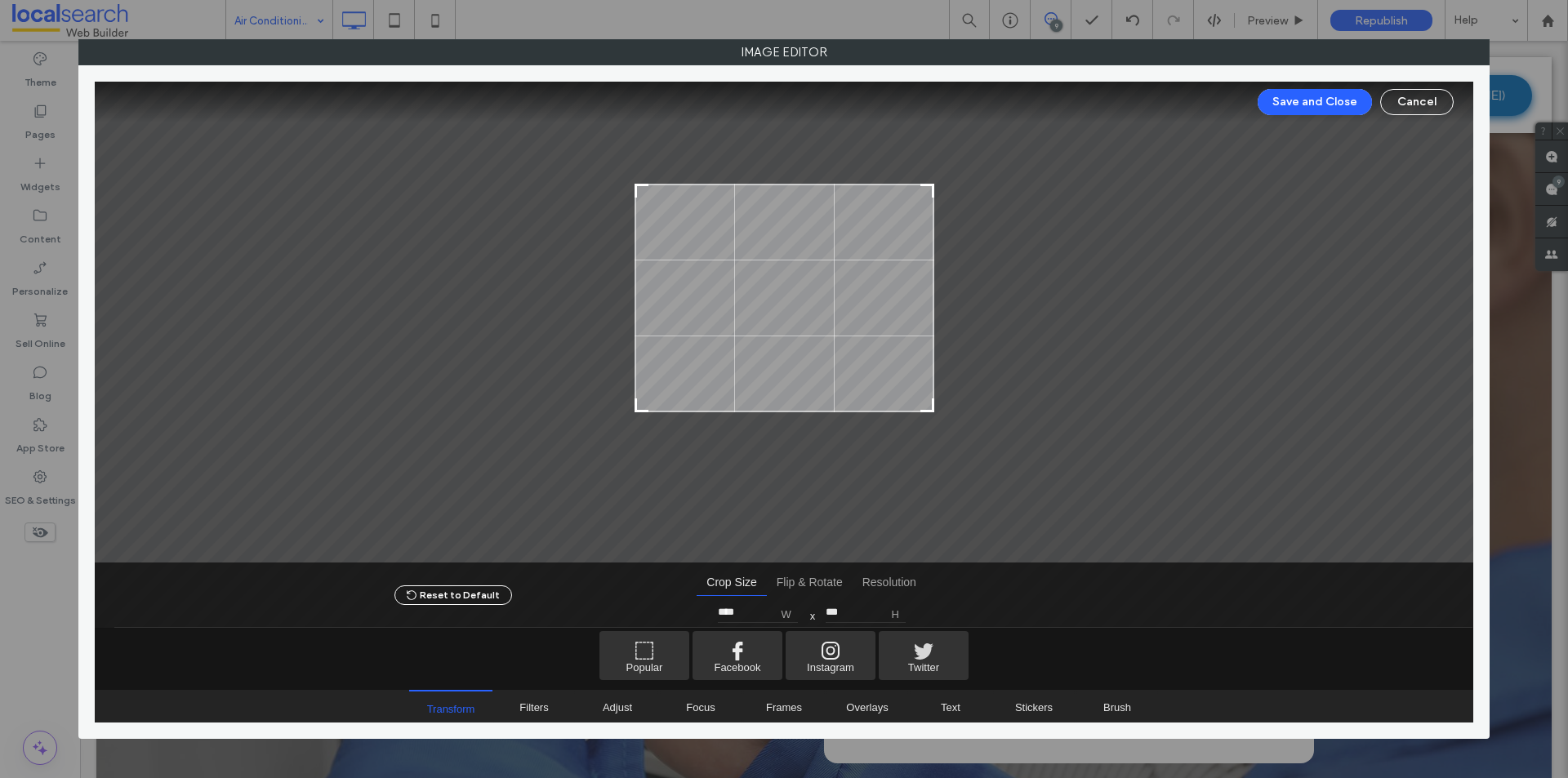type on "***" 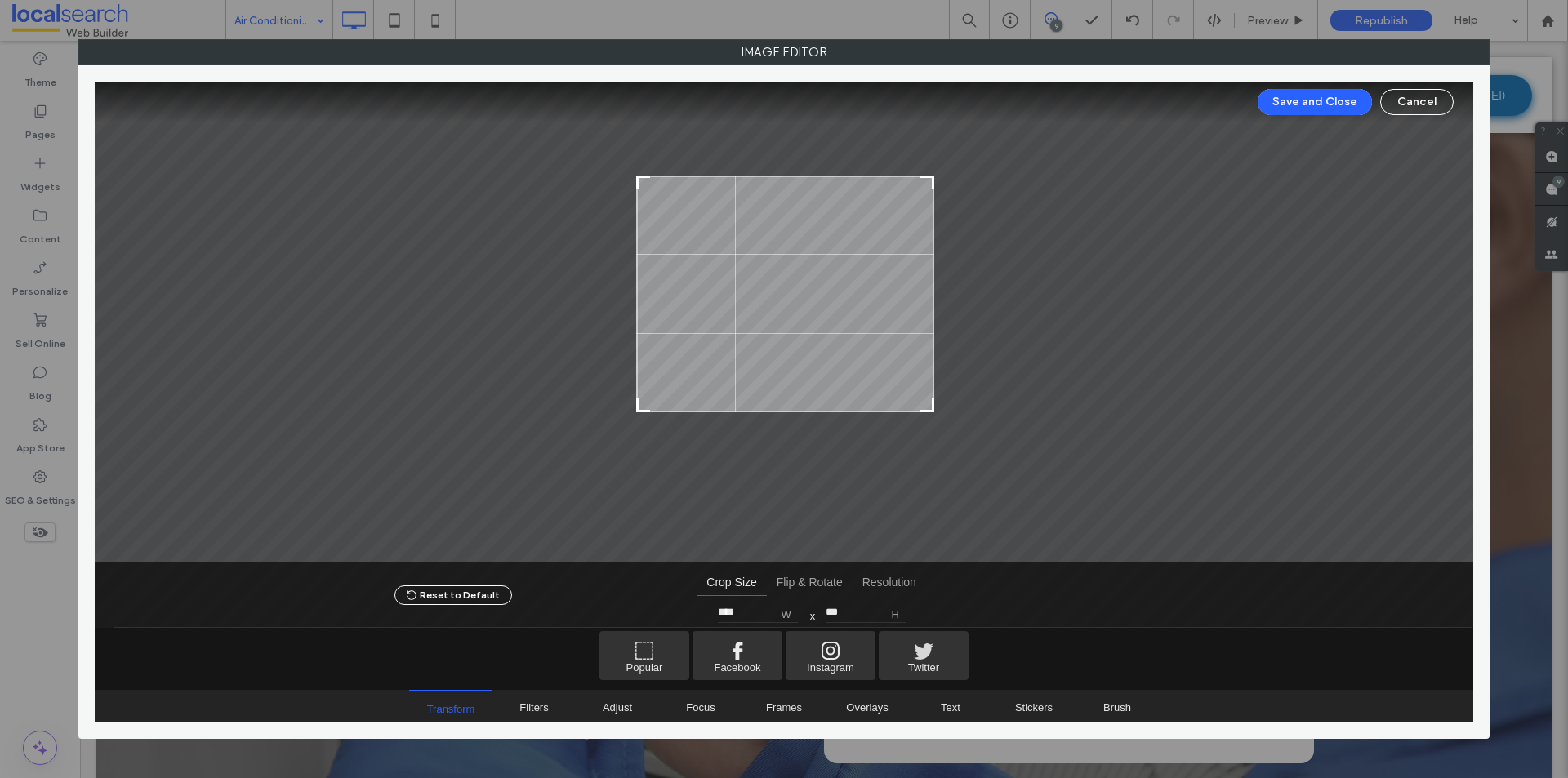 type on "****" 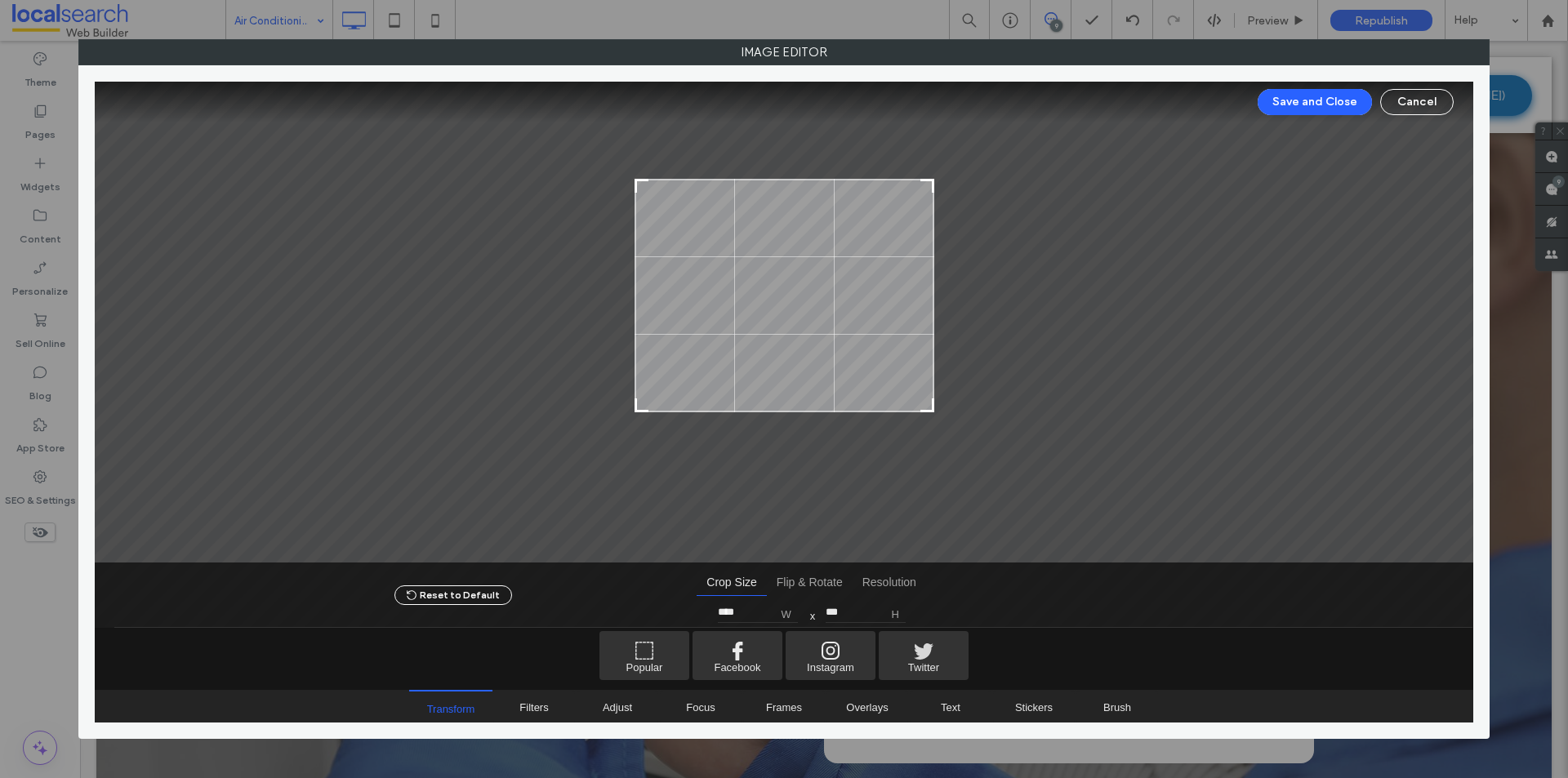 drag, startPoint x: 635, startPoint y: 122, endPoint x: 572, endPoint y: 179, distance: 84.958814 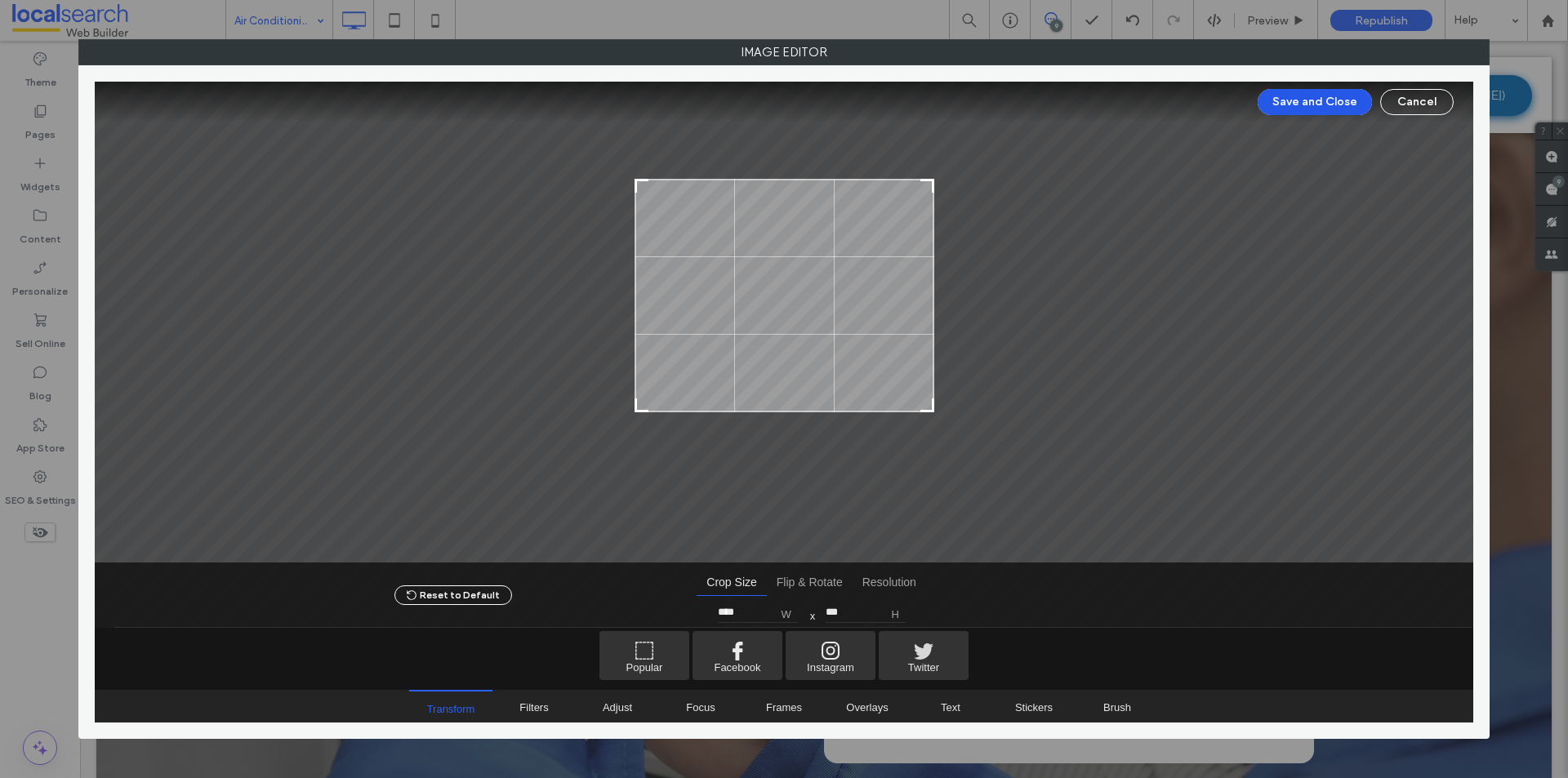 click on "Save and Close" at bounding box center (1315, 102) 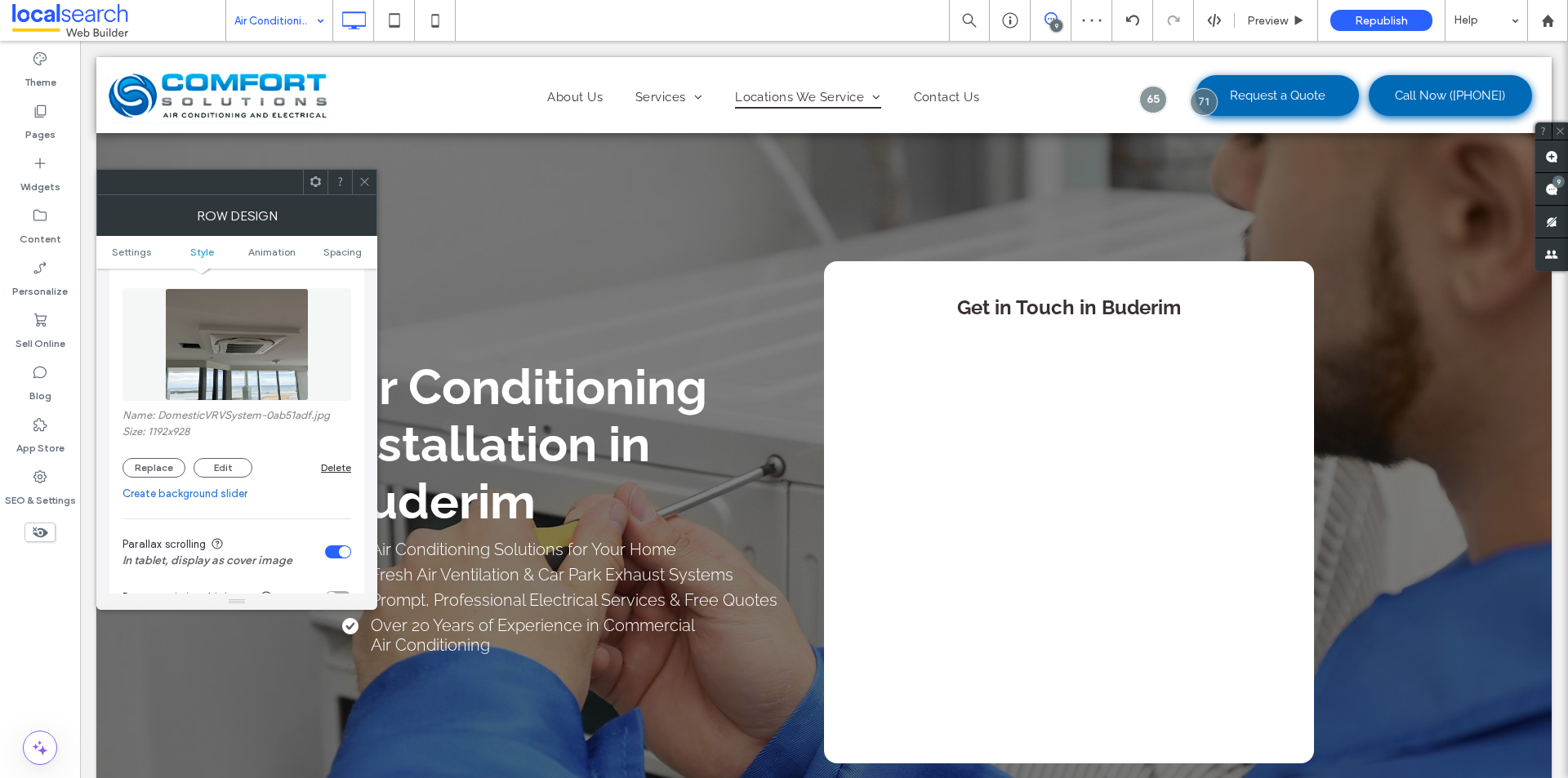 click 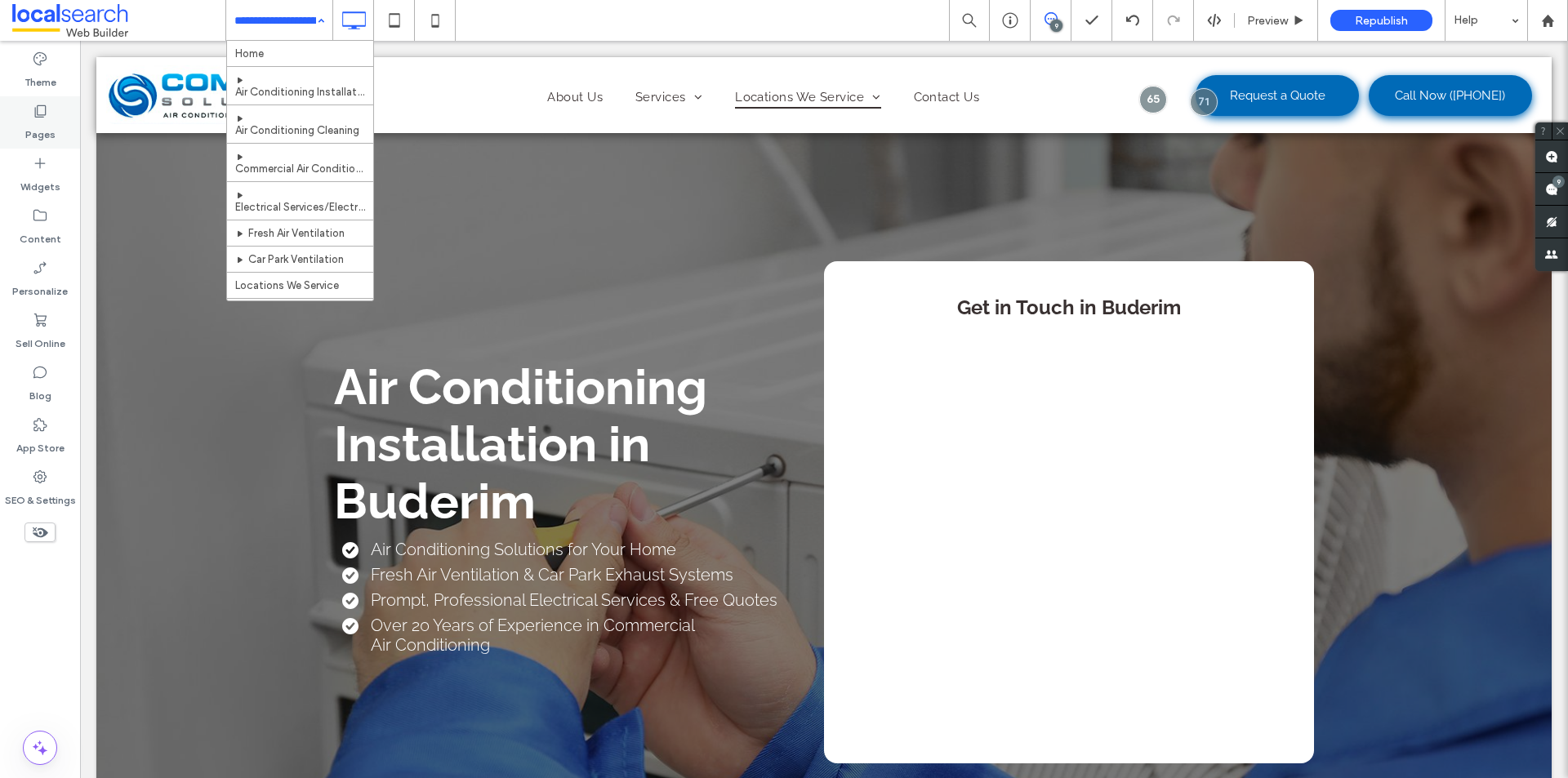 click on "Pages" at bounding box center [40, 131] 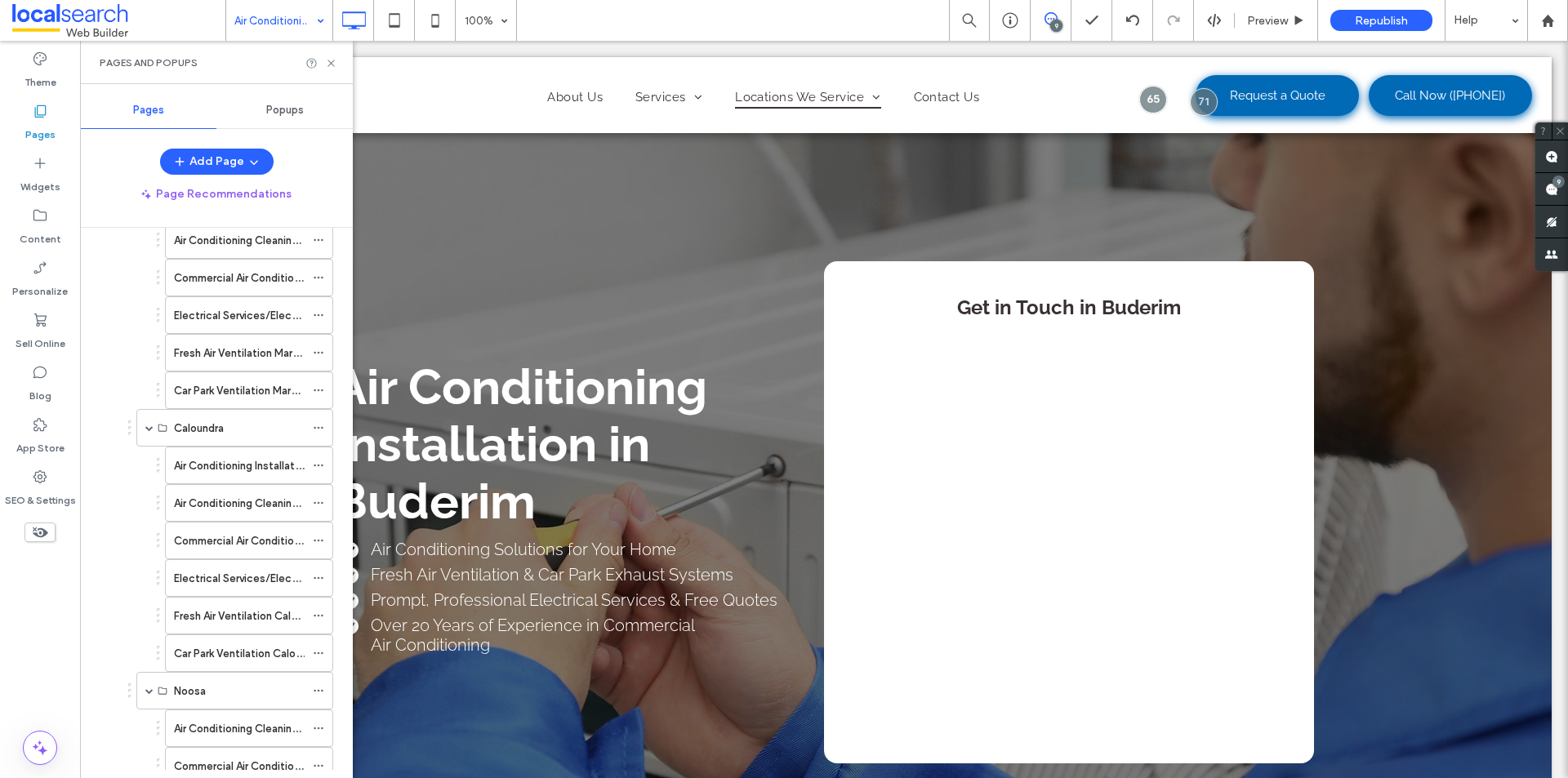 scroll, scrollTop: 571, scrollLeft: 0, axis: vertical 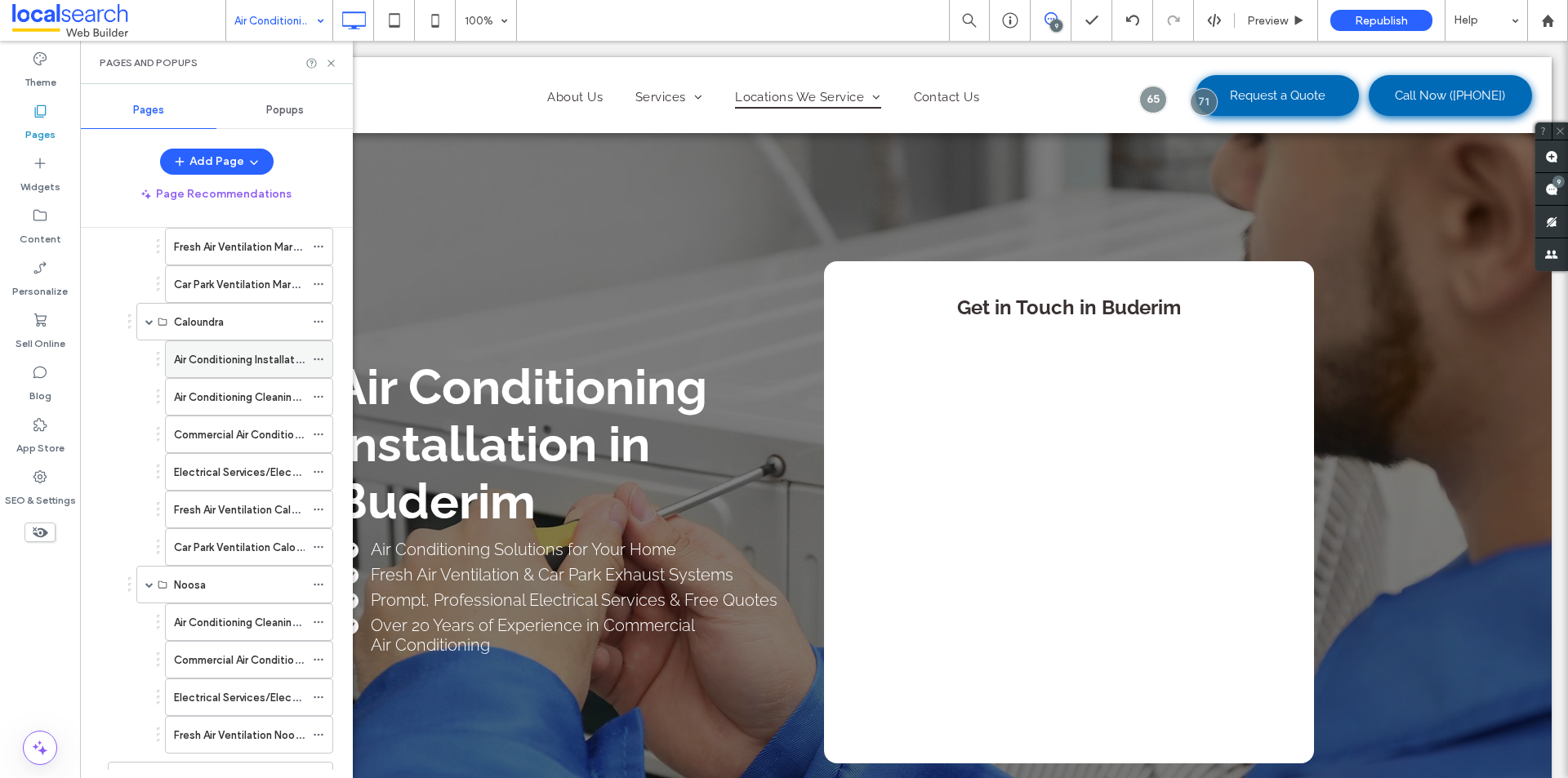 click on "Air Conditioning Installation Caloundra Air Conditioning Cleaning Caloundra Commercial Air Conditioning Caloundra Electrical Services/Electrician Caloundra Fresh Air Ventilation Caloundra Car Park Ventilation Caloundra" at bounding box center (238, 453) 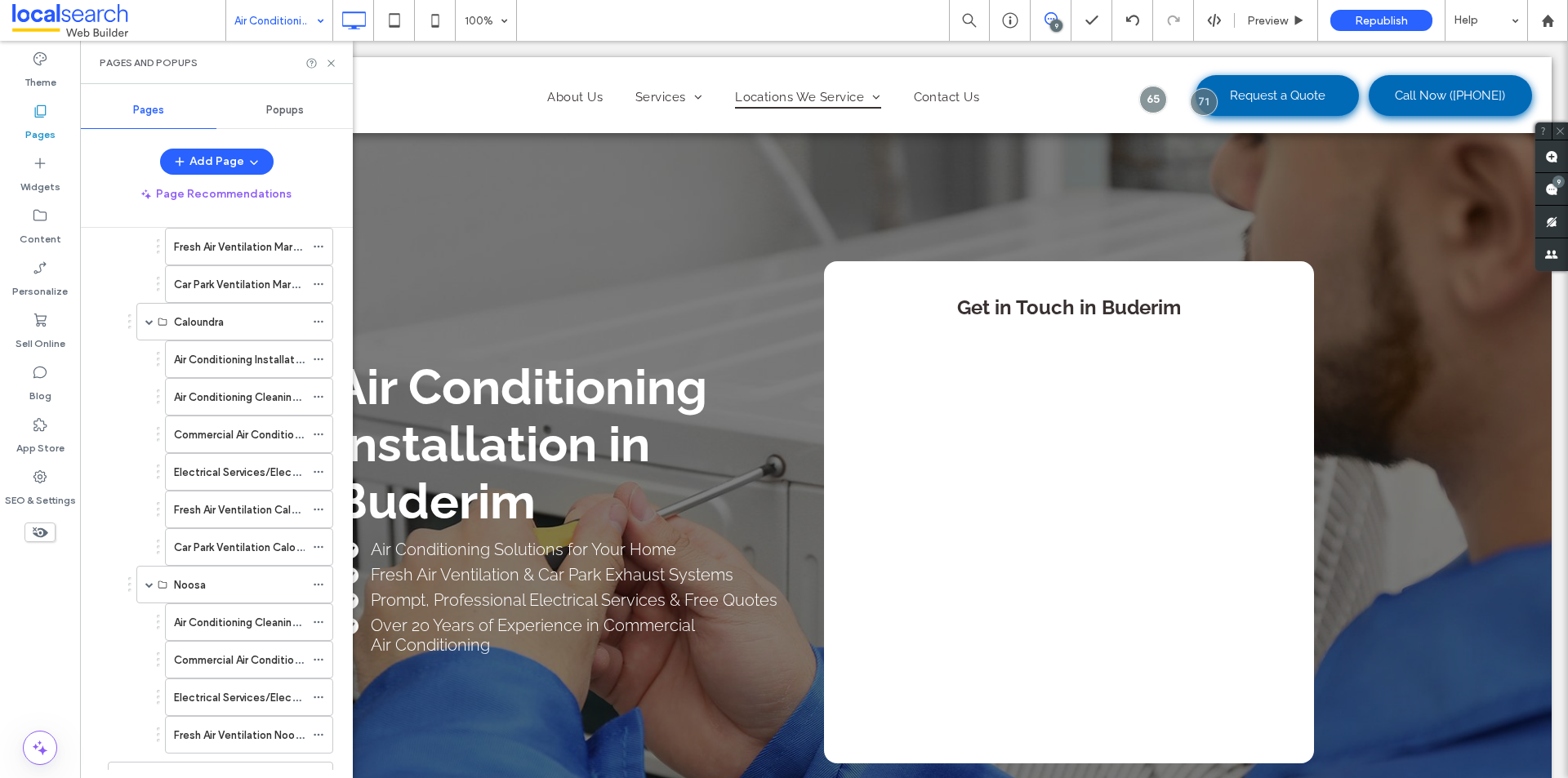 click on "Air Conditioning Installation Caloundra Air Conditioning Cleaning Caloundra Commercial Air Conditioning Caloundra Electrical Services/Electrician Caloundra Fresh Air Ventilation Caloundra Car Park Ventilation Caloundra" at bounding box center (230, 453) 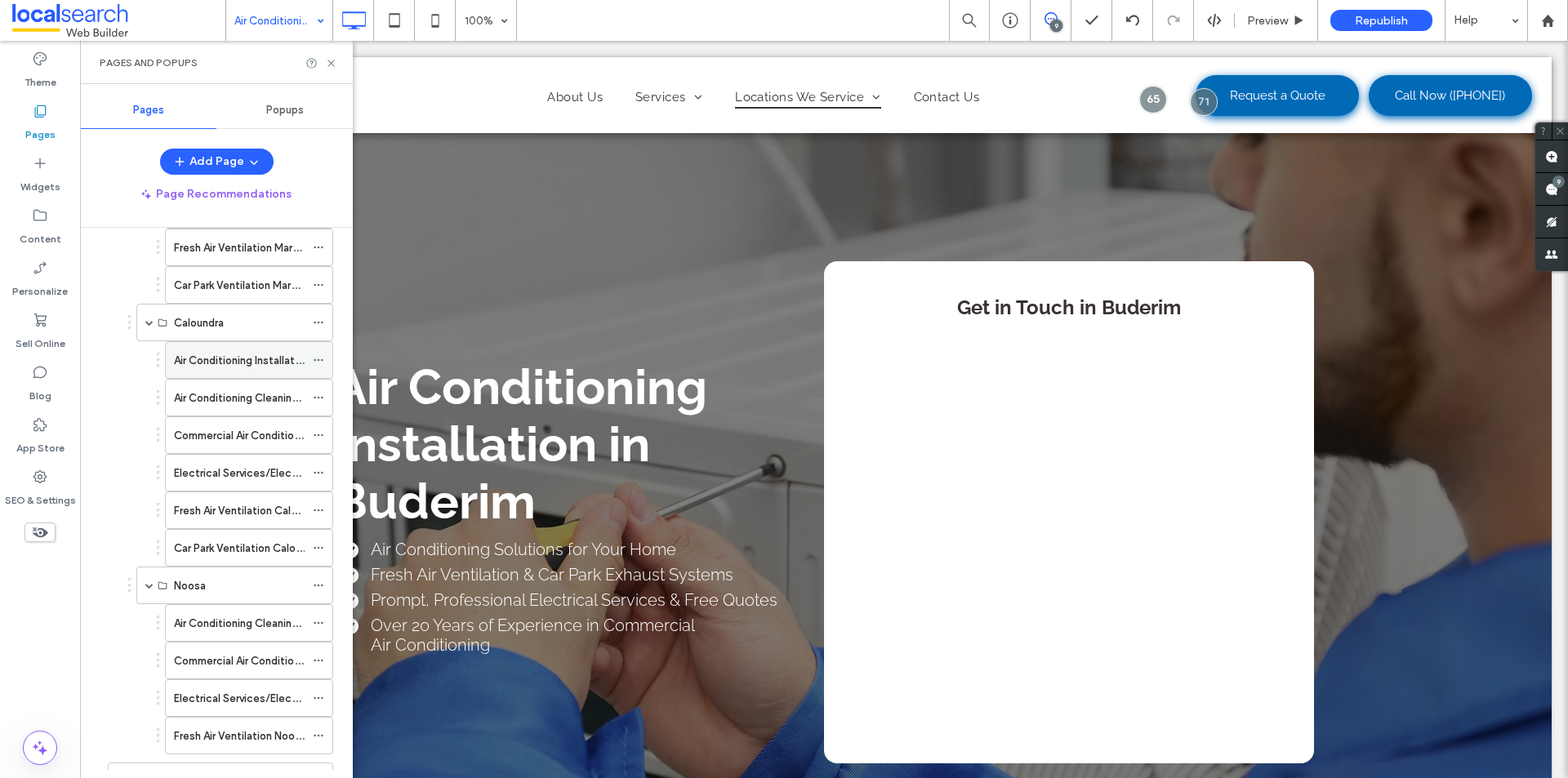 scroll, scrollTop: 653, scrollLeft: 0, axis: vertical 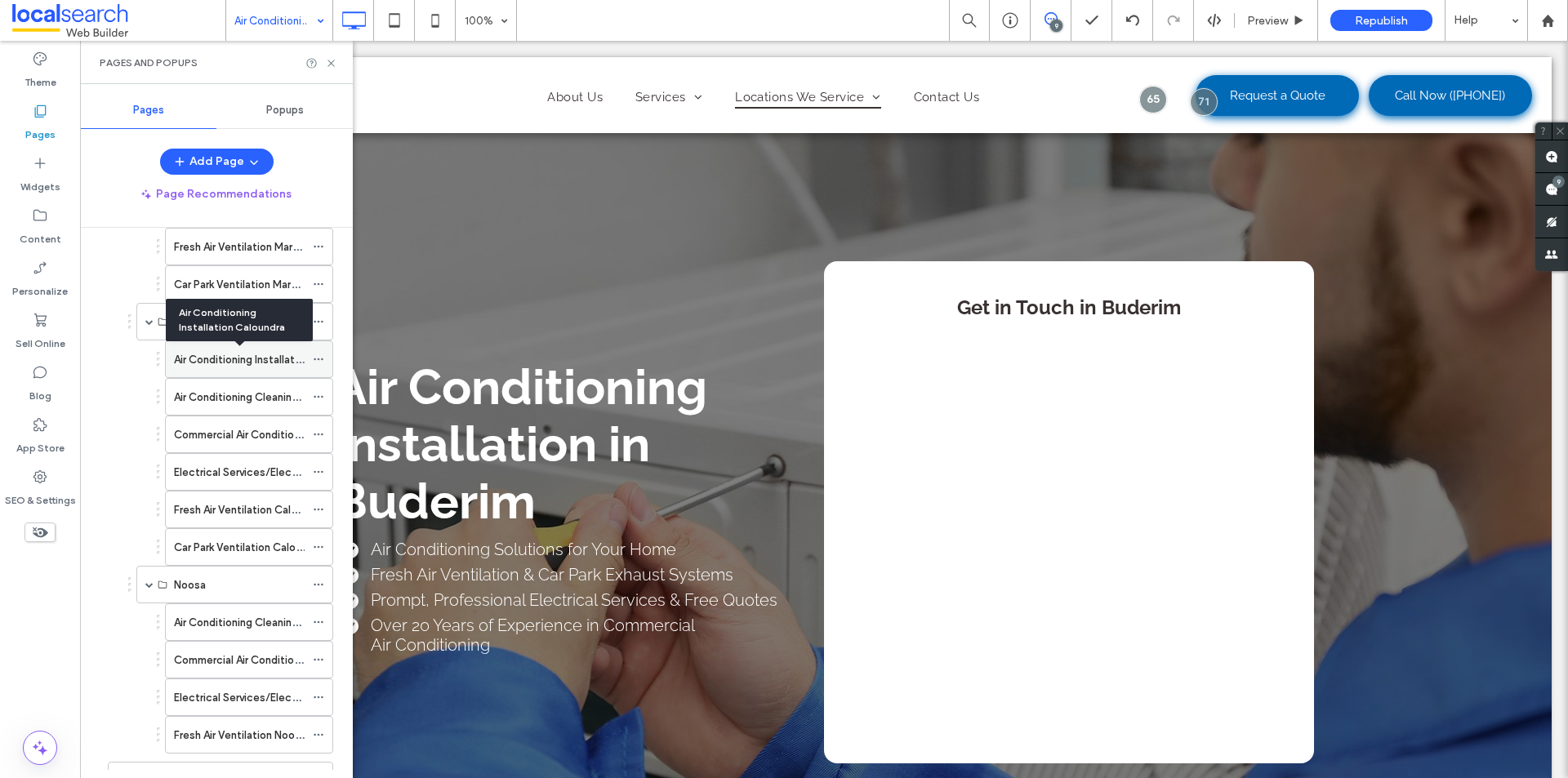click on "Air Conditioning Installation Caloundra" at bounding box center (268, 359) 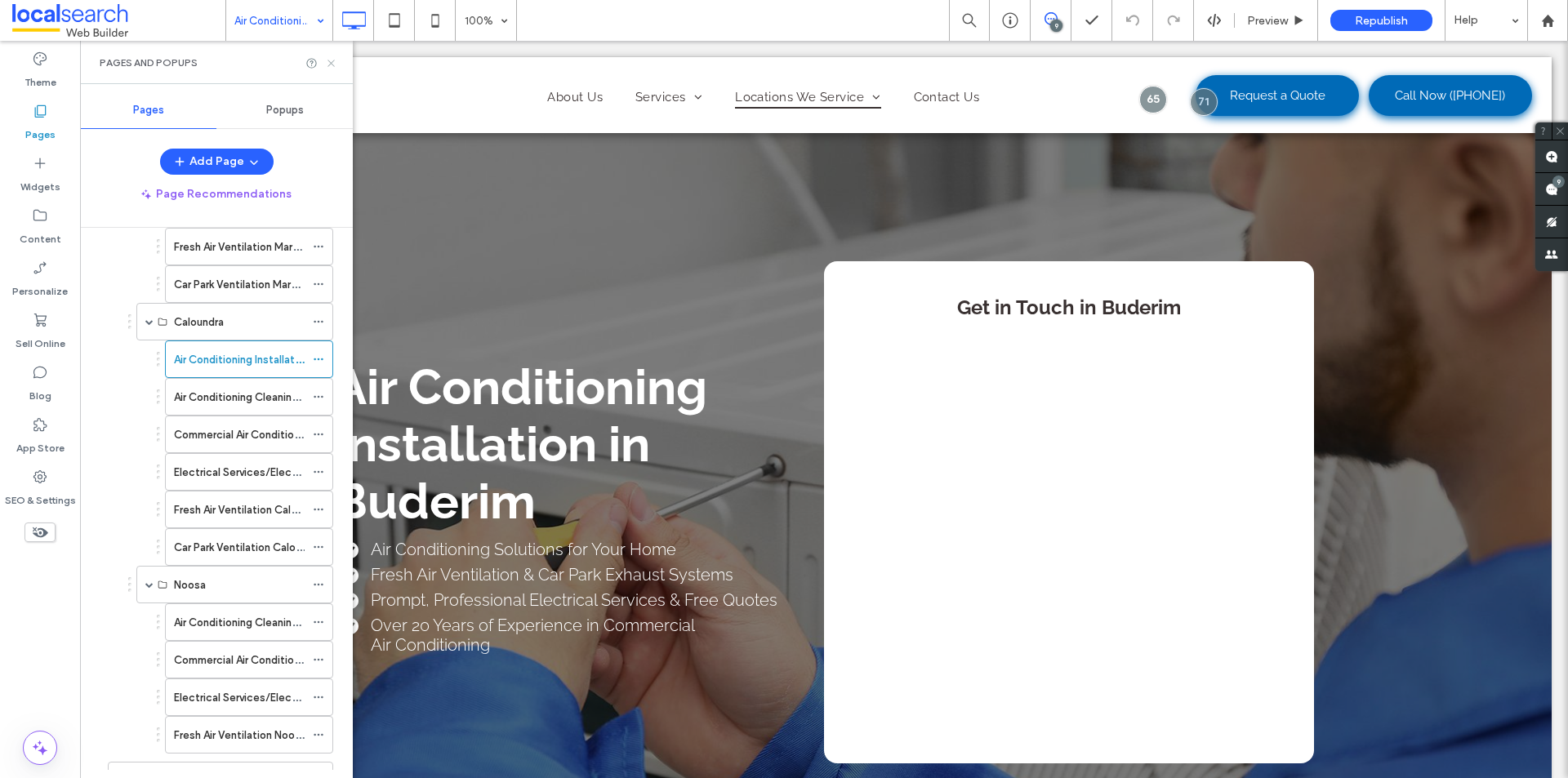 click 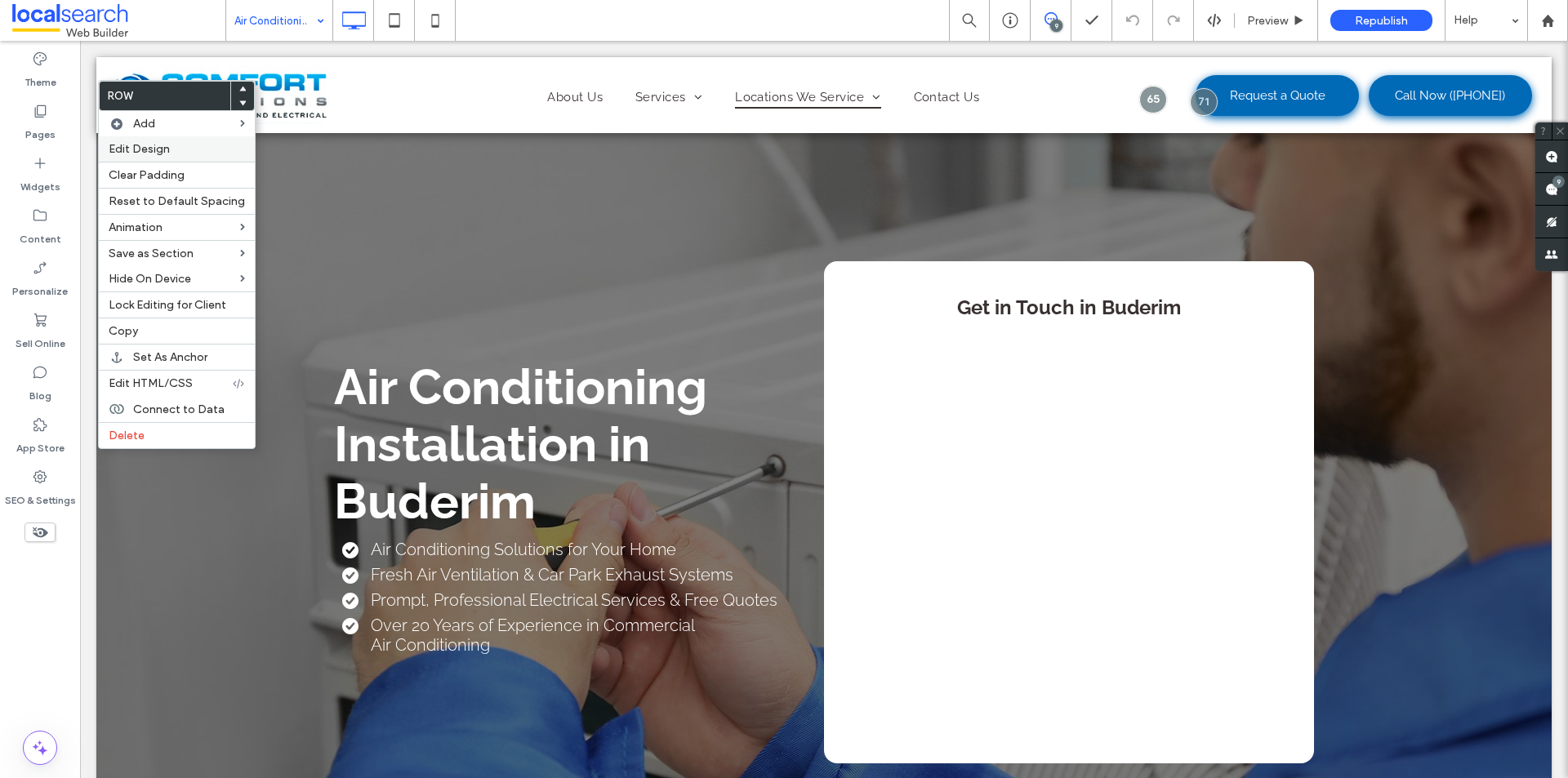 click on "Edit Design" at bounding box center (139, 149) 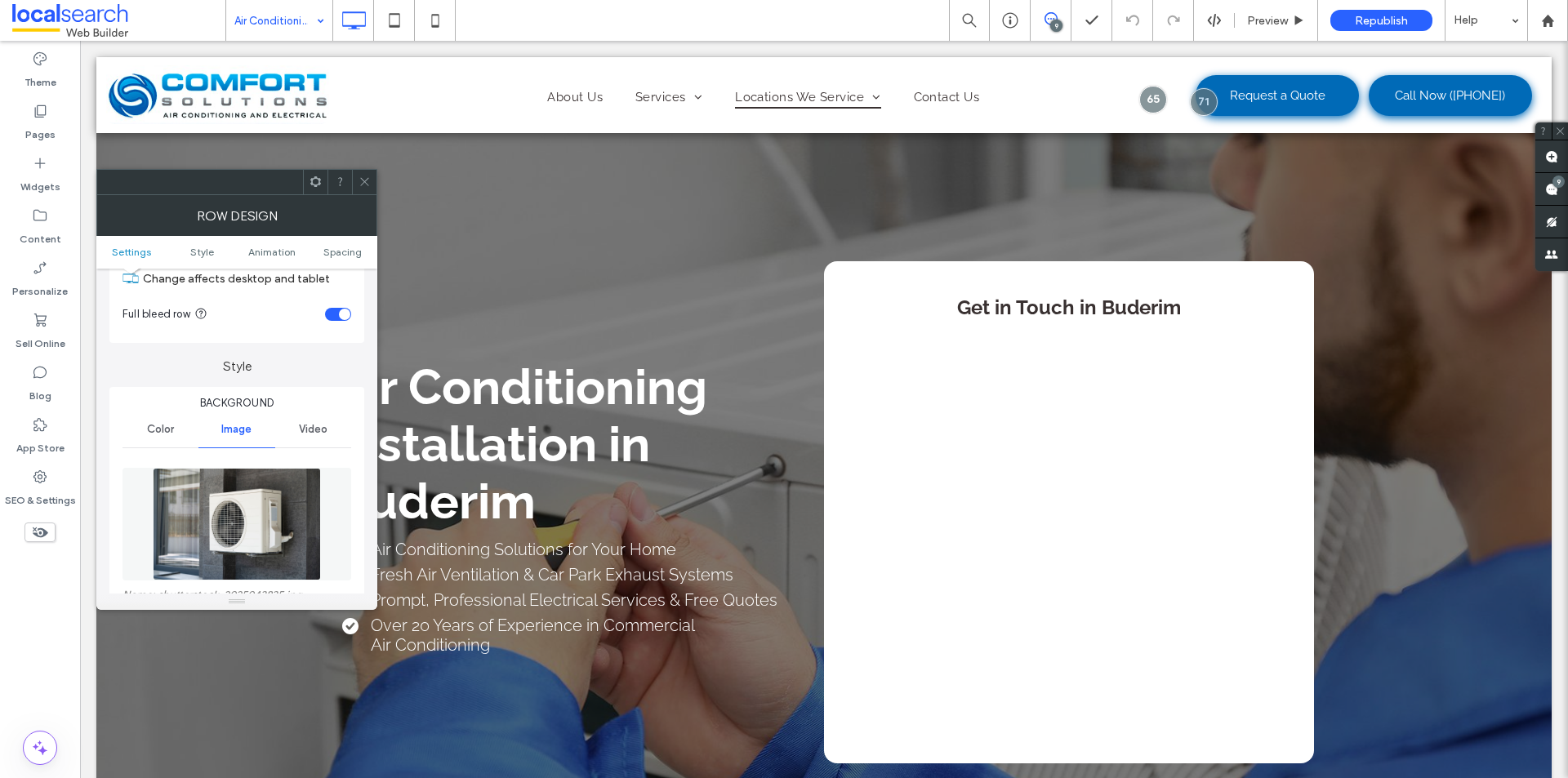 scroll, scrollTop: 327, scrollLeft: 0, axis: vertical 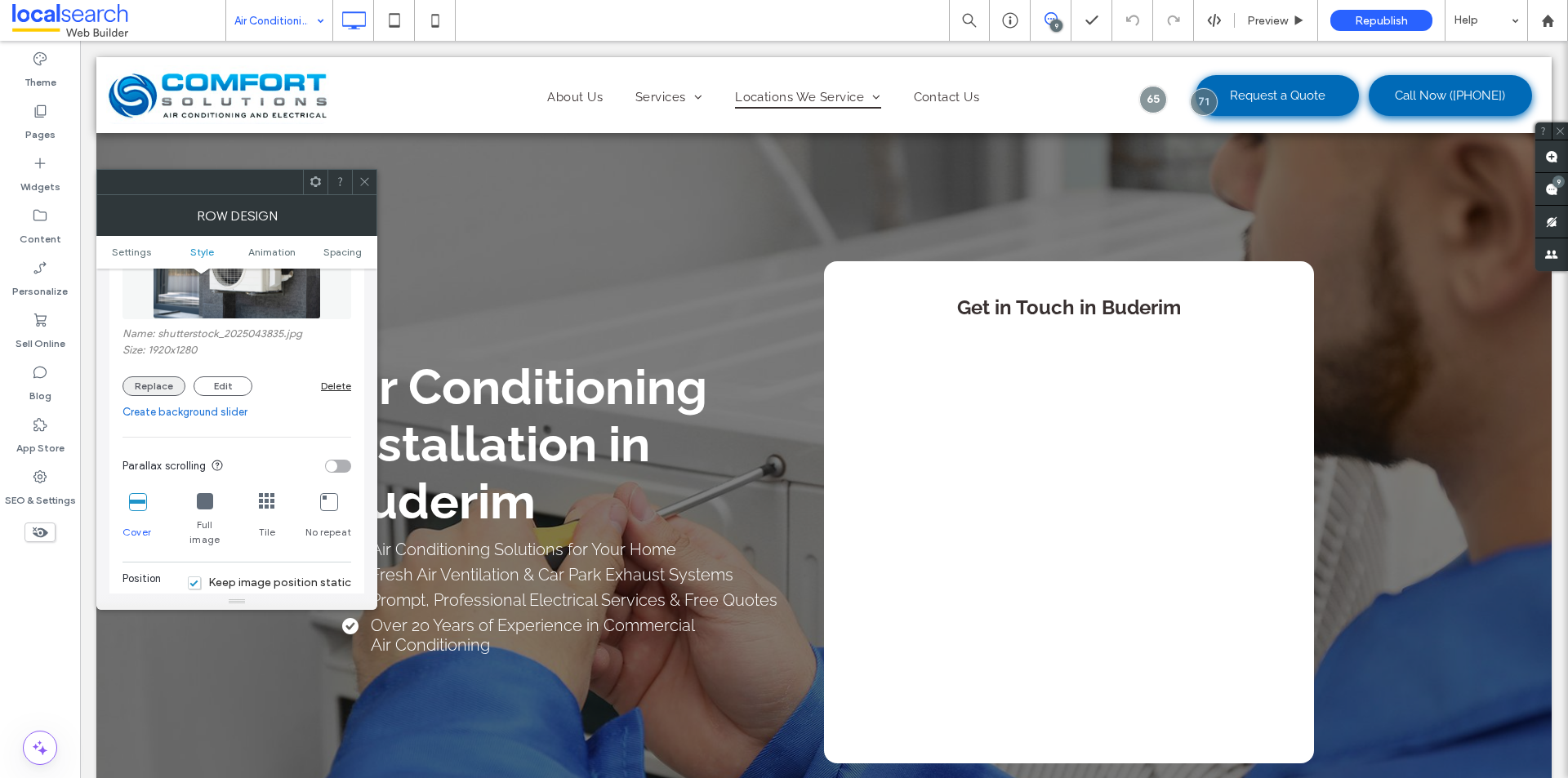click on "Replace" at bounding box center (154, 386) 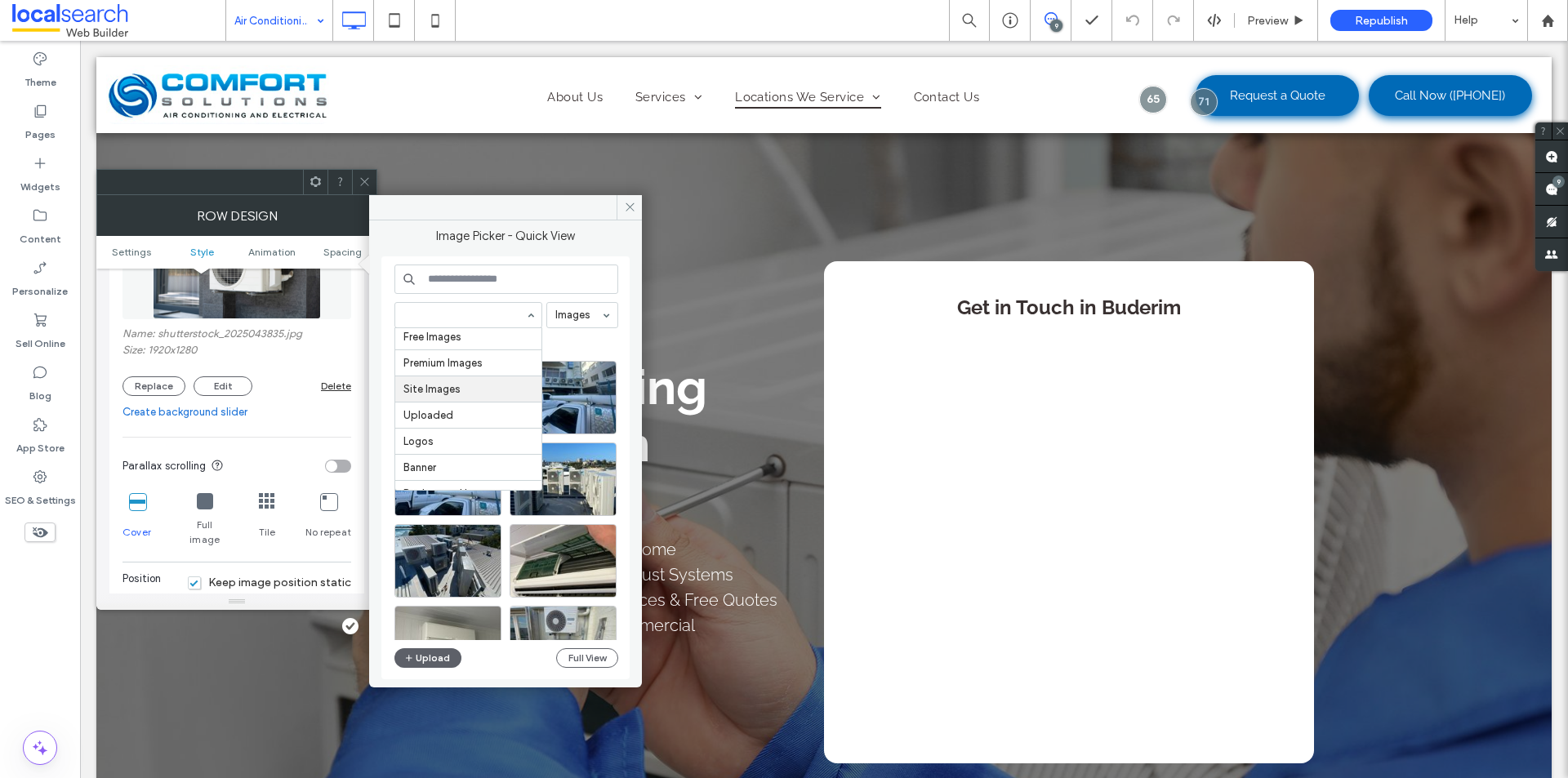 scroll, scrollTop: 47, scrollLeft: 0, axis: vertical 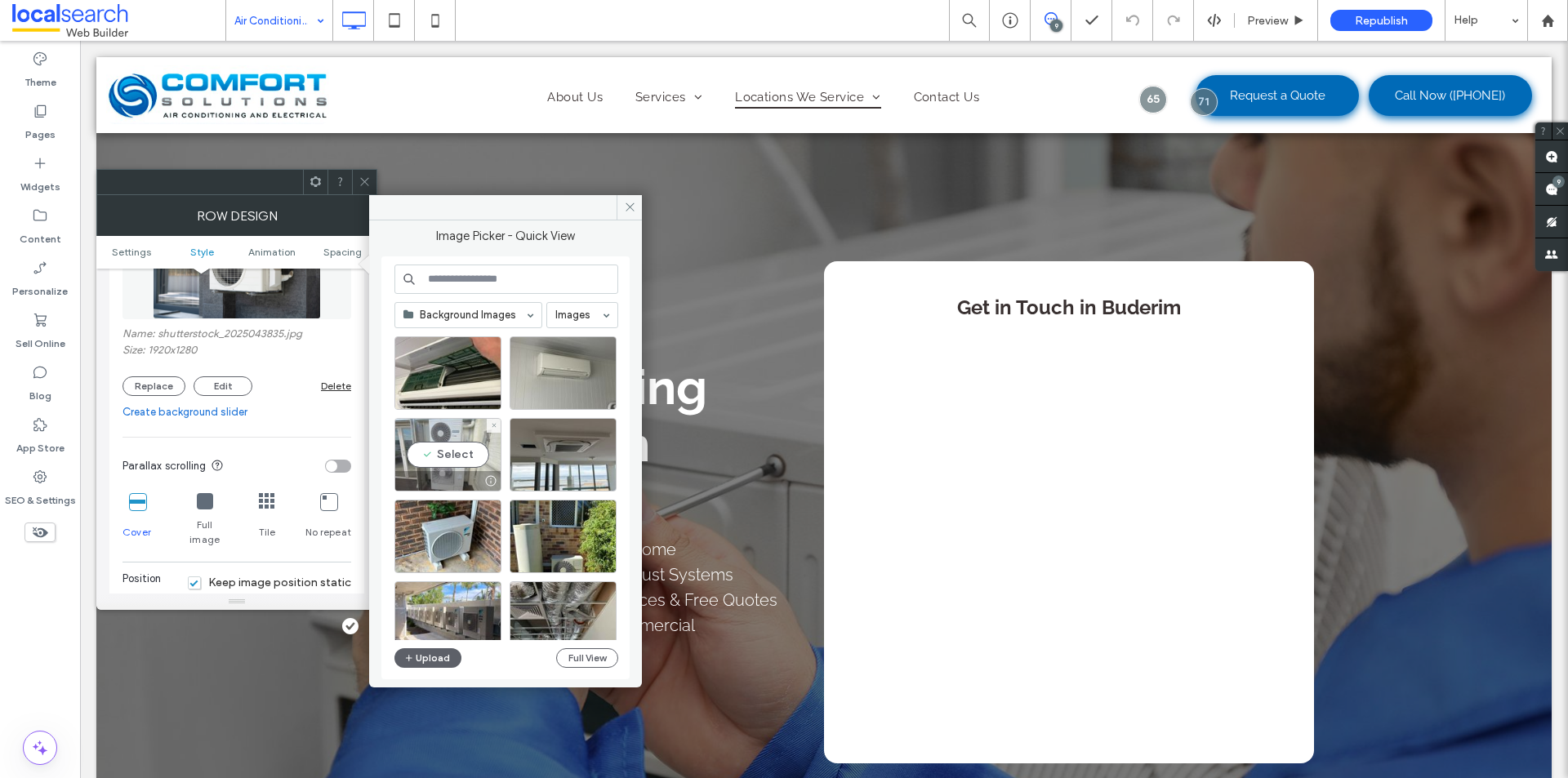 click on "Select" at bounding box center (448, 455) 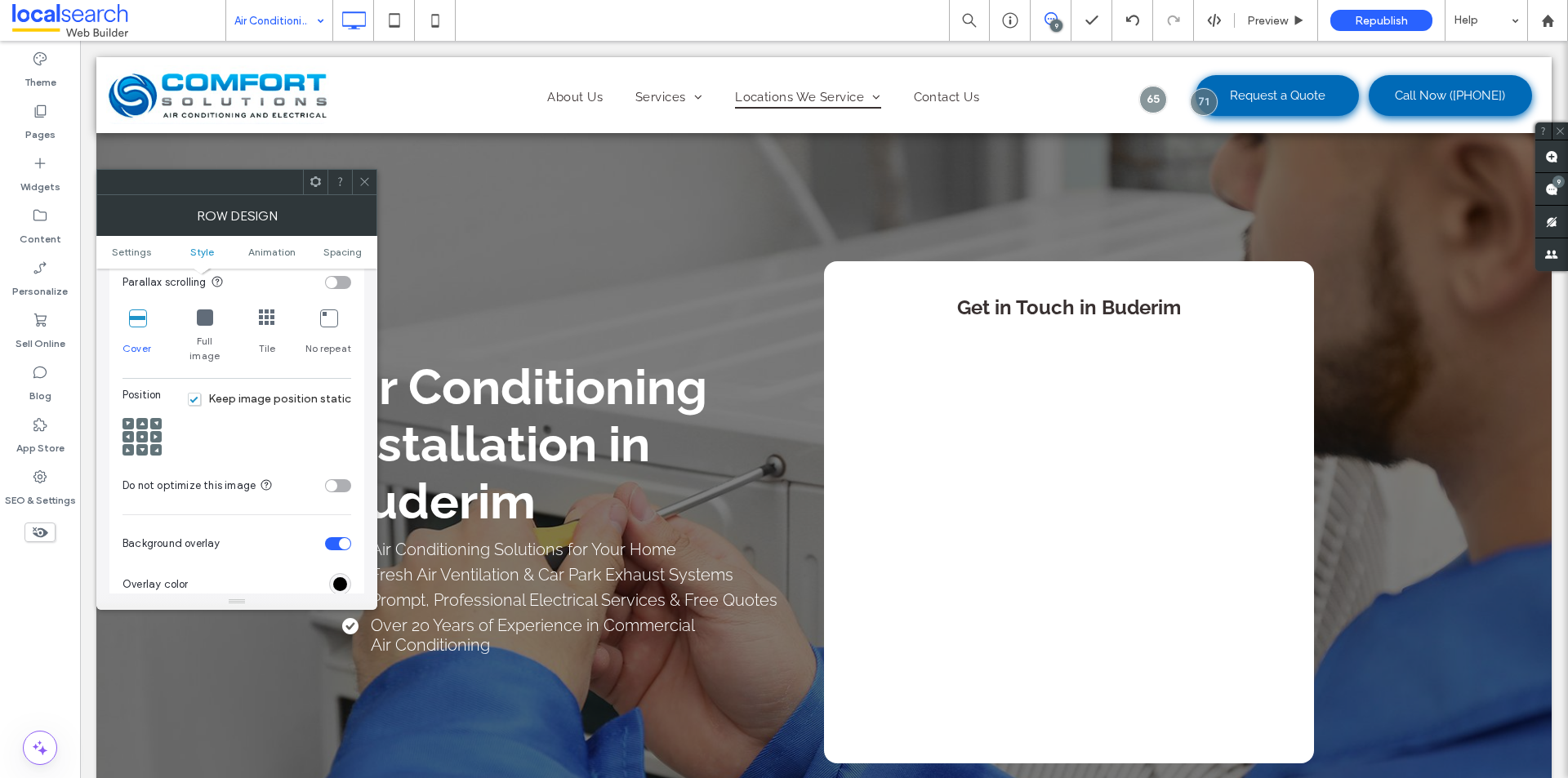 scroll, scrollTop: 490, scrollLeft: 0, axis: vertical 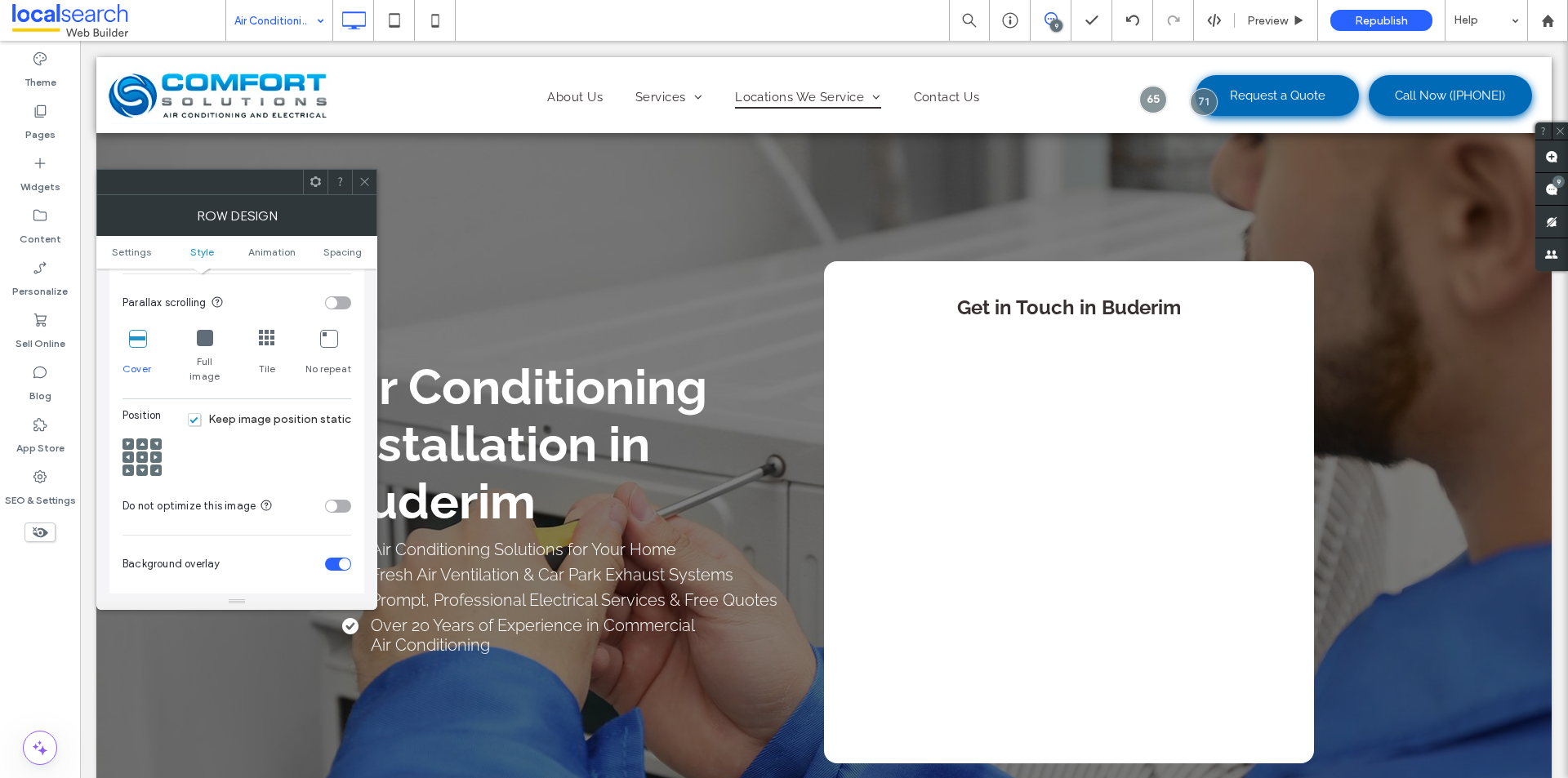click 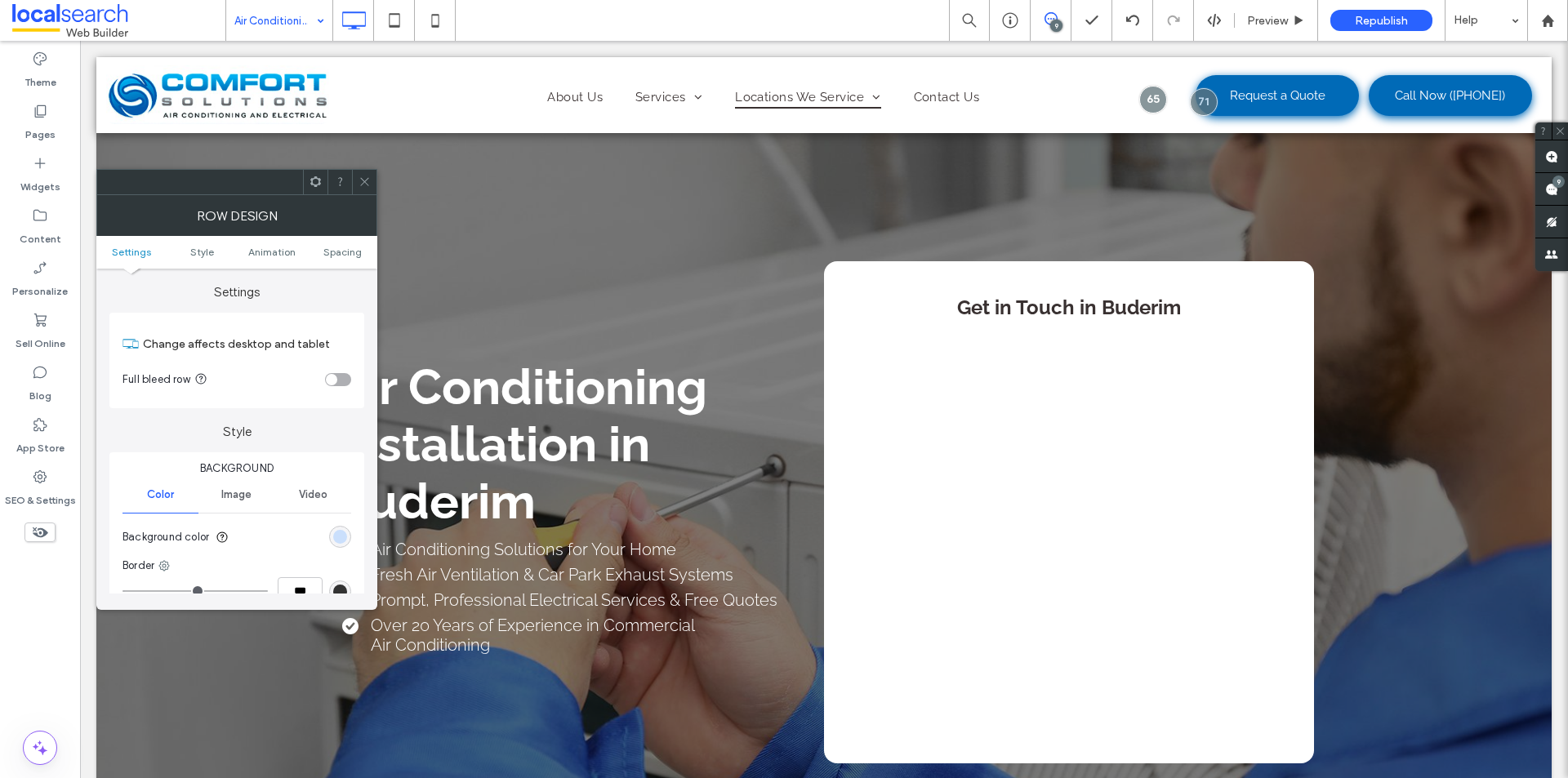 click 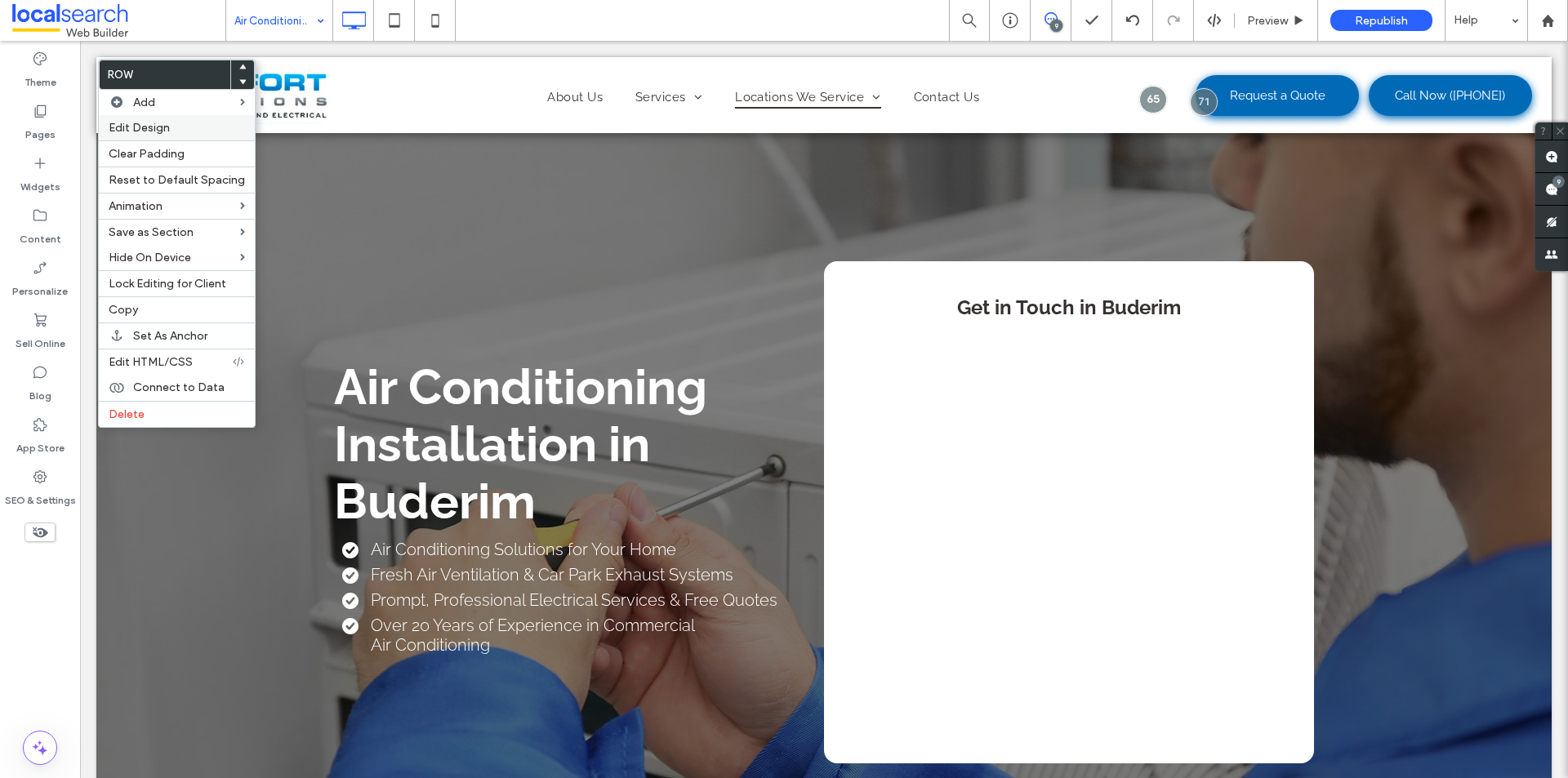 click on "Edit Design" at bounding box center [176, 127] 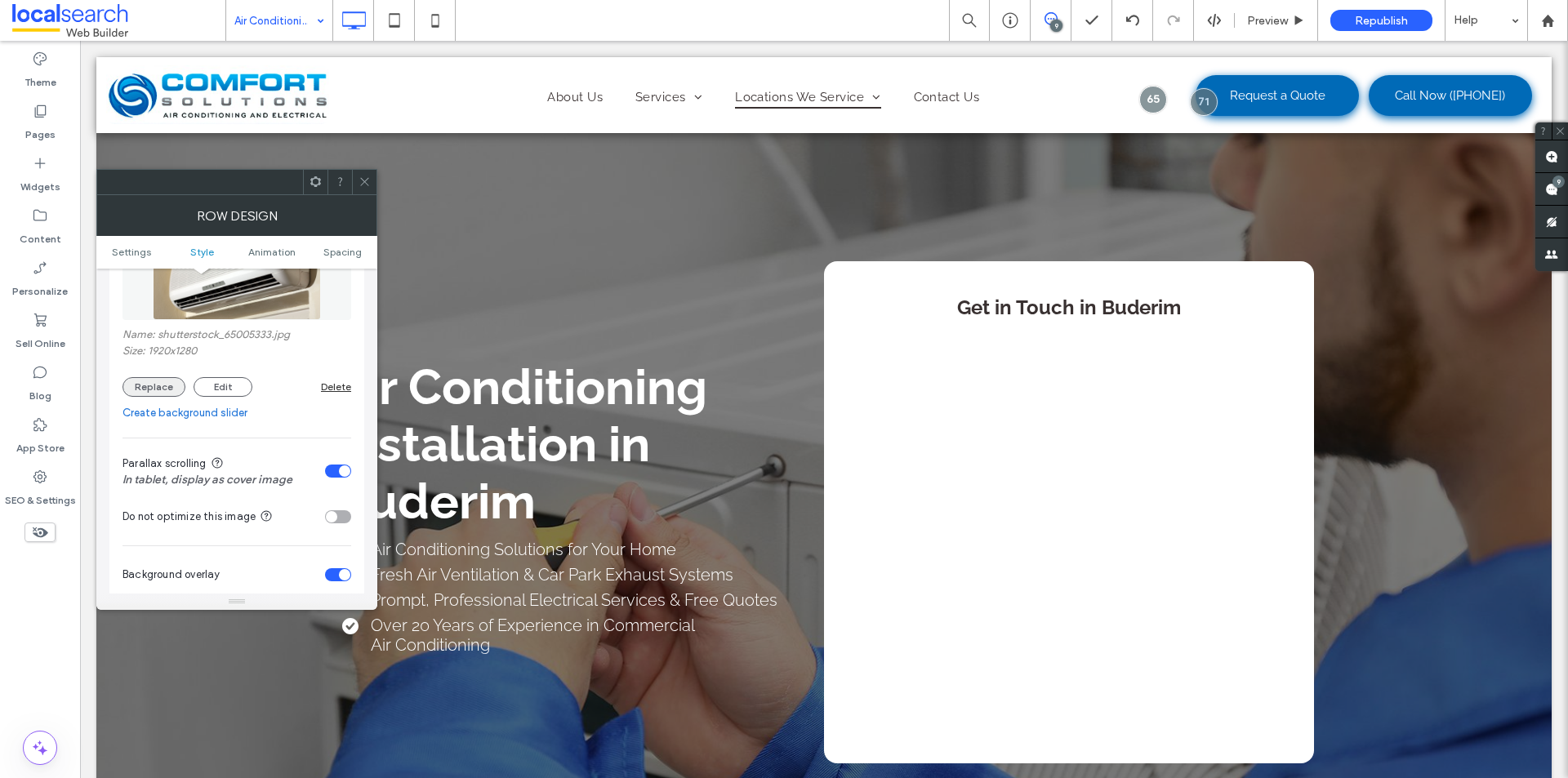 scroll, scrollTop: 327, scrollLeft: 0, axis: vertical 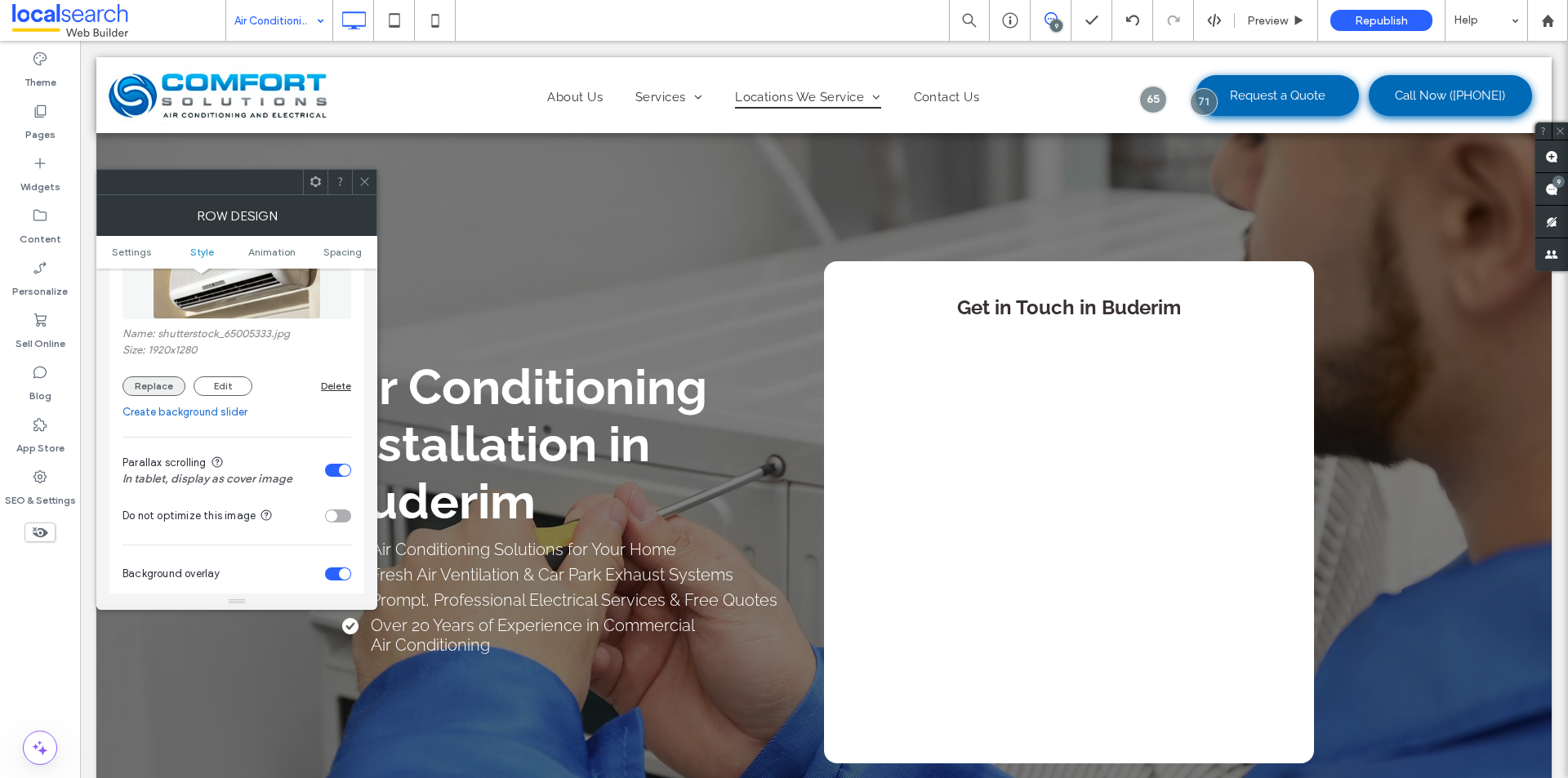 click on "Replace" at bounding box center (154, 386) 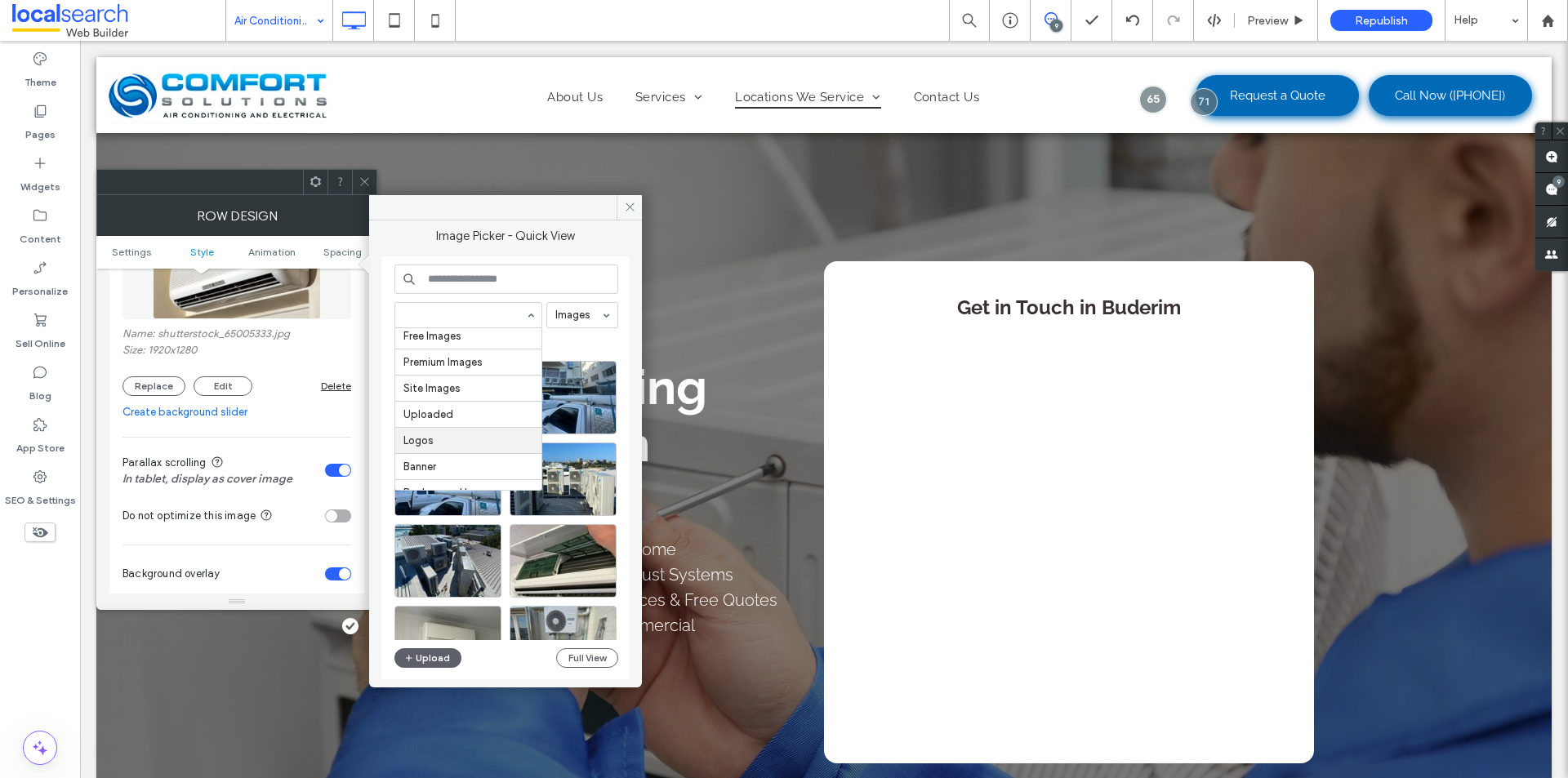 scroll, scrollTop: 47, scrollLeft: 0, axis: vertical 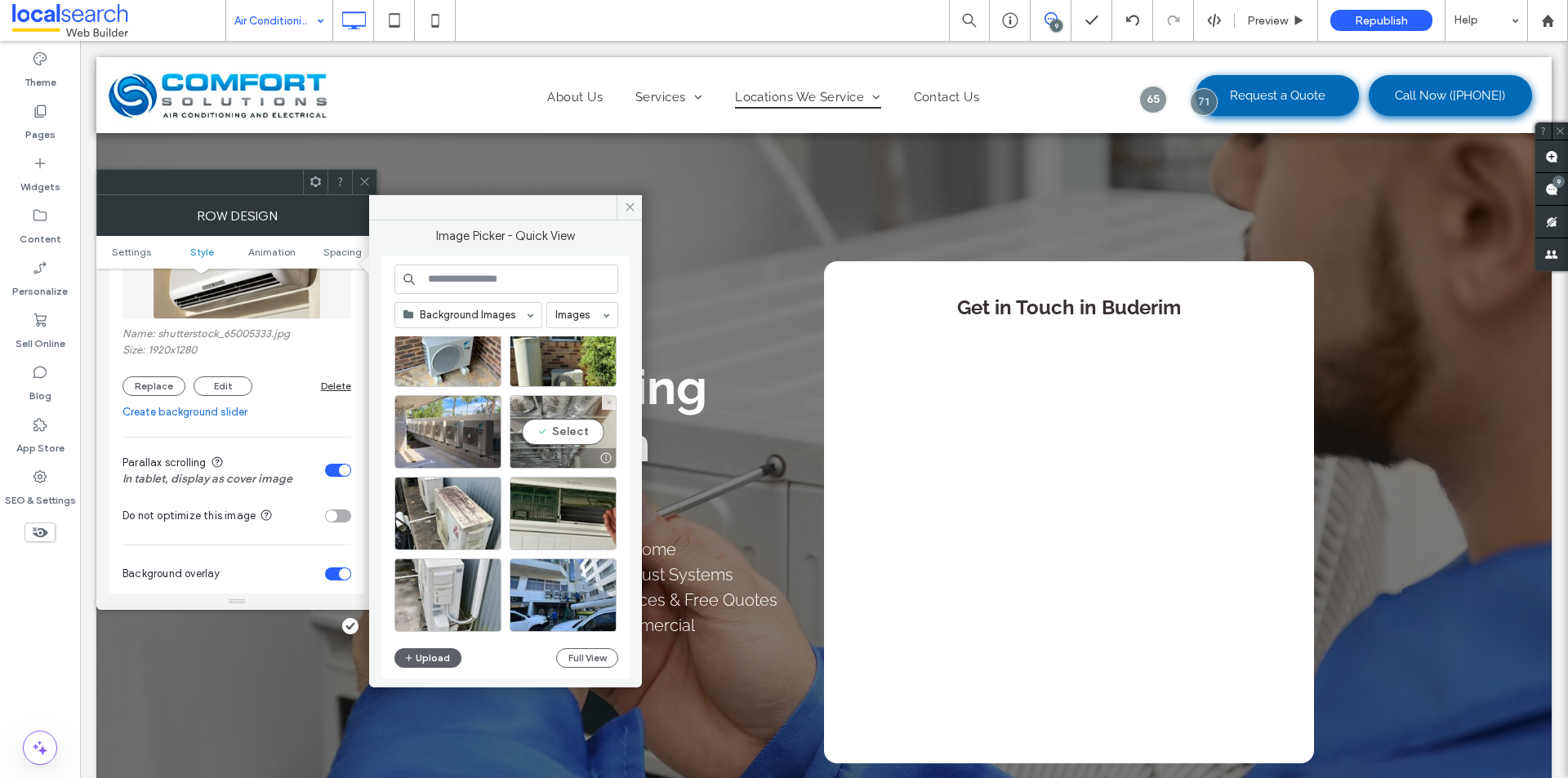 click on "Select" at bounding box center (563, 432) 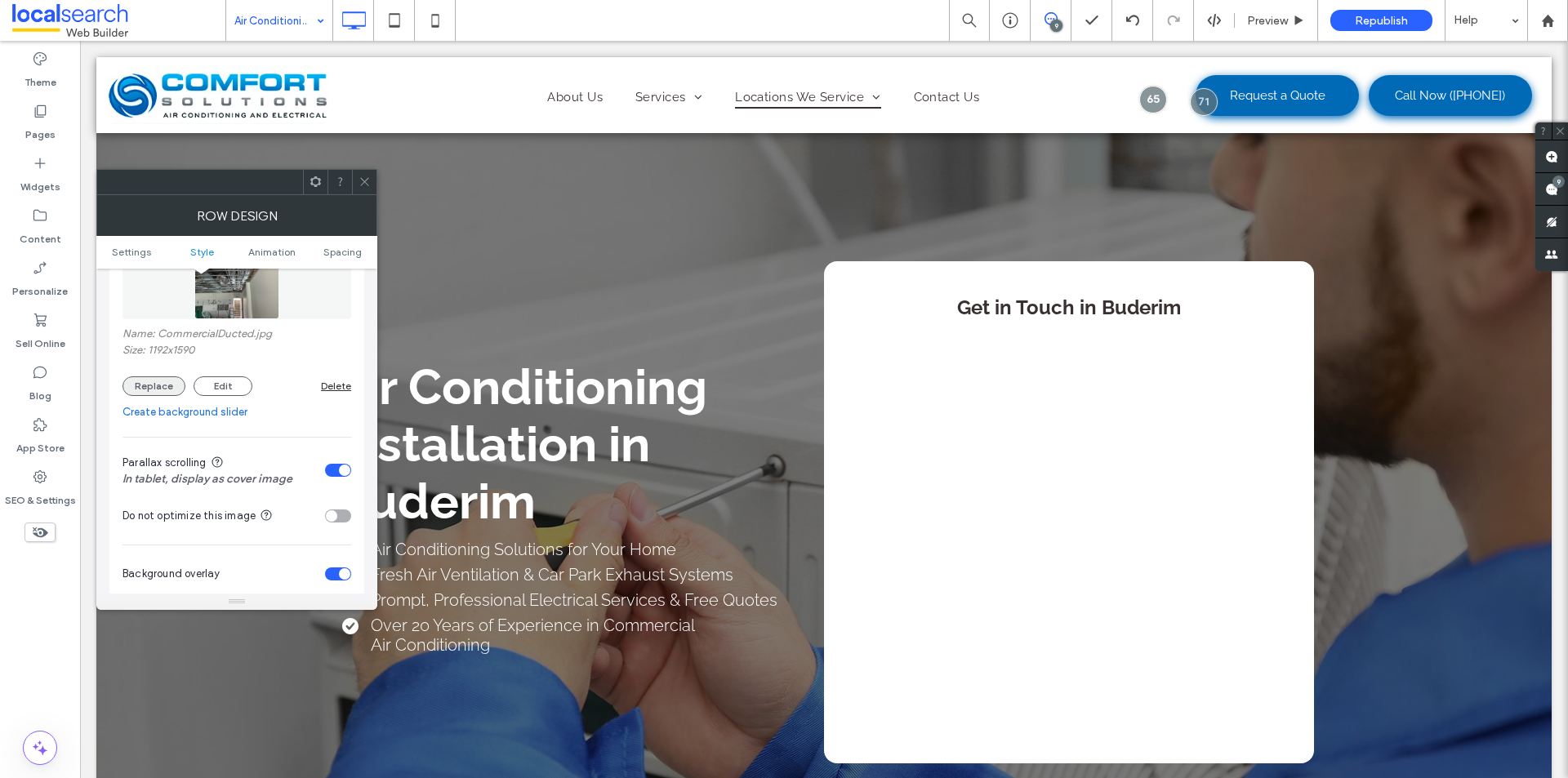 click on "Replace" at bounding box center (154, 386) 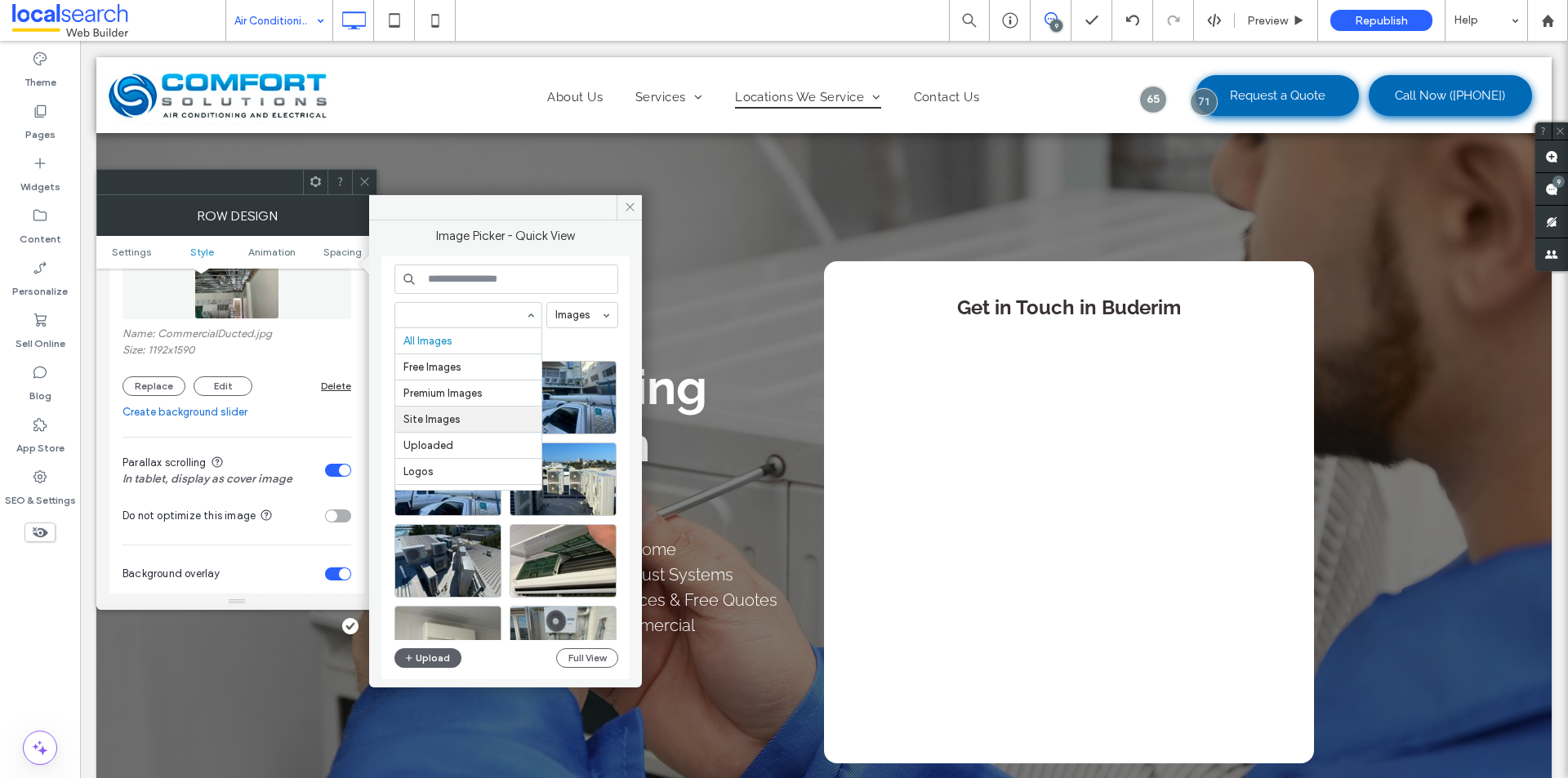 scroll, scrollTop: 47, scrollLeft: 0, axis: vertical 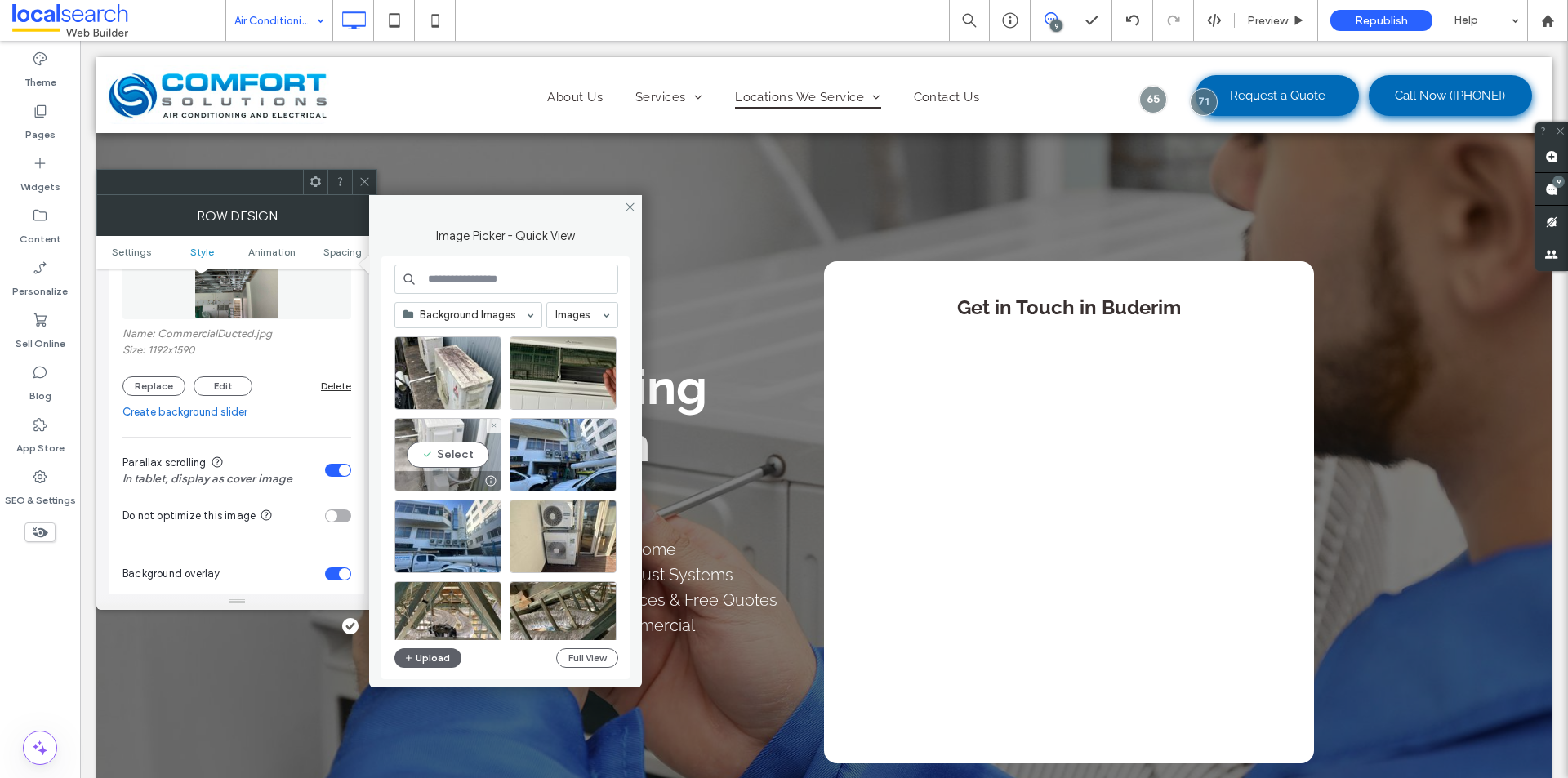 click on "Select" at bounding box center (448, 455) 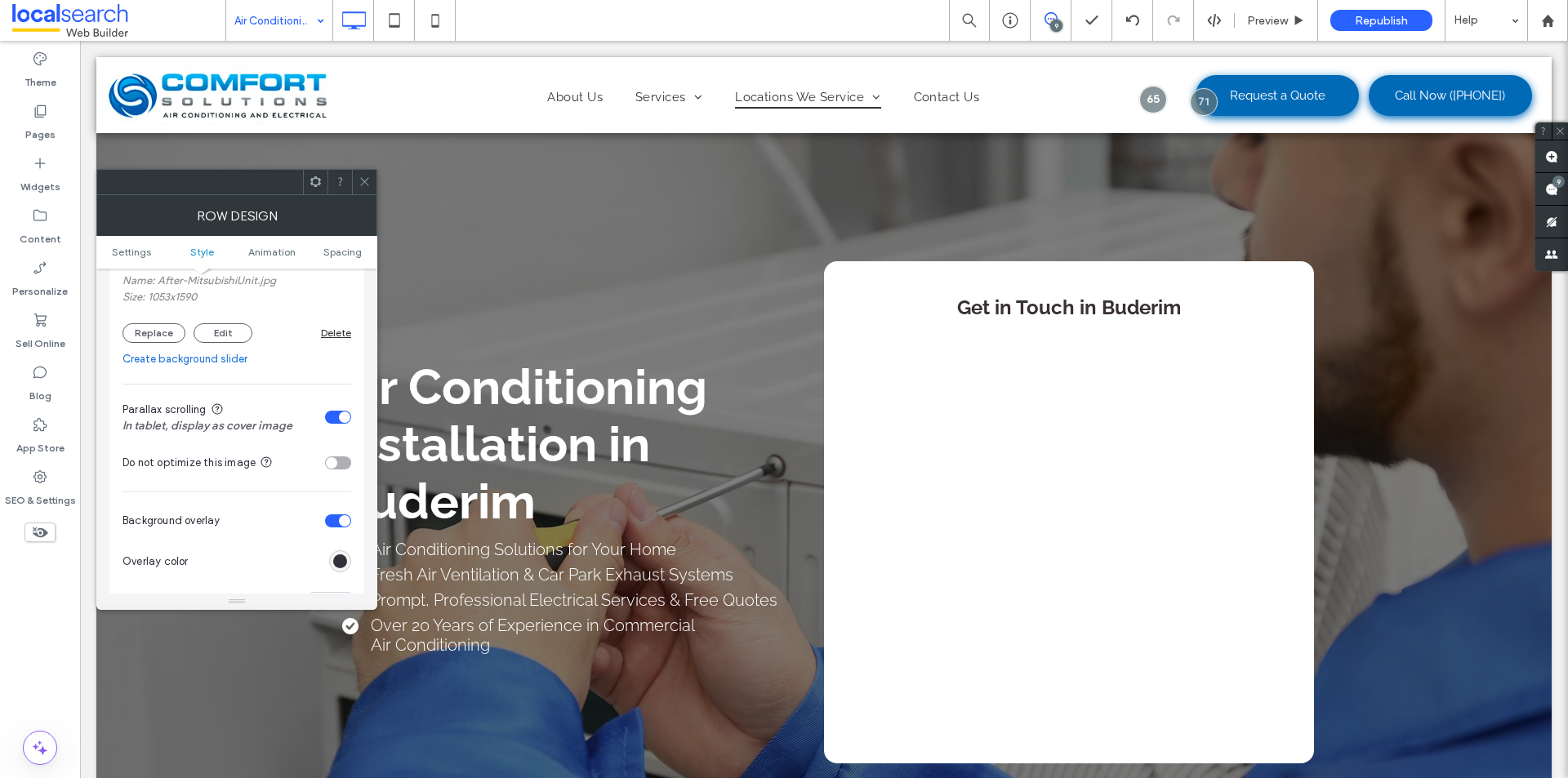 scroll, scrollTop: 245, scrollLeft: 0, axis: vertical 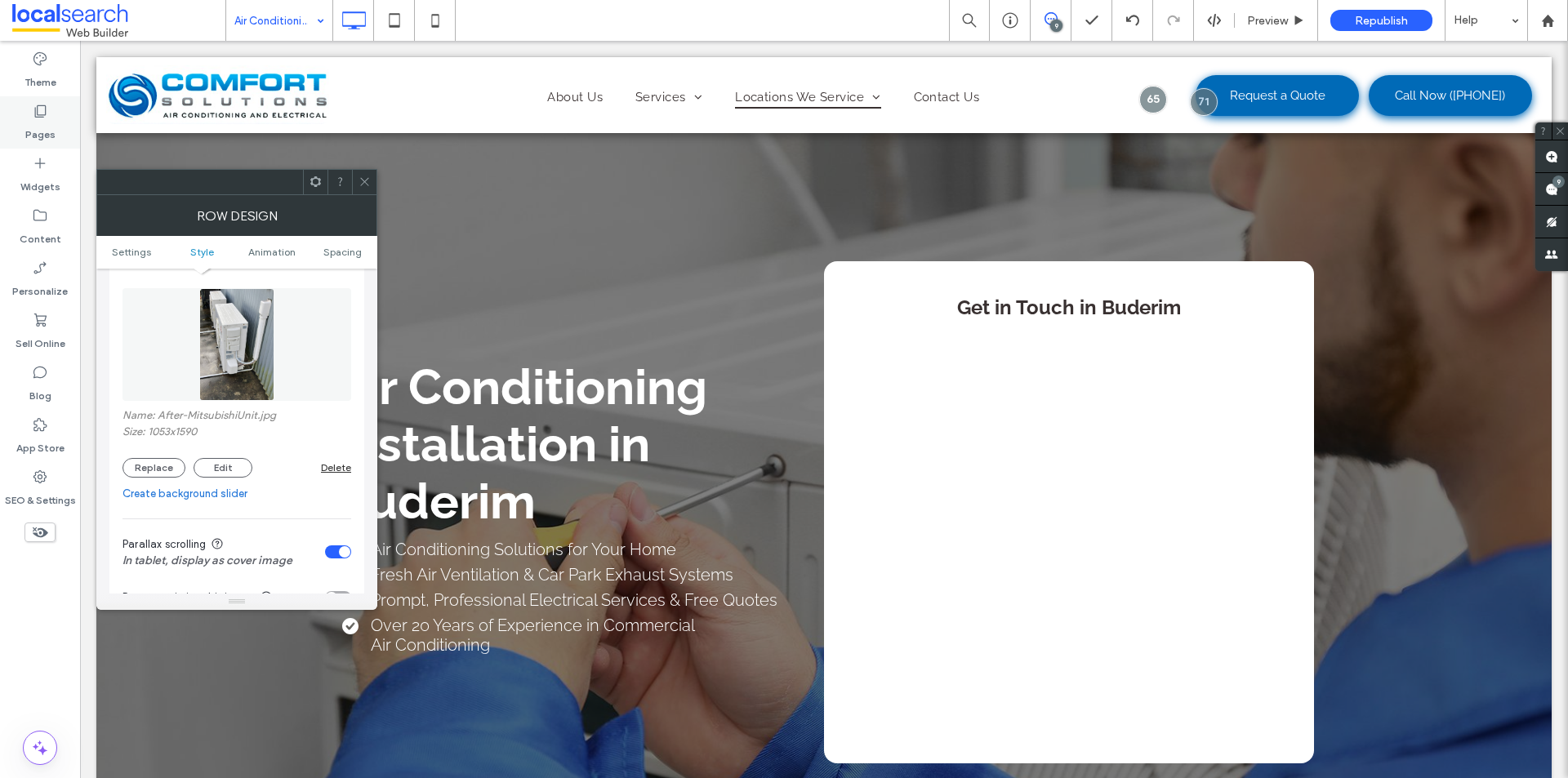 click on "Pages" at bounding box center (40, 122) 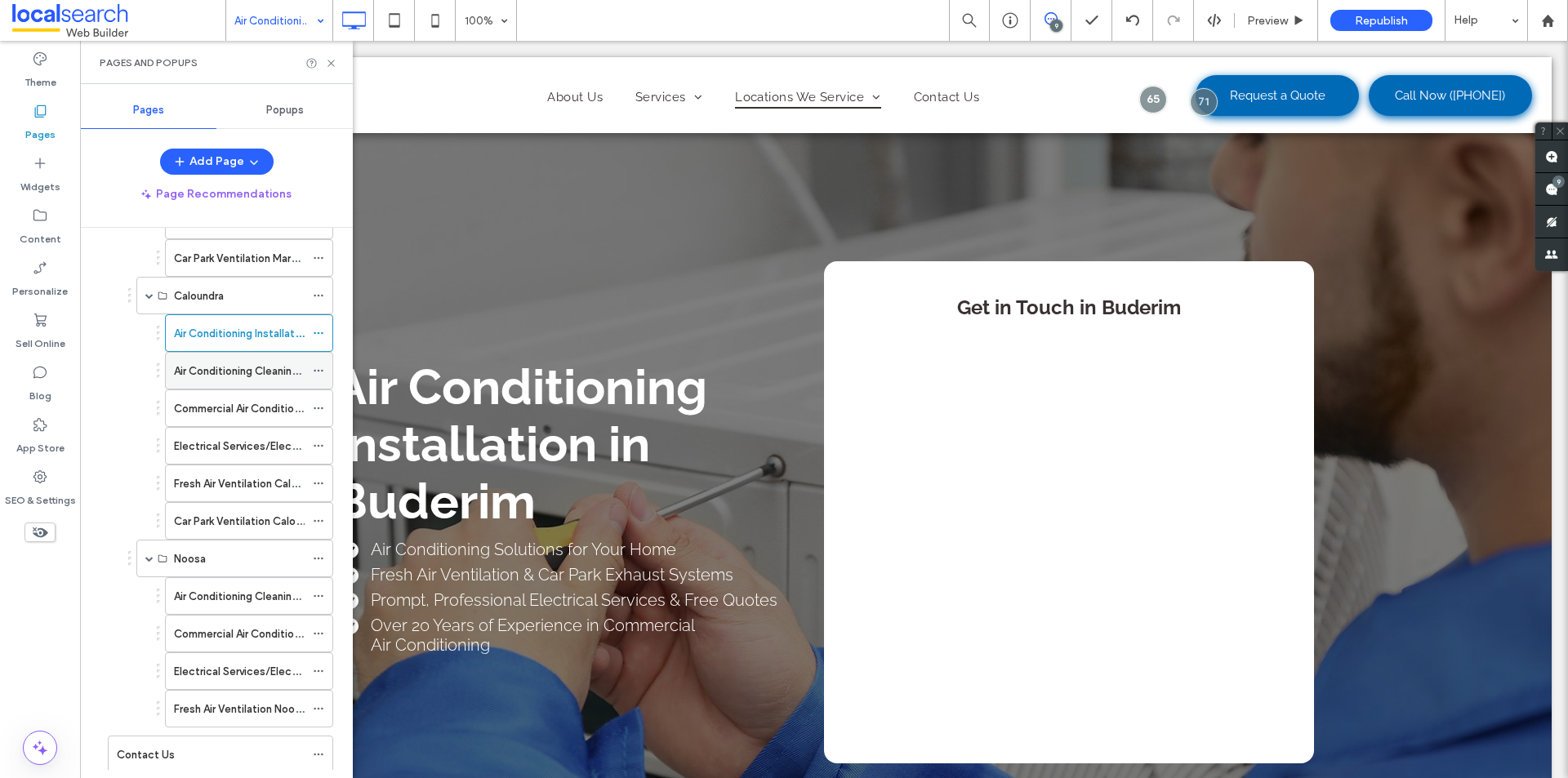 scroll, scrollTop: 723, scrollLeft: 0, axis: vertical 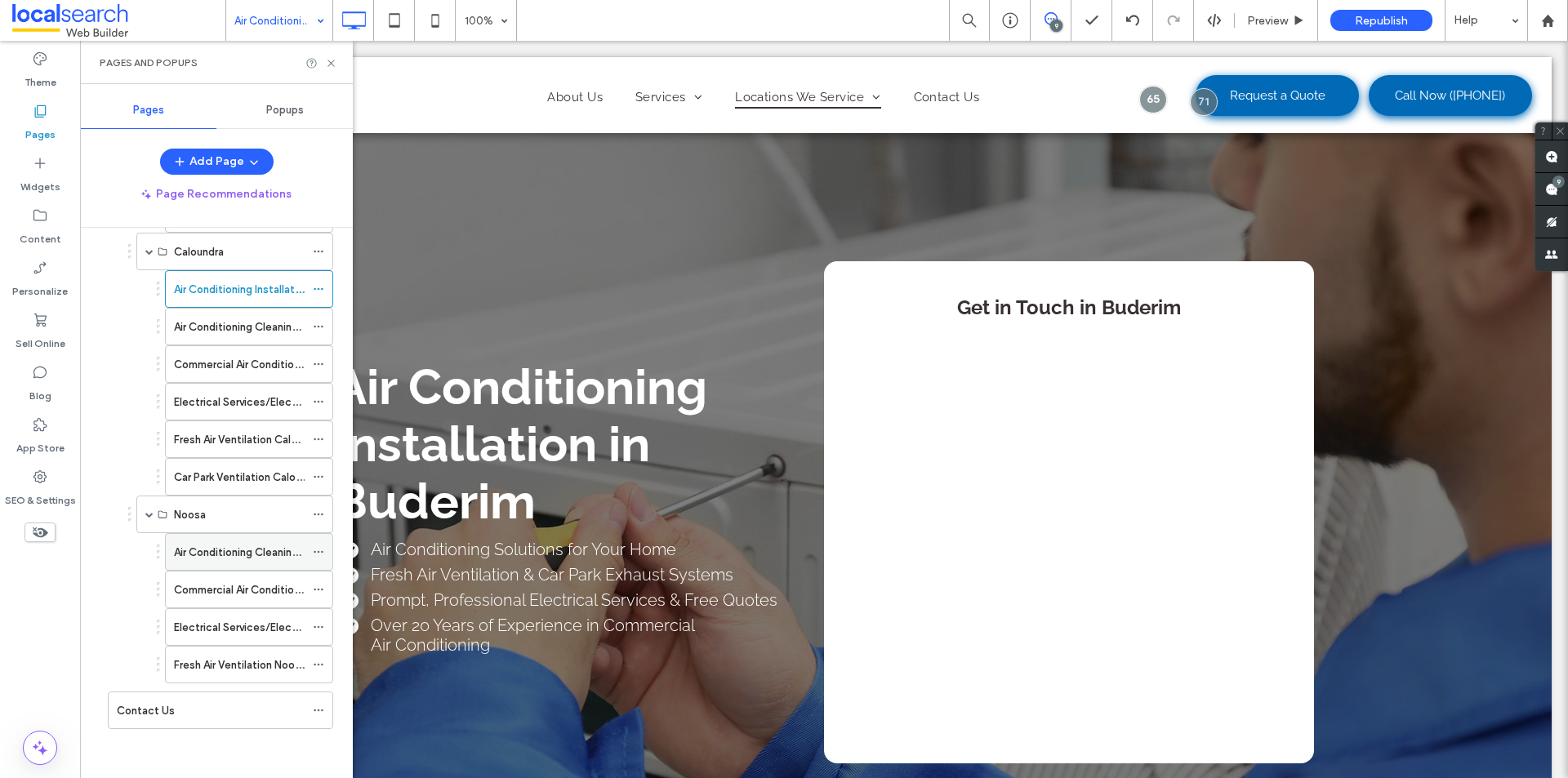 click on "Air Conditioning Cleaning Noosa" at bounding box center [253, 552] 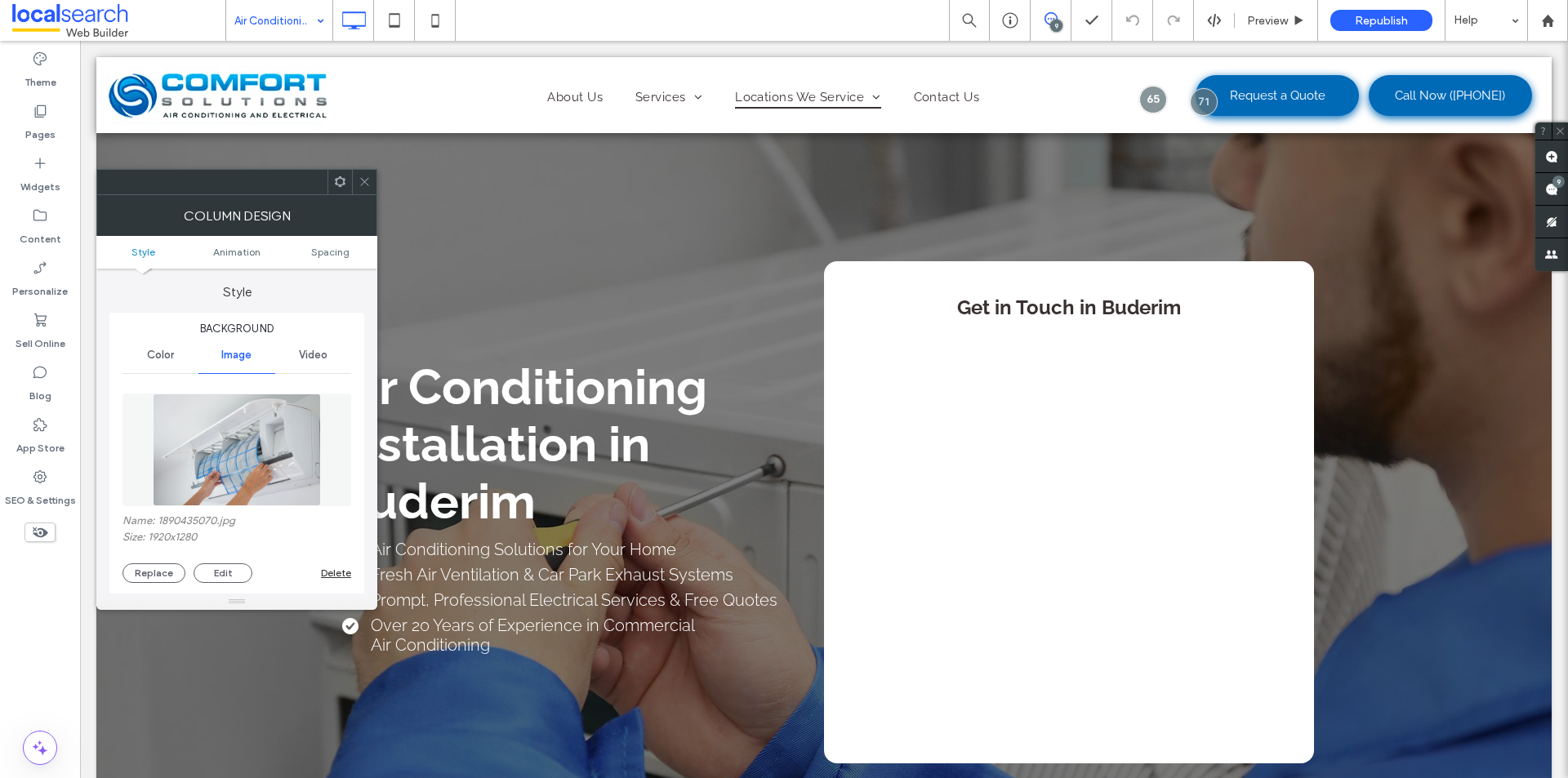 click 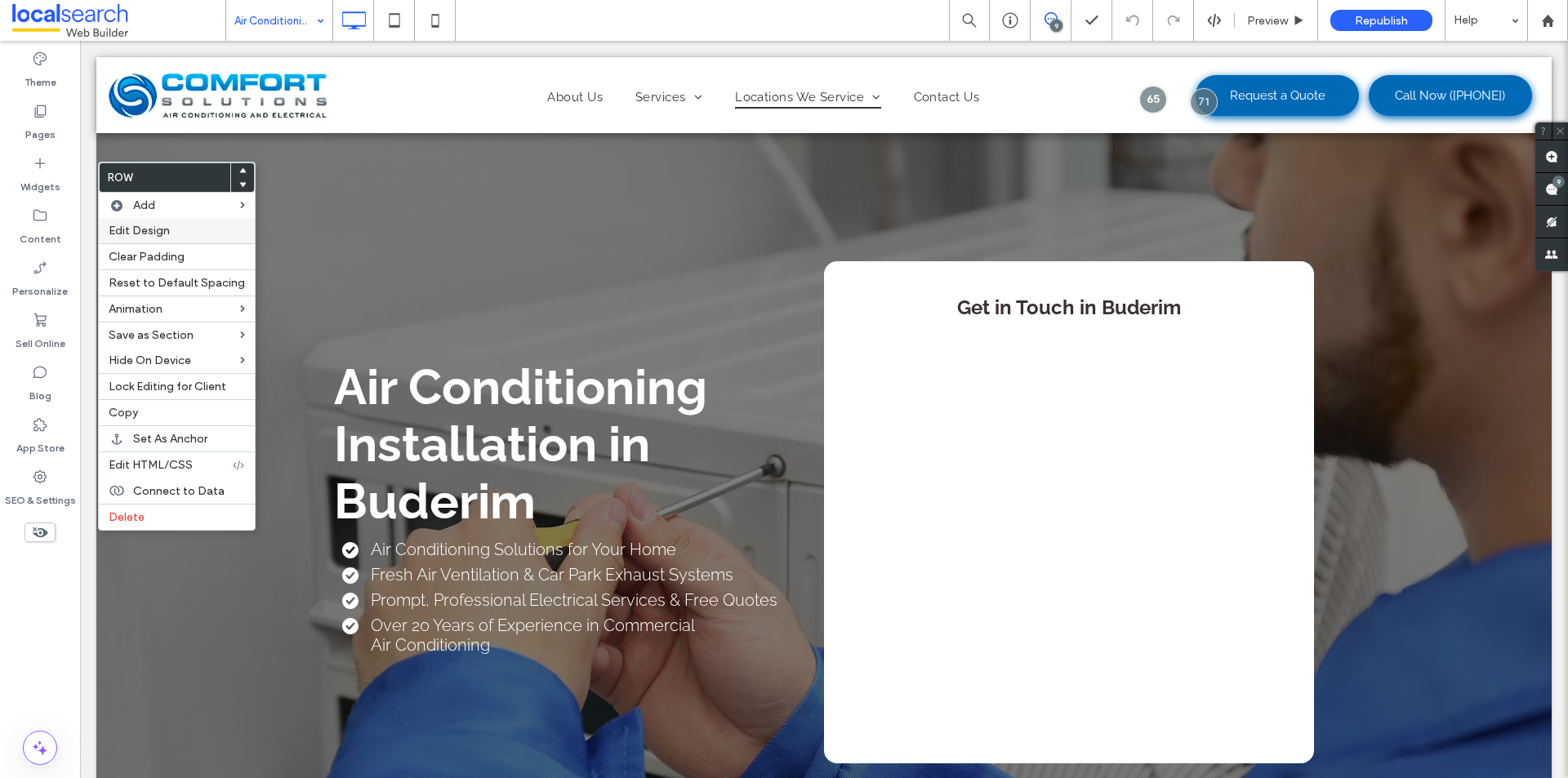 click on "Edit Design" at bounding box center [176, 230] 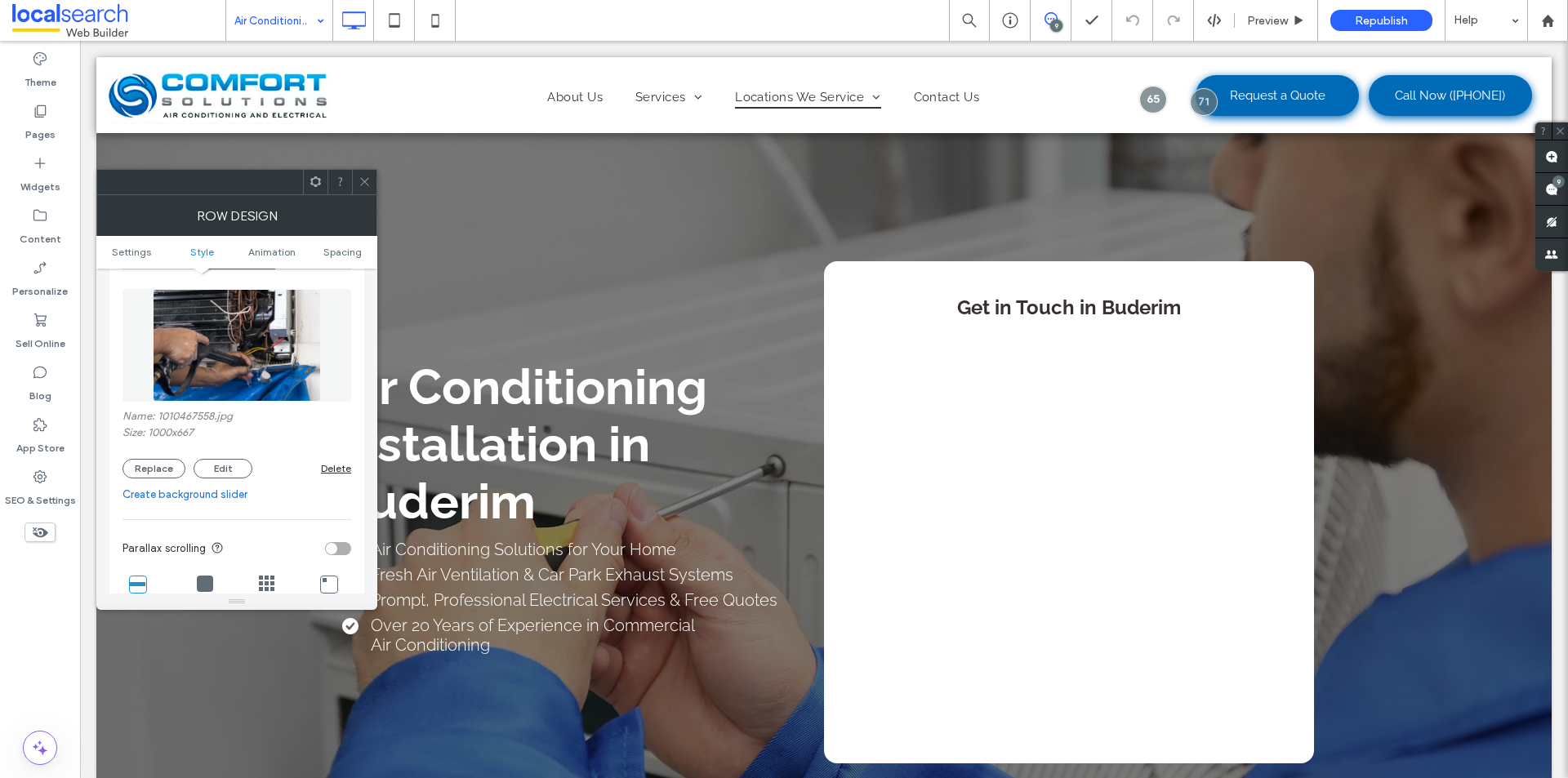 scroll, scrollTop: 245, scrollLeft: 0, axis: vertical 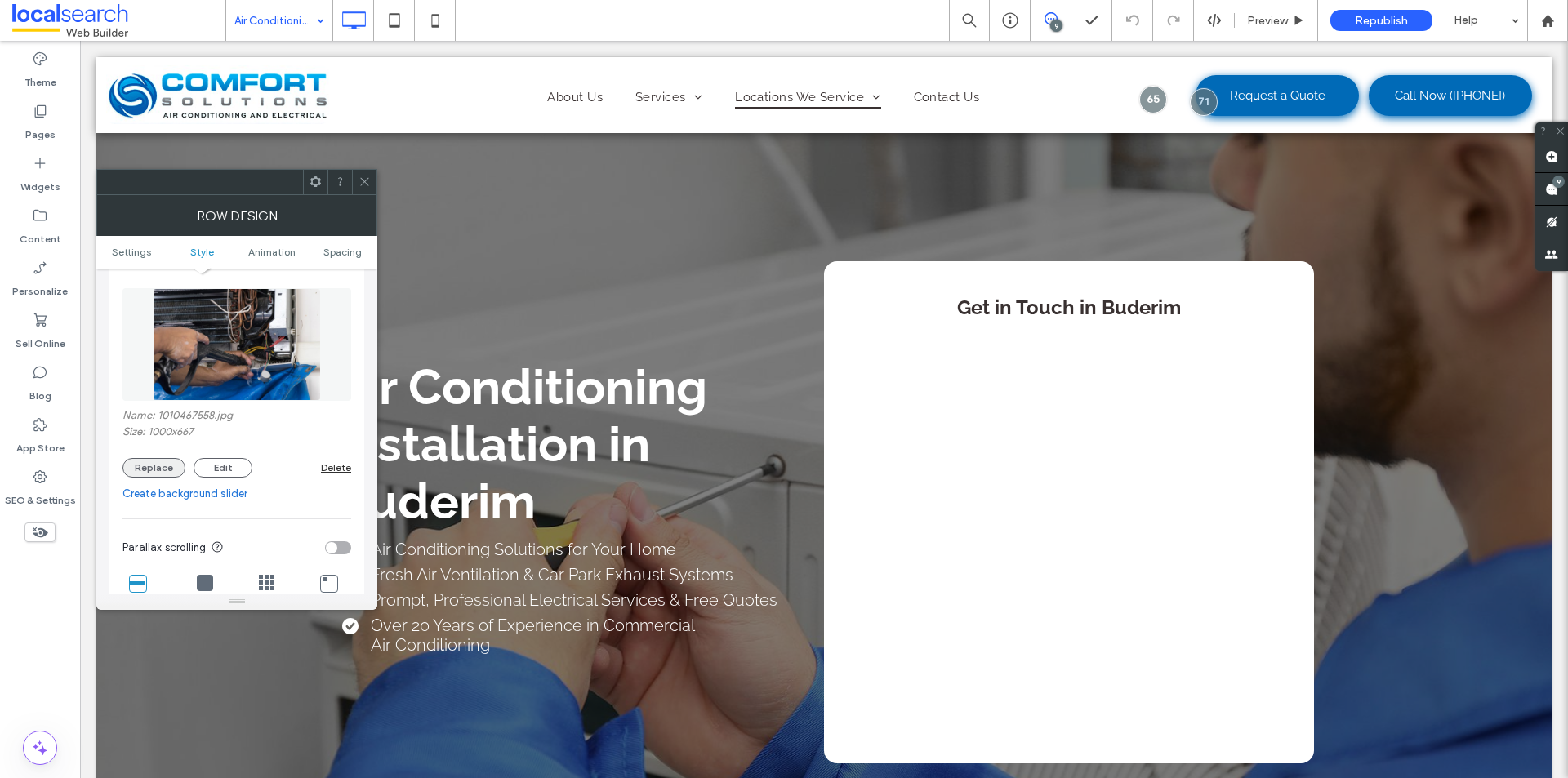 click on "Replace" at bounding box center [154, 468] 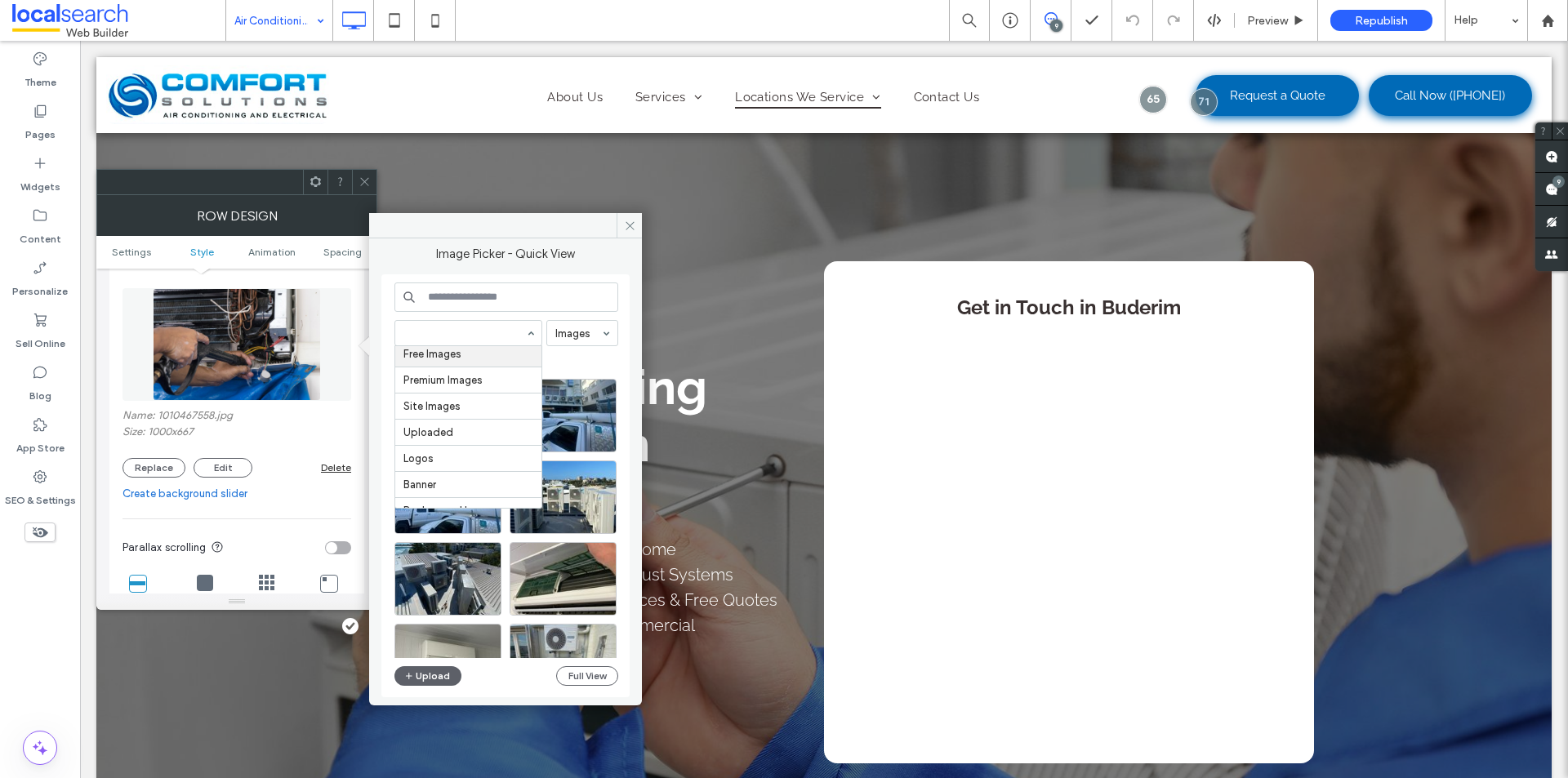 scroll, scrollTop: 47, scrollLeft: 0, axis: vertical 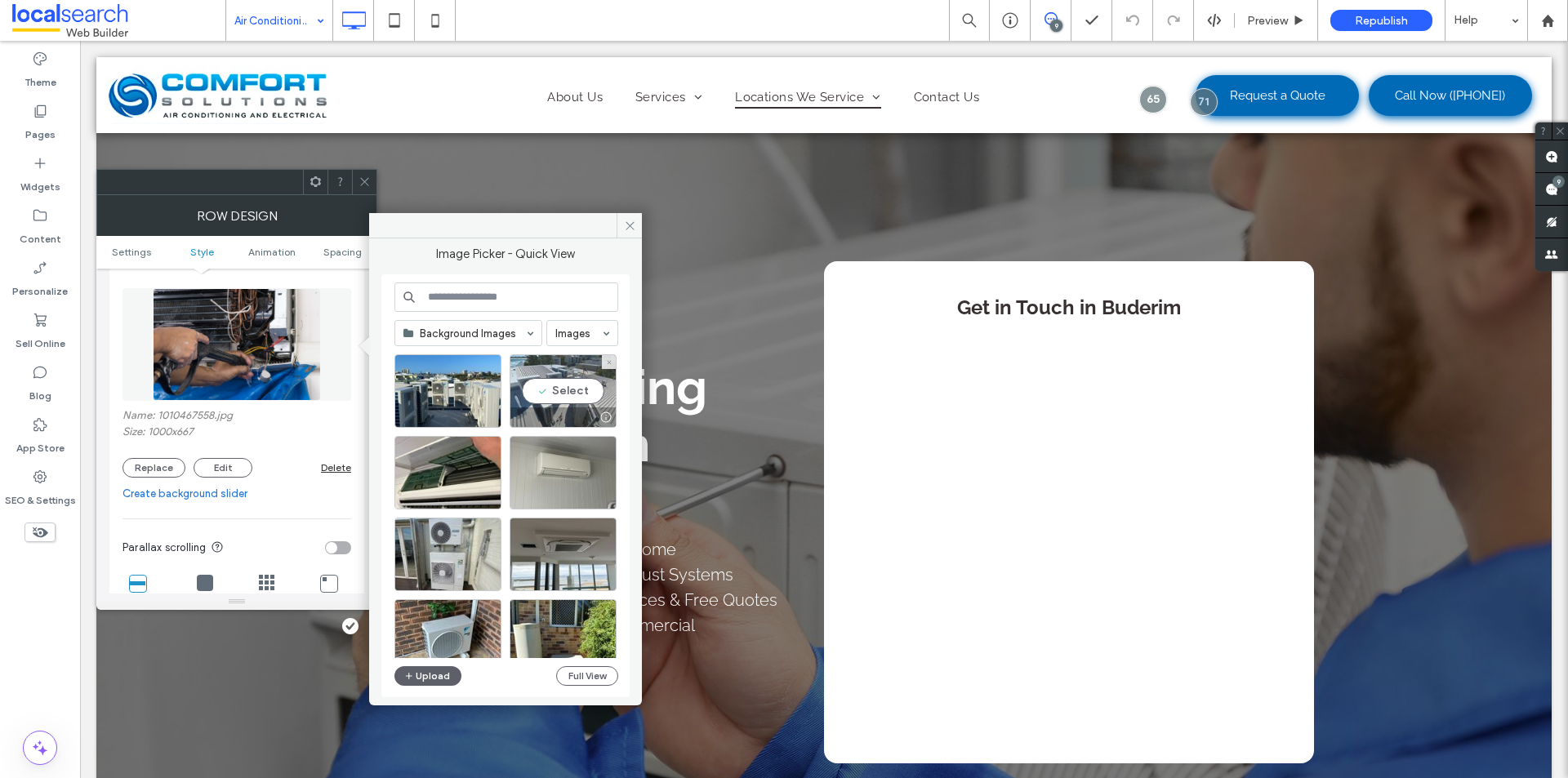 click on "Select" at bounding box center [563, 391] 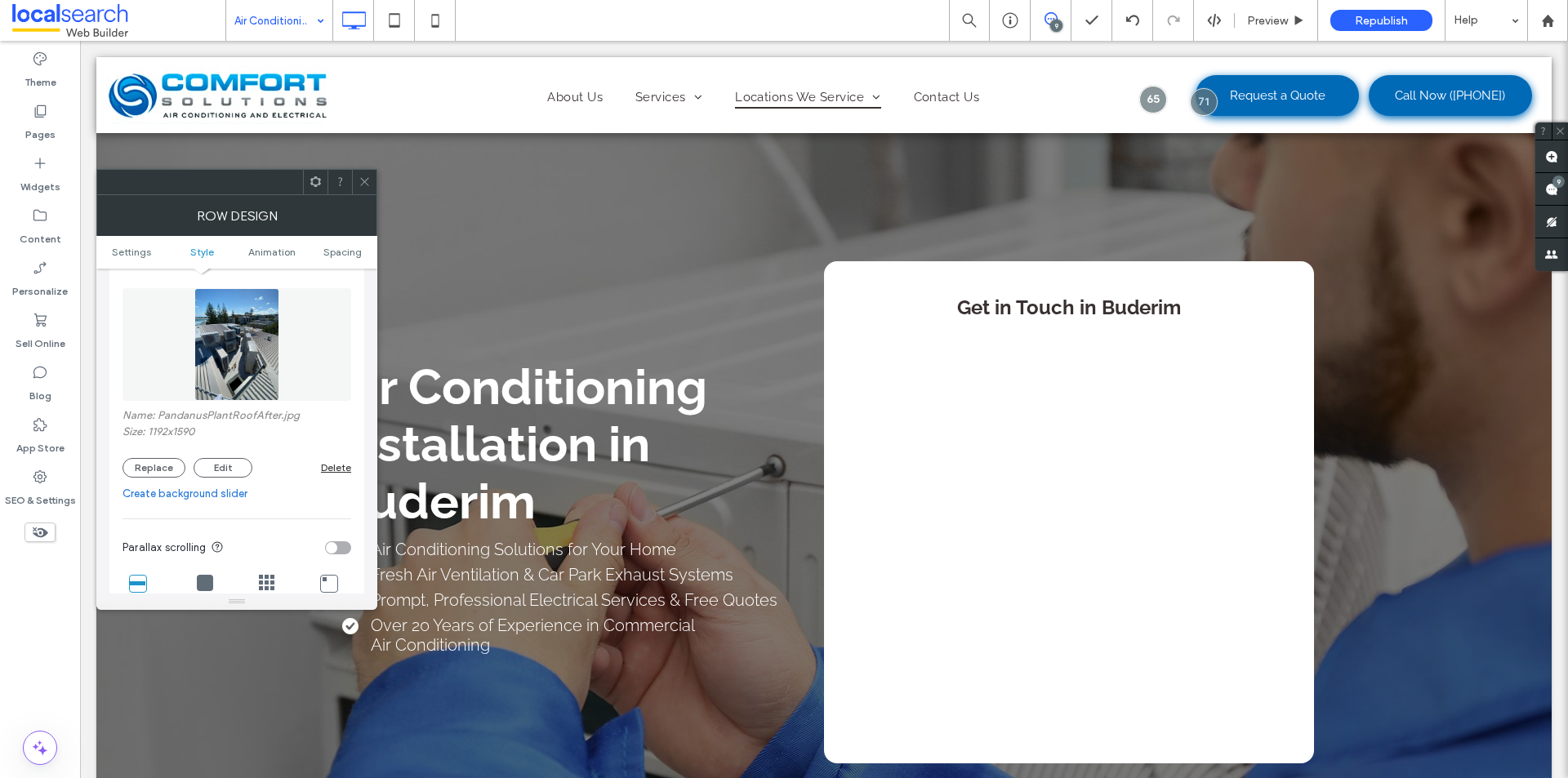 scroll, scrollTop: 408, scrollLeft: 0, axis: vertical 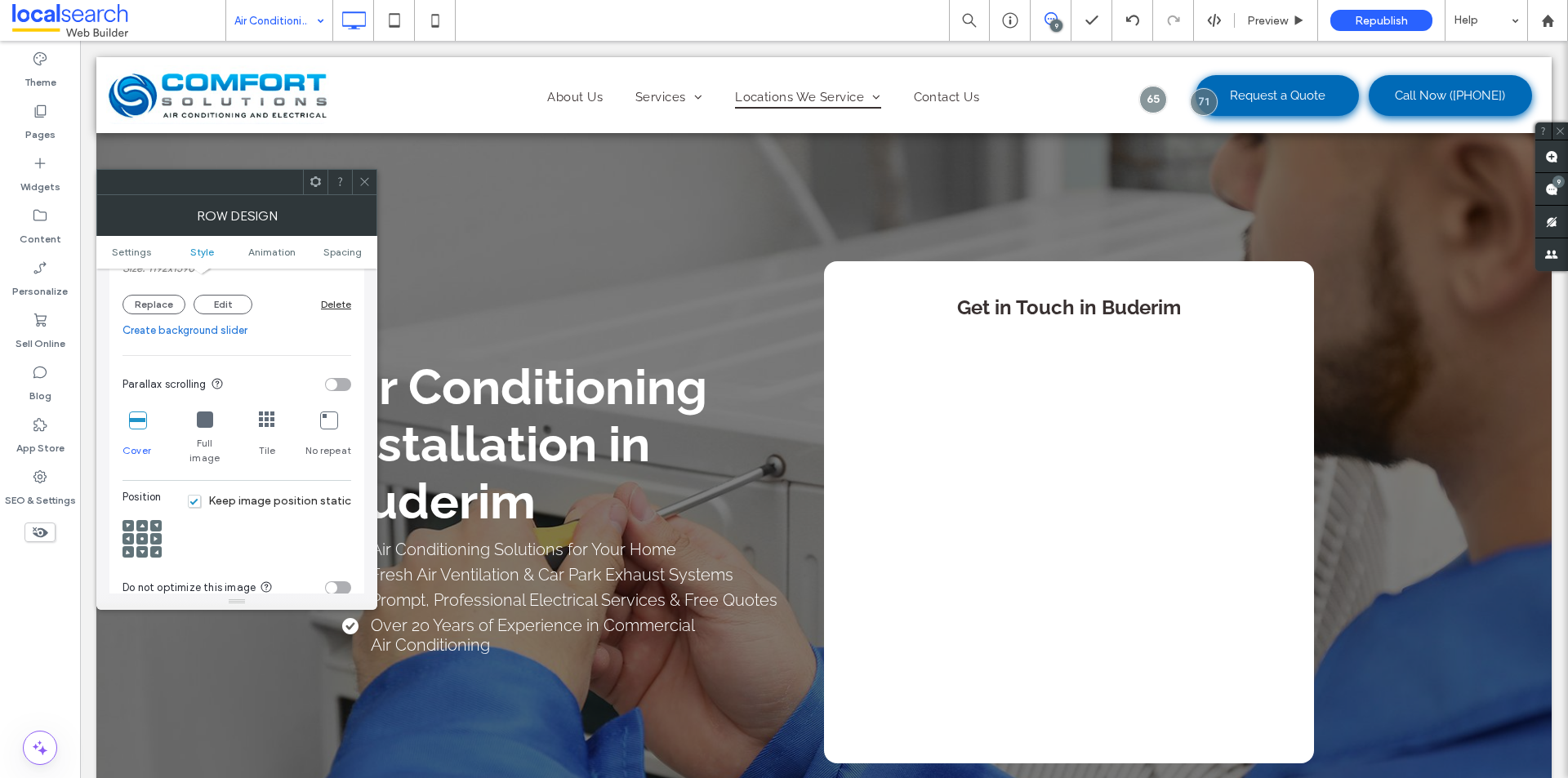 click at bounding box center (142, 539) 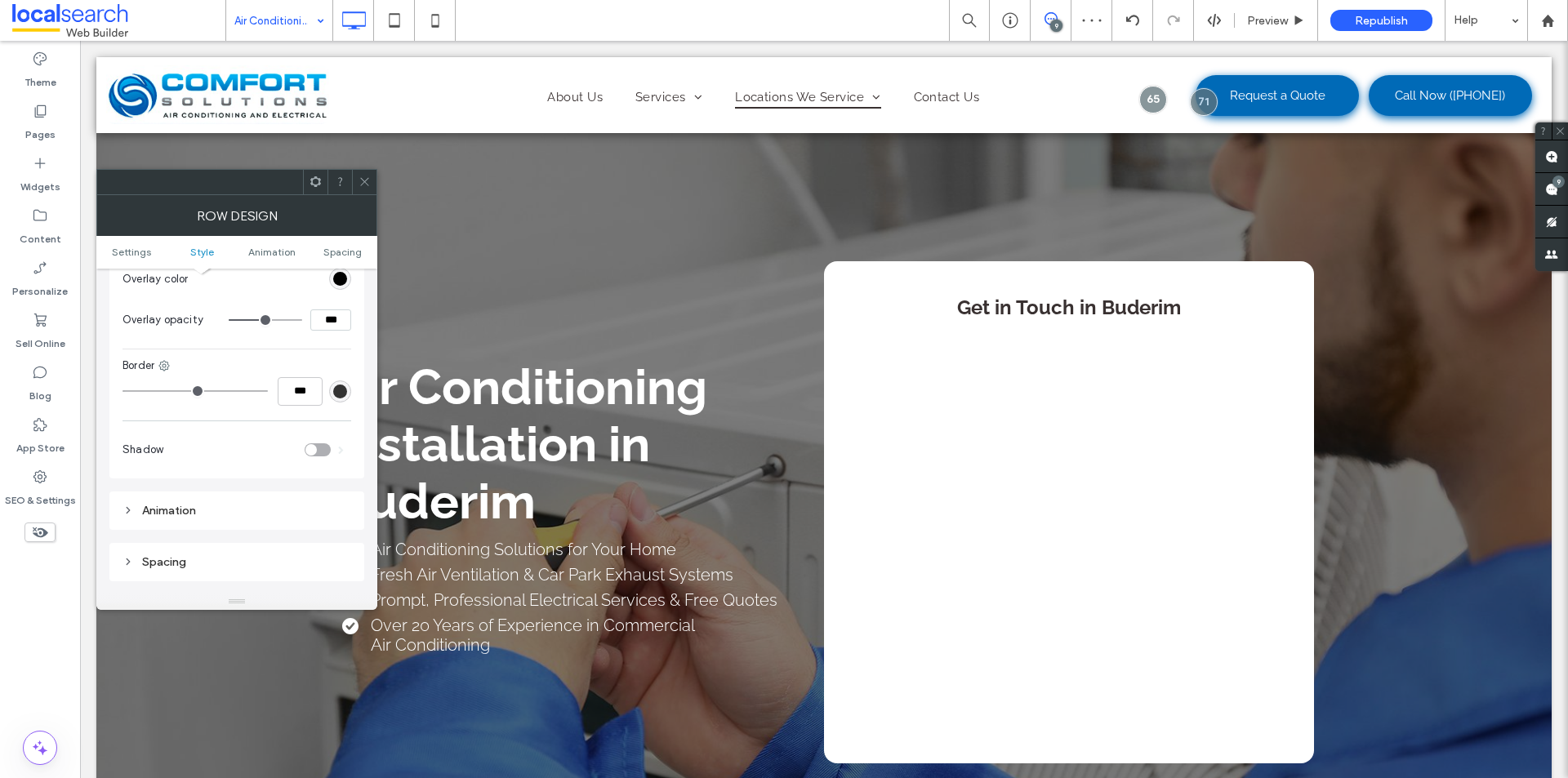 scroll, scrollTop: 816, scrollLeft: 0, axis: vertical 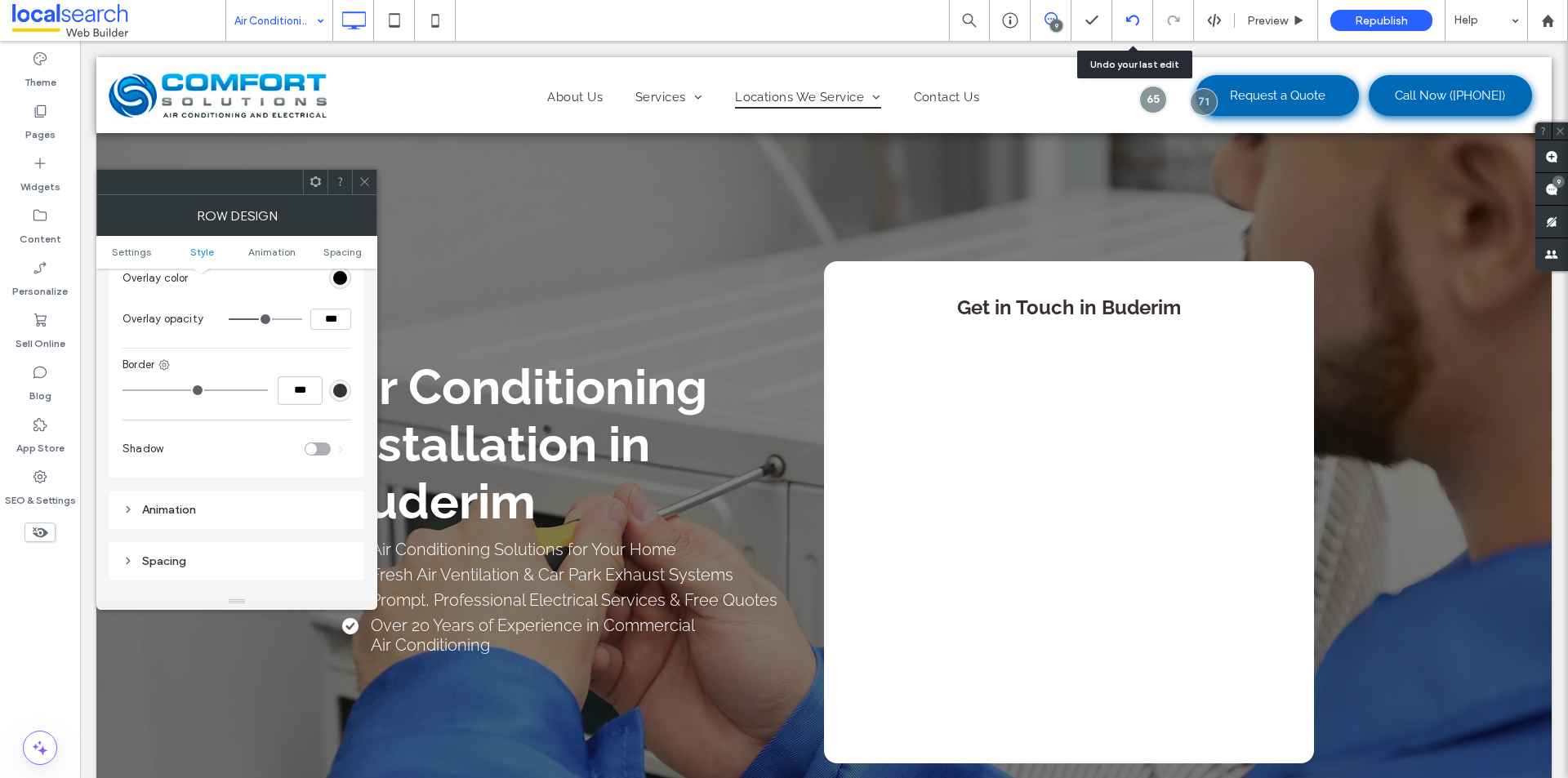 click 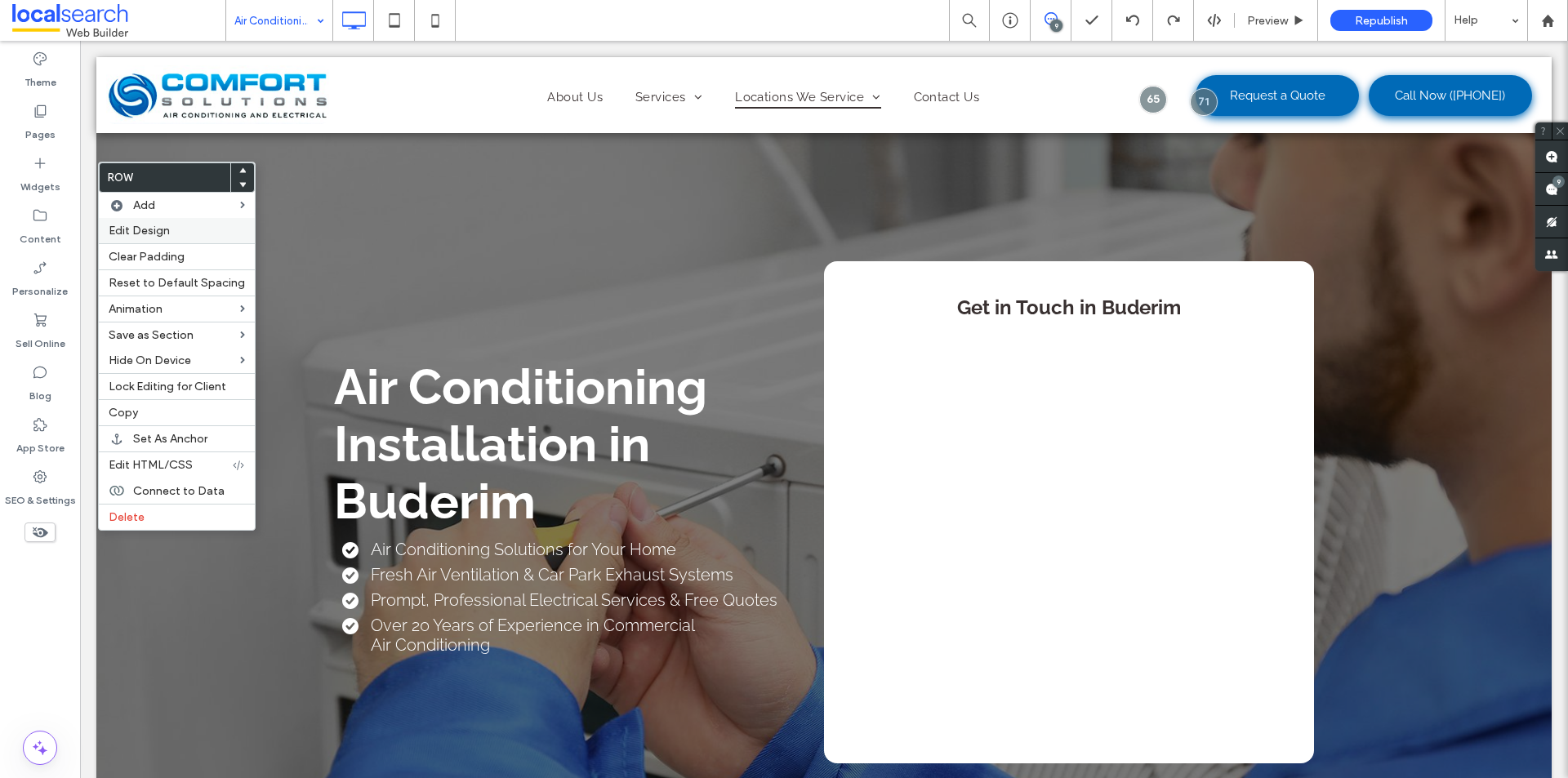 click on "Edit Design" at bounding box center (176, 230) 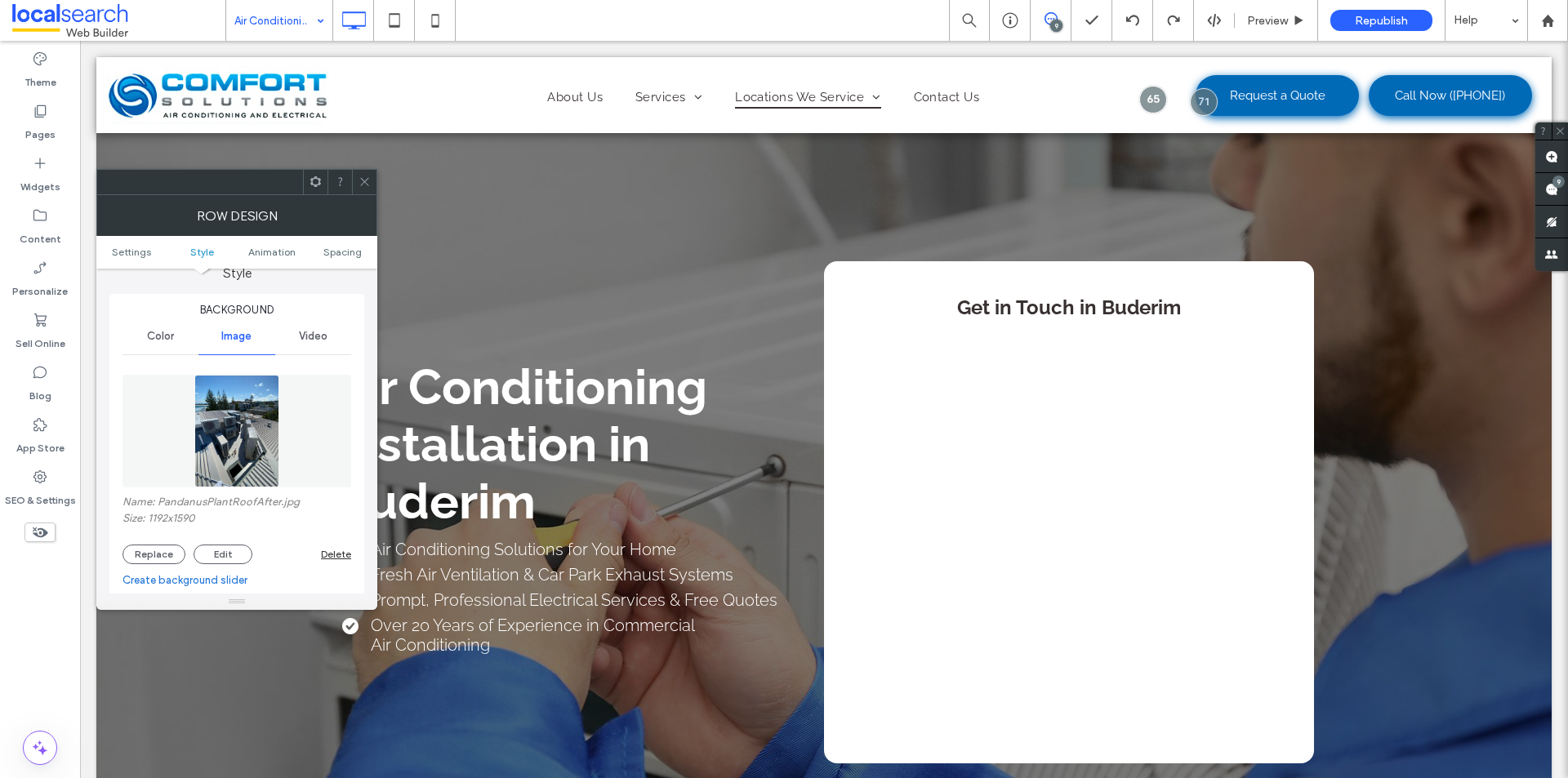 scroll, scrollTop: 245, scrollLeft: 0, axis: vertical 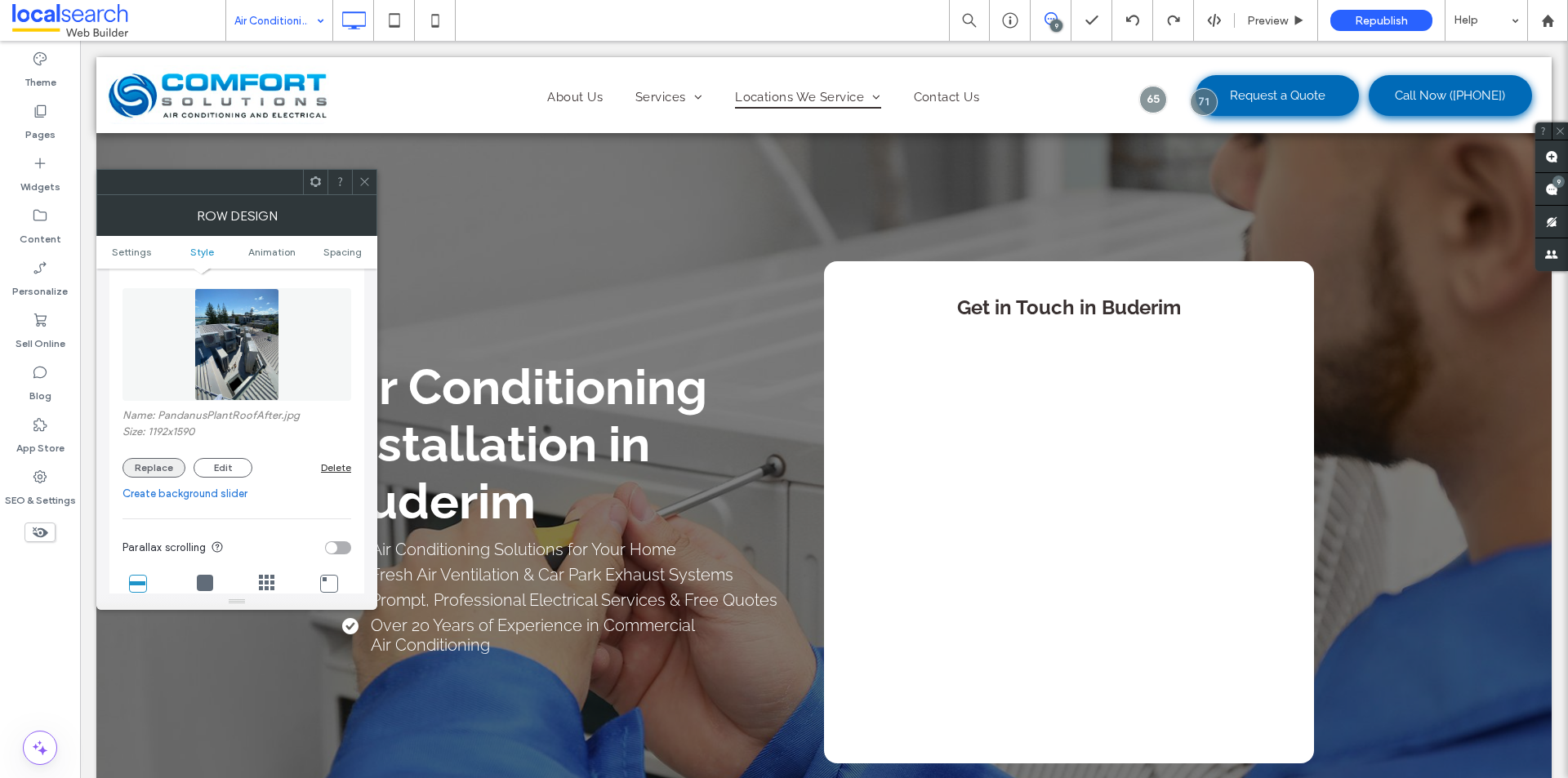 click on "Replace" at bounding box center (154, 468) 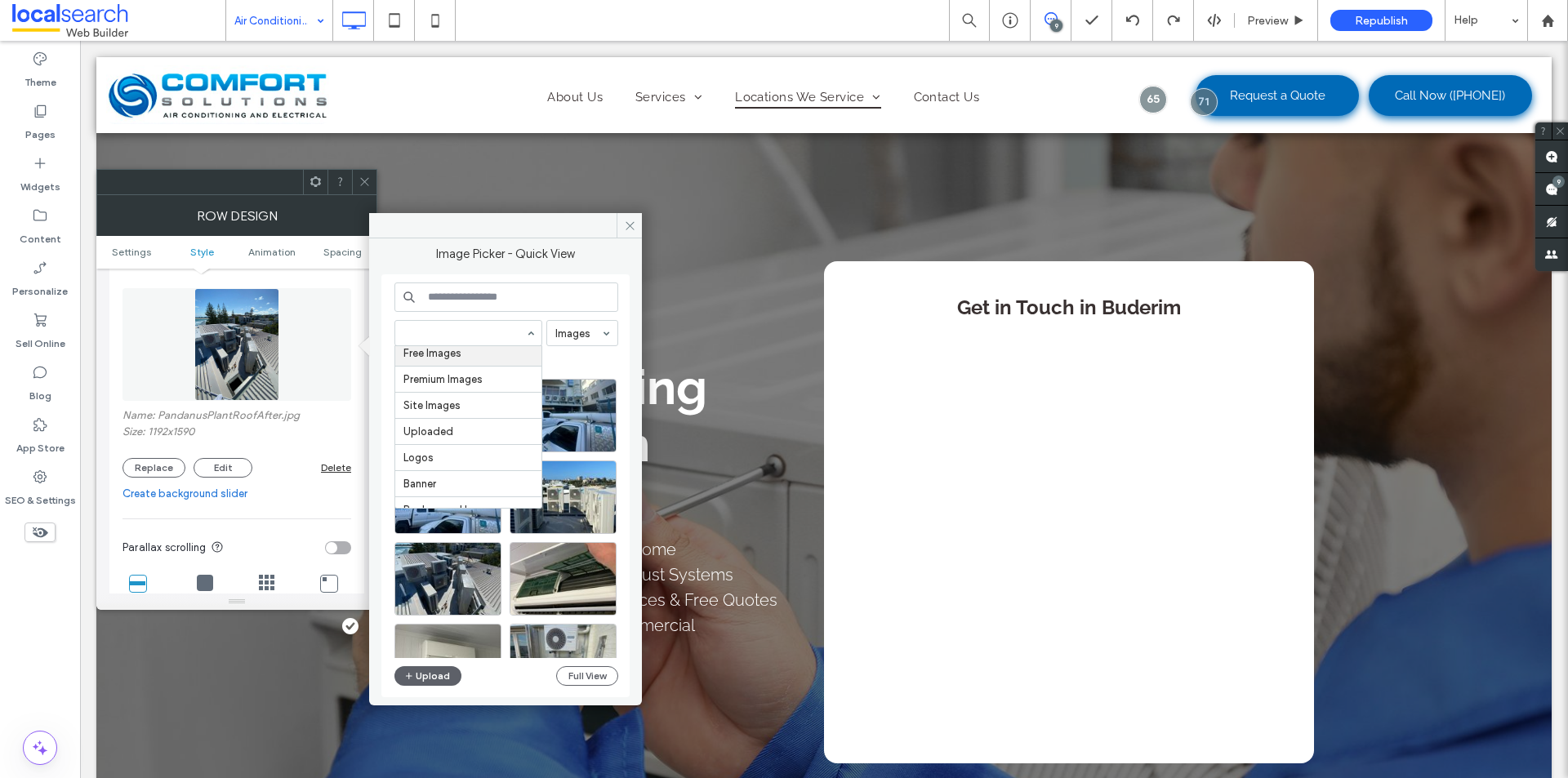 scroll, scrollTop: 47, scrollLeft: 0, axis: vertical 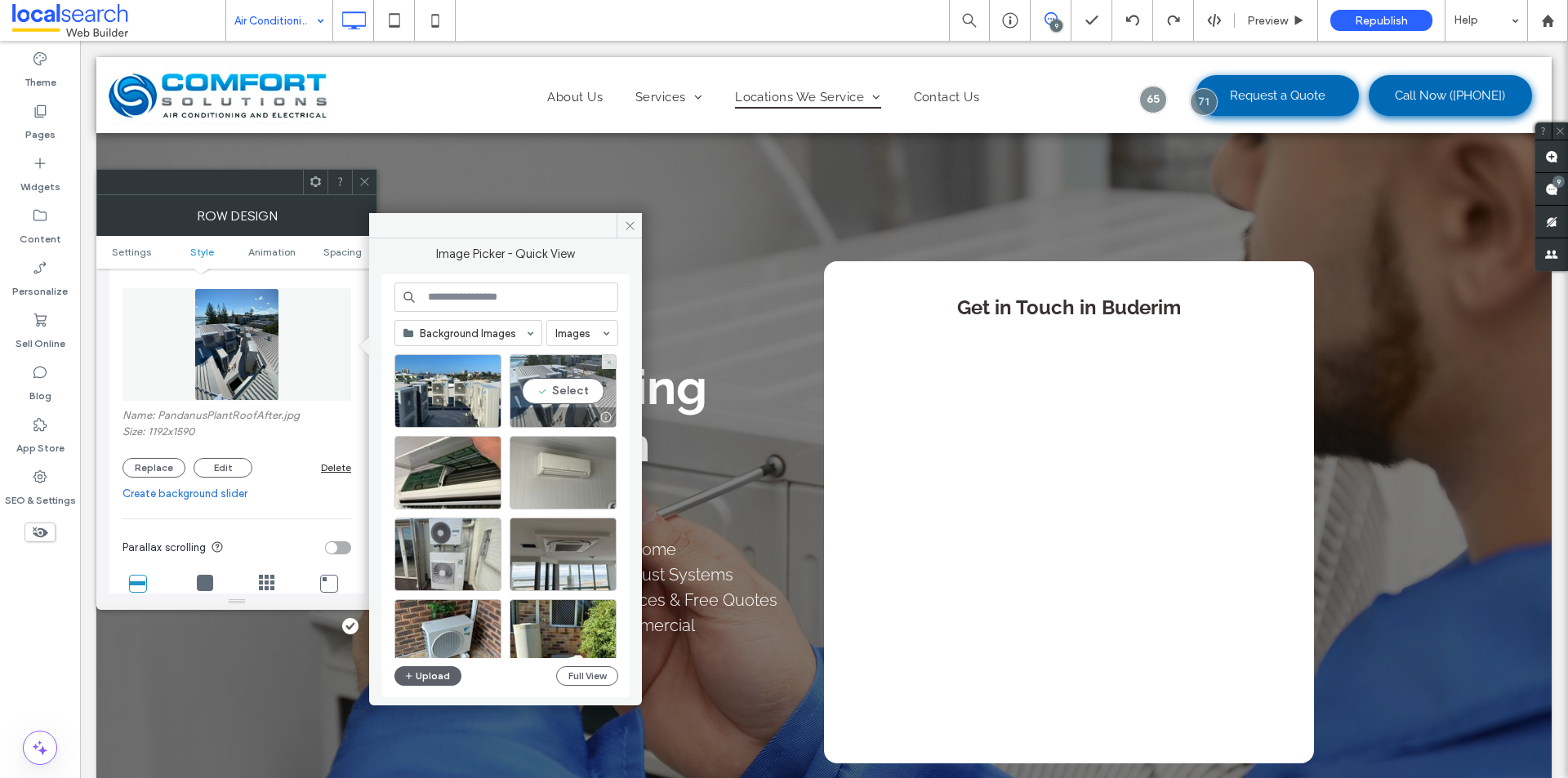 click on "Select" at bounding box center [563, 391] 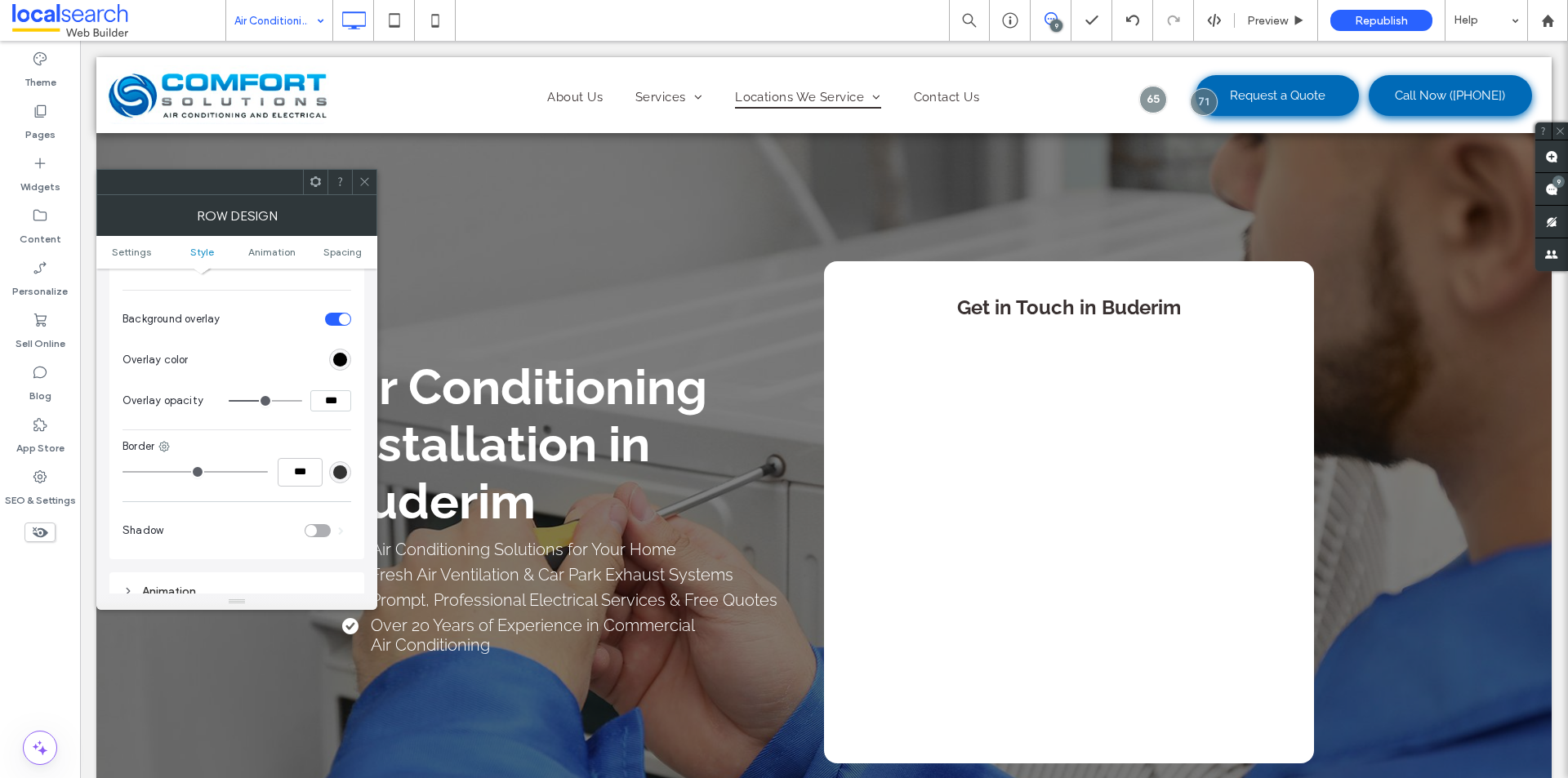 scroll, scrollTop: 245, scrollLeft: 0, axis: vertical 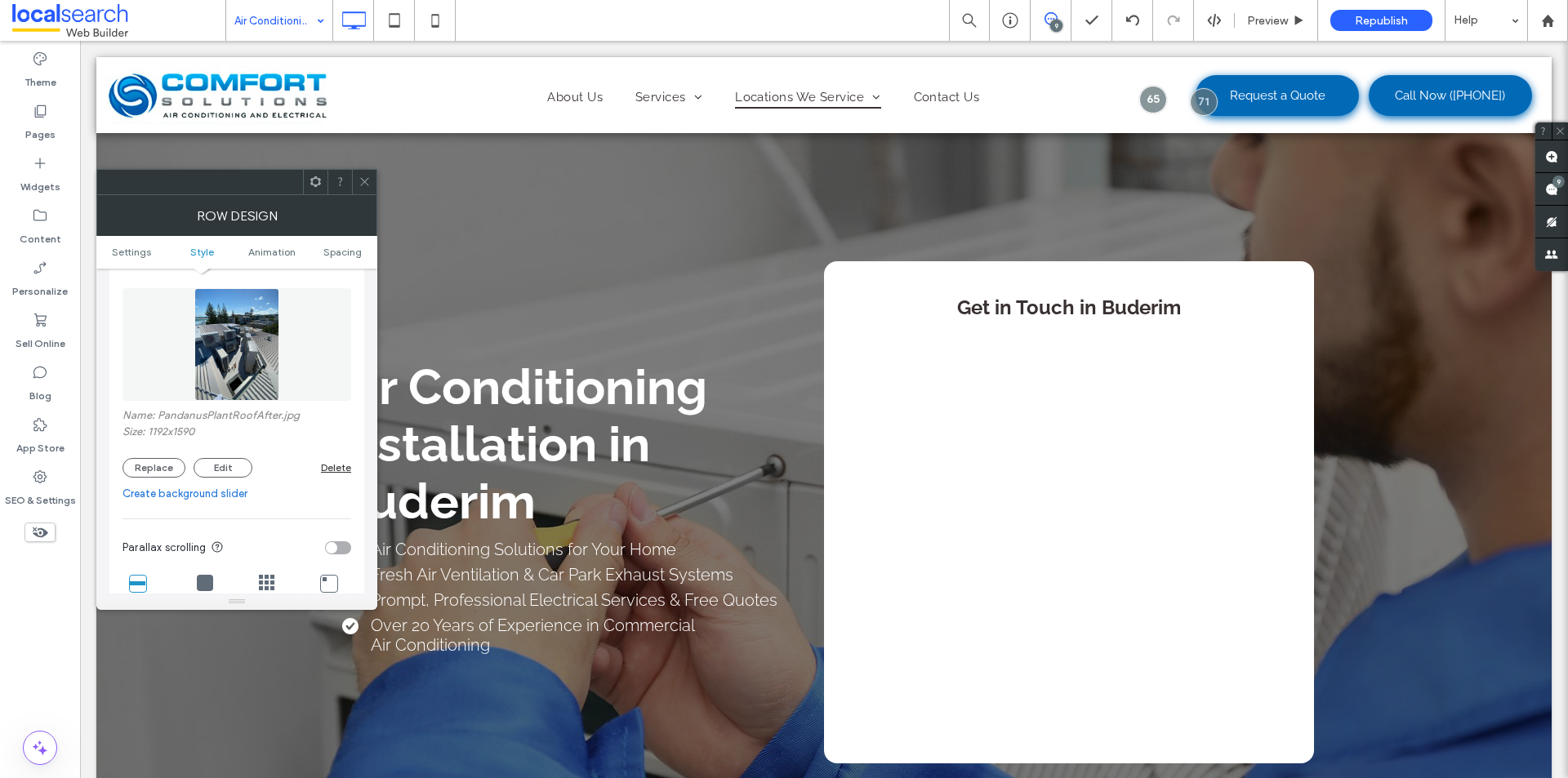 click at bounding box center (364, 182) 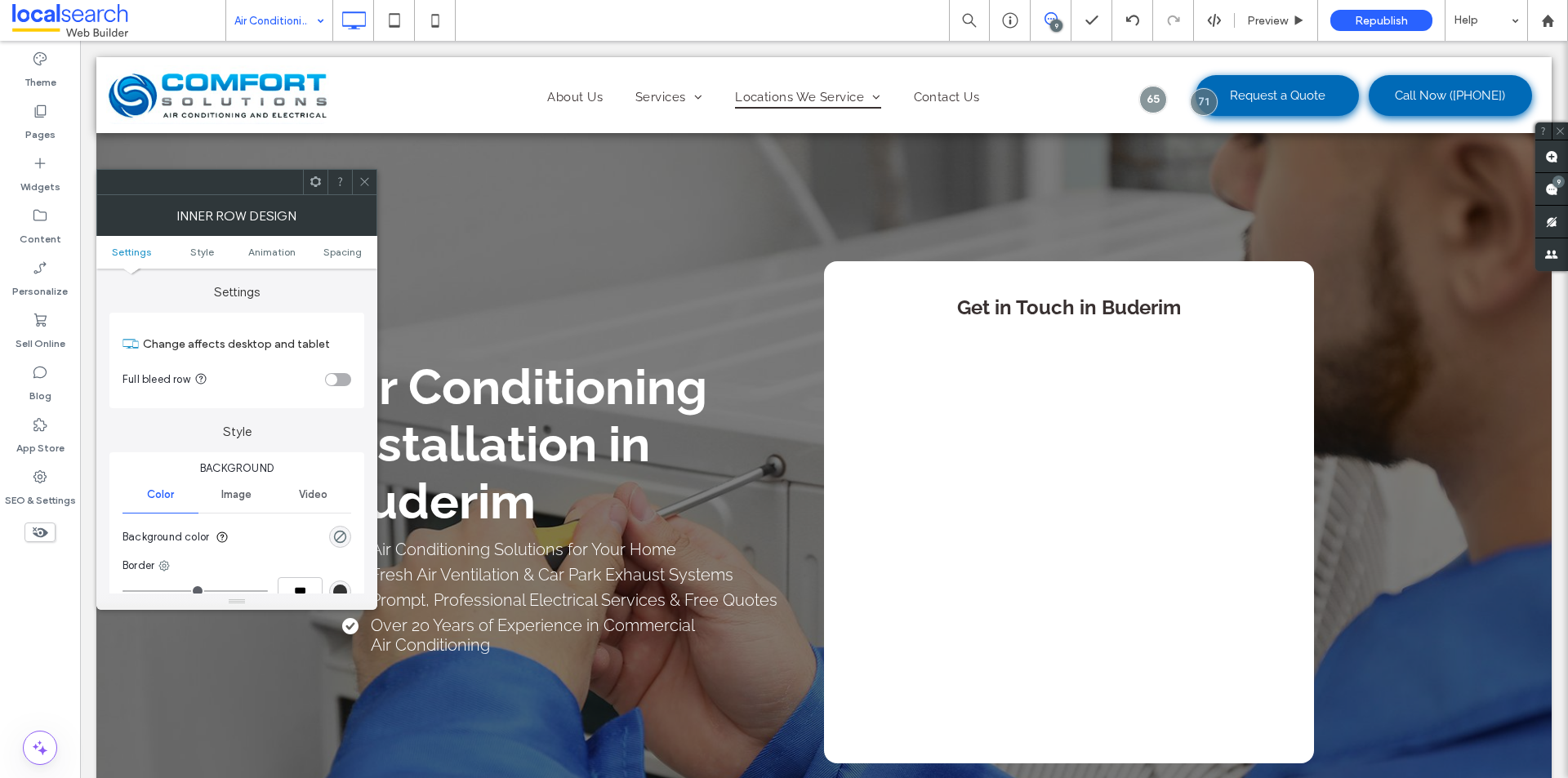 click 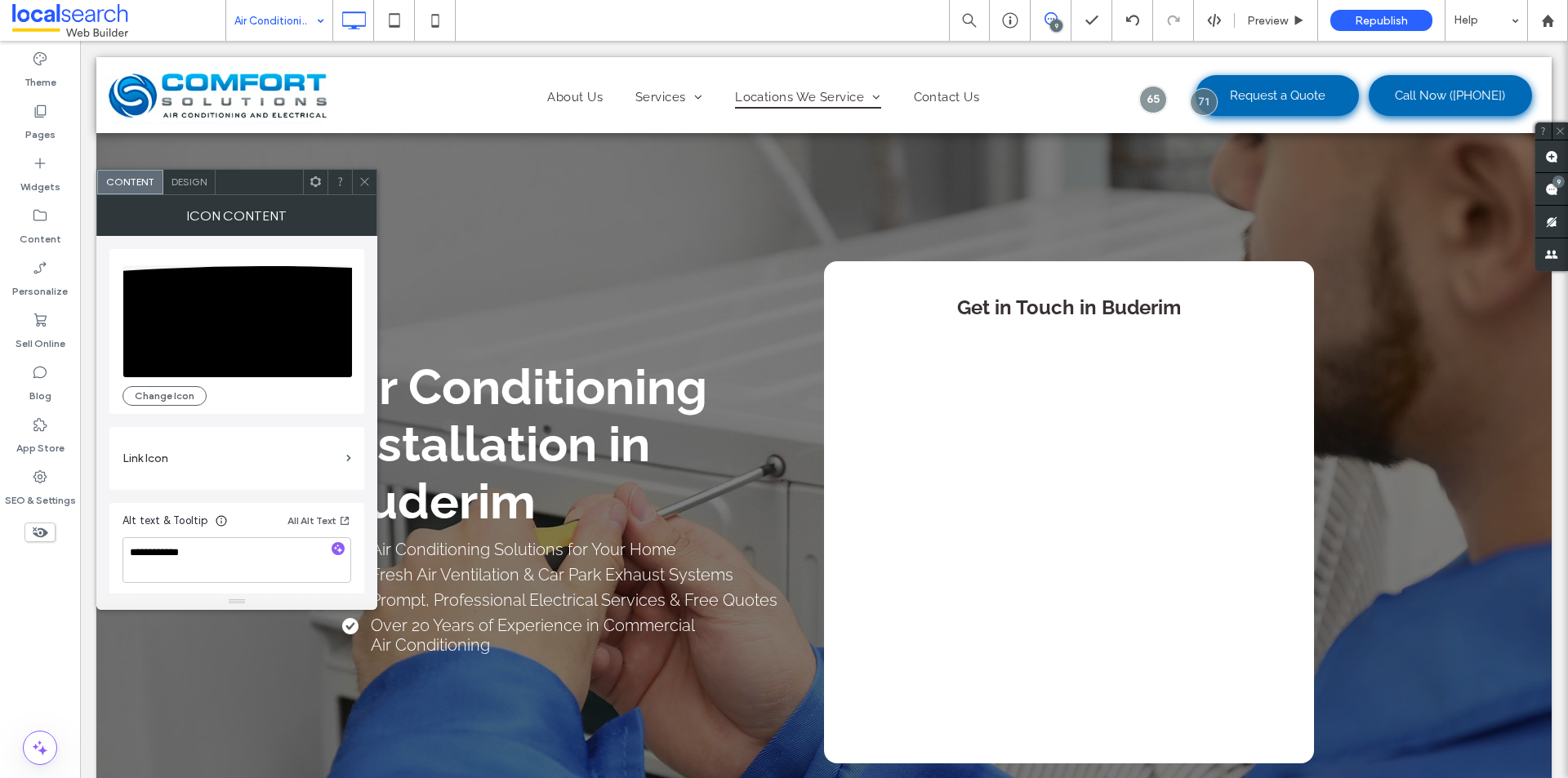 click 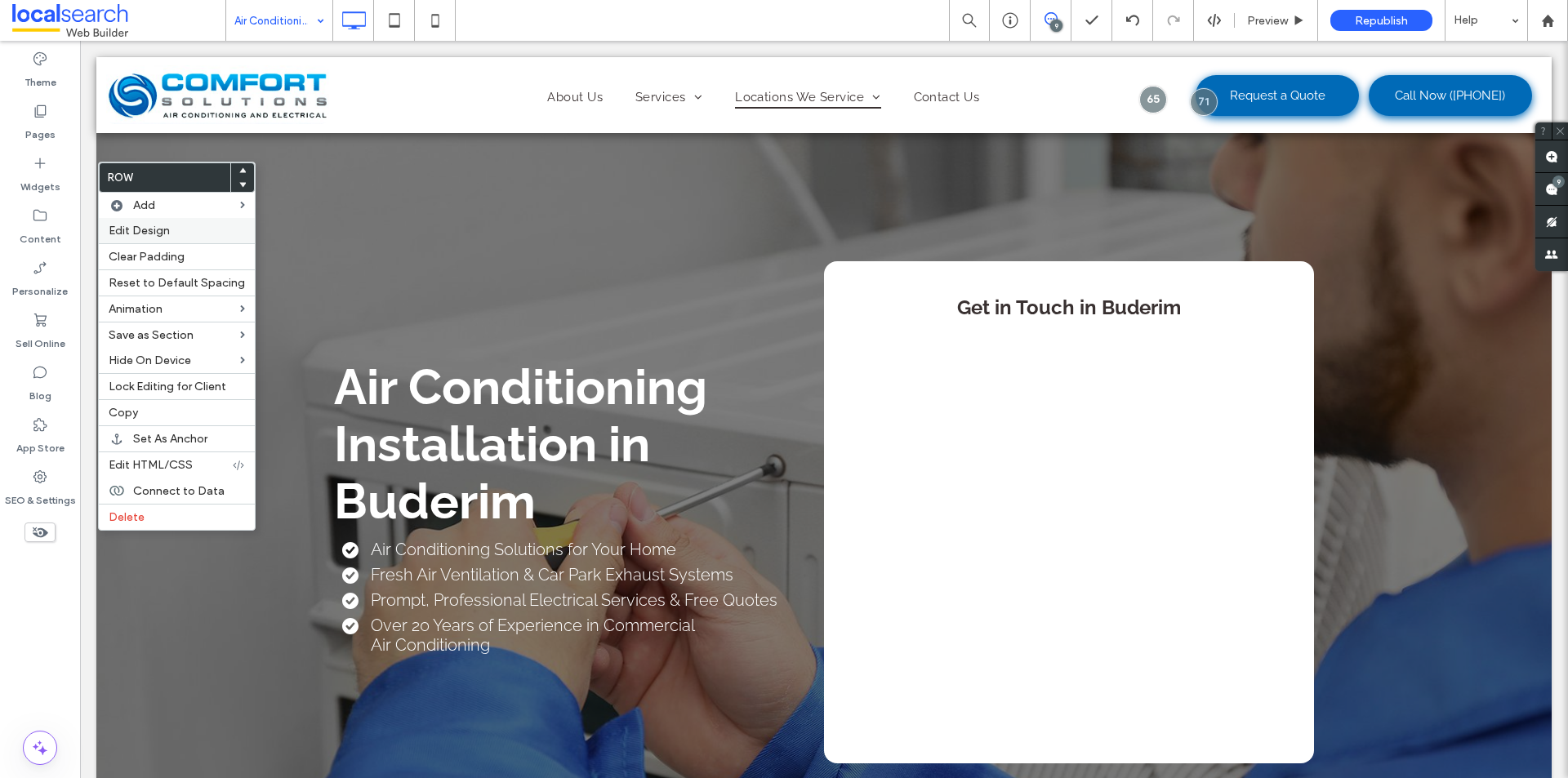 click on "Edit Design" at bounding box center [176, 230] 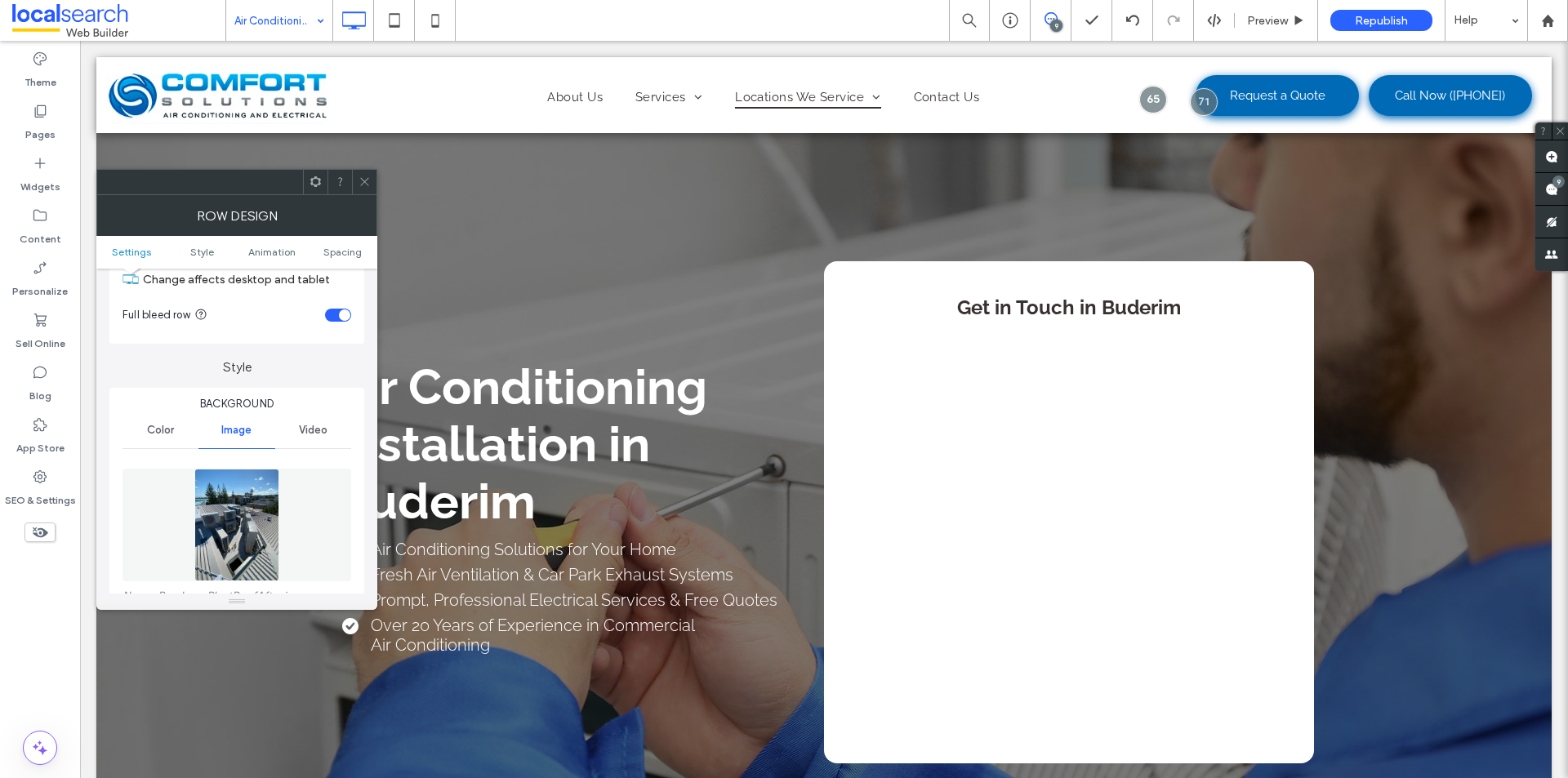 scroll, scrollTop: 163, scrollLeft: 0, axis: vertical 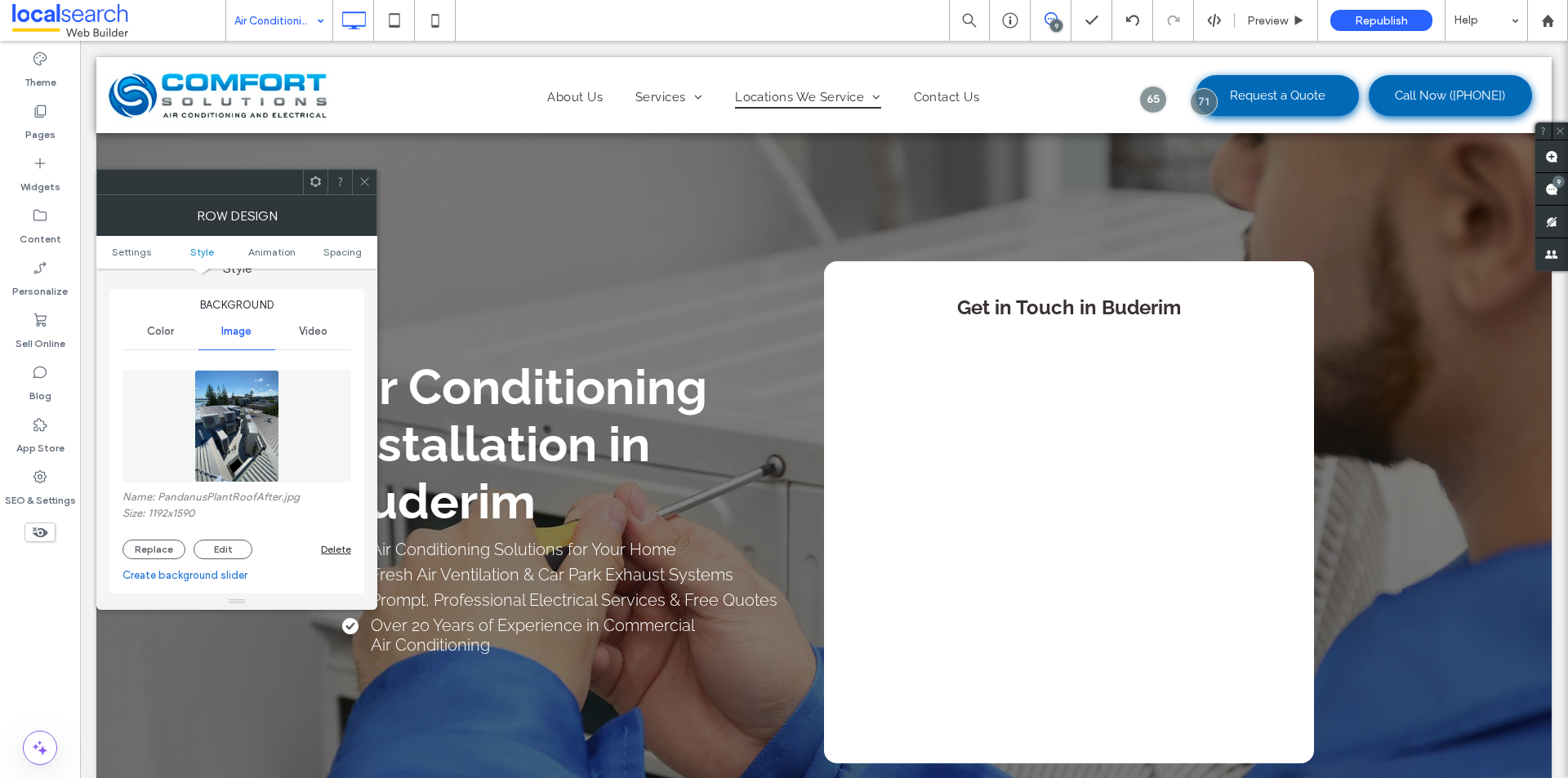 click at bounding box center [237, 426] 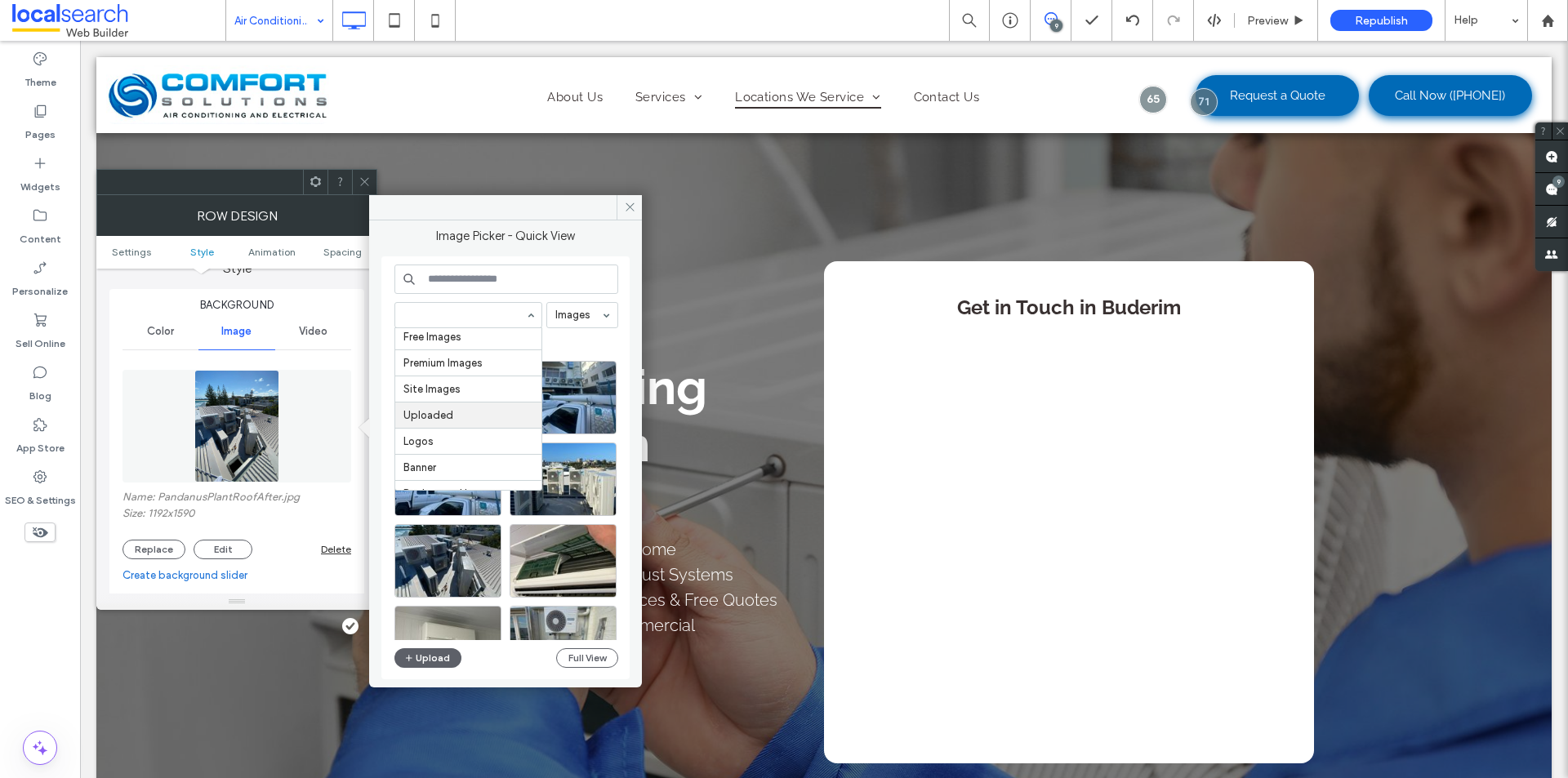 scroll, scrollTop: 47, scrollLeft: 0, axis: vertical 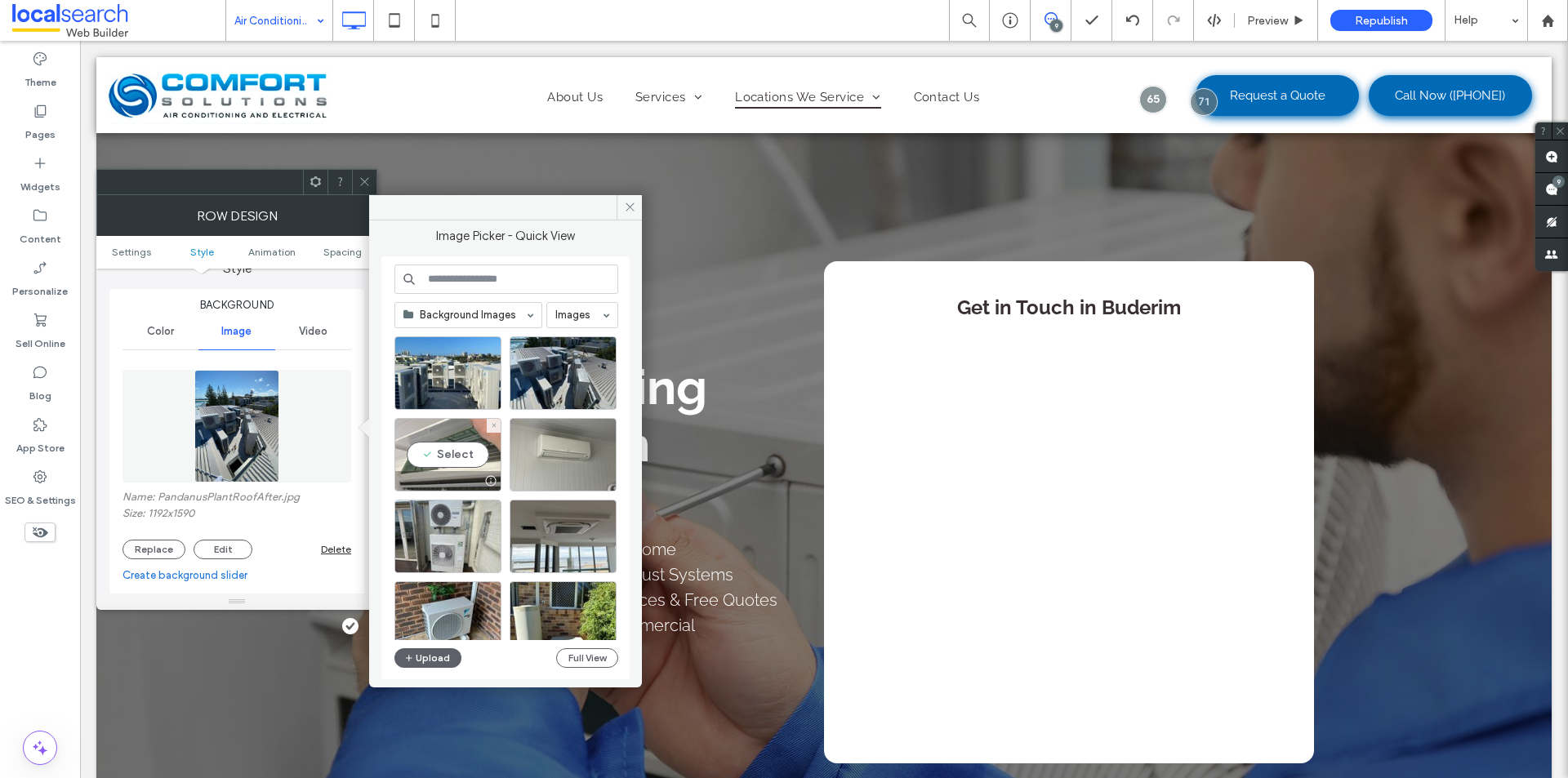 click on "Select" at bounding box center [448, 455] 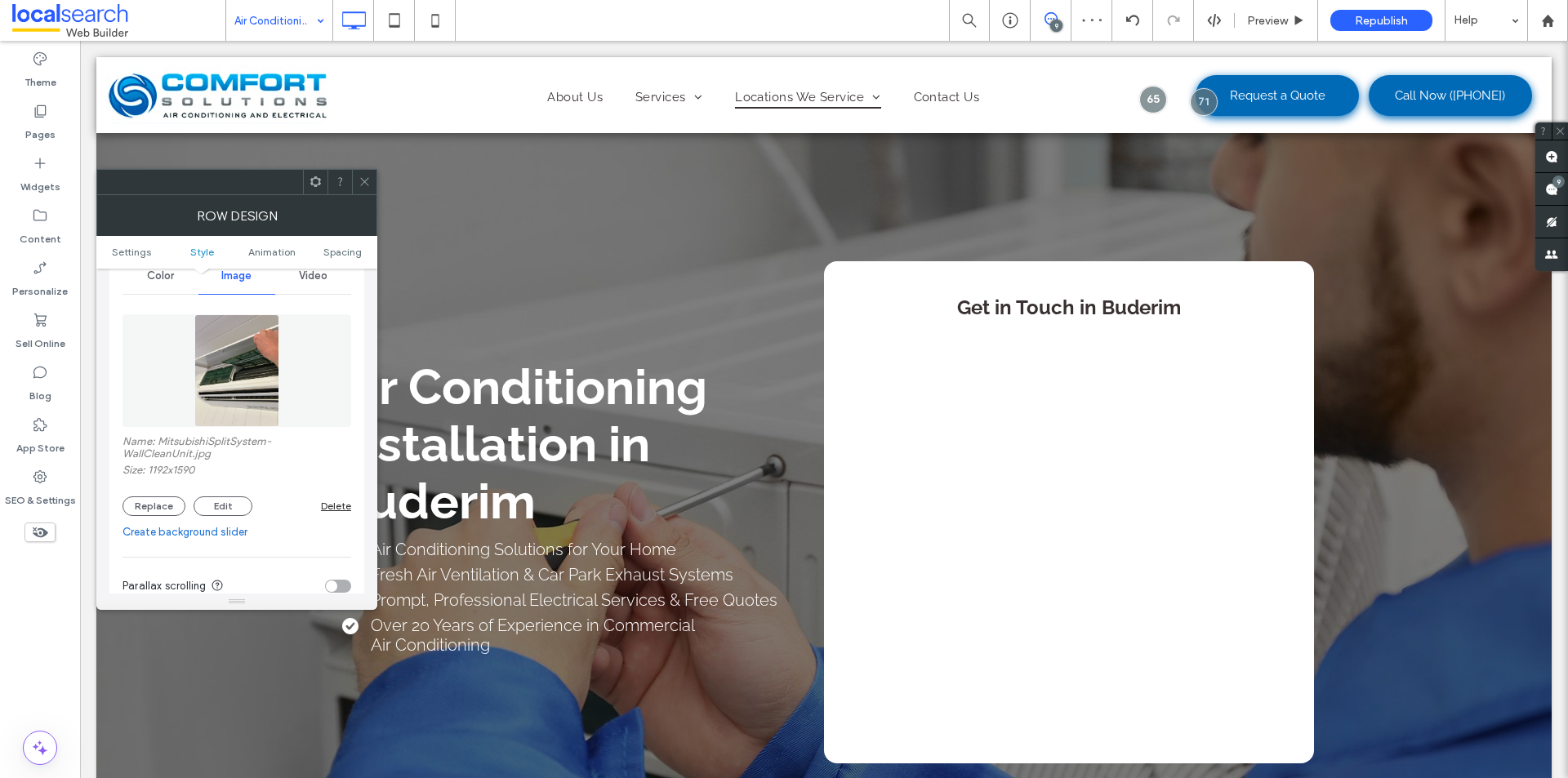 scroll, scrollTop: 245, scrollLeft: 0, axis: vertical 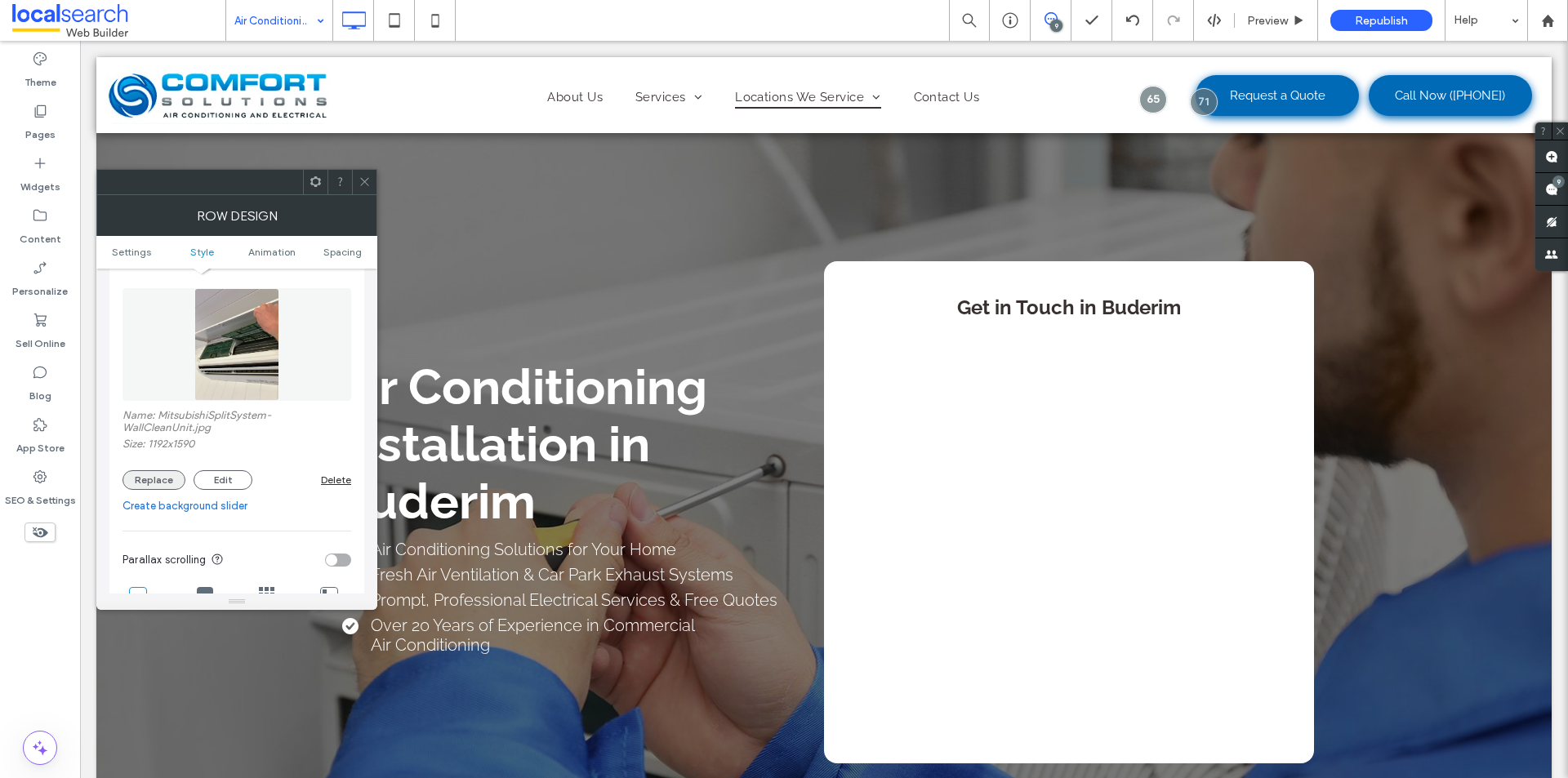 click on "Replace" at bounding box center [154, 480] 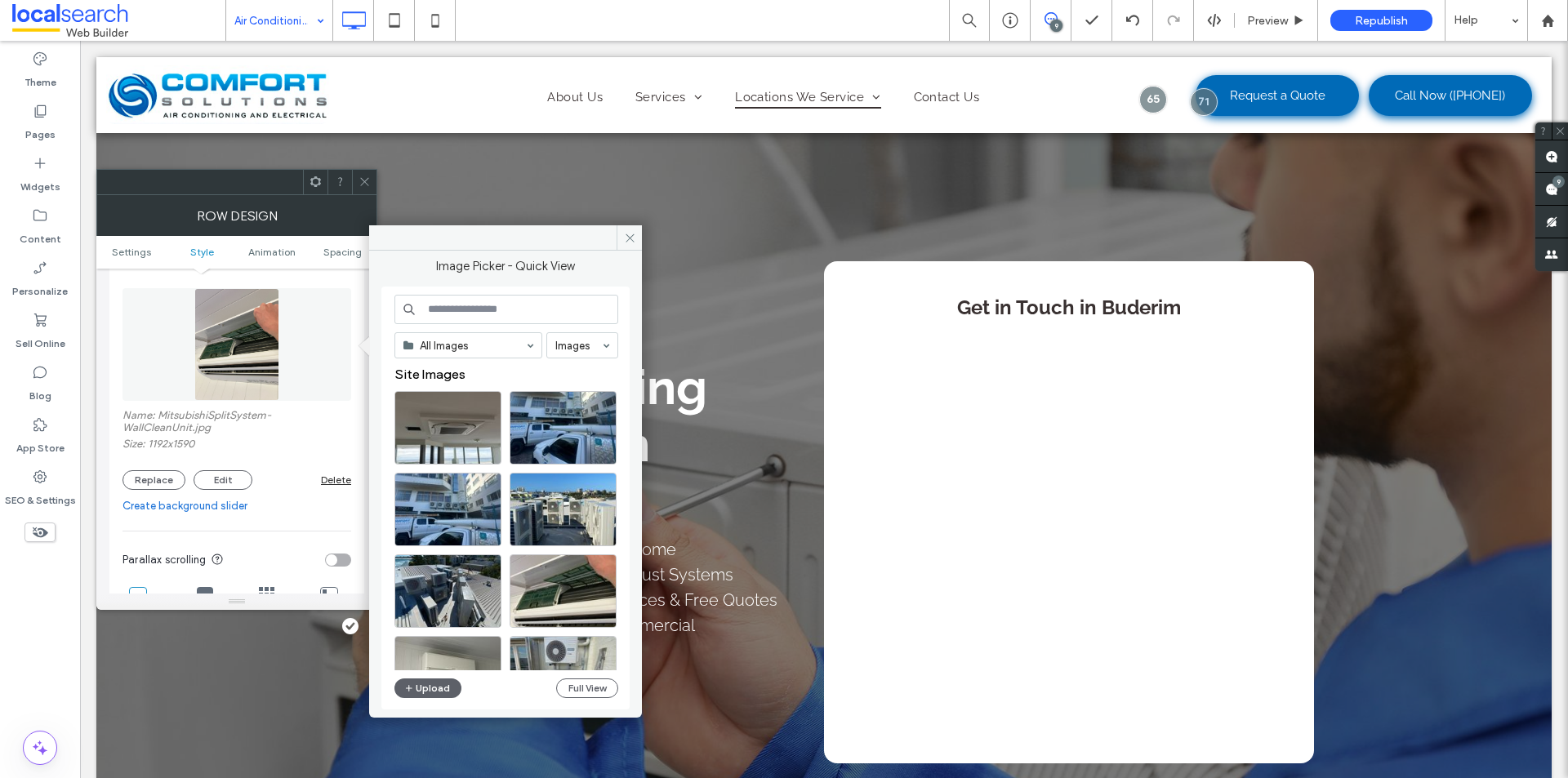 click on "All Images Images Site Images Upload Full View" at bounding box center (506, 498) 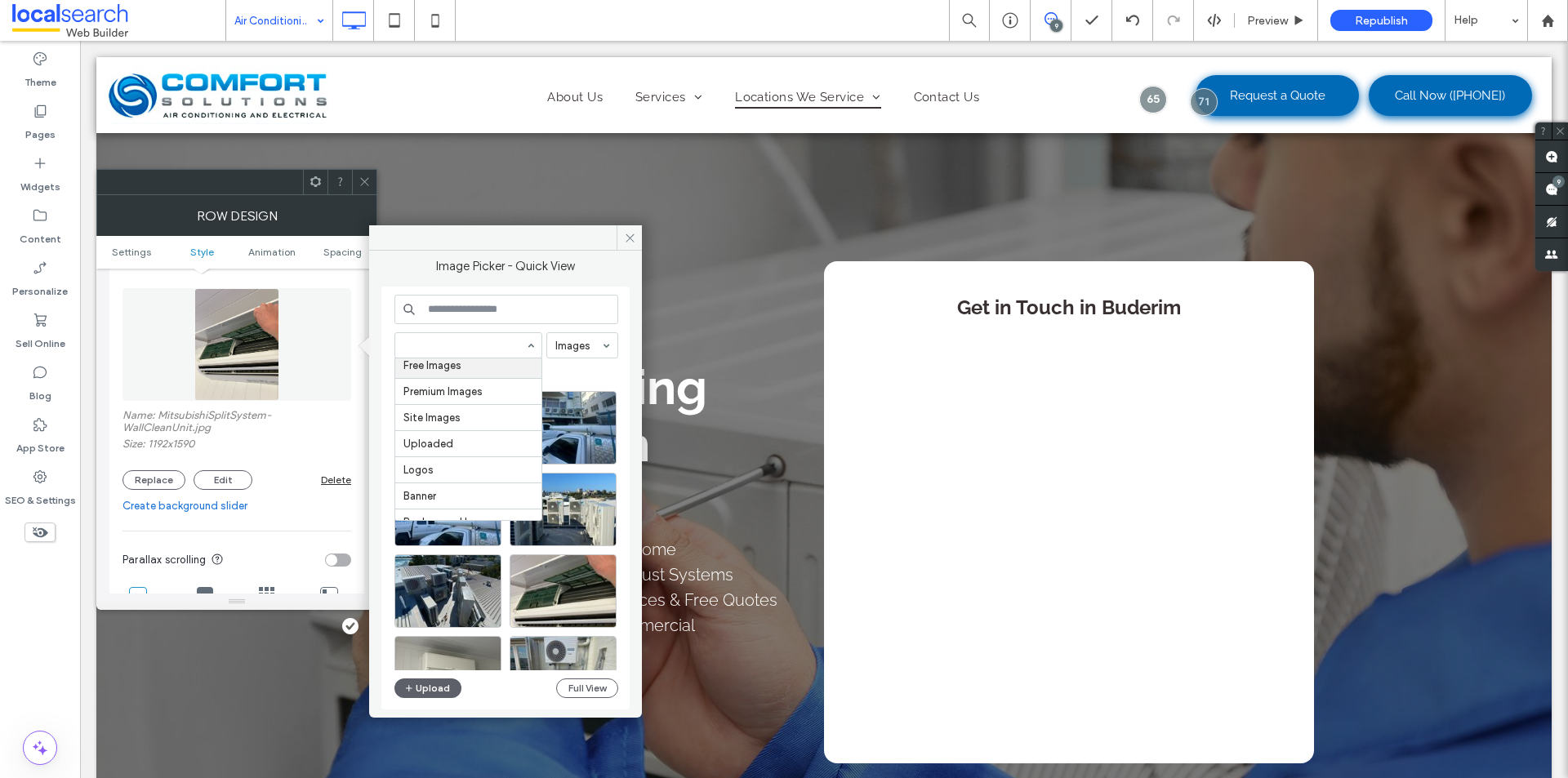 scroll, scrollTop: 47, scrollLeft: 0, axis: vertical 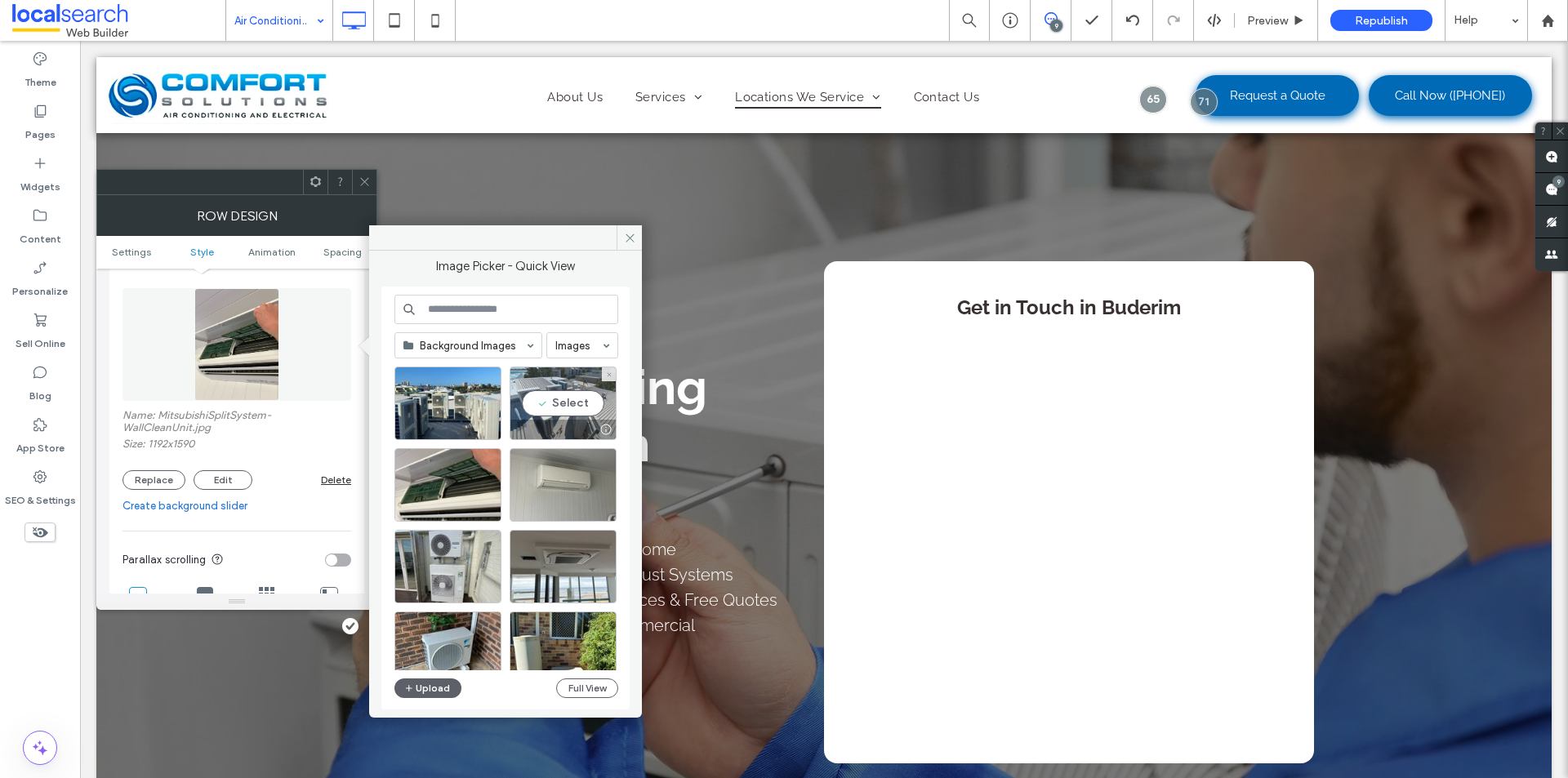 click on "Select" at bounding box center [563, 403] 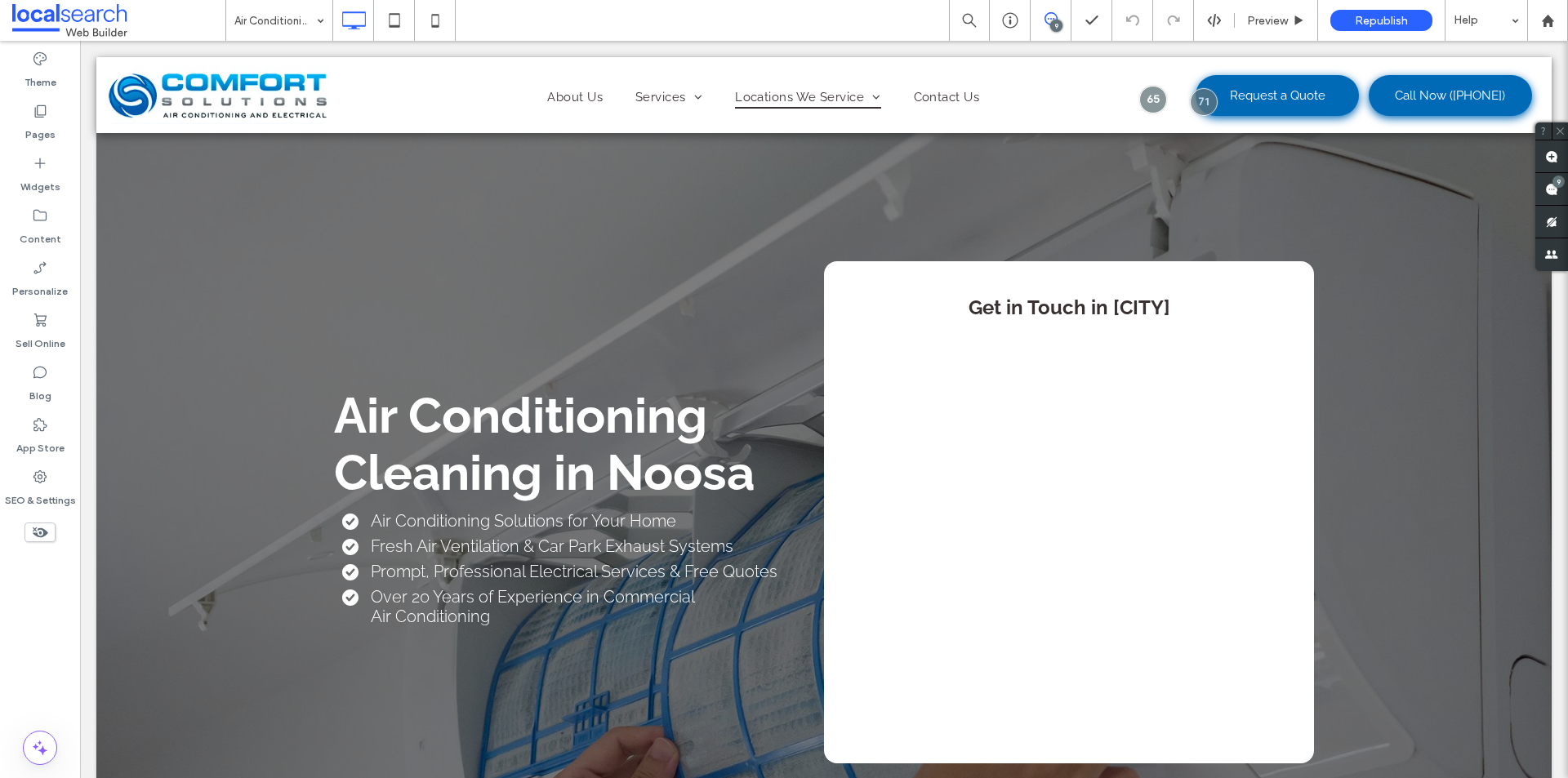 scroll, scrollTop: 2367, scrollLeft: 0, axis: vertical 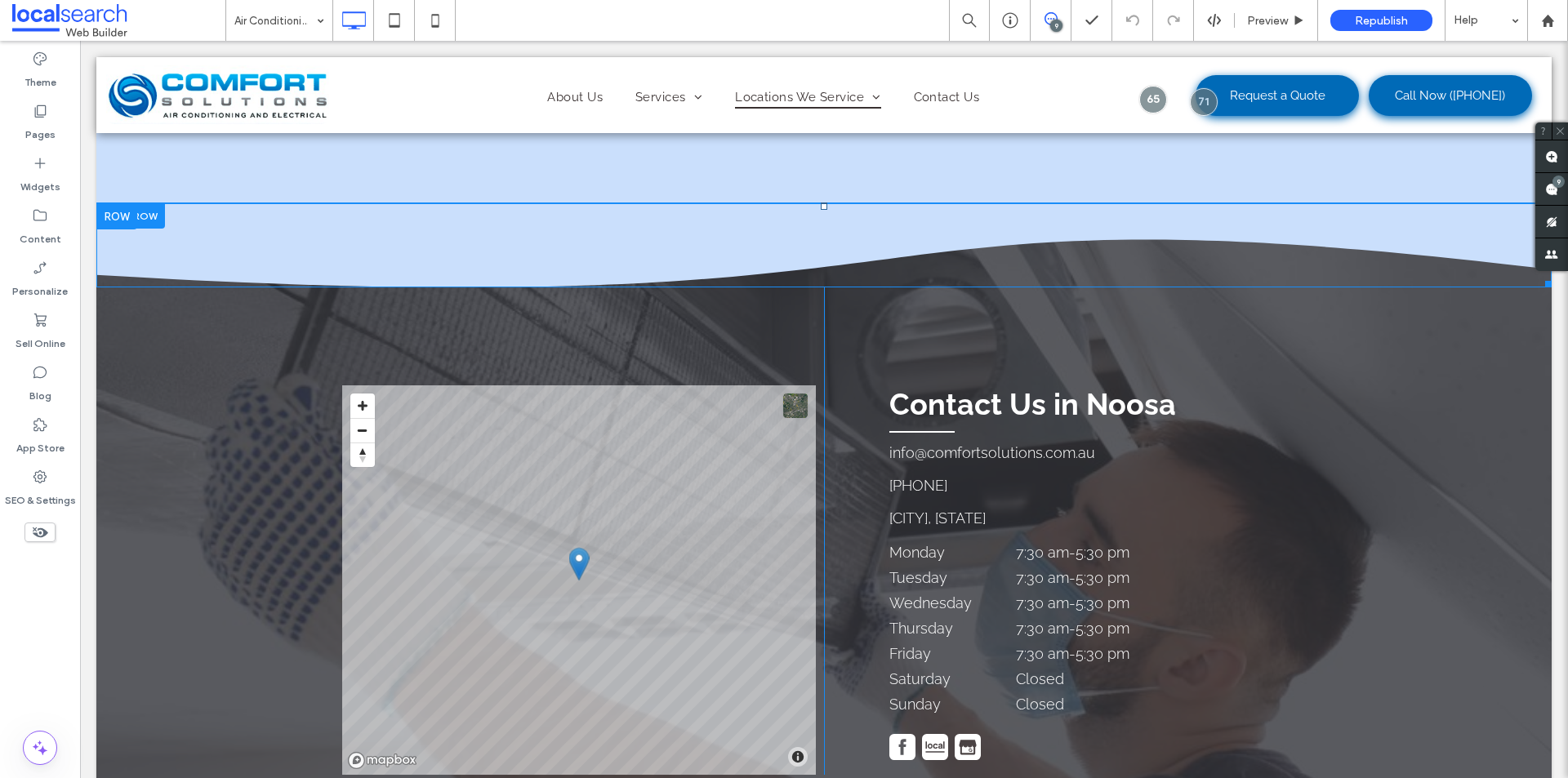 click 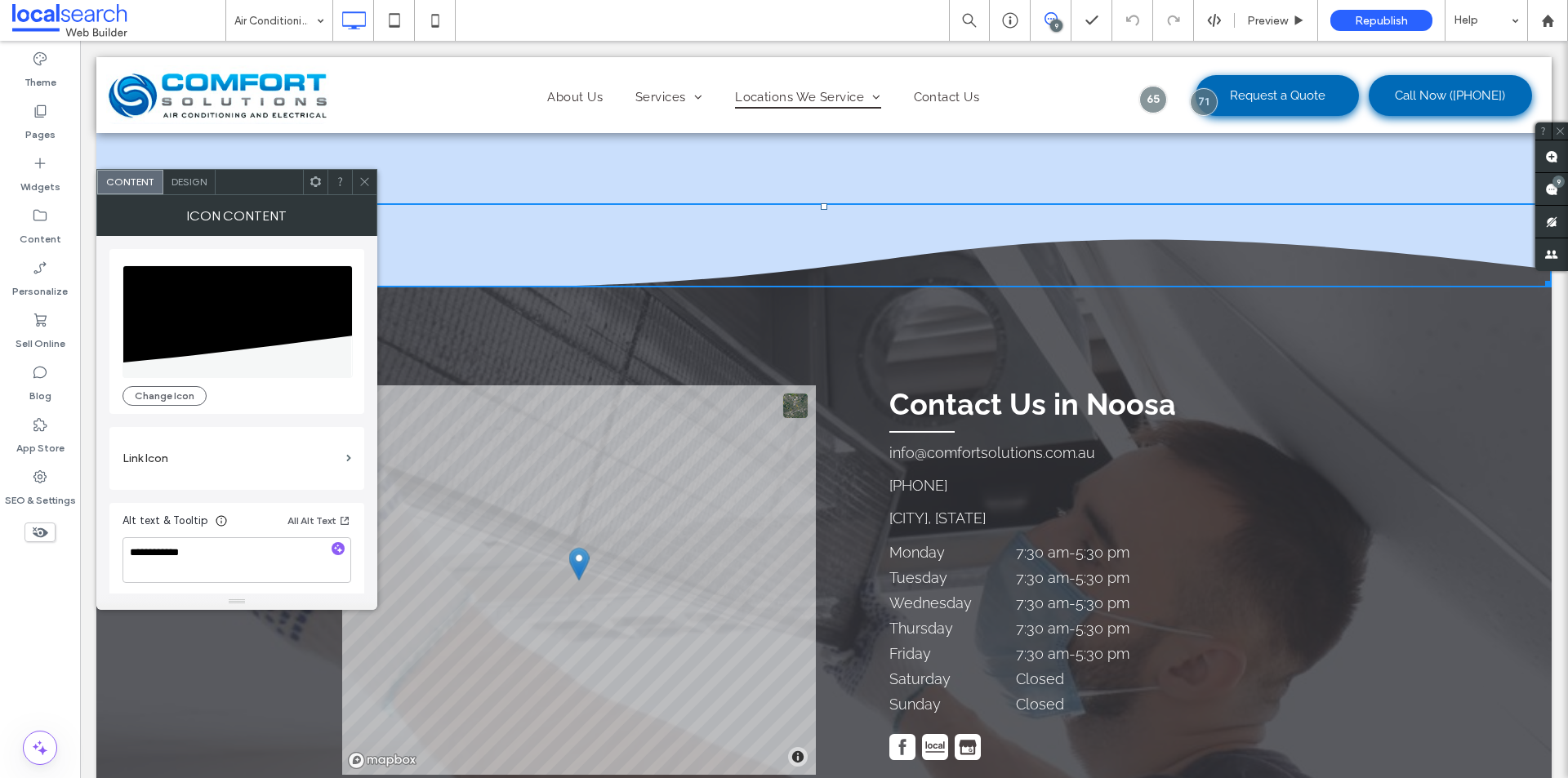 click 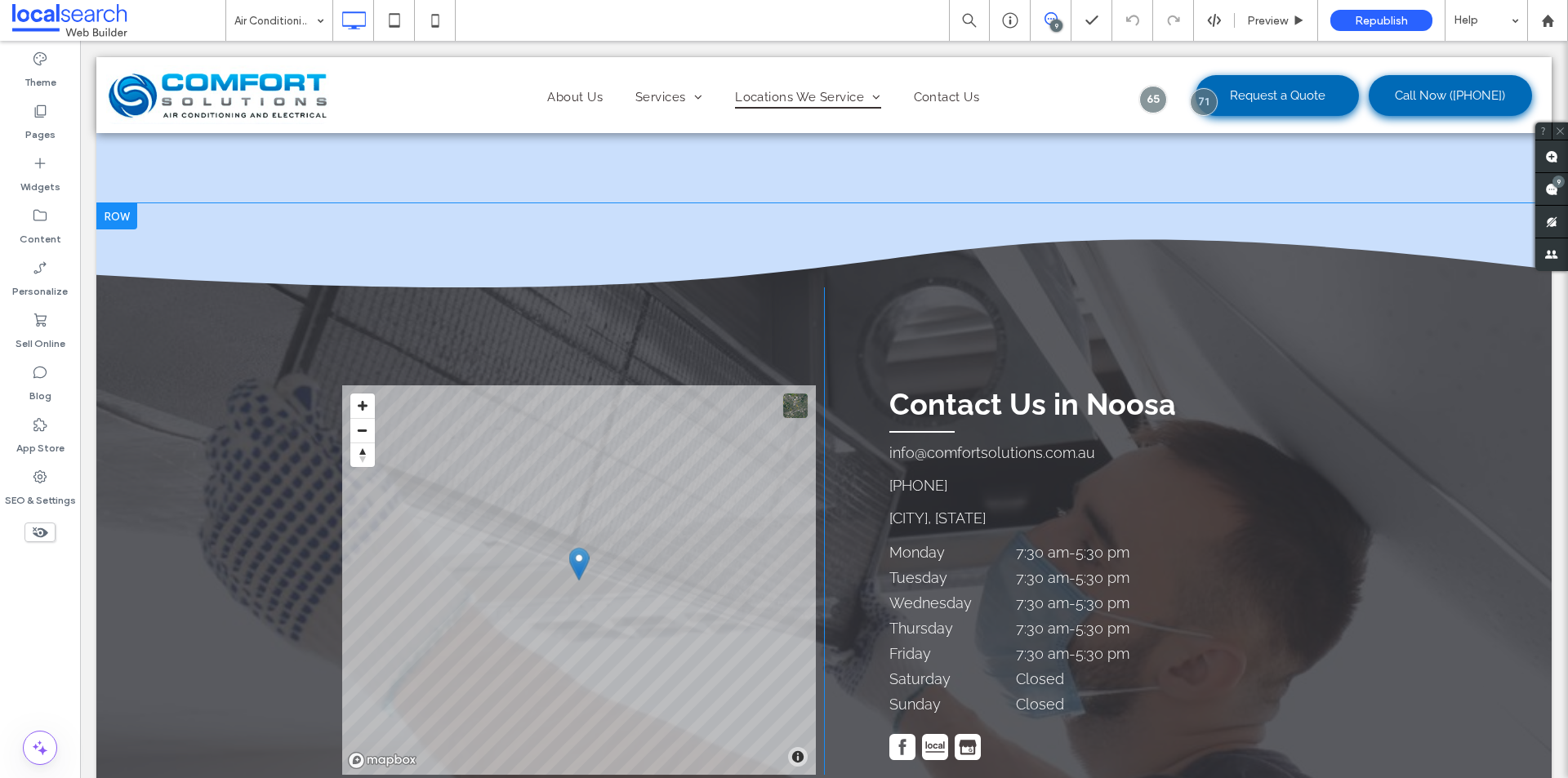 click at bounding box center [117, 216] 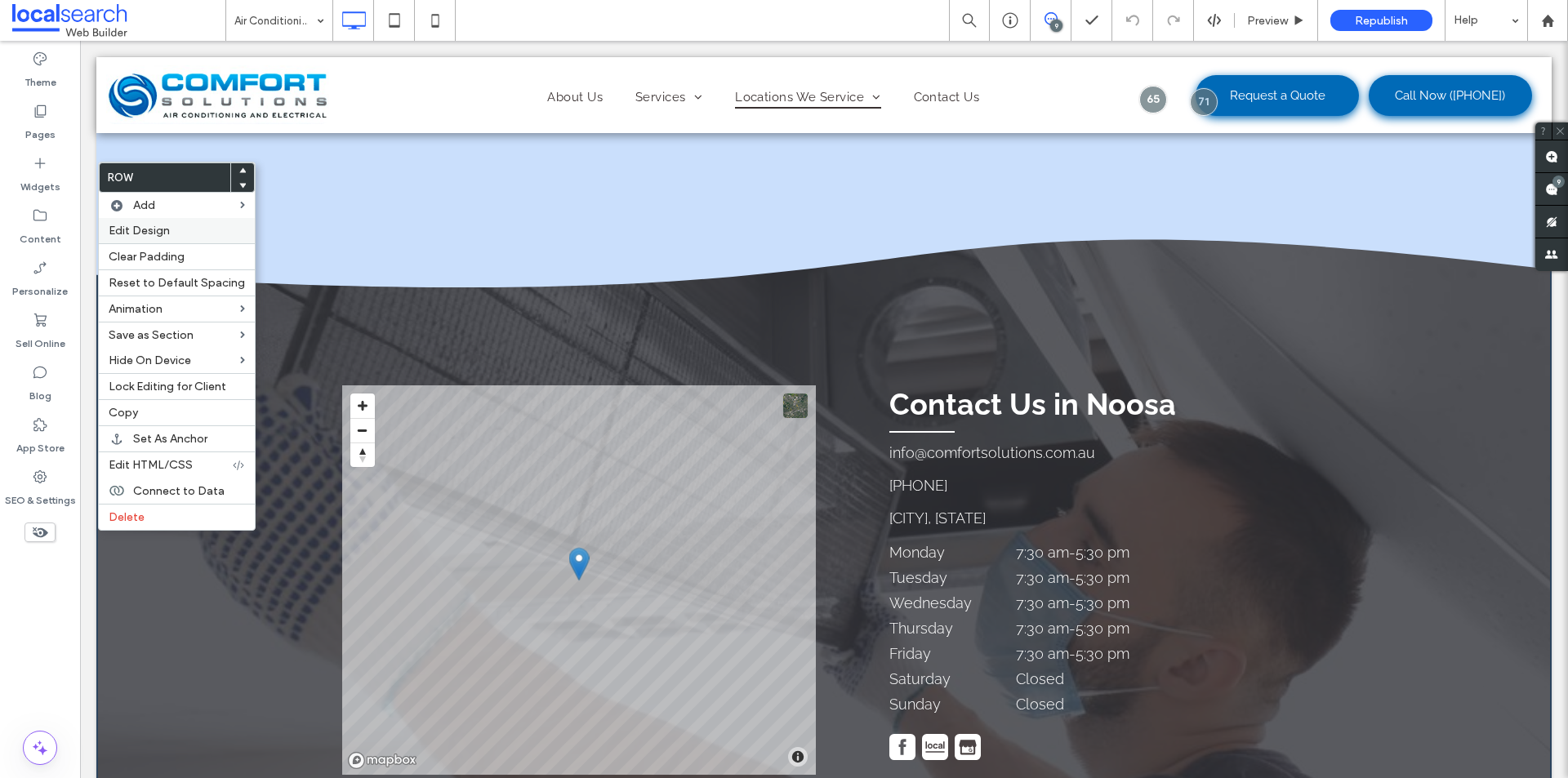 click on "Edit Design" at bounding box center (139, 230) 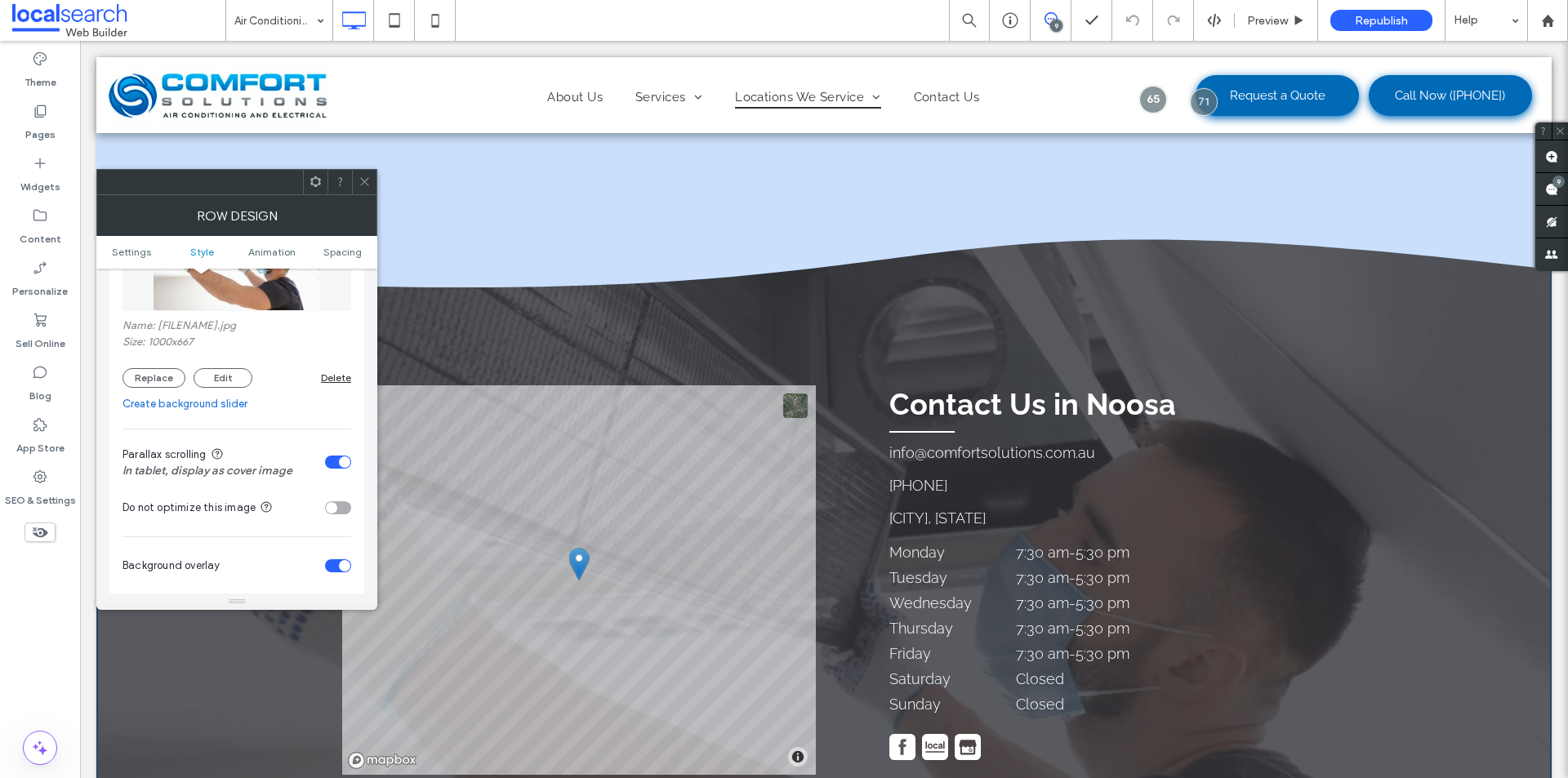 scroll, scrollTop: 245, scrollLeft: 0, axis: vertical 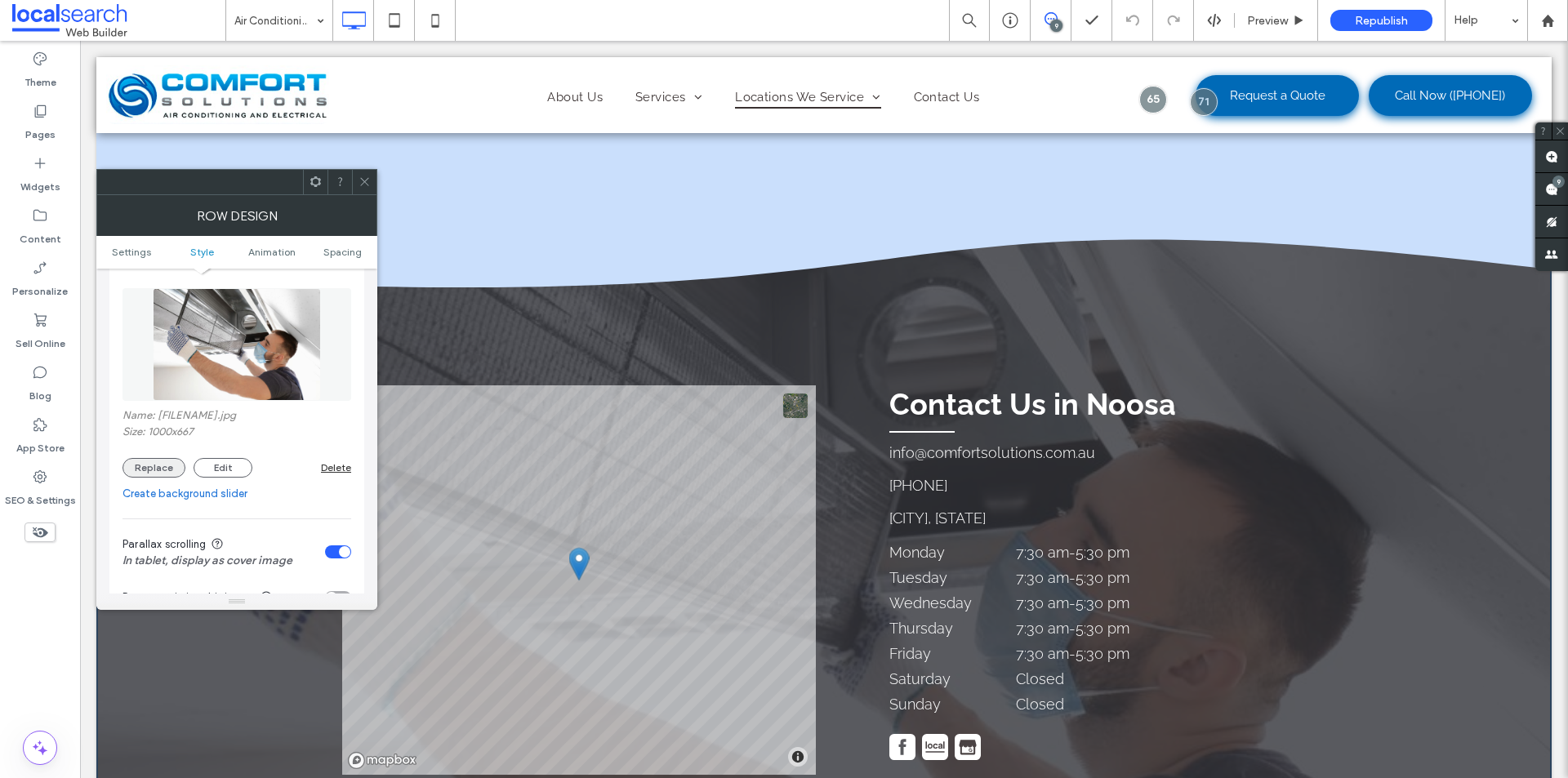 click on "Replace" at bounding box center [154, 468] 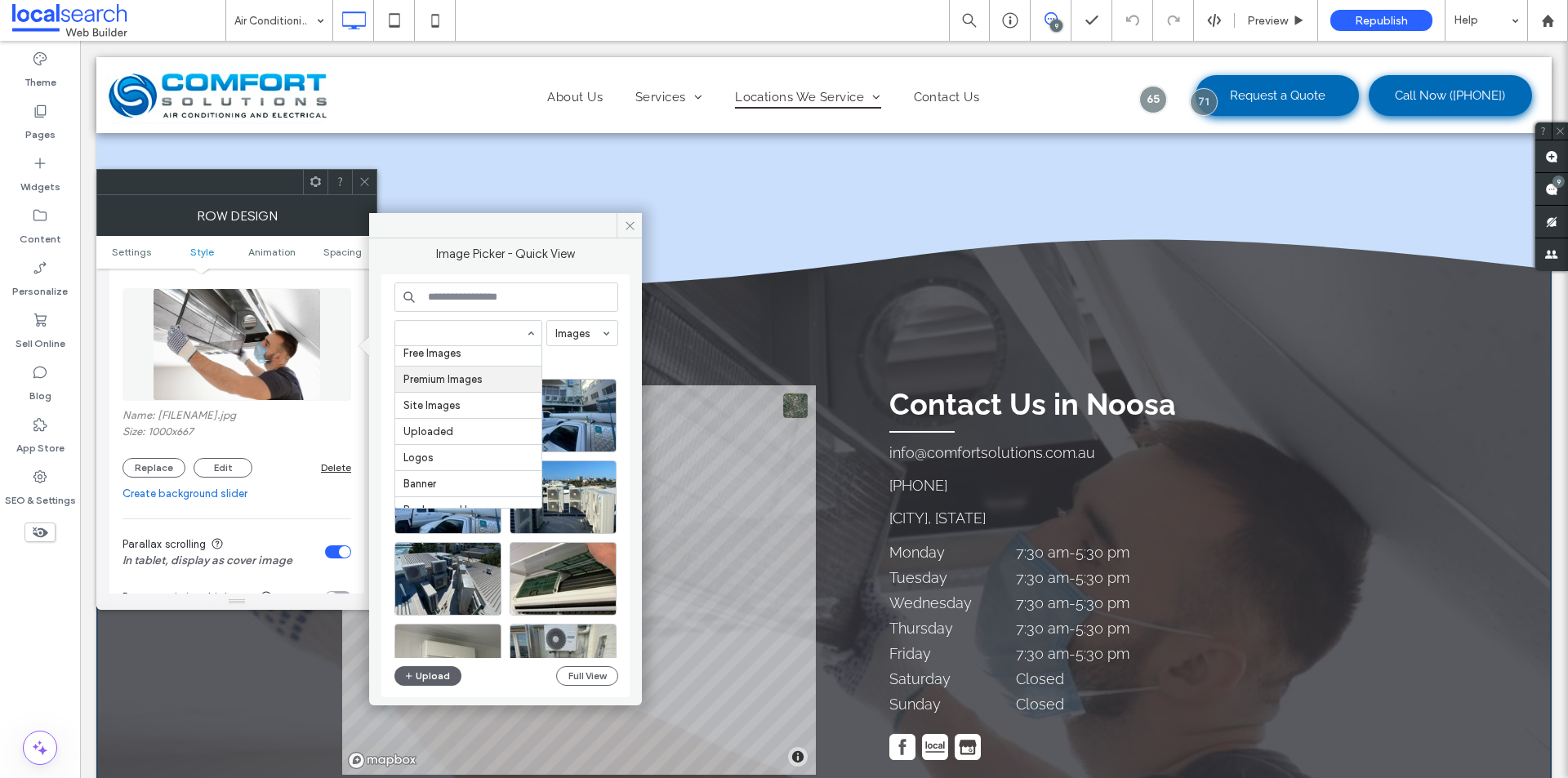scroll, scrollTop: 47, scrollLeft: 0, axis: vertical 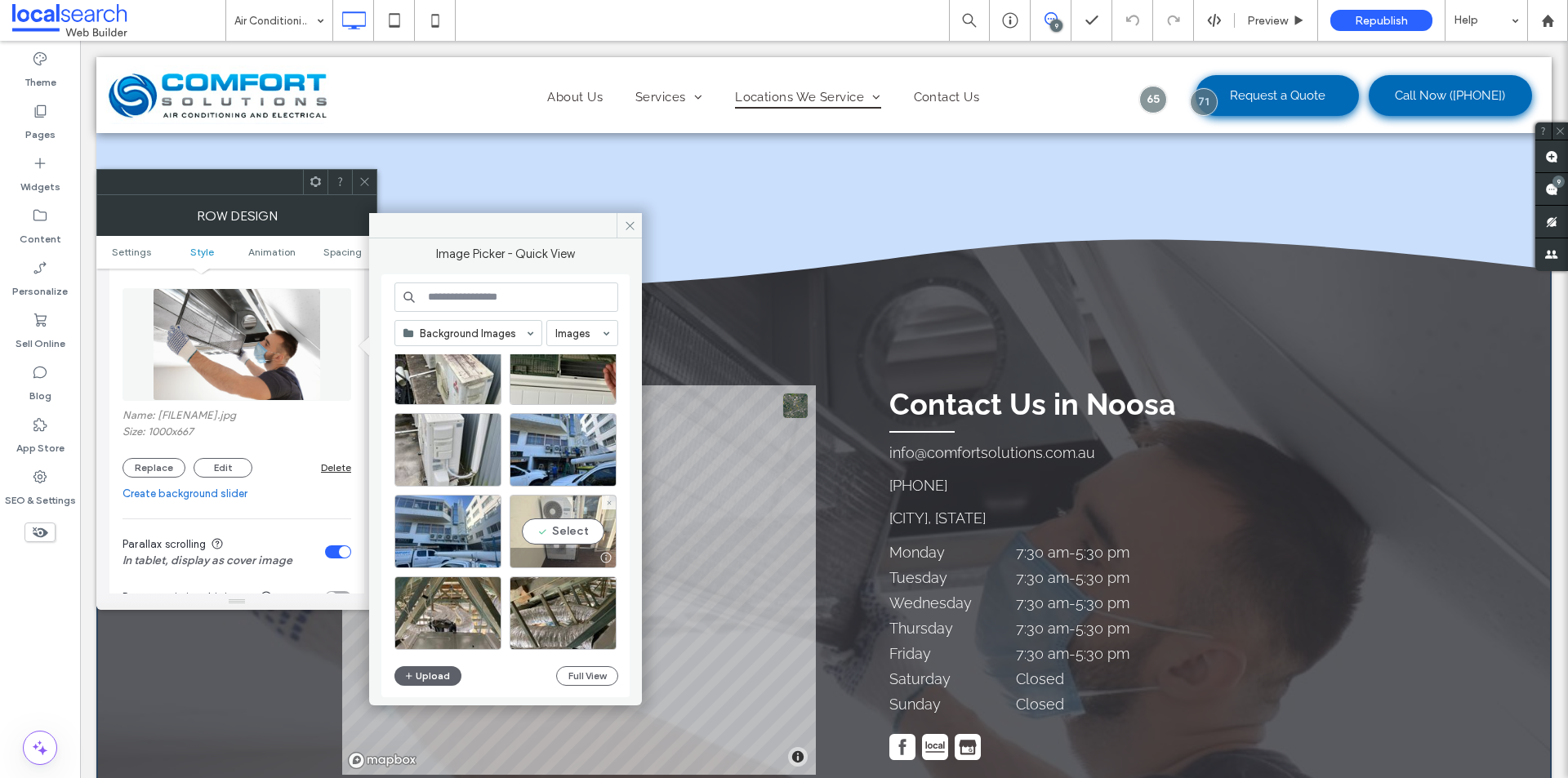 click on "Select" at bounding box center (563, 531) 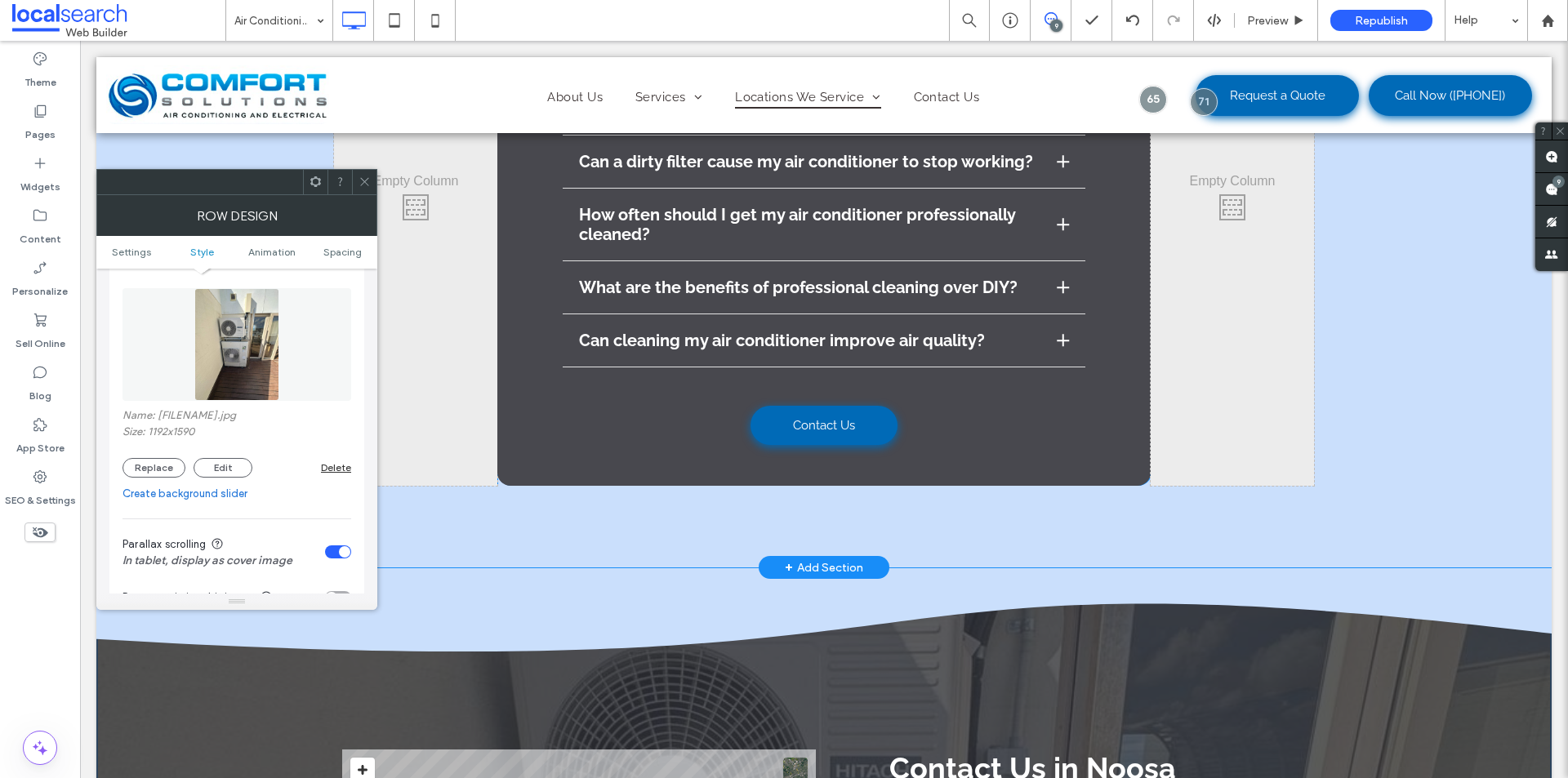 scroll, scrollTop: 2449, scrollLeft: 0, axis: vertical 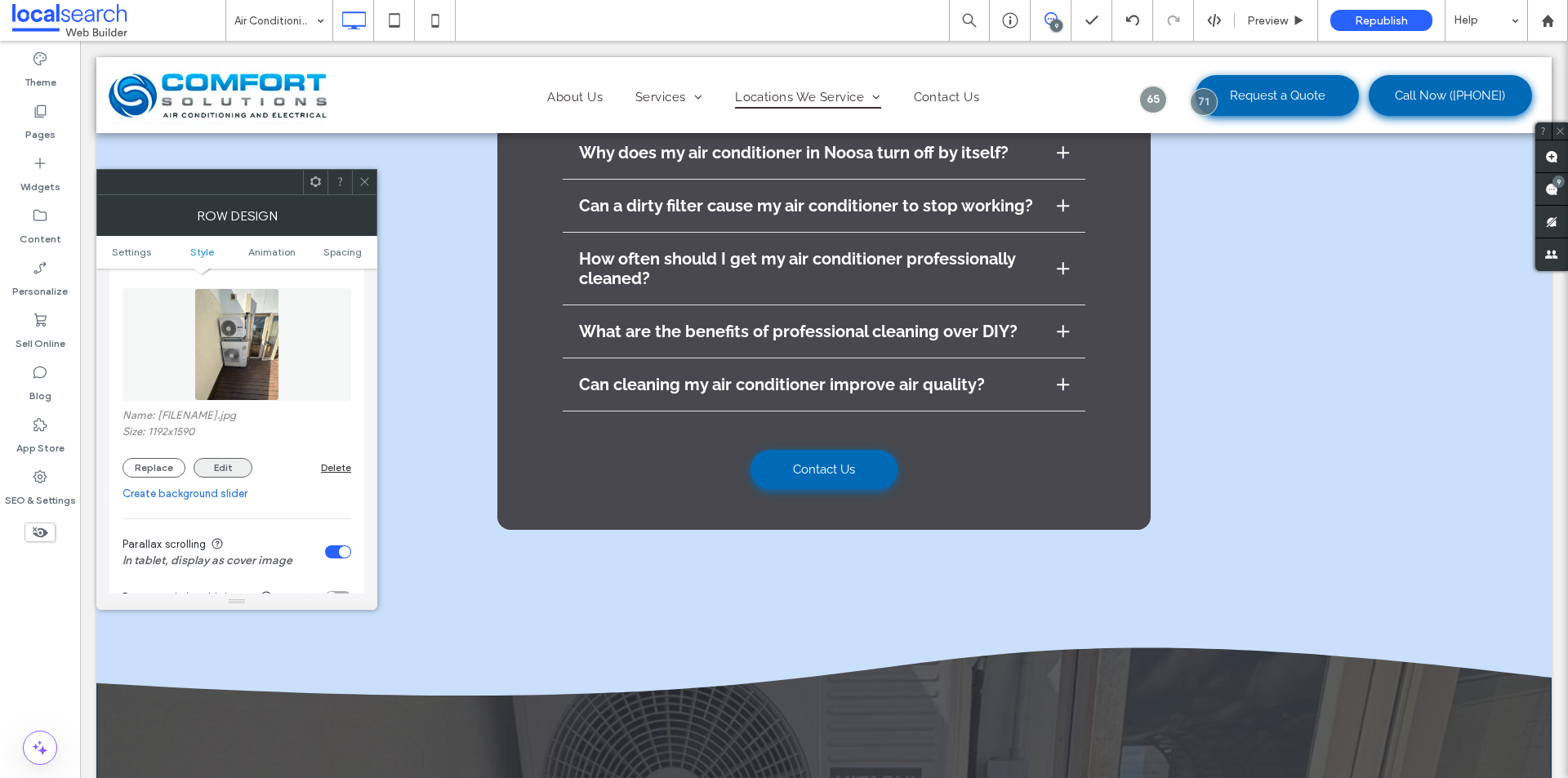 click on "Edit" at bounding box center (223, 468) 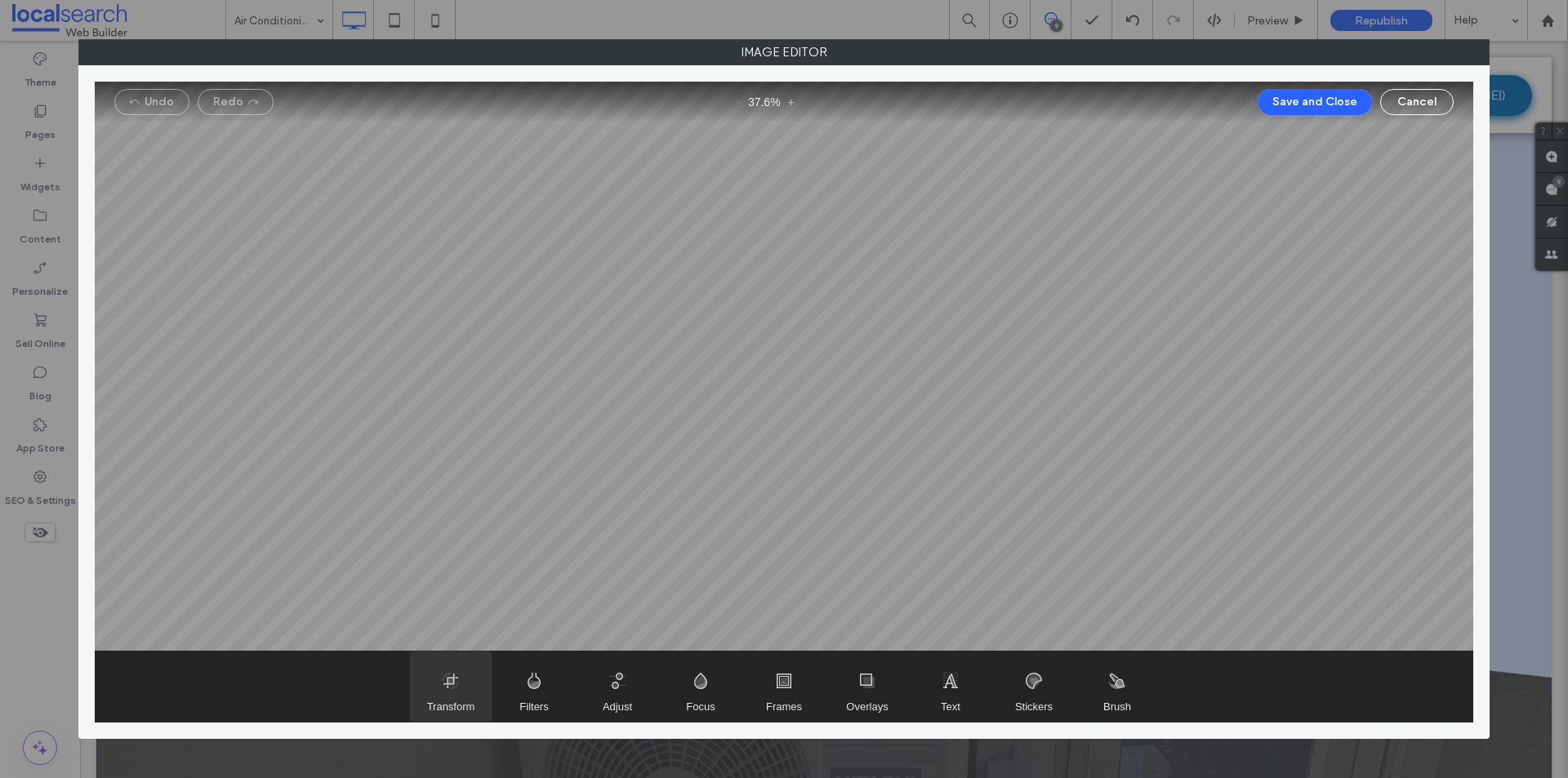 click at bounding box center (451, 687) 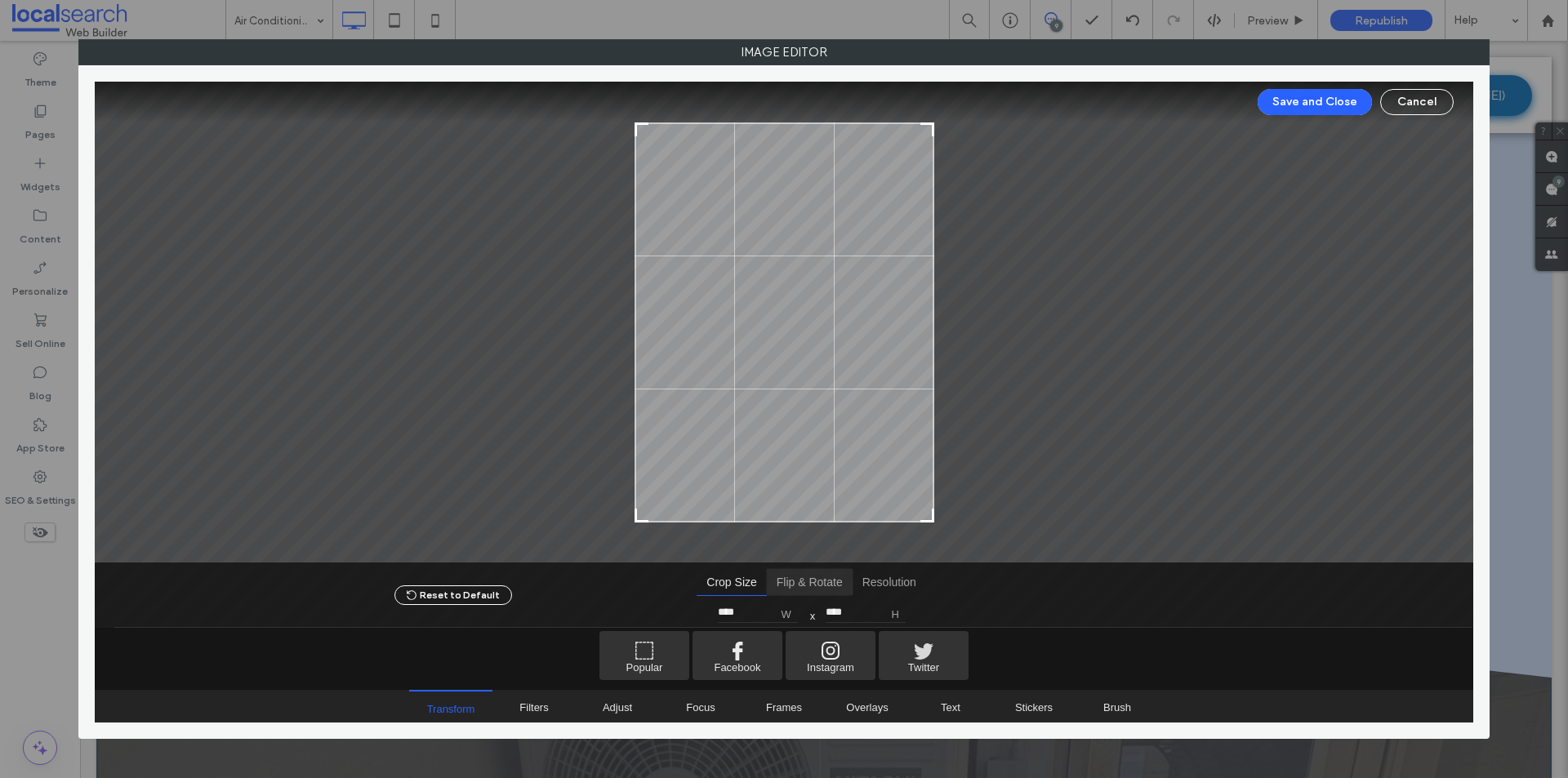 click at bounding box center (809, 582) 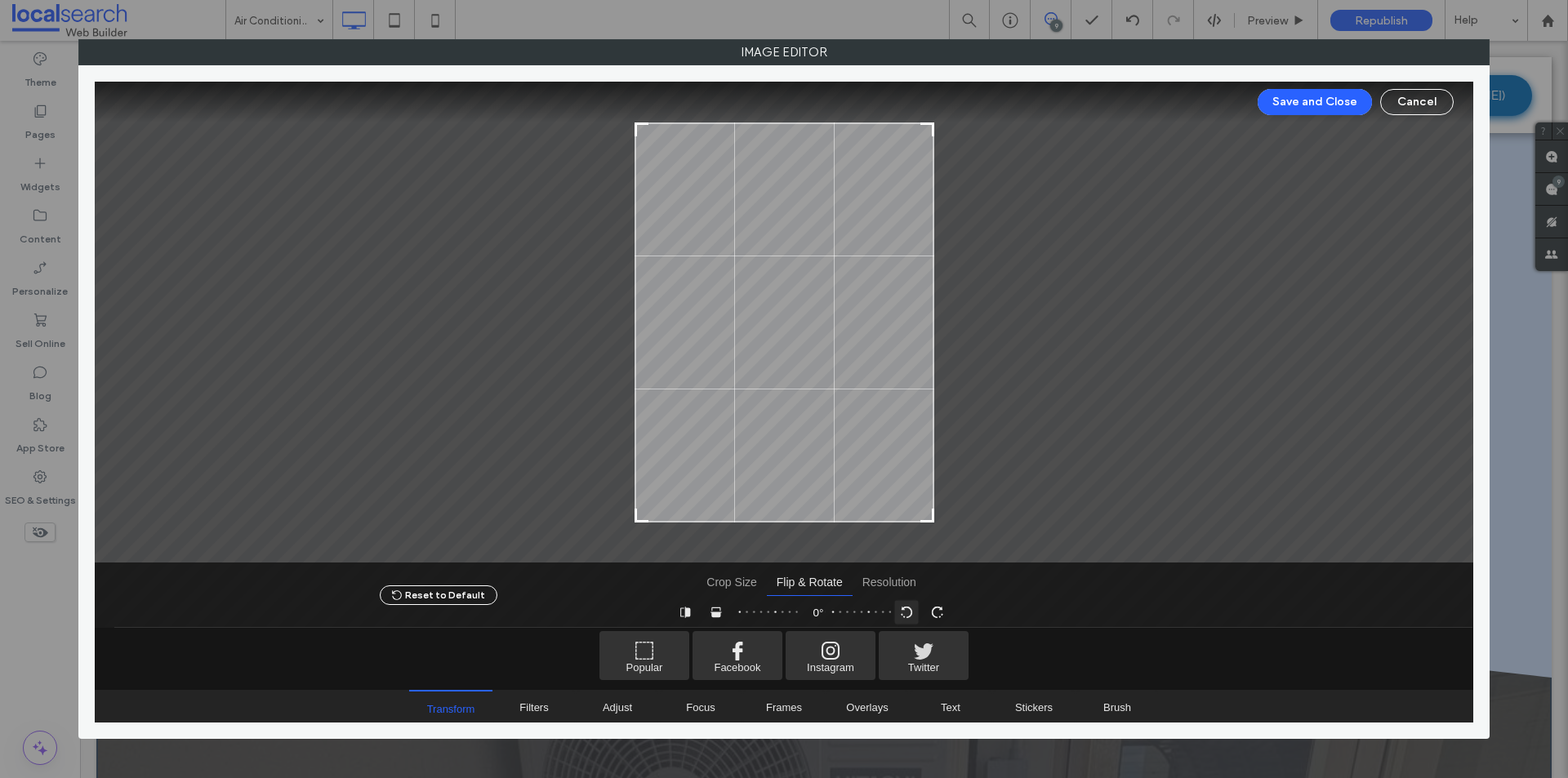 click at bounding box center (906, 611) 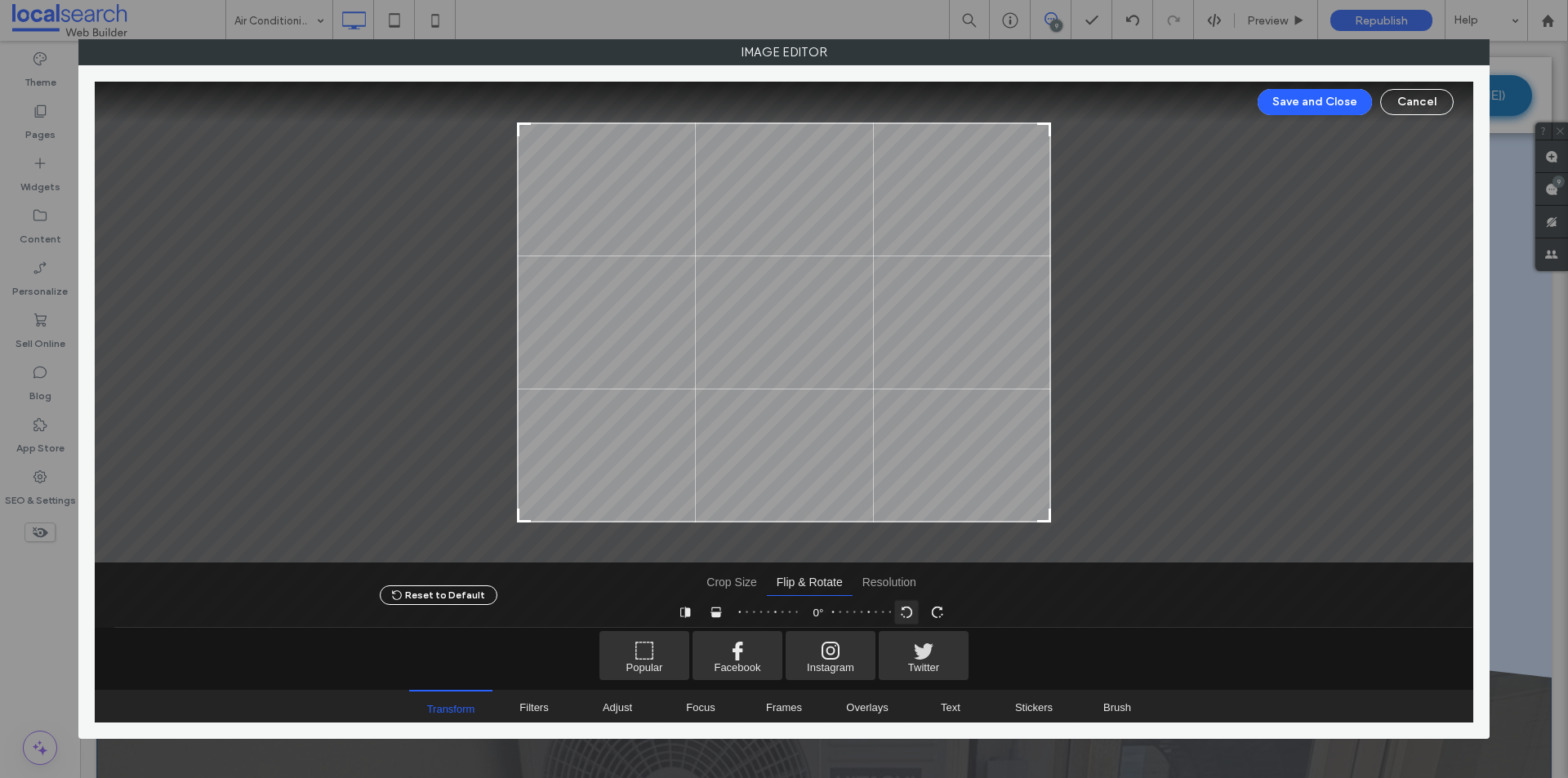 click at bounding box center (906, 611) 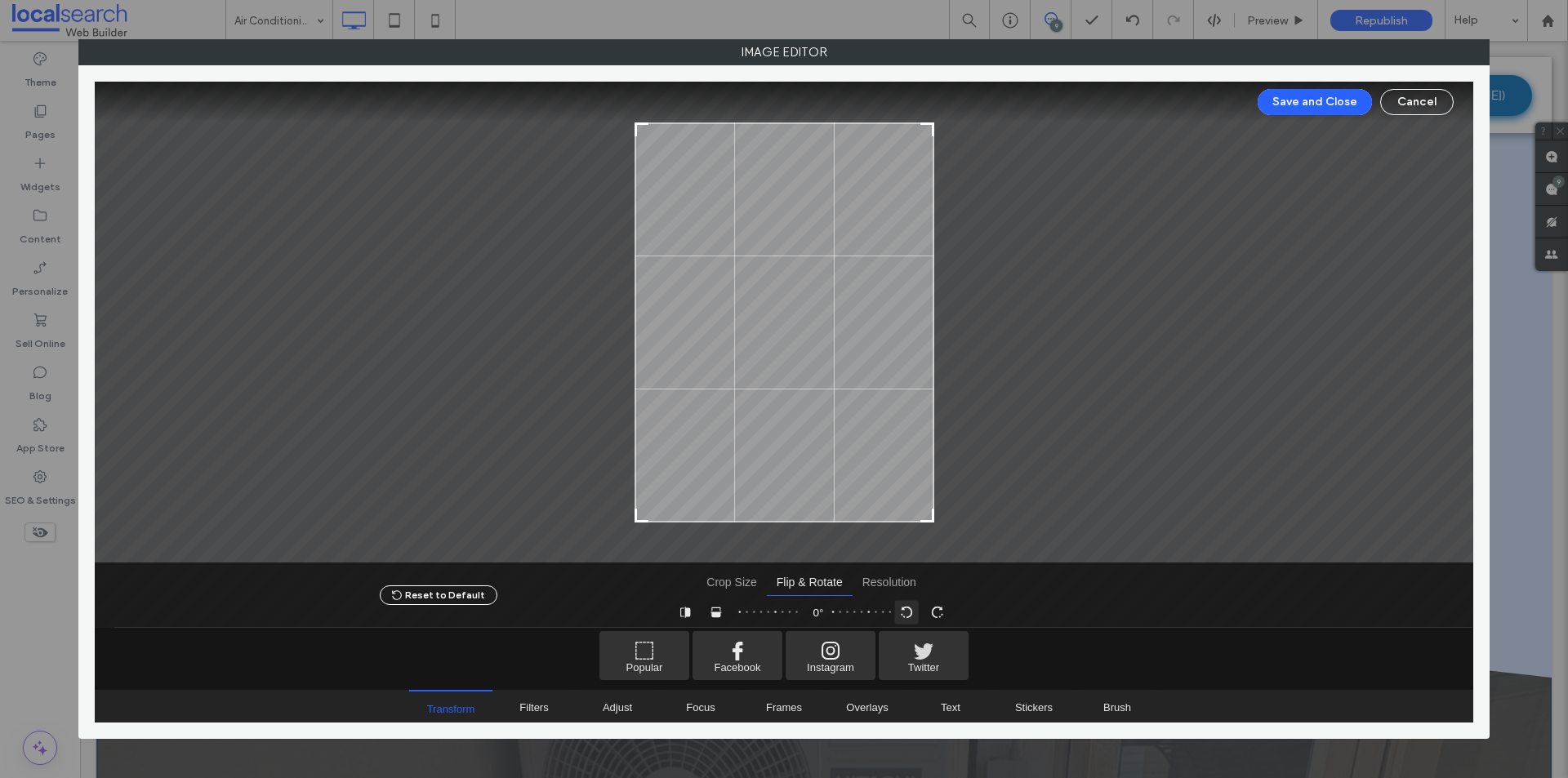 click at bounding box center (906, 611) 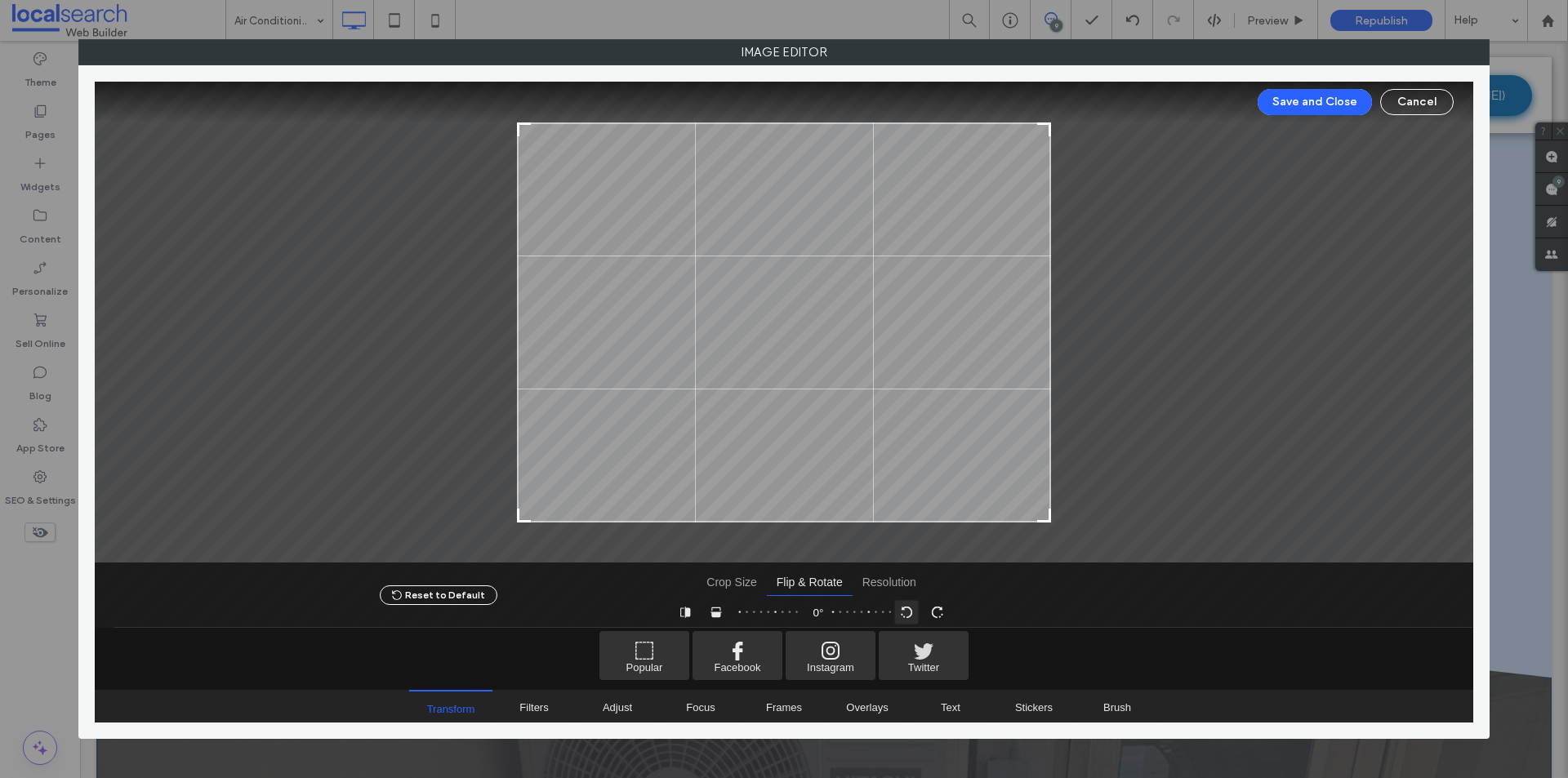 click at bounding box center (906, 611) 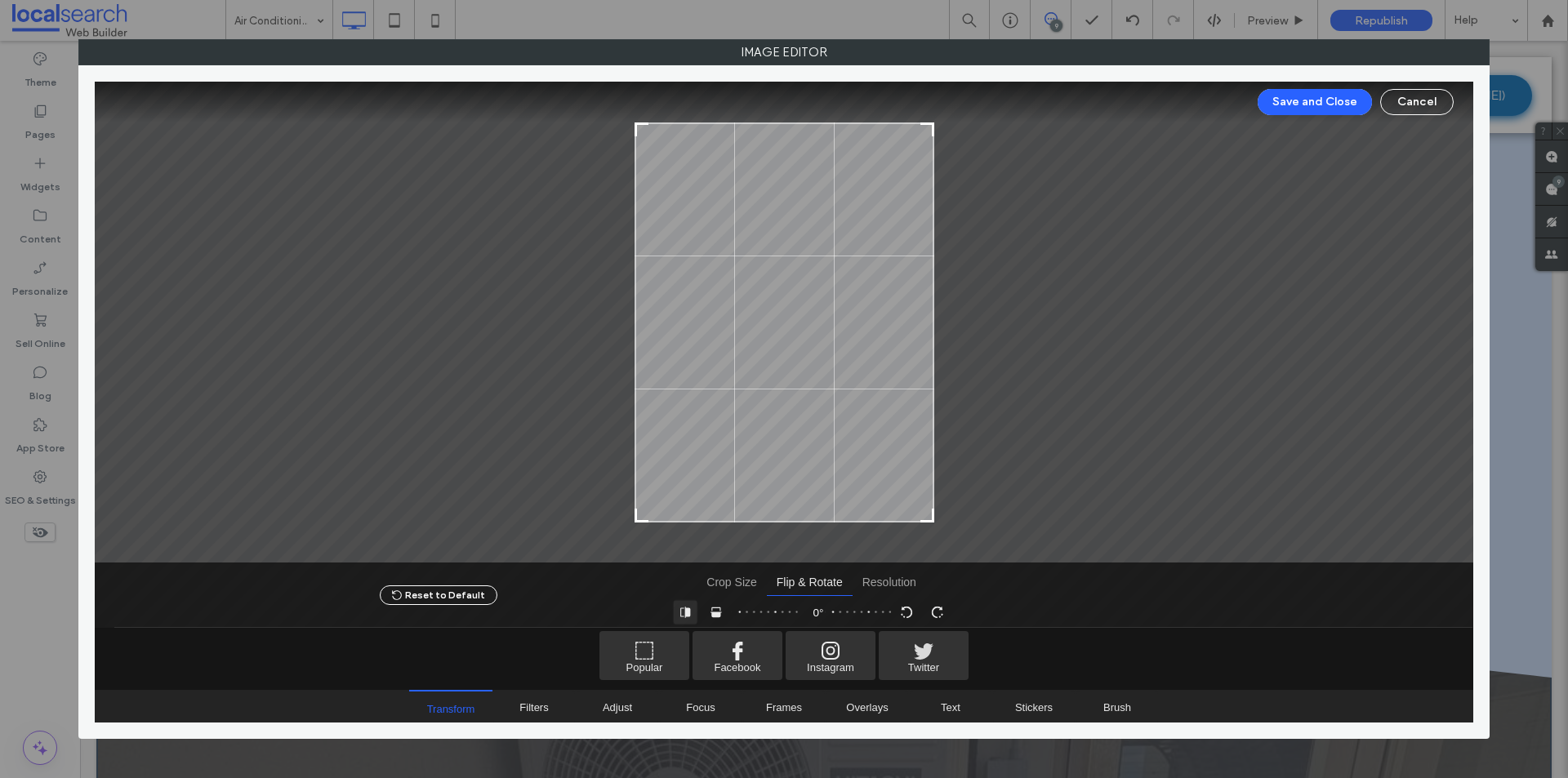 click at bounding box center [685, 611] 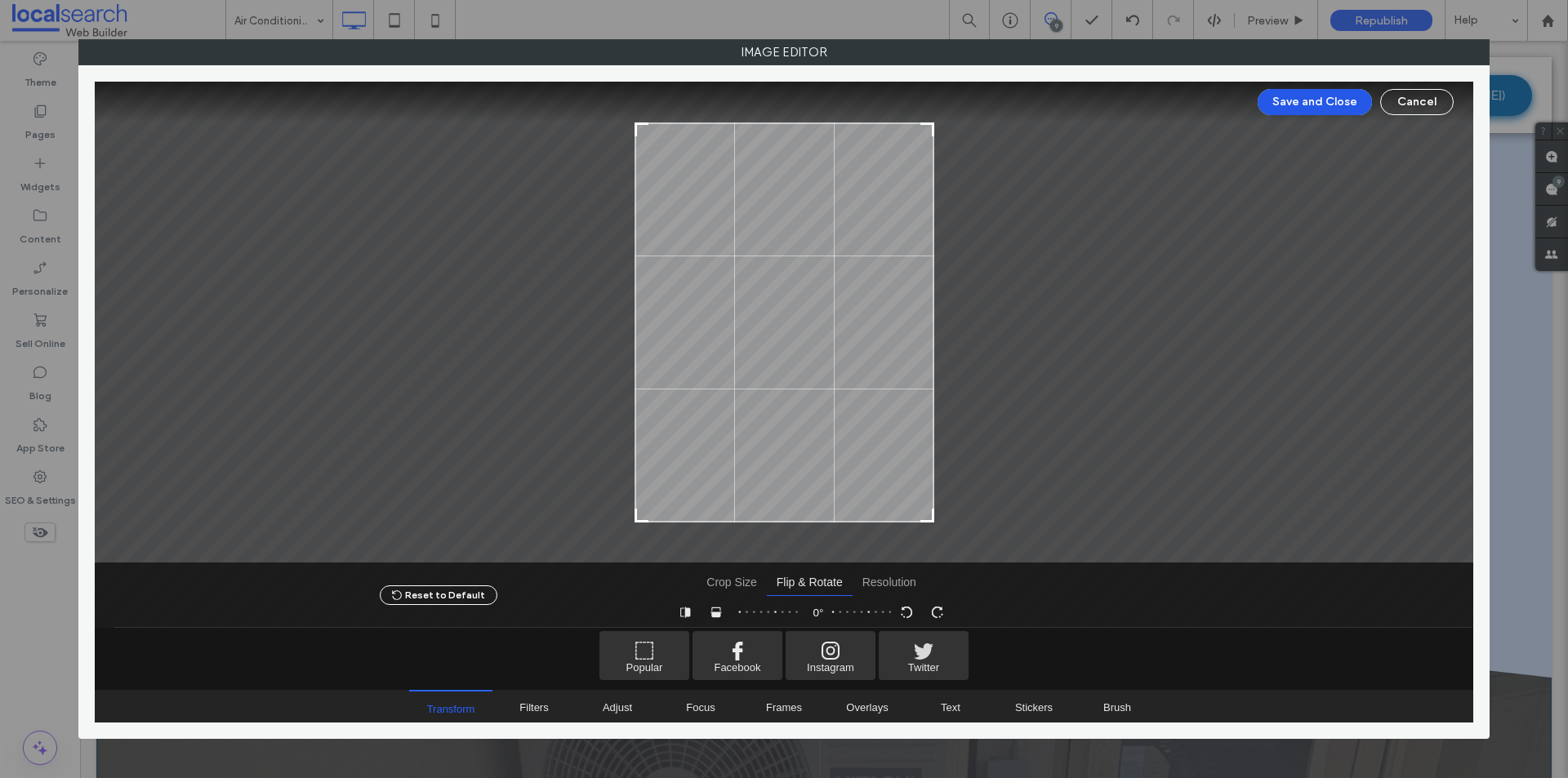 click on "Save and Close" at bounding box center (1315, 102) 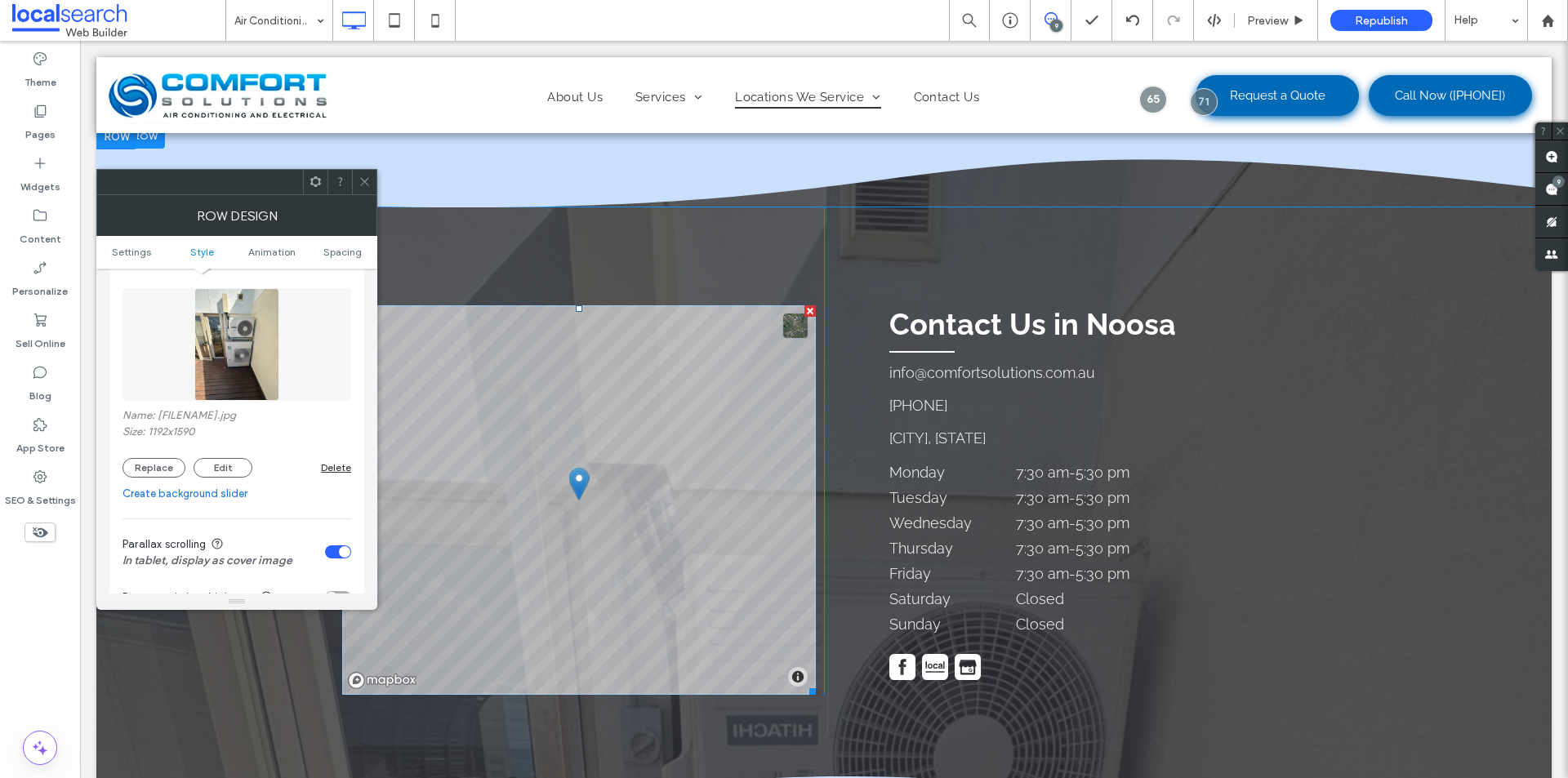 scroll, scrollTop: 2939, scrollLeft: 0, axis: vertical 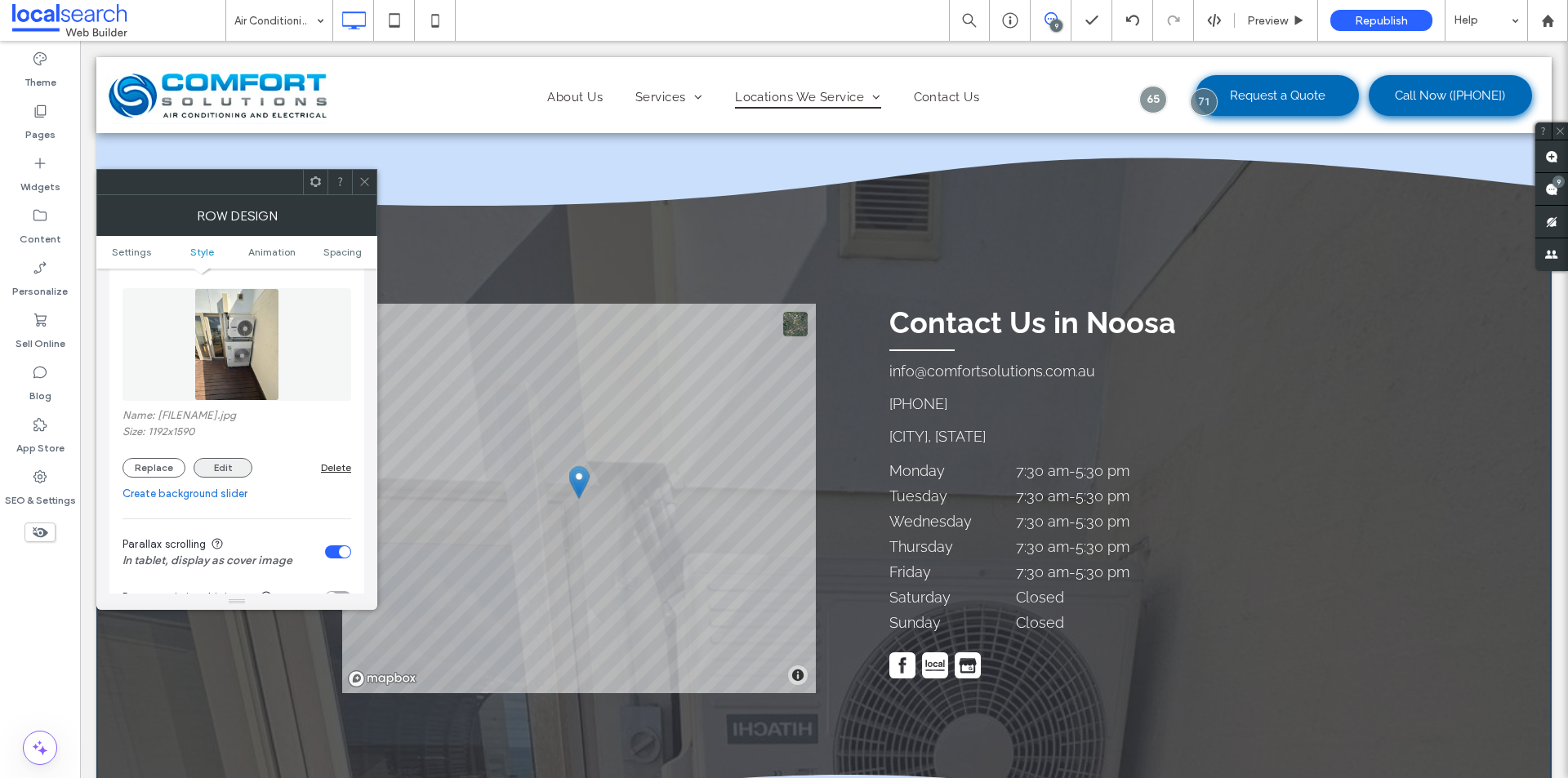 click on "Edit" at bounding box center [223, 468] 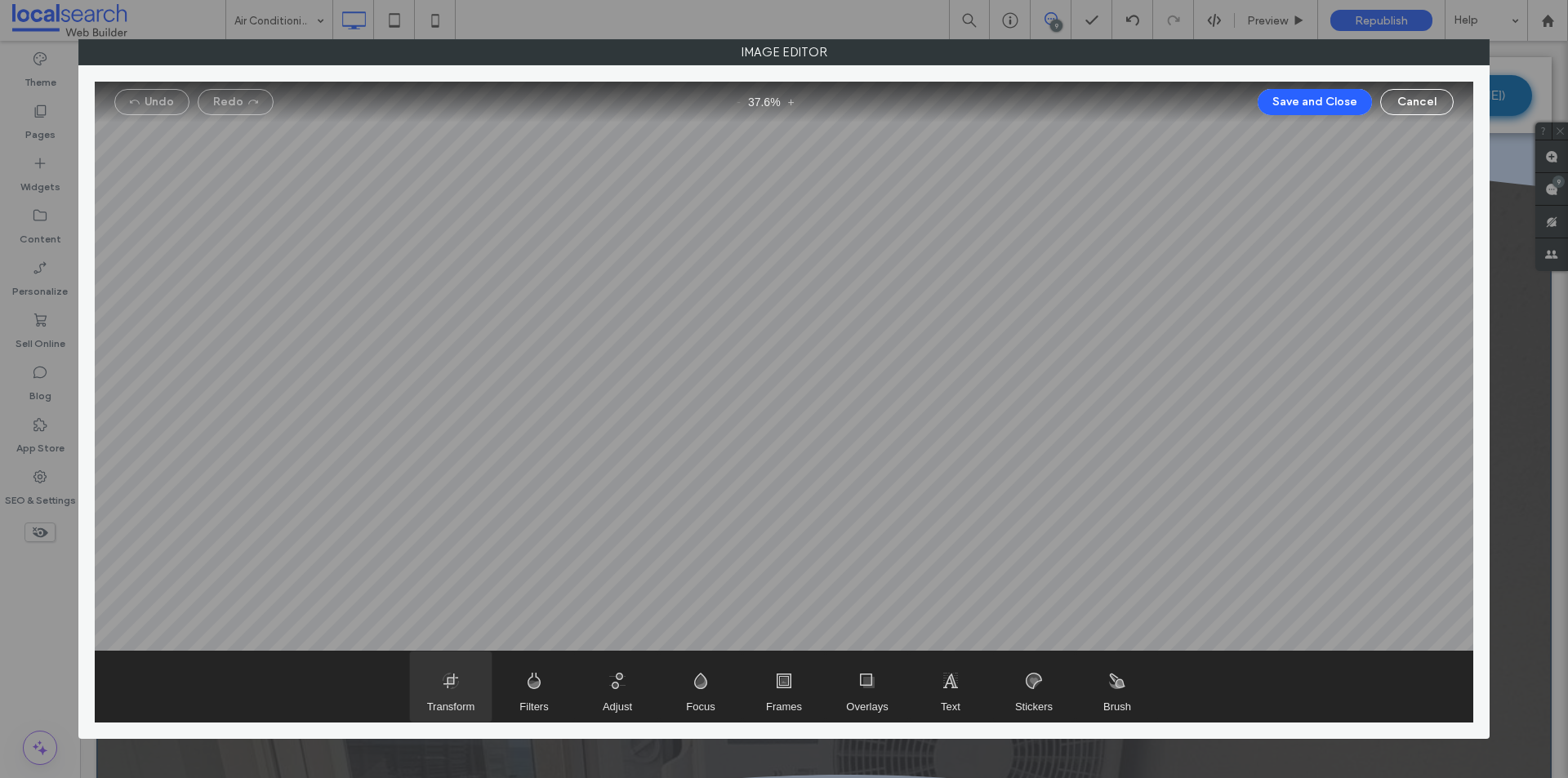 click at bounding box center [451, 687] 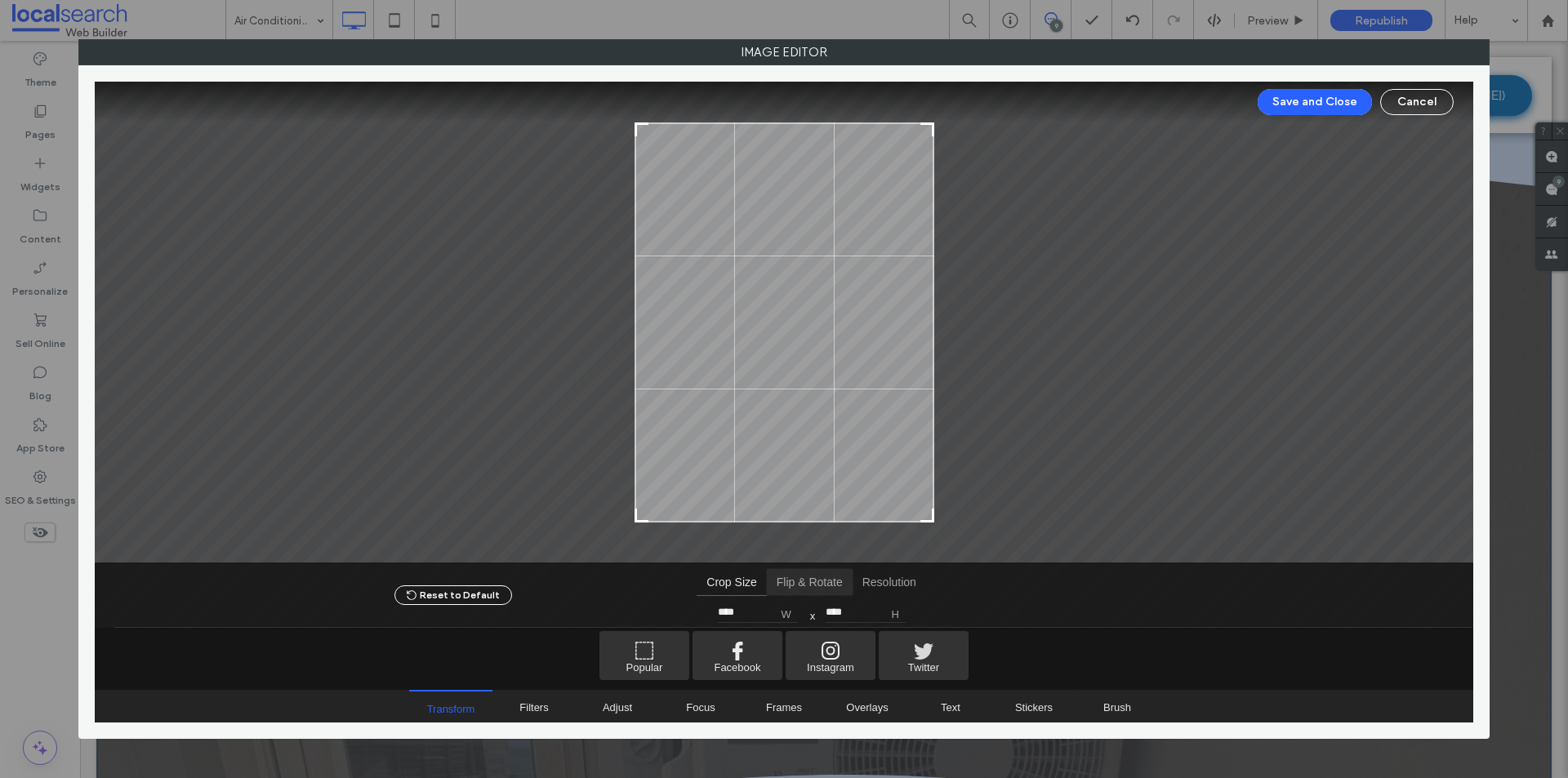 click at bounding box center (809, 582) 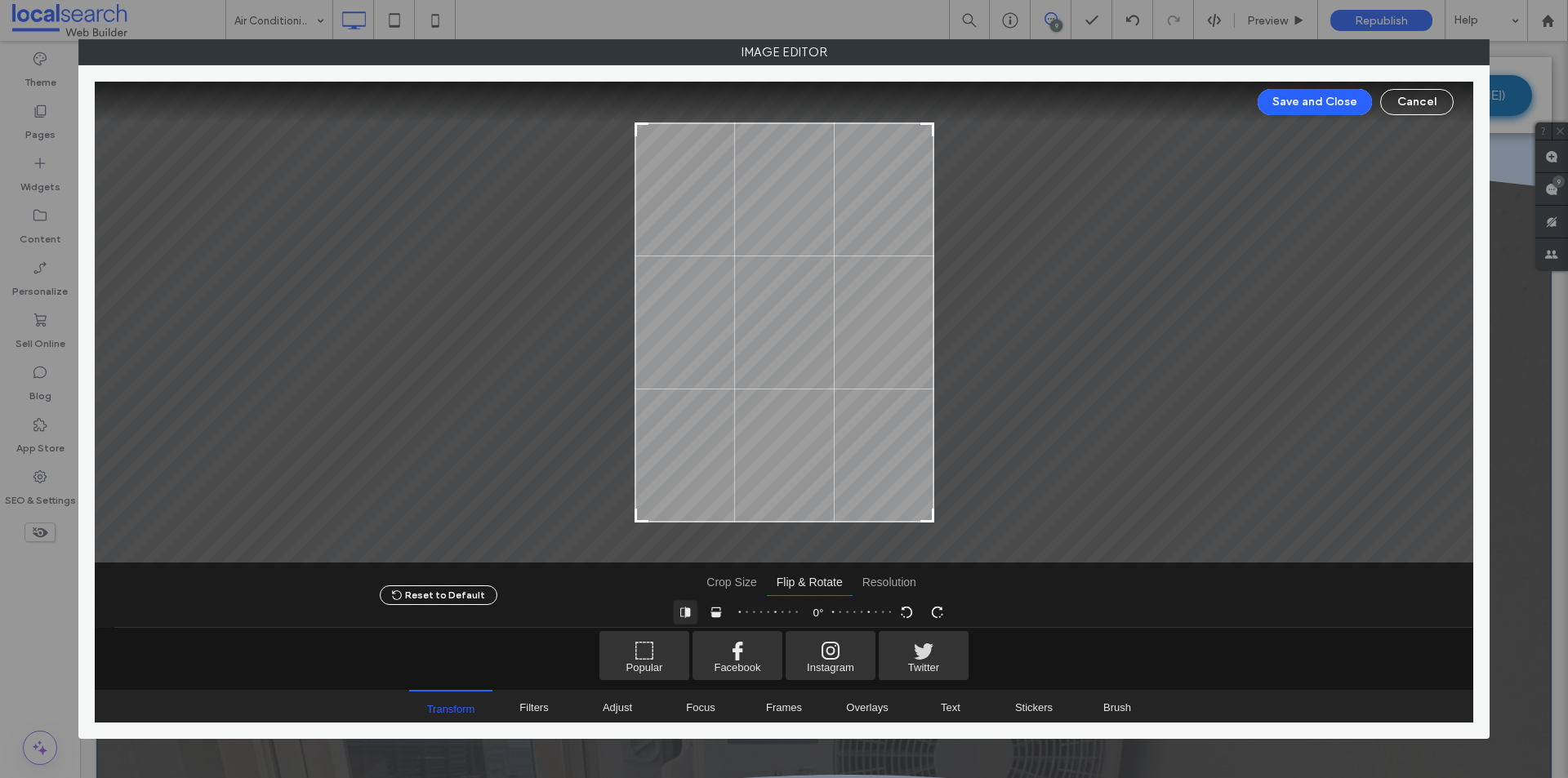 click at bounding box center (685, 611) 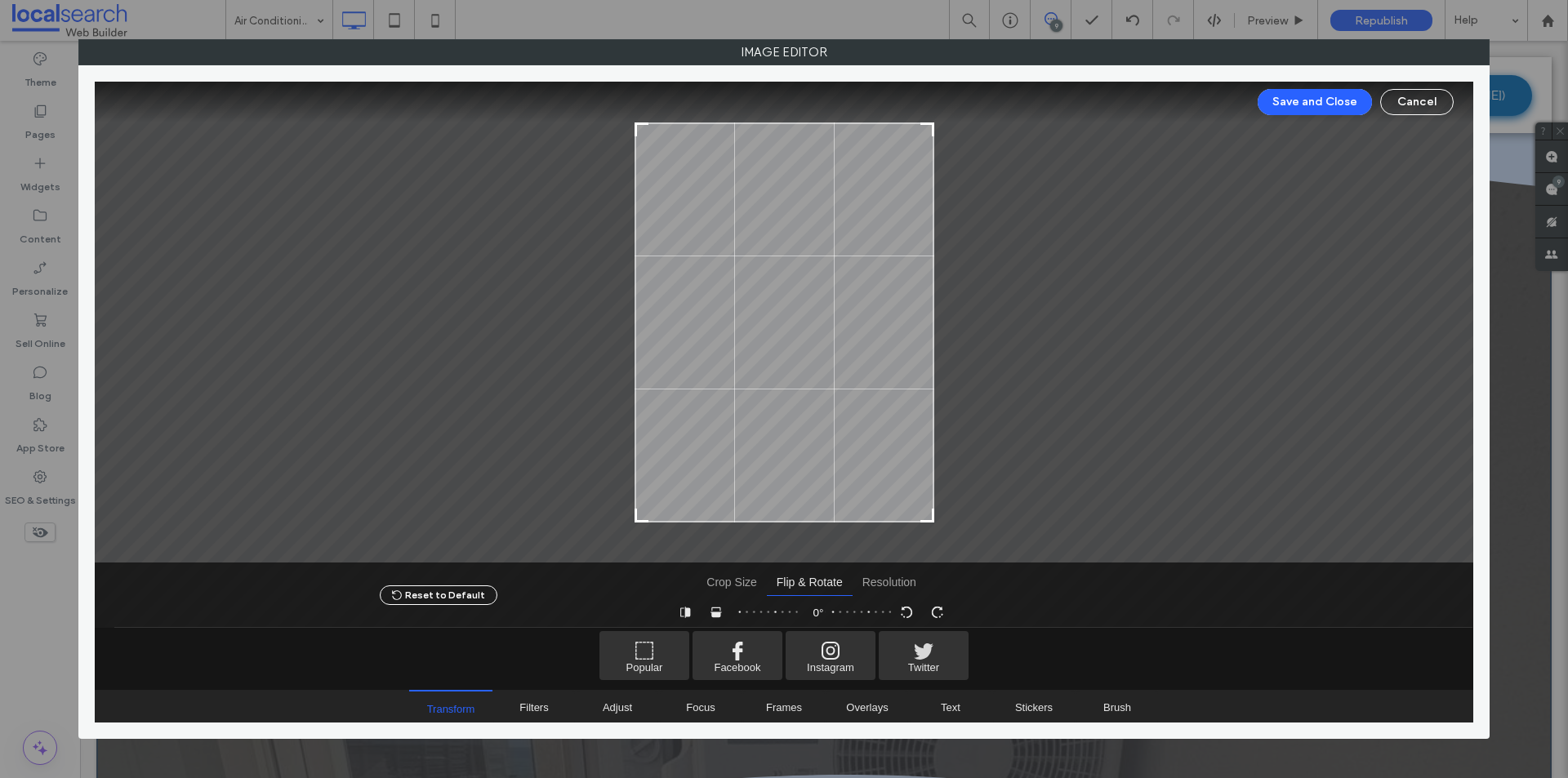 click on "Save and Close Cancel" at bounding box center (784, 102) 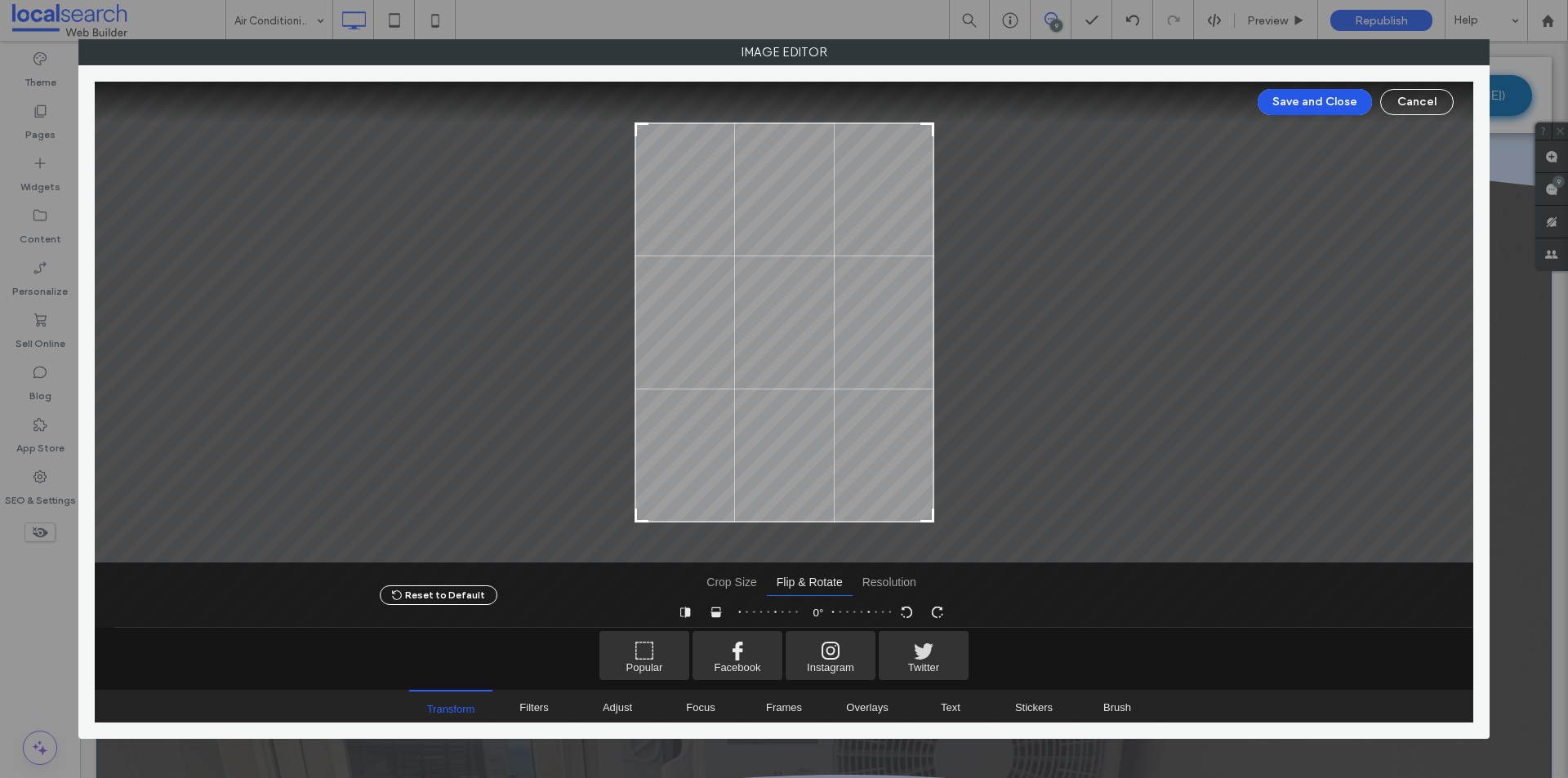 click on "Save and Close" at bounding box center (1315, 102) 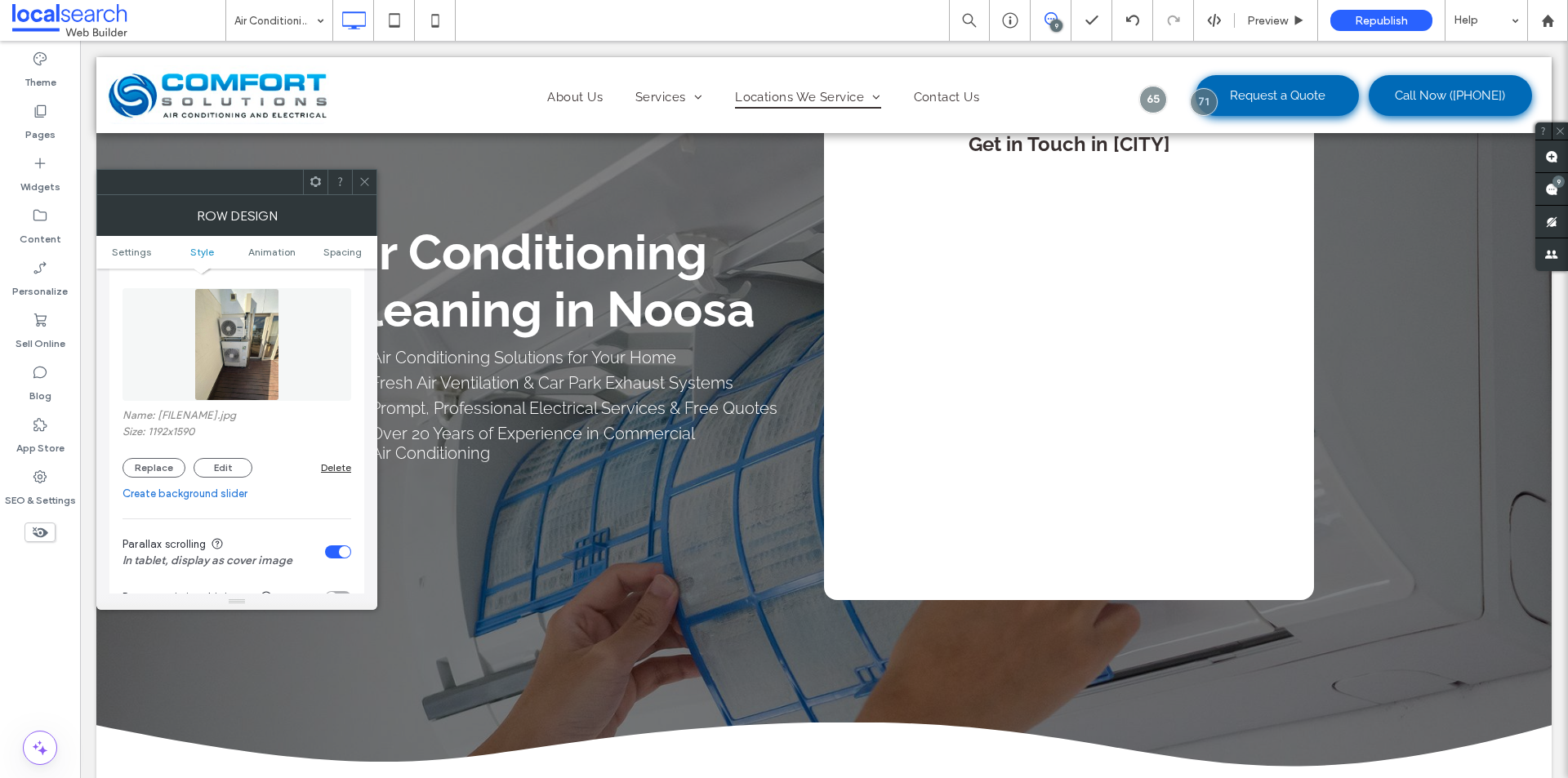 scroll, scrollTop: 0, scrollLeft: 0, axis: both 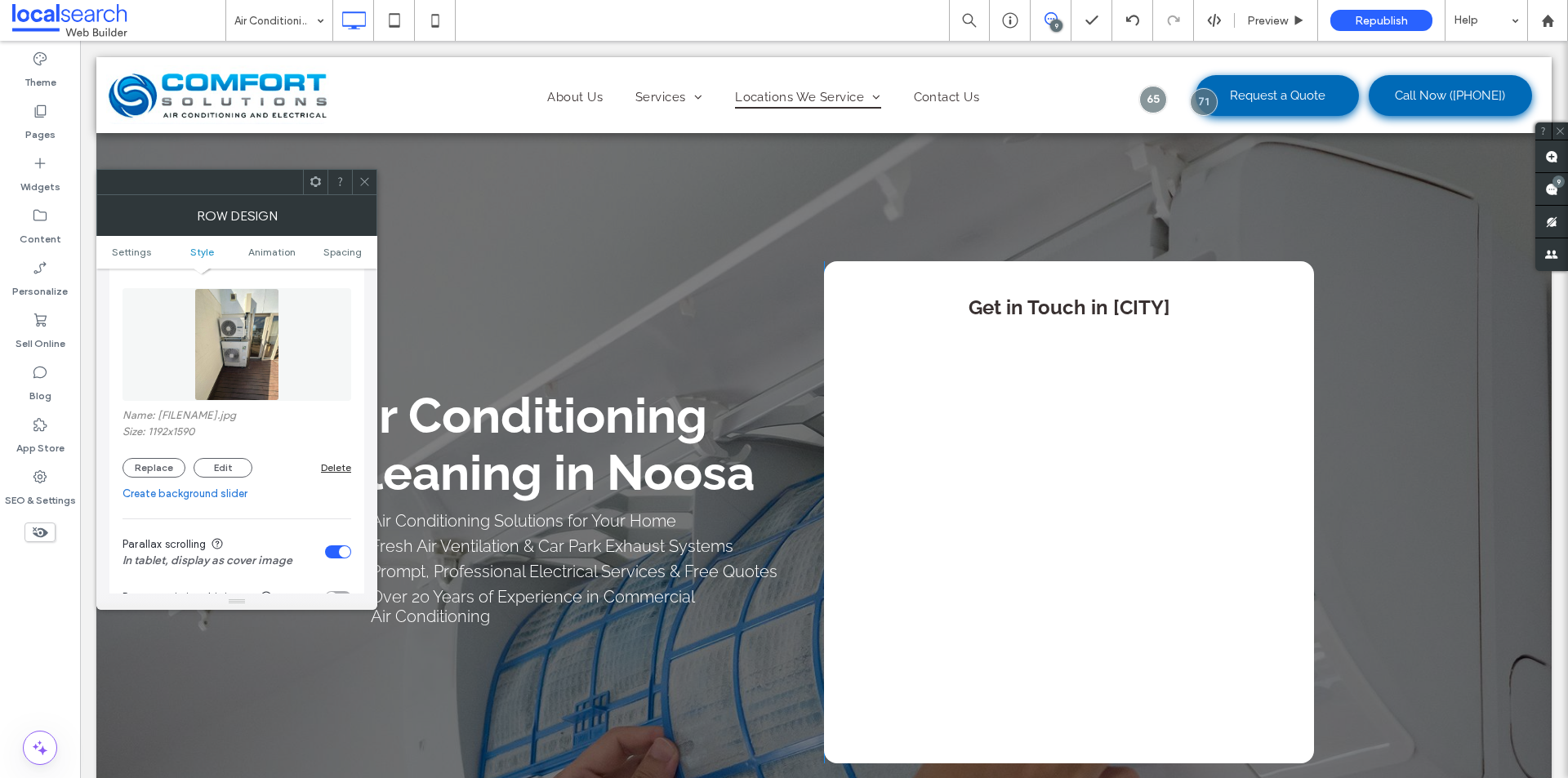 click on "Air Conditioning Cleaning in Noosa
Air Conditioning Solutions for Your Home Fresh Air Ventilation & Car Park Exhaust Systems Prompt, Professional Electrical Services & Free Quotes Over 20 Years of Experience in Commercial  Air Conditioning
Click To Paste
Get in Touch in Noosa
Click To Paste
Divider Icon
.st0-1856447100{fill-rule:evenodd;clip-rule:evenodd;}
Click To Paste
Click To Paste" at bounding box center (824, 511) 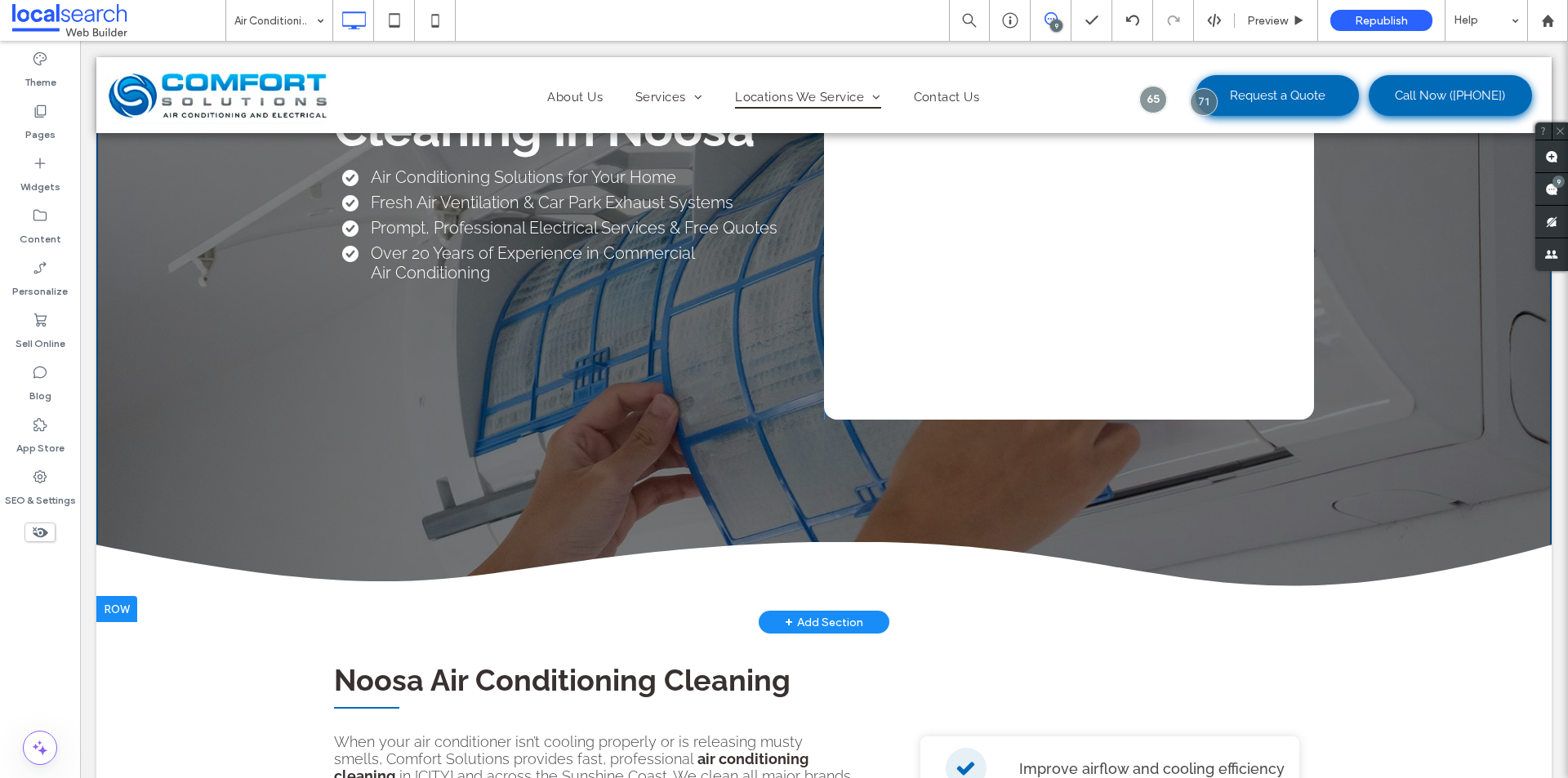 scroll, scrollTop: 408, scrollLeft: 0, axis: vertical 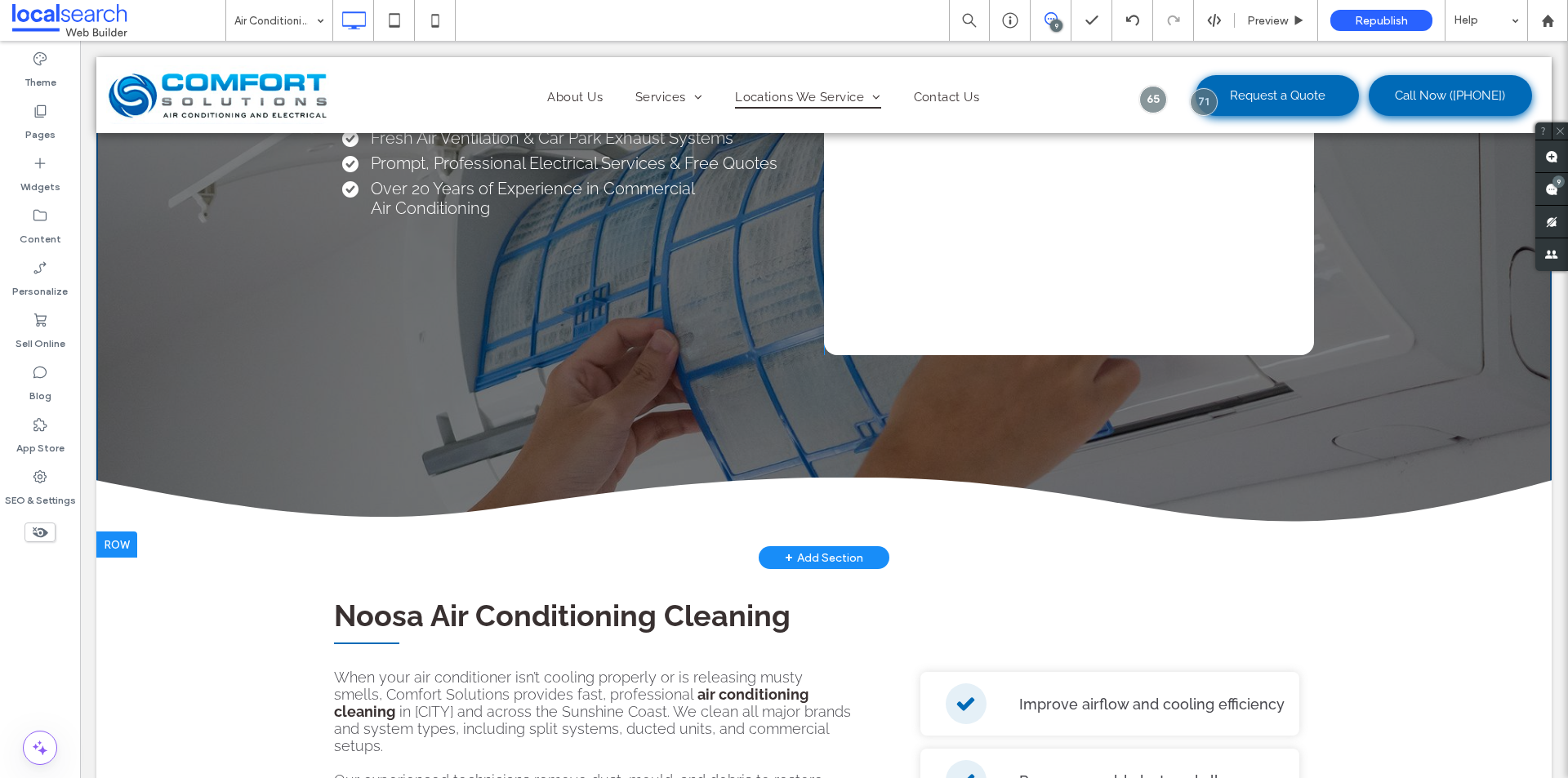 click at bounding box center [117, 545] 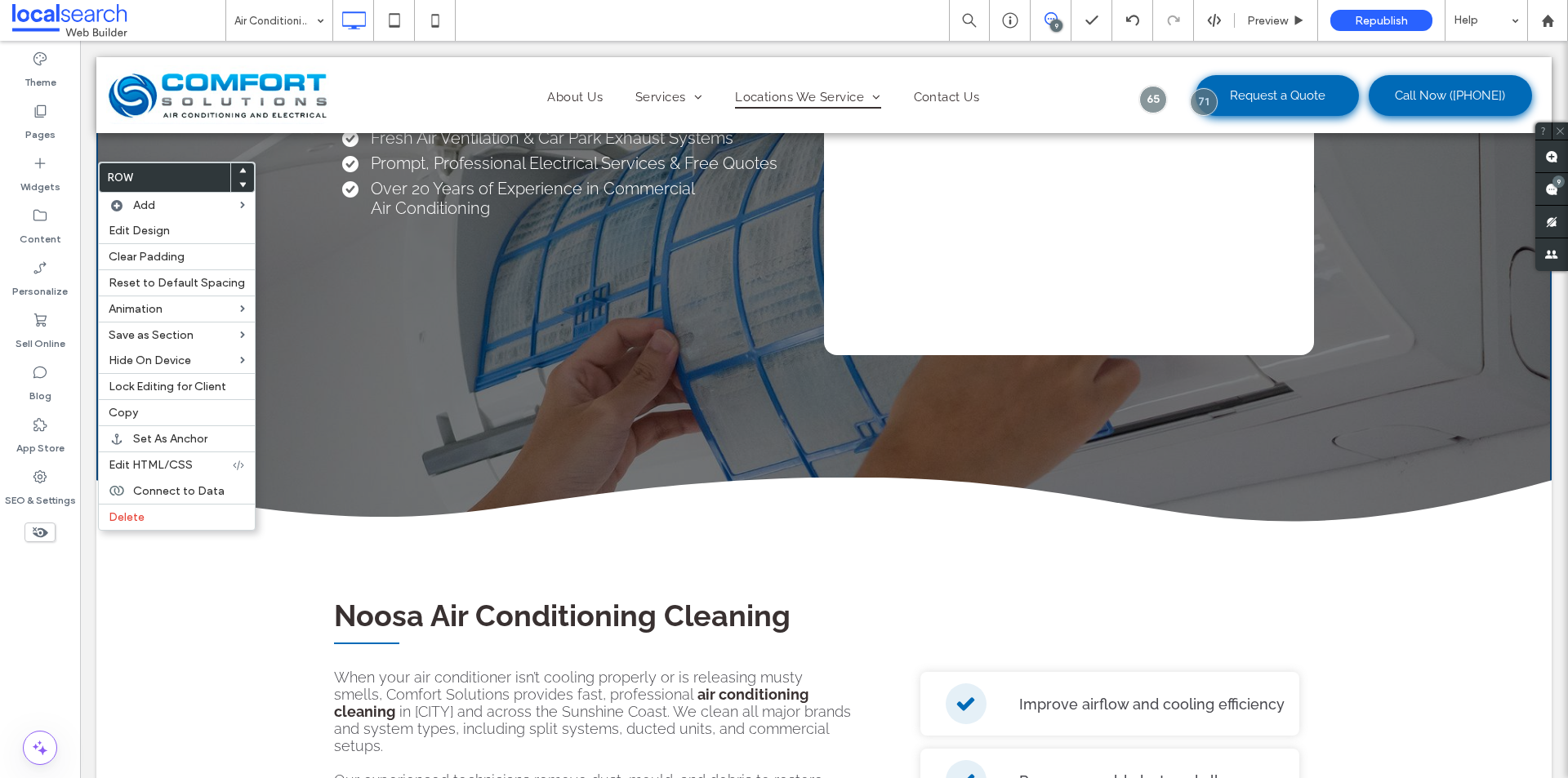 click on "Air Conditioning Cleaning in Noosa
Air Conditioning Solutions for Your Home Fresh Air Ventilation & Car Park Exhaust Systems Prompt, Professional Electrical Services & Free Quotes Over 20 Years of Experience in Commercial  Air Conditioning
Click To Paste
Get in Touch in Noosa
Click To Paste
Divider Icon
.st0-1856447100{fill-rule:evenodd;clip-rule:evenodd;}
Click To Paste
Click To Paste" at bounding box center [824, 103] 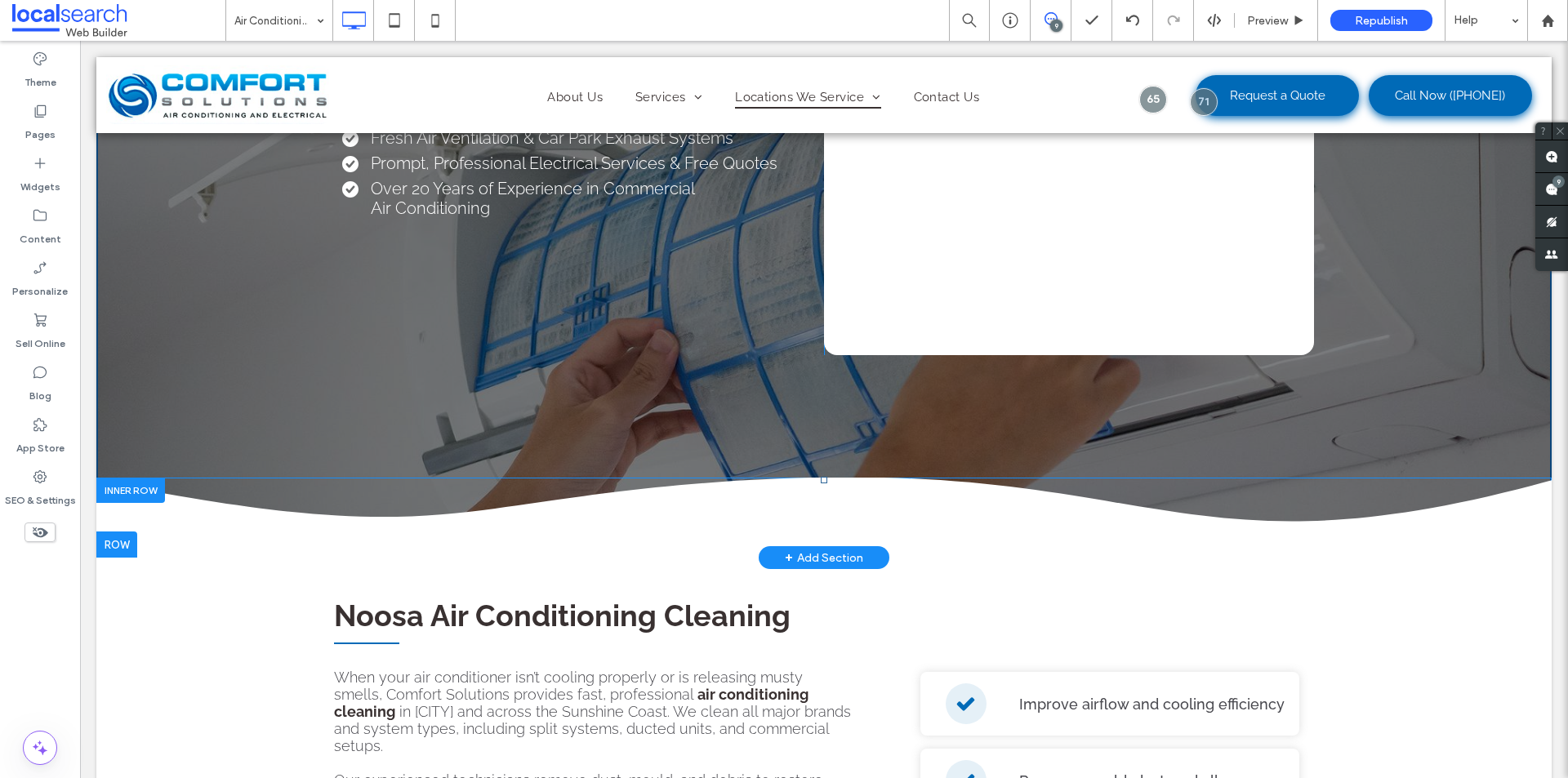 click at bounding box center (131, 490) 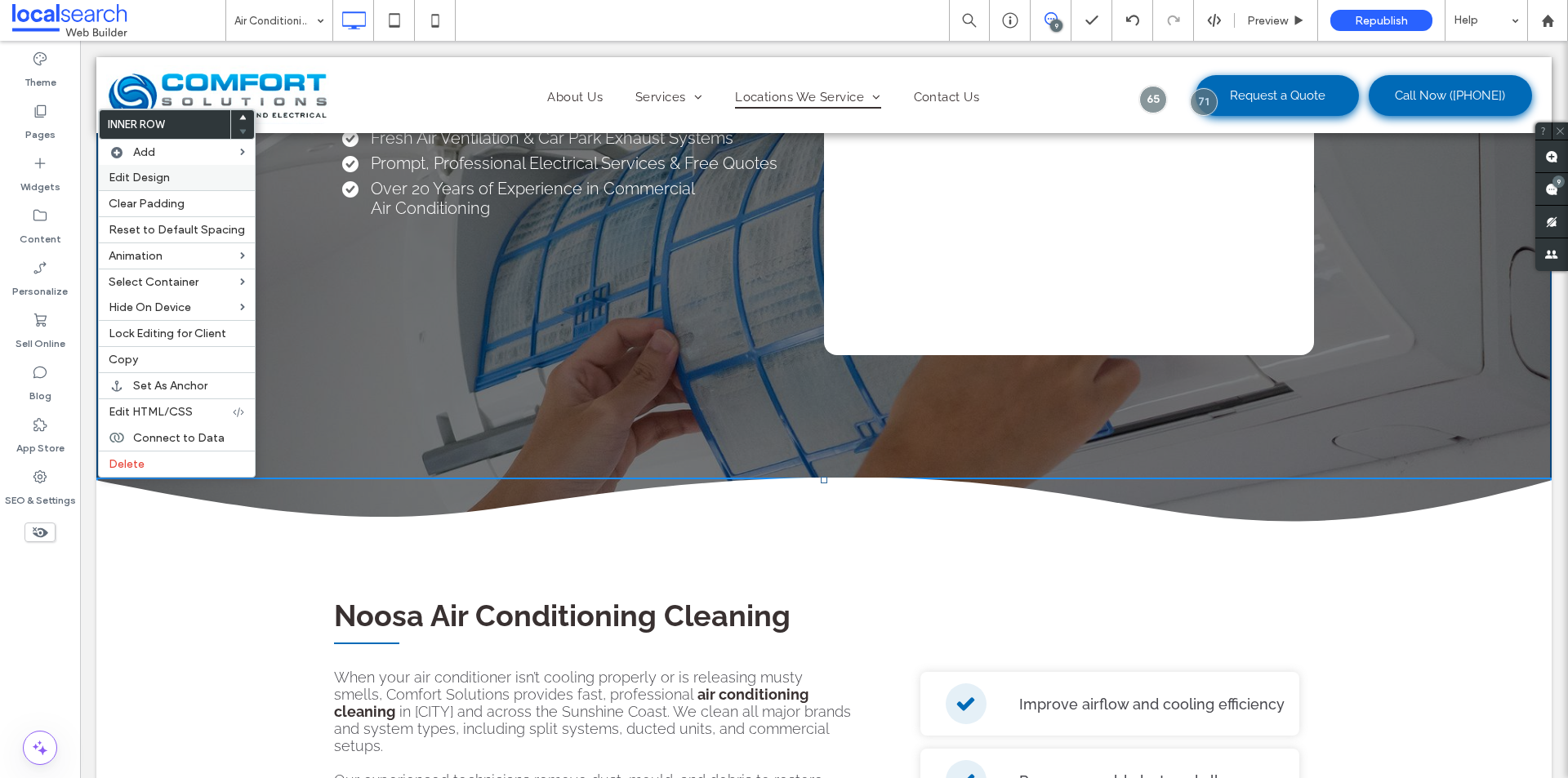 click on "Edit Design" at bounding box center [176, 177] 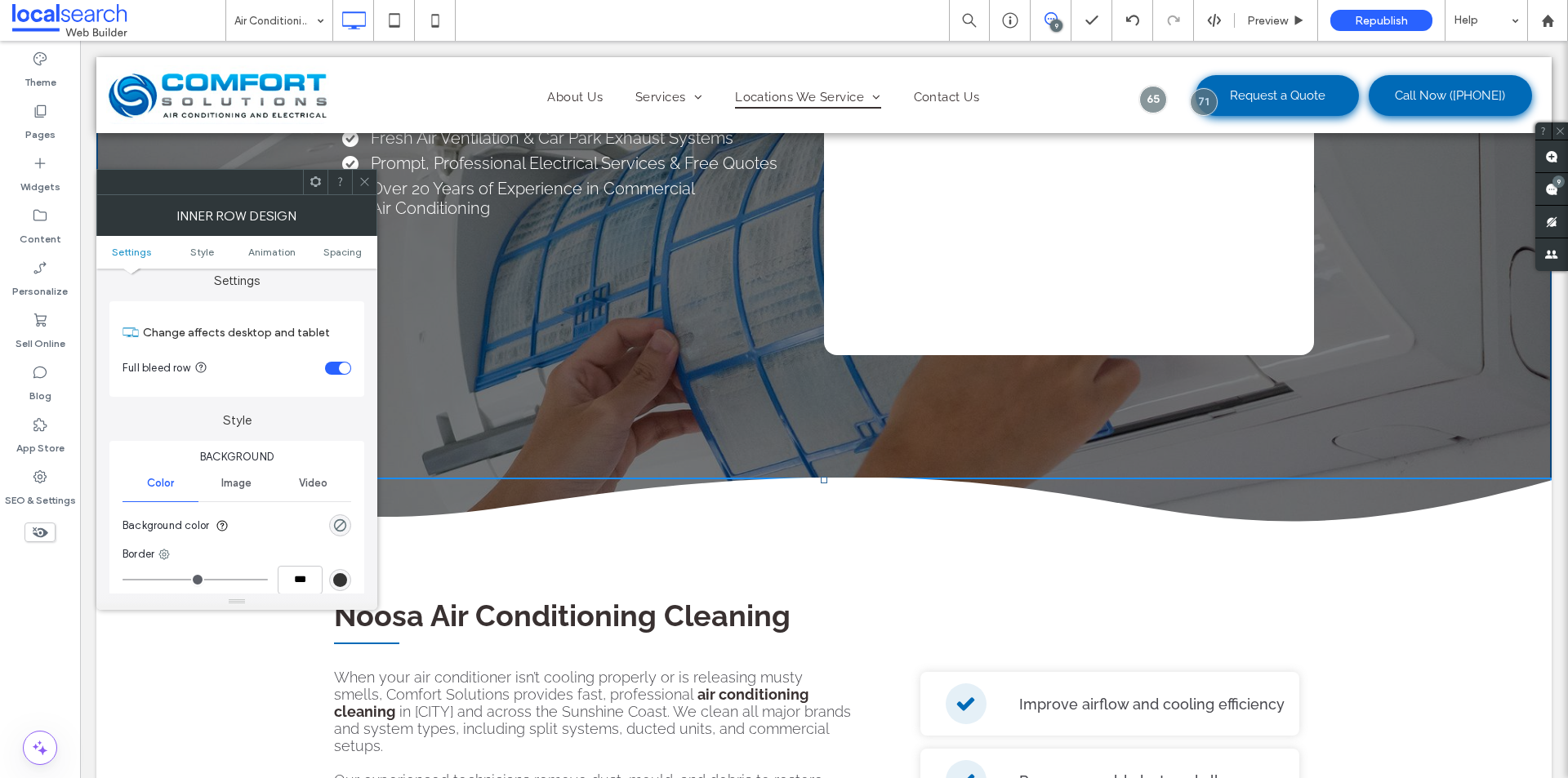 scroll, scrollTop: 0, scrollLeft: 0, axis: both 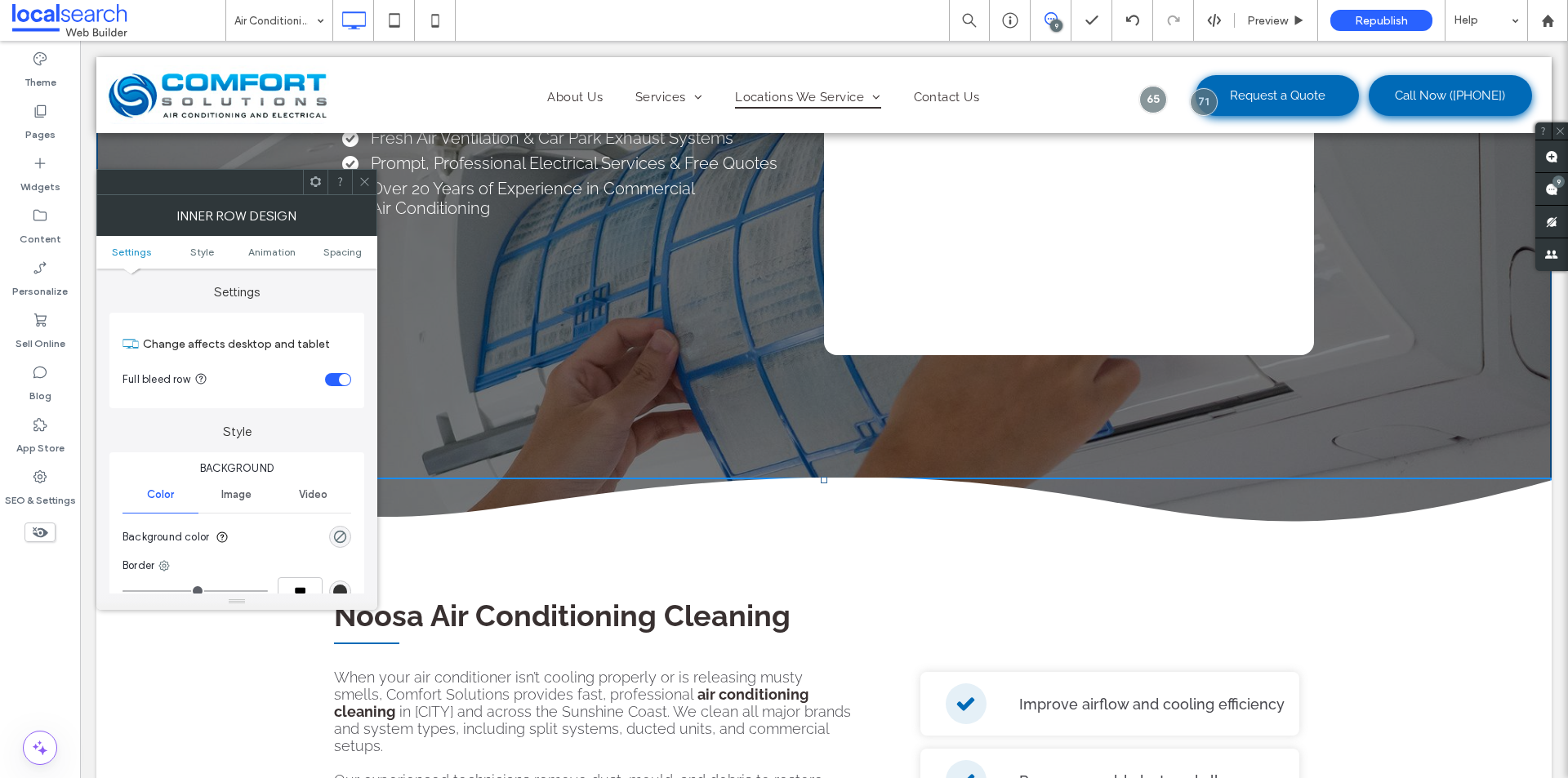 click 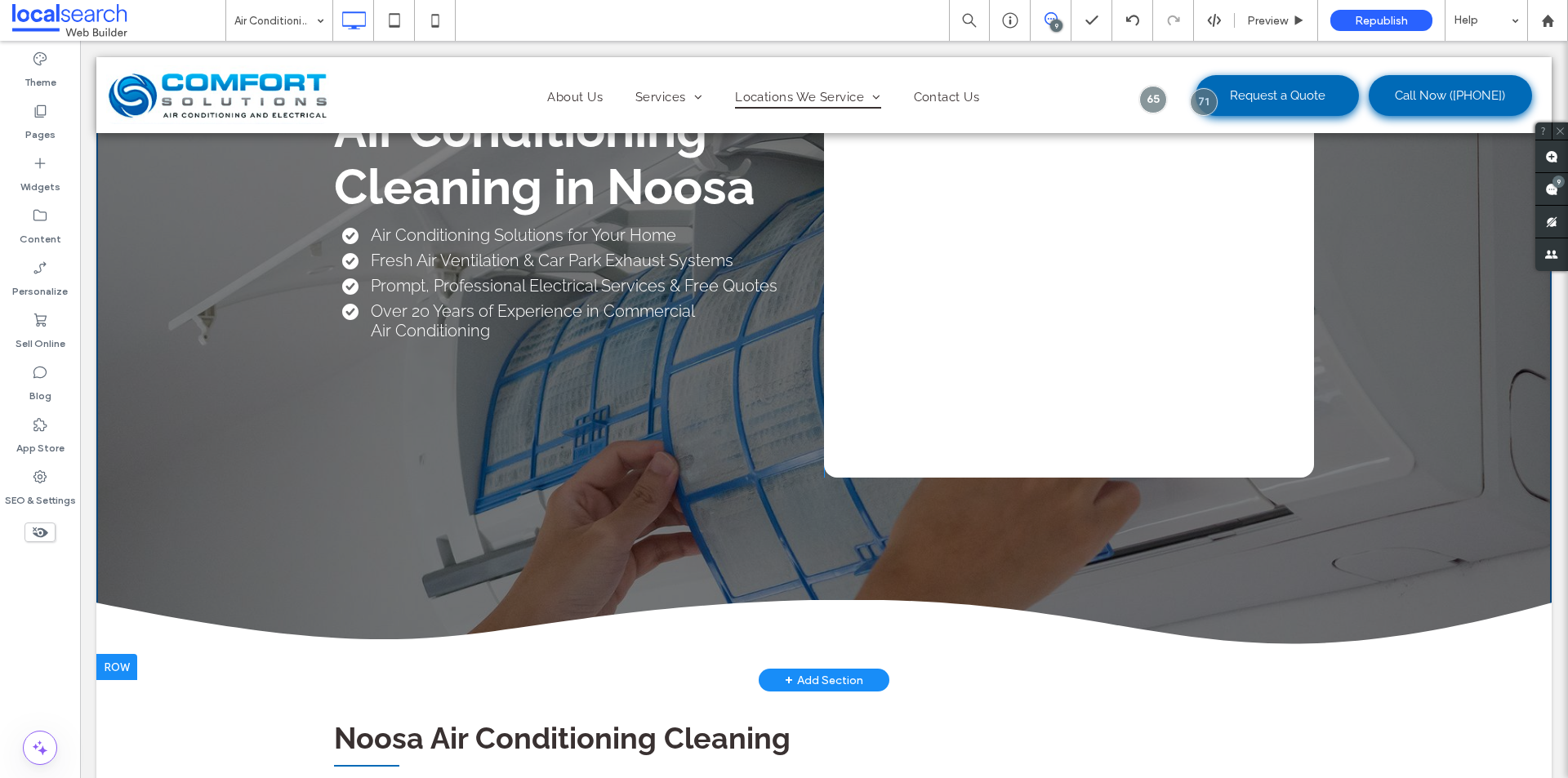 scroll, scrollTop: 245, scrollLeft: 0, axis: vertical 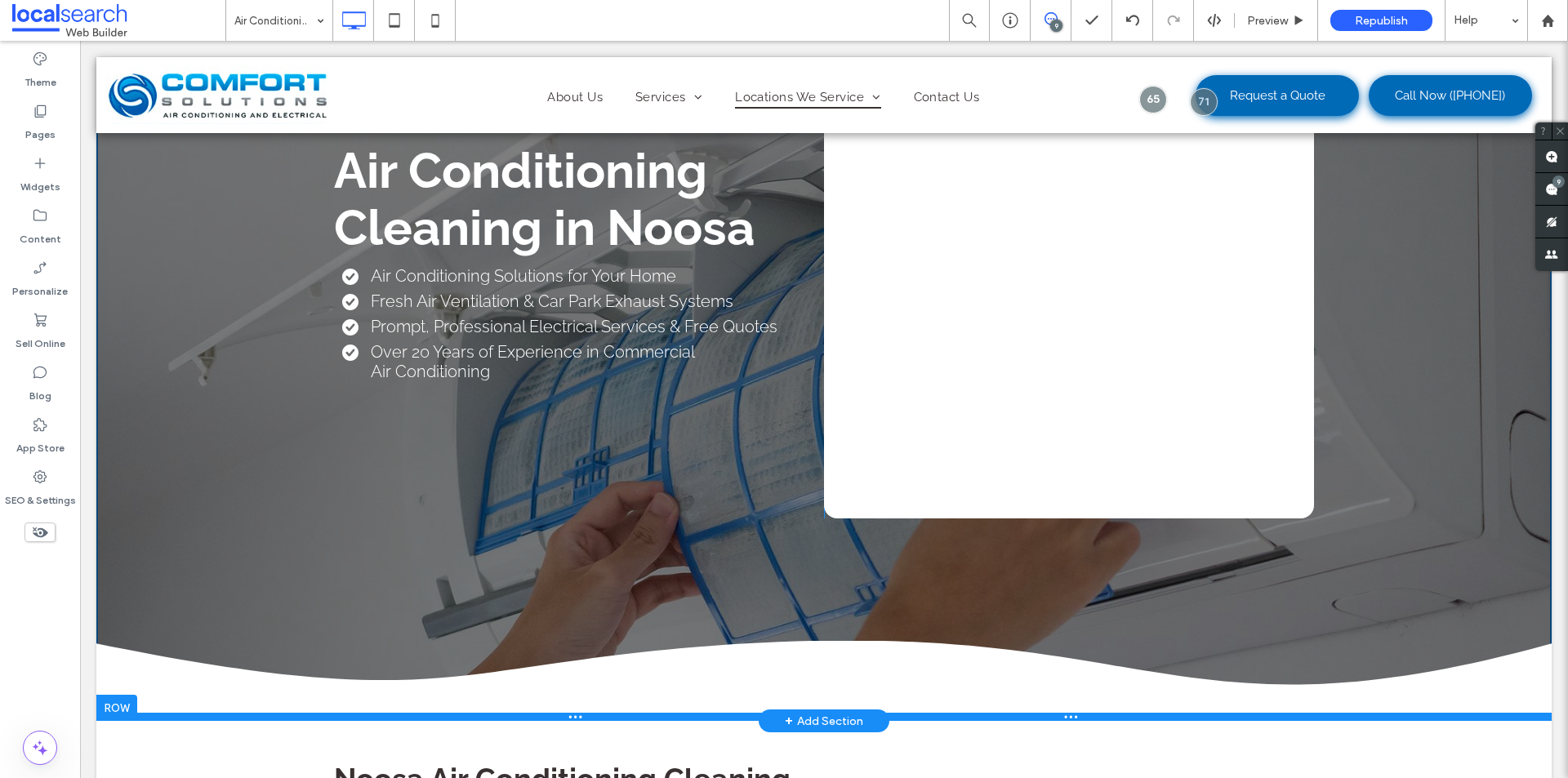 drag, startPoint x: 117, startPoint y: 701, endPoint x: 117, endPoint y: 717, distance: 16 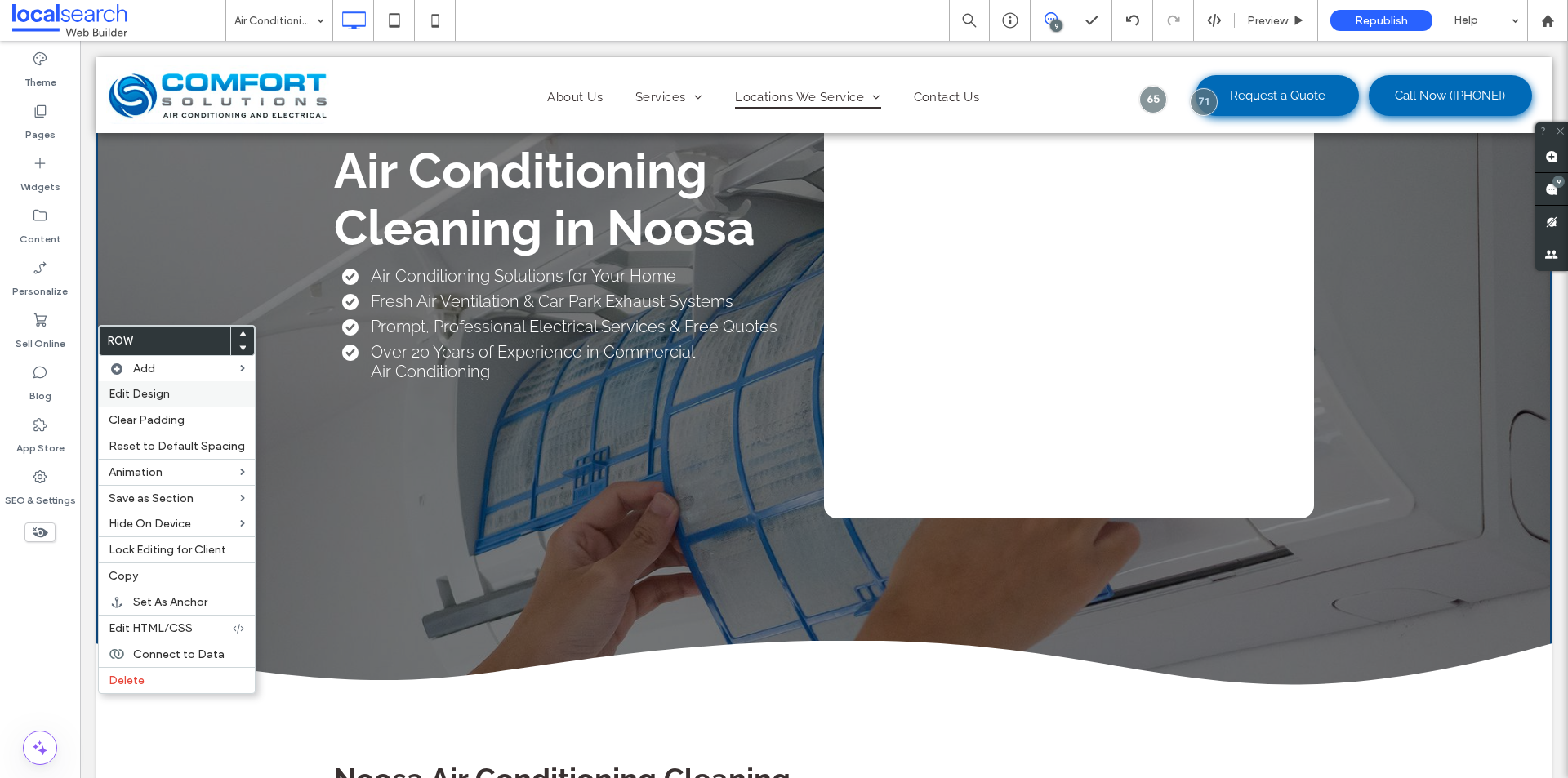click on "Edit Design" at bounding box center [139, 393] 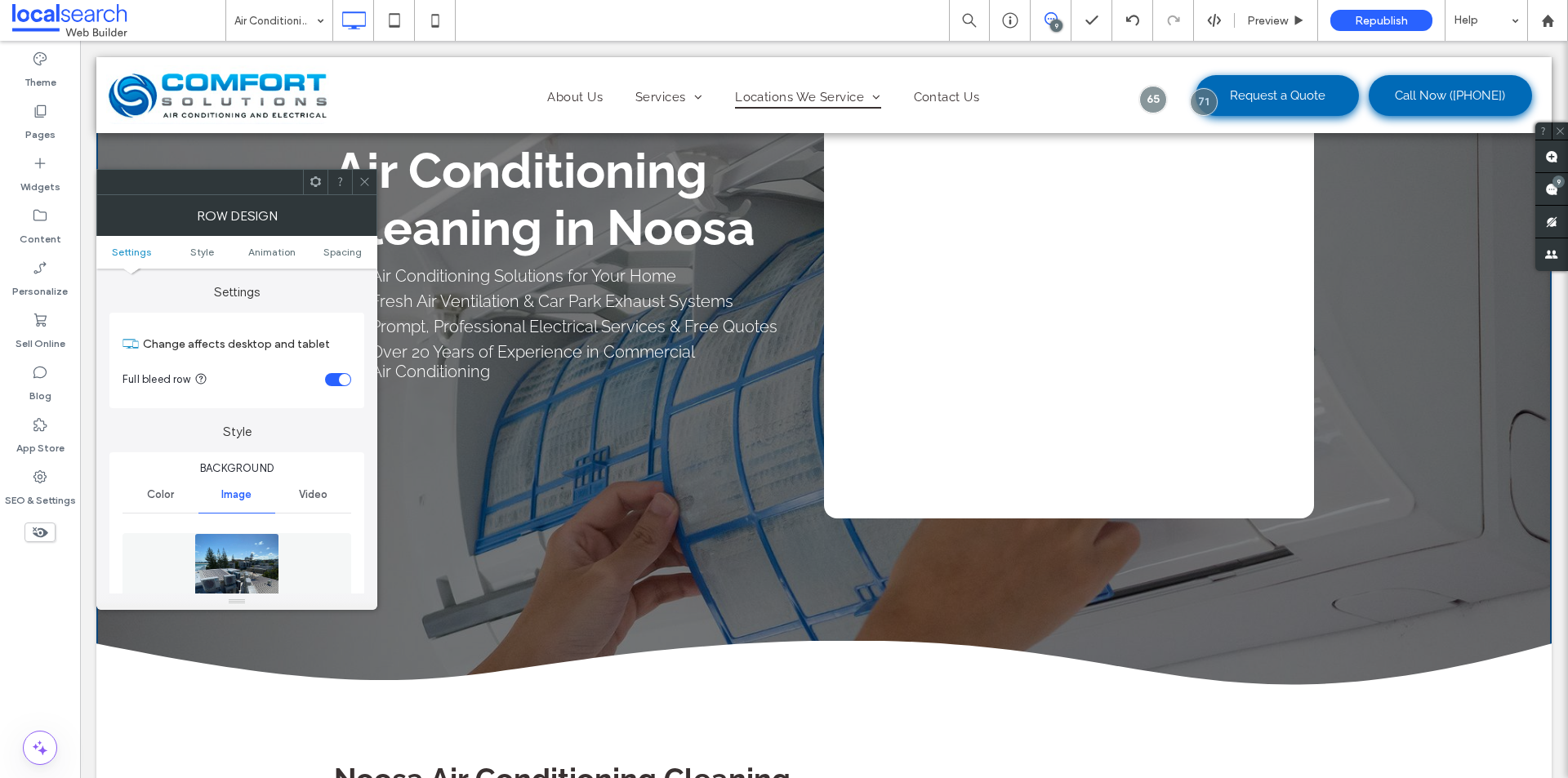 scroll, scrollTop: 0, scrollLeft: 0, axis: both 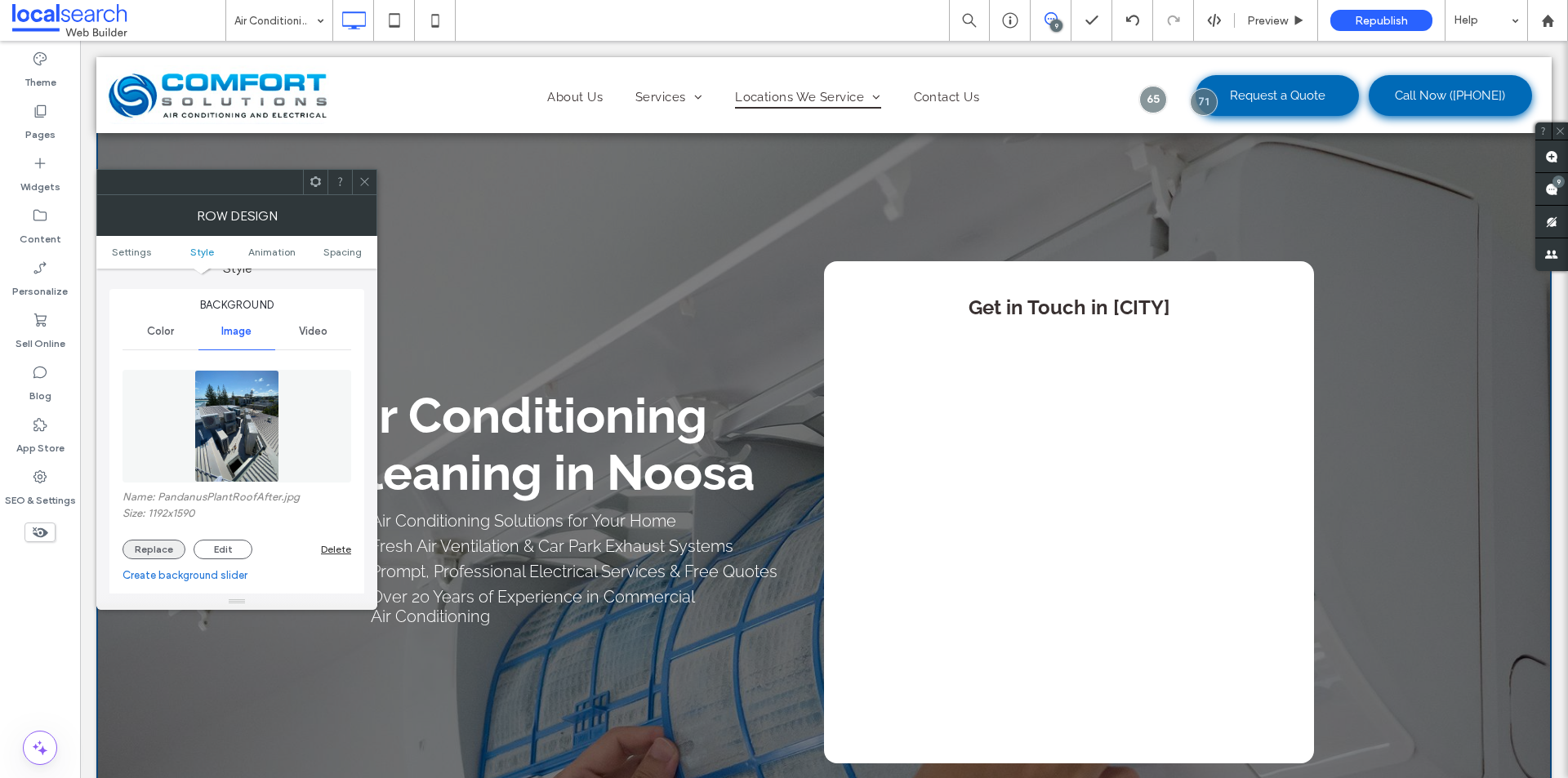 click on "Replace" at bounding box center [154, 549] 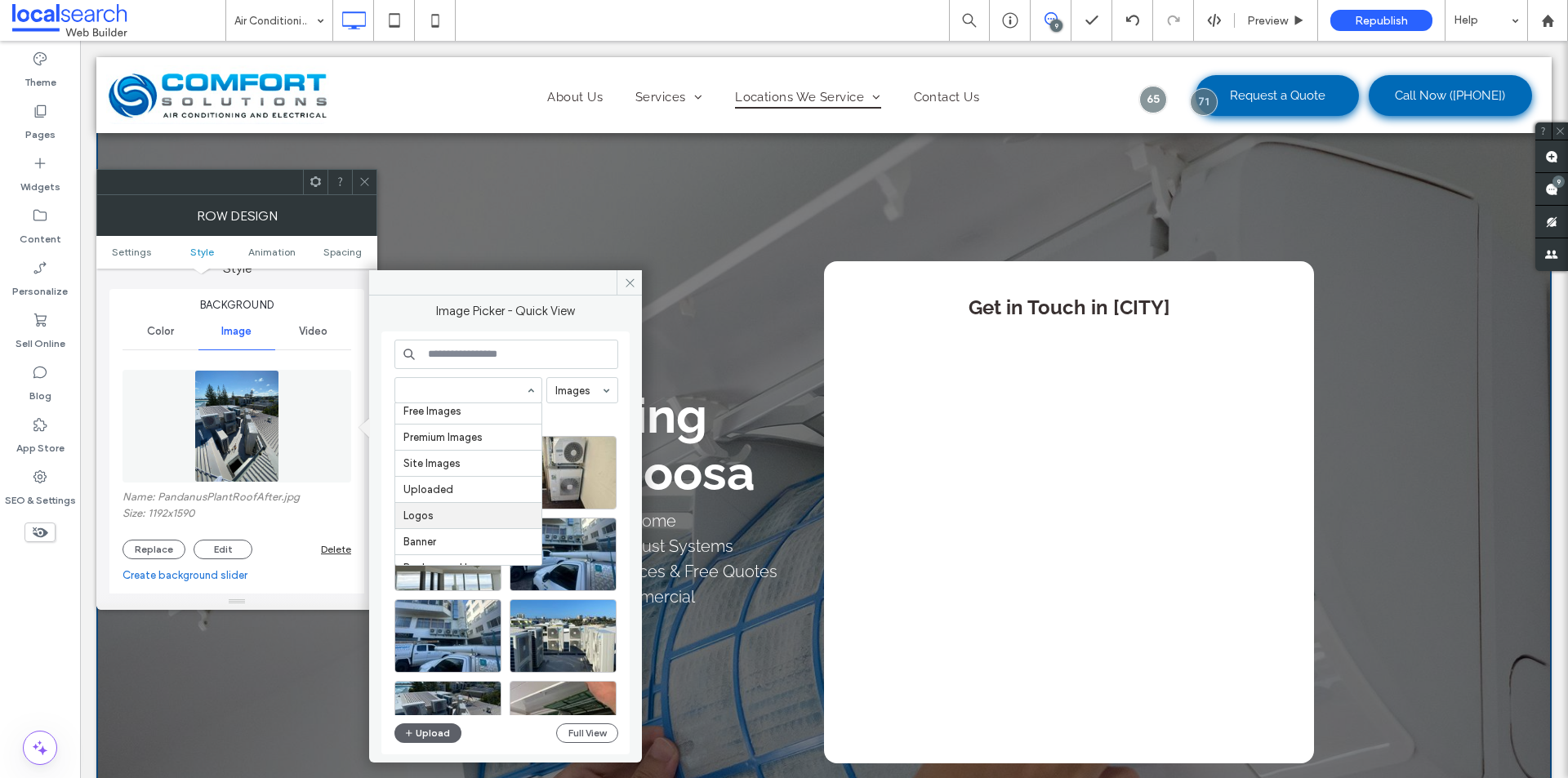 scroll, scrollTop: 47, scrollLeft: 0, axis: vertical 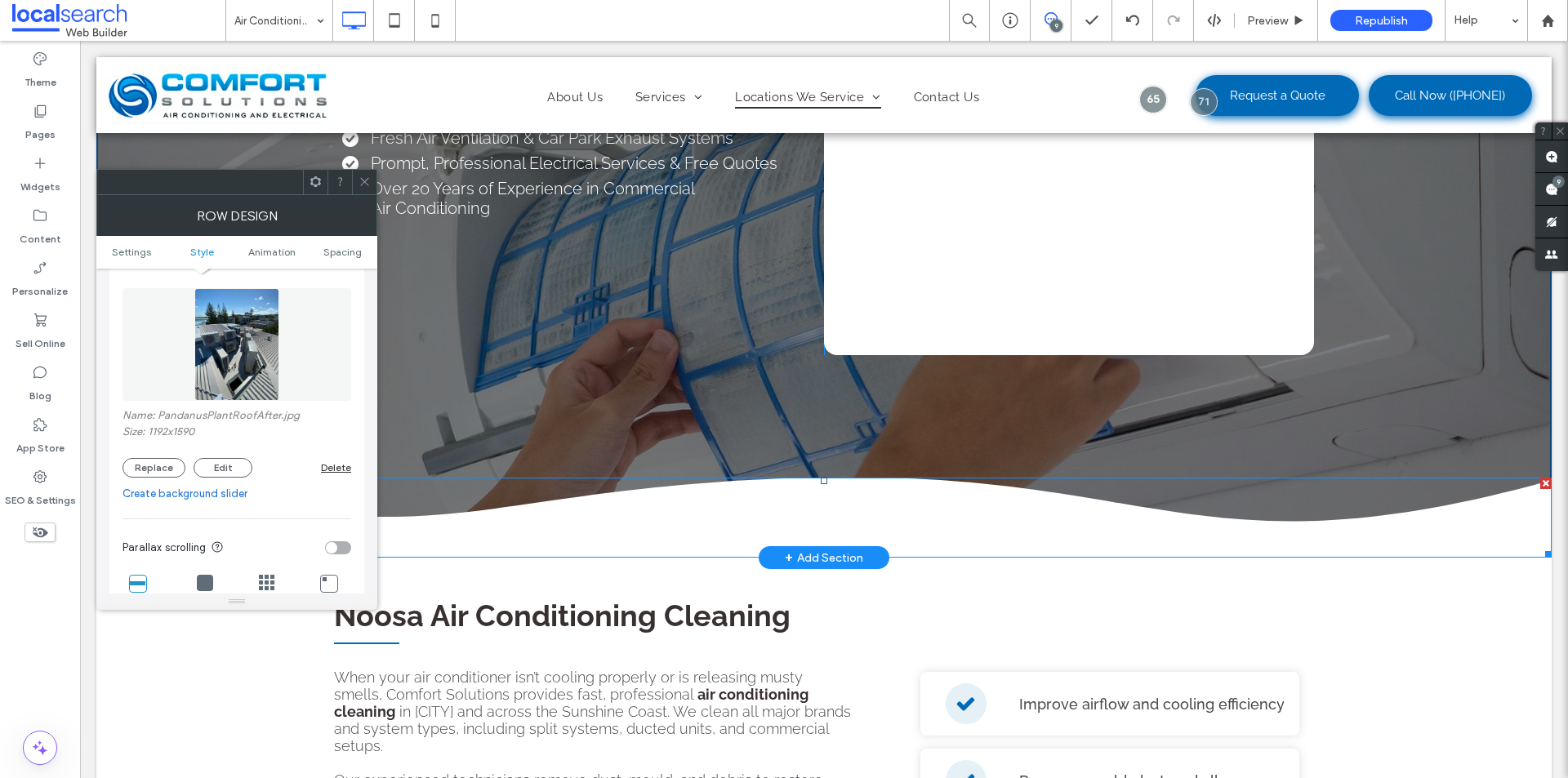 click on "Divider Icon
.st0-1856447100{fill-rule:evenodd;clip-rule:evenodd;}" 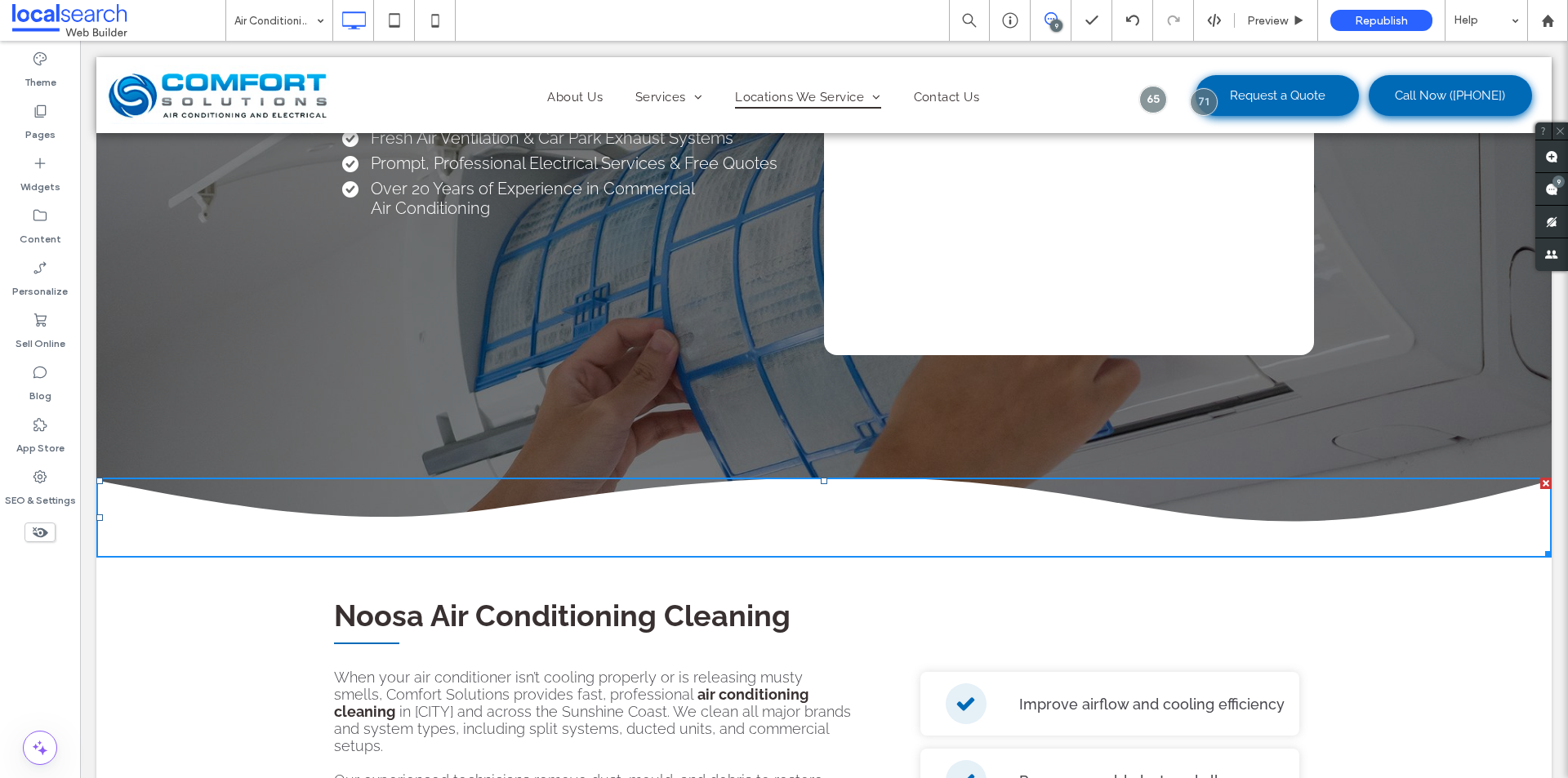 click 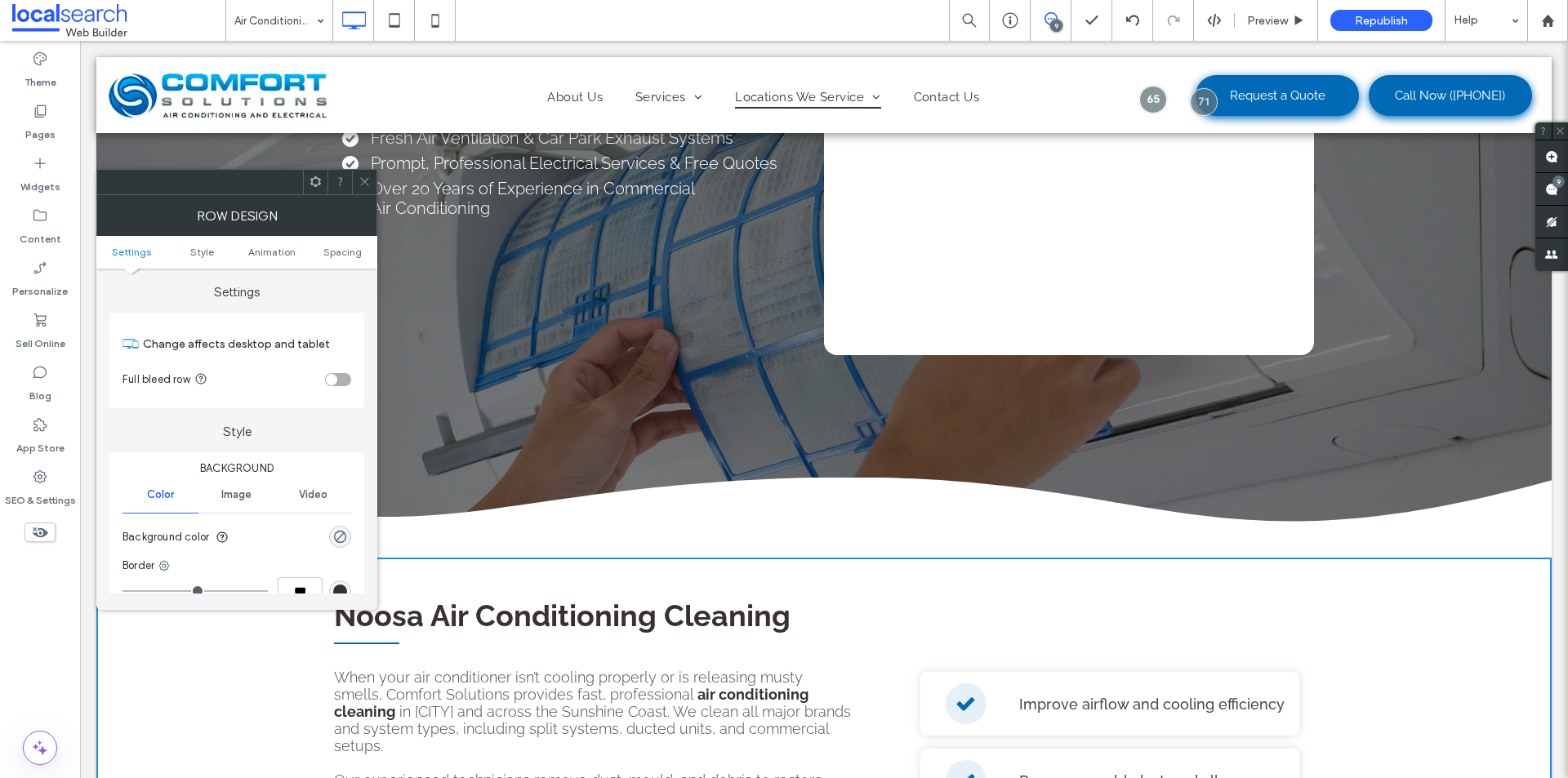 click on "Divider Icon
.st0-1856447100{fill-rule:evenodd;clip-rule:evenodd;}" 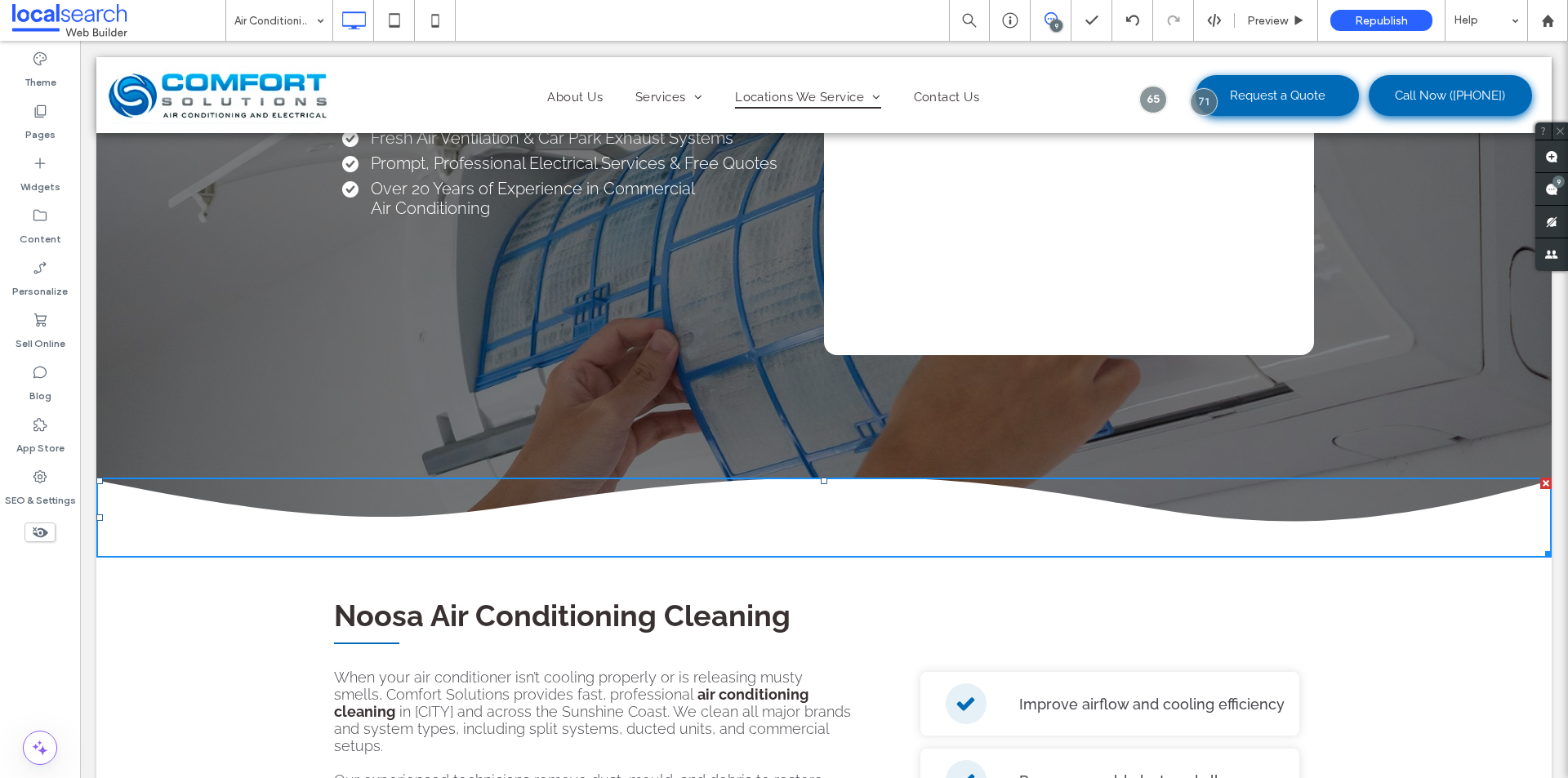 click on "Noosa Air Conditioning Cleaning
When your air conditioner isn’t cooling properly or is releasing musty smells, Comfort Solutions provides fast, professional
air conditioning cleaning   in Noosa and across the Sunshine Coast. We clean all major brands and system types, including split systems, ducted units, and commercial setups. Our experienced technicians remove dust, mould, and debris to restore airflow, improve efficiency, and enhance indoor air quality. With over 20 years of industry experience, we understand the importance of reliable cooling in Noosa’s warm, humid climate. We deliver thorough, hassle-free cleaning with clear communication and quality results. Call Comfort Solutions on
(07) 5241 4844   to book your clean.
Click To Paste
Check Icon
Click To Paste
Improve airflow and cooling efficiency Click To Paste
Check Icon
Click To Paste
Remove mould, dust, and allergens" at bounding box center (824, 758) 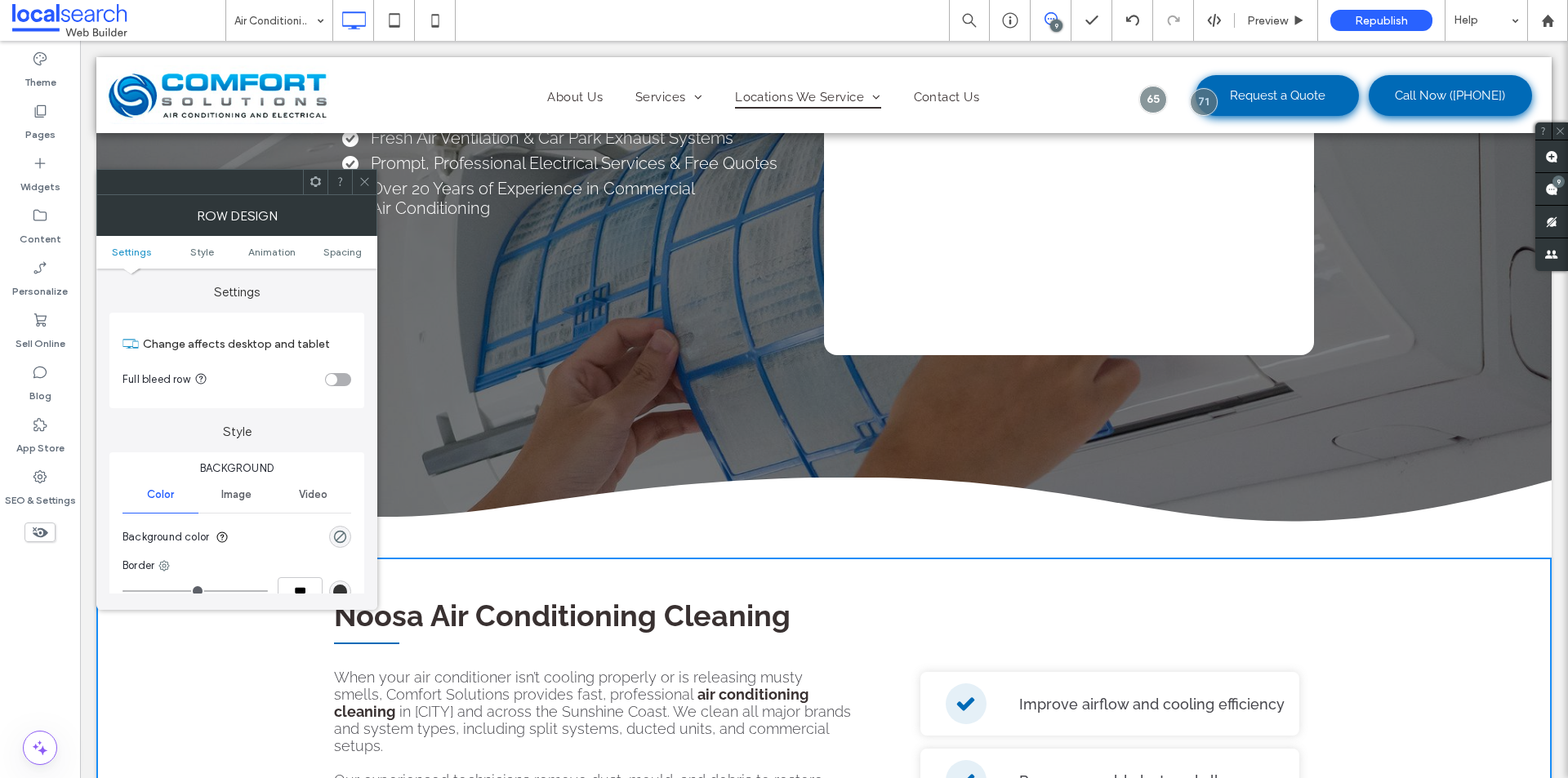 click 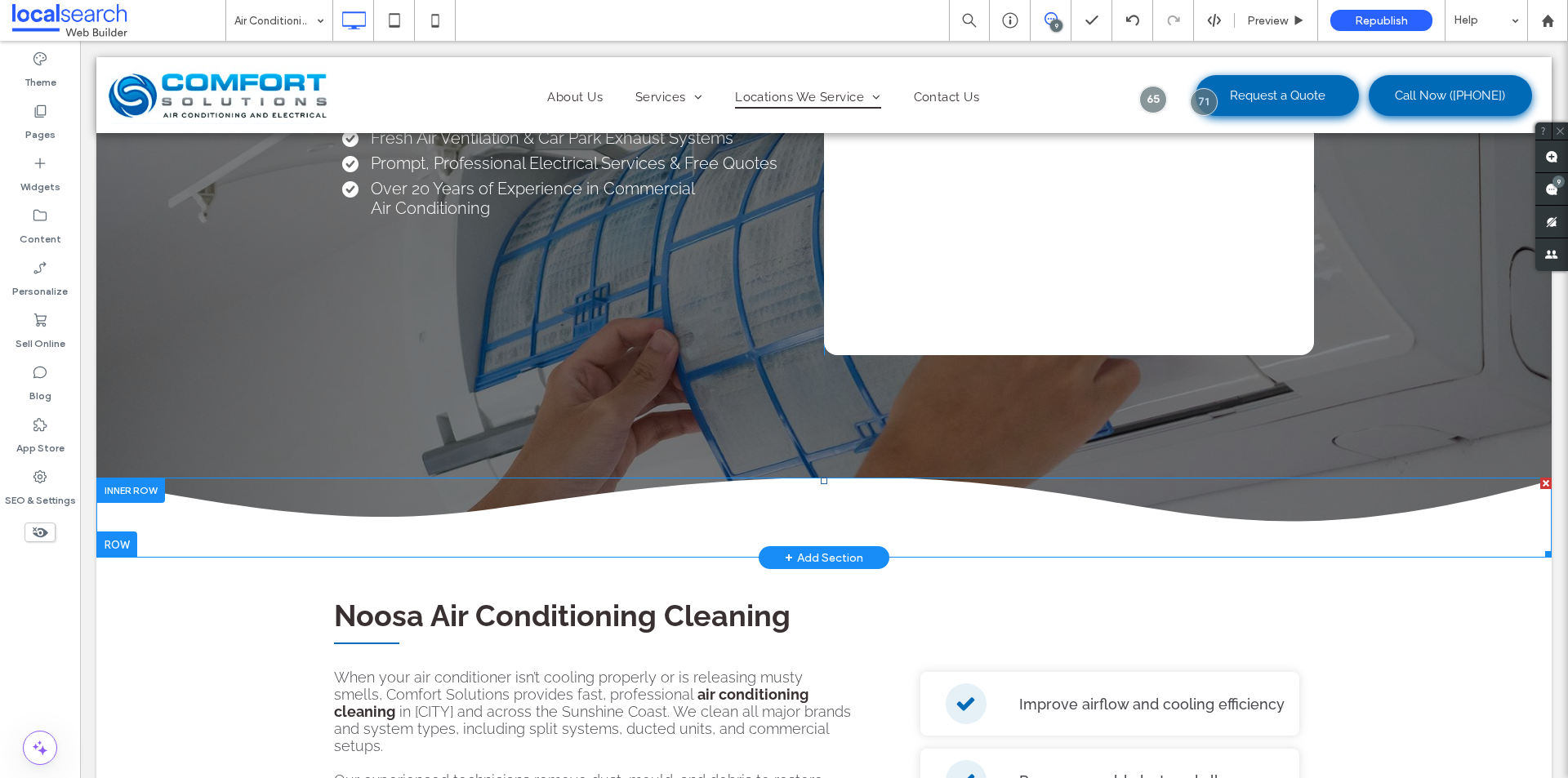 click 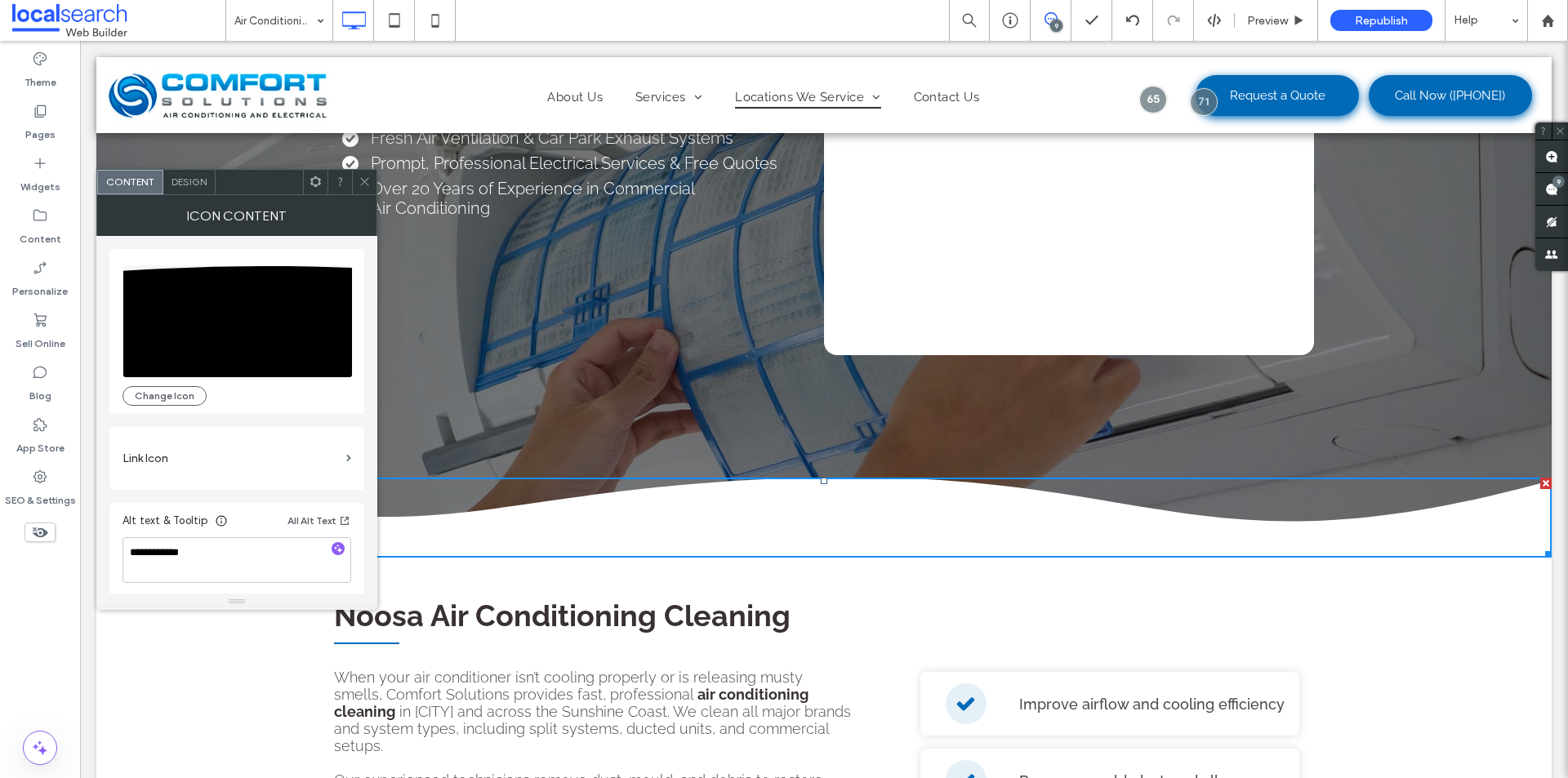 click 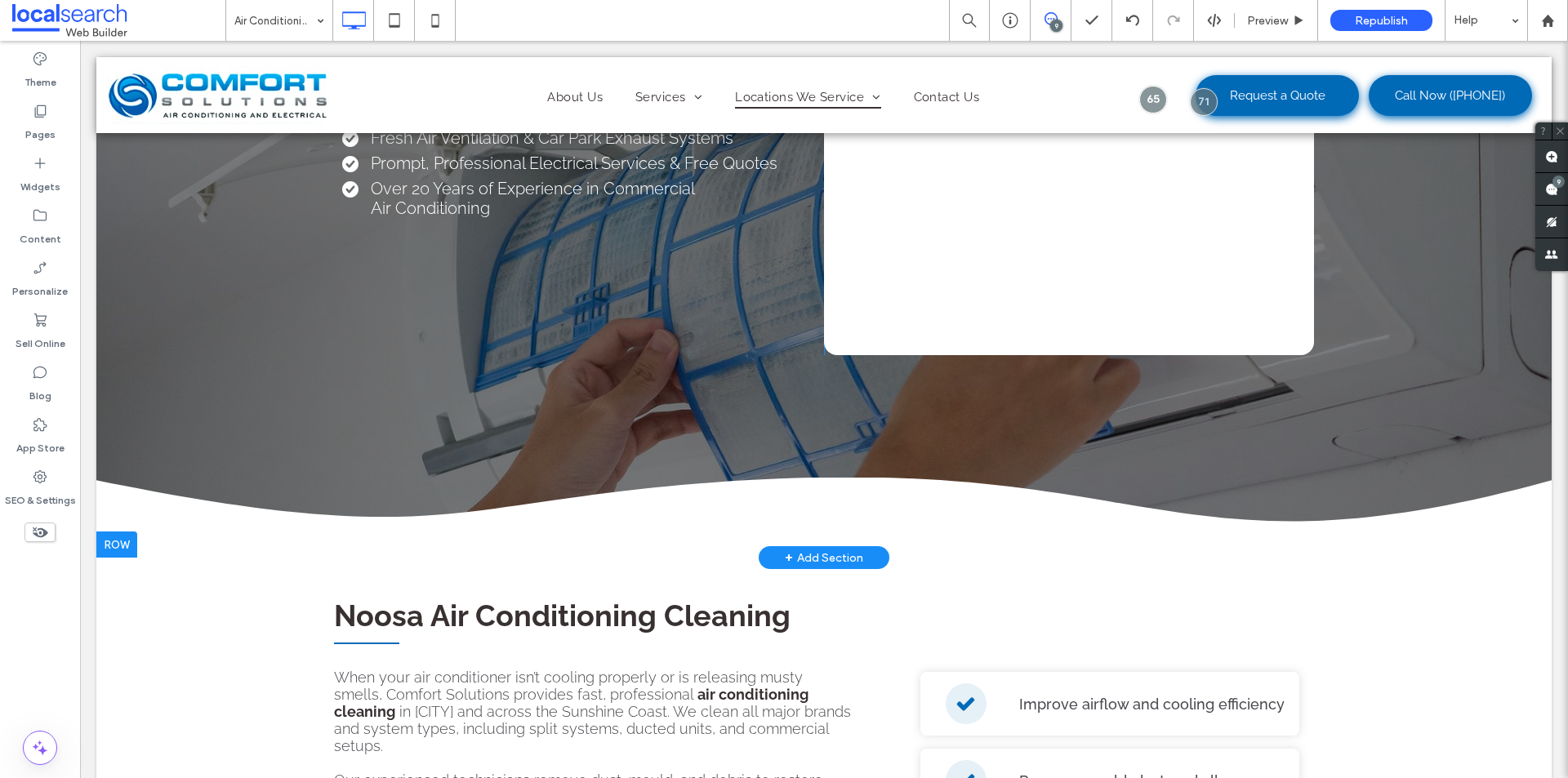click at bounding box center [117, 545] 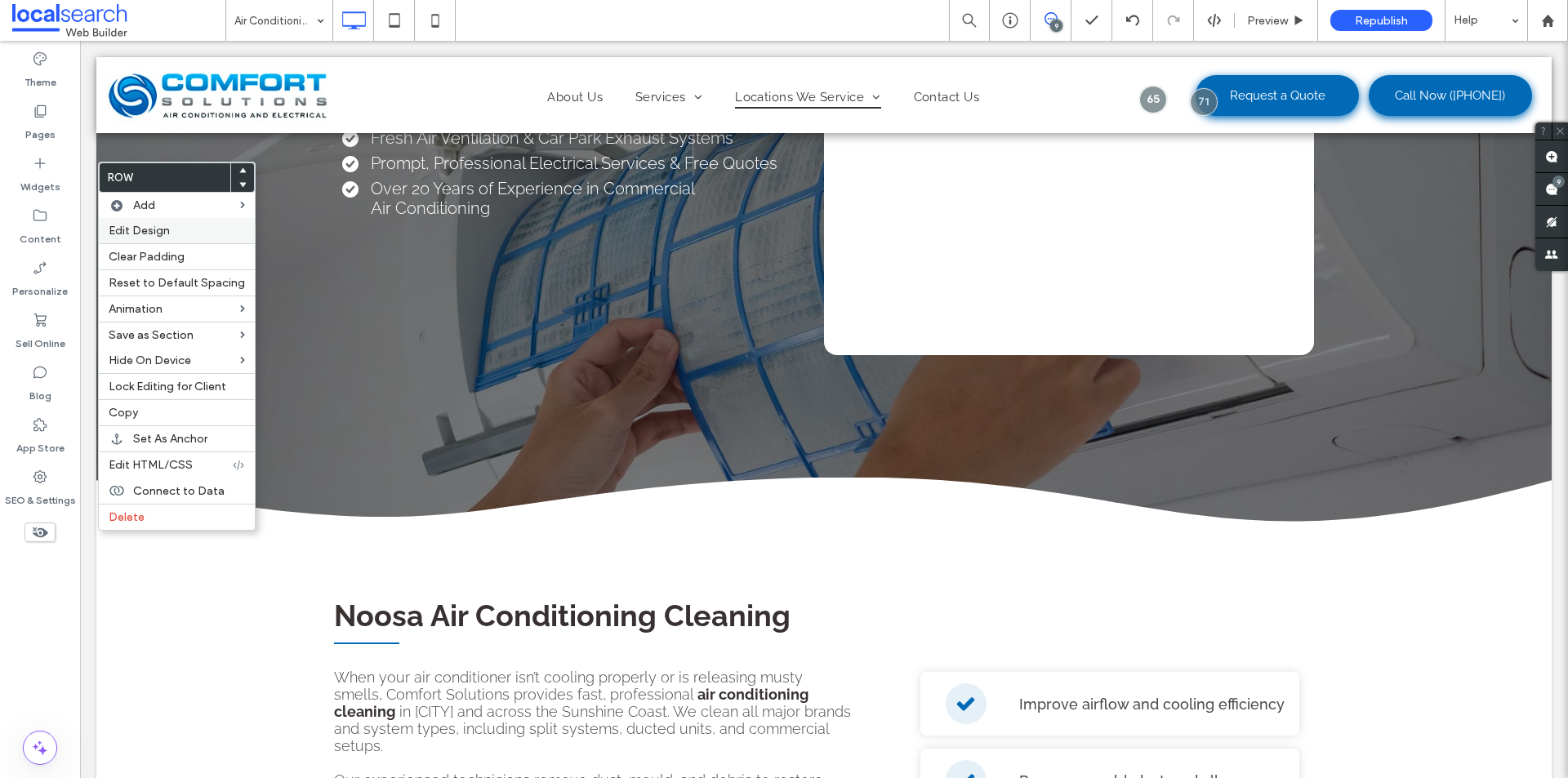 click on "Edit Design" at bounding box center [176, 230] 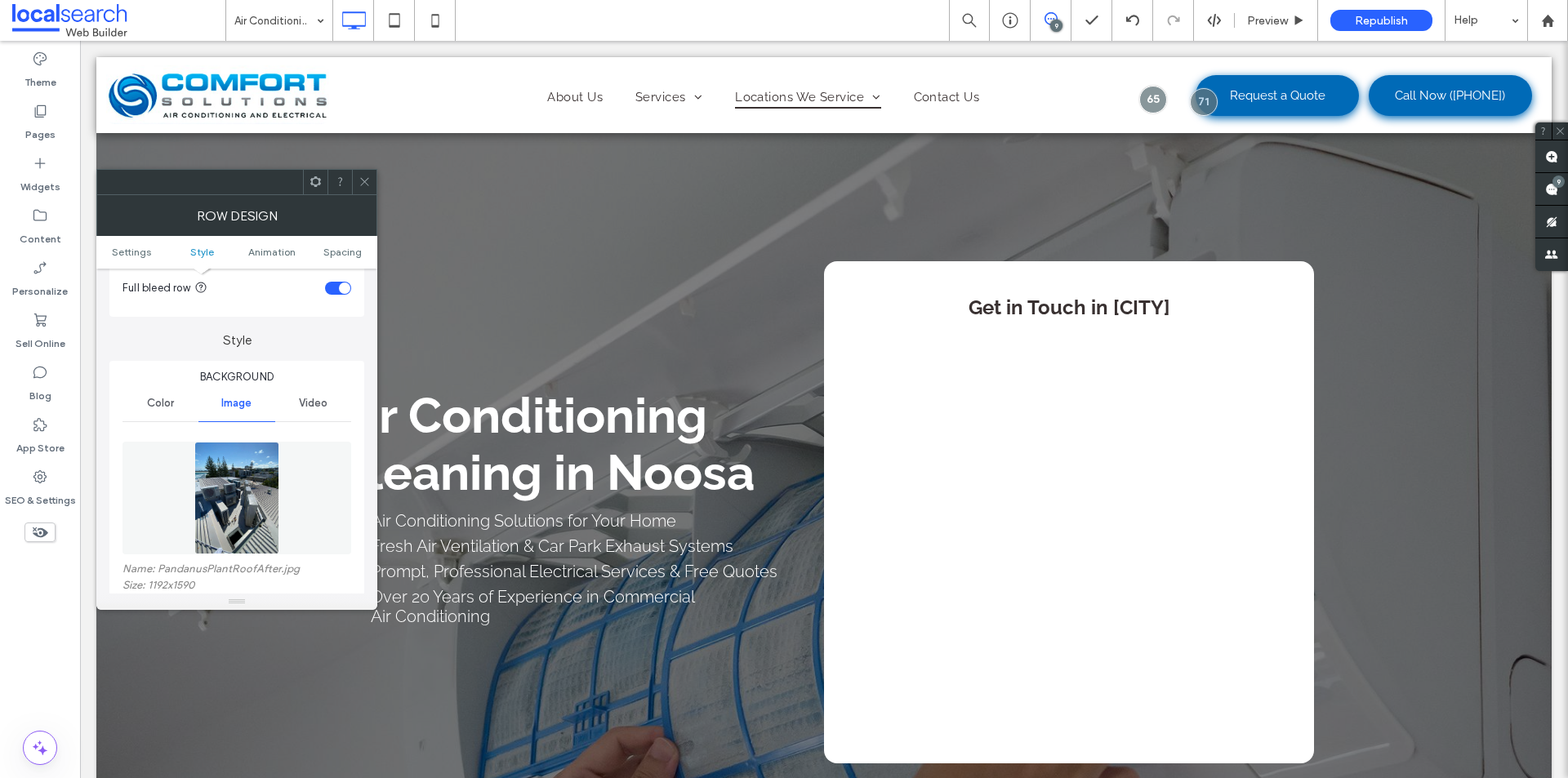 scroll, scrollTop: 82, scrollLeft: 0, axis: vertical 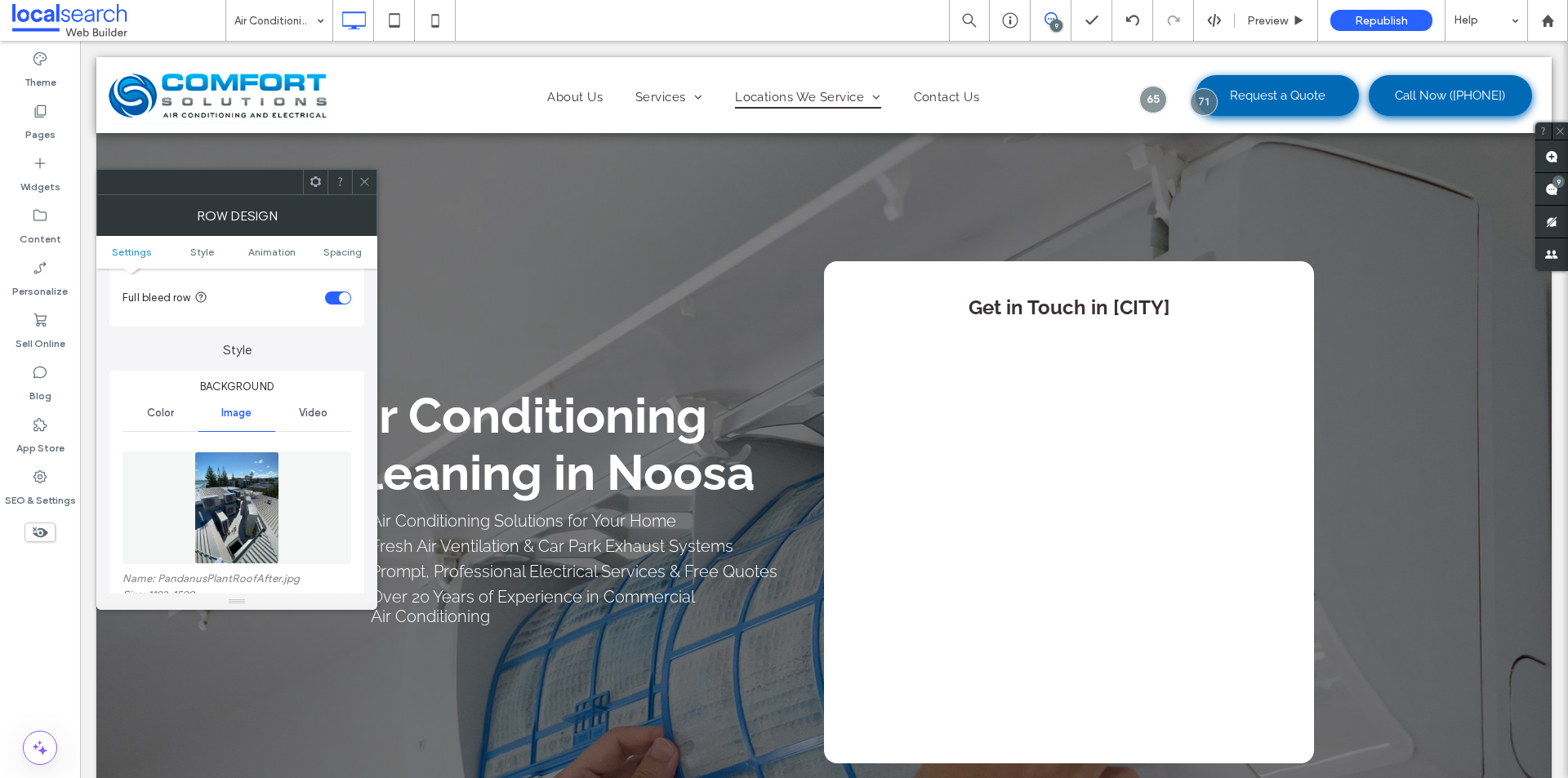 click 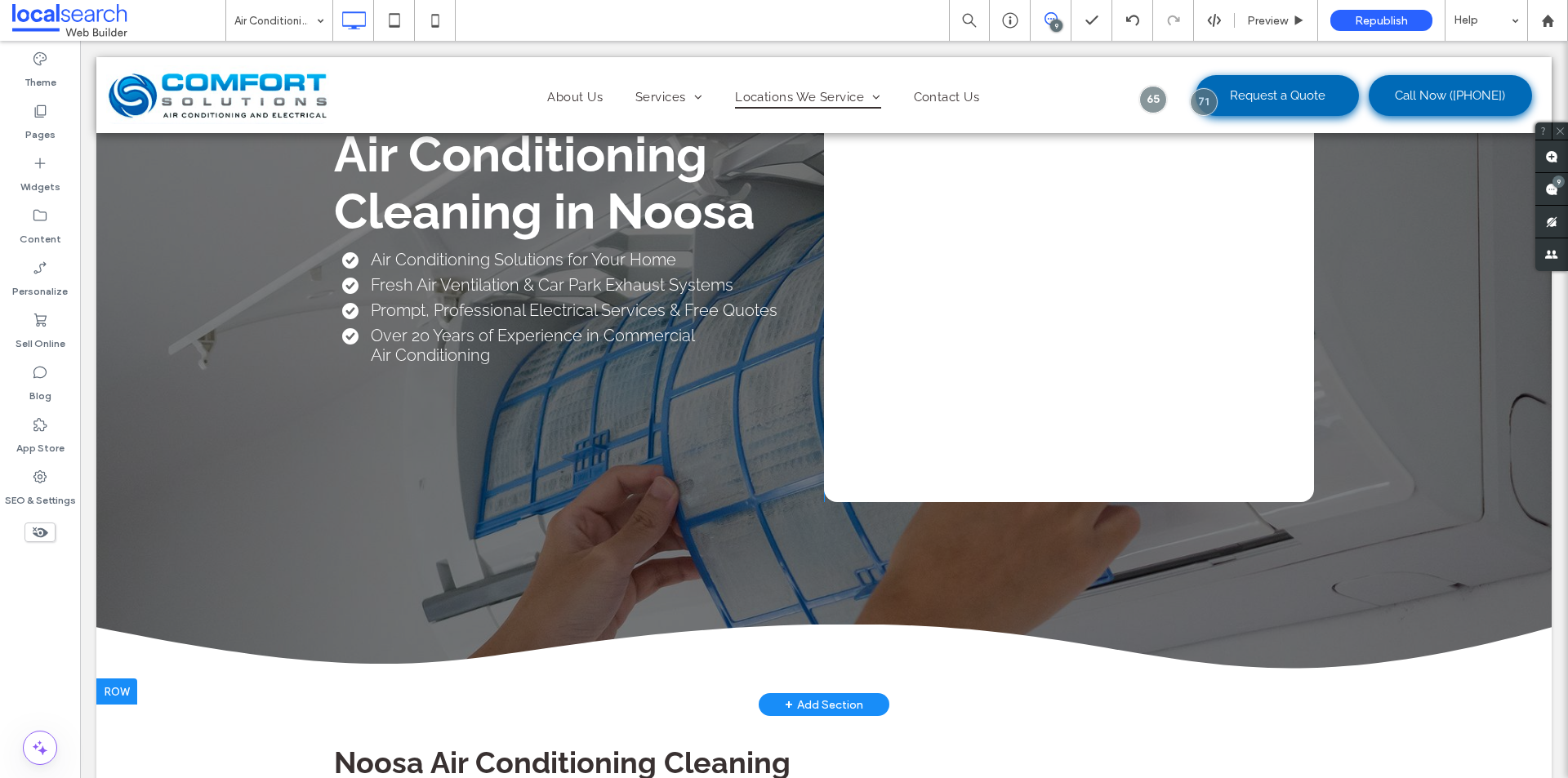 scroll, scrollTop: 327, scrollLeft: 0, axis: vertical 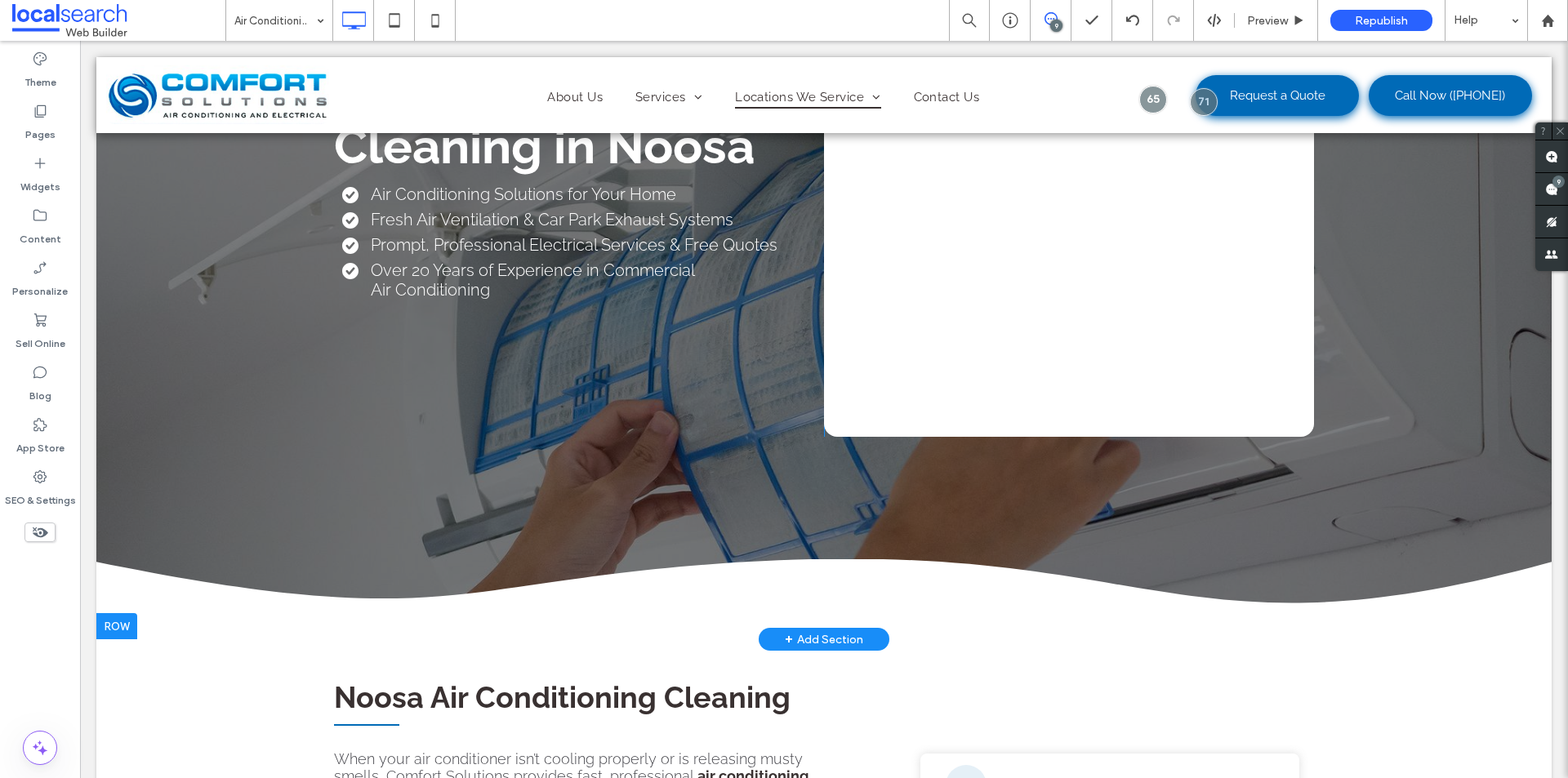 click at bounding box center (117, 626) 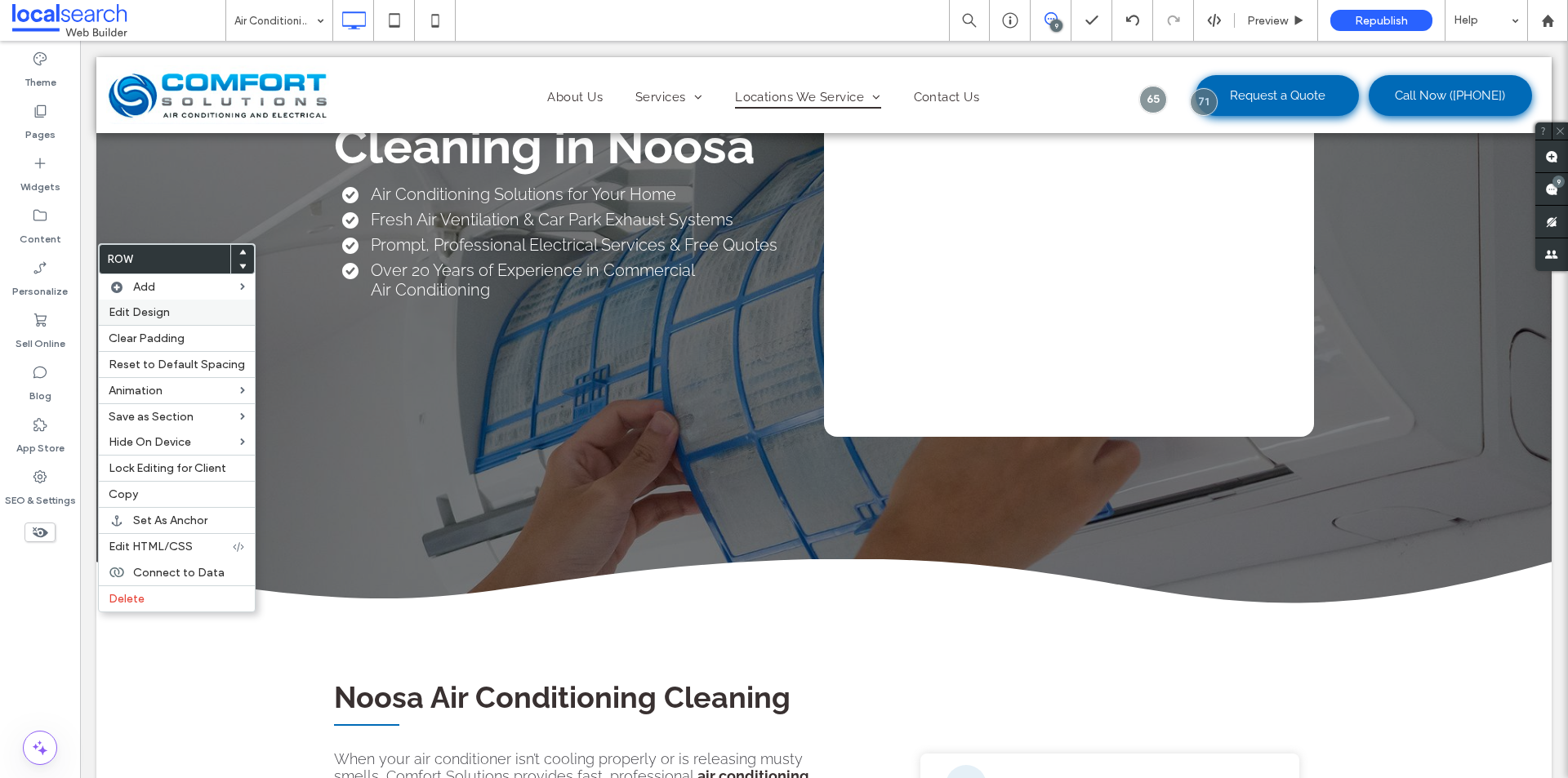 click on "Edit Design" at bounding box center [176, 312] 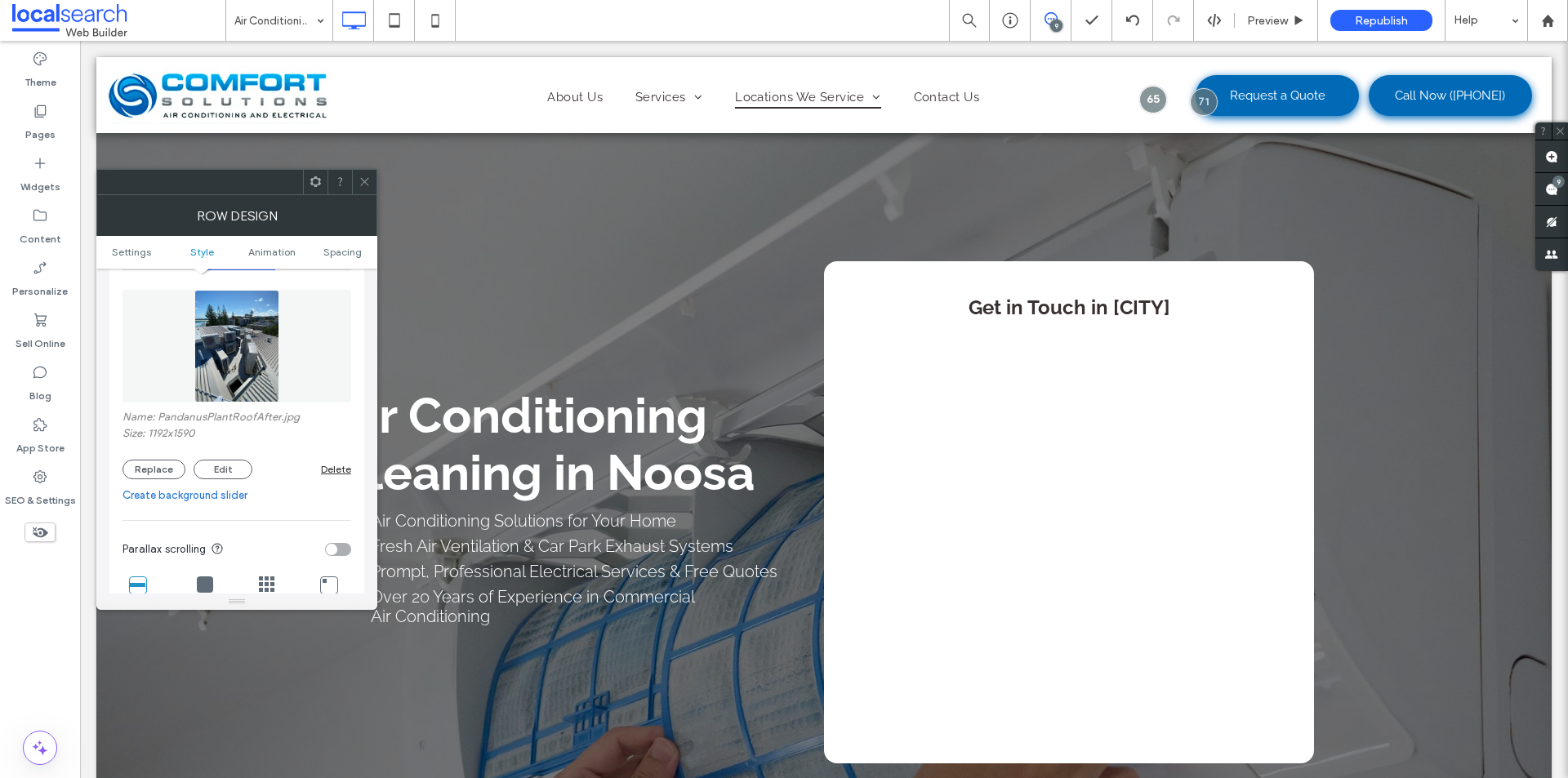 scroll, scrollTop: 245, scrollLeft: 0, axis: vertical 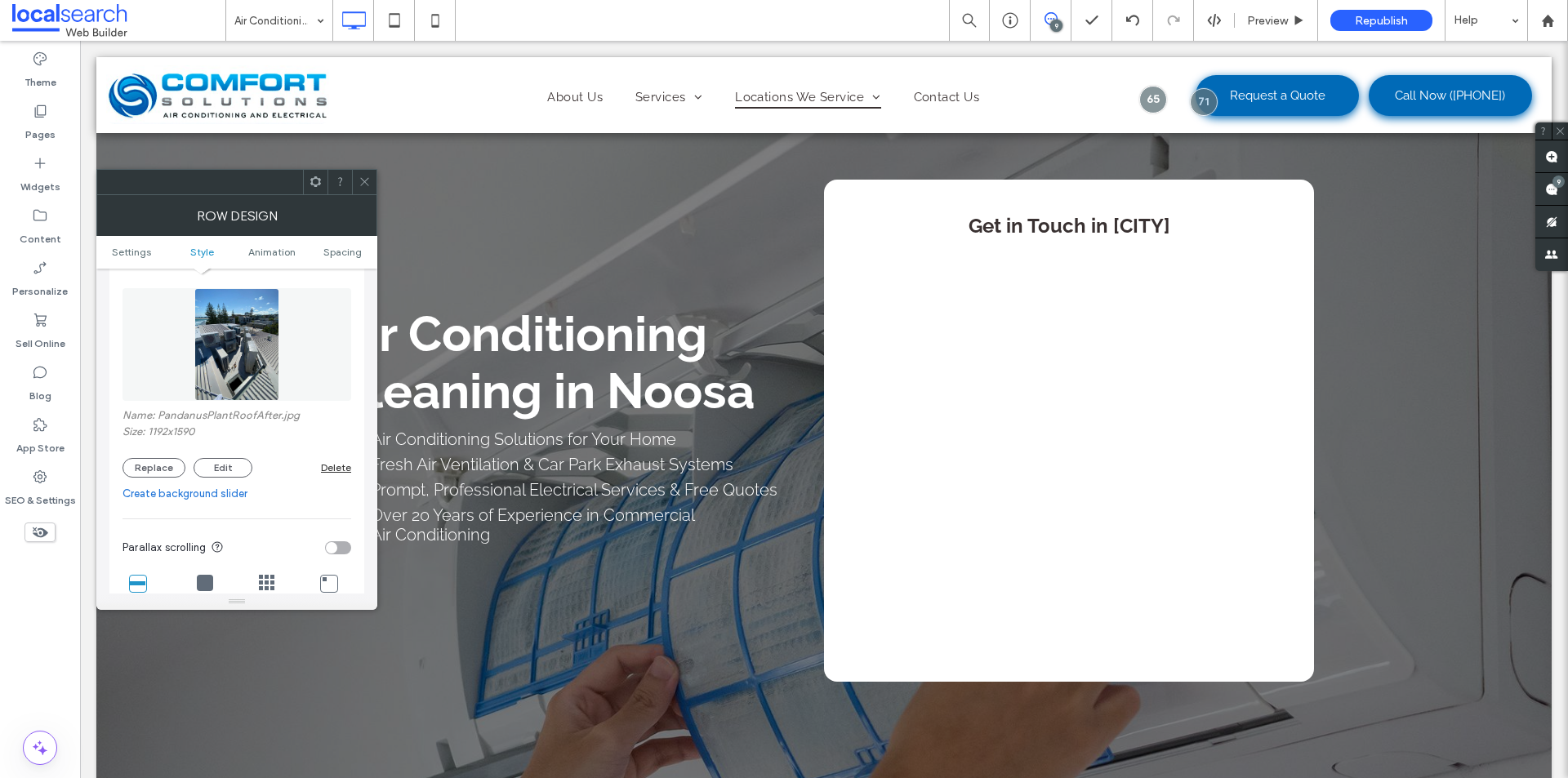 click 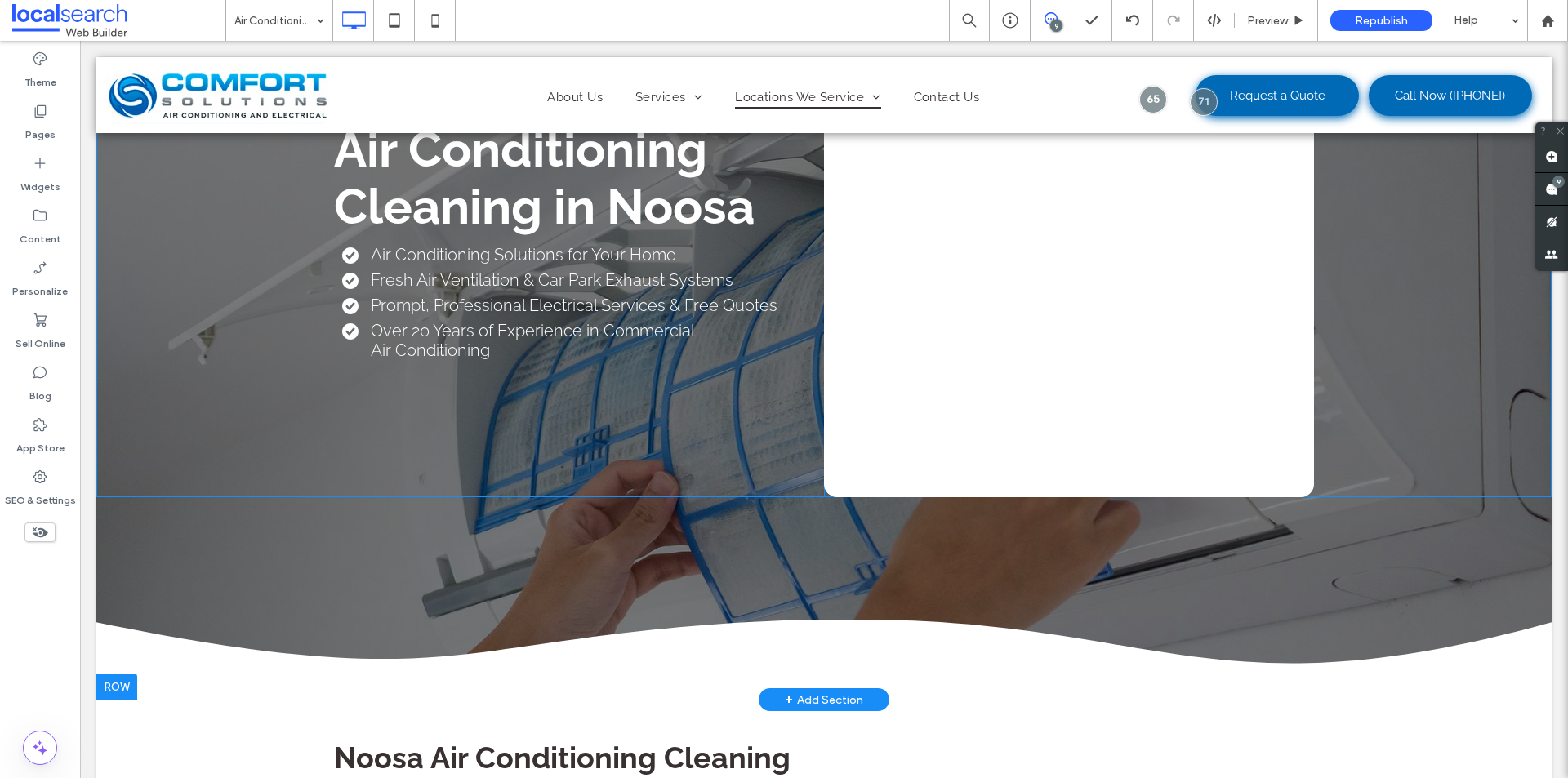 scroll, scrollTop: 327, scrollLeft: 0, axis: vertical 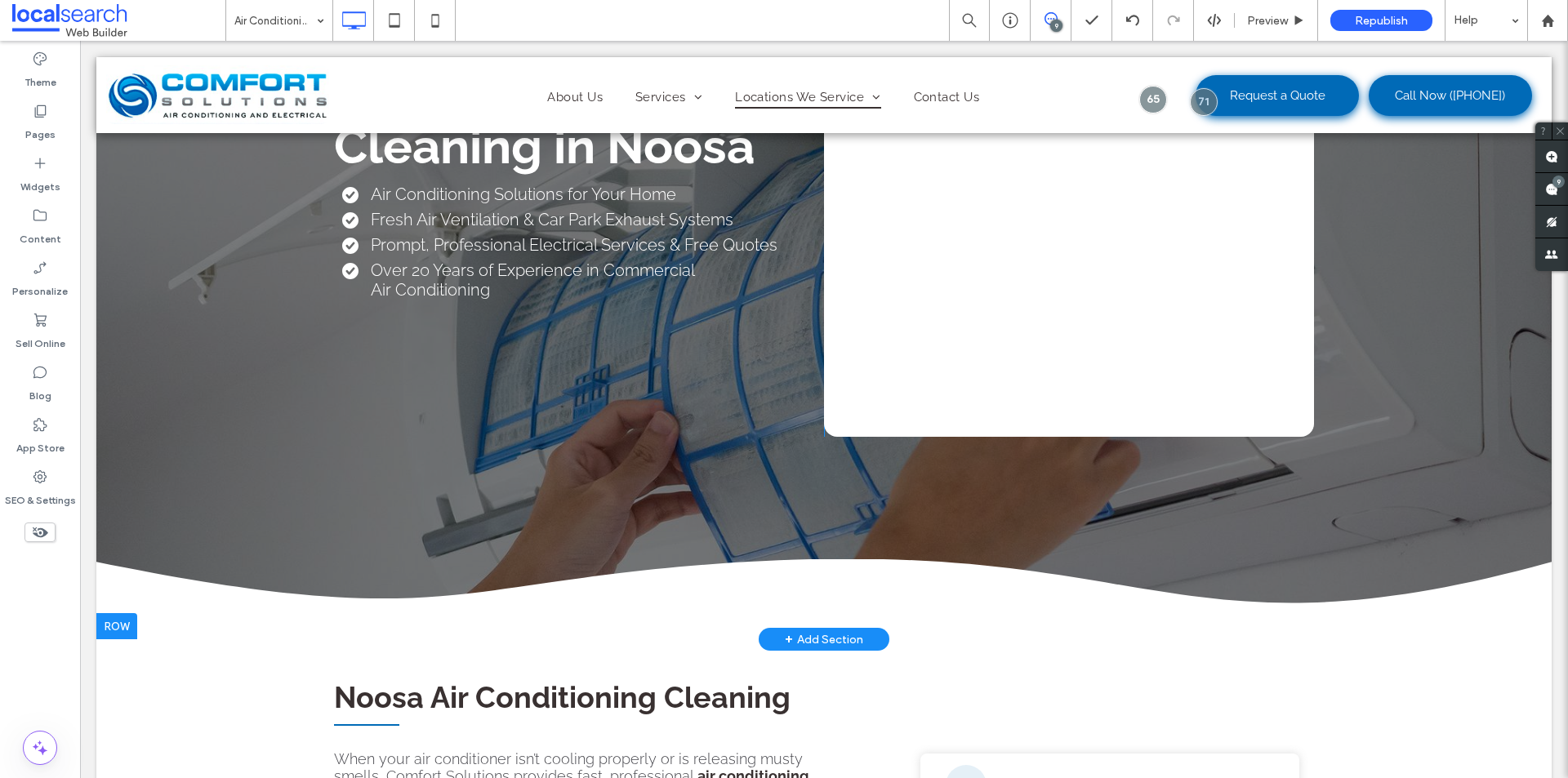 click at bounding box center [117, 626] 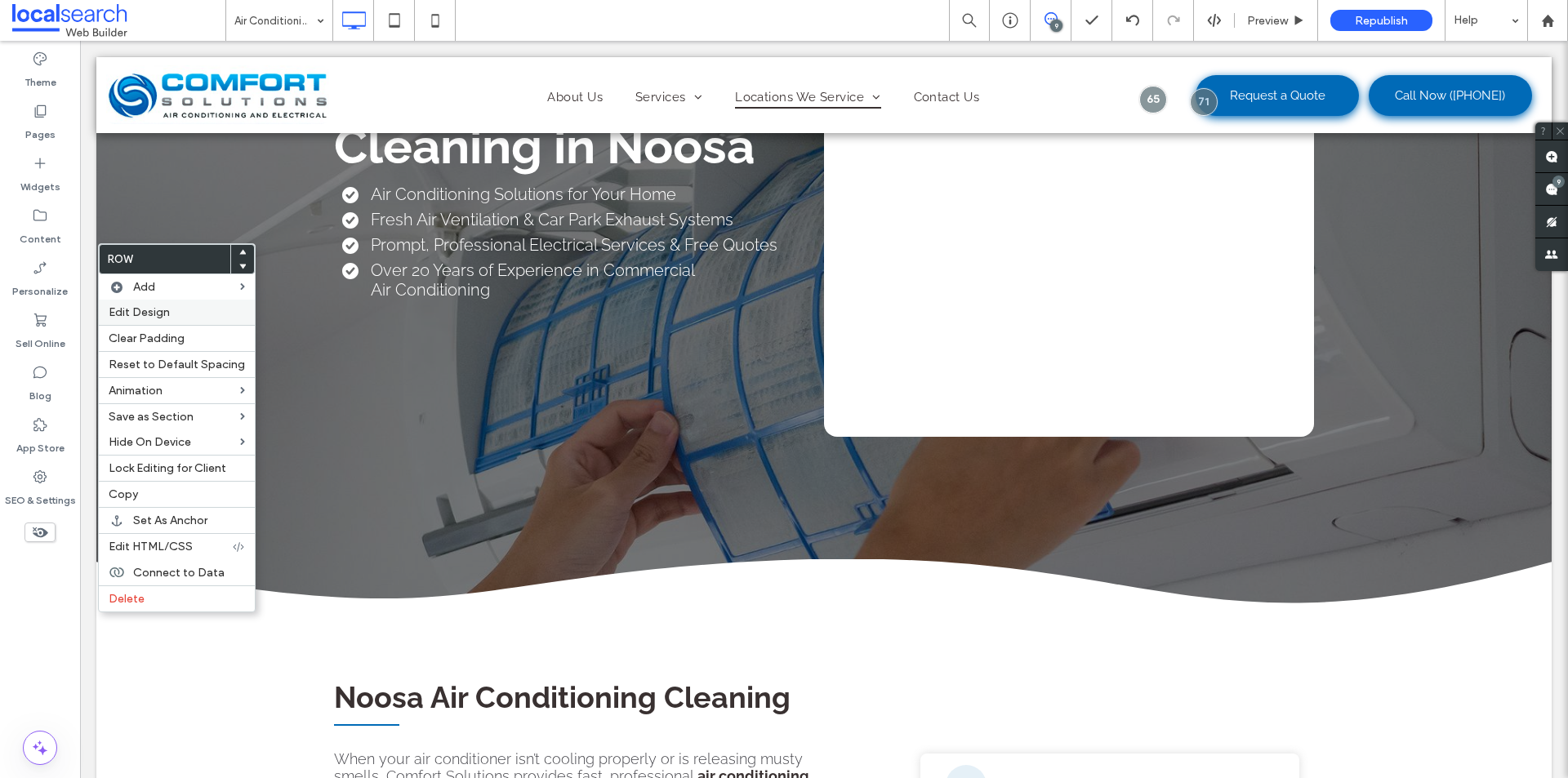 click on "Edit Design" at bounding box center [176, 312] 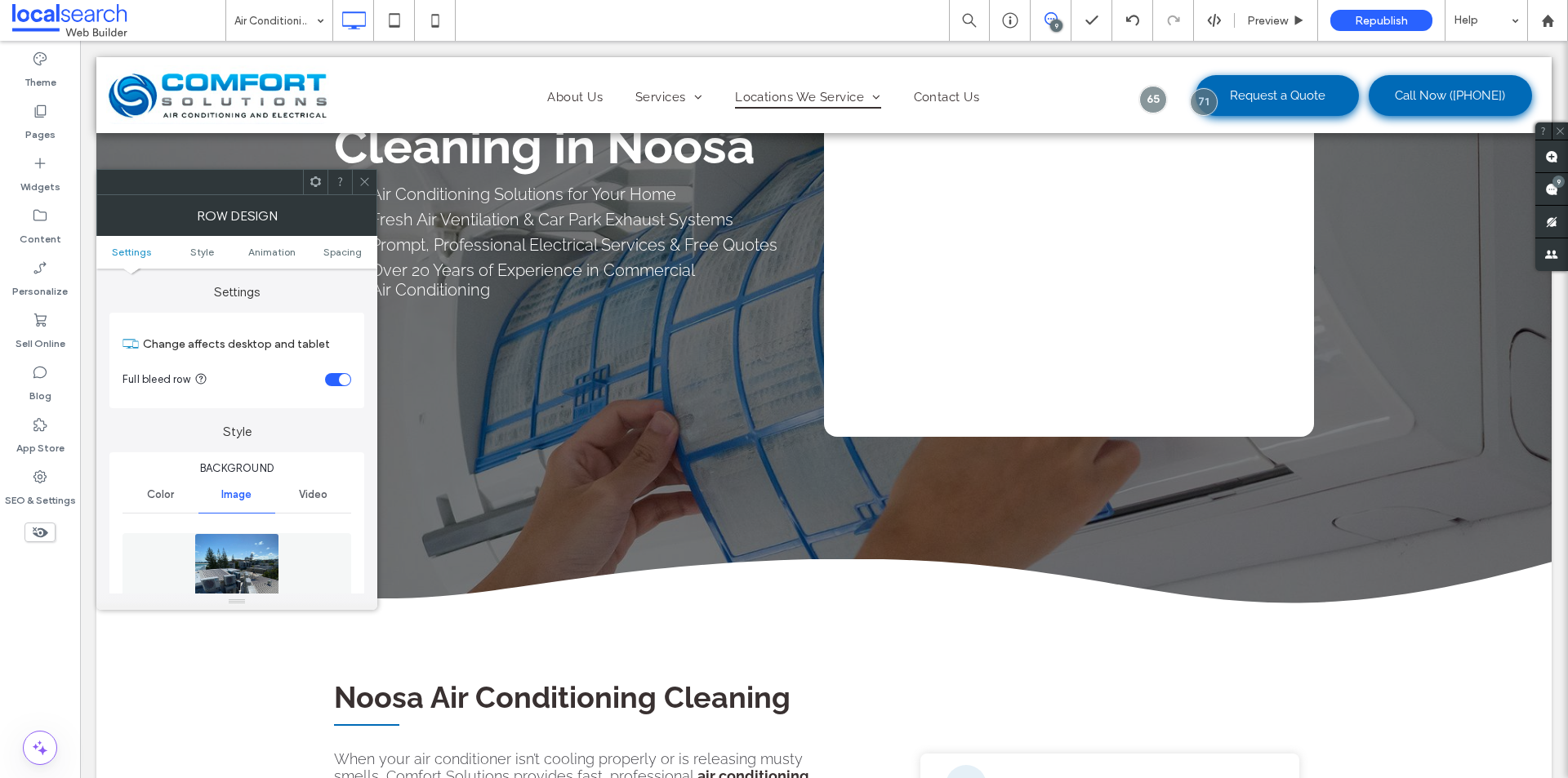 scroll, scrollTop: 0, scrollLeft: 0, axis: both 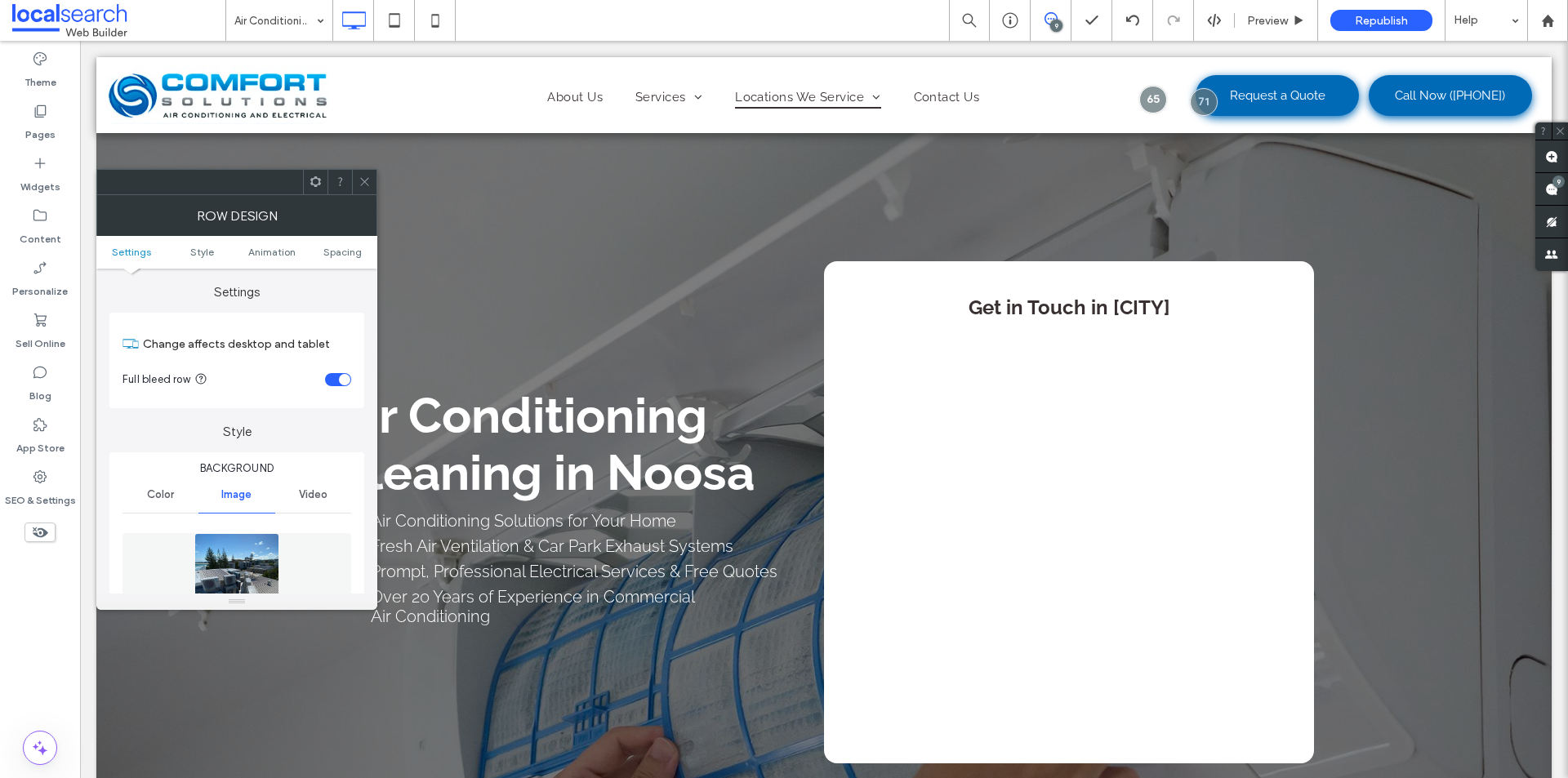 click on "Color" at bounding box center [160, 495] 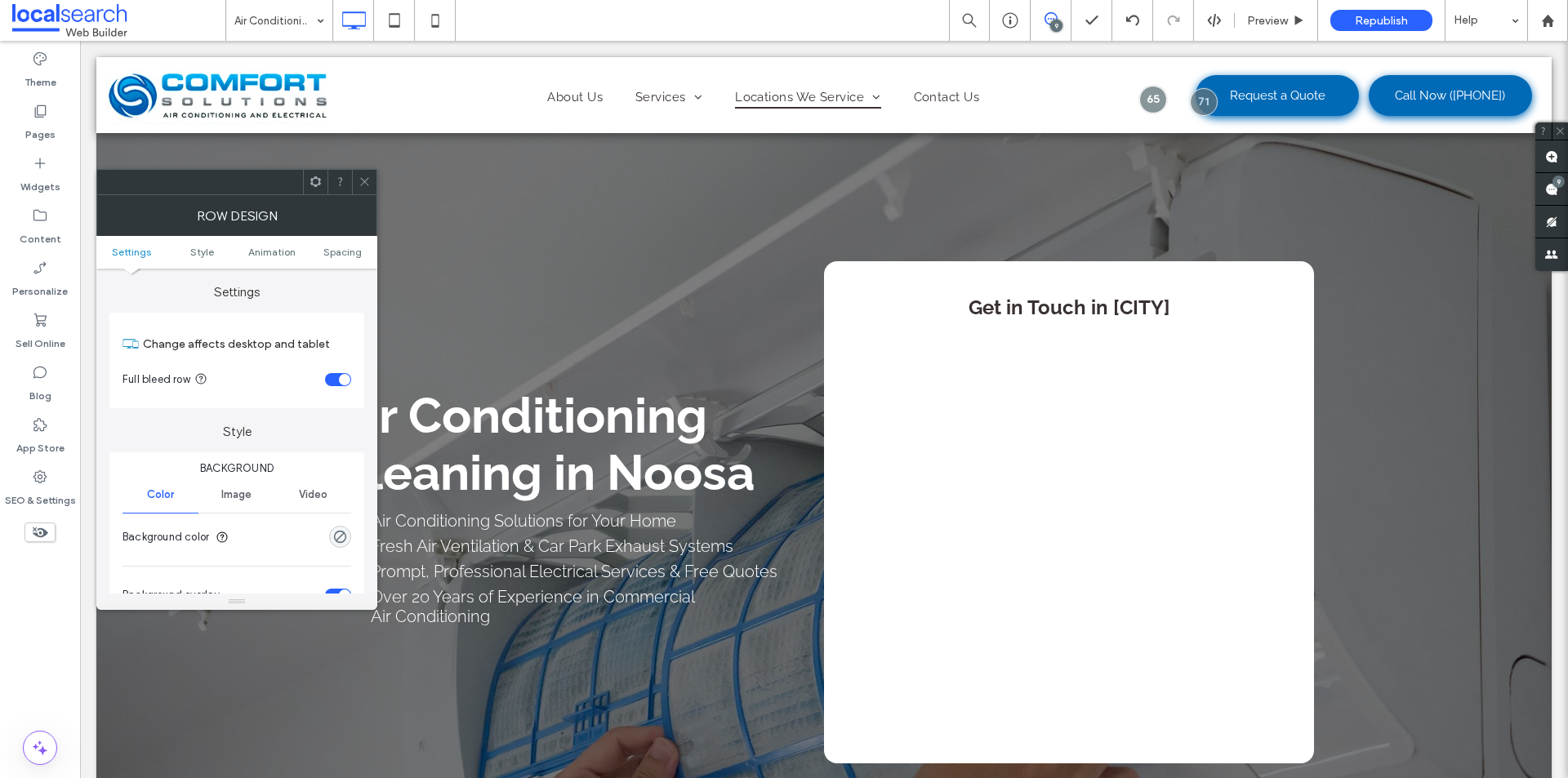 click 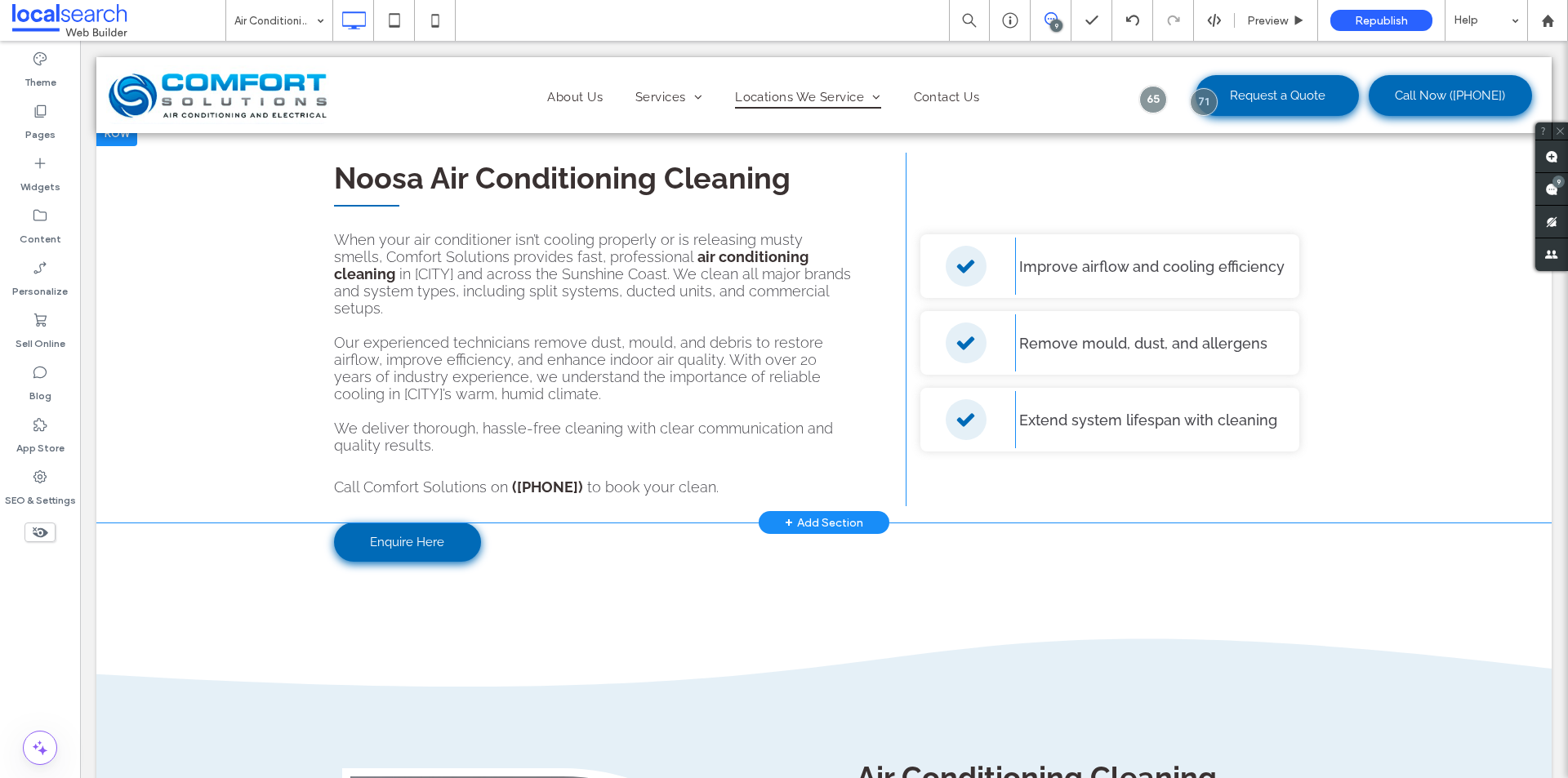 scroll, scrollTop: 816, scrollLeft: 0, axis: vertical 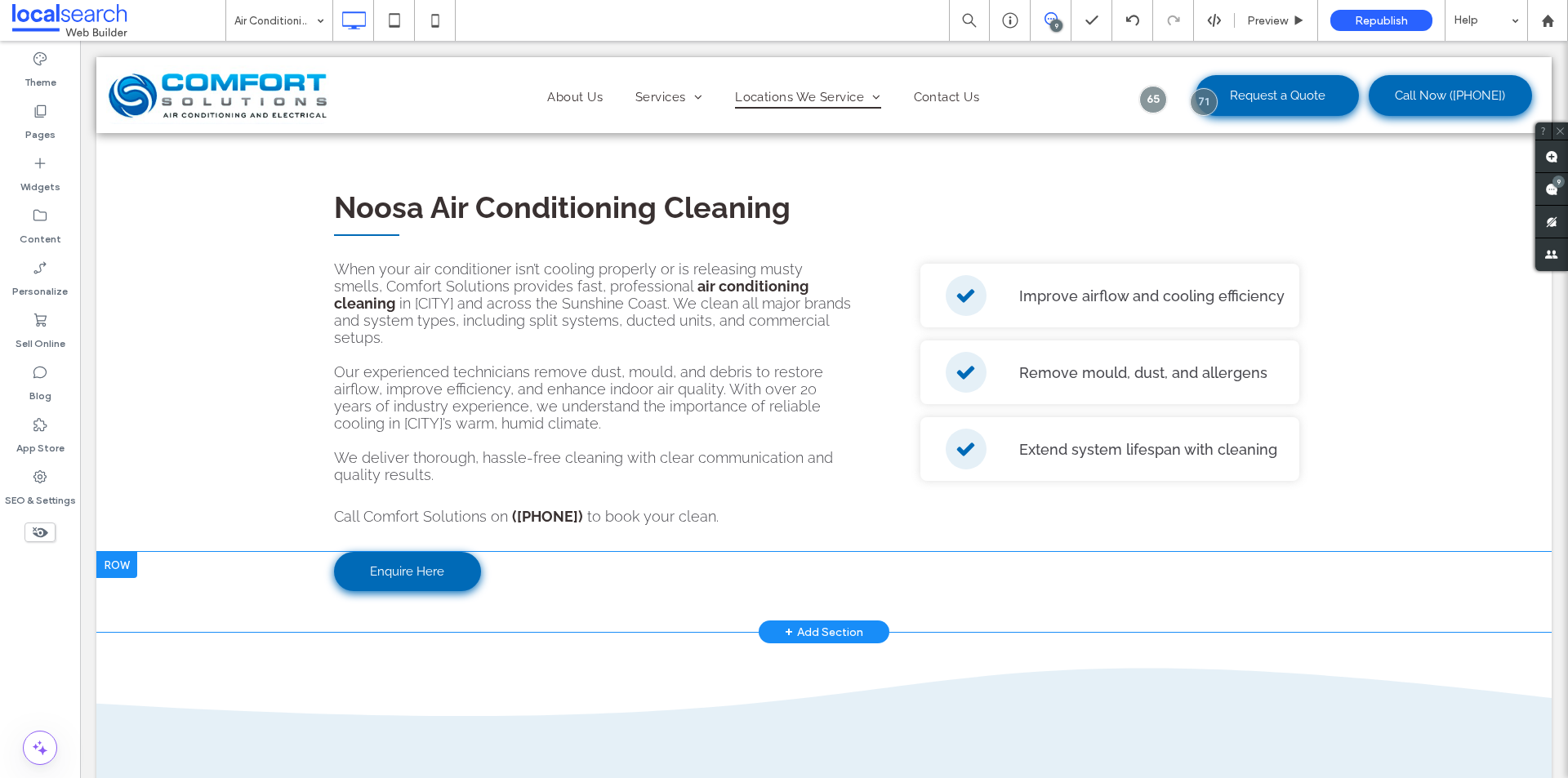 click at bounding box center (117, 565) 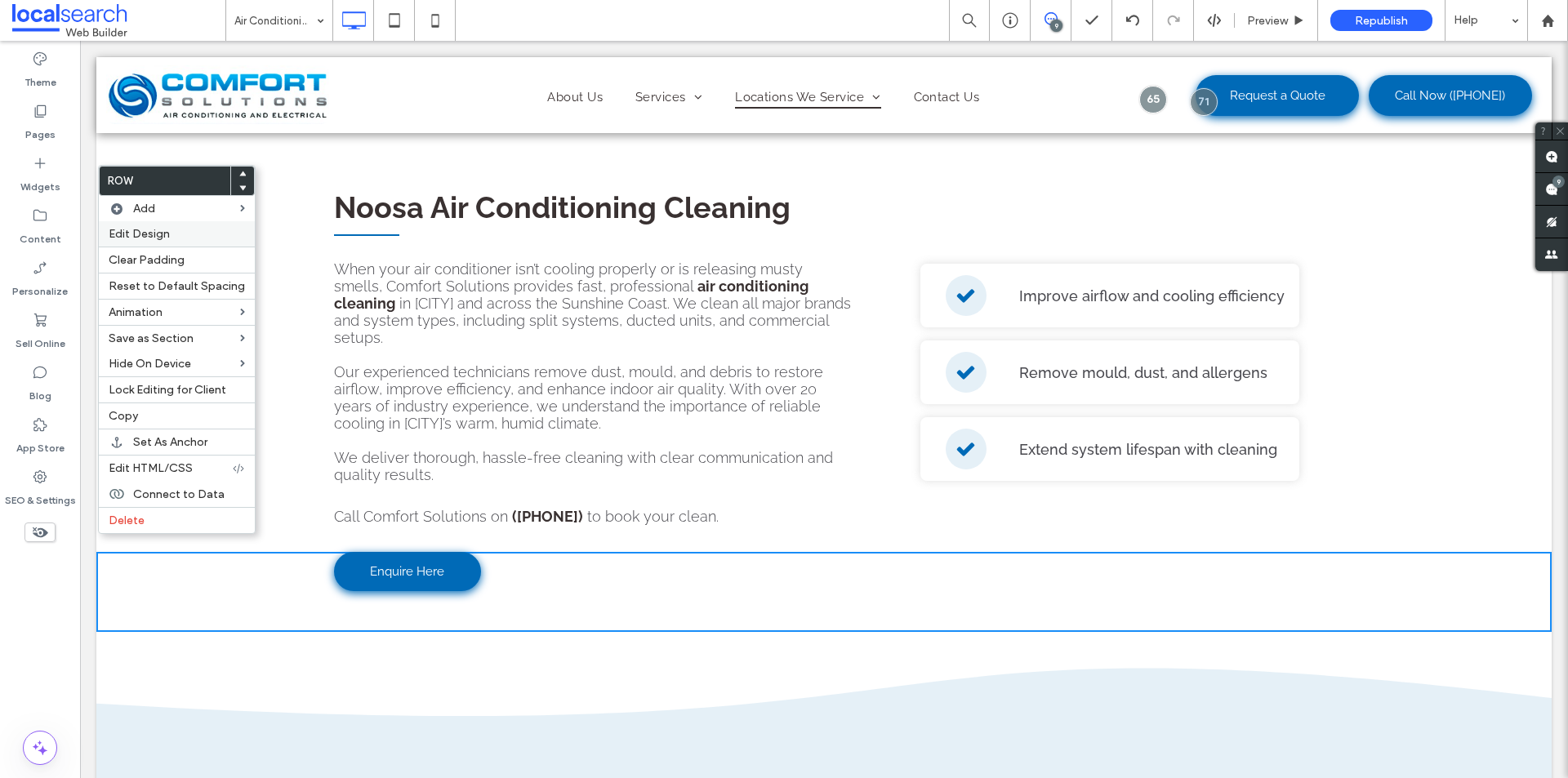 click on "Edit Design" at bounding box center (139, 233) 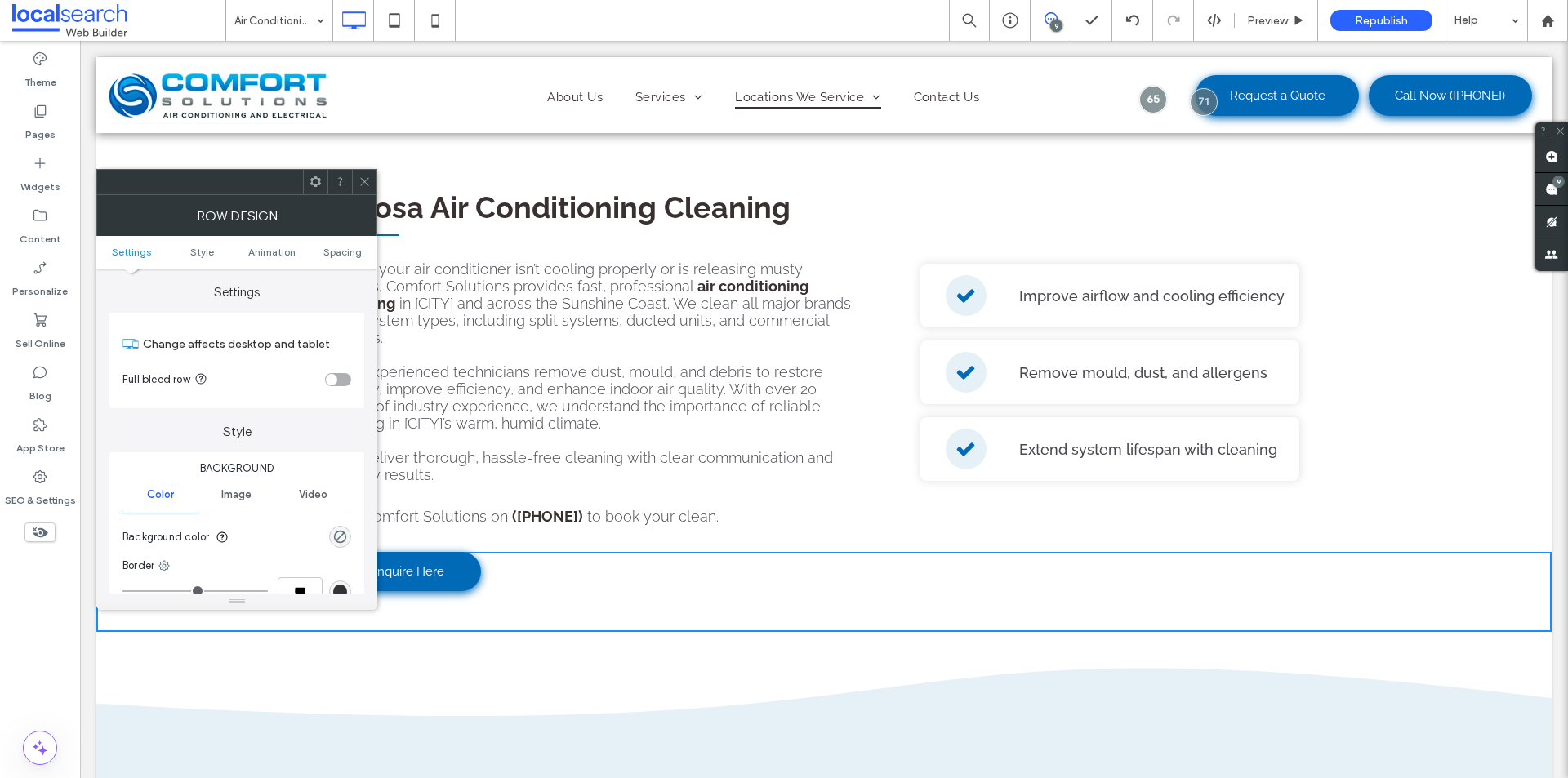 click at bounding box center (364, 182) 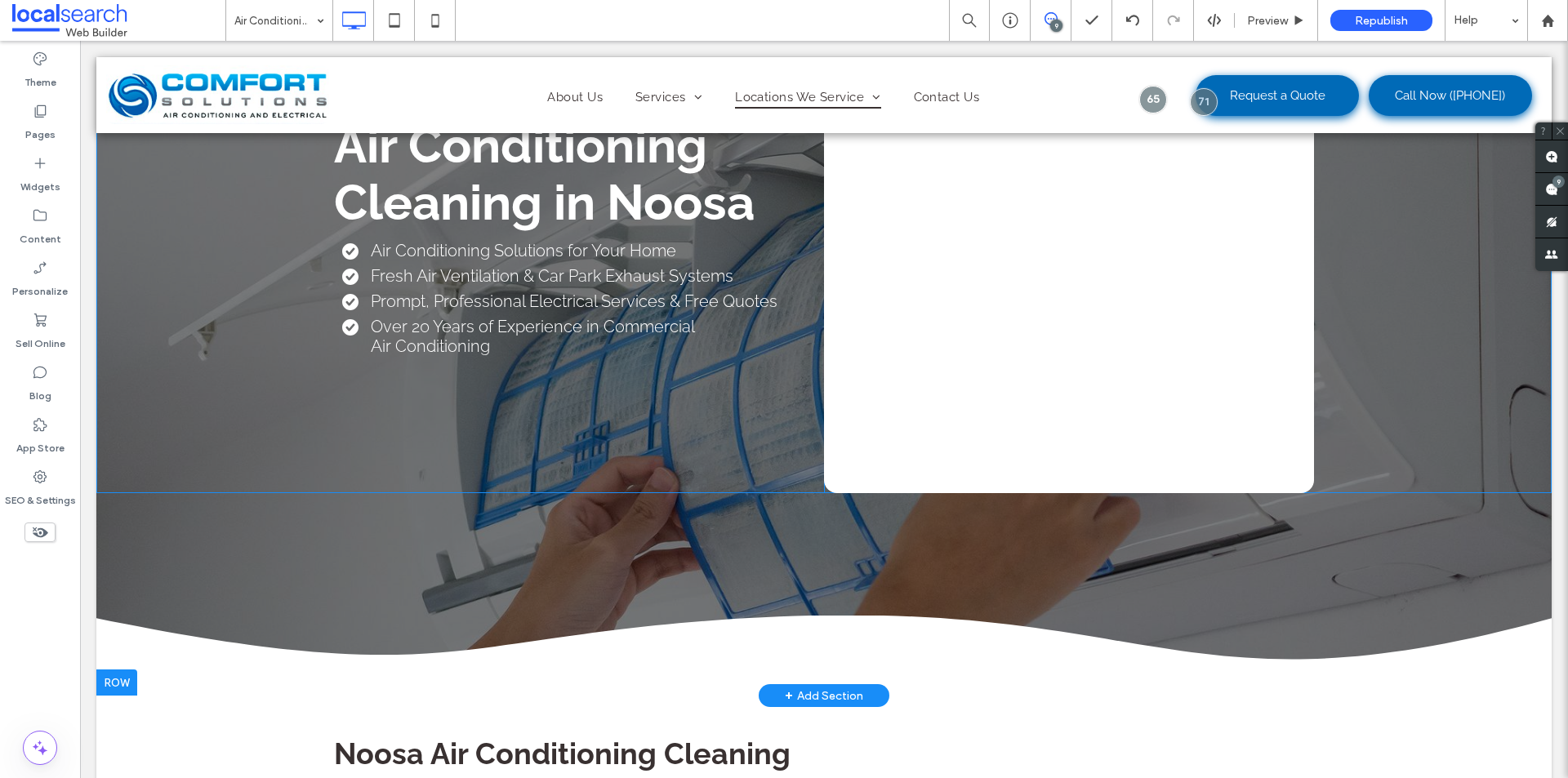 scroll, scrollTop: 163, scrollLeft: 0, axis: vertical 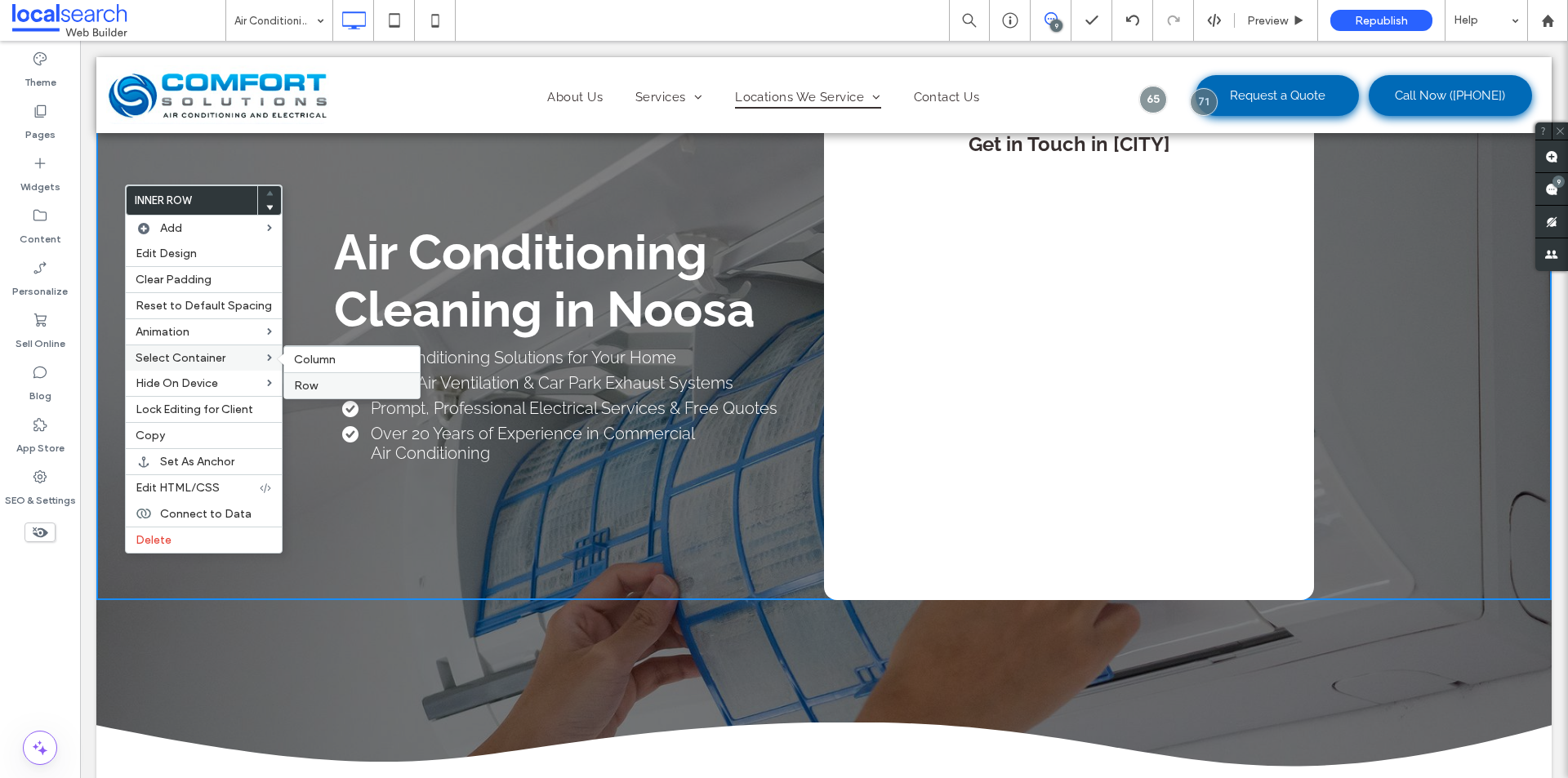 click on "Row" at bounding box center (305, 385) 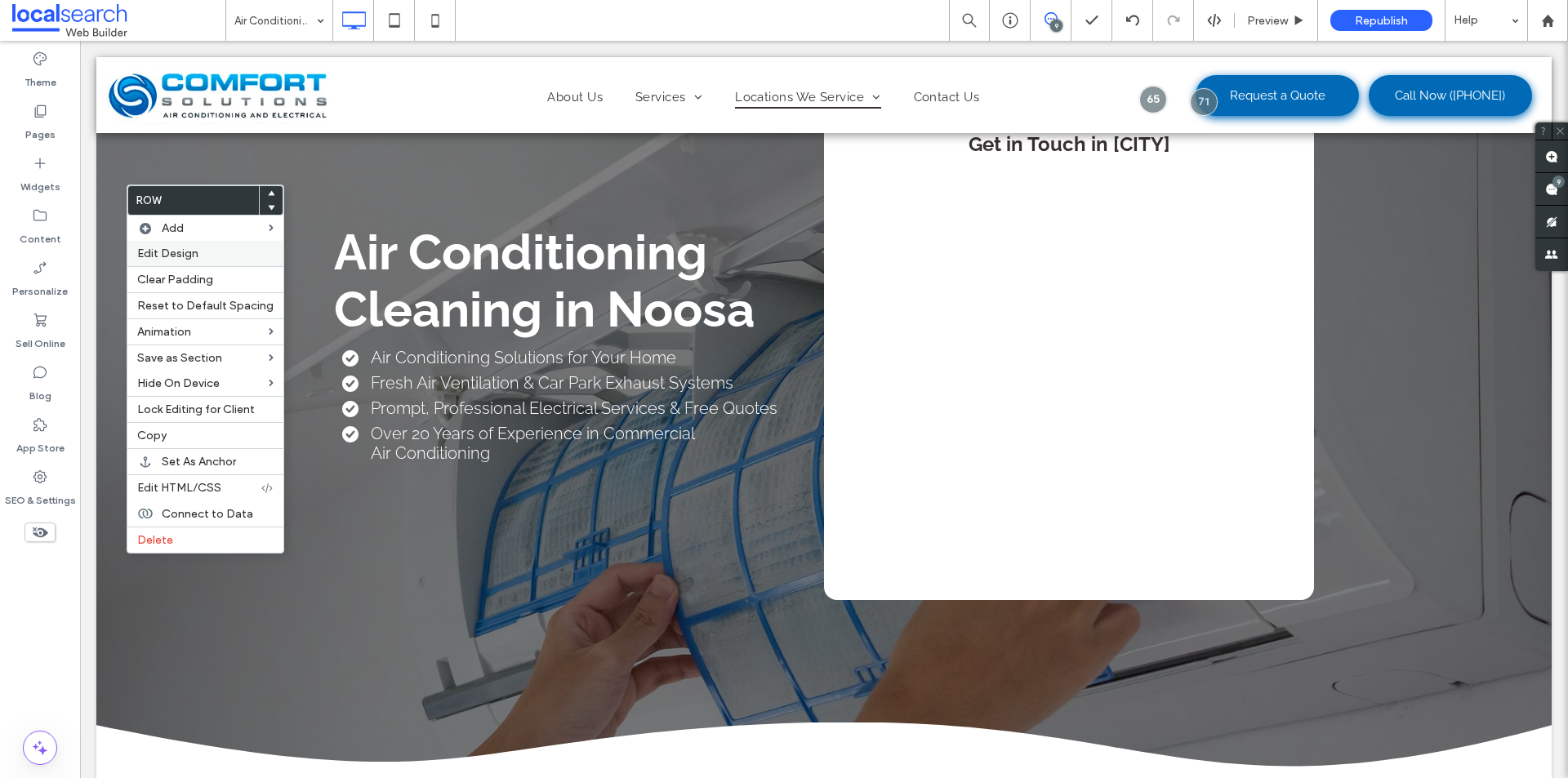 click on "Edit Design" at bounding box center [205, 253] 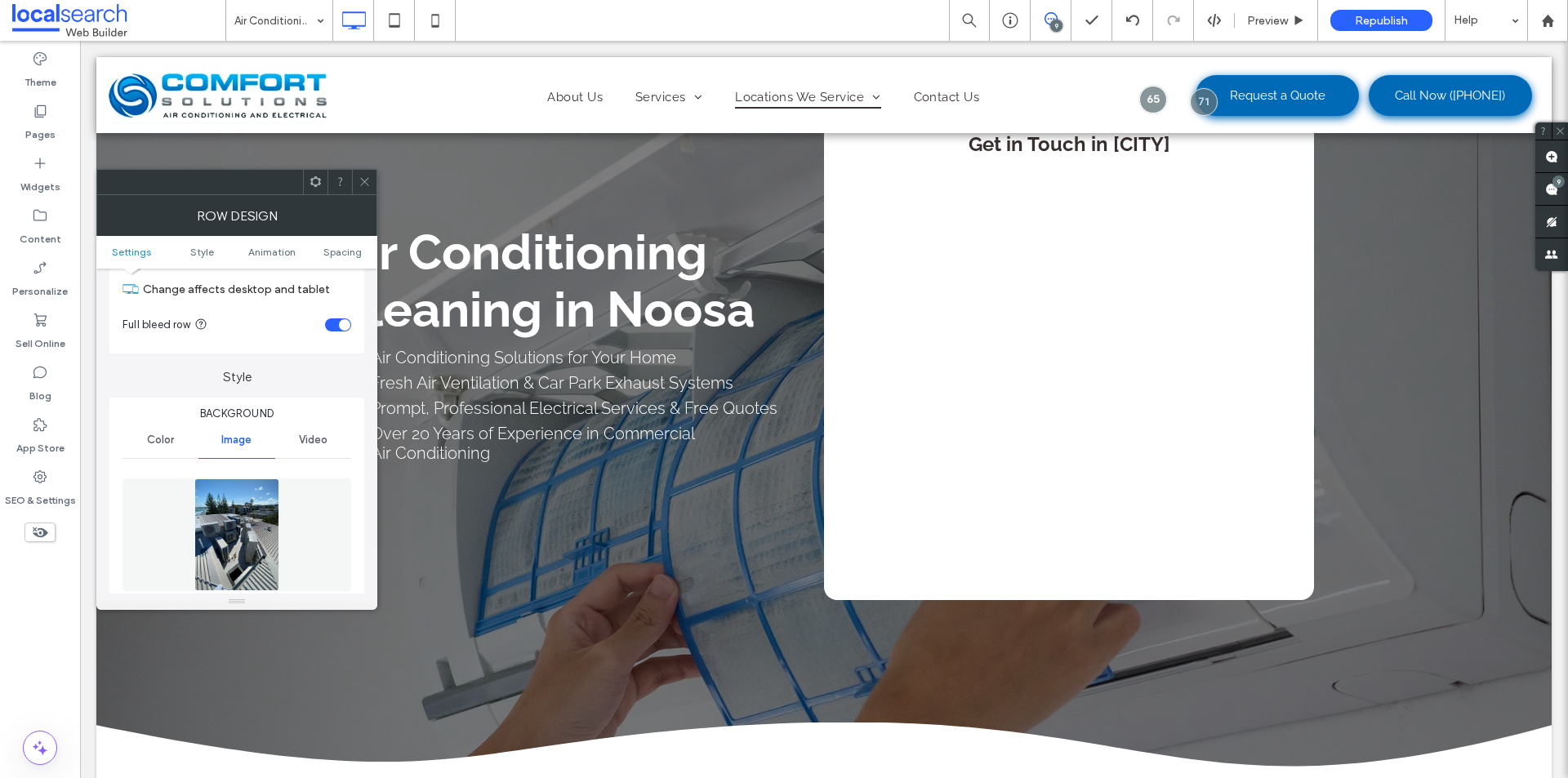 scroll, scrollTop: 82, scrollLeft: 0, axis: vertical 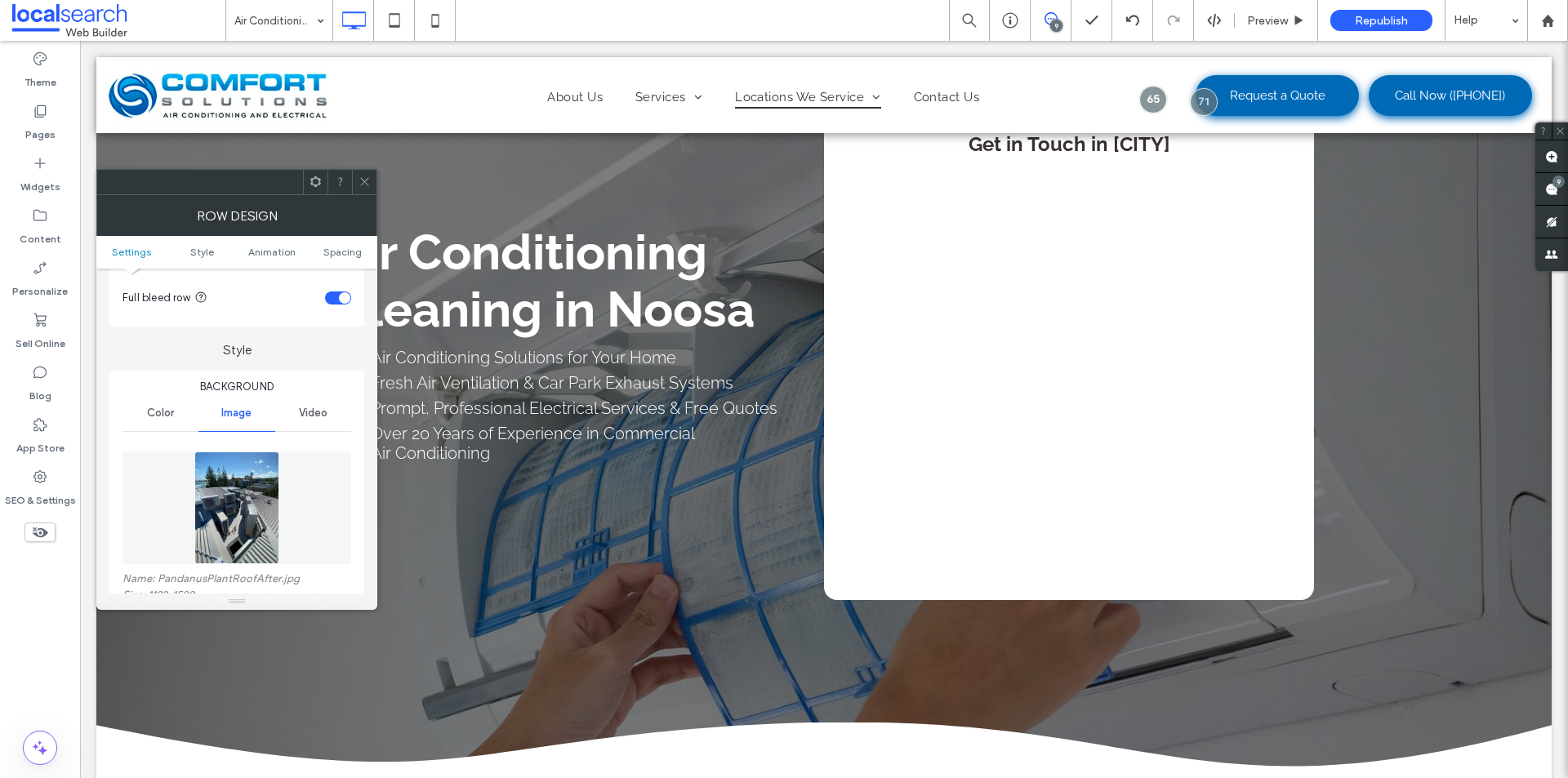 click at bounding box center (364, 182) 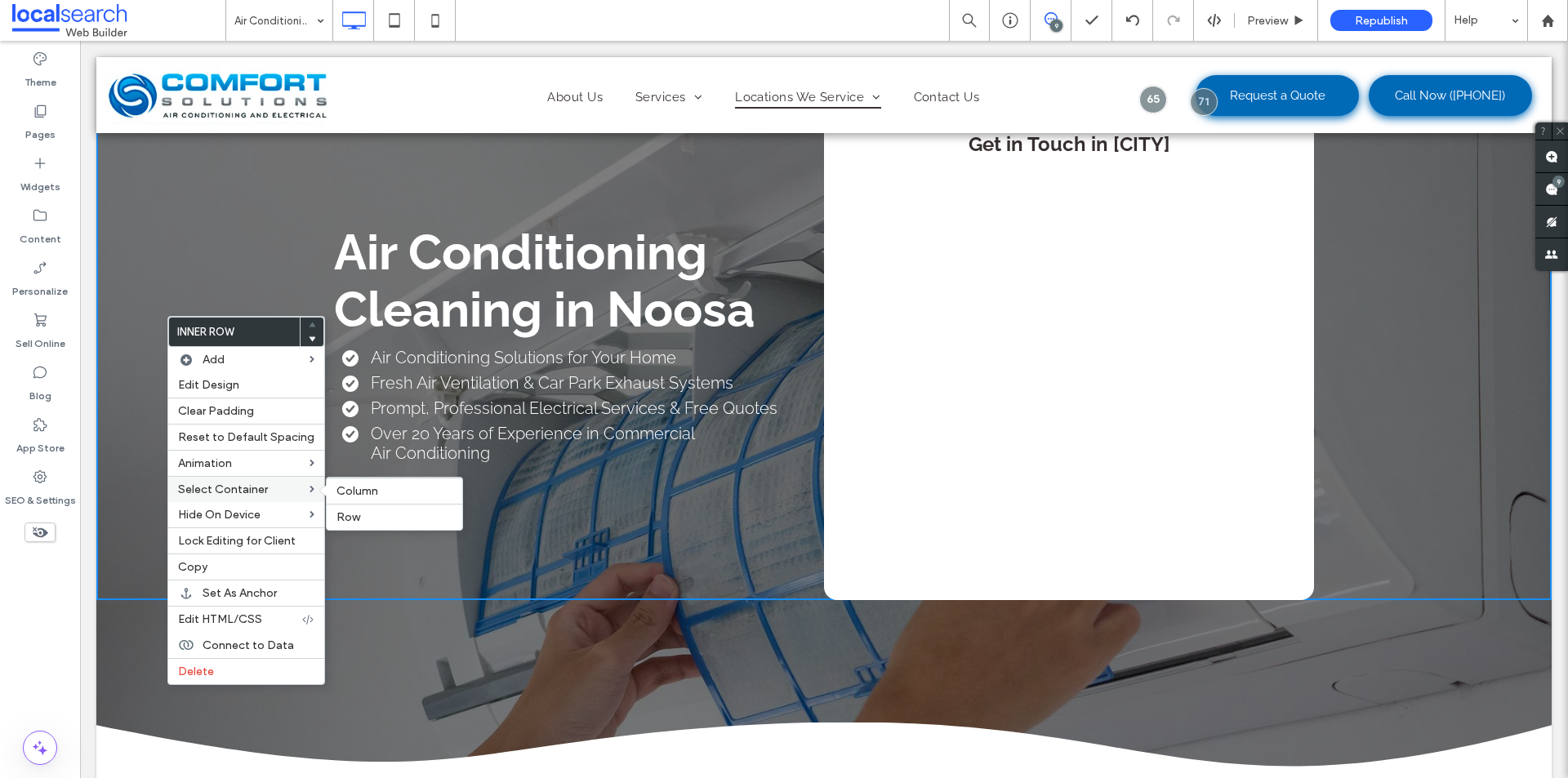 click at bounding box center [327, 491] 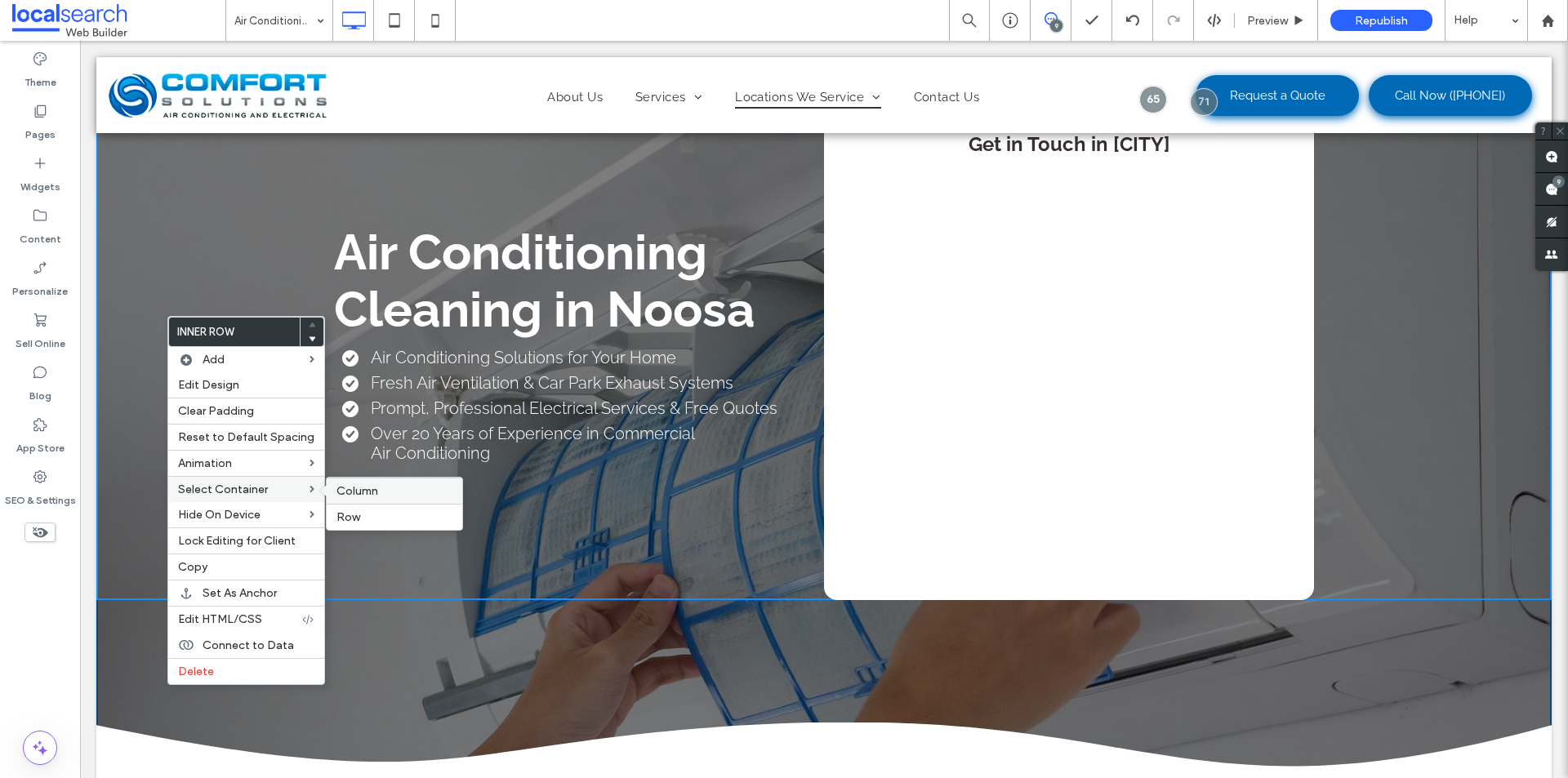 click on "Column" at bounding box center (357, 491) 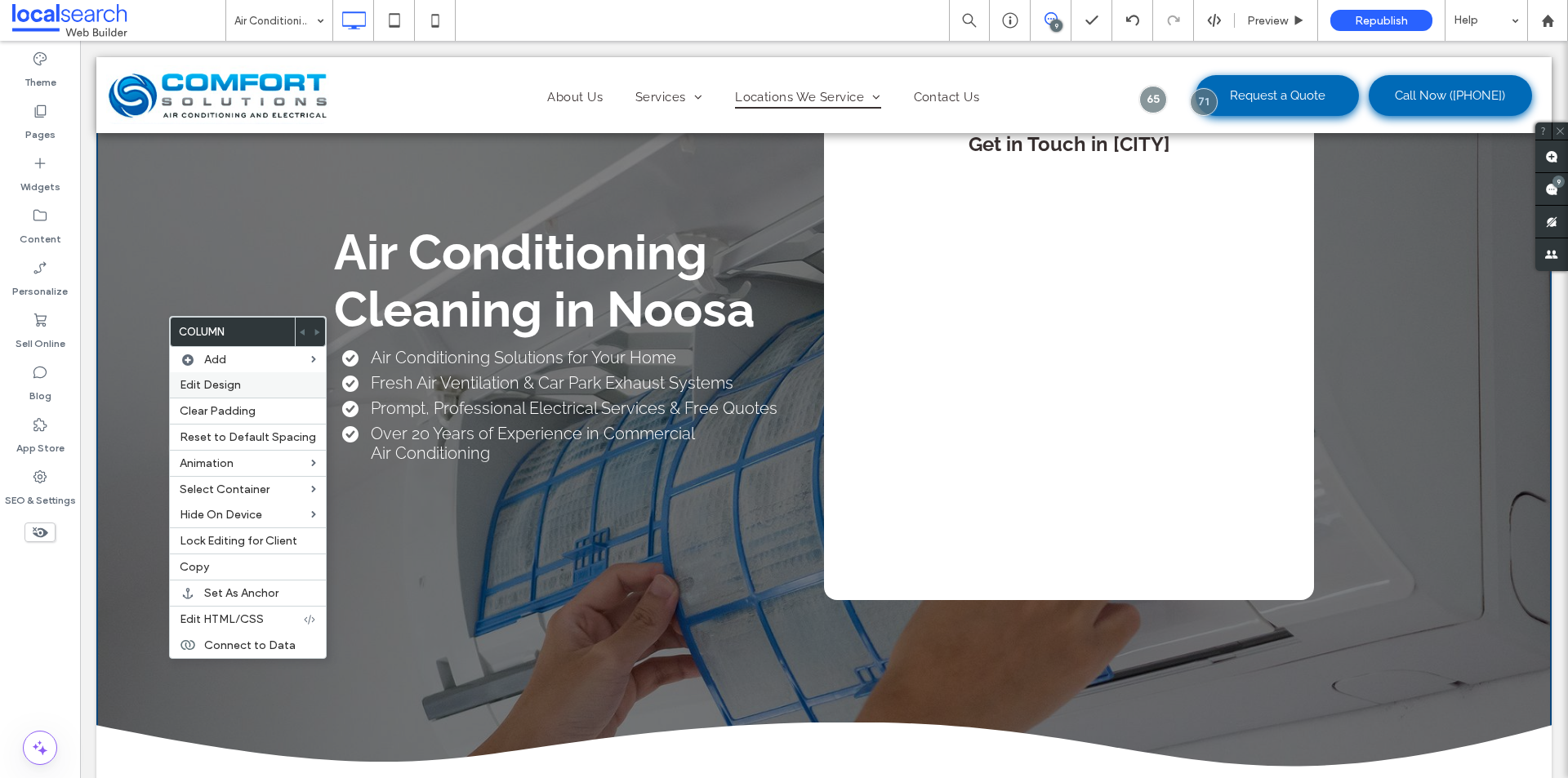 click on "Edit Design" at bounding box center (210, 385) 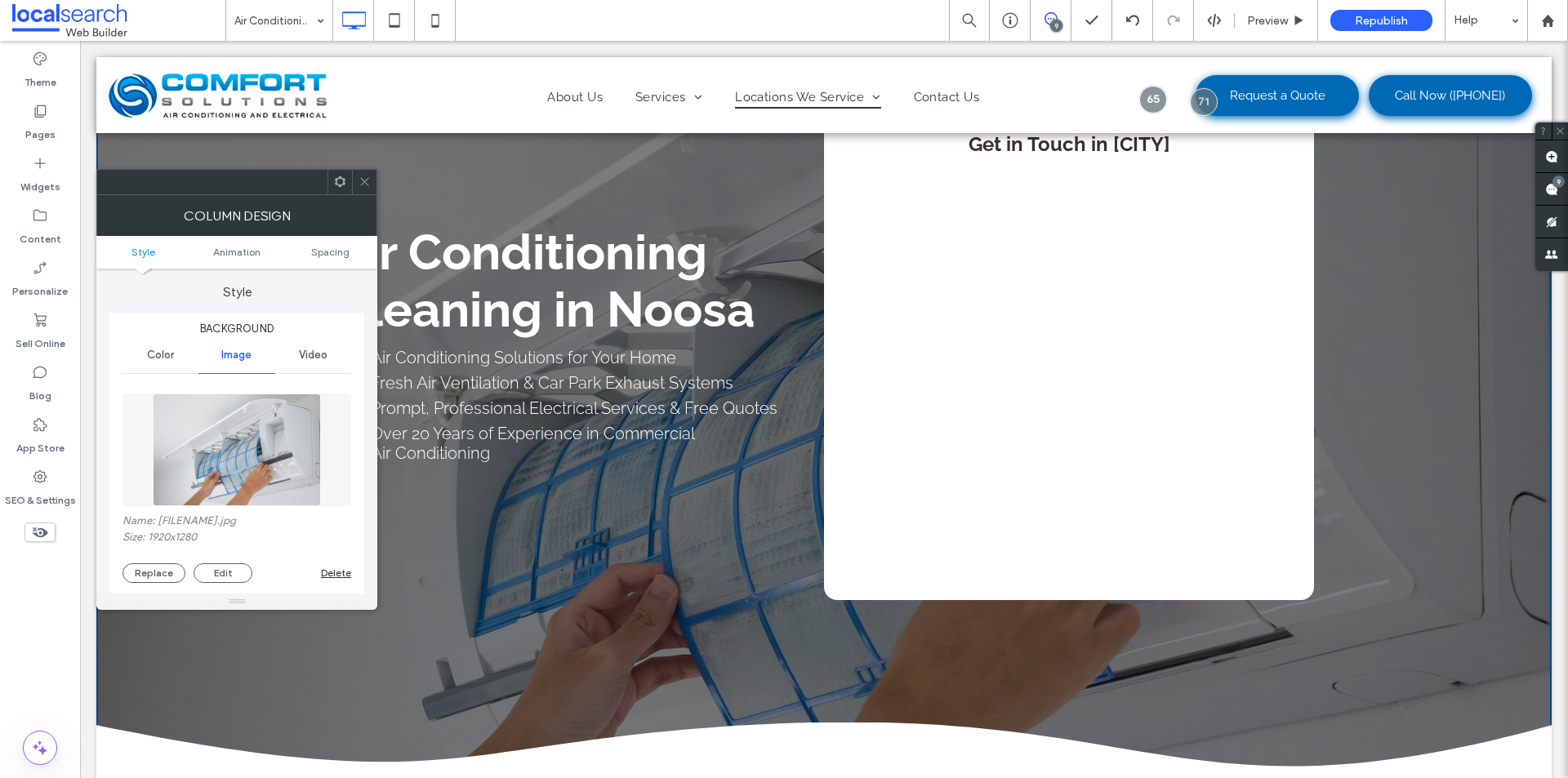 click 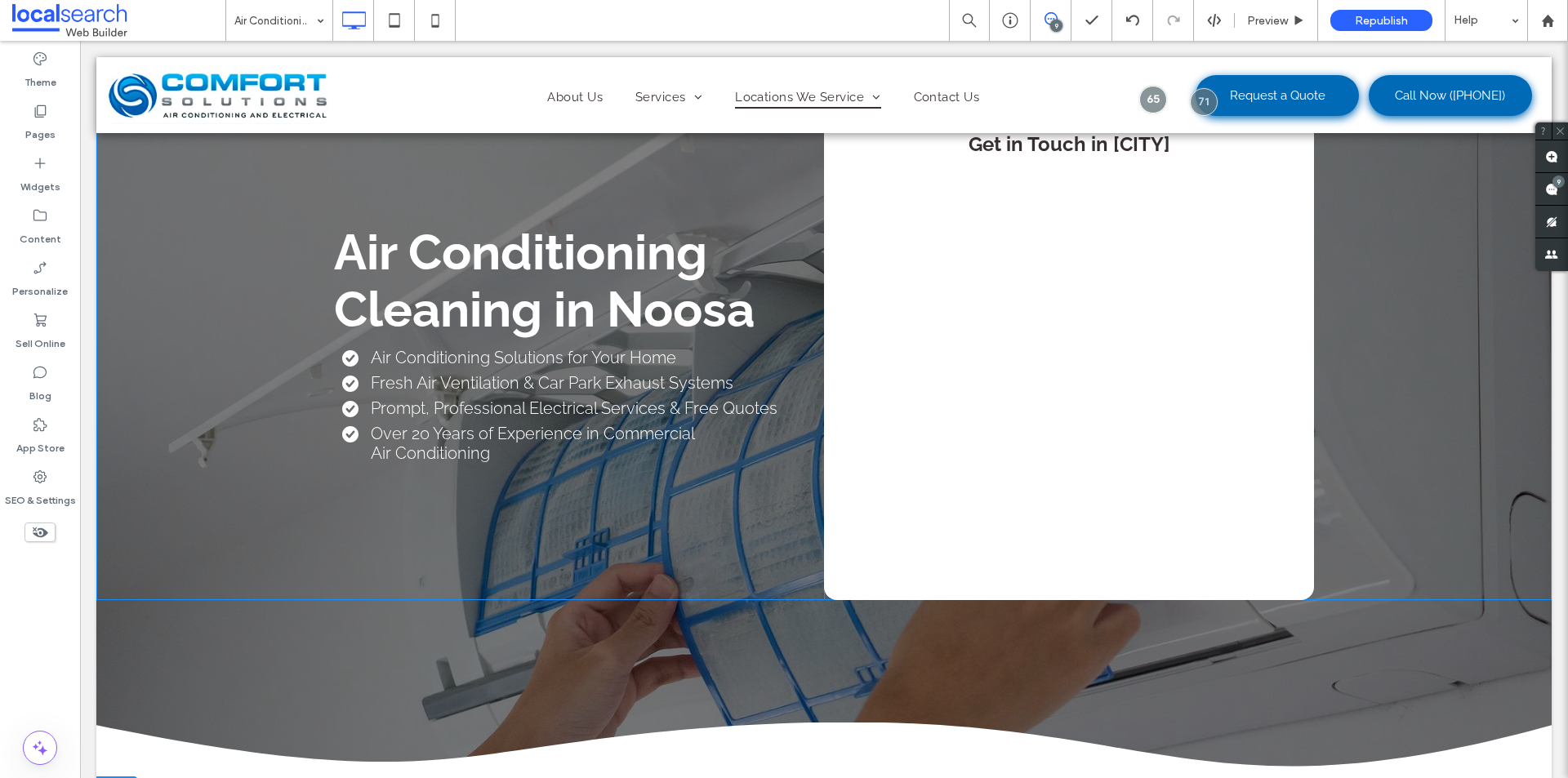 scroll, scrollTop: 490, scrollLeft: 0, axis: vertical 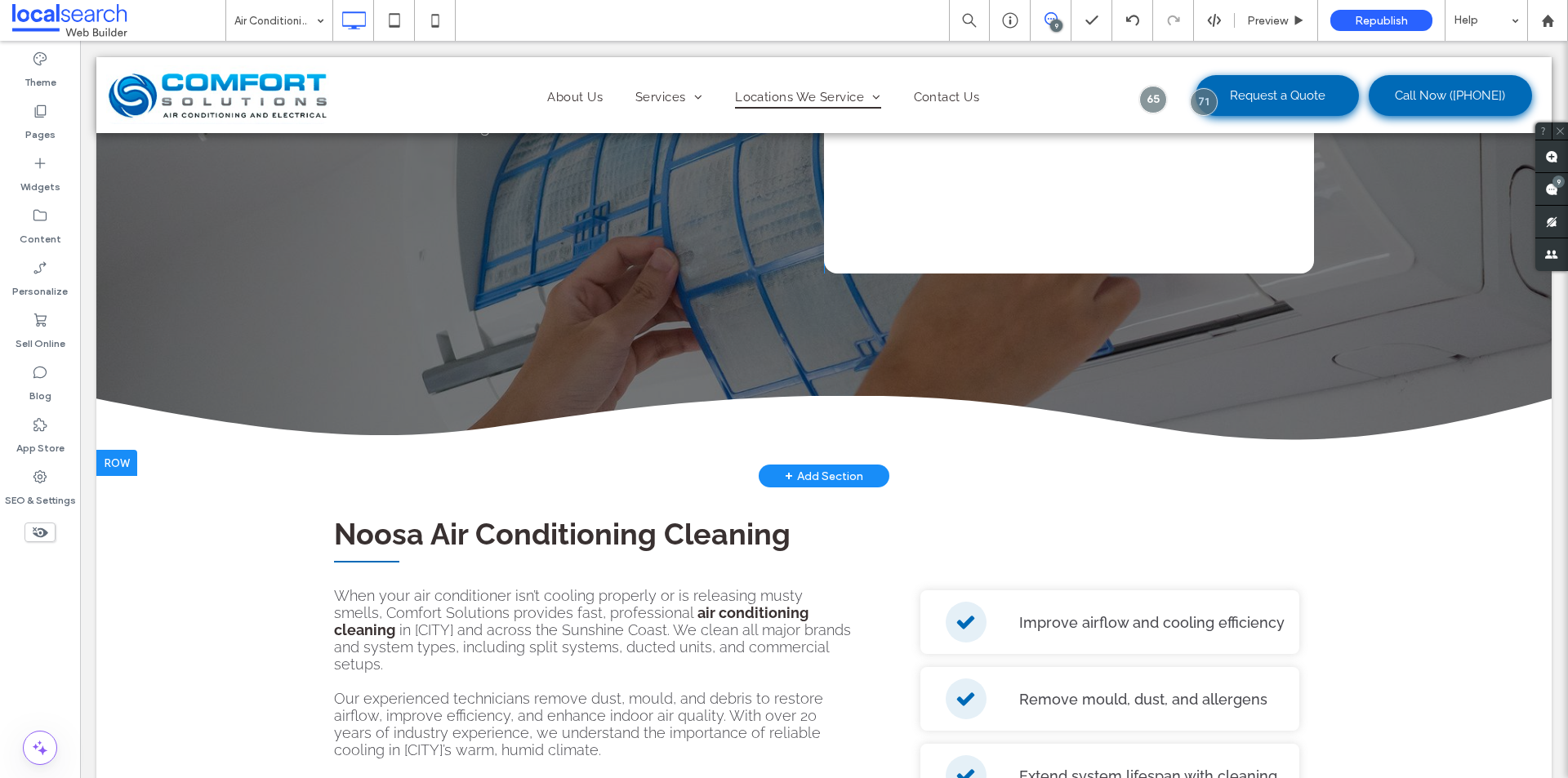 click at bounding box center [117, 463] 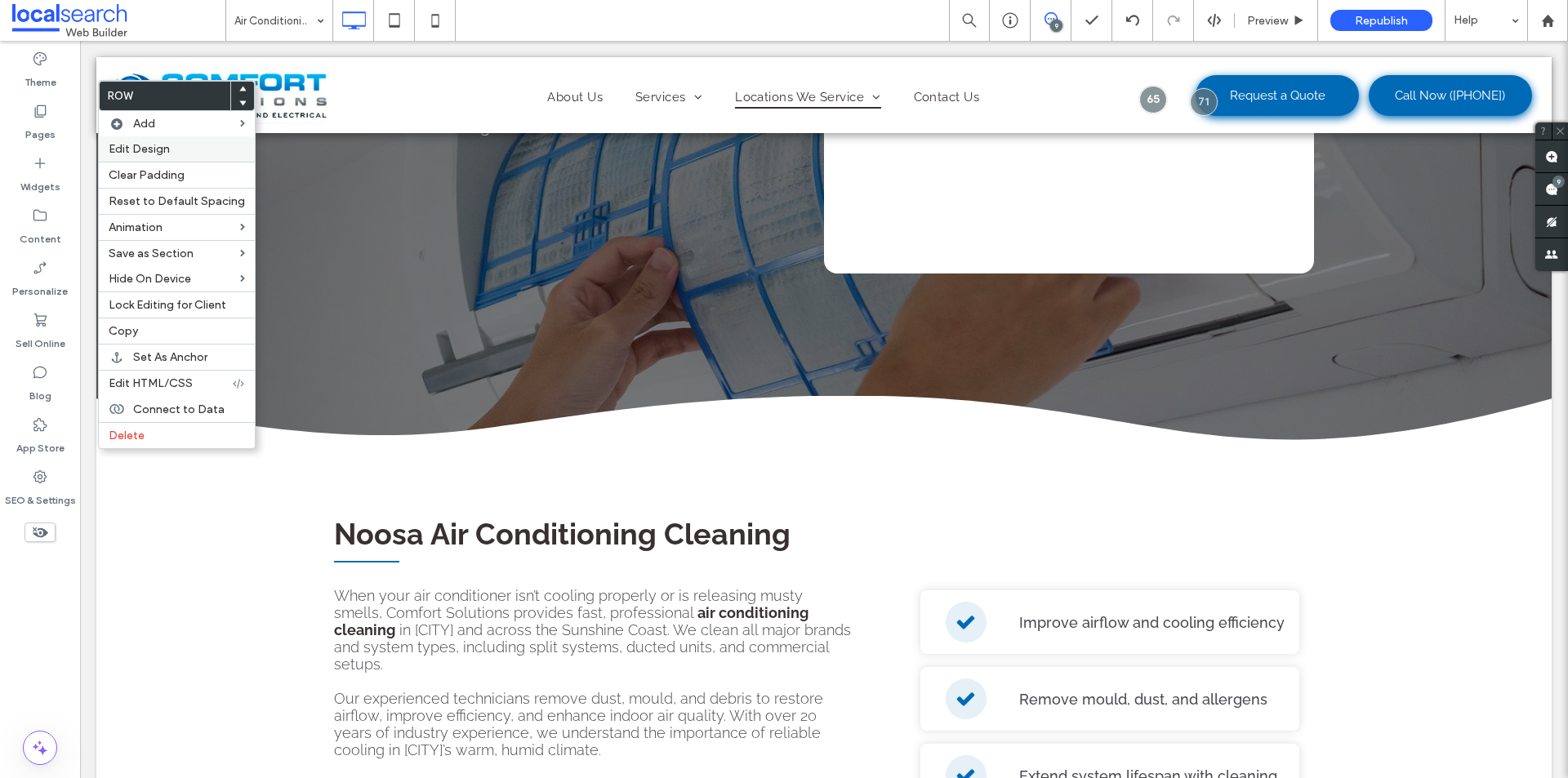 click on "Edit Design" at bounding box center [139, 149] 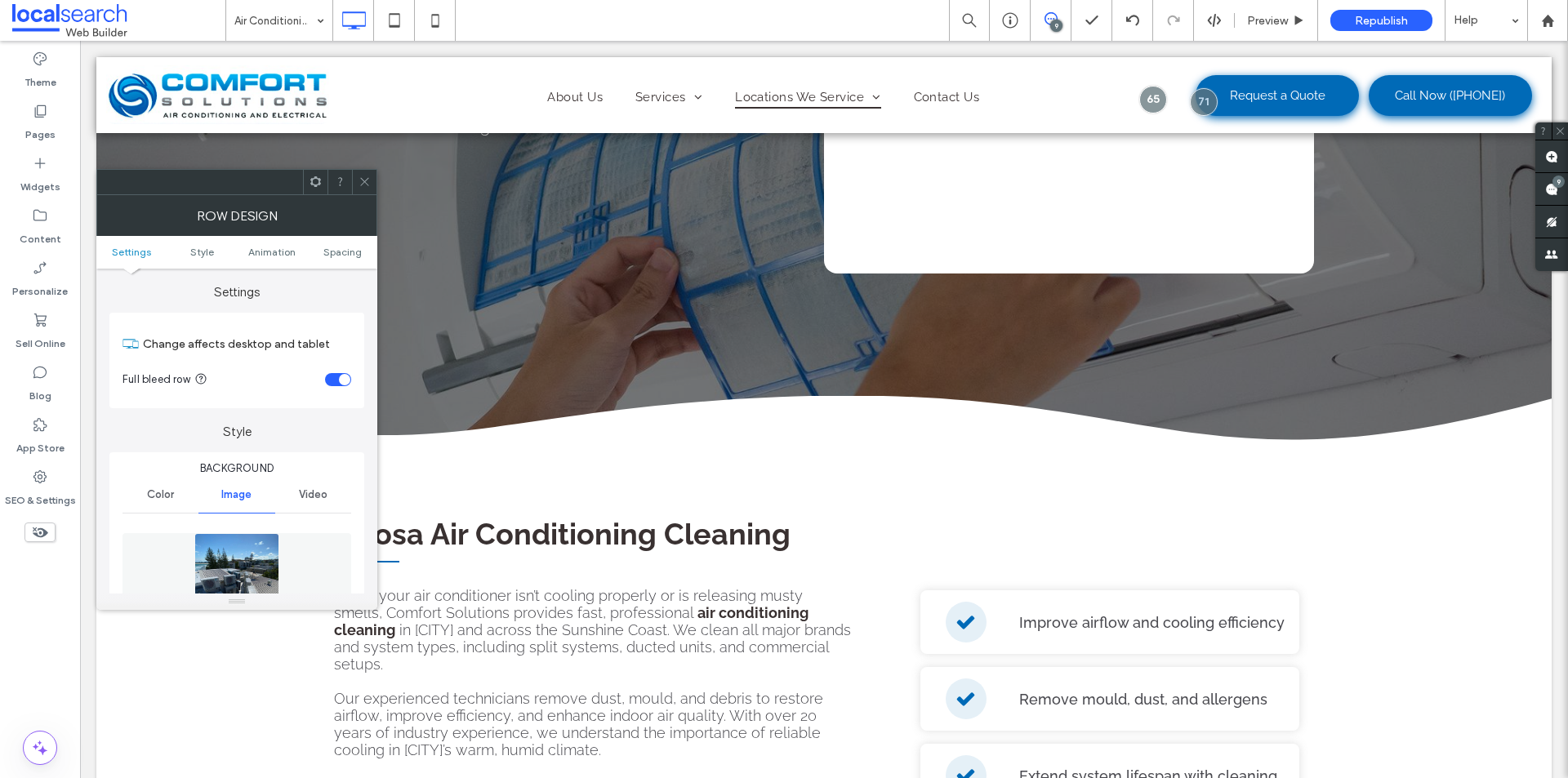scroll, scrollTop: 0, scrollLeft: 0, axis: both 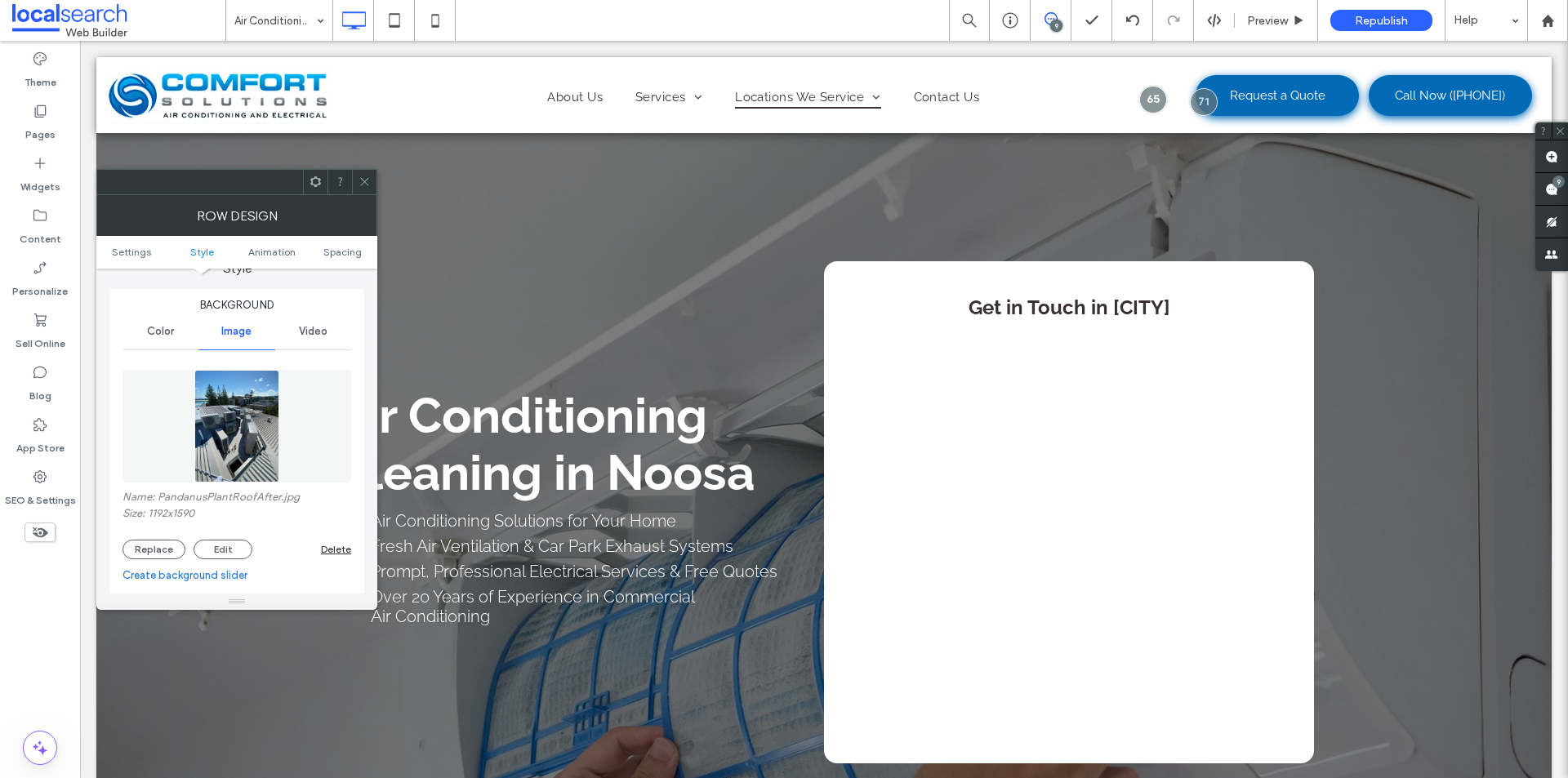 click on "Delete" at bounding box center (336, 549) 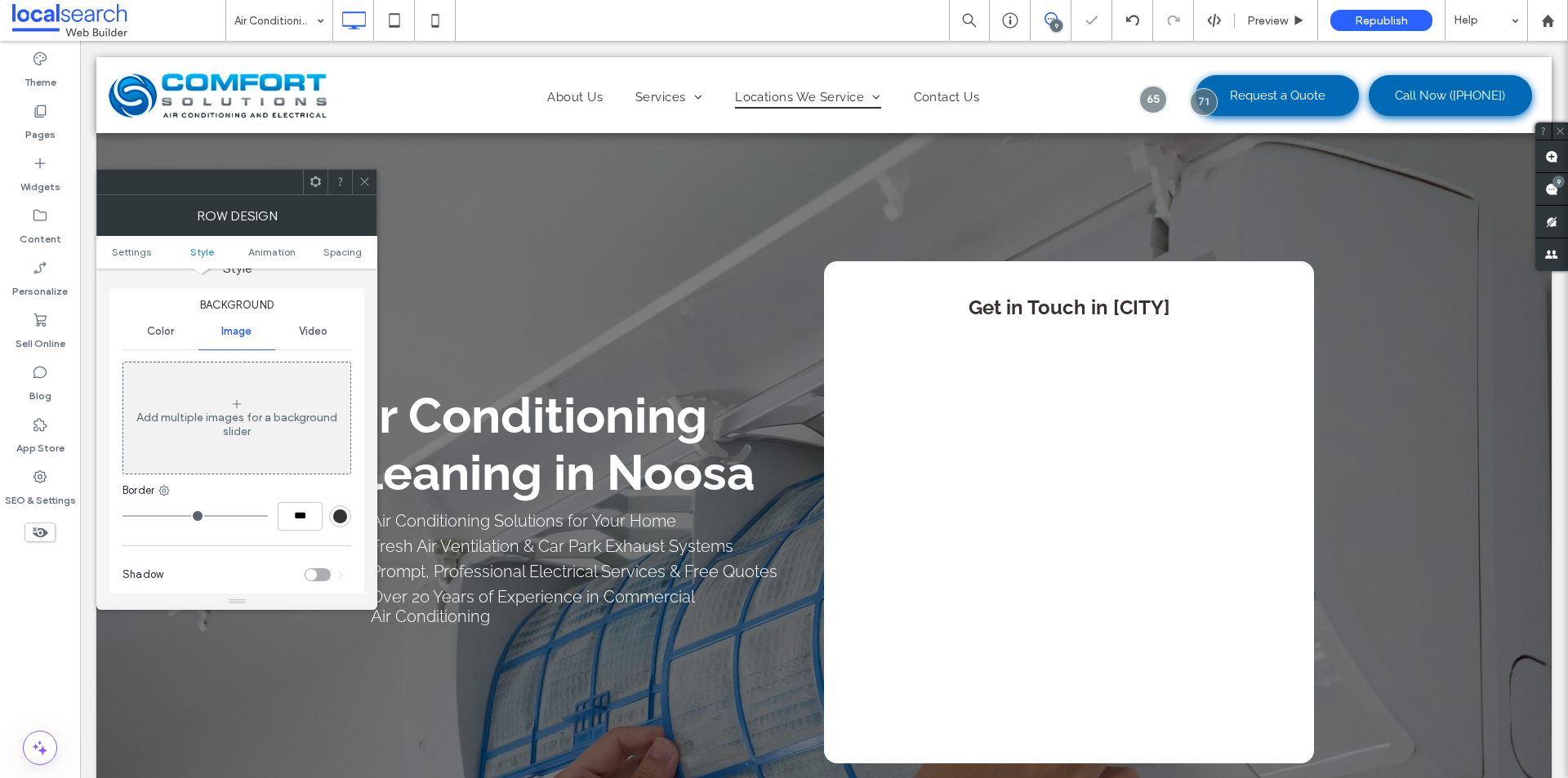 click at bounding box center (364, 182) 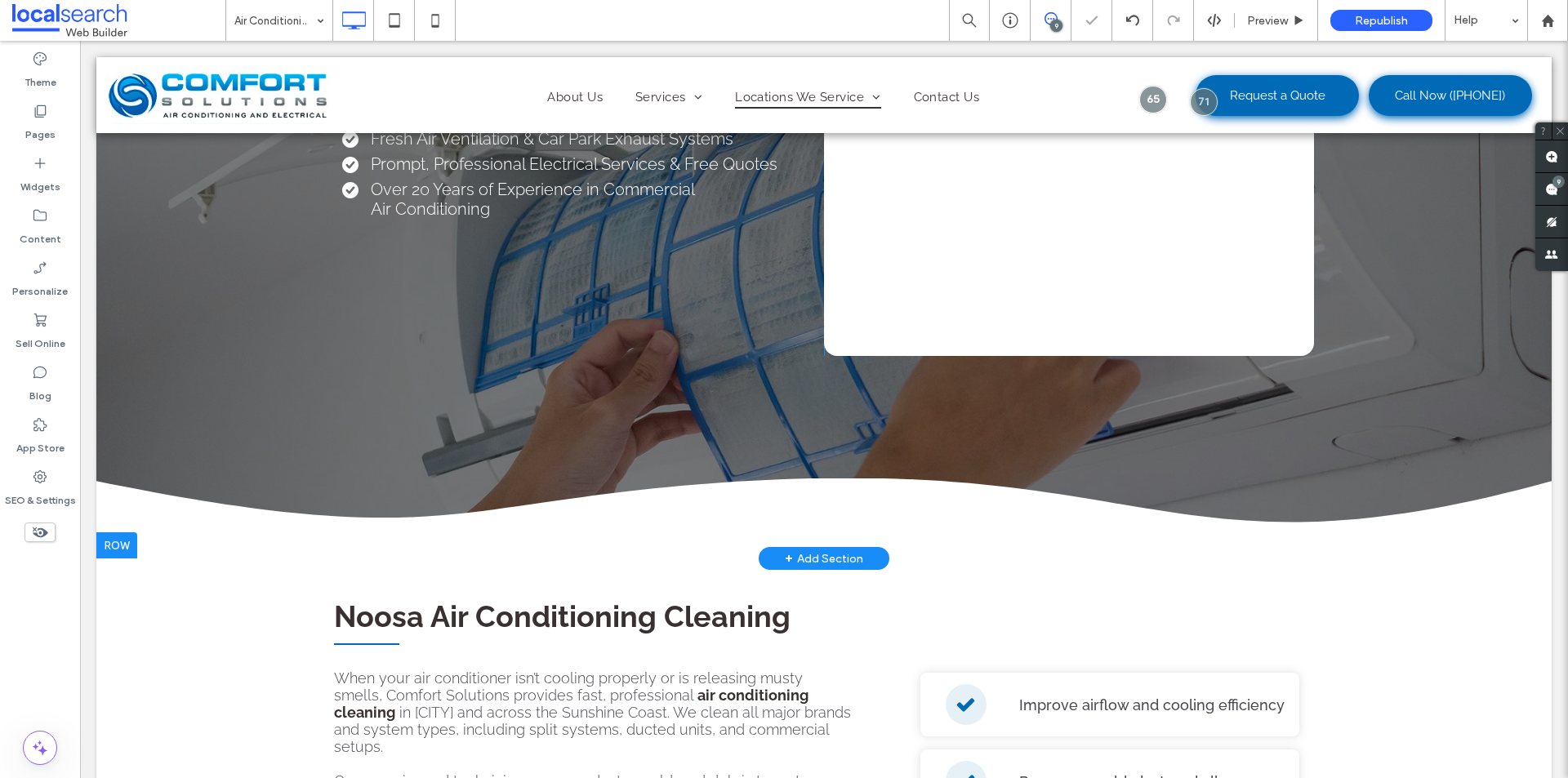 scroll, scrollTop: 245, scrollLeft: 0, axis: vertical 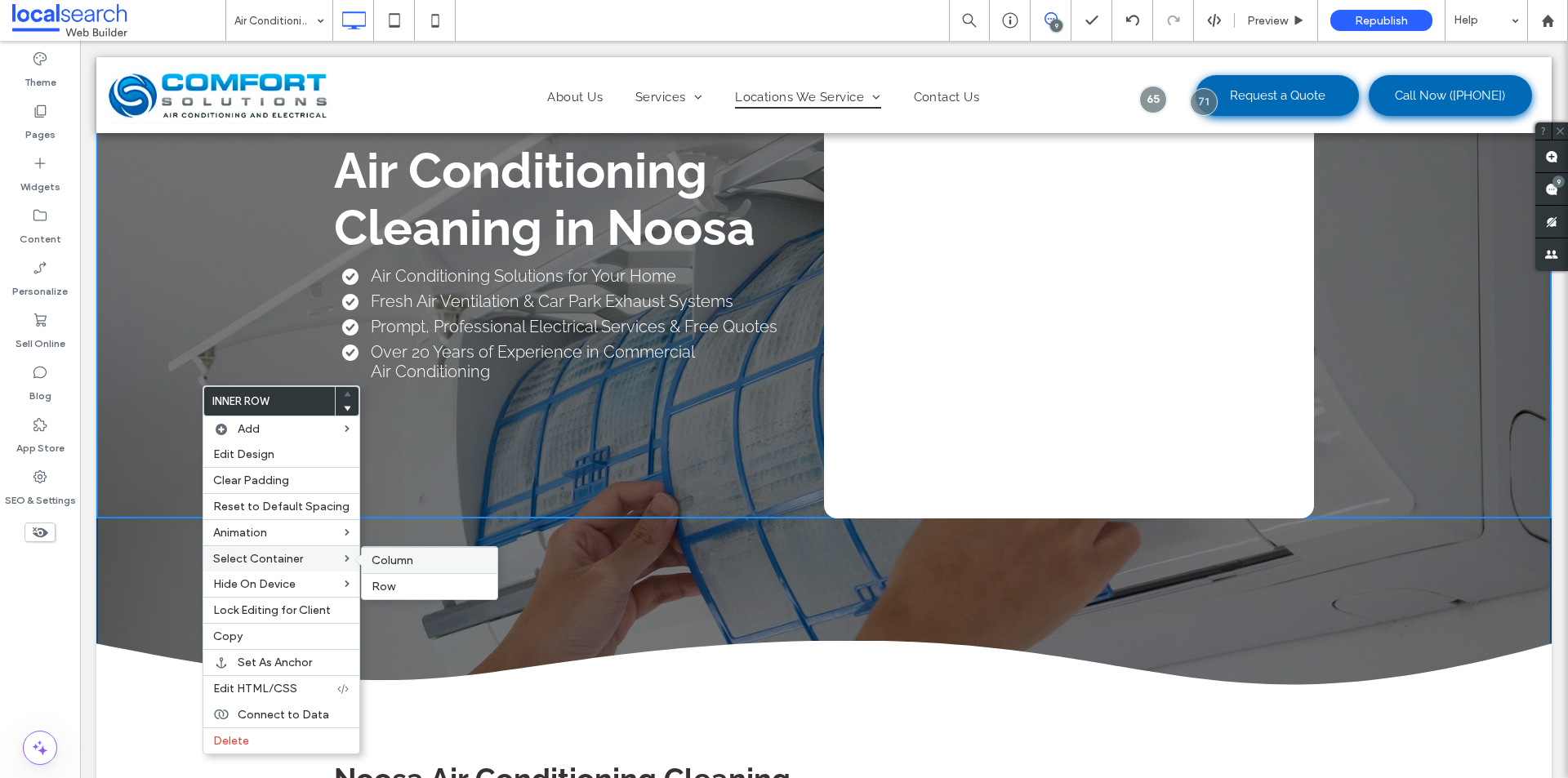 click on "Column" at bounding box center (430, 560) 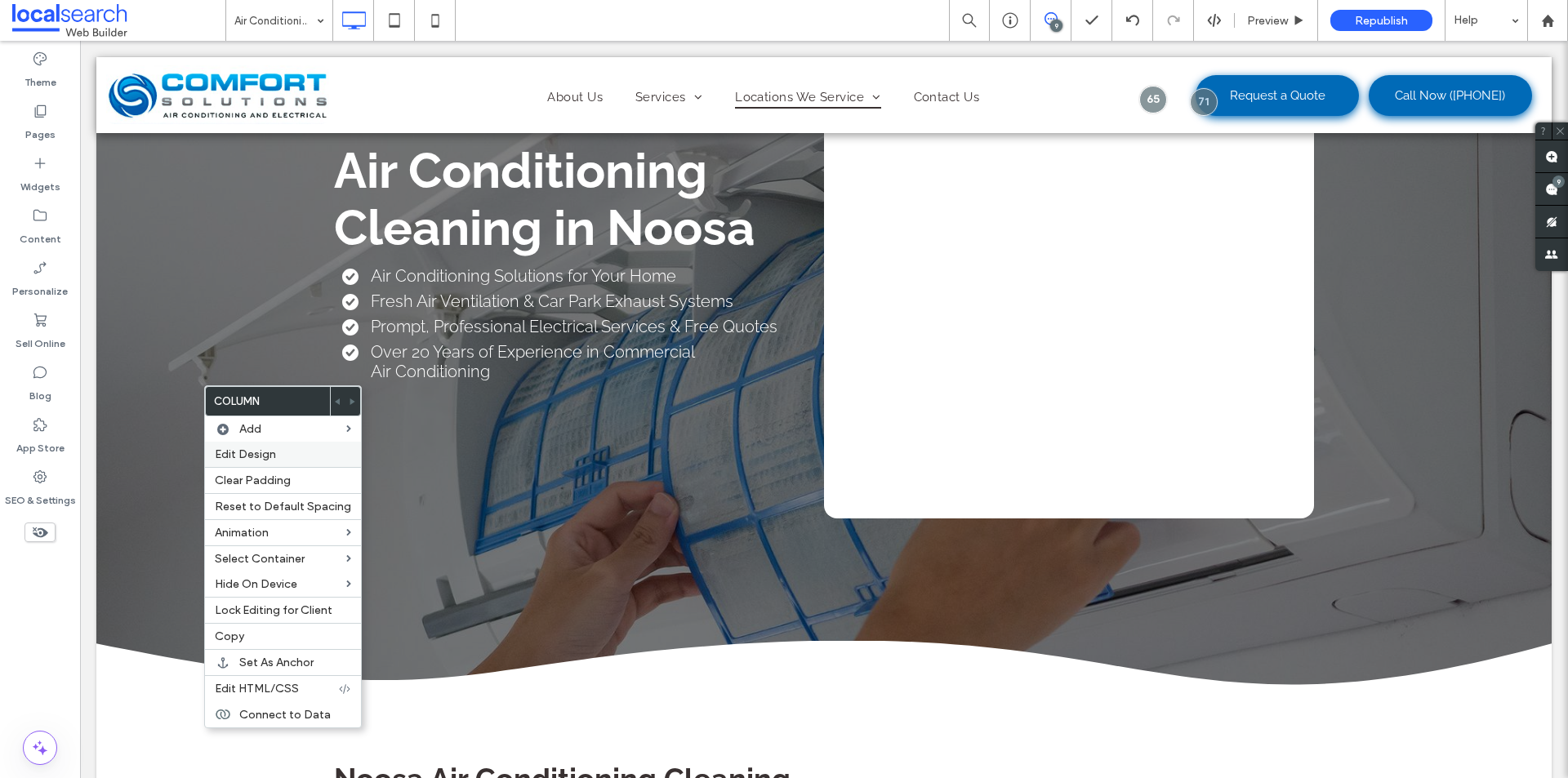 click on "Edit Design" at bounding box center [245, 454] 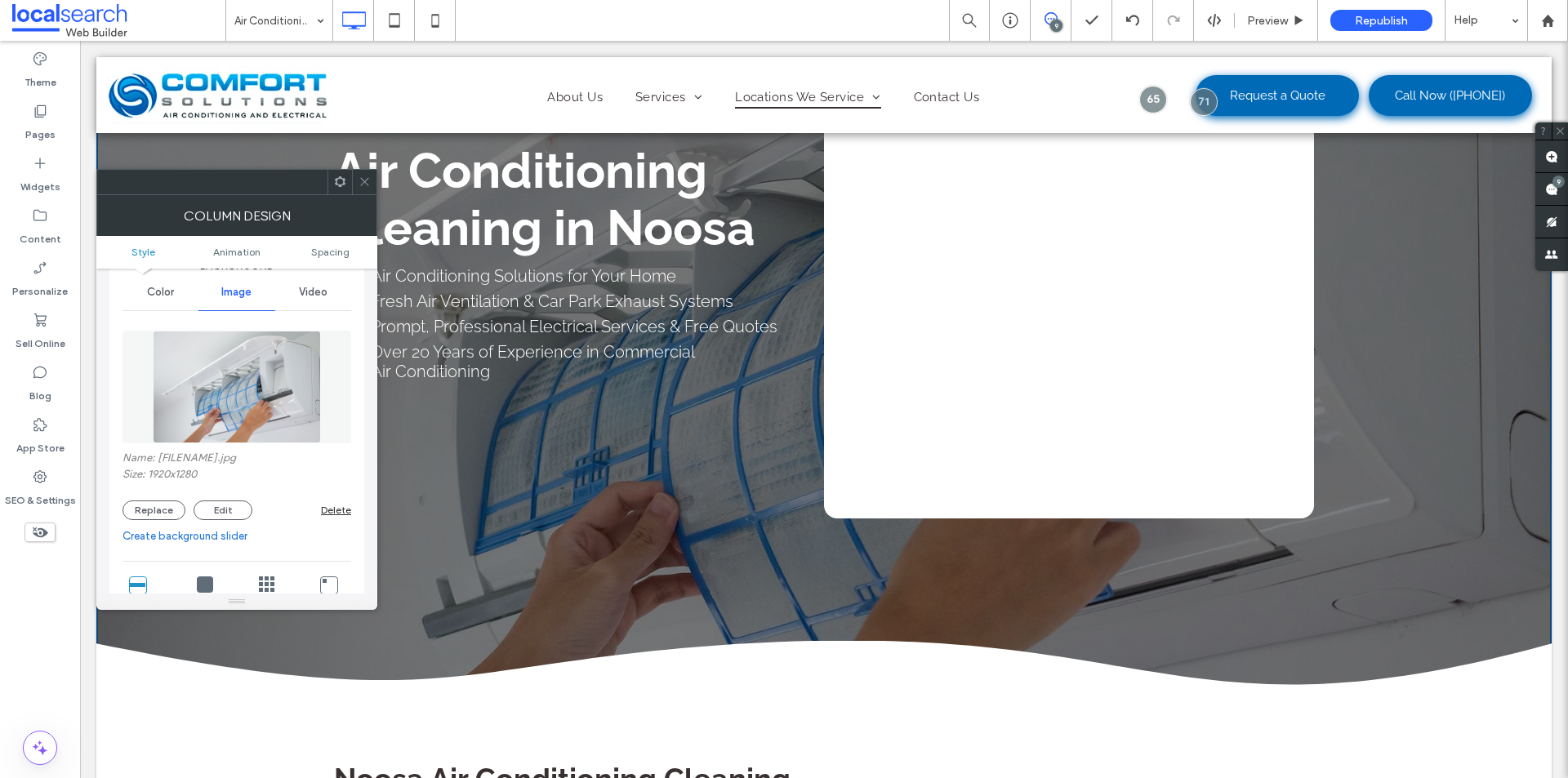 scroll, scrollTop: 82, scrollLeft: 0, axis: vertical 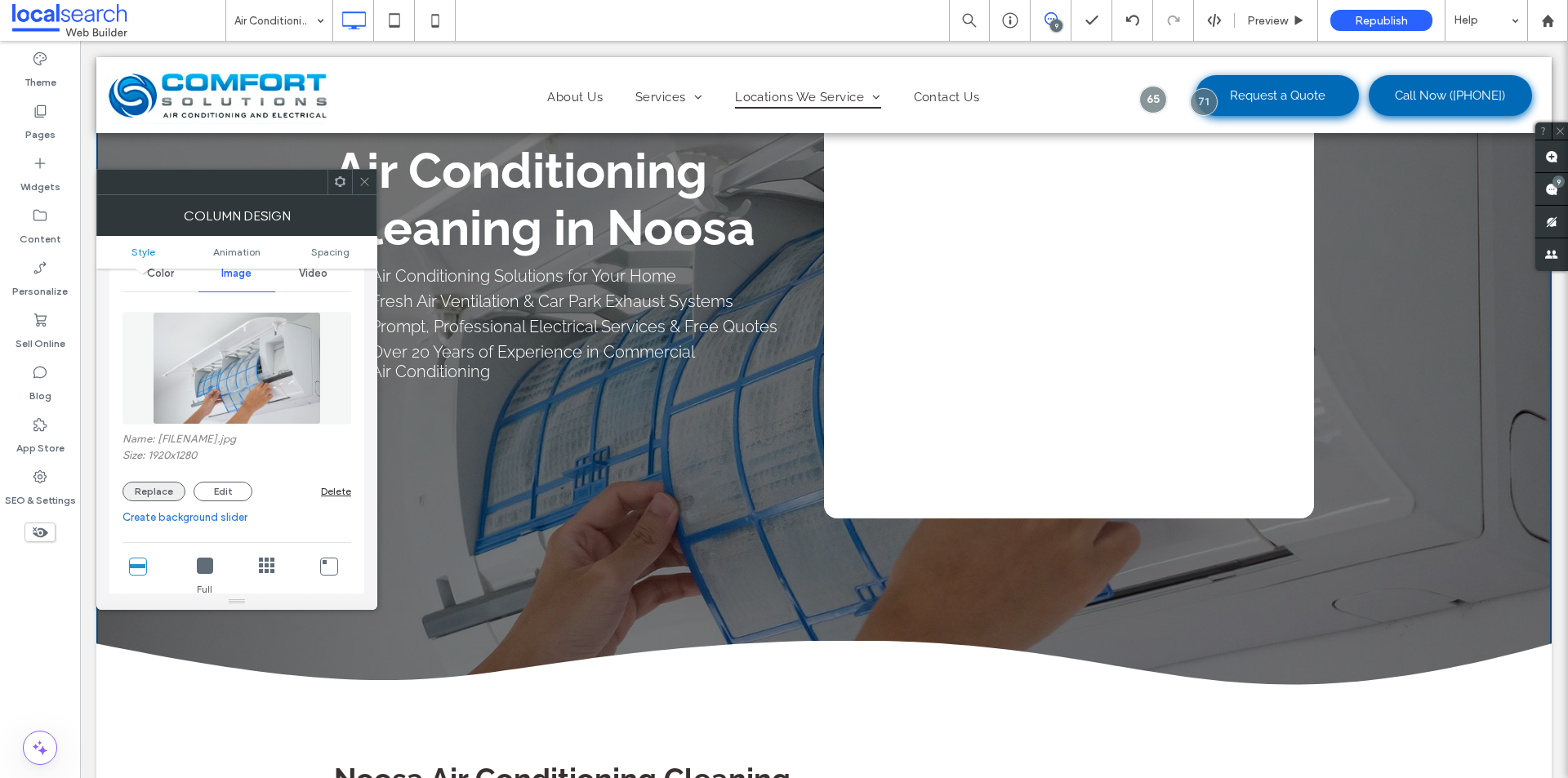 click on "Replace" at bounding box center (154, 491) 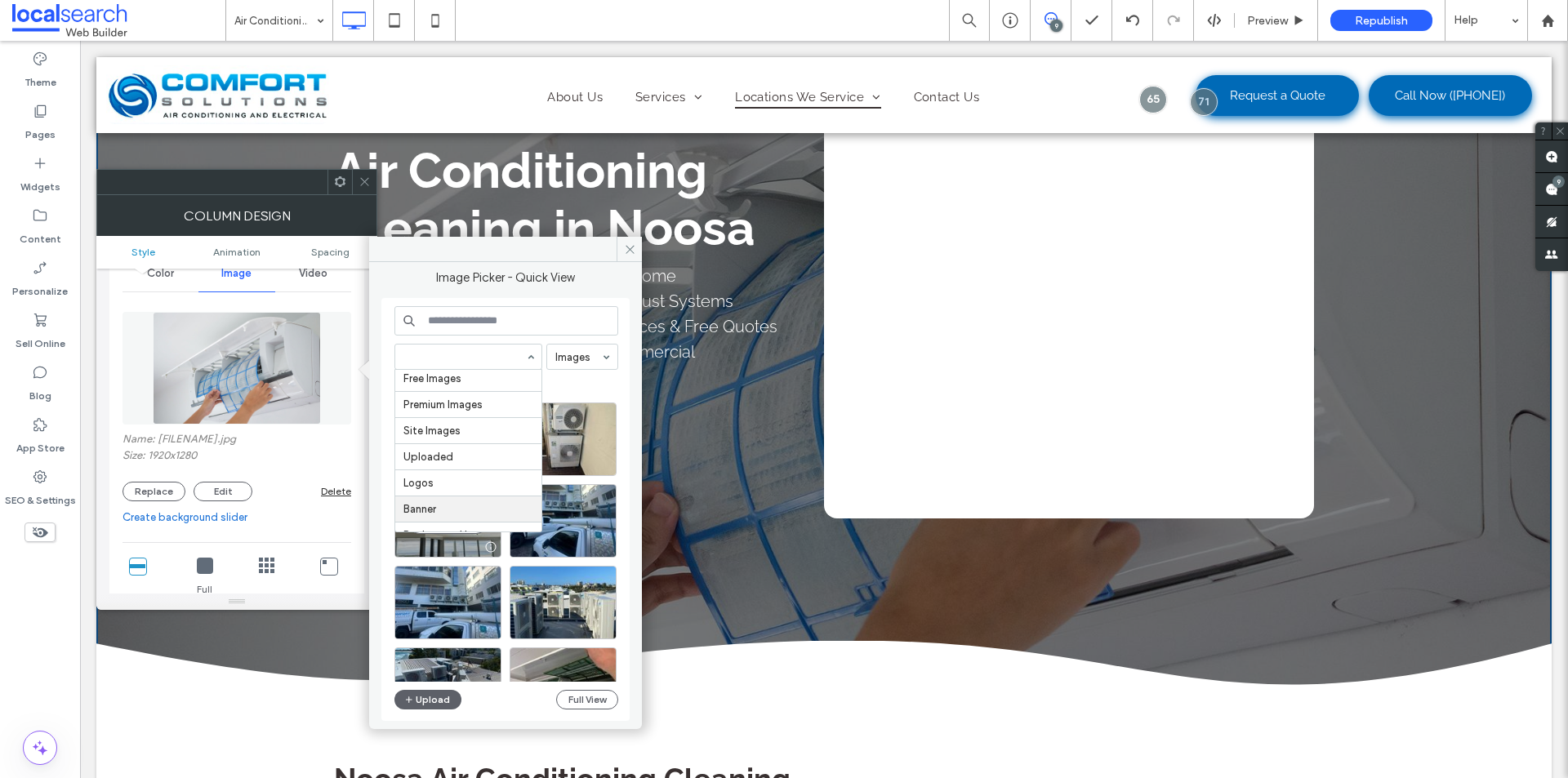 scroll, scrollTop: 47, scrollLeft: 0, axis: vertical 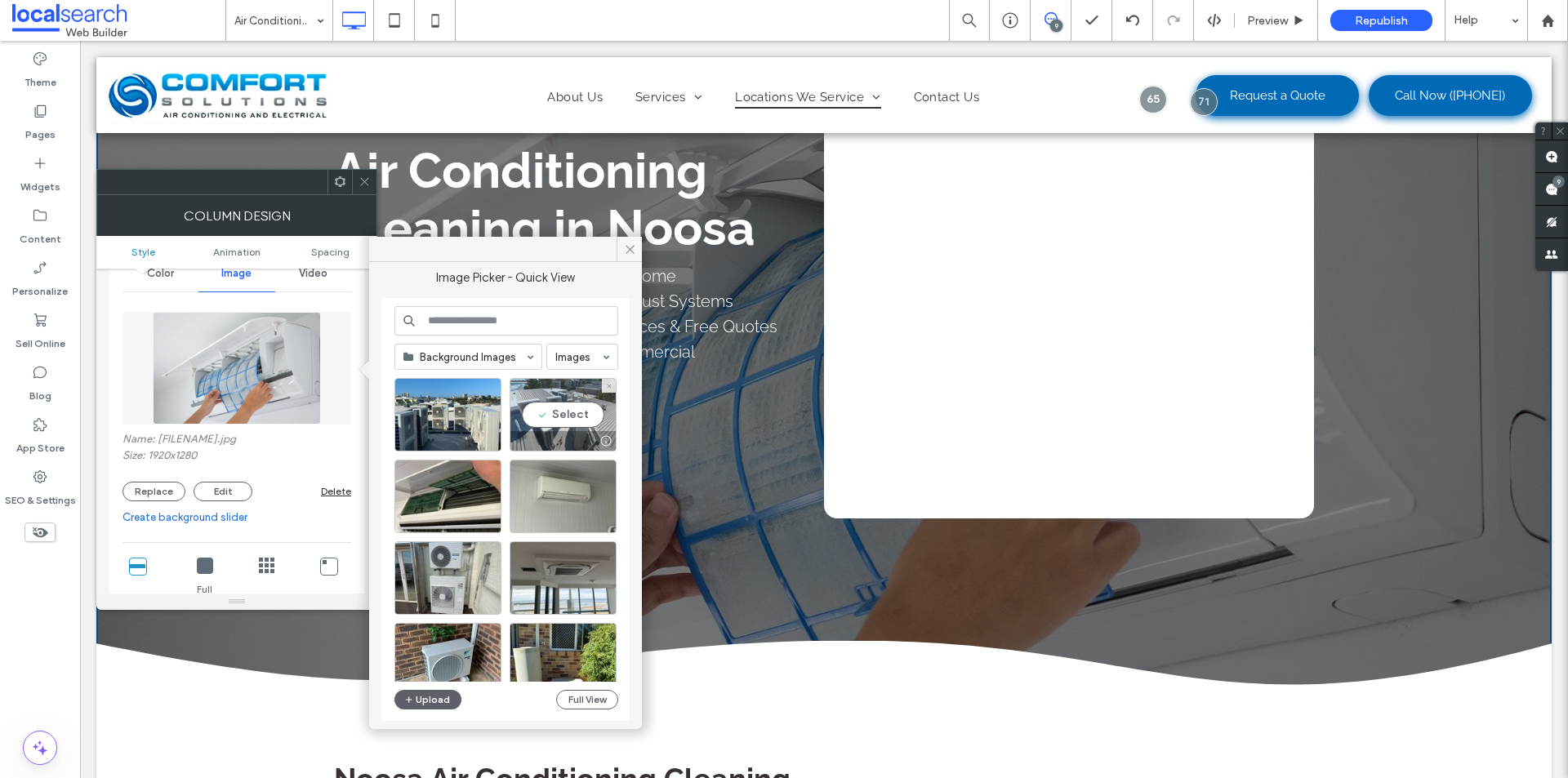 click on "Select" at bounding box center (563, 415) 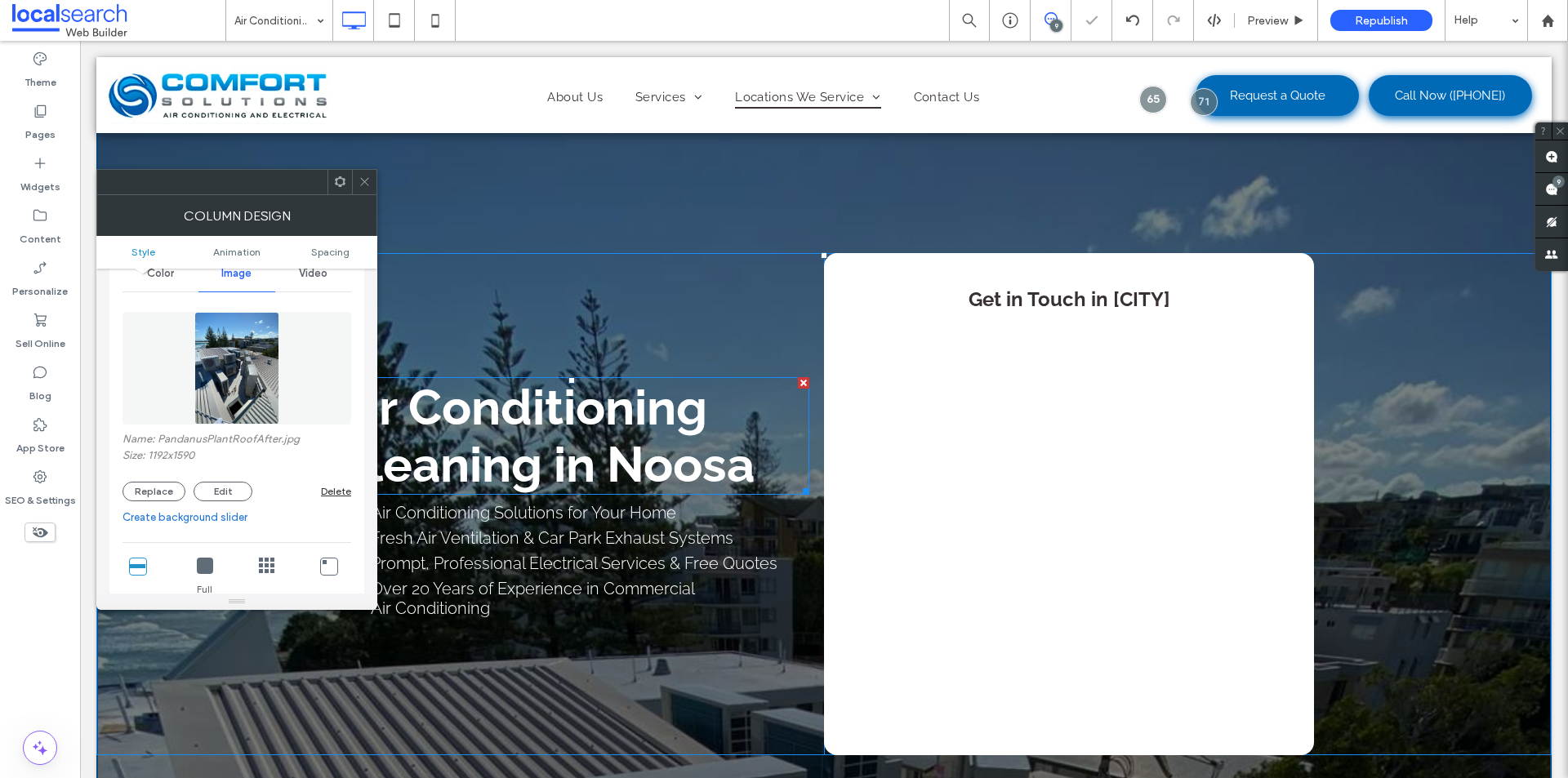 scroll, scrollTop: 0, scrollLeft: 0, axis: both 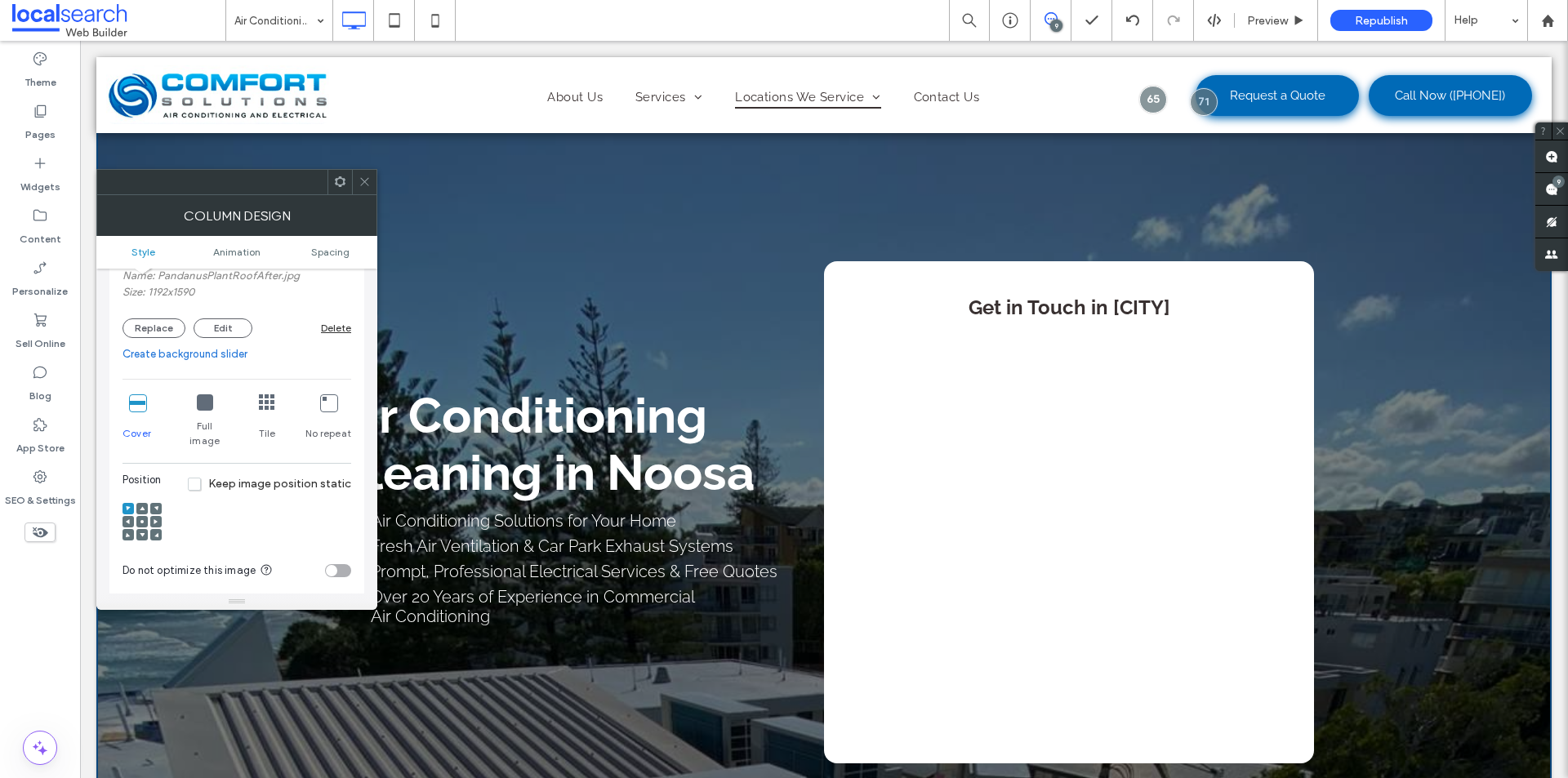 click 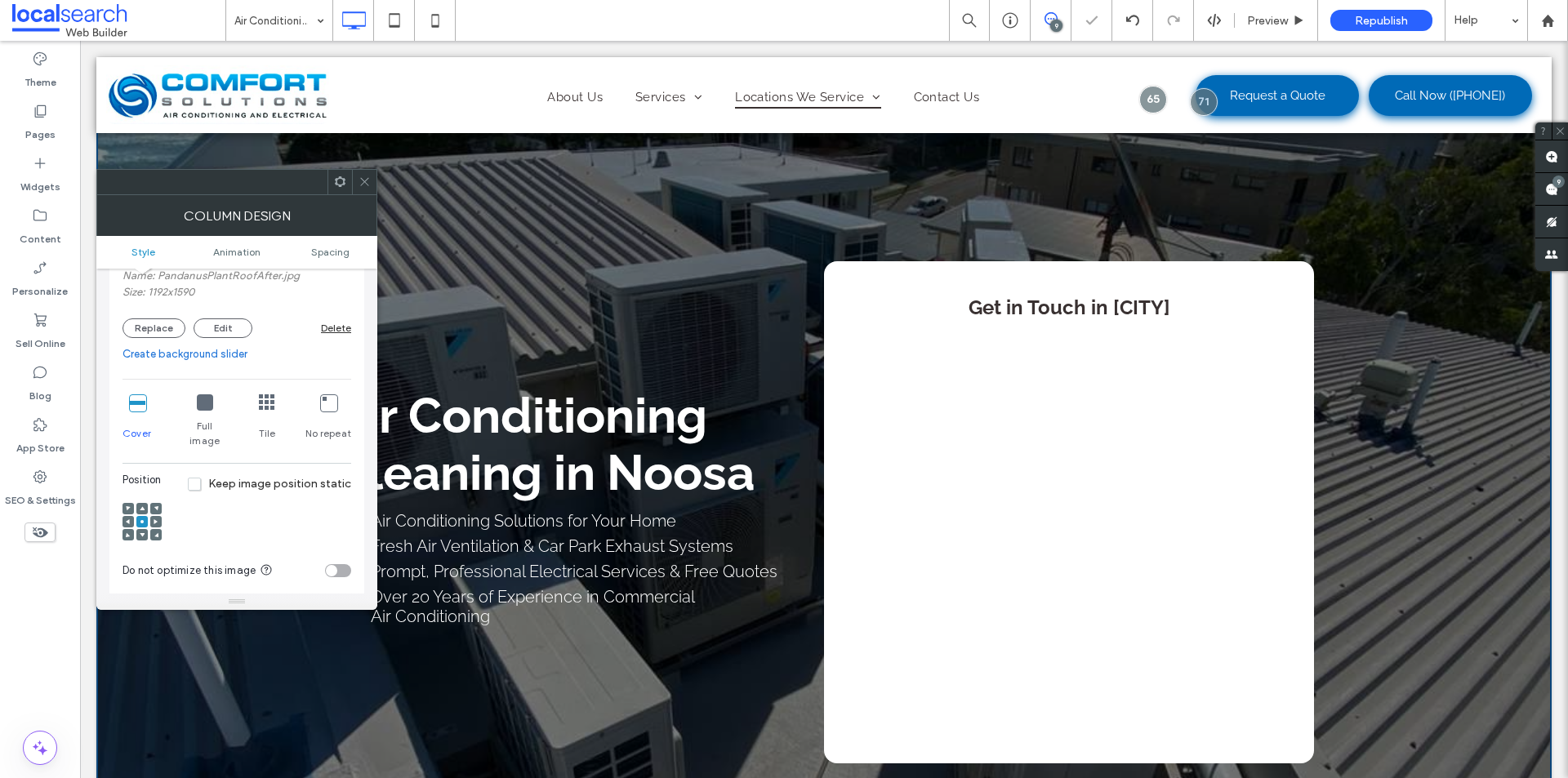 click at bounding box center (364, 182) 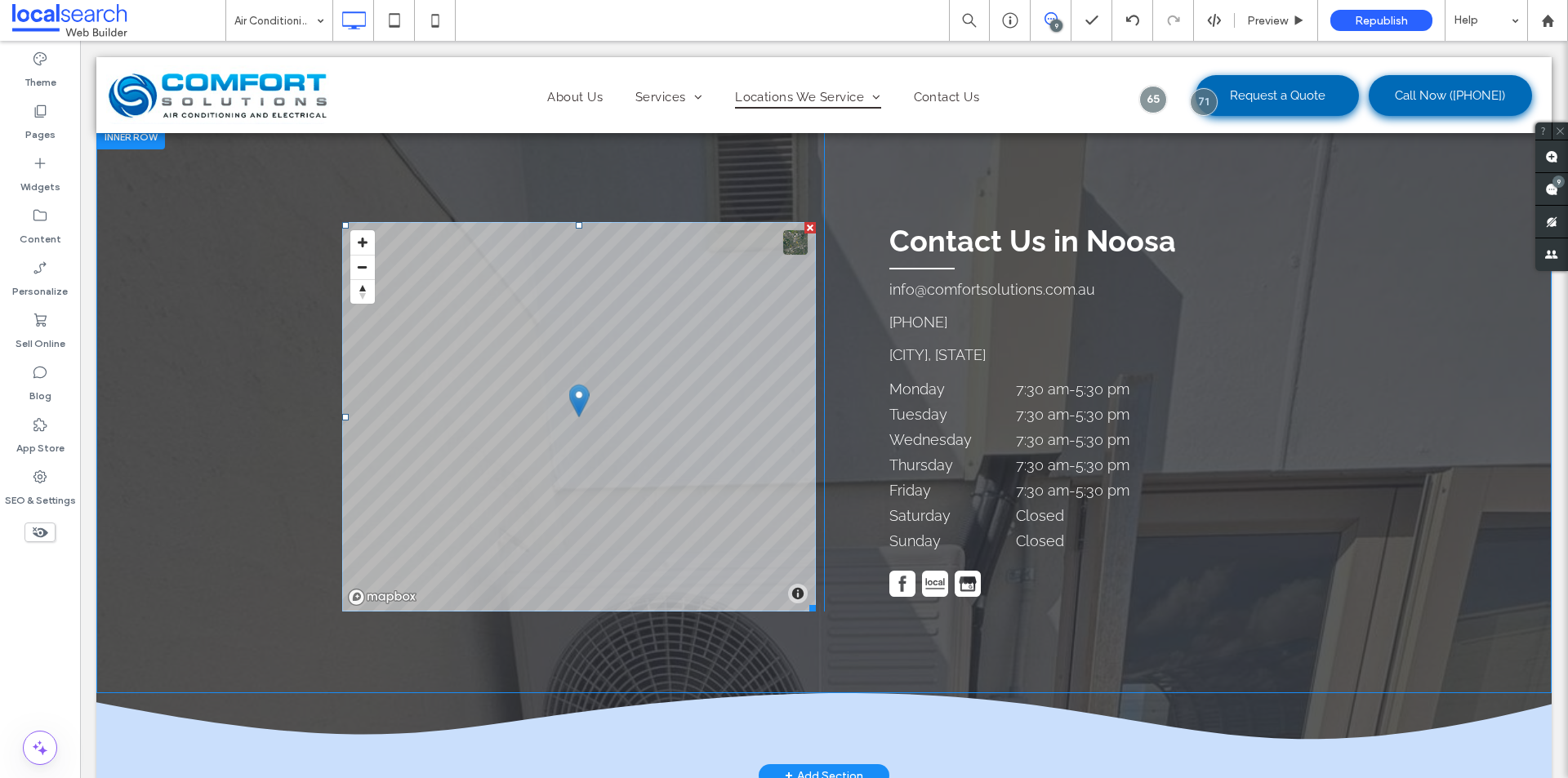 scroll, scrollTop: 2776, scrollLeft: 0, axis: vertical 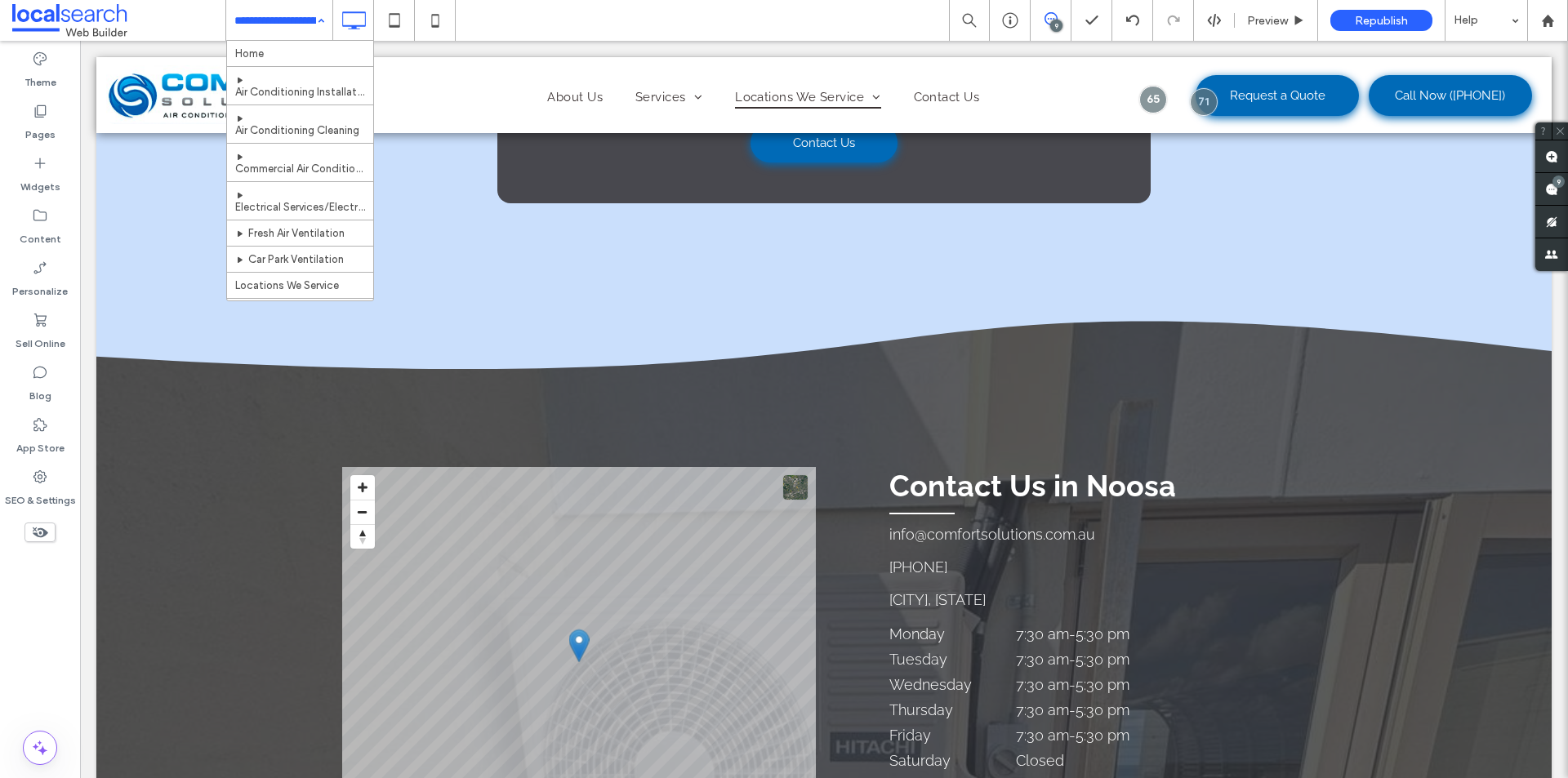 click on "Home Air Conditioning Installation Air Conditioning Cleaning Commercial Air Conditioning Electrical Services/Electrician Fresh Air Ventilation Car Park Ventilation Locations We Service Air Conditioning Installation Buderim Air Conditioning Cleaning Buderim Commercial Air Conditioning Buderim Electrical Services/Electrician Buderim Fresh Air Ventilation Buderim Car Park Ventilation Buderim Air Conditioning Installation Maroochydore Air Conditioning Cleaning Maroochydore Commercial Air Conditioning Maroochydore Electrical Services/Electrician Maroochydore Fresh Air Ventilation Maroochydore Car Park Ventilation Maroochydore Air Conditioning Installation Caloundra Air Conditioning Cleaning Caloundra Commercial Air Conditioning Caloundra Electrical Services/Electrician Caloundra Fresh Air Ventilation Caloundra Car Park Ventilation Caloundra Air Conditioning Cleaning Noosa Commercial Air Conditioning Noosa Electrical Services/Electrician Noosa Fresh Air Ventilation Noosa Contact Us" at bounding box center [279, 20] 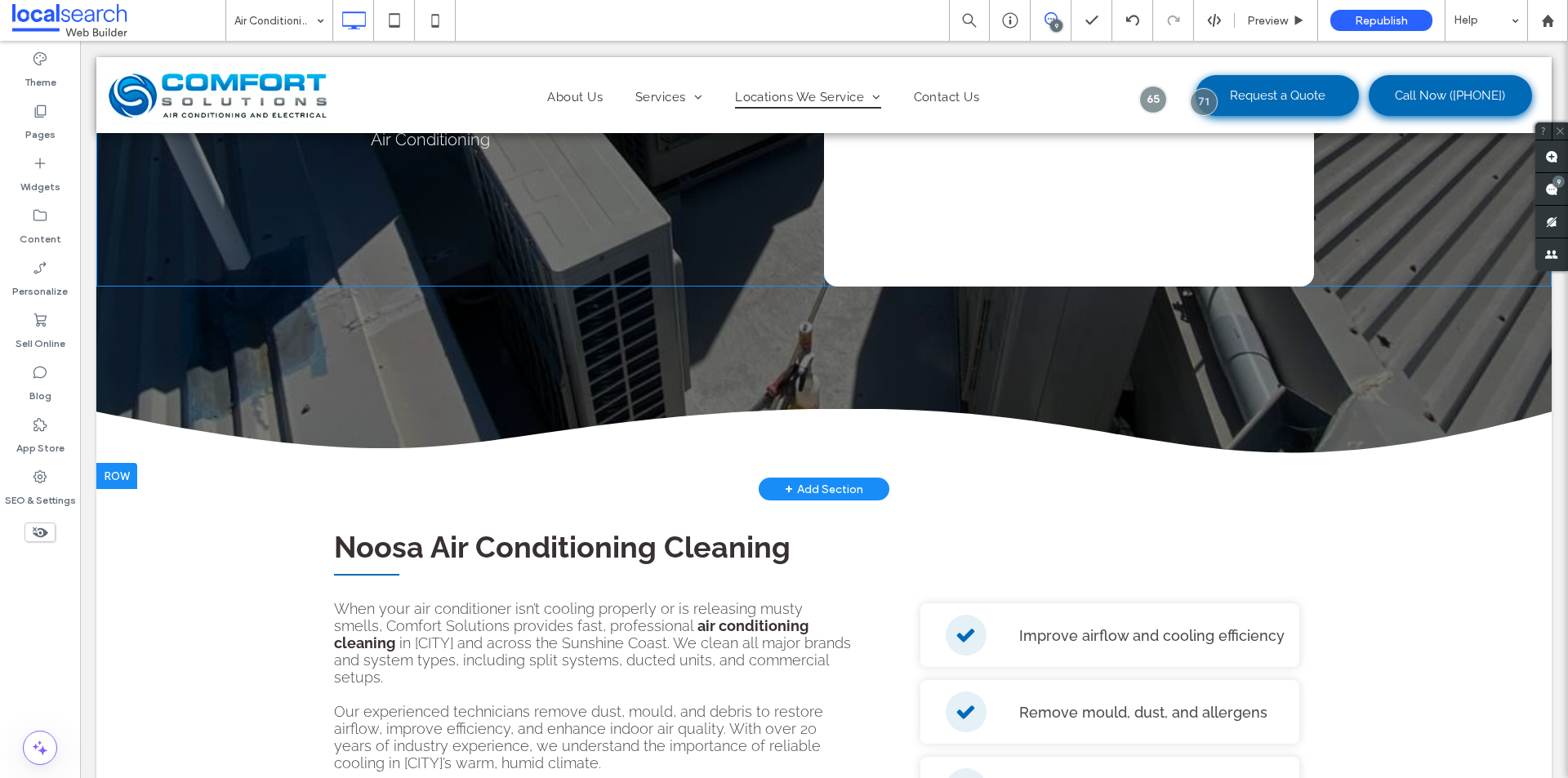 scroll, scrollTop: 0, scrollLeft: 0, axis: both 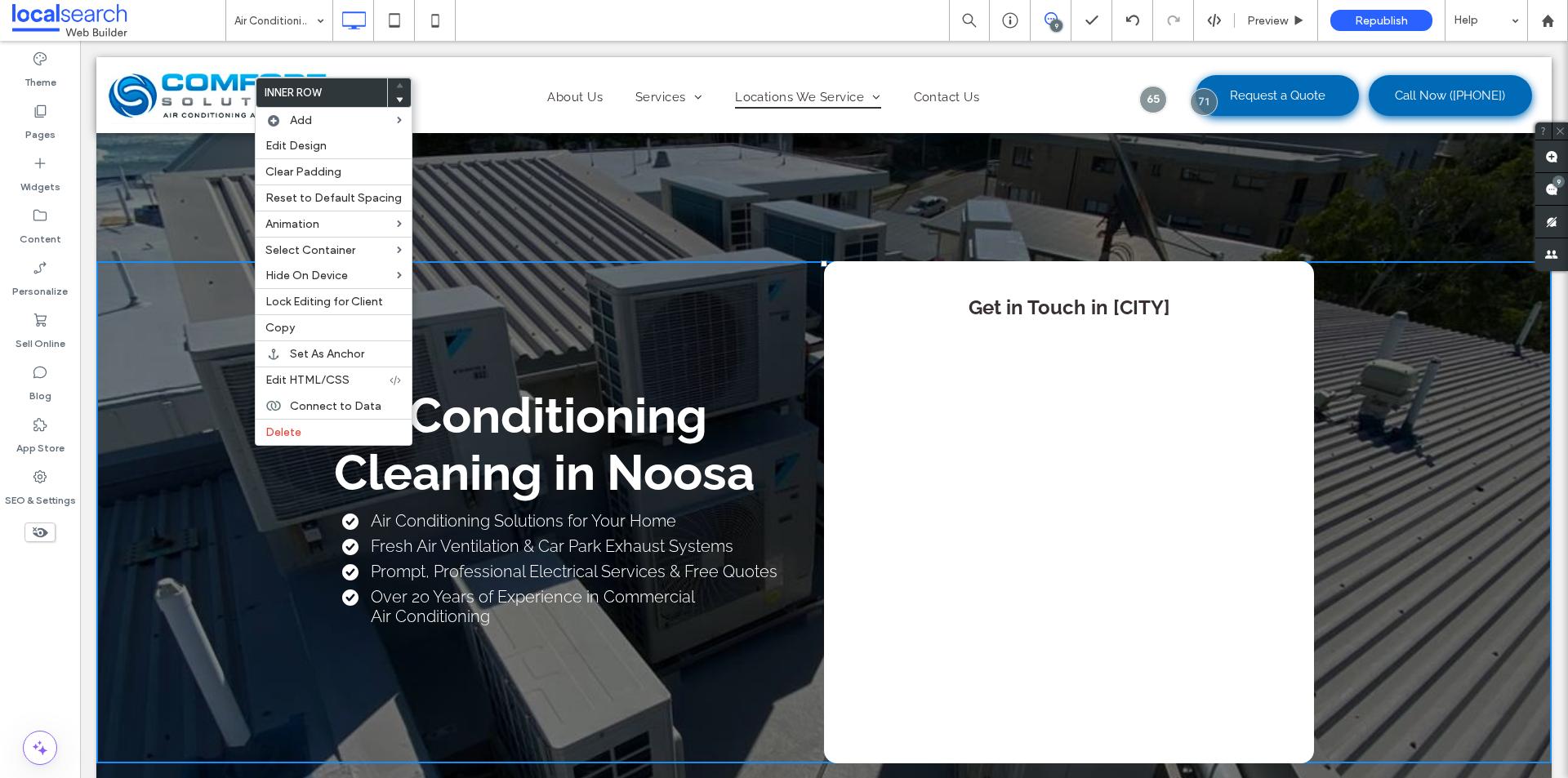 click on "Air Conditioning Cleaning in Noosa
Air Conditioning Solutions for Your Home Fresh Air Ventilation & Car Park Exhaust Systems Prompt, Professional Electrical Services & Free Quotes Over 20 Years of Experience in Commercial  Air Conditioning
Click To Paste
Get in Touch in Noosa
Click To Paste" at bounding box center [824, 512] 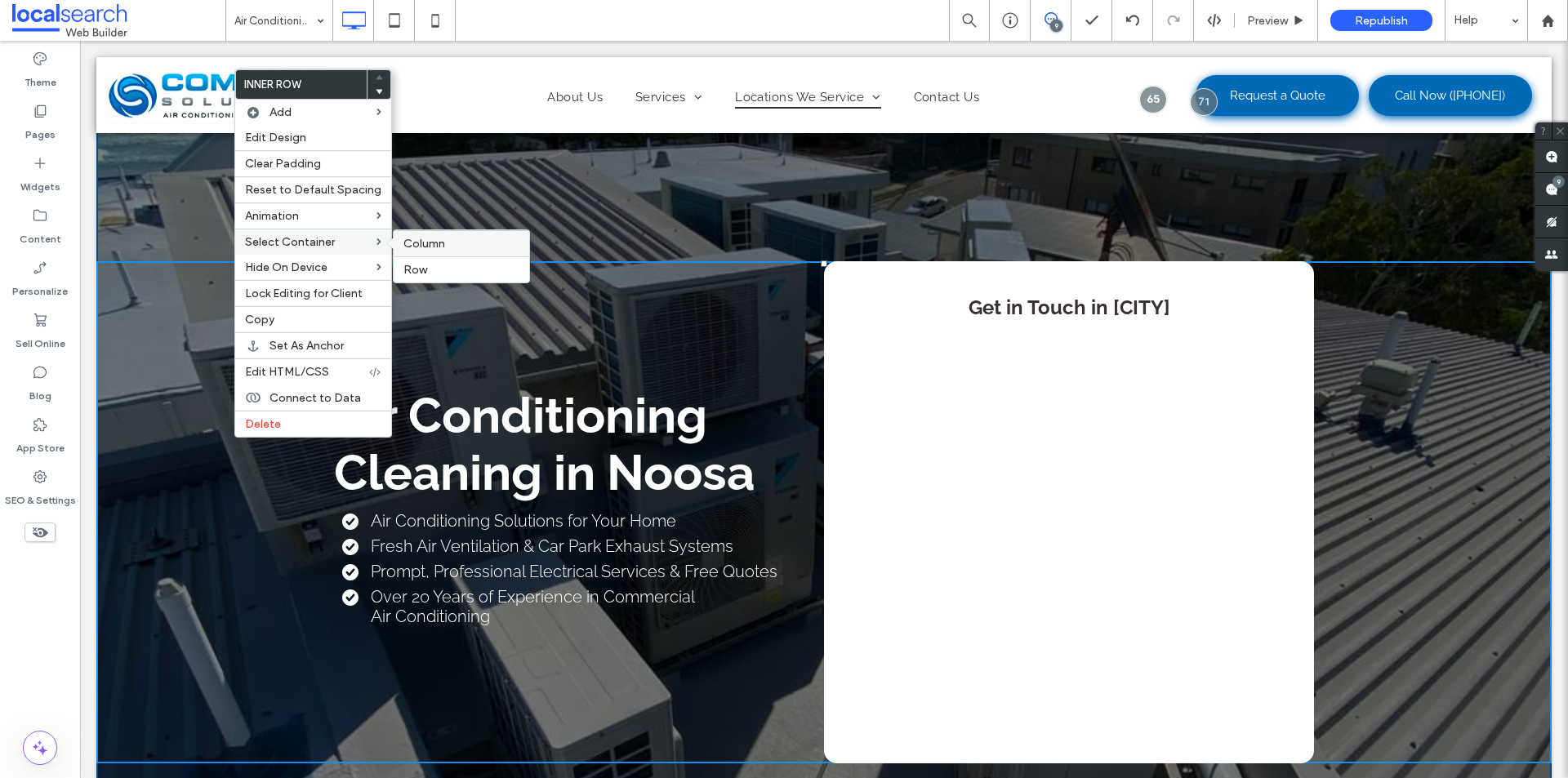 click on "Column" at bounding box center [424, 243] 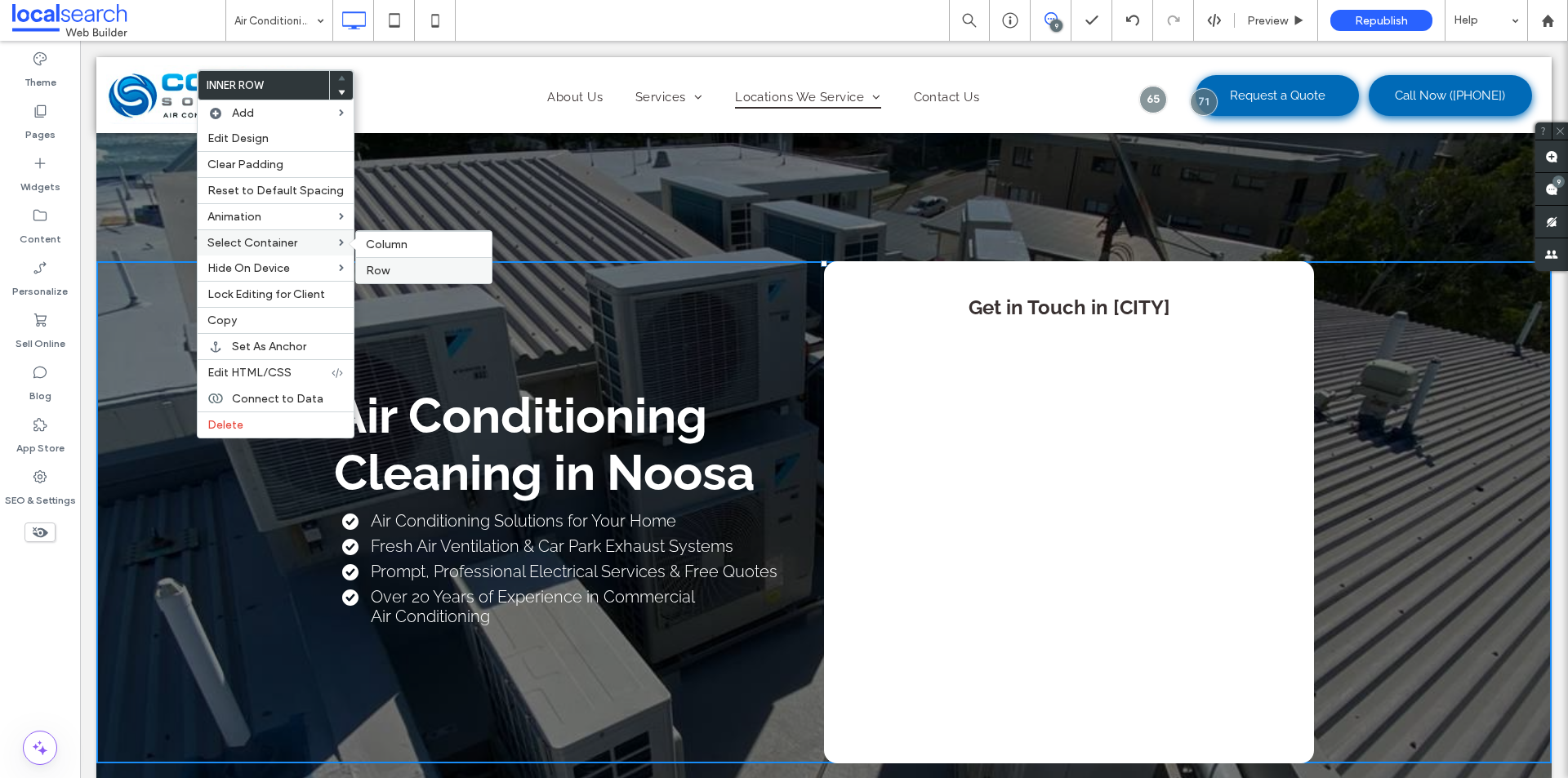 click on "Row" at bounding box center [377, 270] 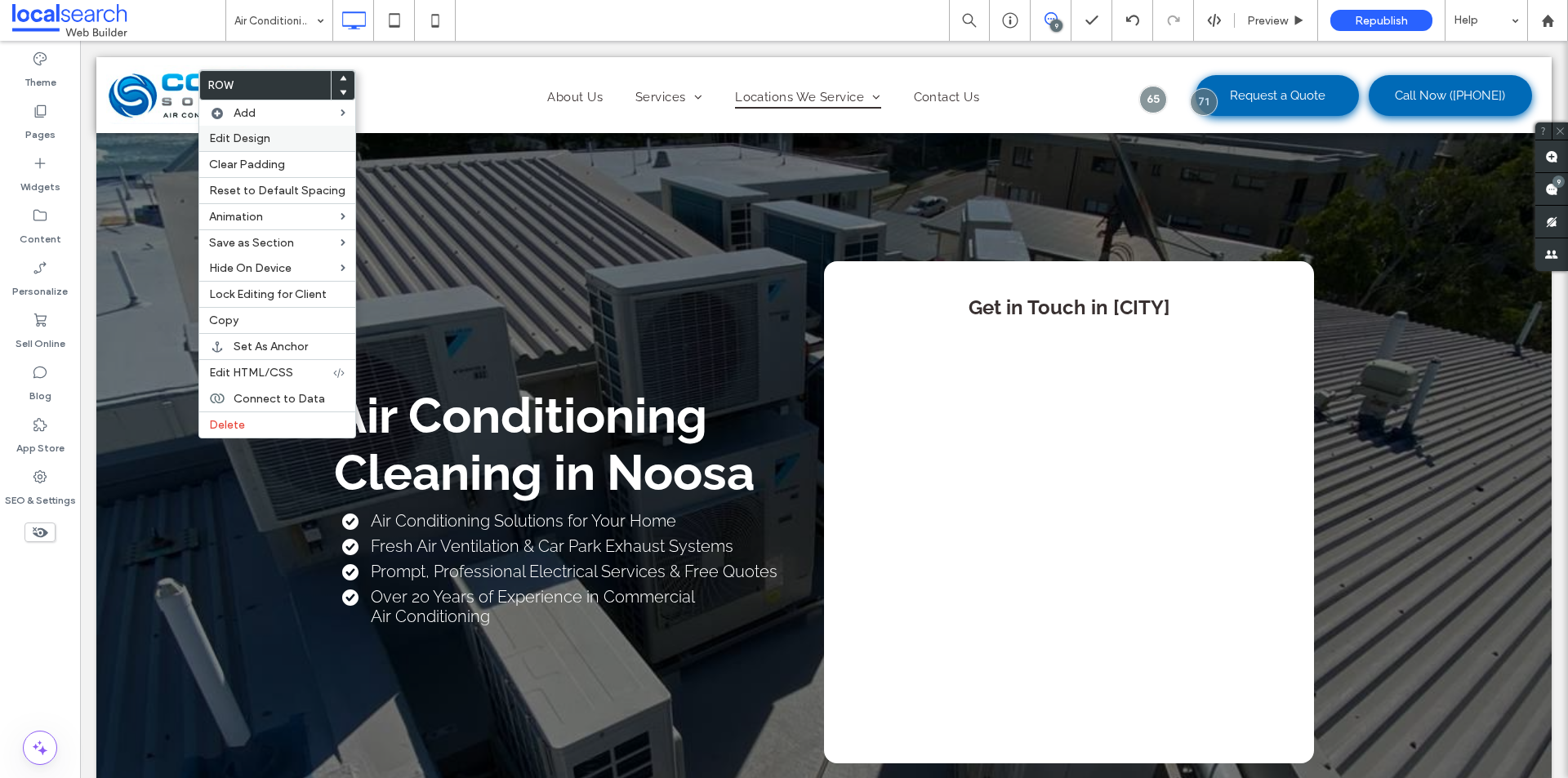 click on "Edit Design" at bounding box center [277, 138] 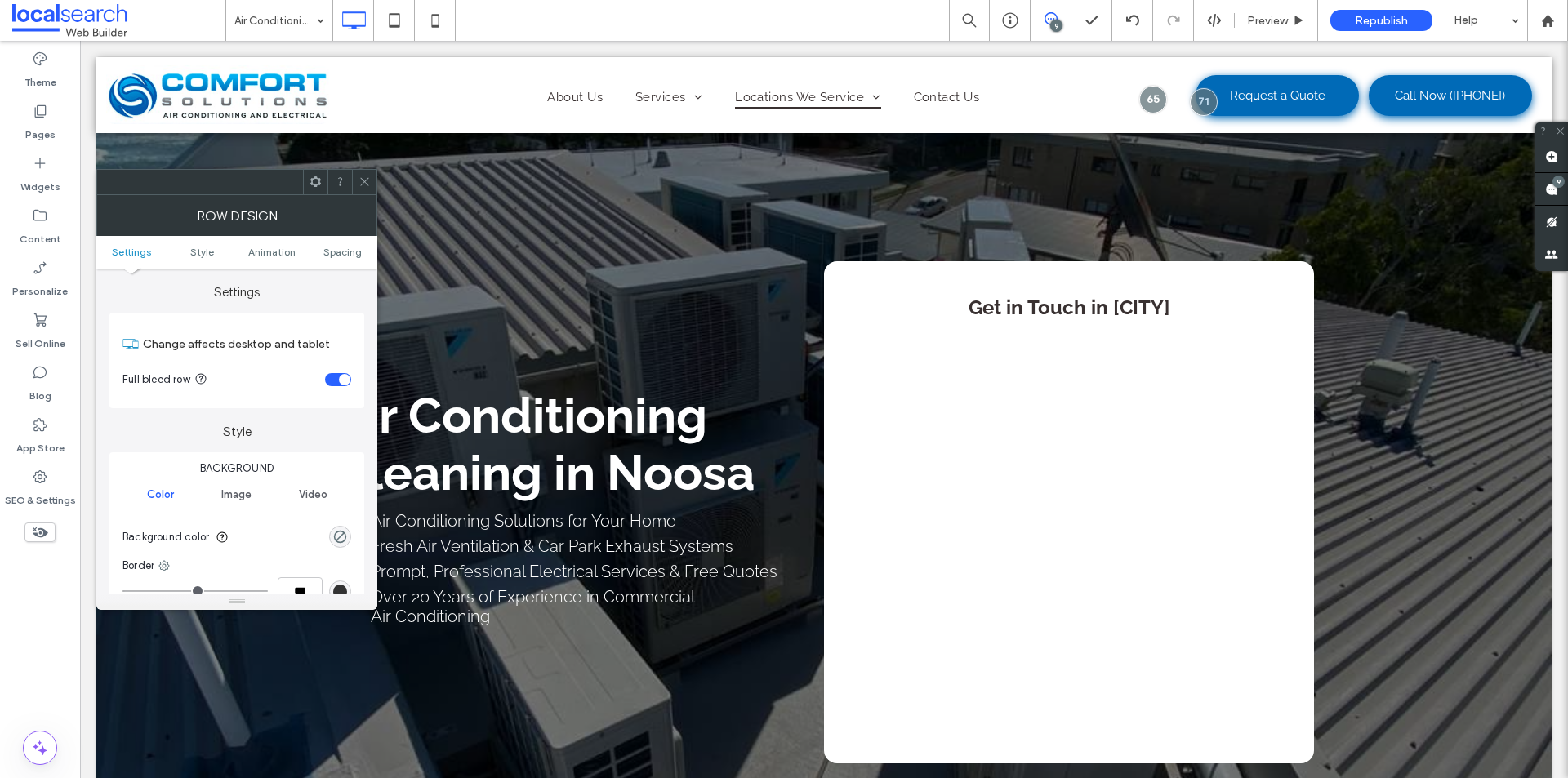 scroll, scrollTop: 82, scrollLeft: 0, axis: vertical 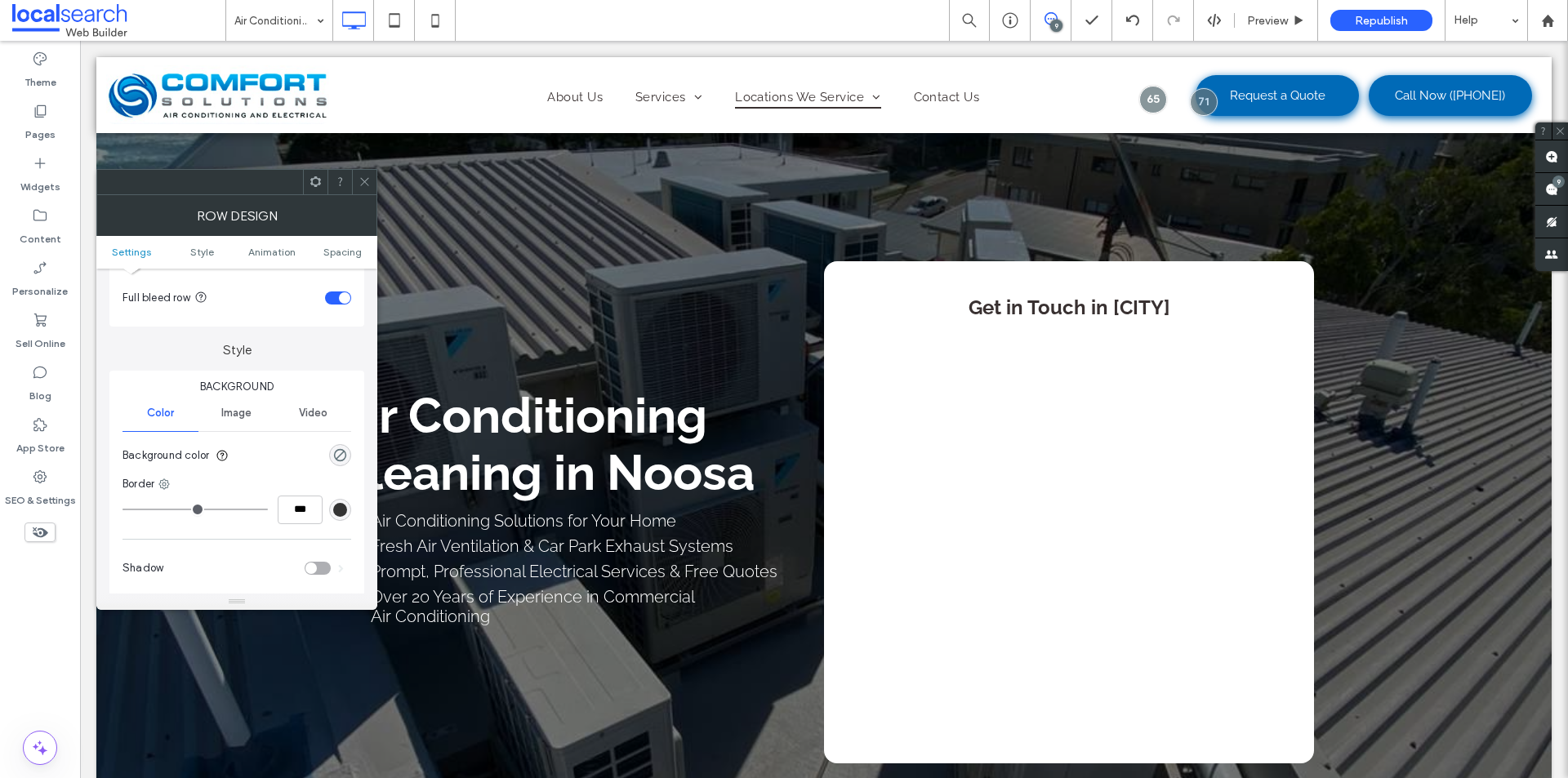 click 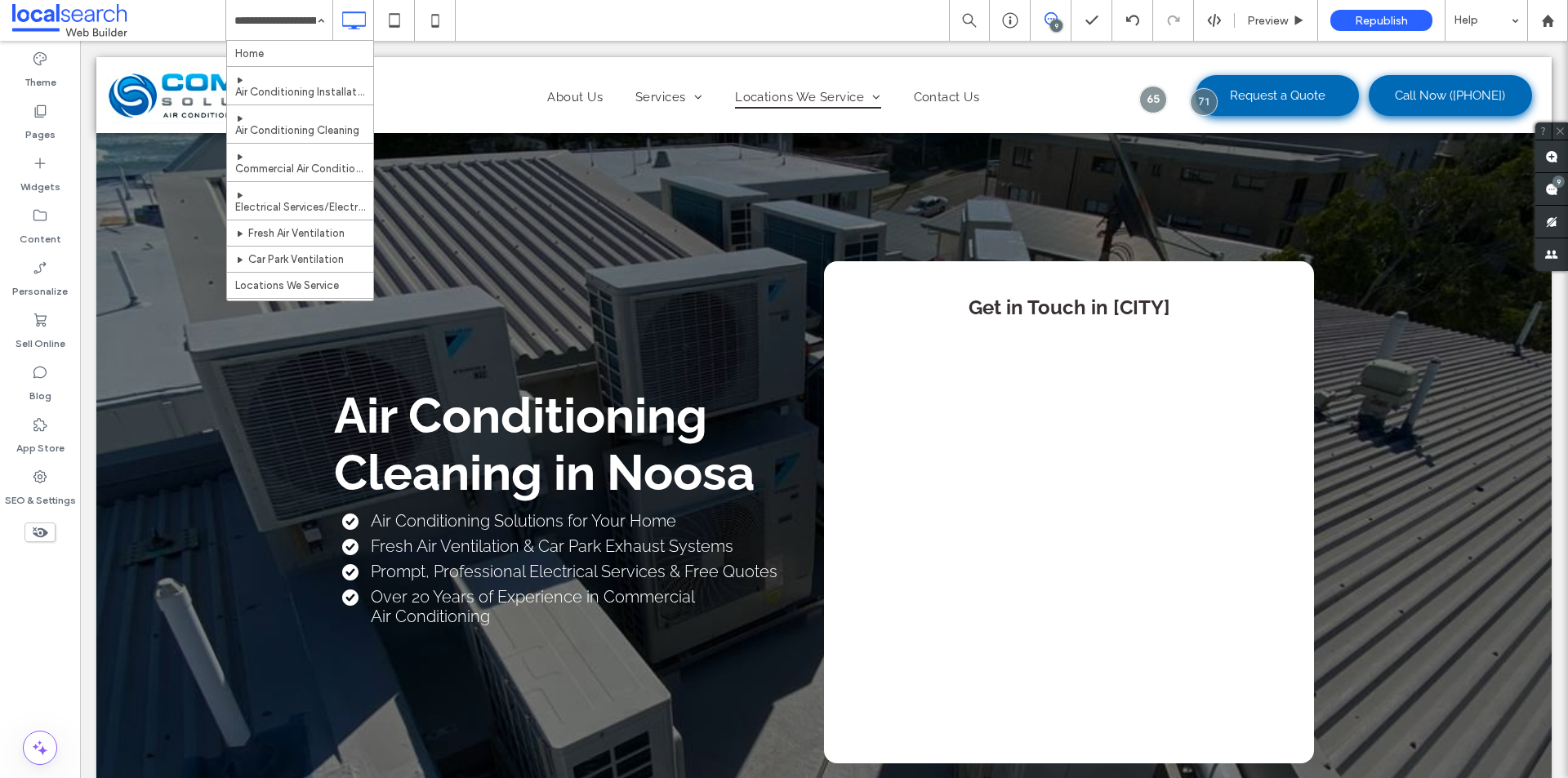 click at bounding box center (275, 20) 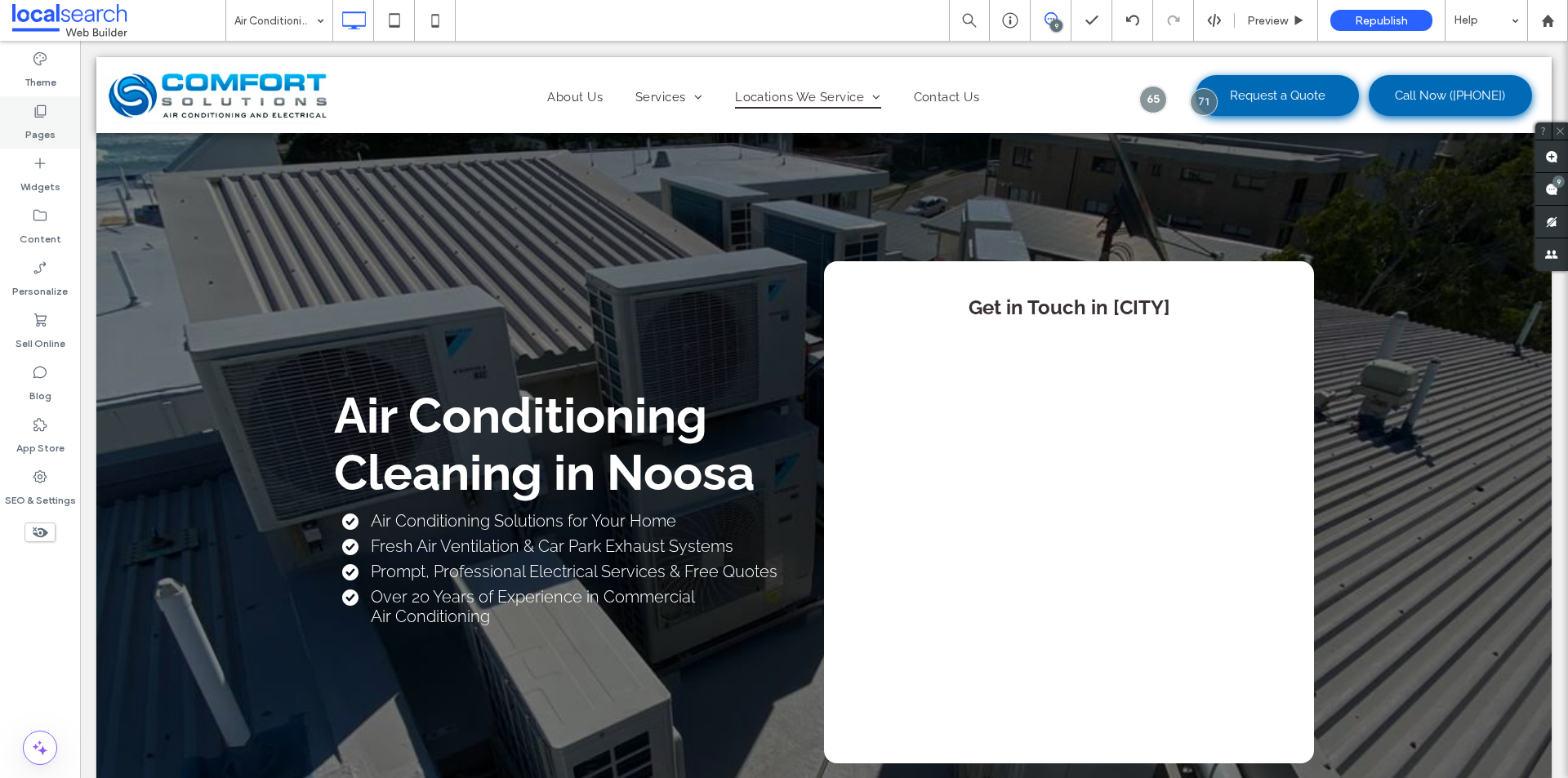 click on "Pages" at bounding box center (40, 122) 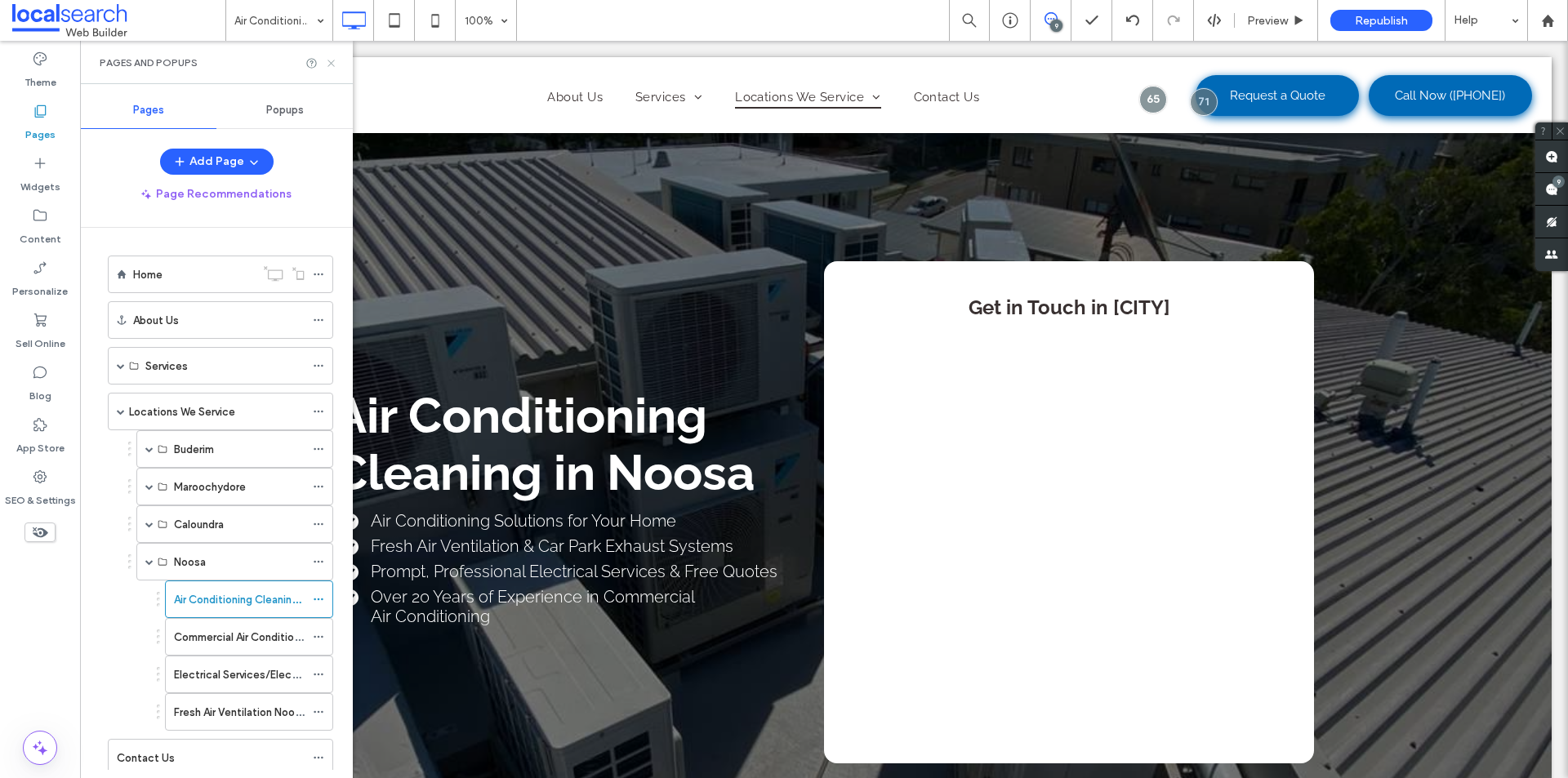 click 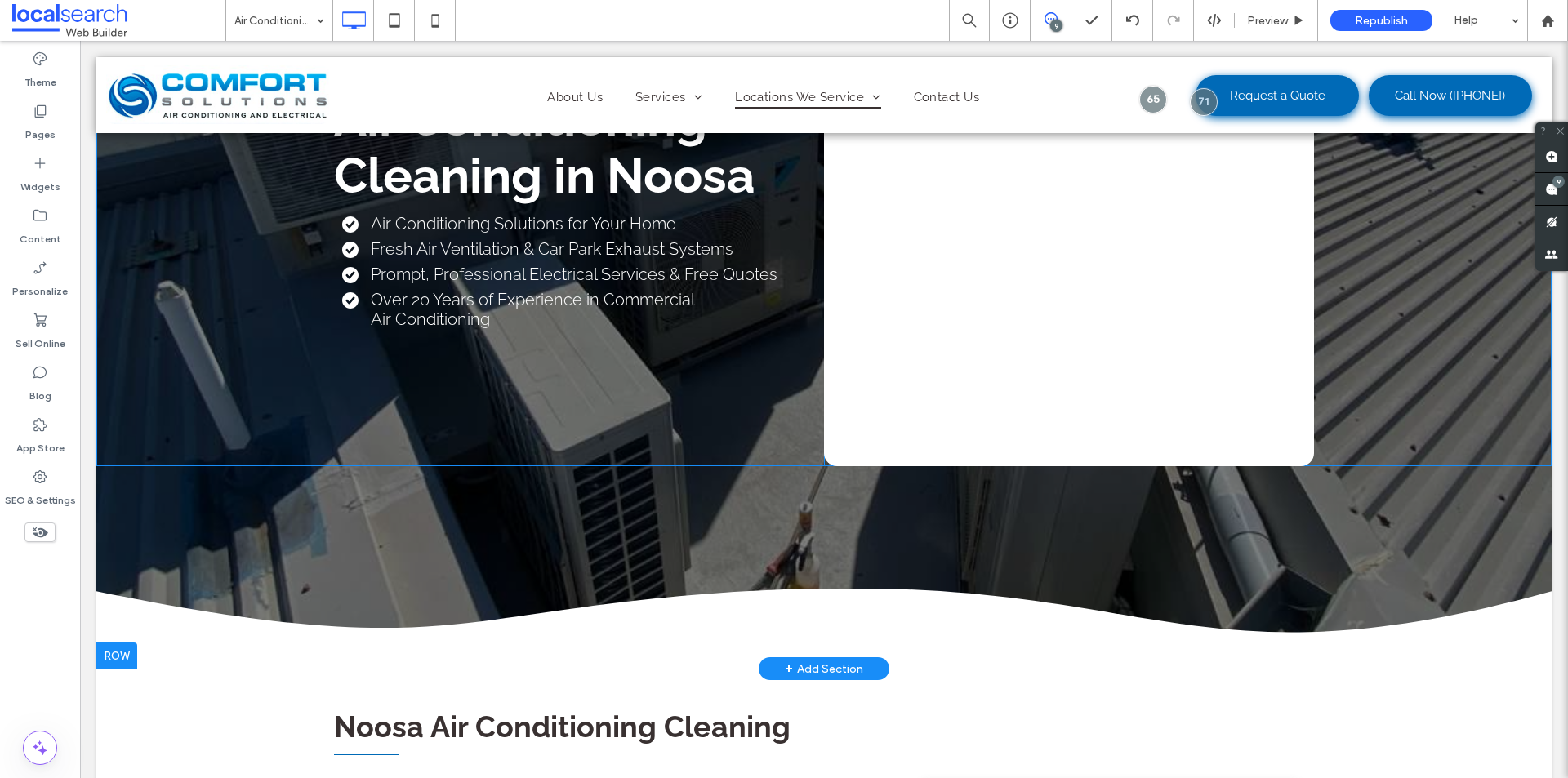 scroll, scrollTop: 327, scrollLeft: 0, axis: vertical 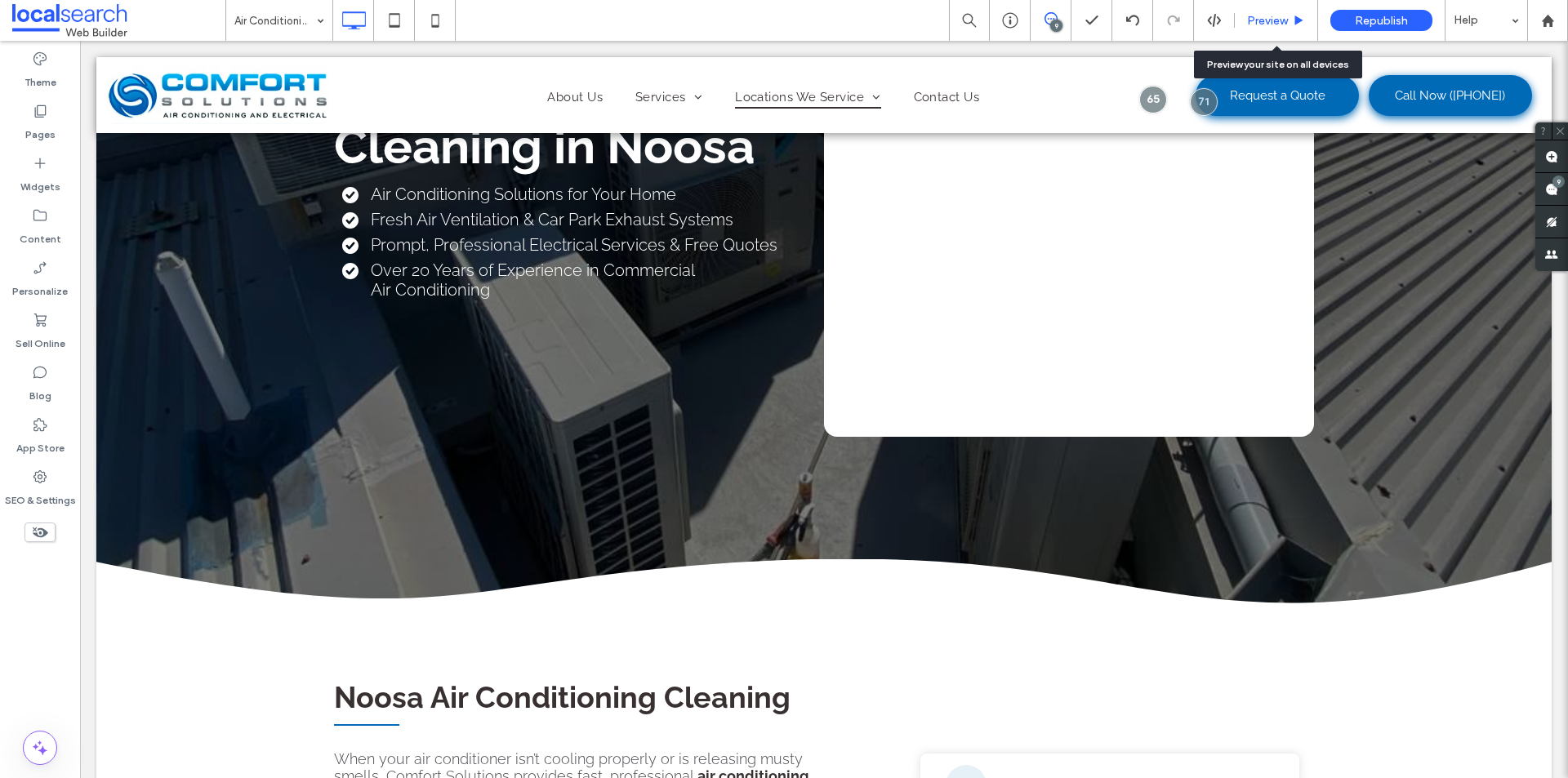 click on "Preview" at bounding box center [1267, 20] 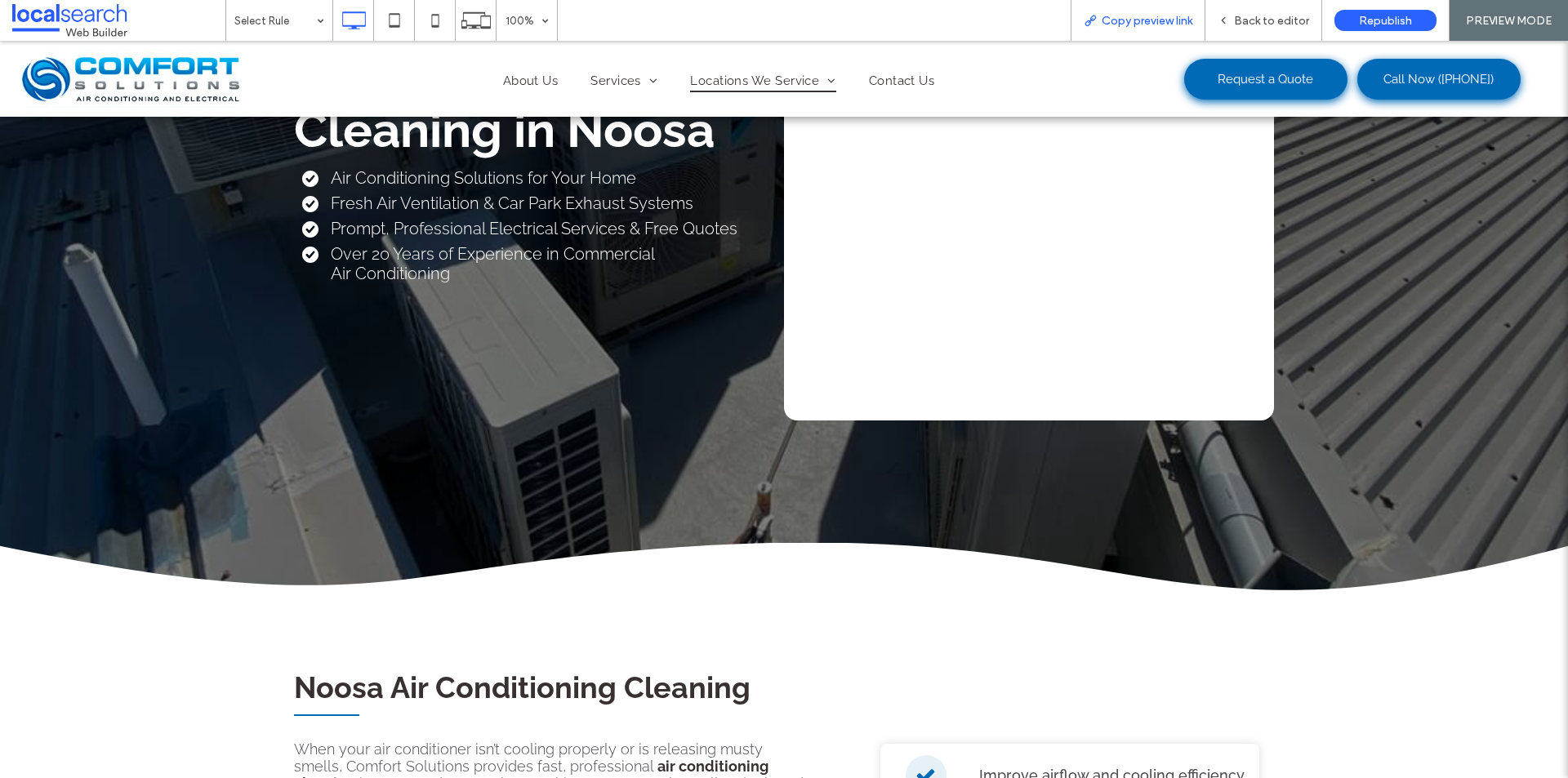 click on "Copy preview link" at bounding box center [1138, 20] 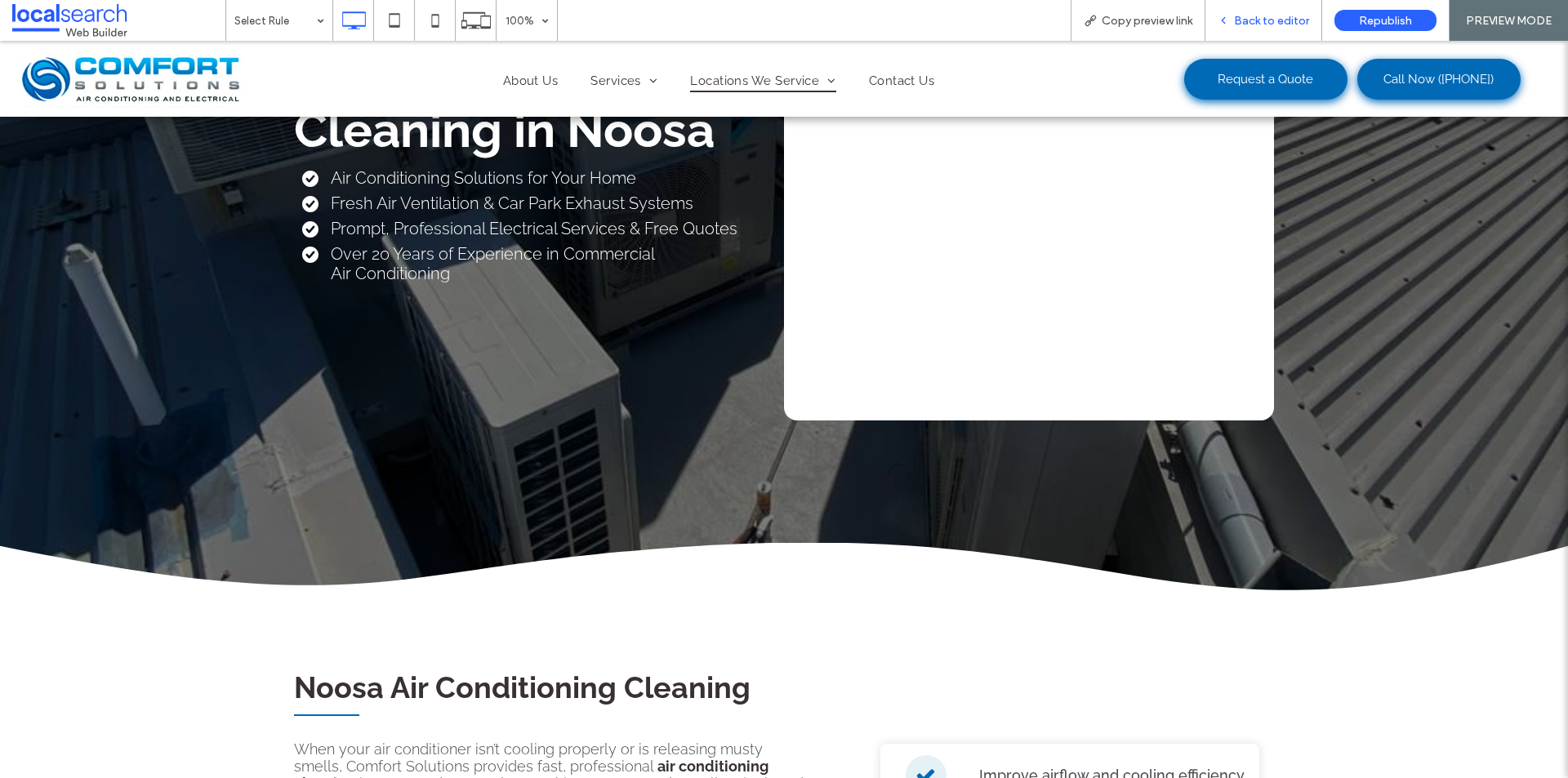 click on "Back to editor" at bounding box center (1272, 20) 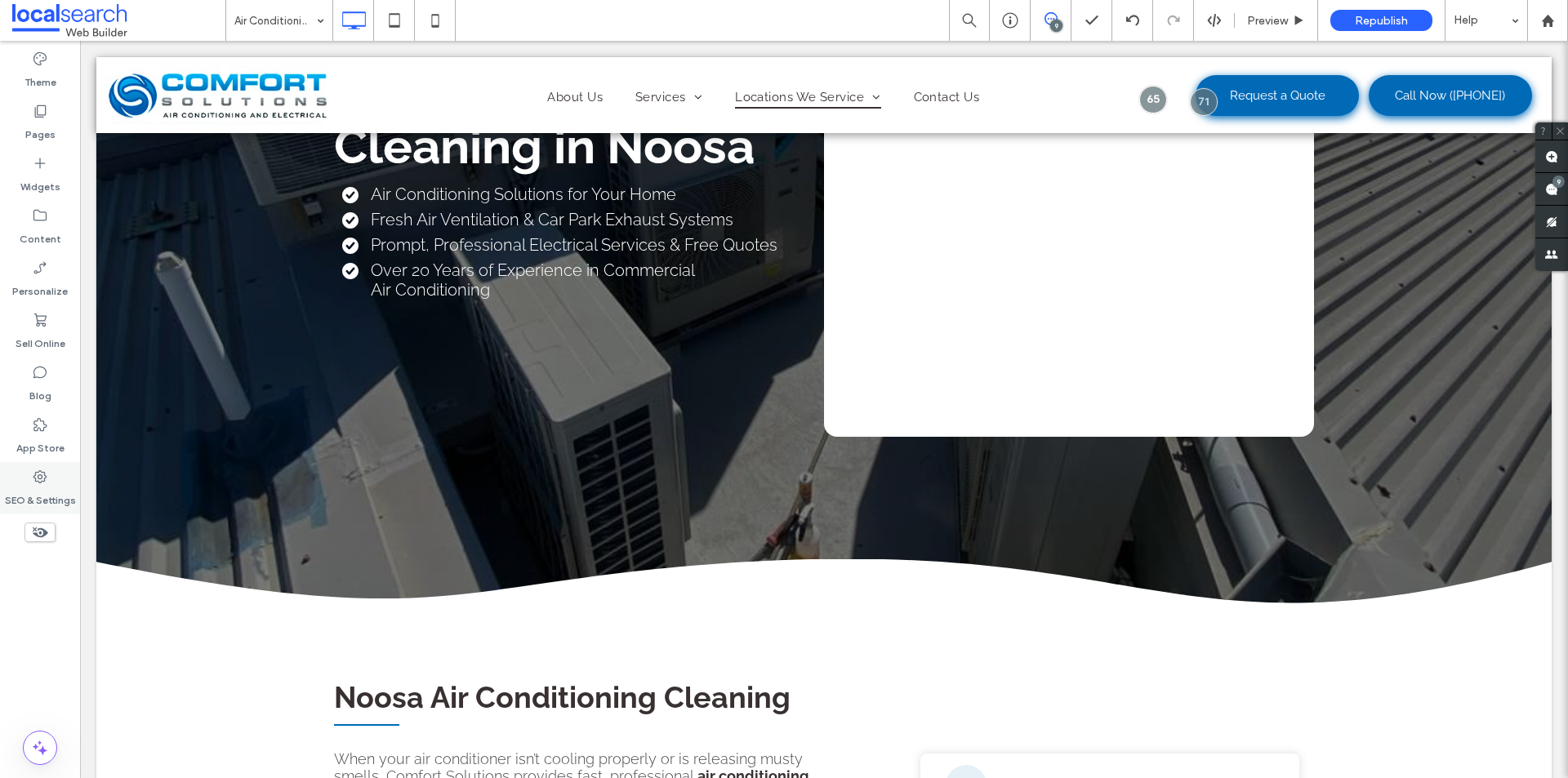 click on "SEO & Settings" at bounding box center [40, 488] 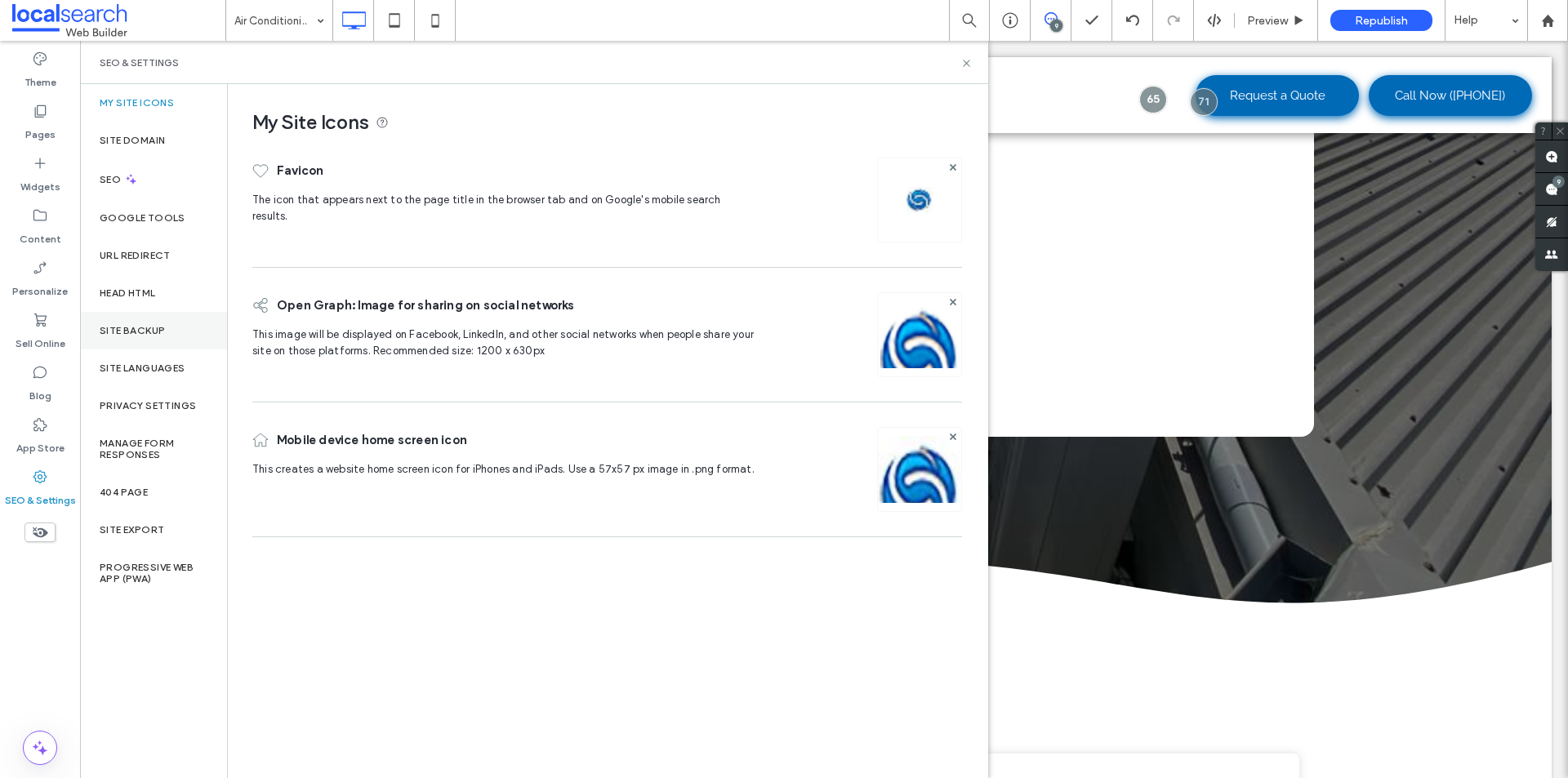 click on "Site Backup" at bounding box center [132, 331] 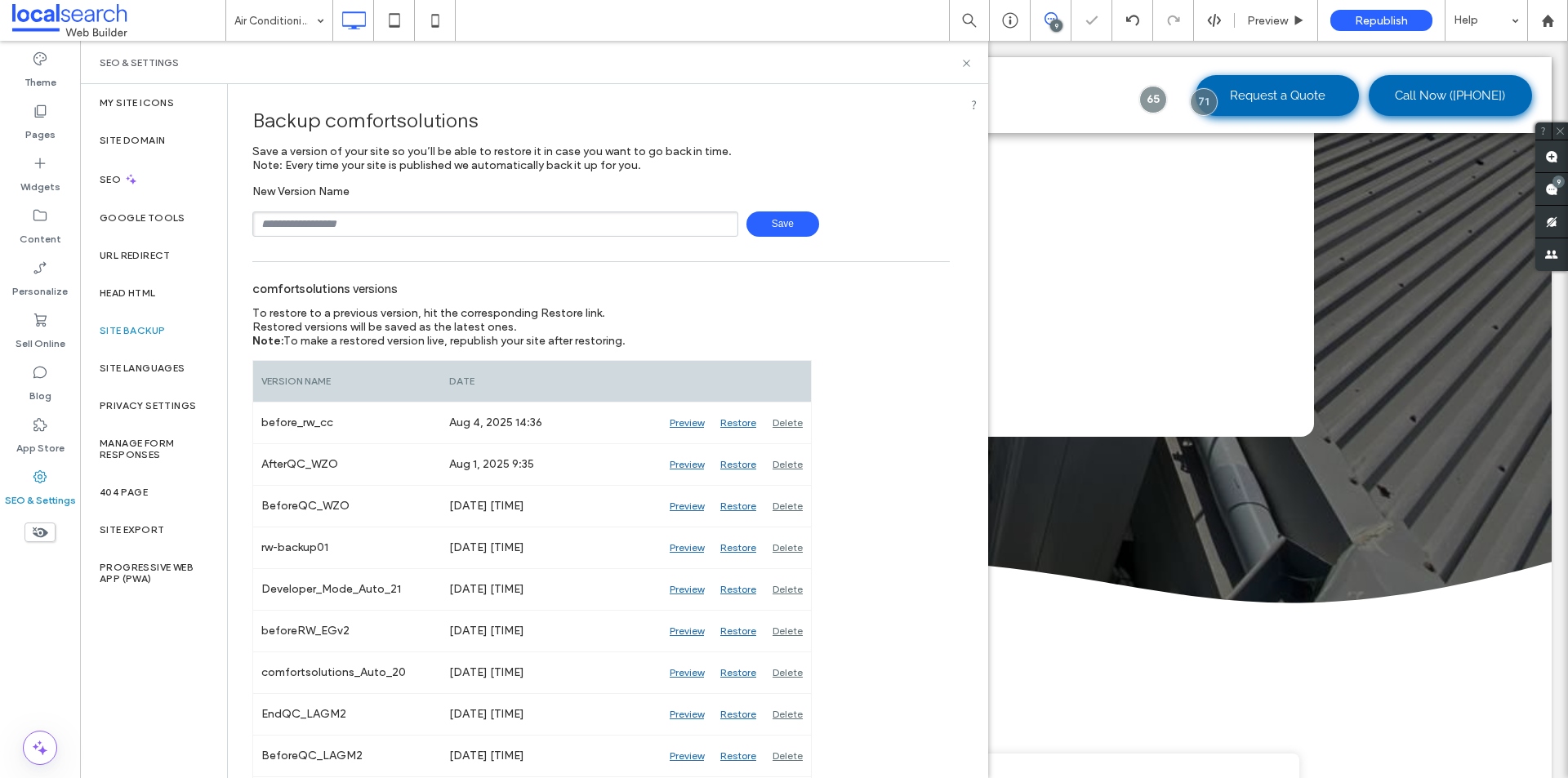 click at bounding box center (495, 224) 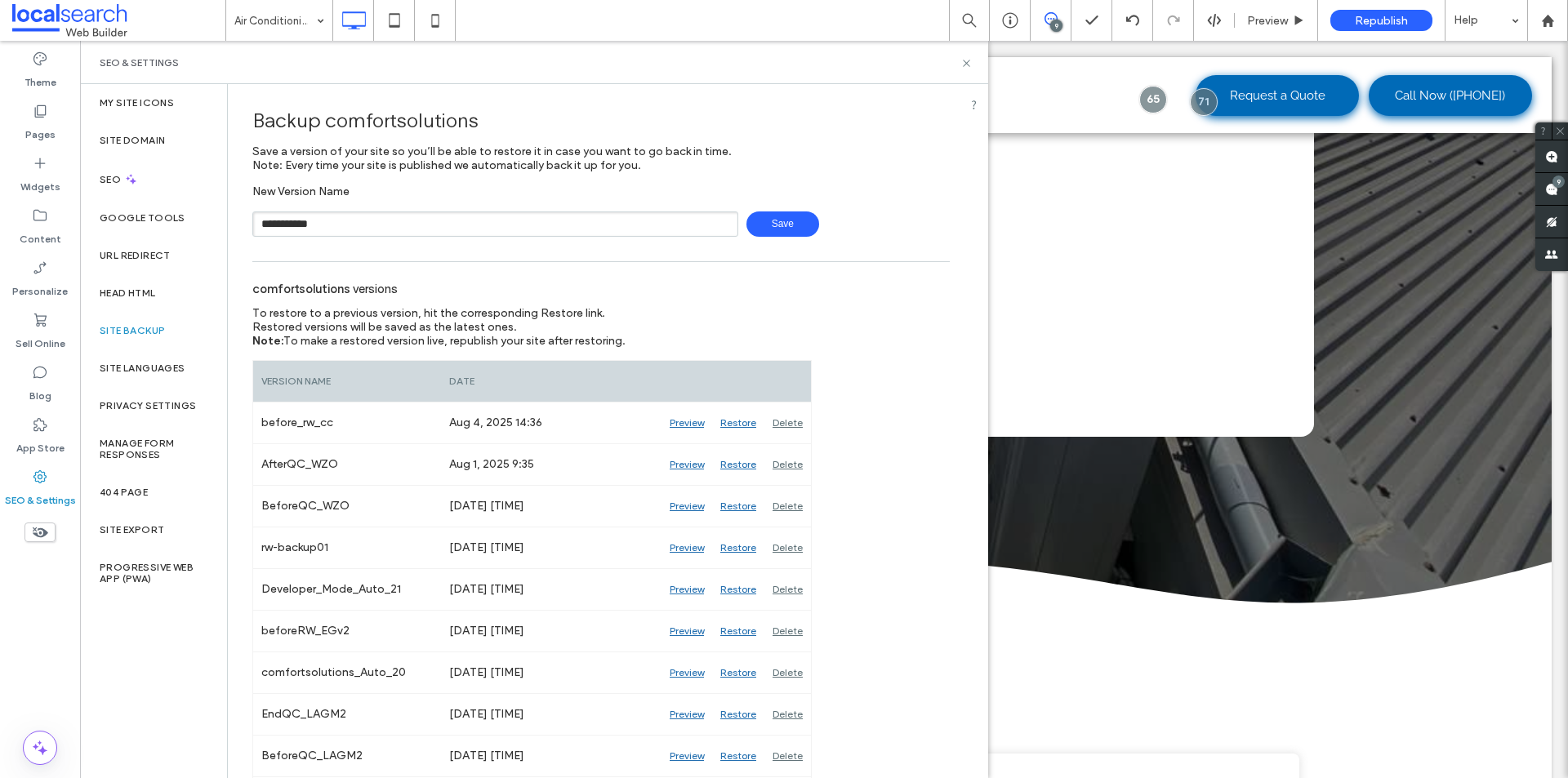 type on "**********" 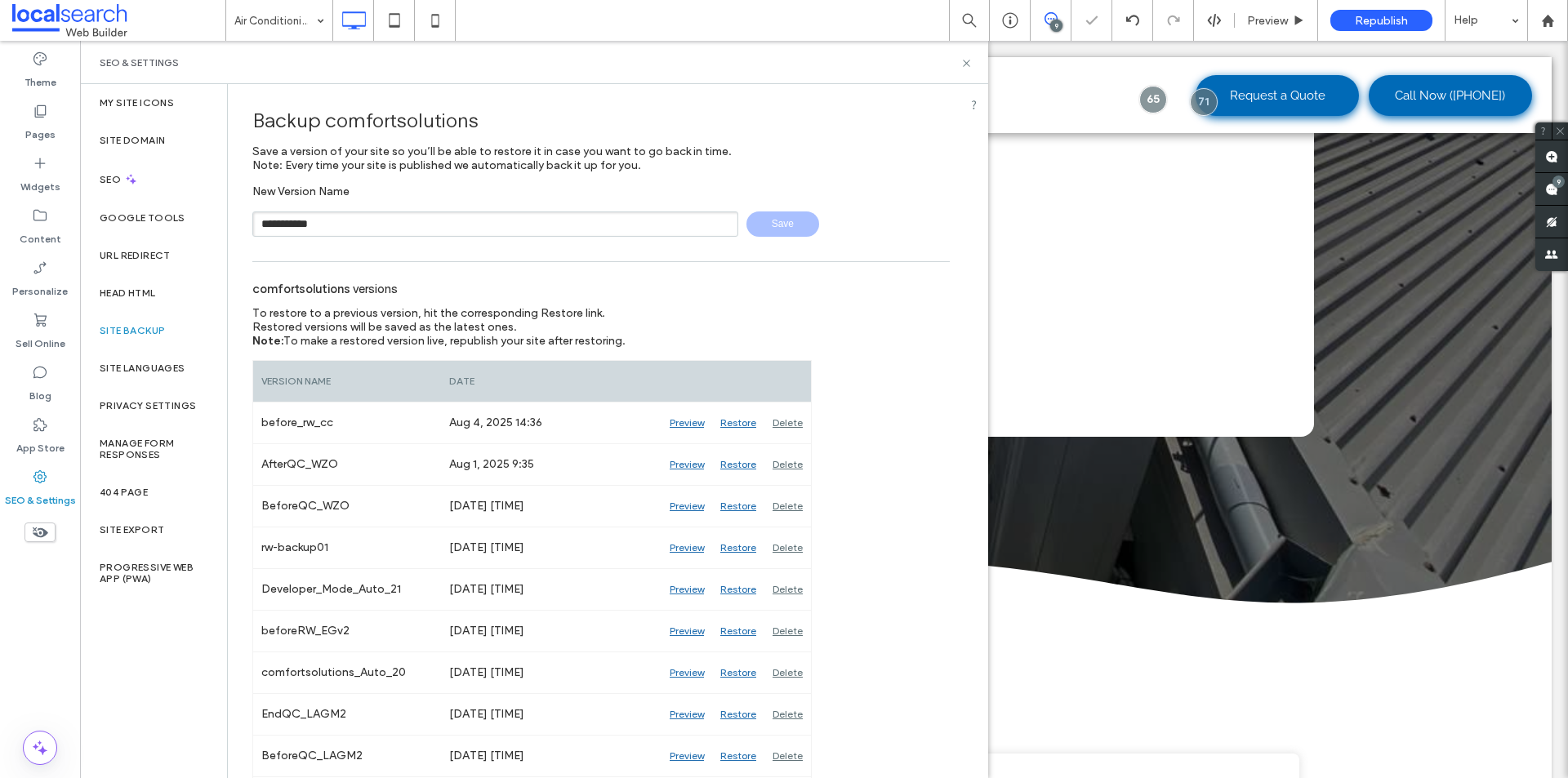 type 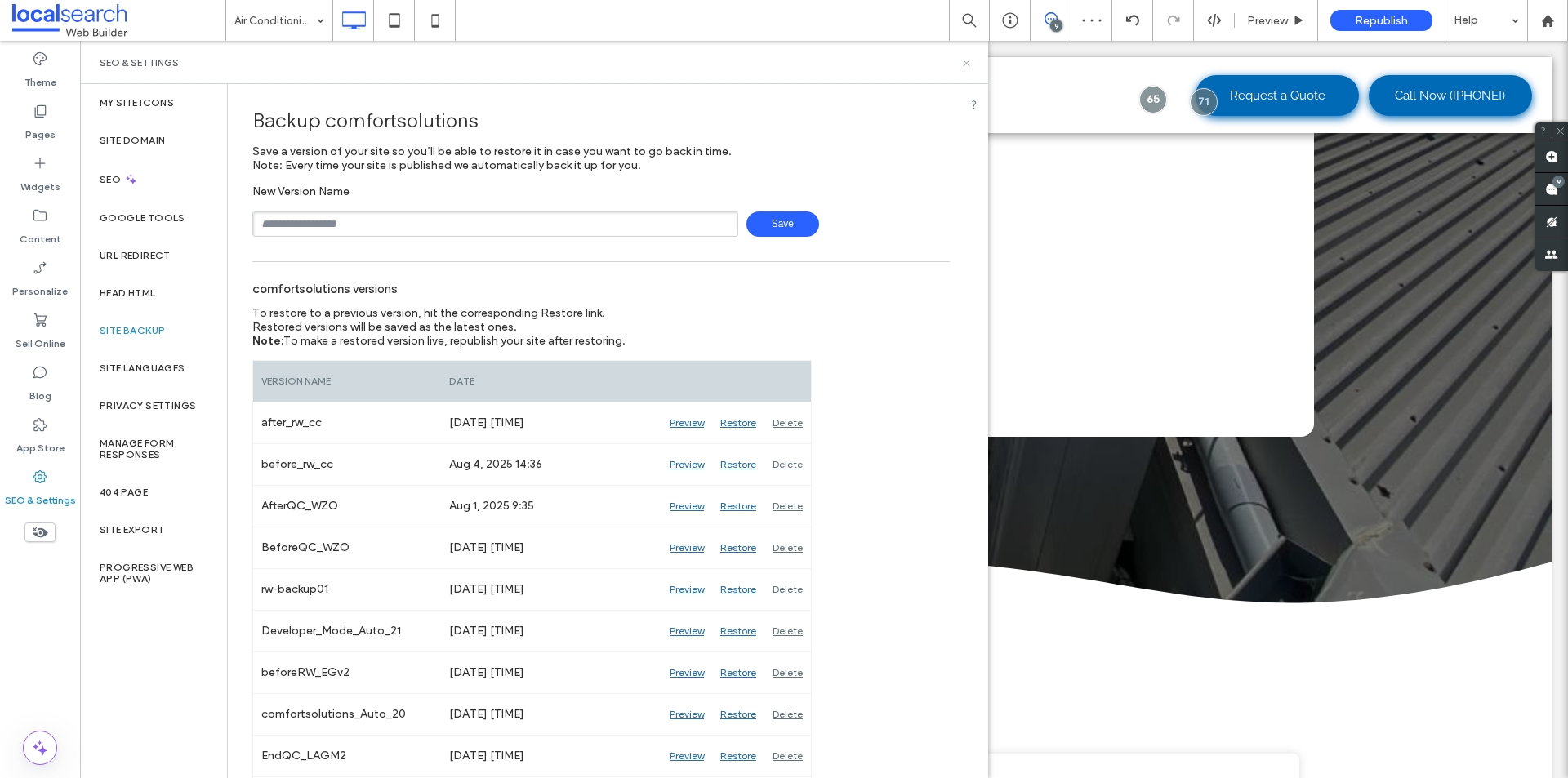 click 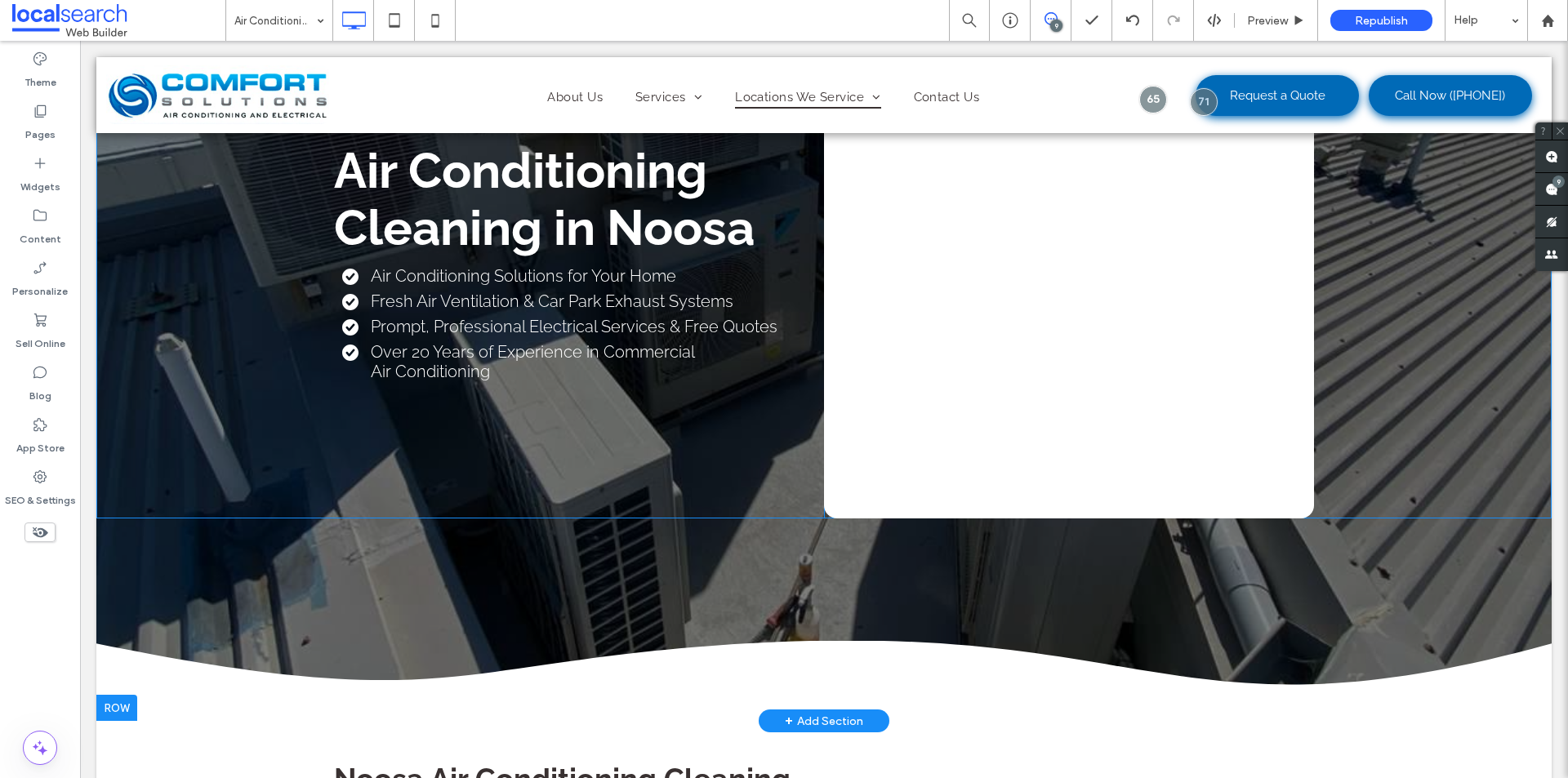 scroll, scrollTop: 0, scrollLeft: 0, axis: both 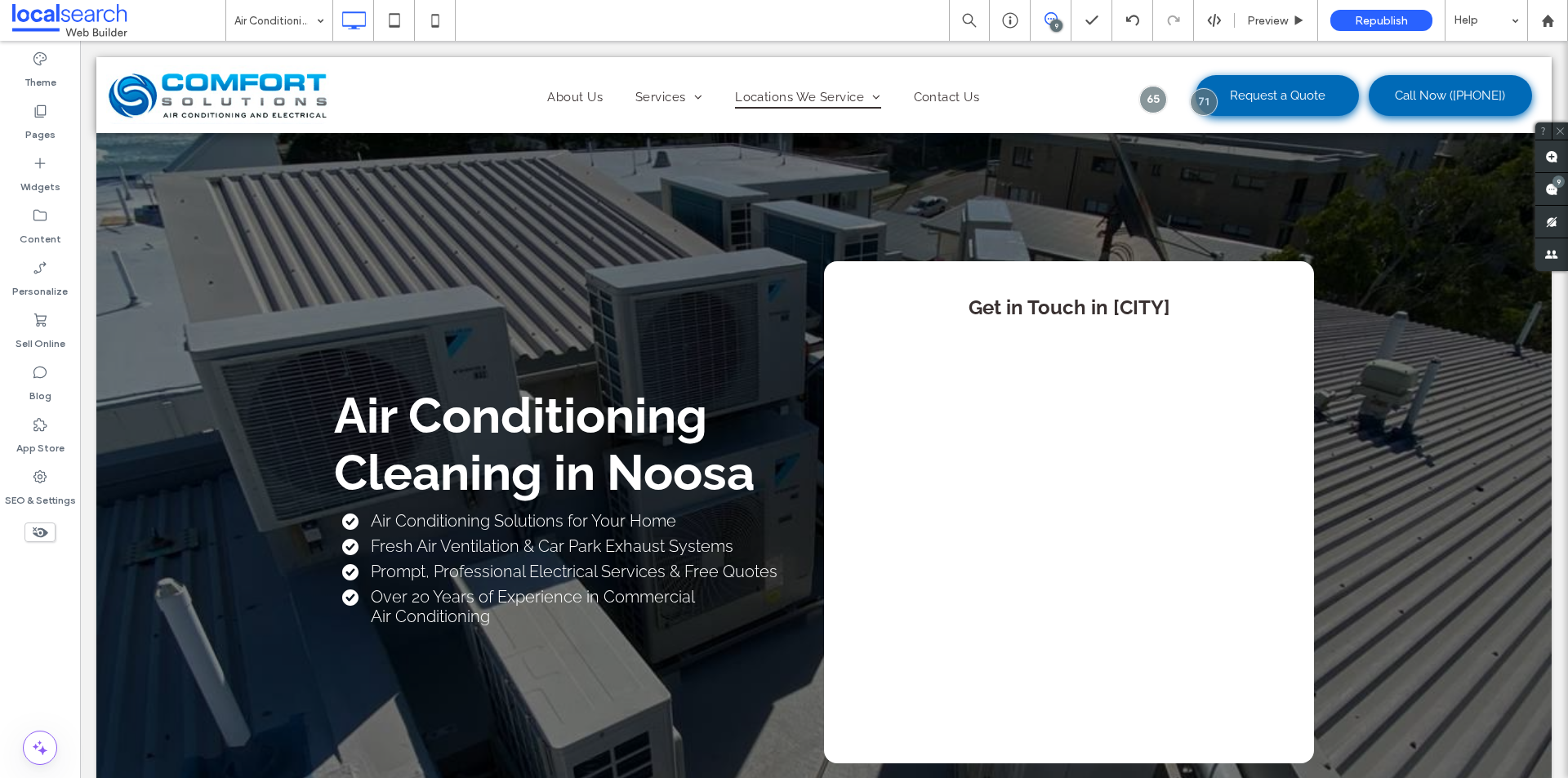 click on "9" at bounding box center (1056, 25) 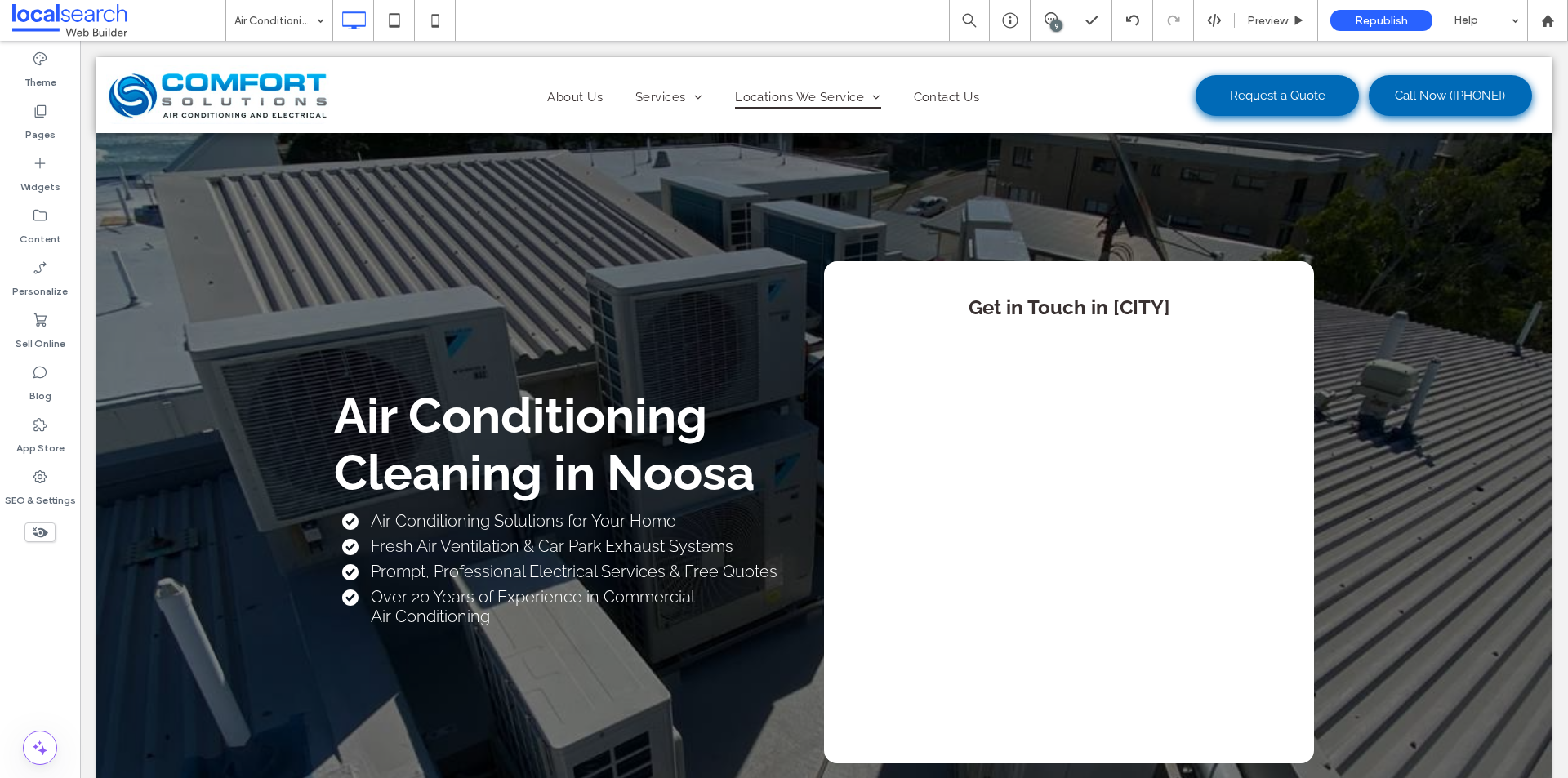 click on "9" at bounding box center [1056, 25] 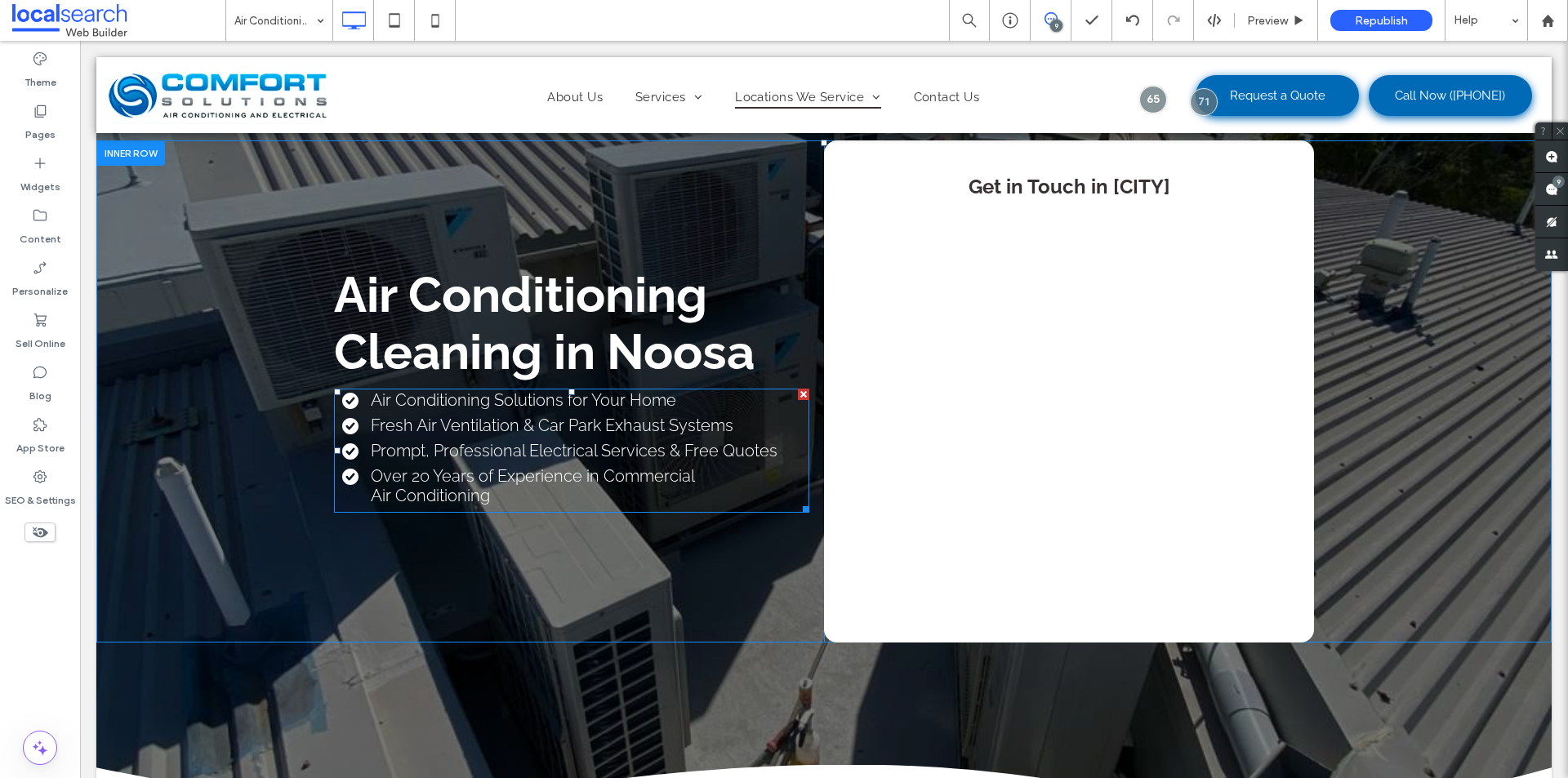 scroll, scrollTop: 163, scrollLeft: 0, axis: vertical 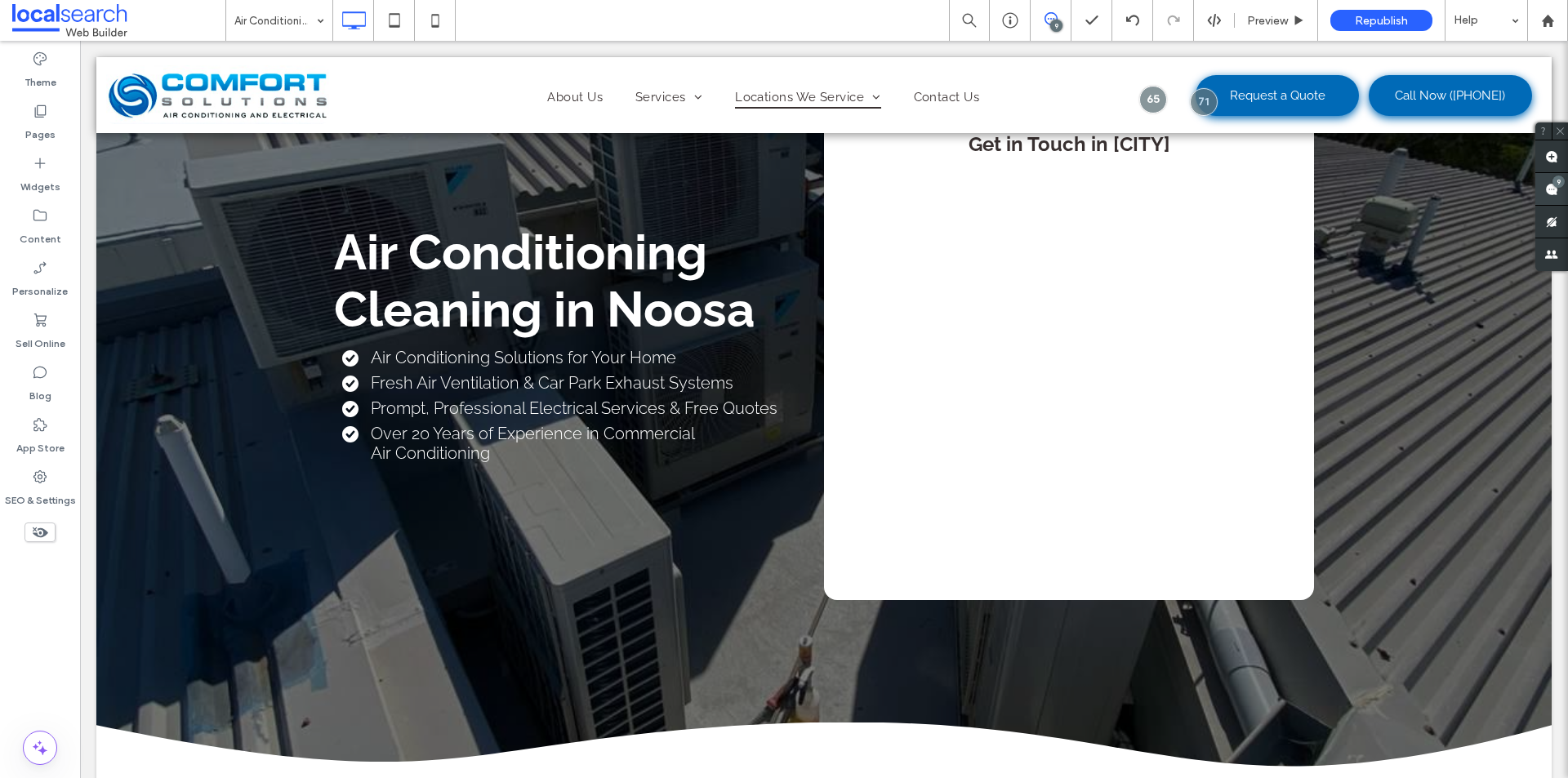 click 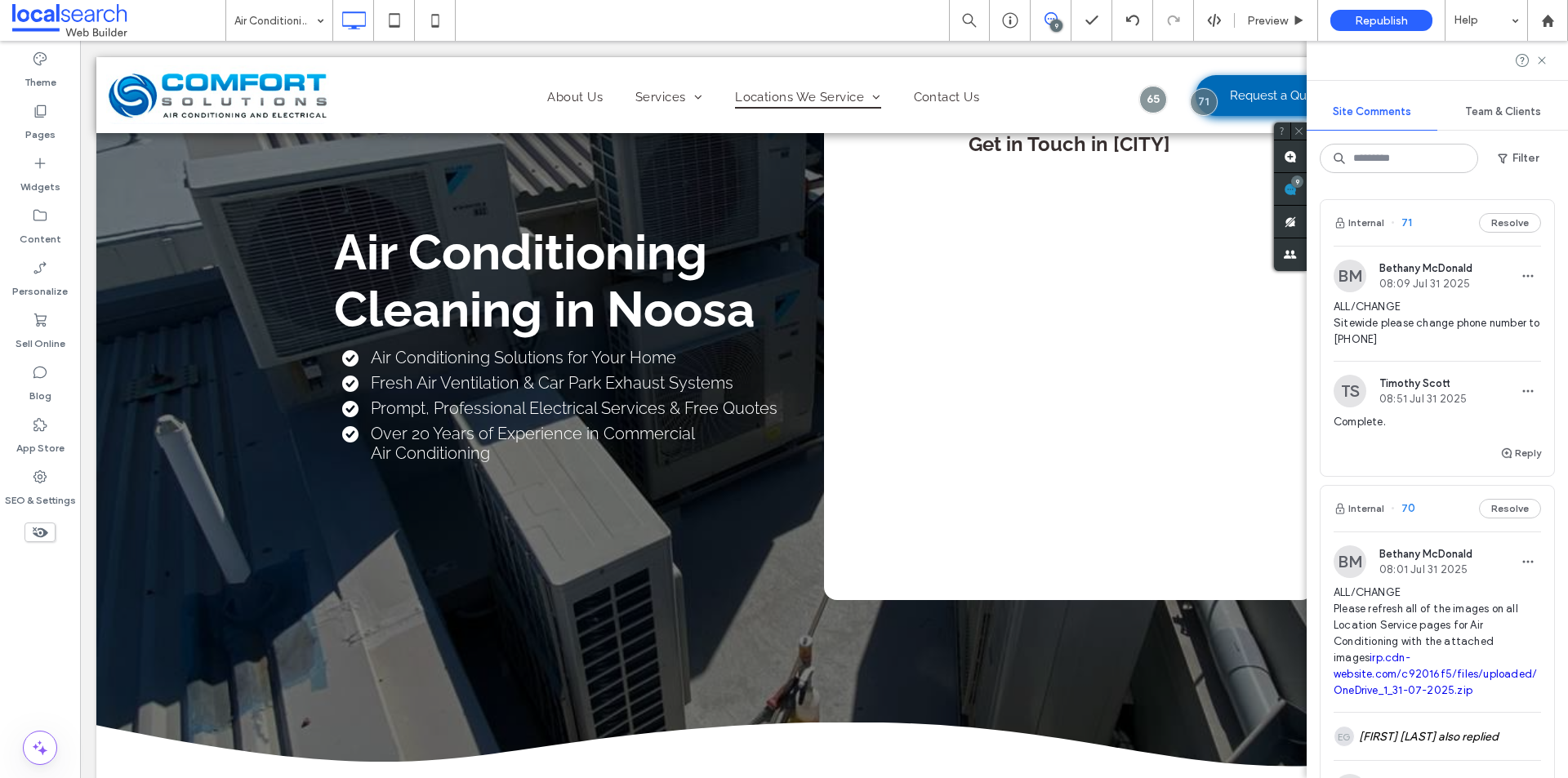 click on "BM Bethany McDonald 08:01 Jul 31 2025" at bounding box center (1403, 562) 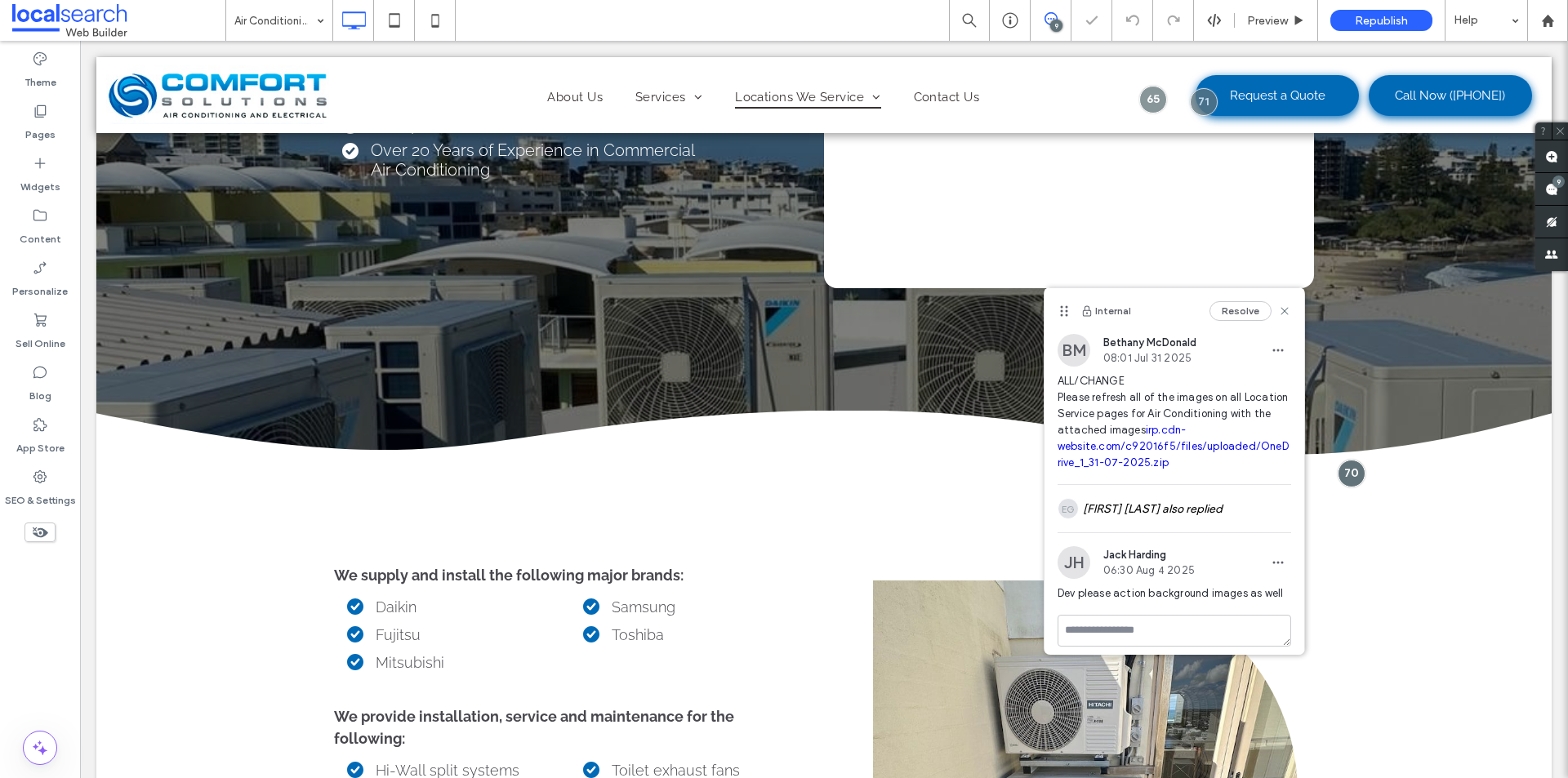scroll, scrollTop: 475, scrollLeft: 0, axis: vertical 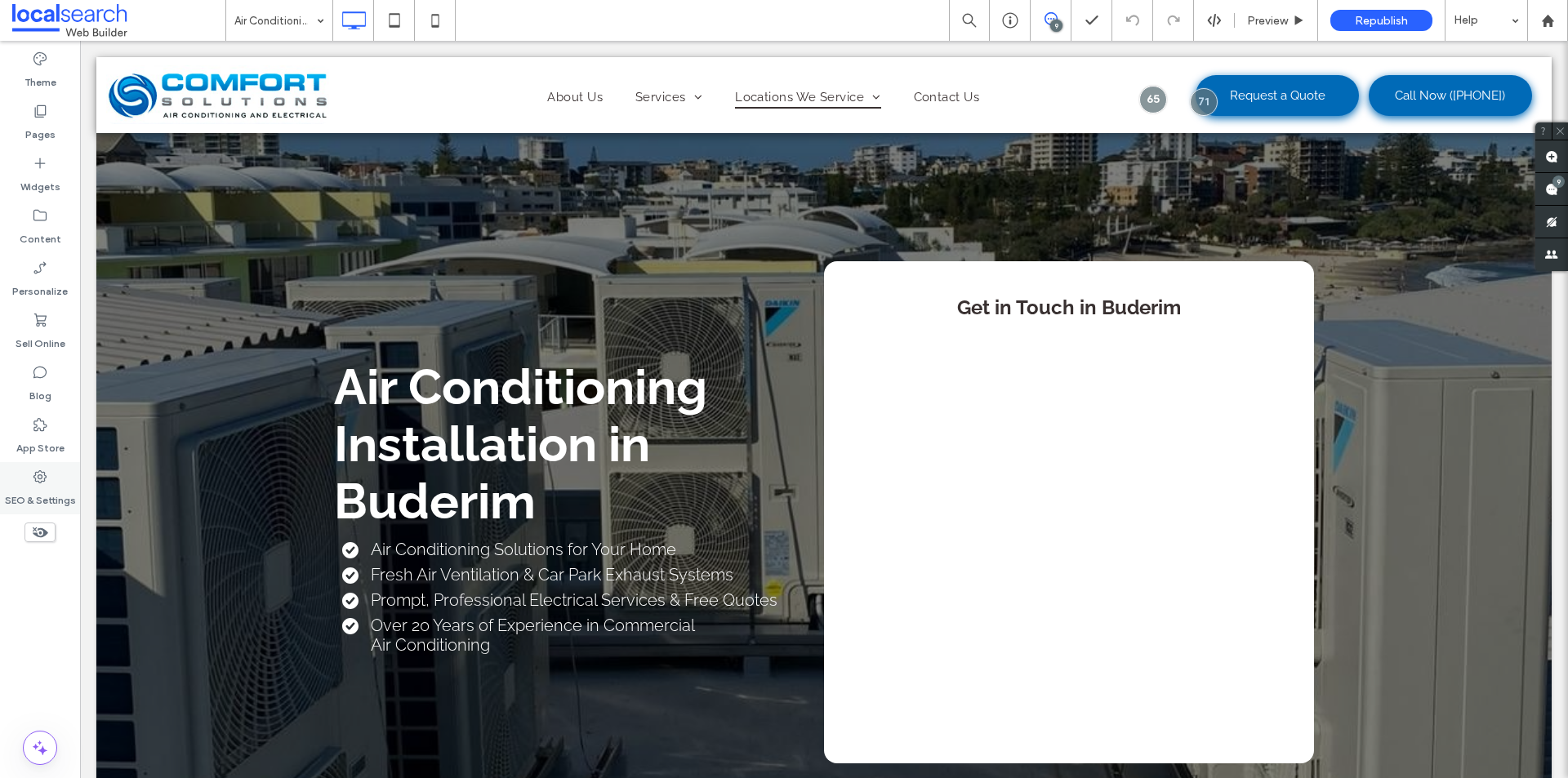 click on "SEO & Settings" at bounding box center [40, 496] 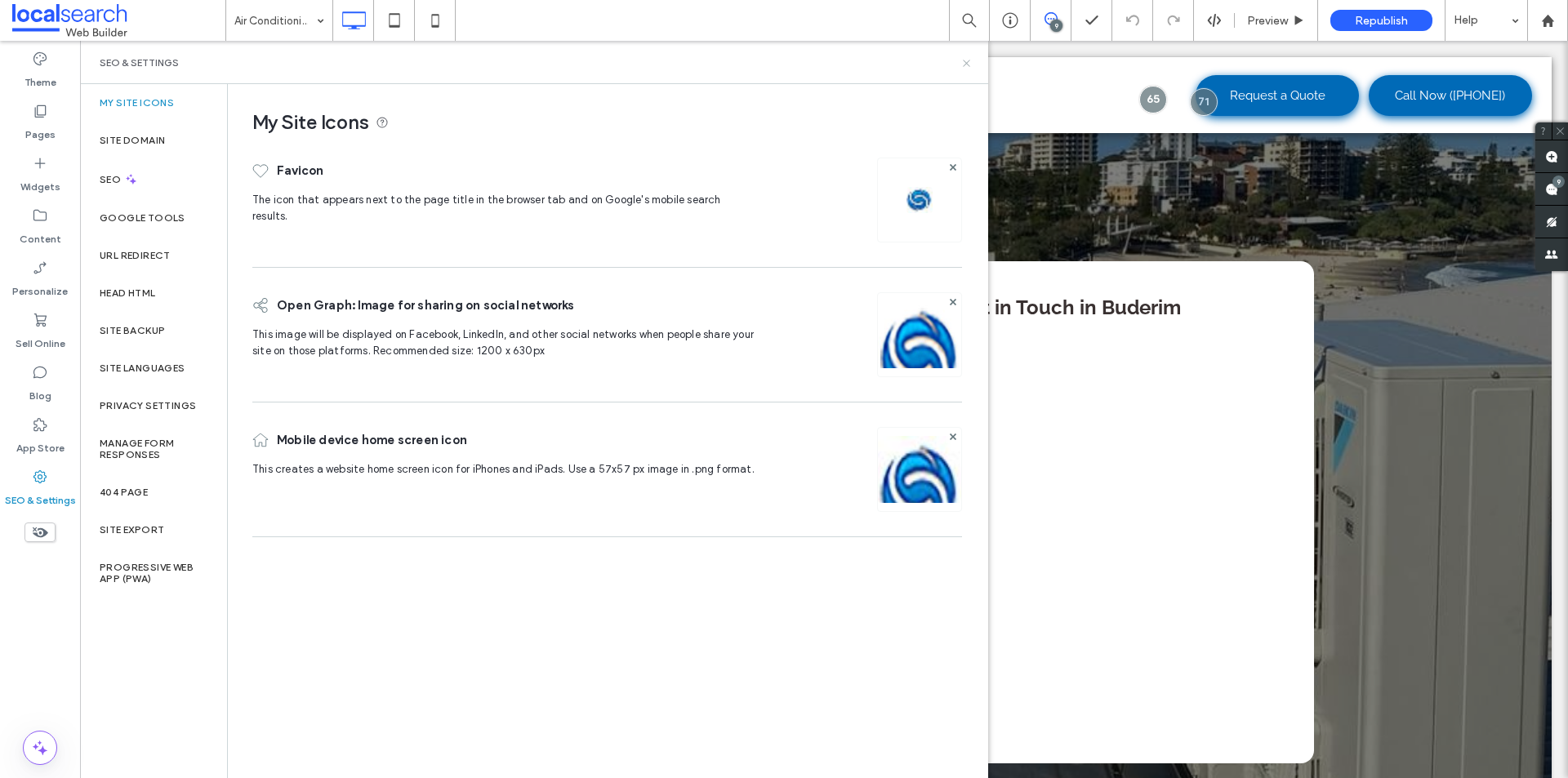 click 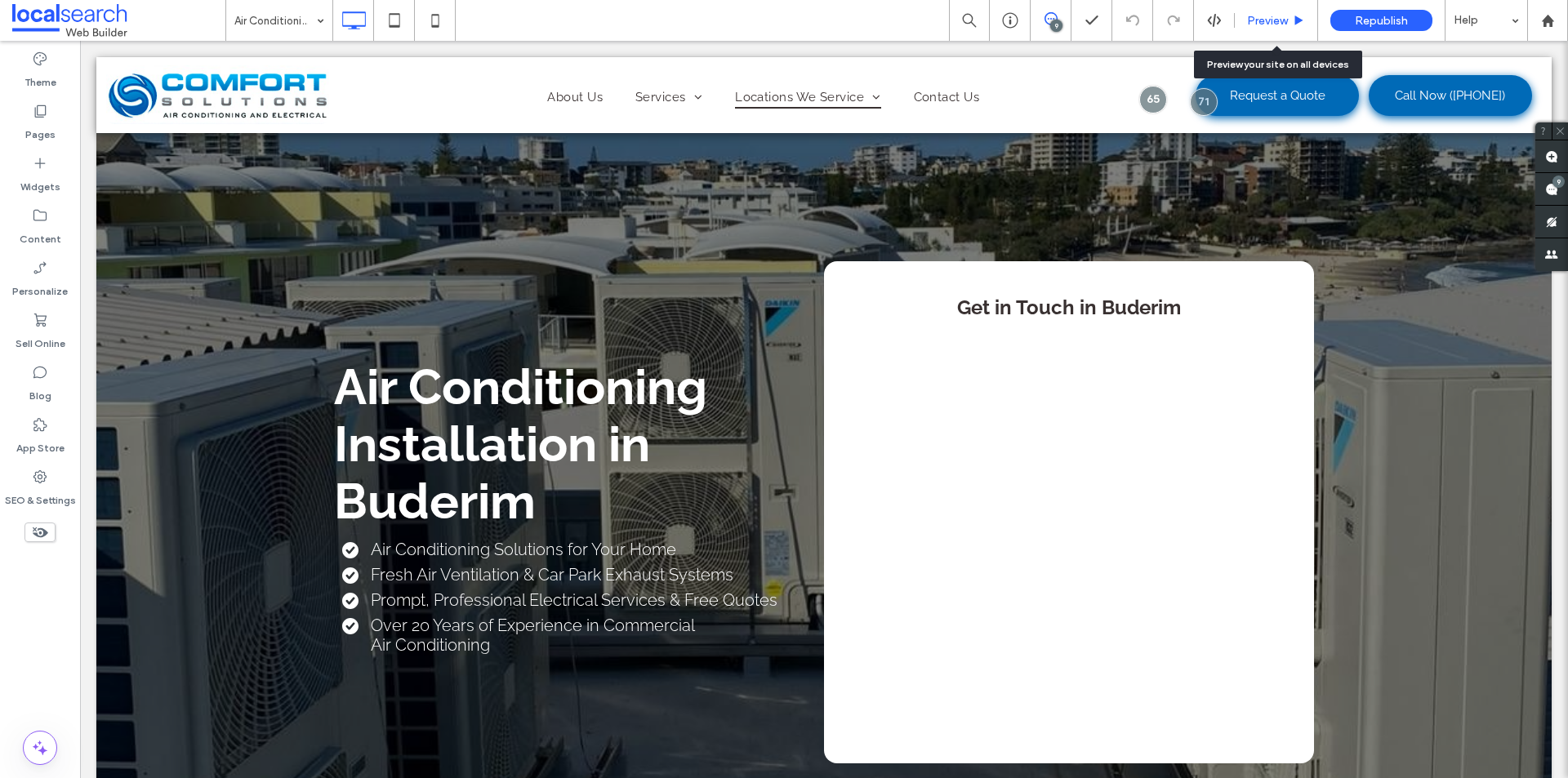 click on "Preview" at bounding box center [1267, 20] 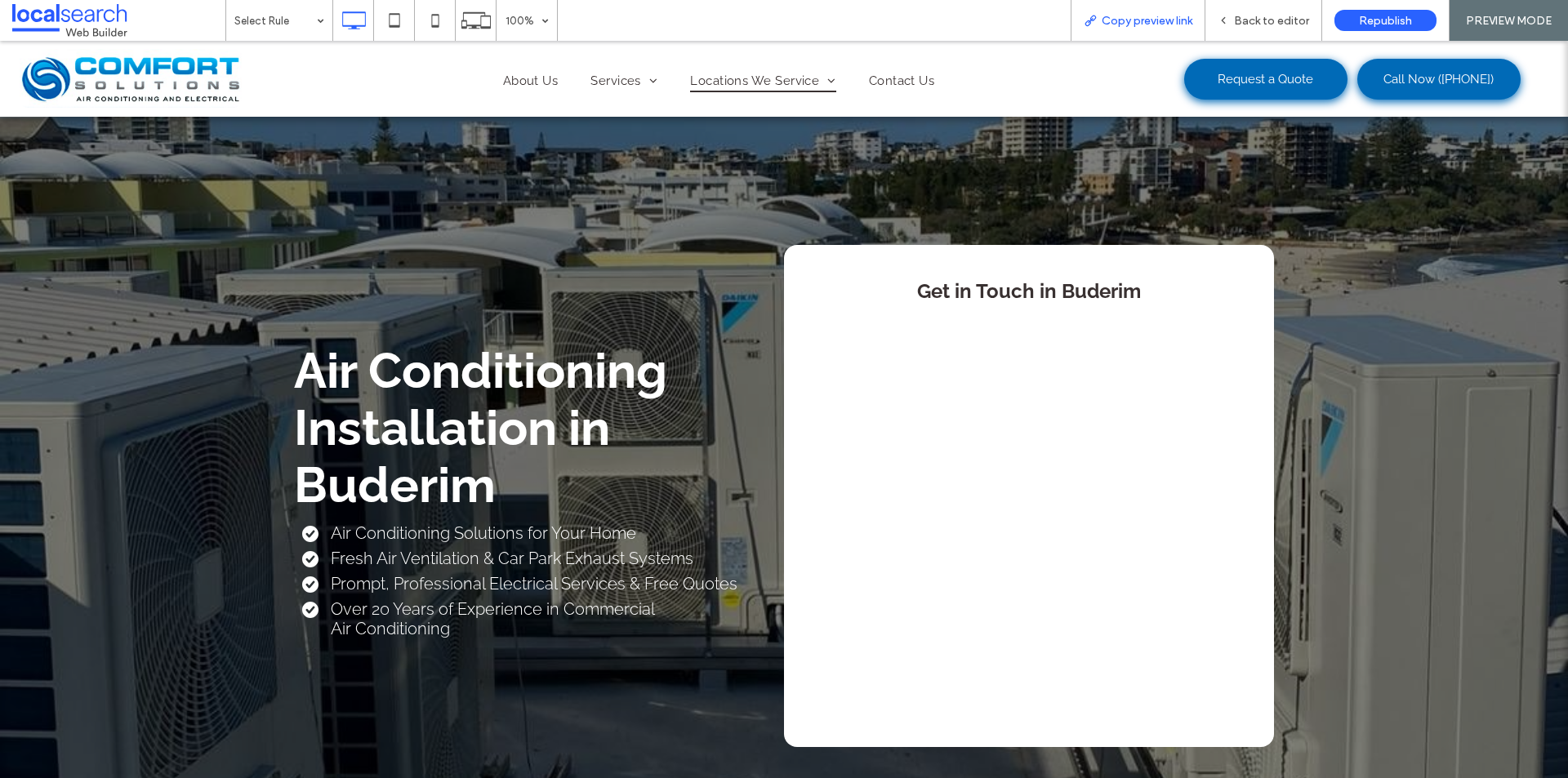 click on "Copy preview link" at bounding box center (1147, 20) 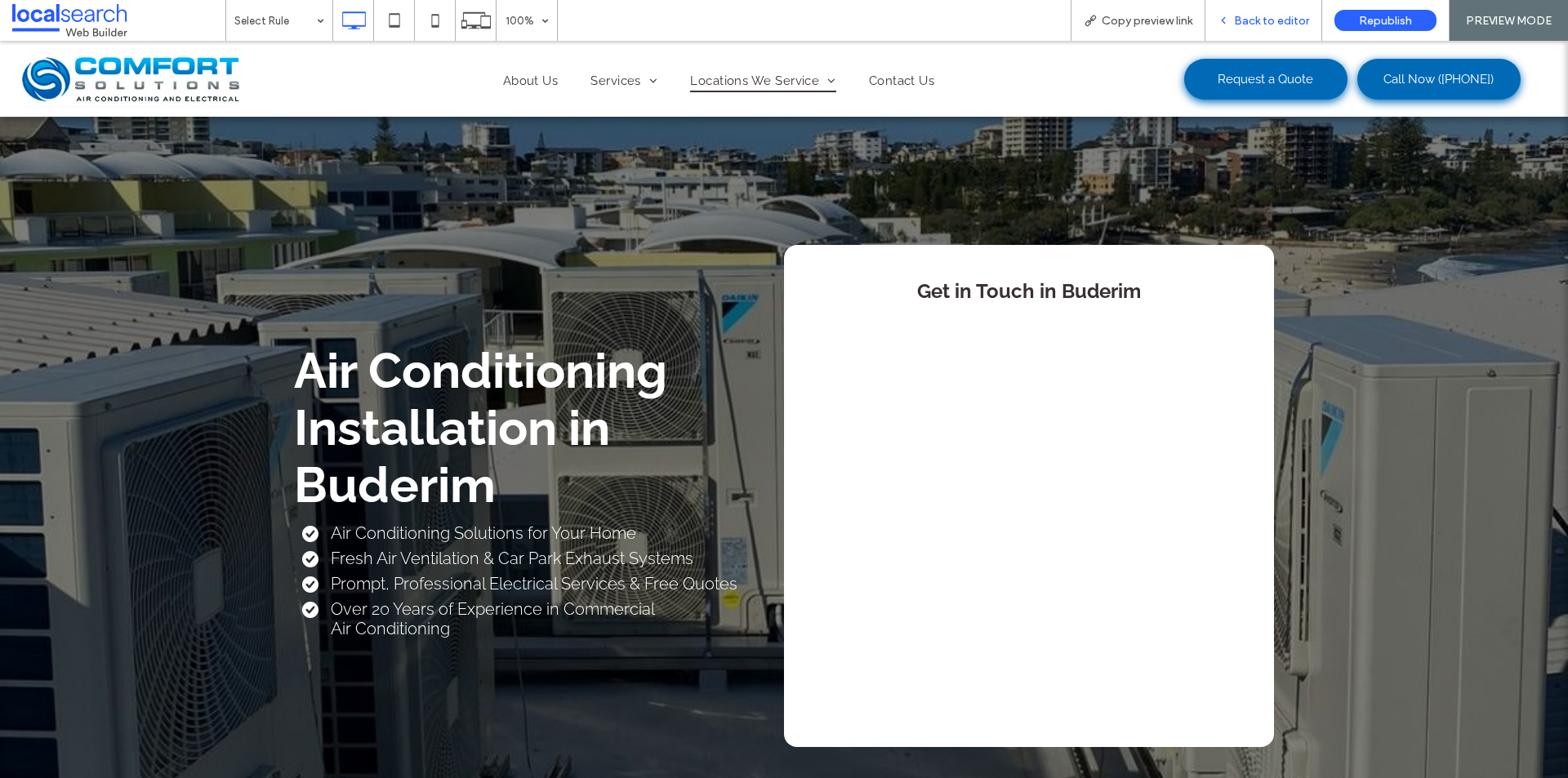 click on "Back to editor" at bounding box center (1272, 20) 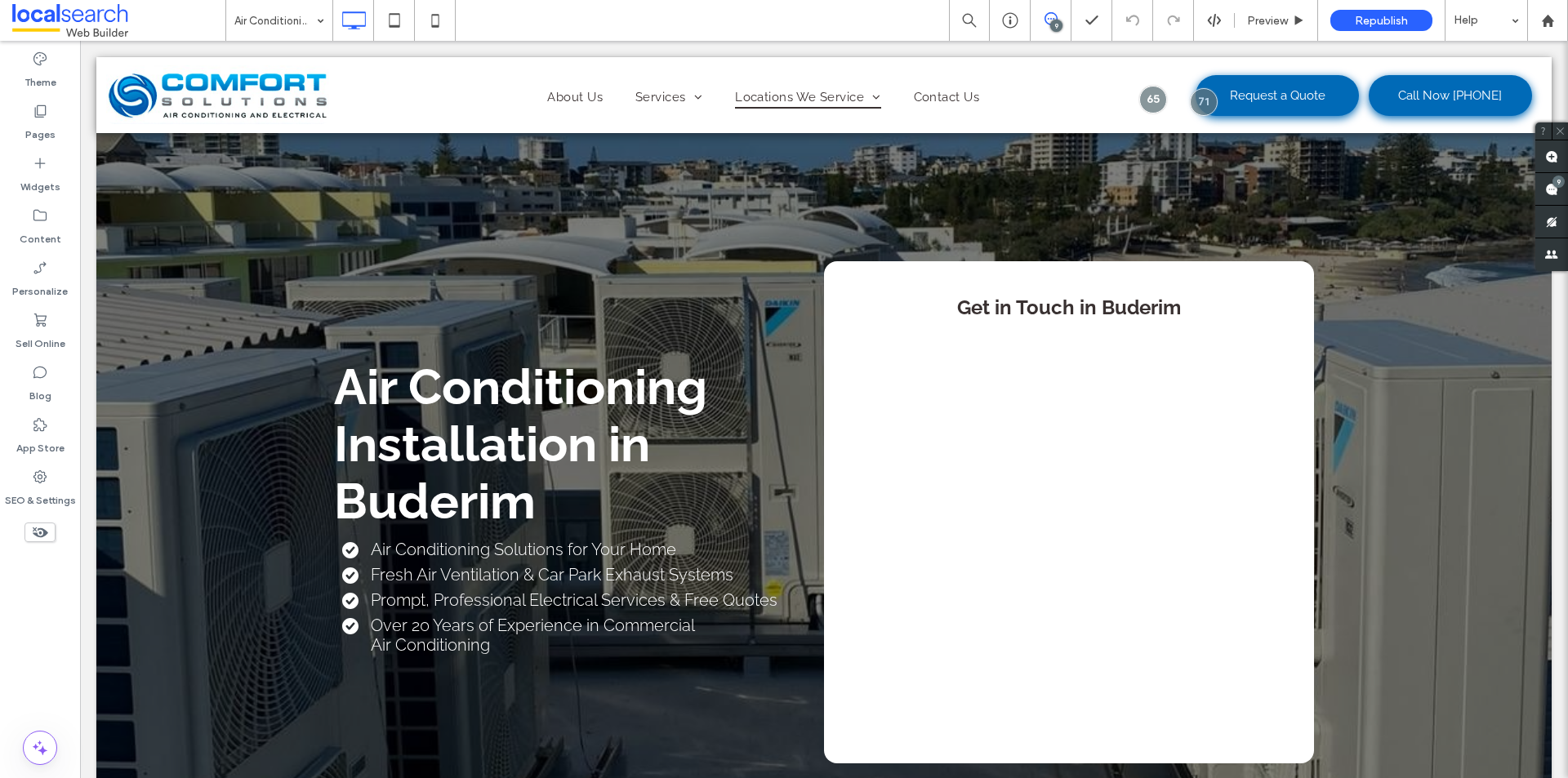 scroll, scrollTop: 0, scrollLeft: 0, axis: both 